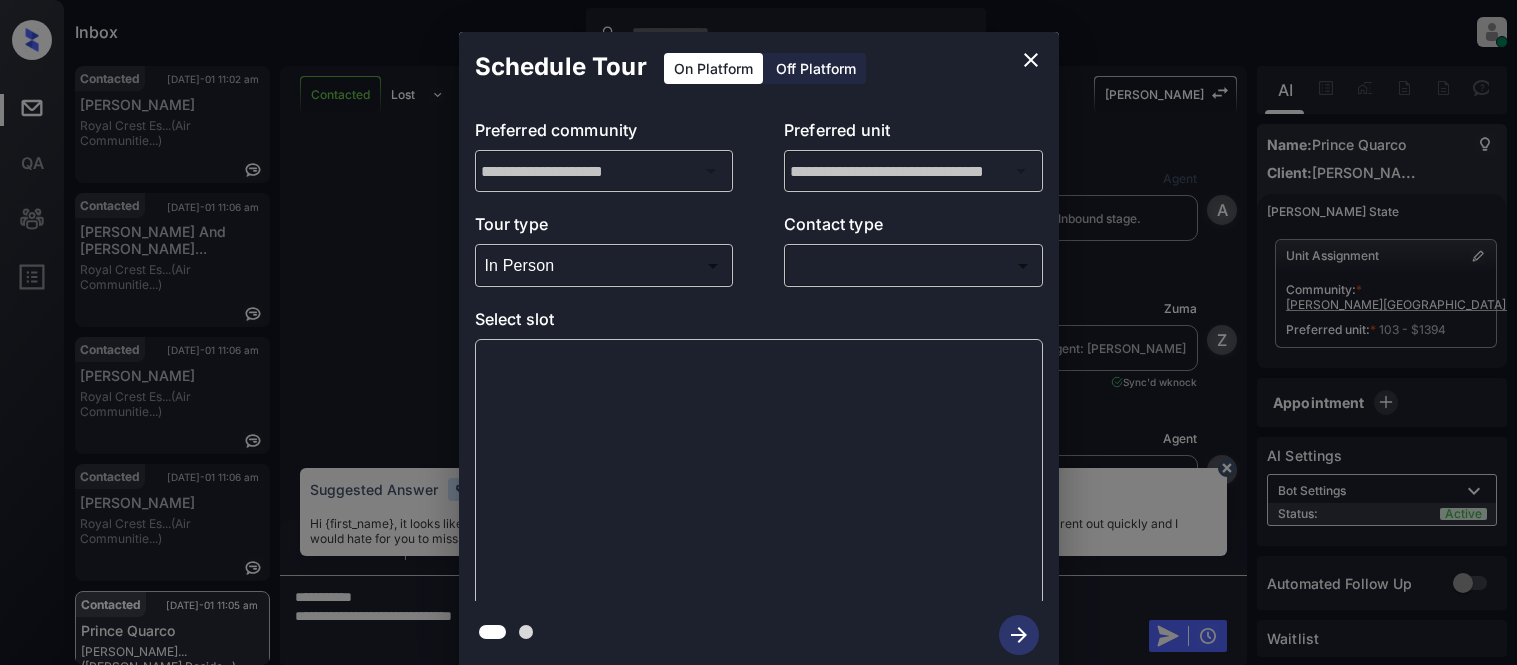 click on "Inbox Kristina Cataag Online Set yourself   offline Set yourself   on break Profile Switch to  light  mode Sign out Contacted Jul-01 11:02 am   Finn Dougherty Royal Crest Es...  (Air Communitie...) Contacted Jul-01 11:06 am   Dylan And Jane... Royal Crest Es...  (Air Communitie...) Contacted Jul-01 11:06 am   Finn Dougherty Royal Crest Es...  (Air Communitie...) Contacted Jul-01 11:06 am   Finn Dougherty Royal Crest Es...  (Air Communitie...) Contacted Jul-01 11:05 am   Prince Quarco Griffis Cherry...  (Griffis Reside...) Contacted Jul-01 11:05 am   Prince Quarco Griffis Cherry...  (Griffis Reside...) Contacted Lost Lead Sentiment: Angry Upon sliding the acknowledgement:  Lead will move to lost stage. * ​ SMS and call option will be set to opt out. AFM will be turned off for the lead. Kelsey New Message Agent Lead created via webhook in Inbound stage. Jun 29, 2025 05:09 pm A New Message Zuma Lead transferred to leasing agent: kelsey Jun 29, 2025 05:09 pm  Sync'd w  knock Z New Message Agent A New Message A" at bounding box center (758, 332) 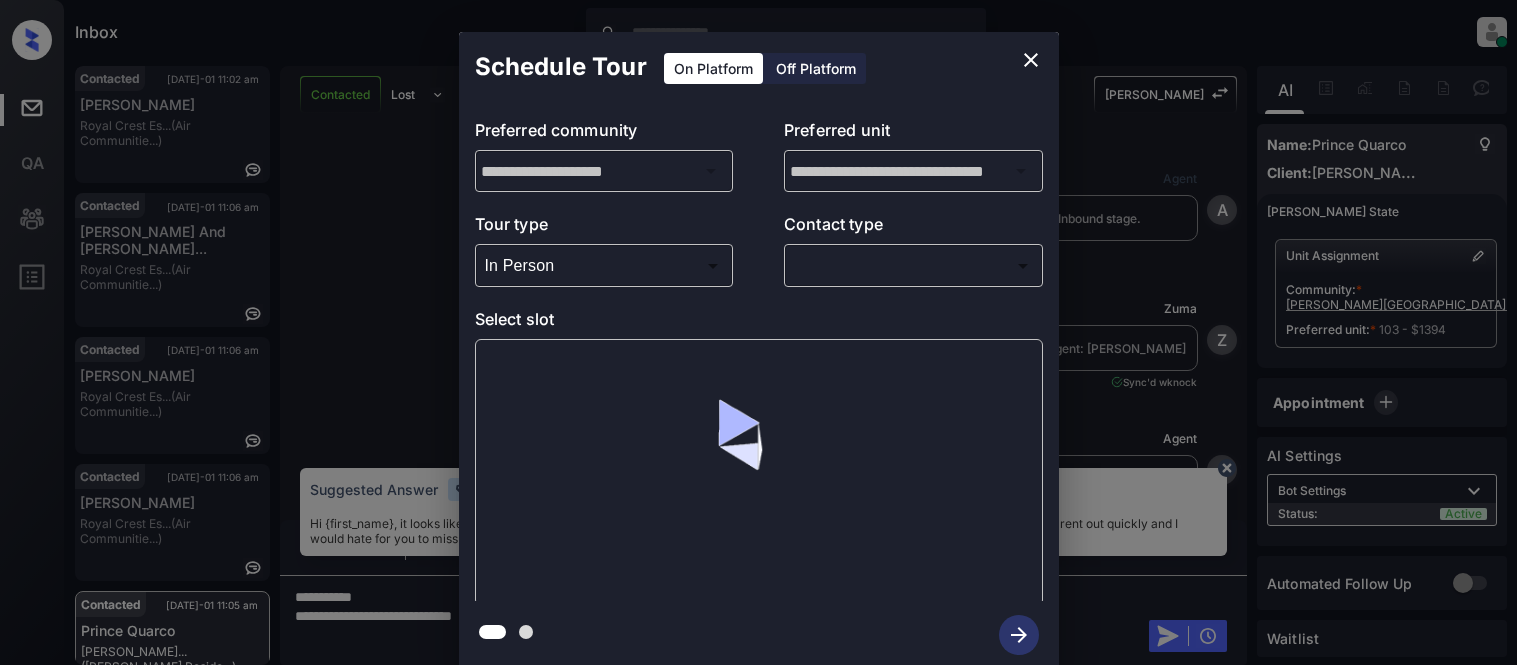 scroll, scrollTop: 0, scrollLeft: 0, axis: both 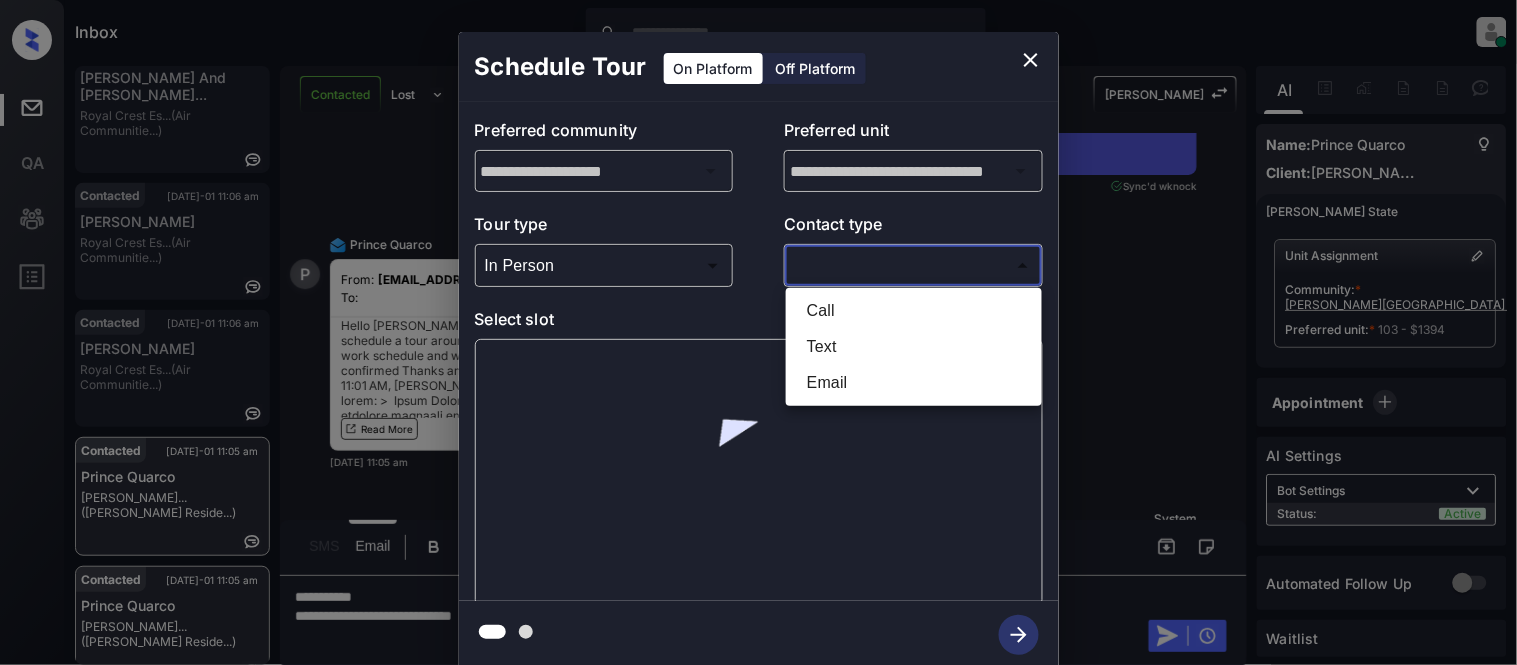 click on "Text" at bounding box center [914, 347] 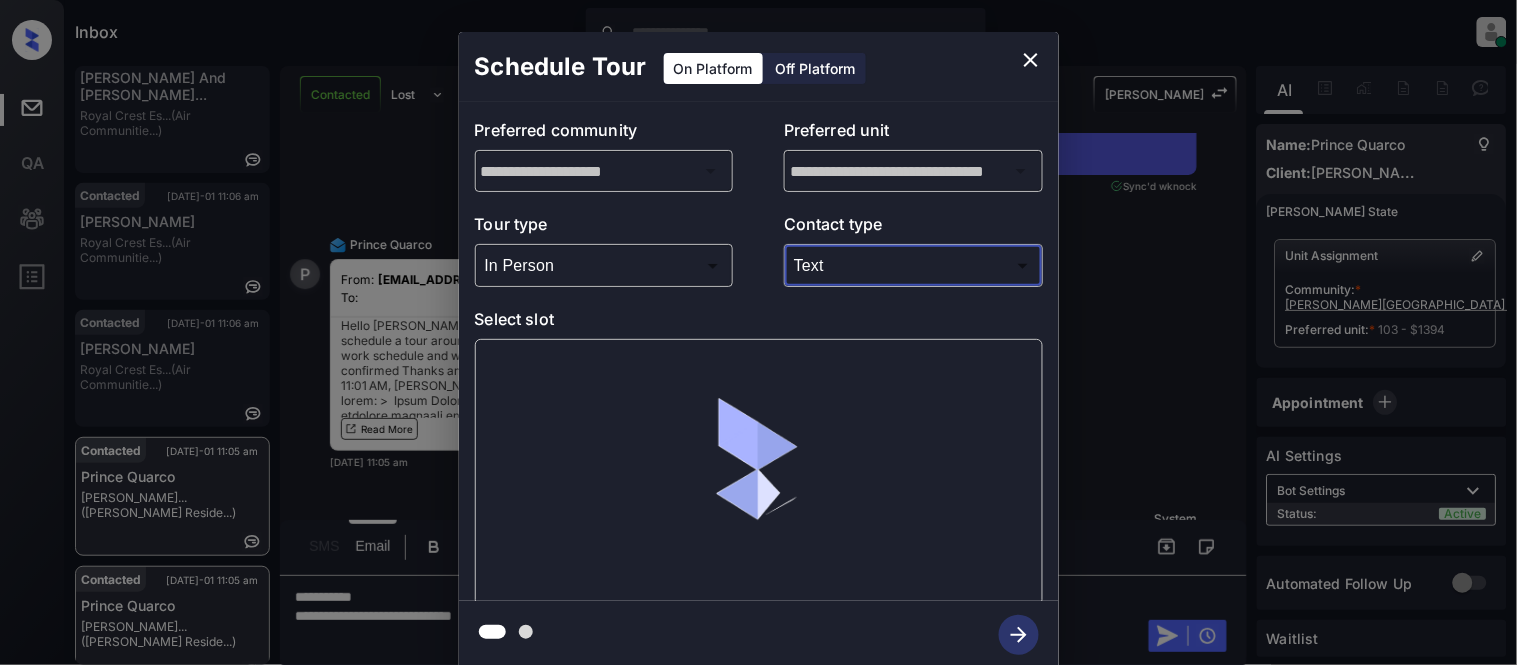type on "****" 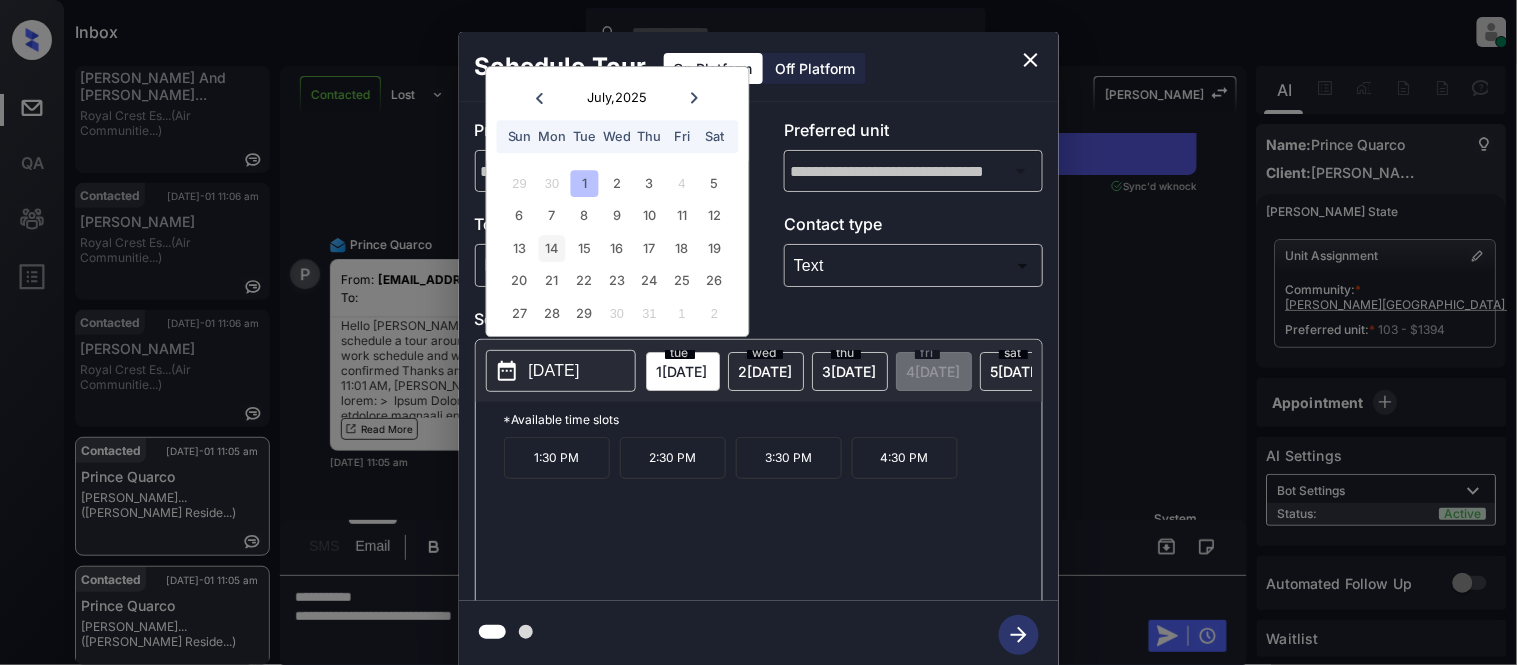 click on "14" at bounding box center (552, 248) 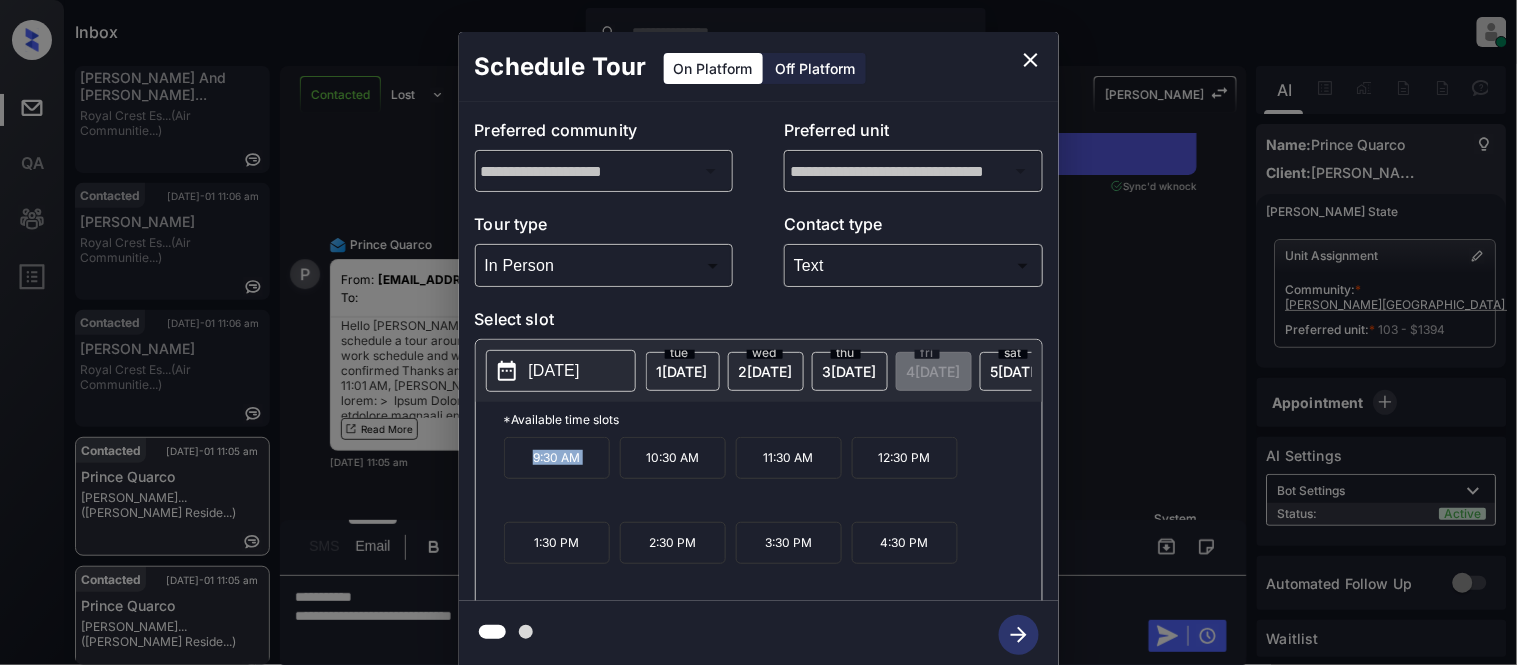 drag, startPoint x: 520, startPoint y: 472, endPoint x: 617, endPoint y: 460, distance: 97.73945 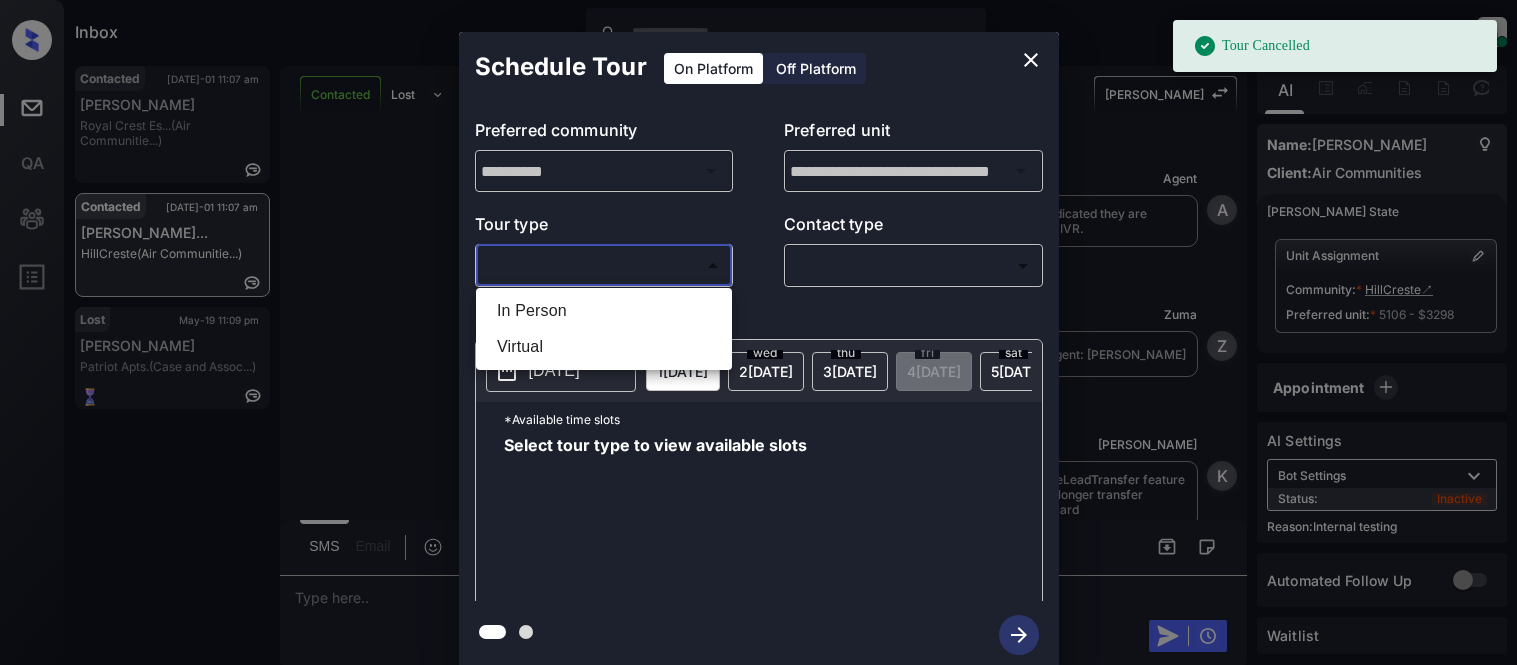scroll, scrollTop: 0, scrollLeft: 0, axis: both 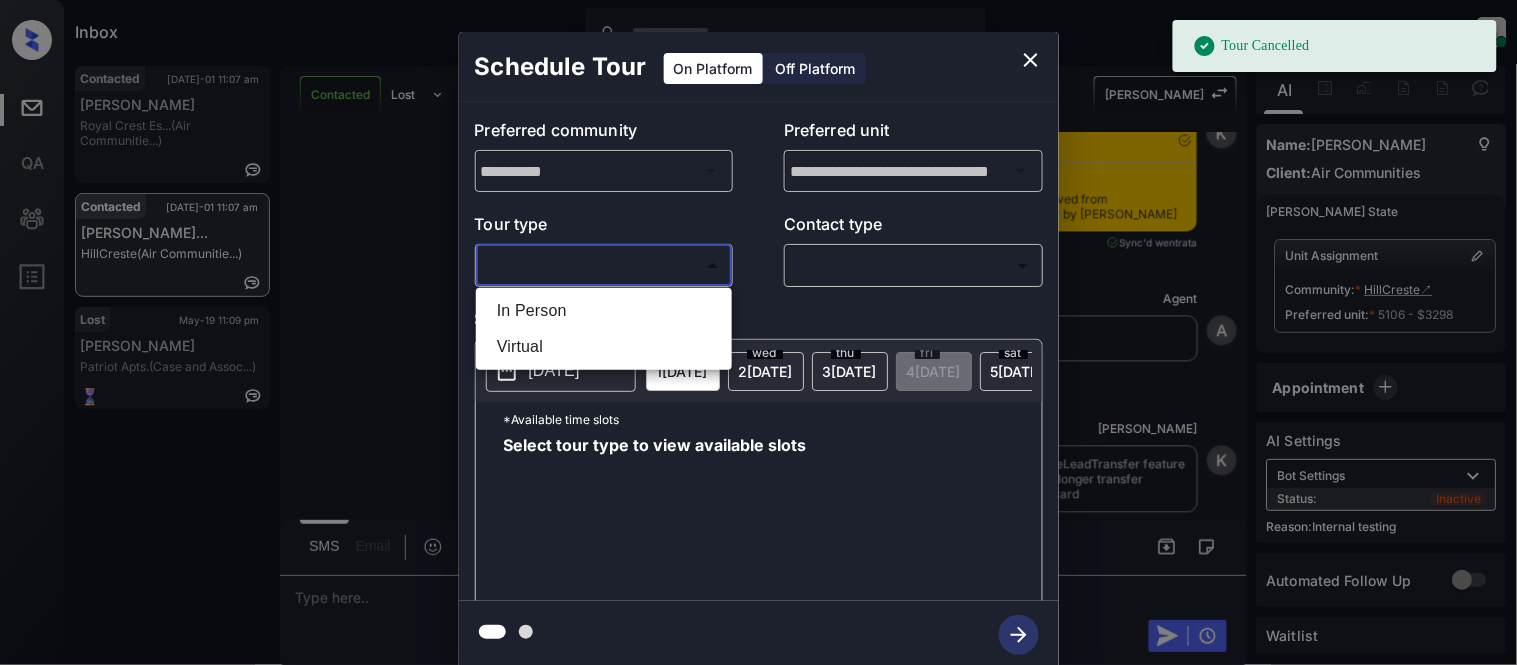 click on "In Person" at bounding box center [604, 311] 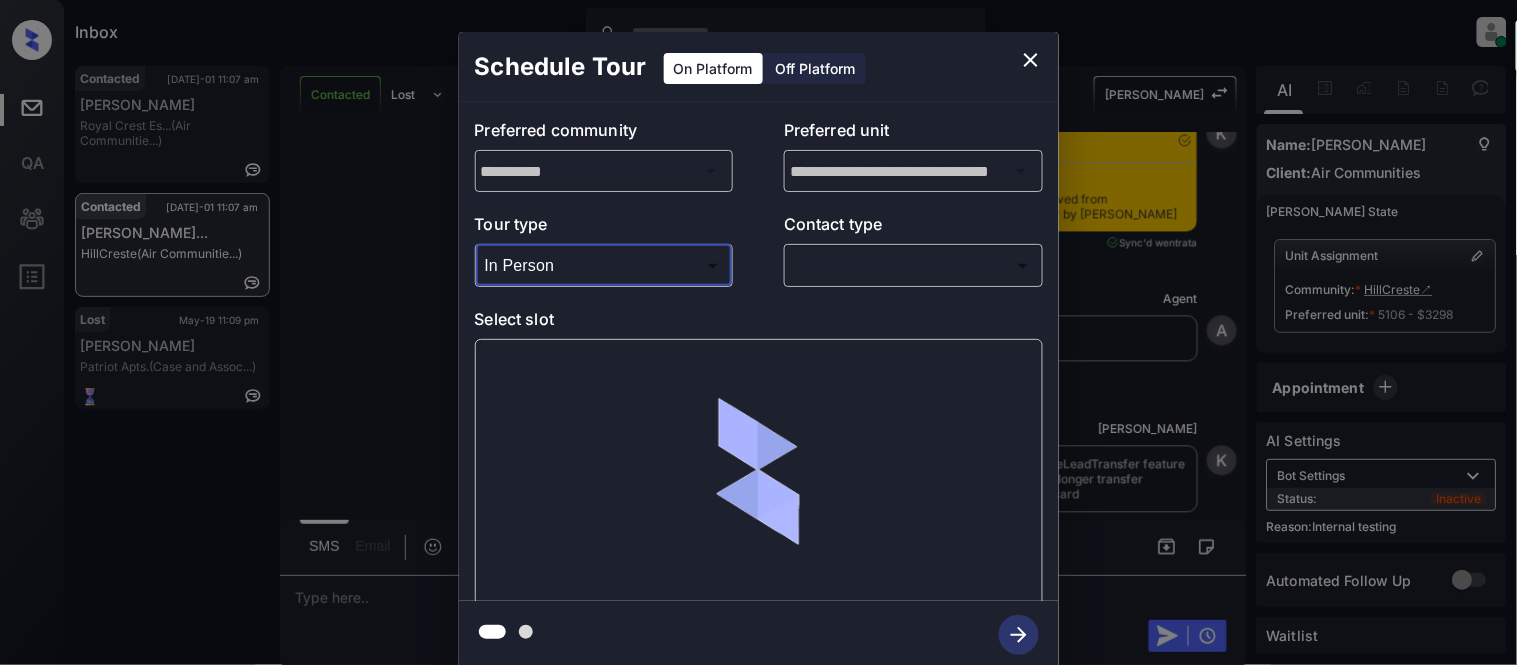 click on "Tour Cancelled Inbox [PERSON_NAME] Cataag Online Set yourself   offline Set yourself   on break Profile Switch to  light  mode Sign out Contacted [DATE]-01 11:07 am   [PERSON_NAME] Royal Crest Es...  (Air Communitie...) Contacted [DATE]-01 11:07 am   [PERSON_NAME]... HillCreste  (Air Communitie...) Lost May-19 11:09 pm   [PERSON_NAME] Patriot Apts.  (Case and Assoc...) Contacted Lost Lead Sentiment: Angry Upon sliding the acknowledgement:  Lead will move to lost stage. * ​ SMS and call option will be set to opt out. AFM will be turned off for the lead. [PERSON_NAME] New Message Agent Lead created because they indicated they are interested in leasing via Zuma IVR. [DATE] 12:17 pm A New Message [PERSON_NAME] Lead transferred to leasing agent: [PERSON_NAME][DATE] 12:17 pm Z New Message [PERSON_NAME] Due to the activation of disableLeadTransfer feature flag, [PERSON_NAME] will no longer transfer ownership of this CRM guest card [DATE] 12:17 pm K New Message Agent [DATE] 12:17 pm A New Message [PERSON_NAME] Notes Note: [DATE] 12:17 pm" at bounding box center (758, 332) 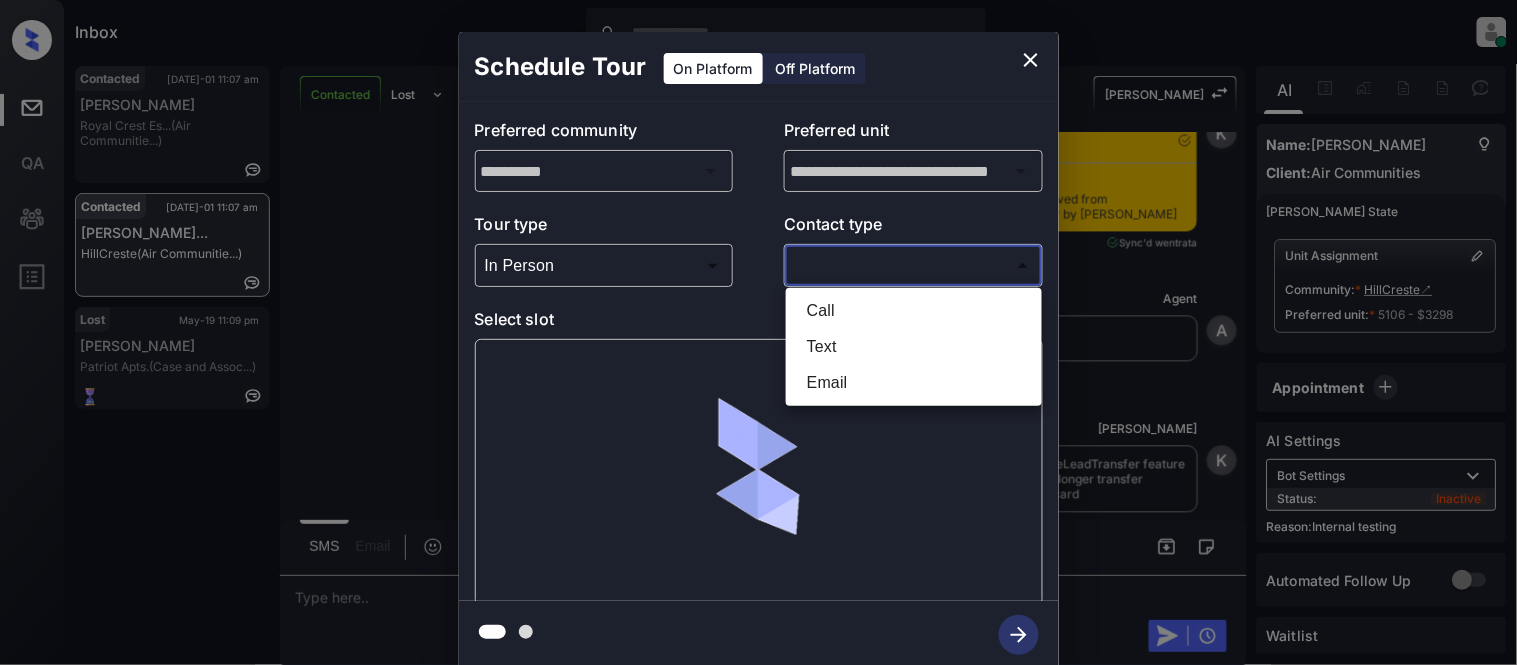 click on "Text" at bounding box center (914, 347) 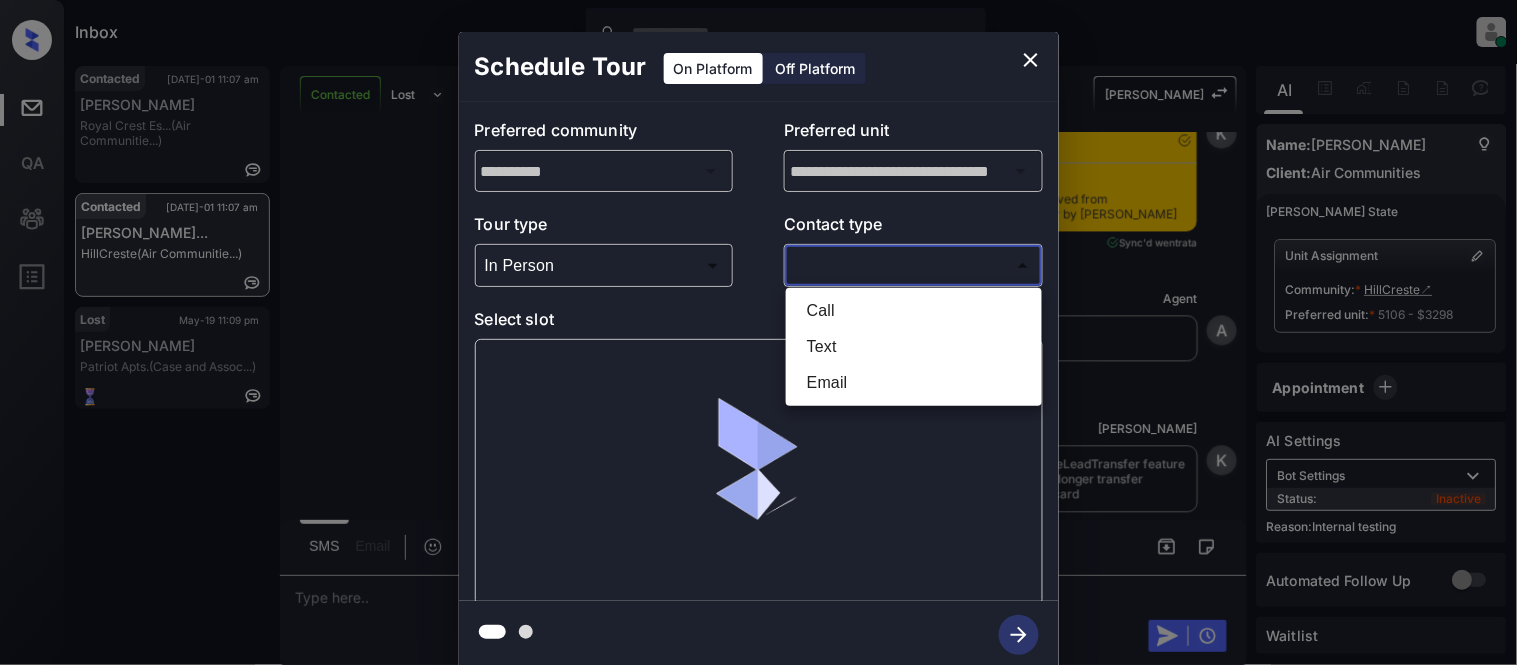 type on "****" 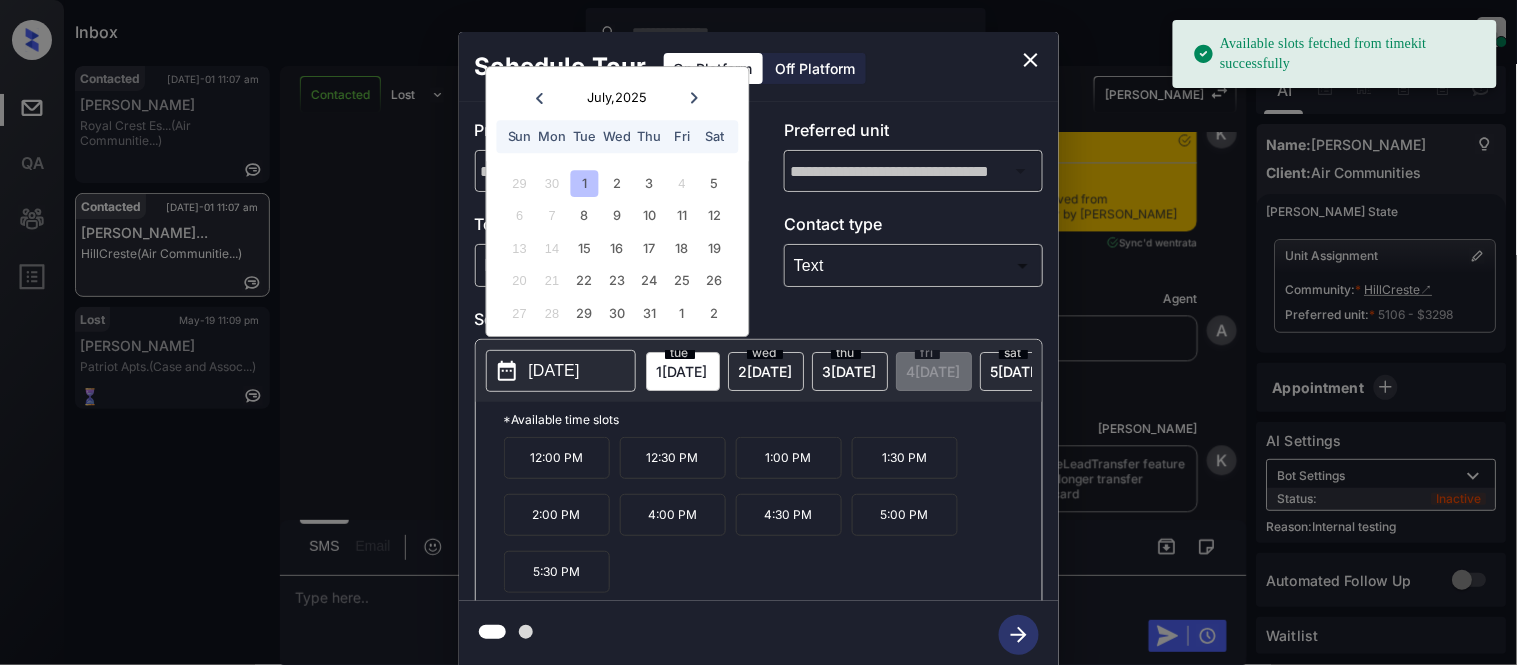click on "12:00 PM" at bounding box center (557, 458) 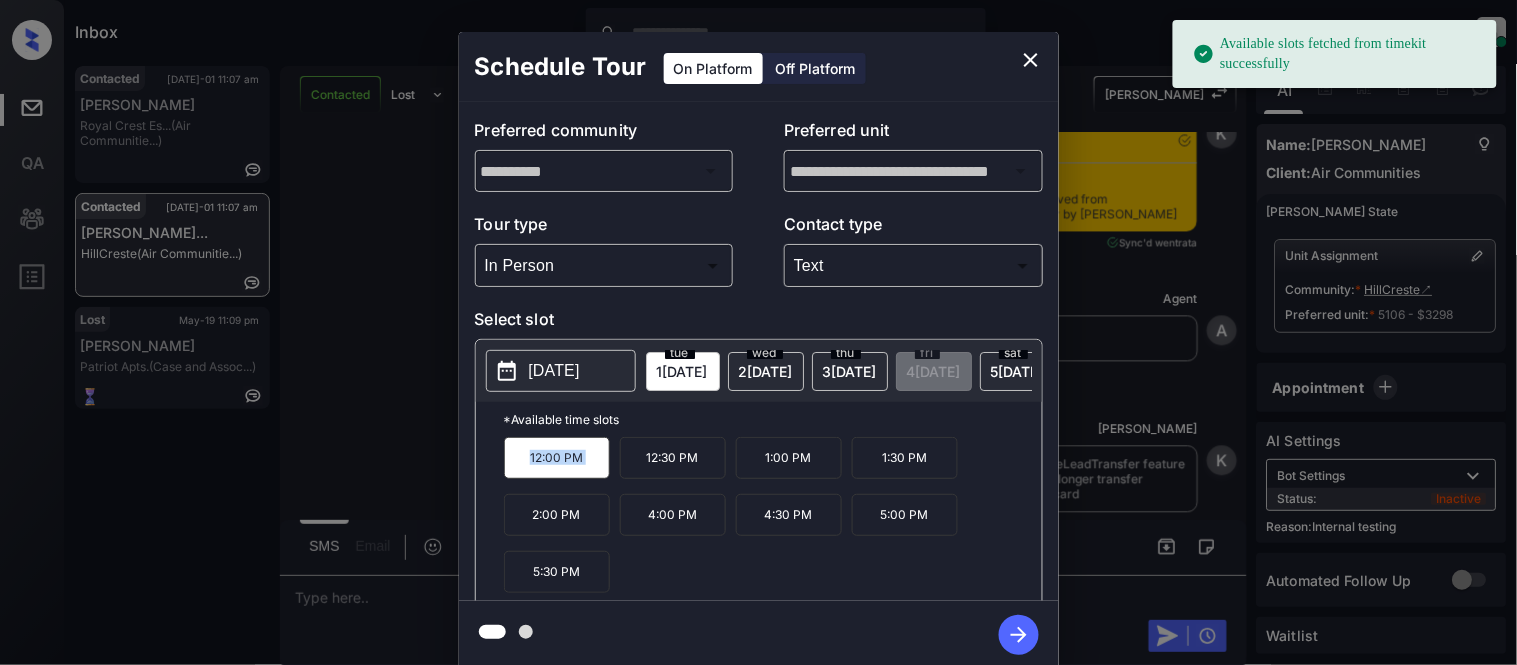 drag, startPoint x: 511, startPoint y: 473, endPoint x: 590, endPoint y: 474, distance: 79.00633 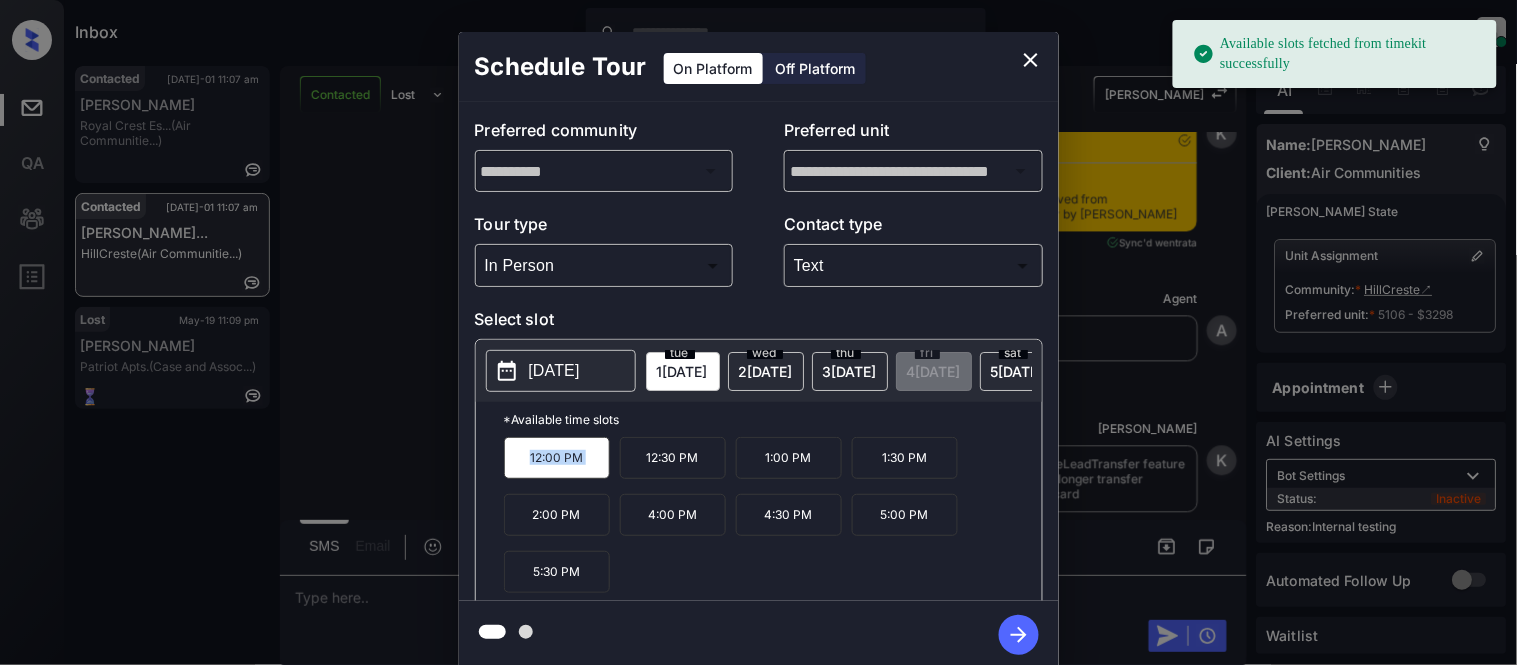 click on "12:00 PM" at bounding box center (557, 458) 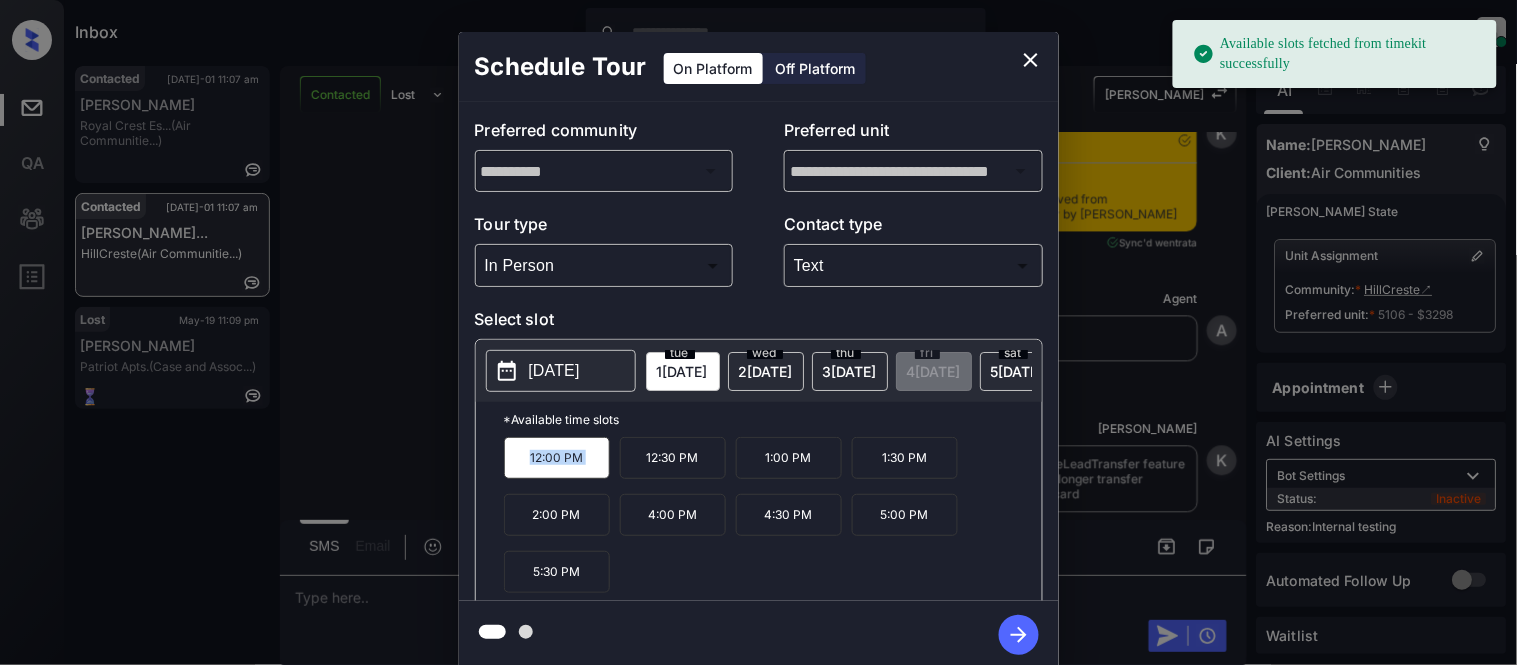 copy on "12:00 PM" 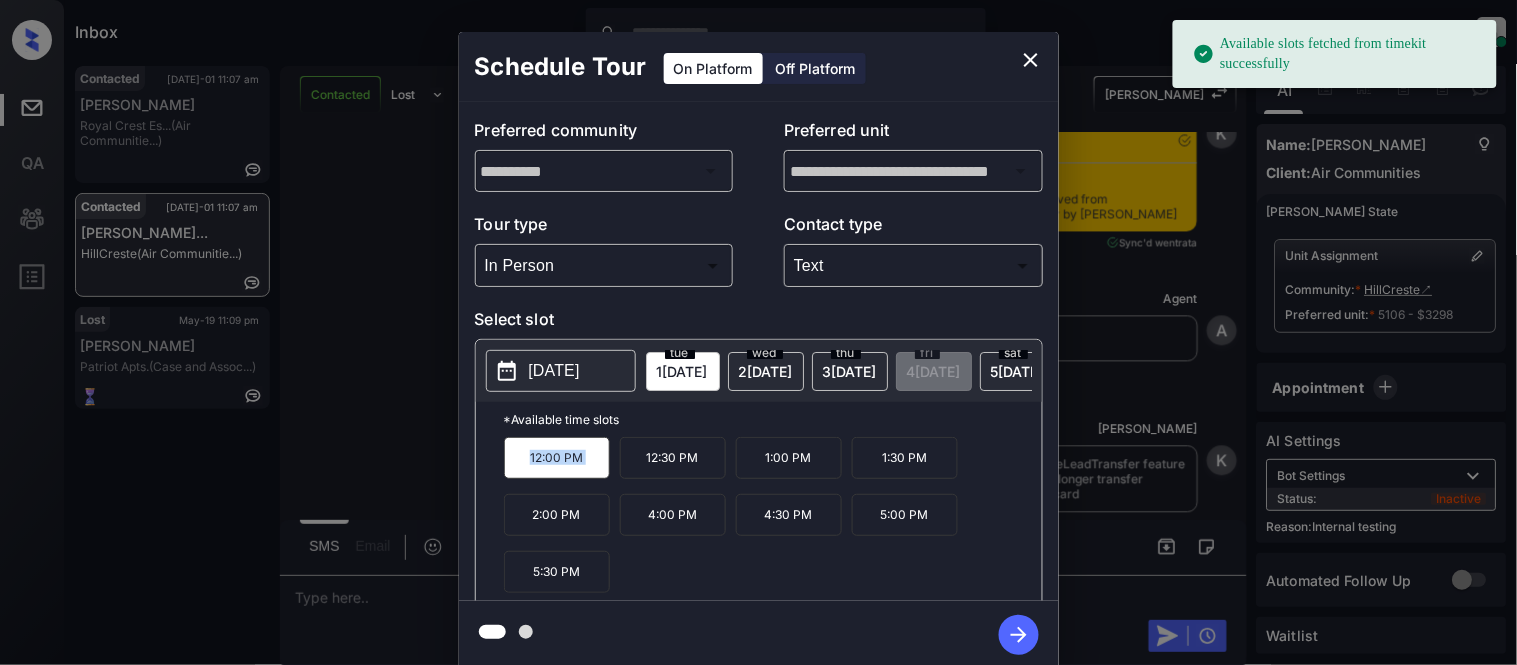click on "**********" at bounding box center (758, 350) 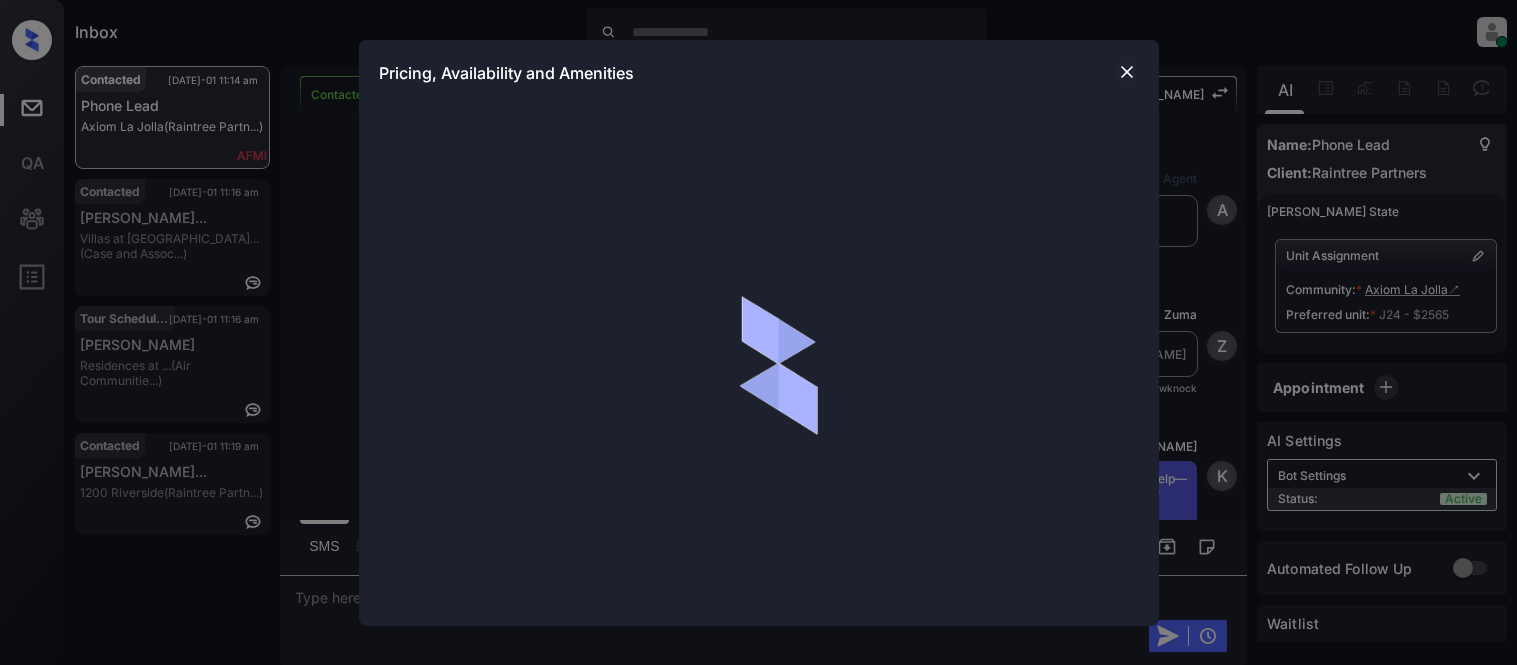 scroll, scrollTop: 0, scrollLeft: 0, axis: both 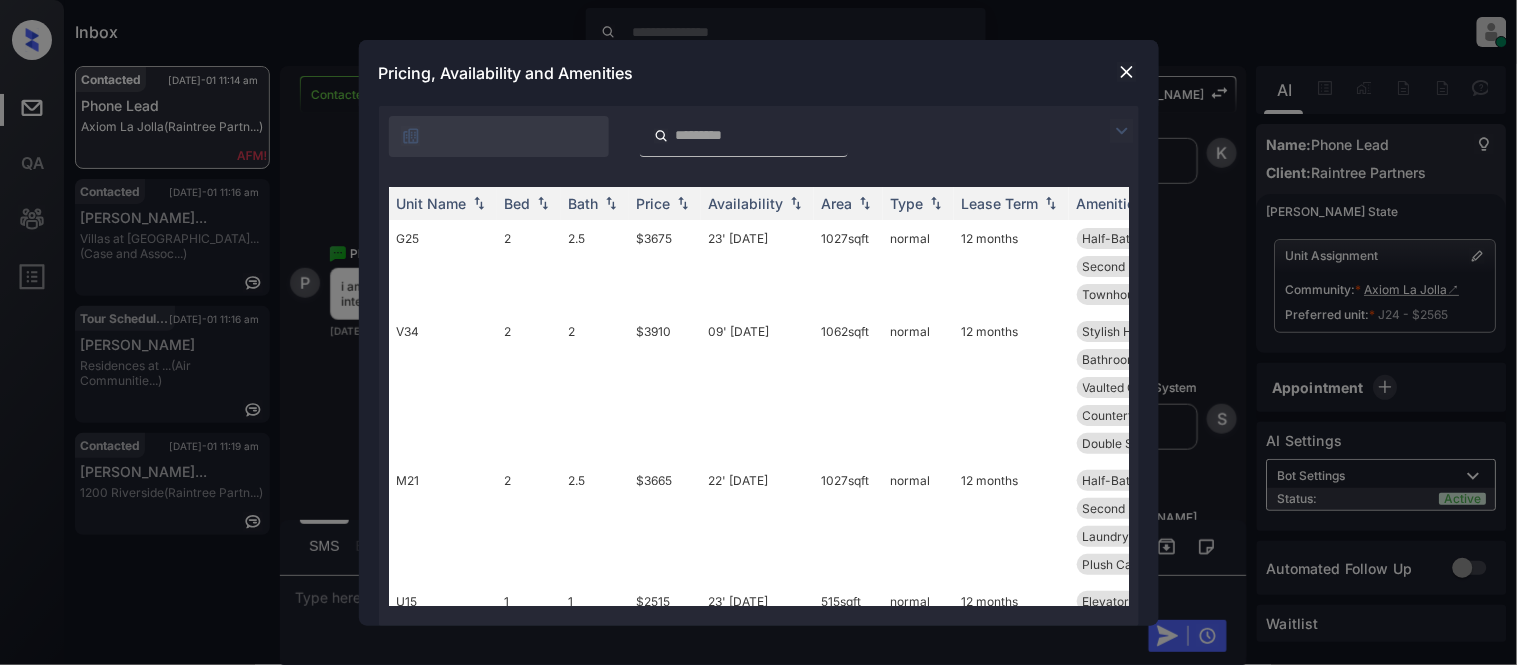 click at bounding box center (756, 135) 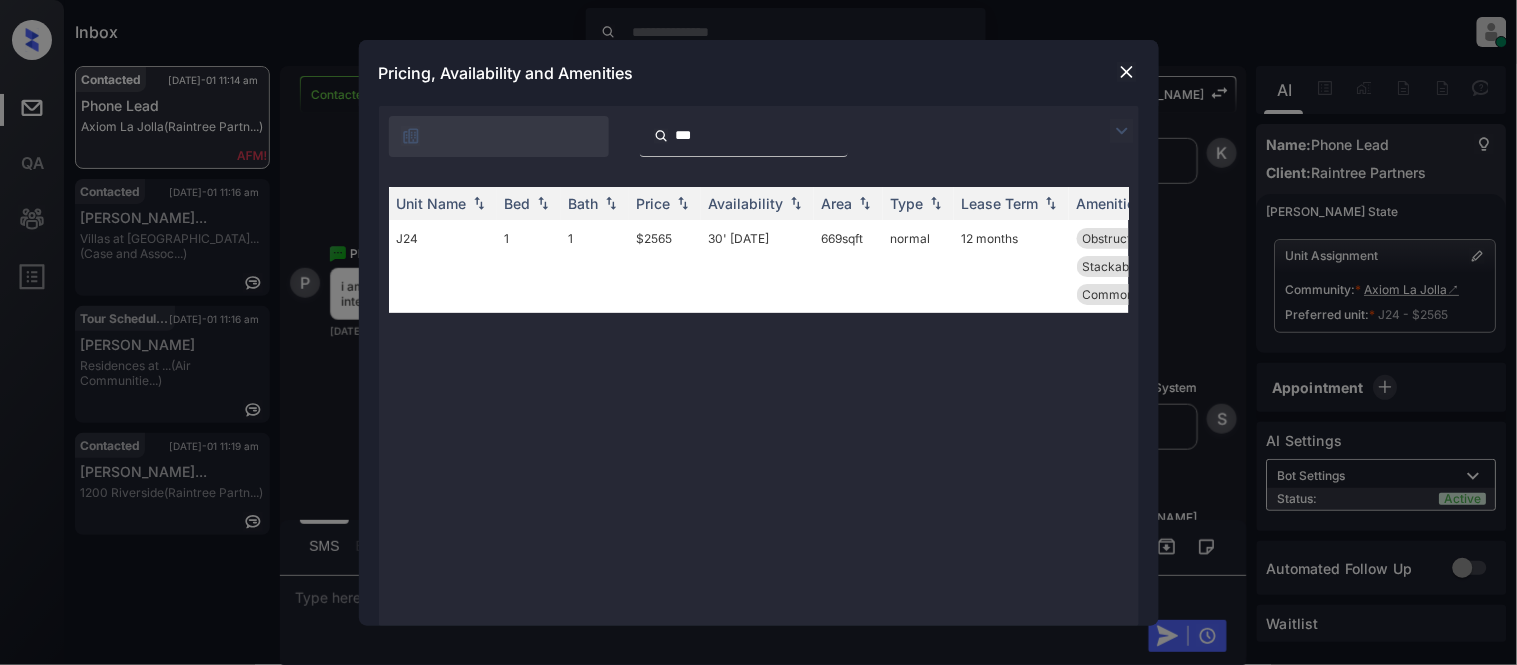 scroll, scrollTop: 0, scrollLeft: 304, axis: horizontal 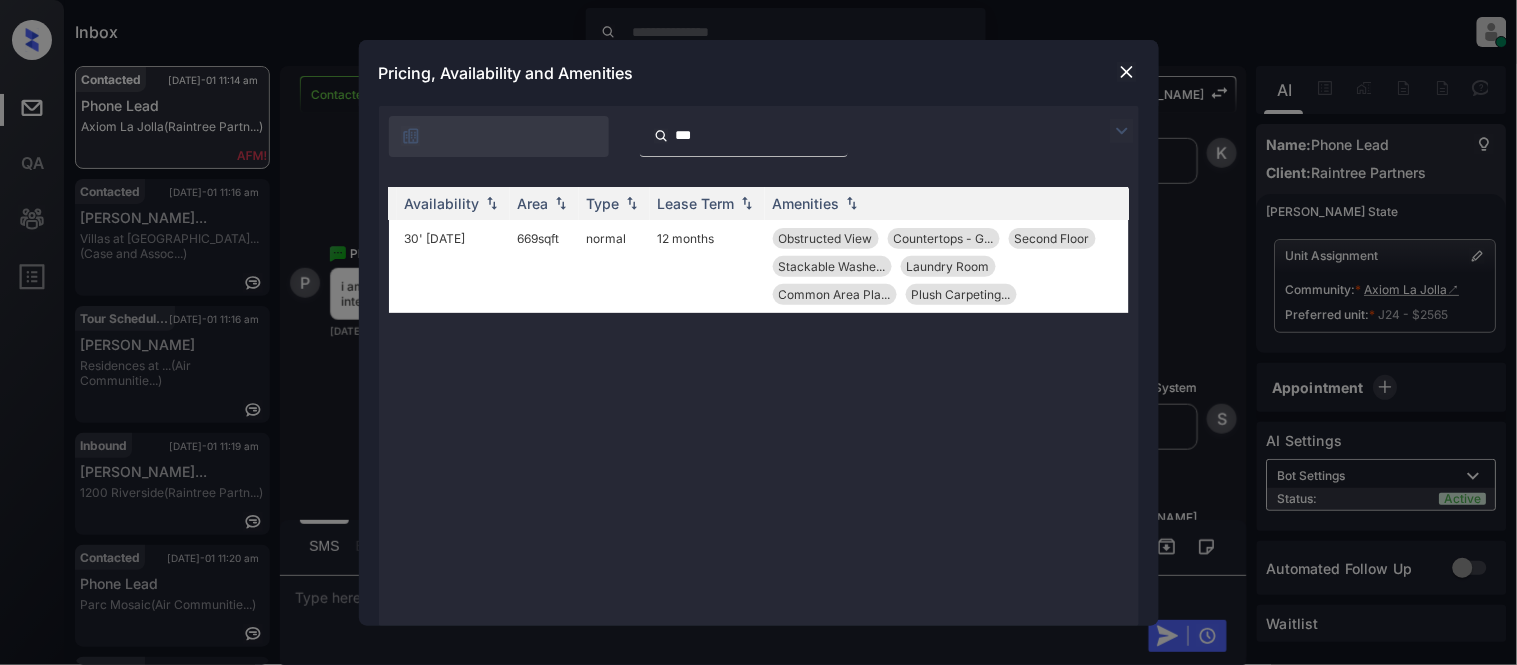 type on "***" 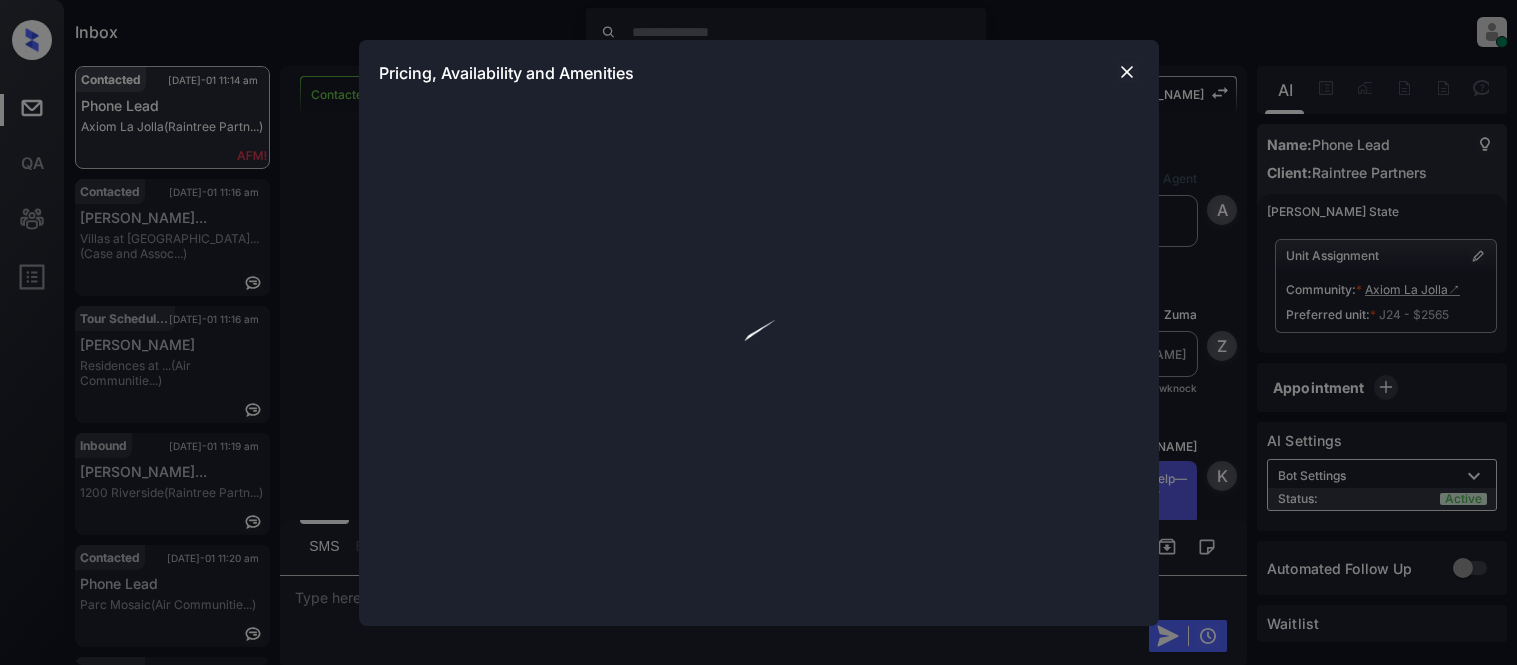 scroll, scrollTop: 0, scrollLeft: 0, axis: both 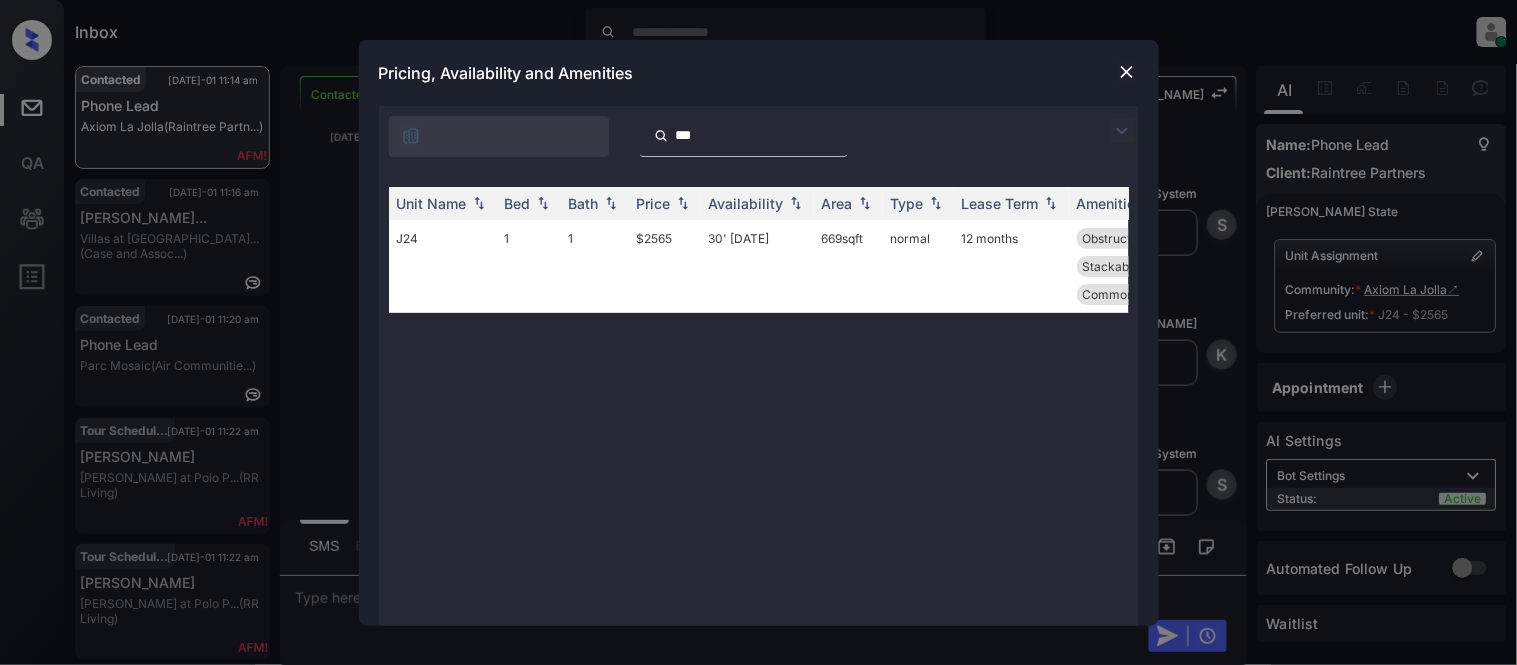 click at bounding box center (1127, 72) 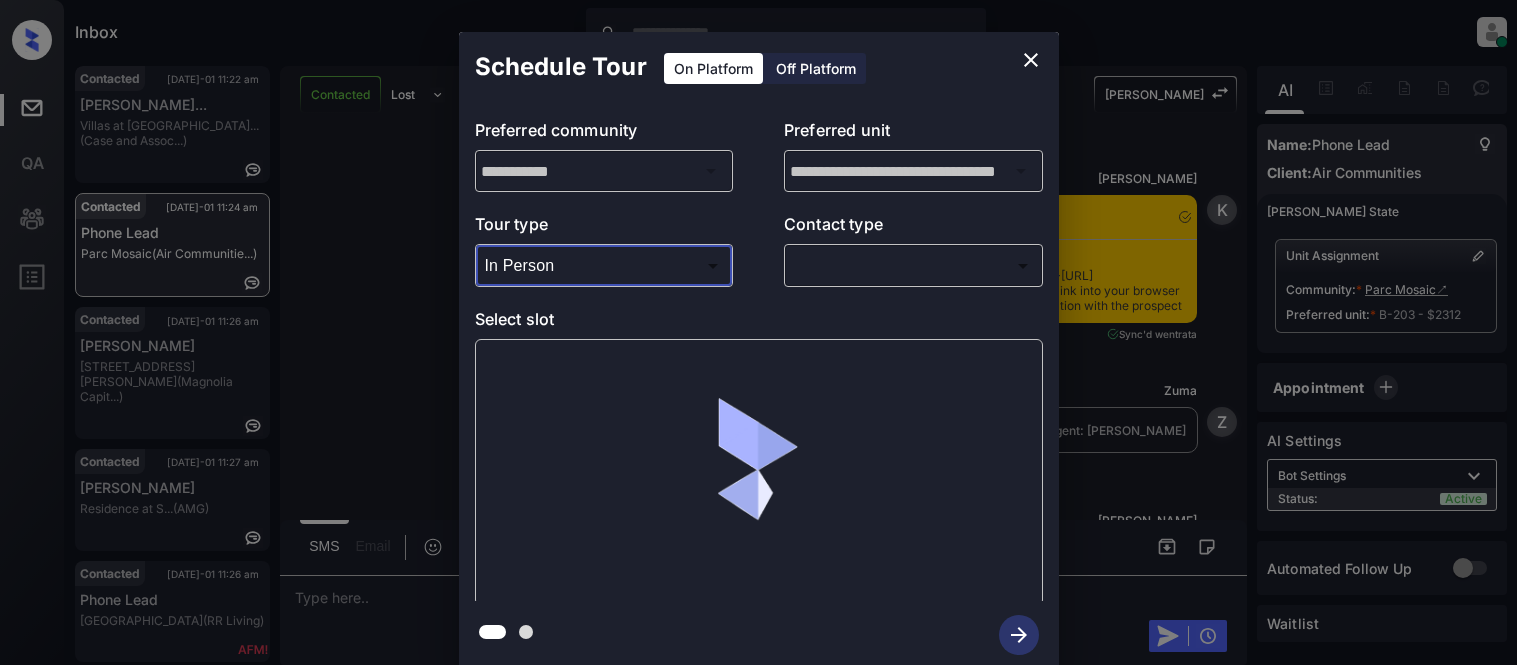 scroll, scrollTop: 0, scrollLeft: 0, axis: both 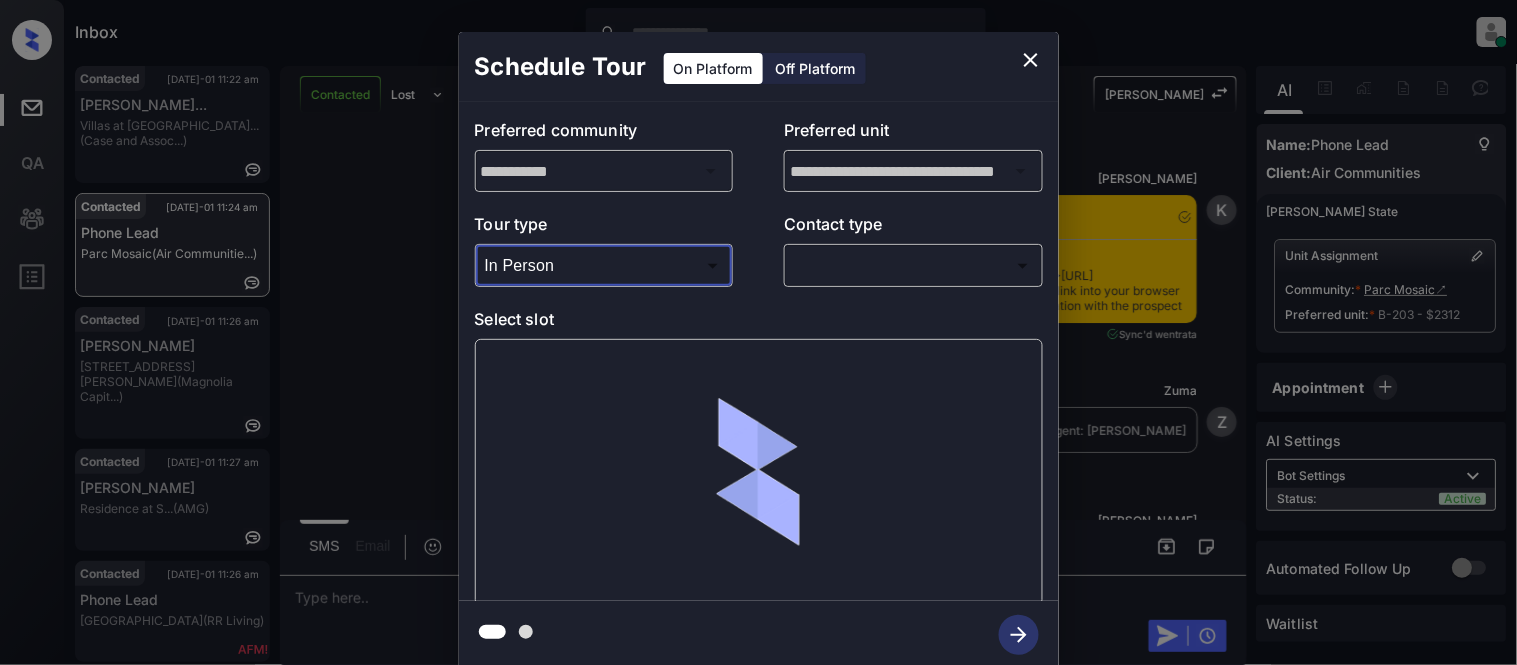 click on "Inbox [PERSON_NAME] Cataag Online Set yourself   offline Set yourself   on break Profile Switch to  light  mode Sign out Contacted [DATE]-01 11:22 am   [PERSON_NAME]... Villas at [GEOGRAPHIC_DATA]...  (Case and Assoc...) Contacted [DATE]-01 11:24 am   Phone Lead Parc Mosaic  (Air Communitie...) Contacted [DATE]-01 11:26 am   [PERSON_NAME] [STREET_ADDRESS][PERSON_NAME]...  (Magnolia Capit...) Contacted [DATE]-01 11:27 am   [PERSON_NAME] Residence at S...  (AMG) Contacted [DATE]-01 11:26 am   Phone Lead [GEOGRAPHIC_DATA]  (RR Living) Tour Cancelled [DATE]-01 11:25 am   Destiny [PERSON_NAME]... Olde Towne Res...  (Air Communitie...) Contacted Lost Lead Sentiment: Angry Upon sliding the acknowledgement:  Lead will move to lost stage. * ​ SMS and call option will be set to opt out. AFM will be turned off for the lead. Kelsey New Message Kelsey Notes Note: <a href="[URL][DOMAIN_NAME]">[URL][DOMAIN_NAME]</a> - Paste this link into your browser to view [PERSON_NAME] conversation with the prospect  Sync'd w" at bounding box center [758, 332] 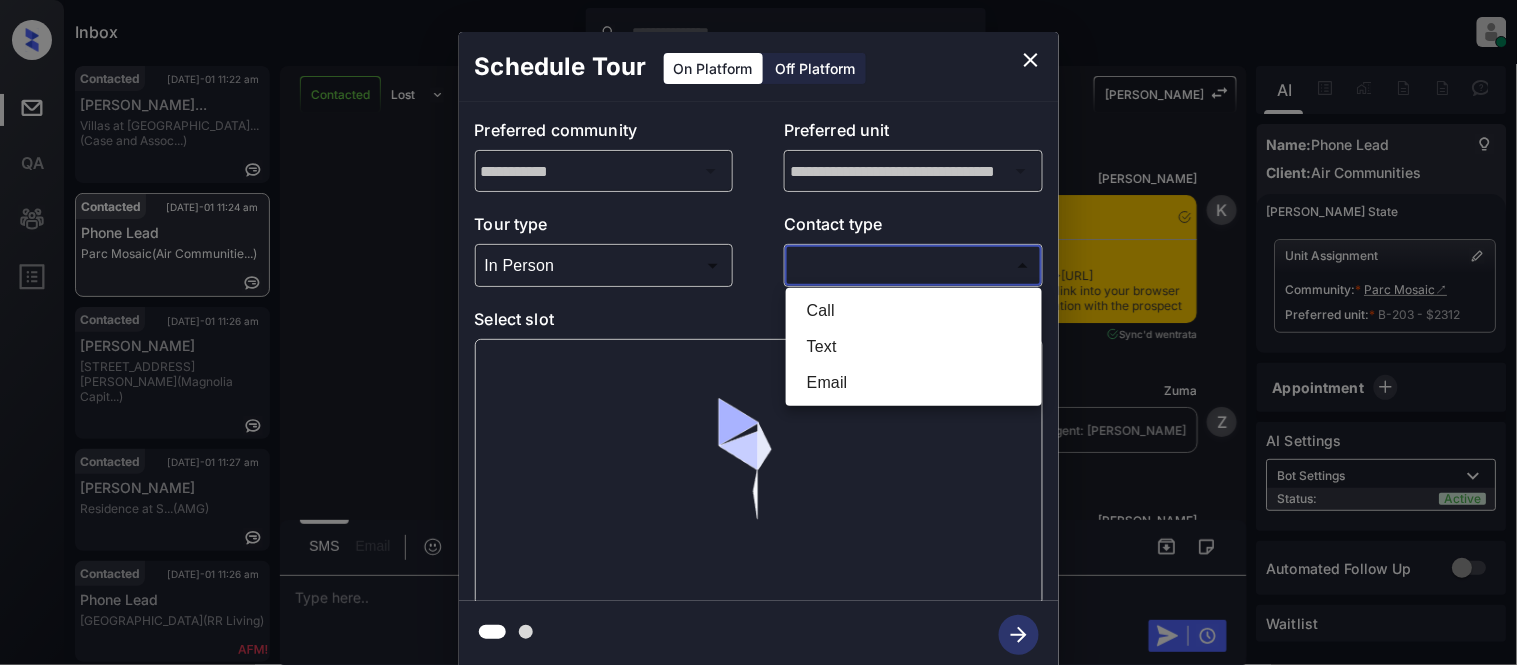 scroll, scrollTop: 3775, scrollLeft: 0, axis: vertical 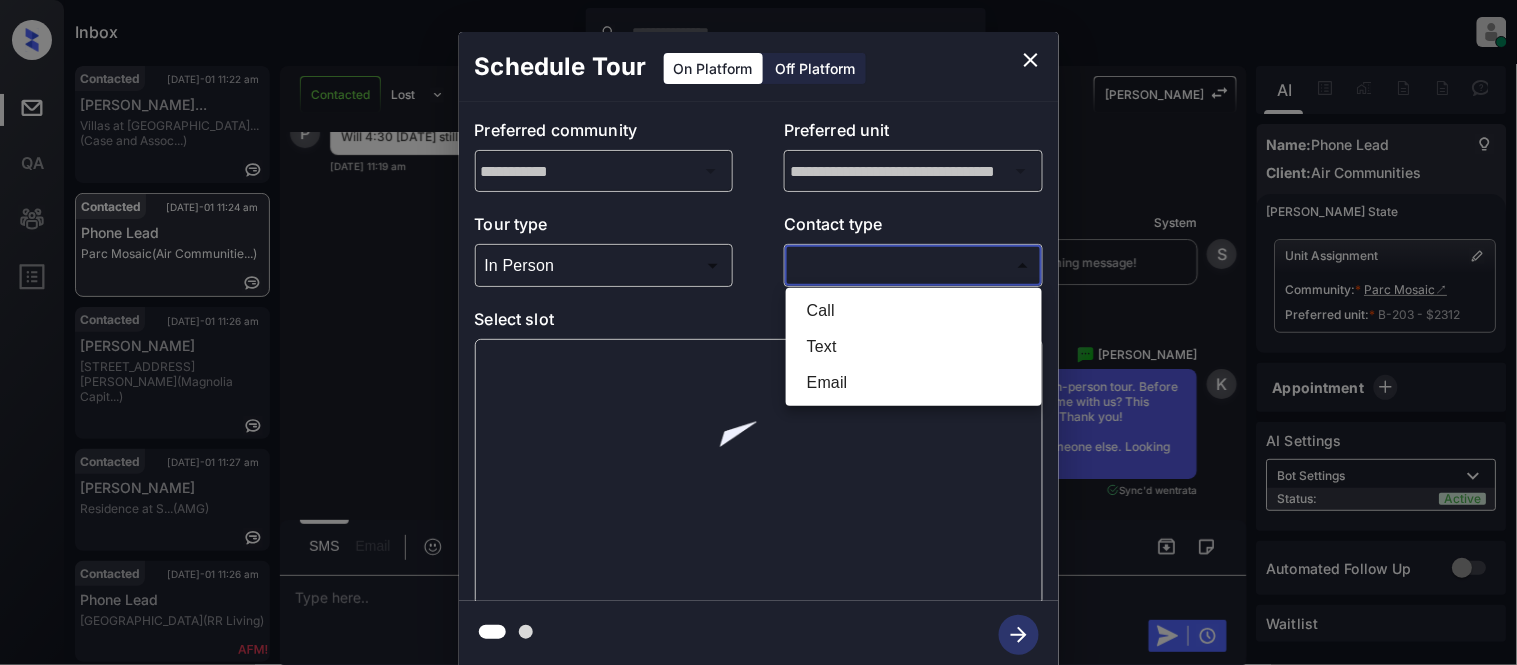 click on "Text" at bounding box center [914, 347] 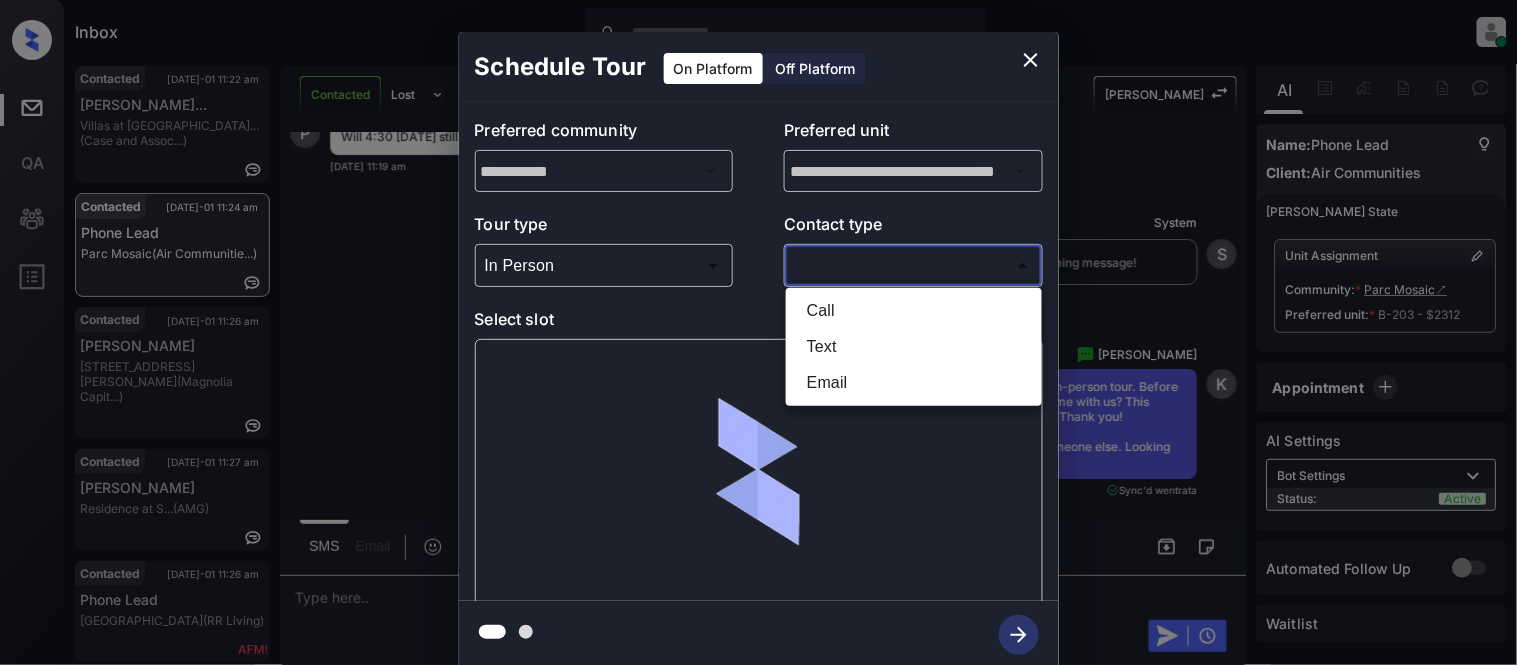 type on "****" 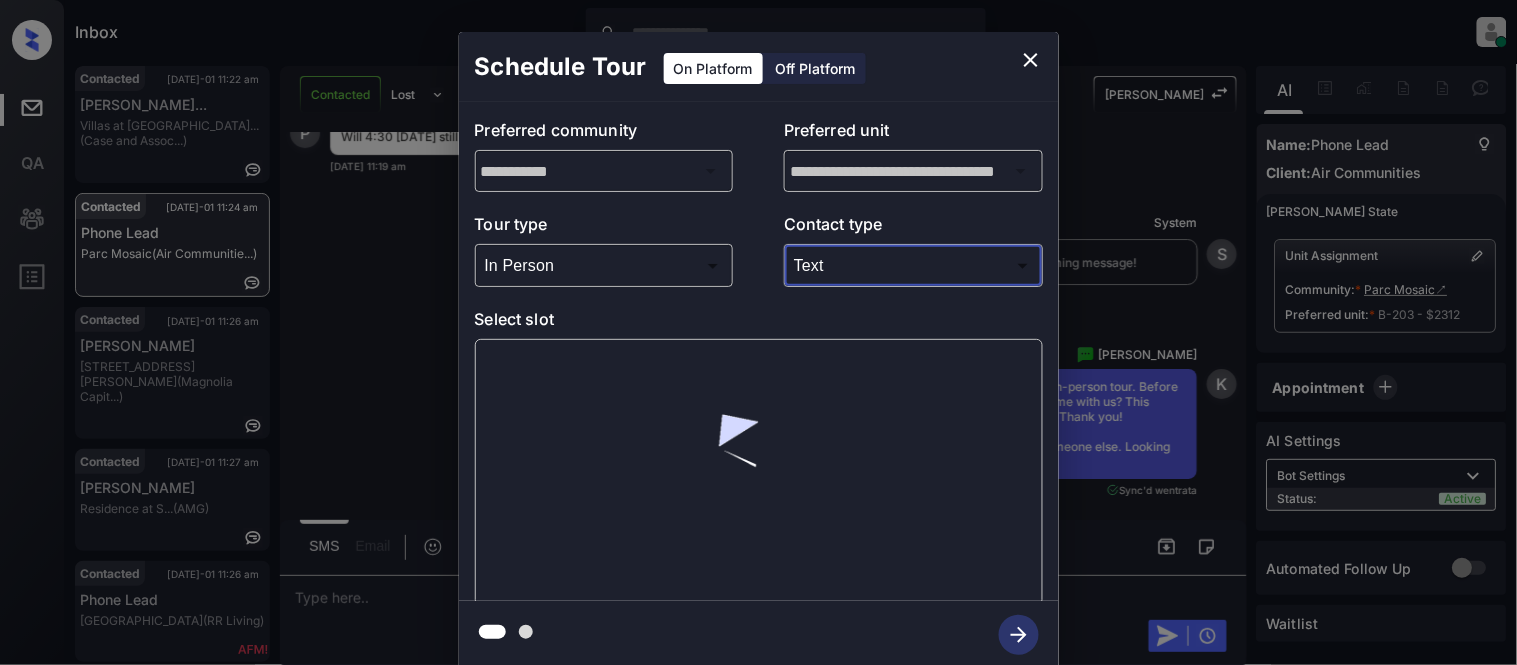 click at bounding box center (759, 472) 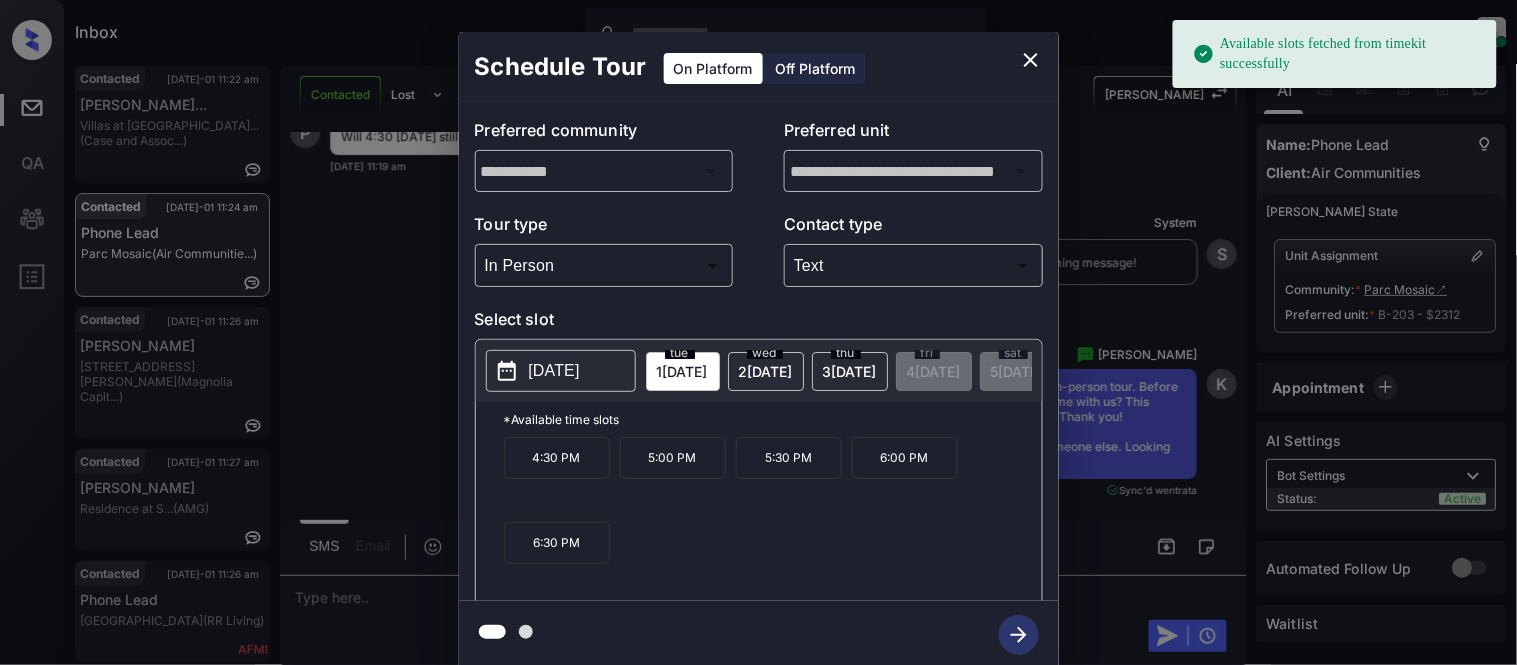 click on "4:30 PM" at bounding box center (557, 458) 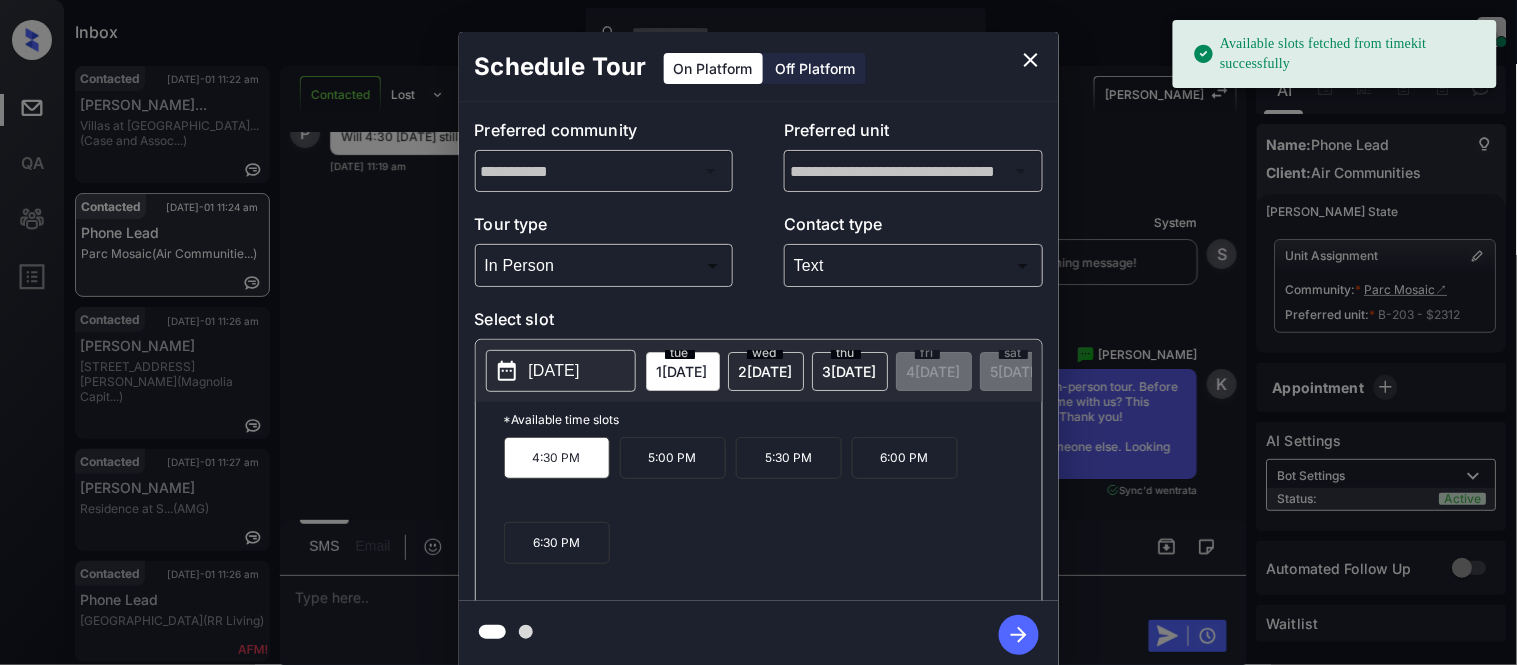 click at bounding box center [1019, 635] 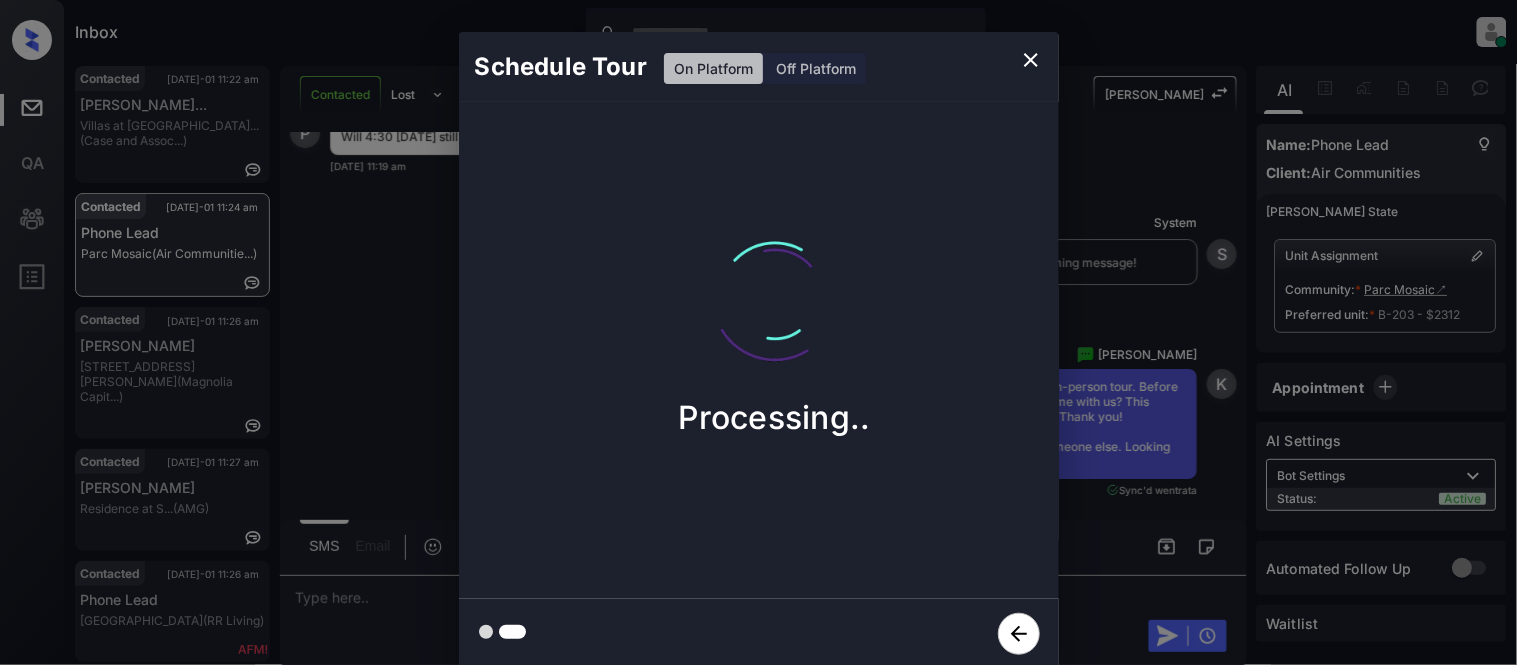 click on "Schedule Tour On Platform Off Platform Processing.." at bounding box center [758, 350] 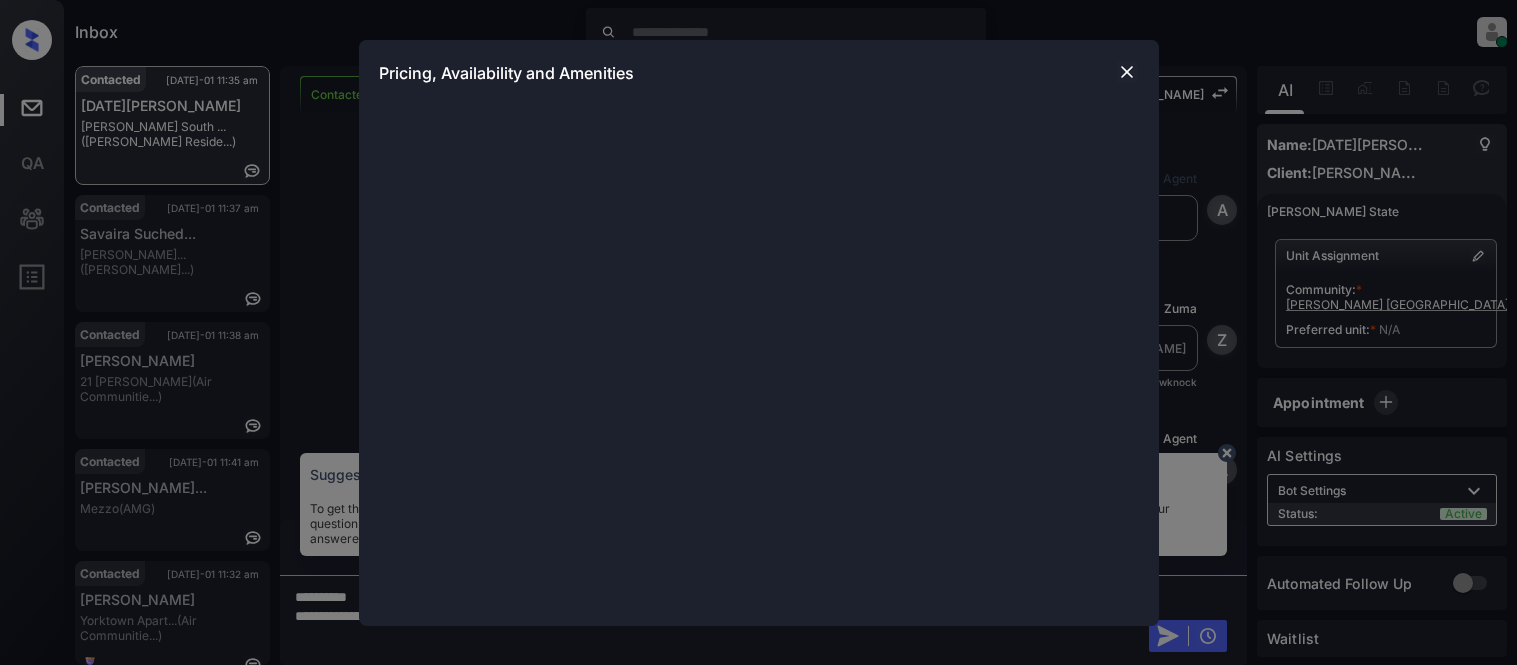 scroll, scrollTop: 0, scrollLeft: 0, axis: both 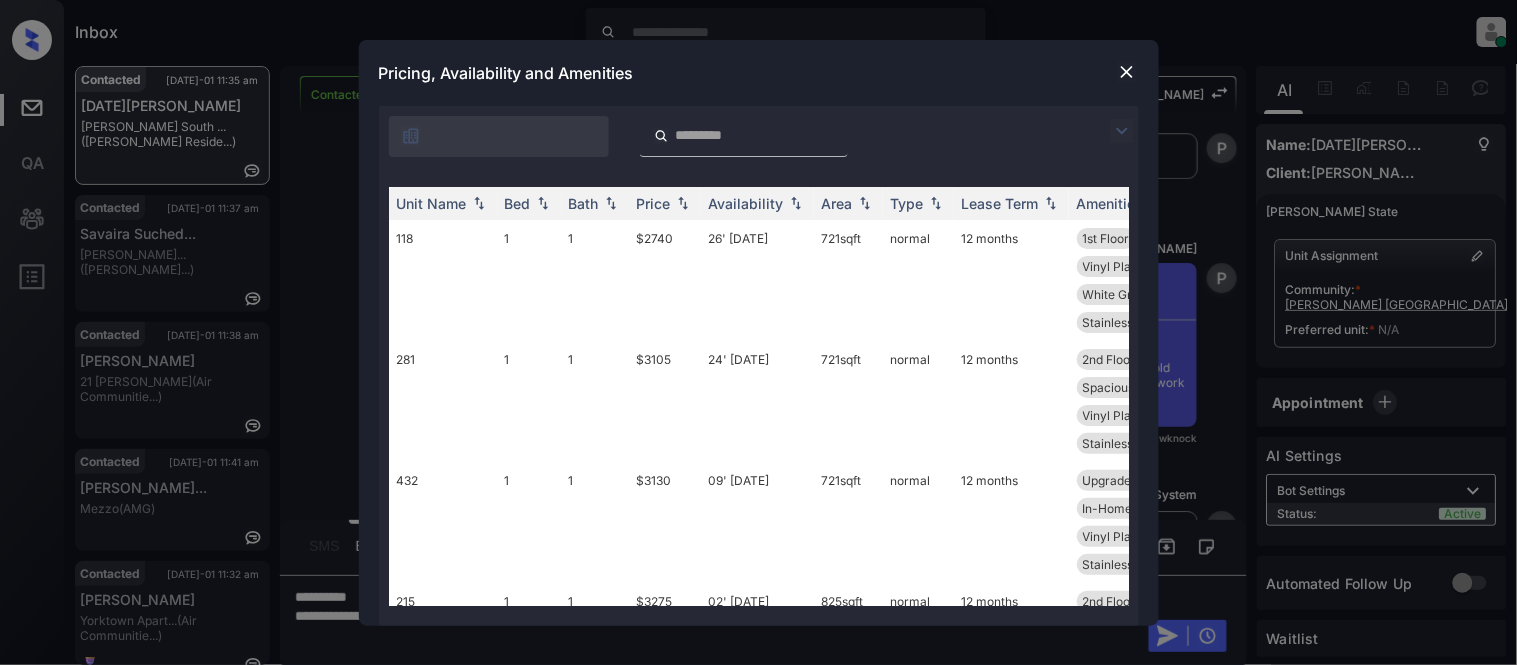 click at bounding box center (1122, 131) 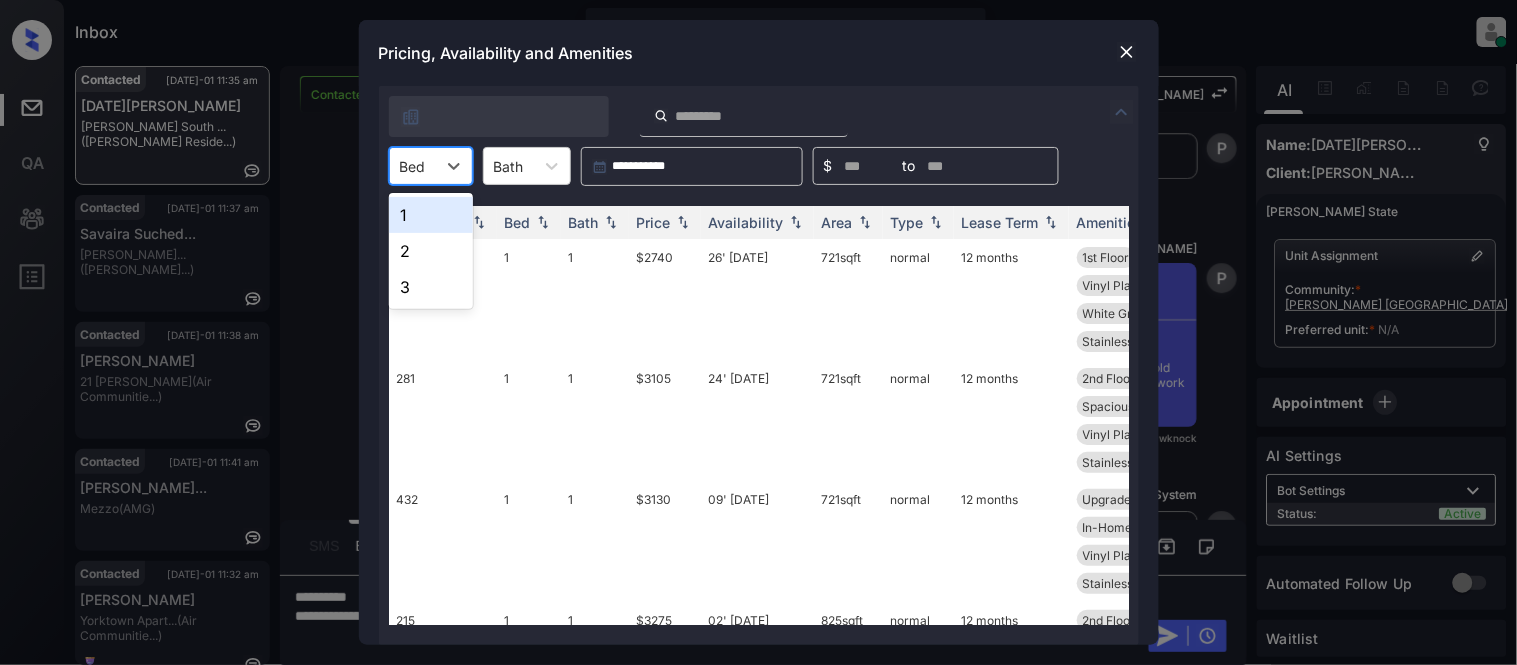 click on "Bed" at bounding box center [413, 166] 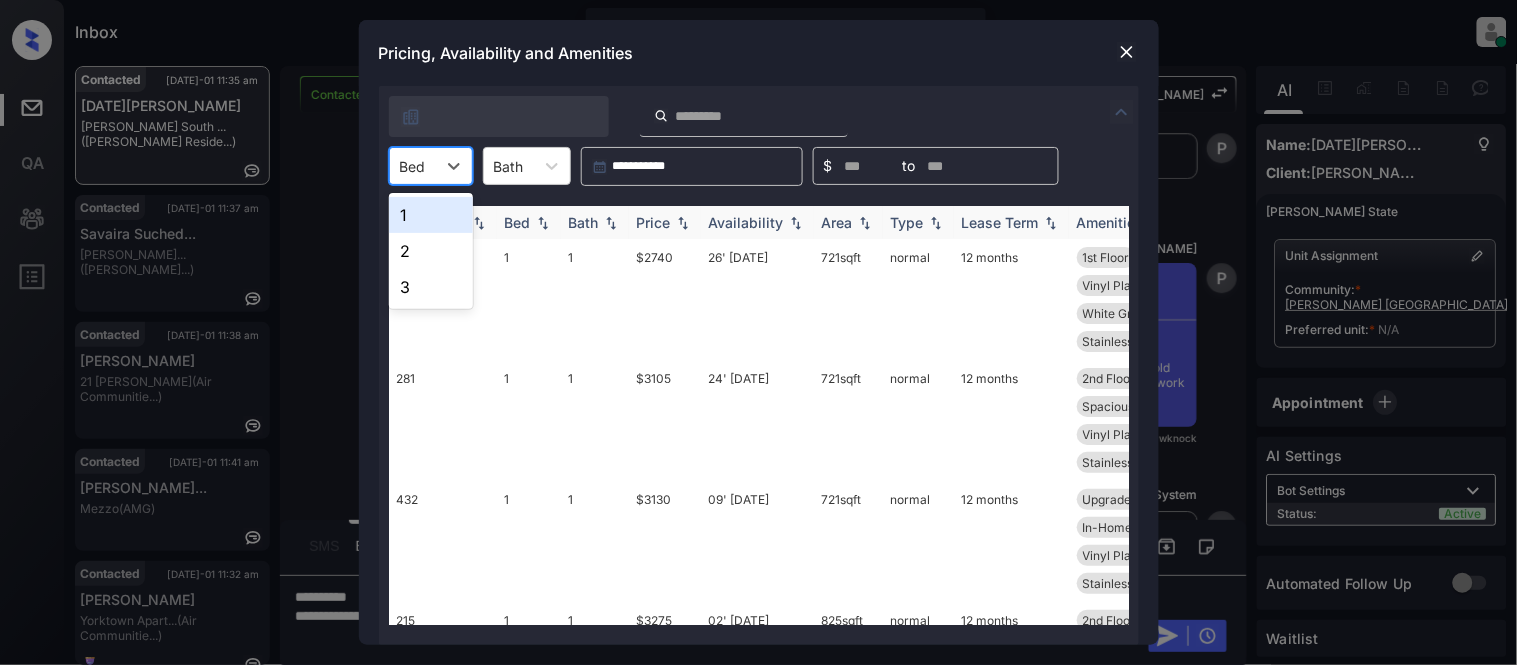 click on "1" at bounding box center [431, 215] 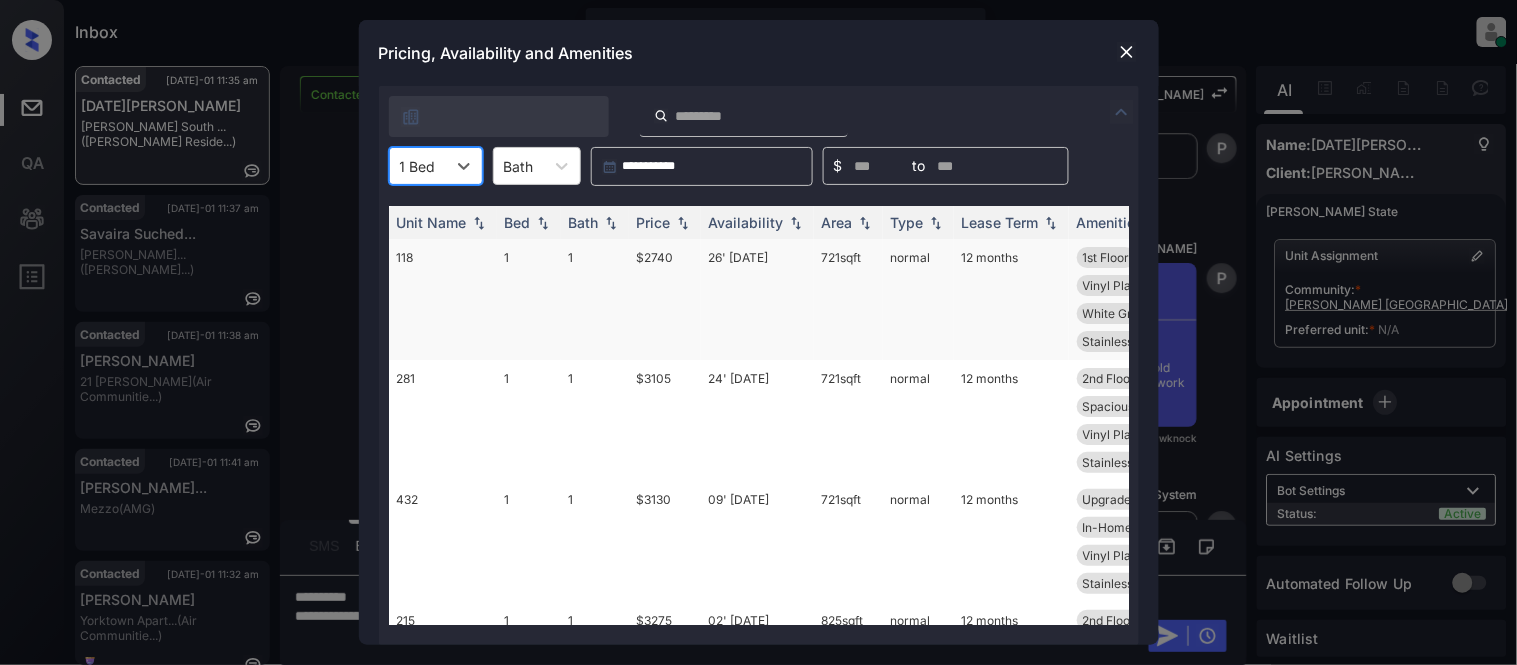 click on "Price" at bounding box center (654, 222) 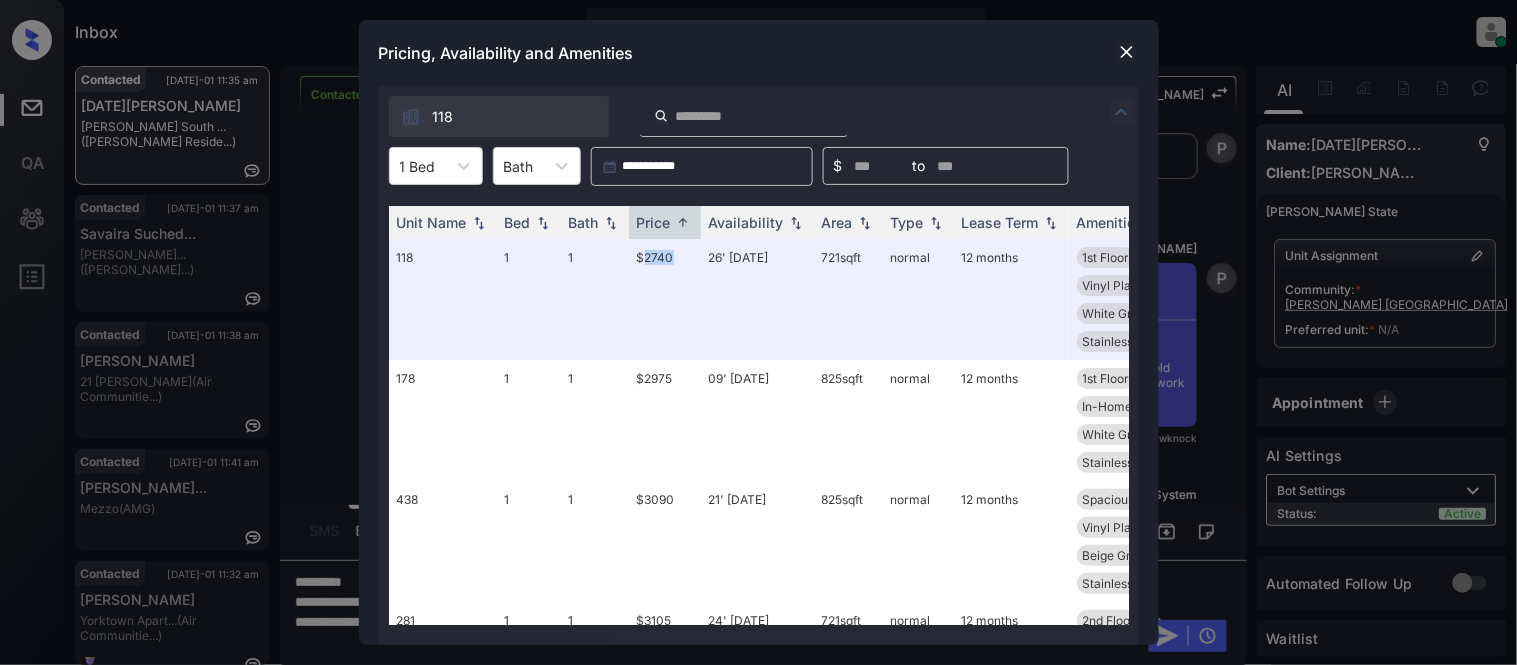 click at bounding box center (1127, 52) 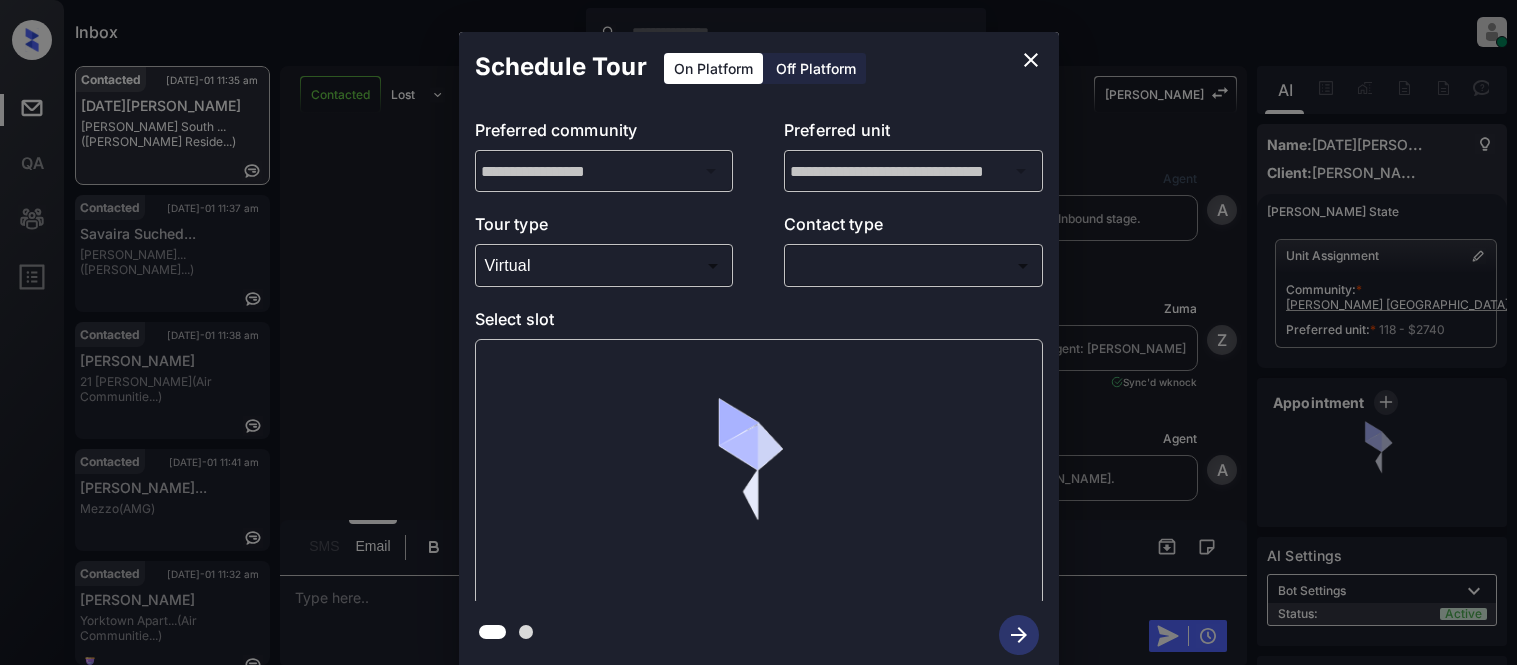 scroll, scrollTop: 0, scrollLeft: 0, axis: both 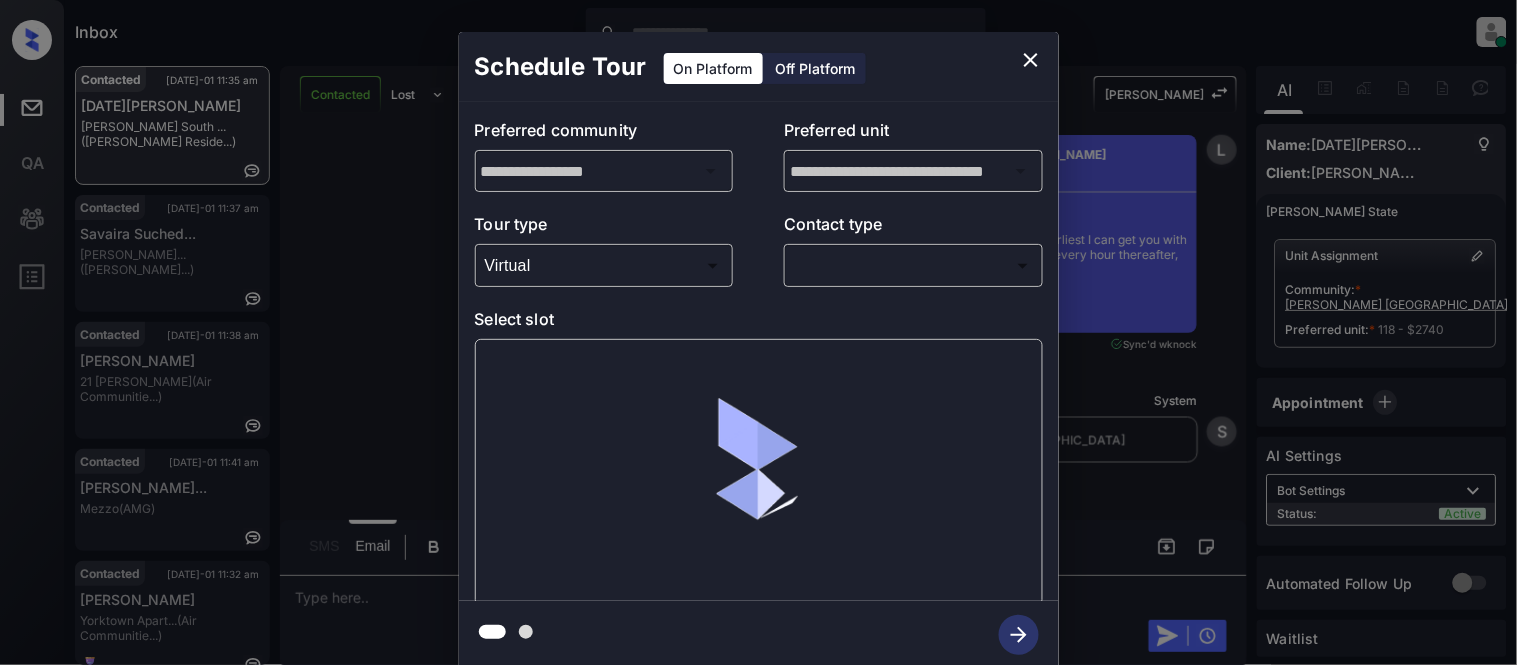 click on "Inbox [PERSON_NAME] Cataag Online Set yourself   offline Set yourself   on break Profile Switch to  light  mode Sign out Contacted [DATE]-01 11:35 am   [DATE][PERSON_NAME] [PERSON_NAME] South ...  ([PERSON_NAME] Reside...) Contacted [DATE]-01 11:37 am   Savaira Suched... [PERSON_NAME]...  ([PERSON_NAME]...) Contacted [DATE]-01 11:38 am   [PERSON_NAME] 21 [PERSON_NAME]  (Air Communitie...) Contacted [DATE]-01 11:41 am   [PERSON_NAME]... Mezzo  (AMG) Contacted [DATE]-01 11:32 am   [PERSON_NAME][GEOGRAPHIC_DATA]...  (Air Communitie...) Contacted [DATE]-01 11:33 am   Ms. Bee Ravel and Roya...  (Air Communitie...) Contacted Lost Lead Sentiment: Angry Upon sliding the acknowledgement:  Lead will move to lost stage. * ​ SMS and call option will be set to opt out. AFM will be turned off for the lead. [PERSON_NAME] New Message Agent Lead created via webhook in Inbound stage. [DATE] 11:06 am A New Message [PERSON_NAME] Lead transferred to leasing agent: [PERSON_NAME] [DATE] 11:06 am  Sync'd w  knock Z New Message Agent AFM Request sent to [PERSON_NAME]. [DATE] 11:06 am A Agent" at bounding box center (758, 332) 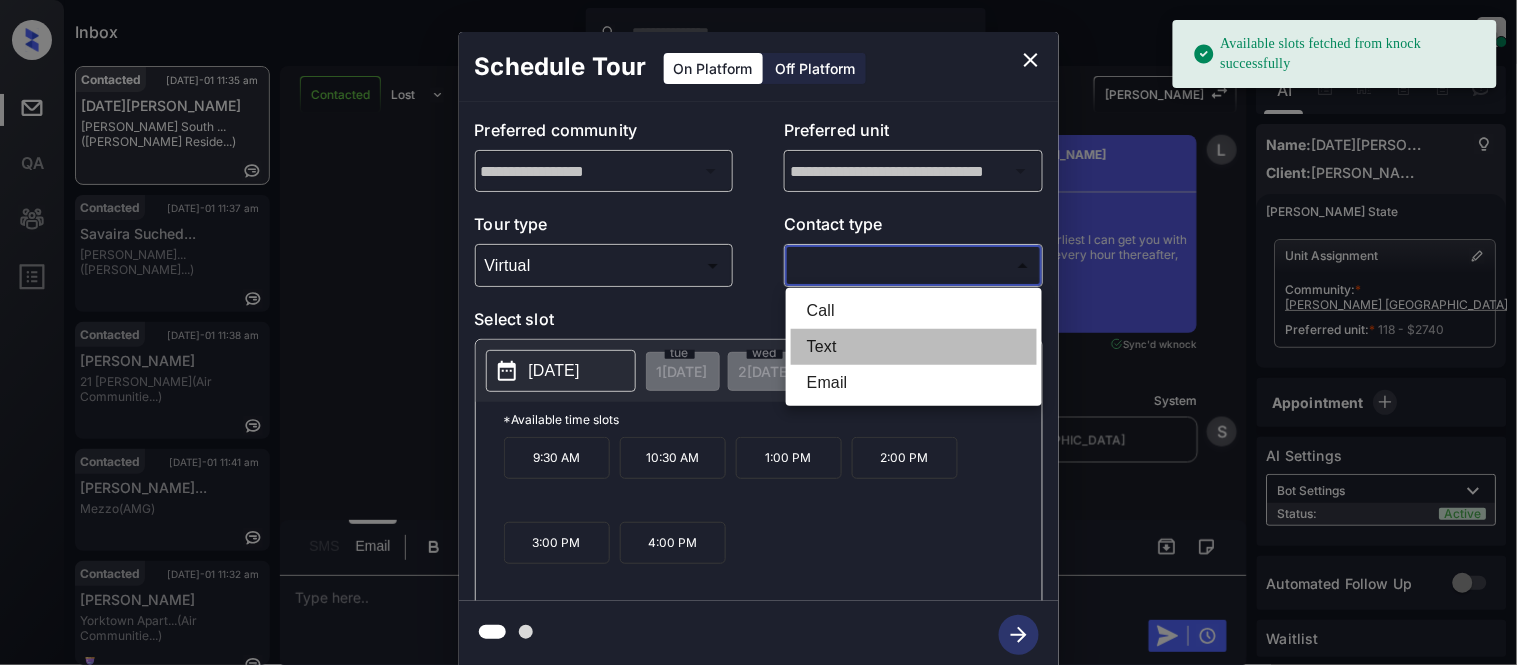 click on "Text" at bounding box center [914, 347] 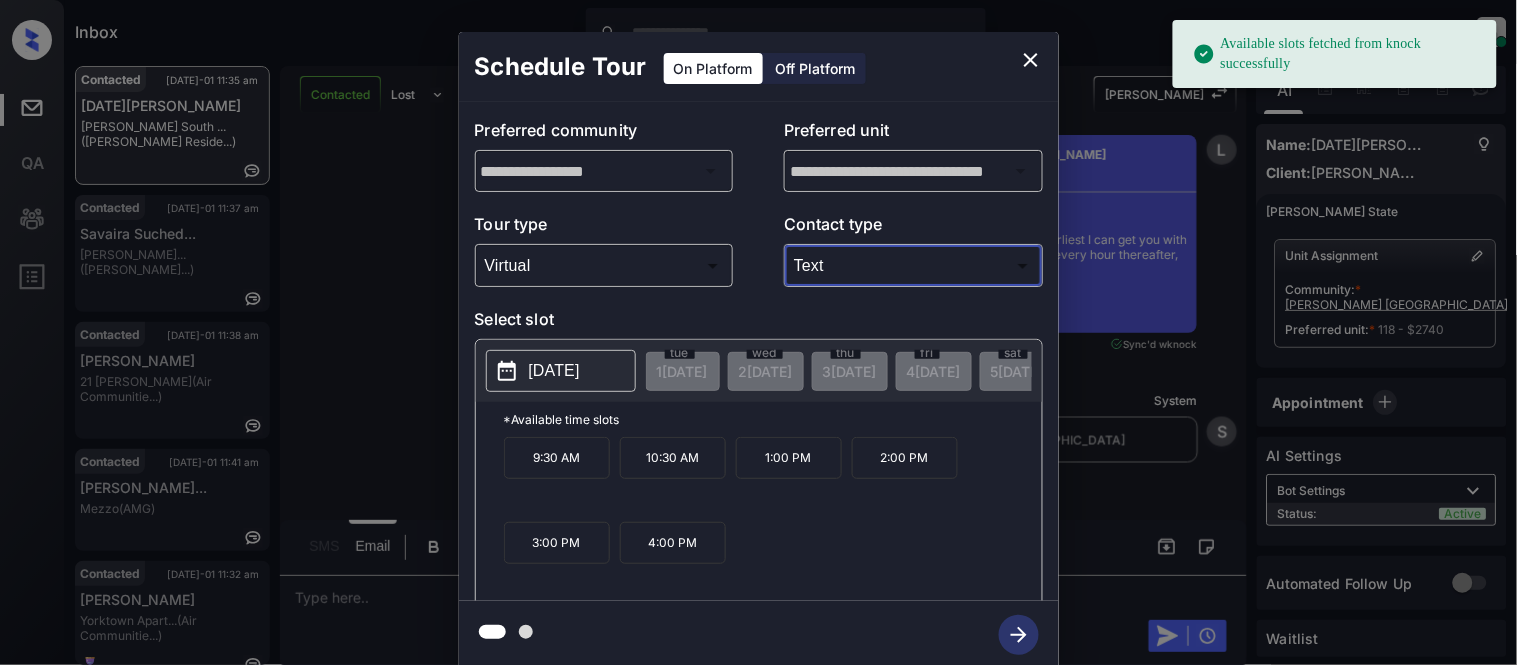 click on "[DATE]" at bounding box center (554, 371) 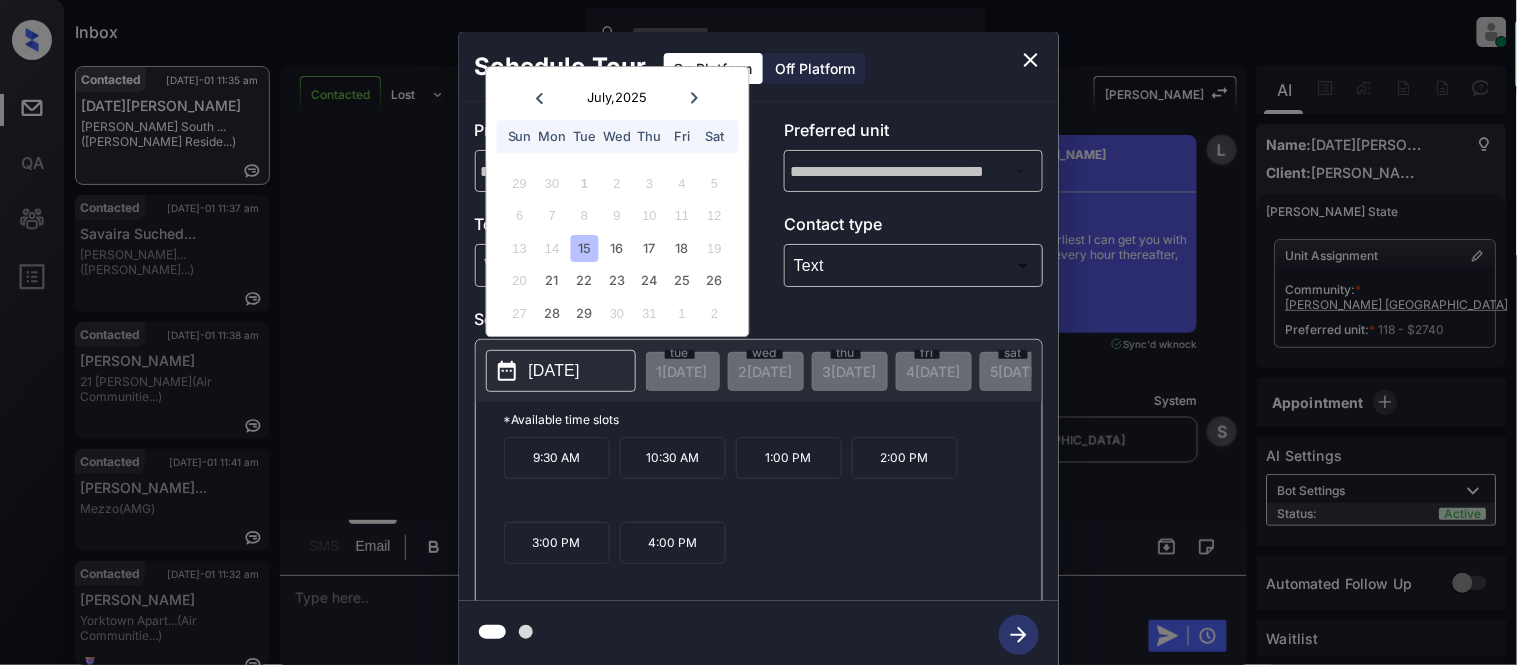 click on "13 14 15 16 17 18 19" at bounding box center (617, 248) 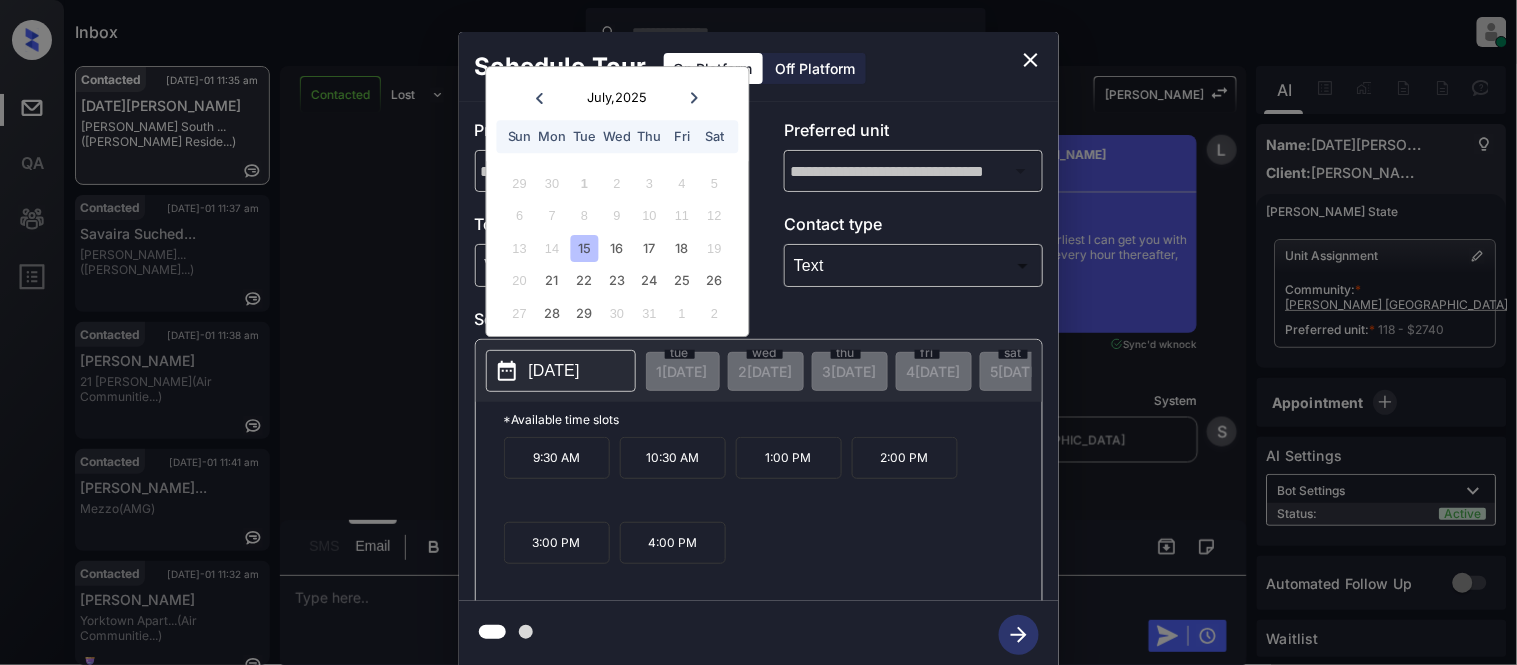click on "1:00 PM" at bounding box center (789, 458) 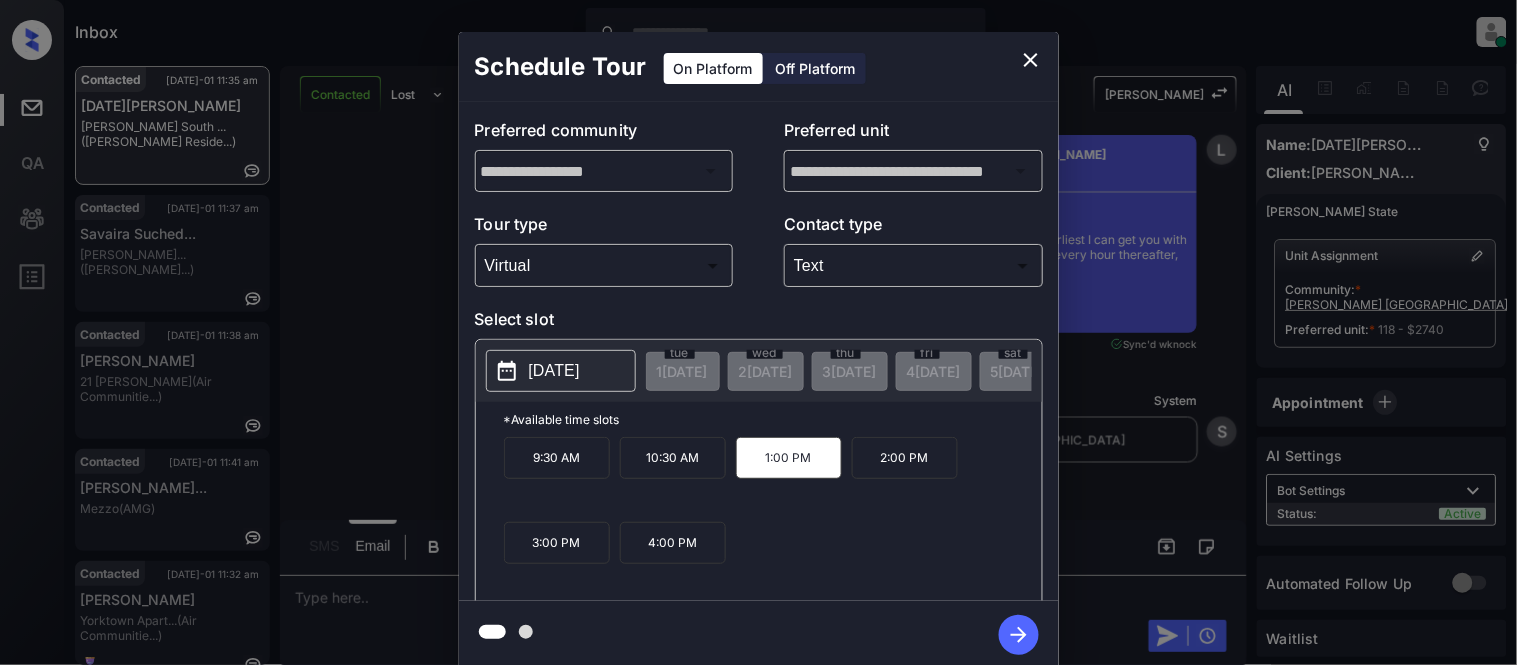 click 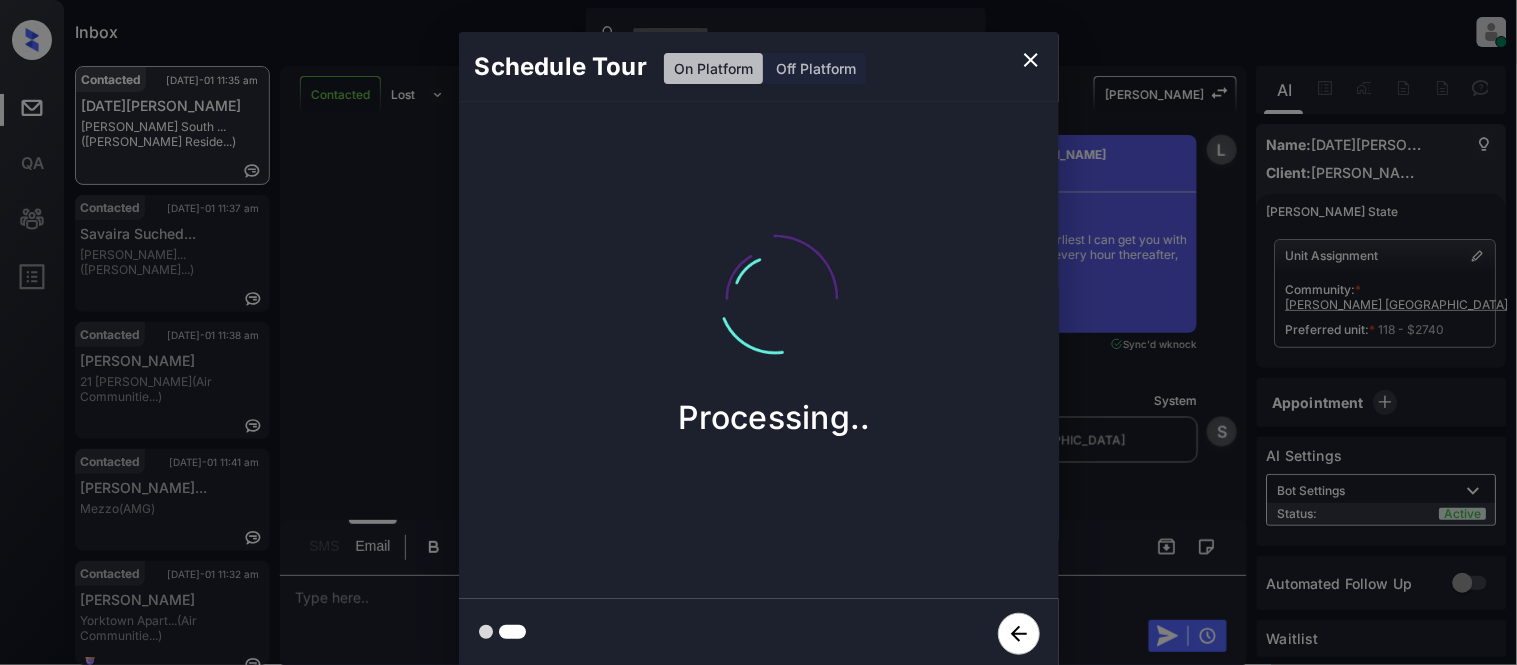 click on "Schedule Tour On Platform Off Platform Processing.." at bounding box center (758, 350) 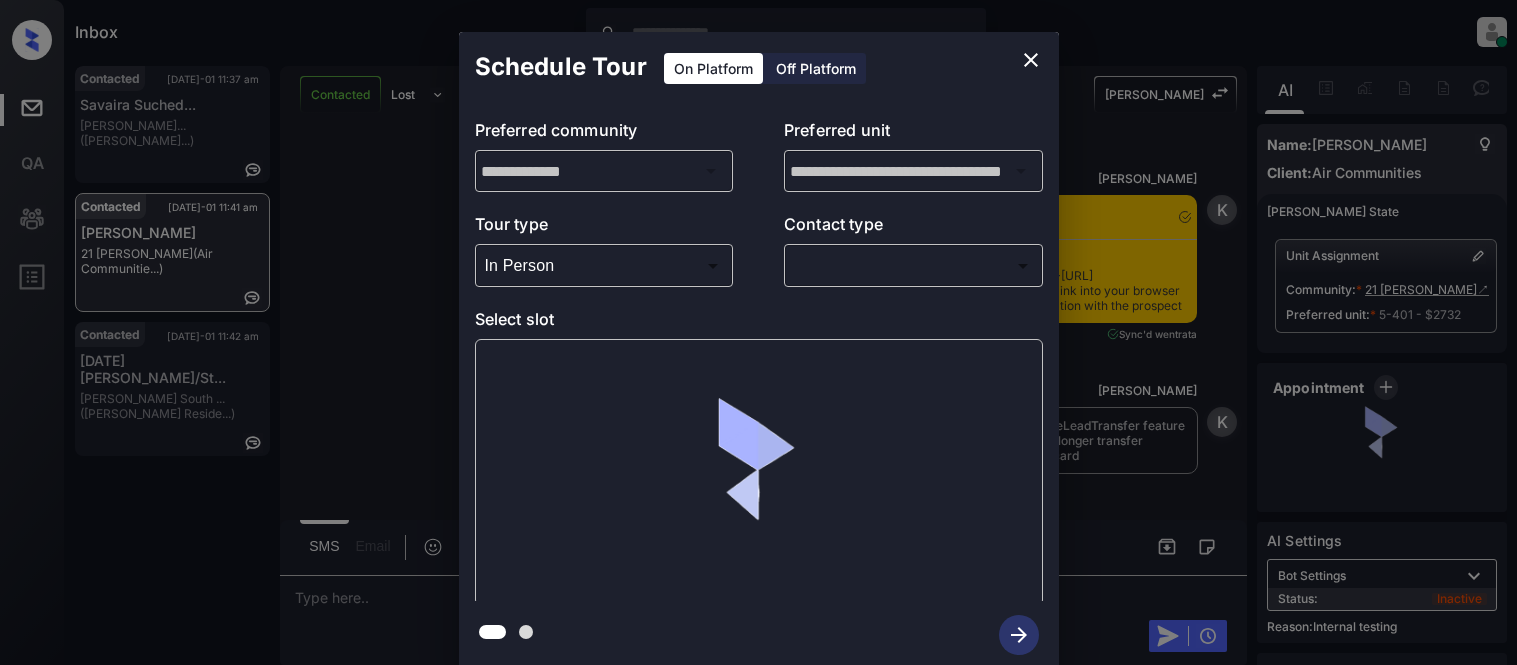 click 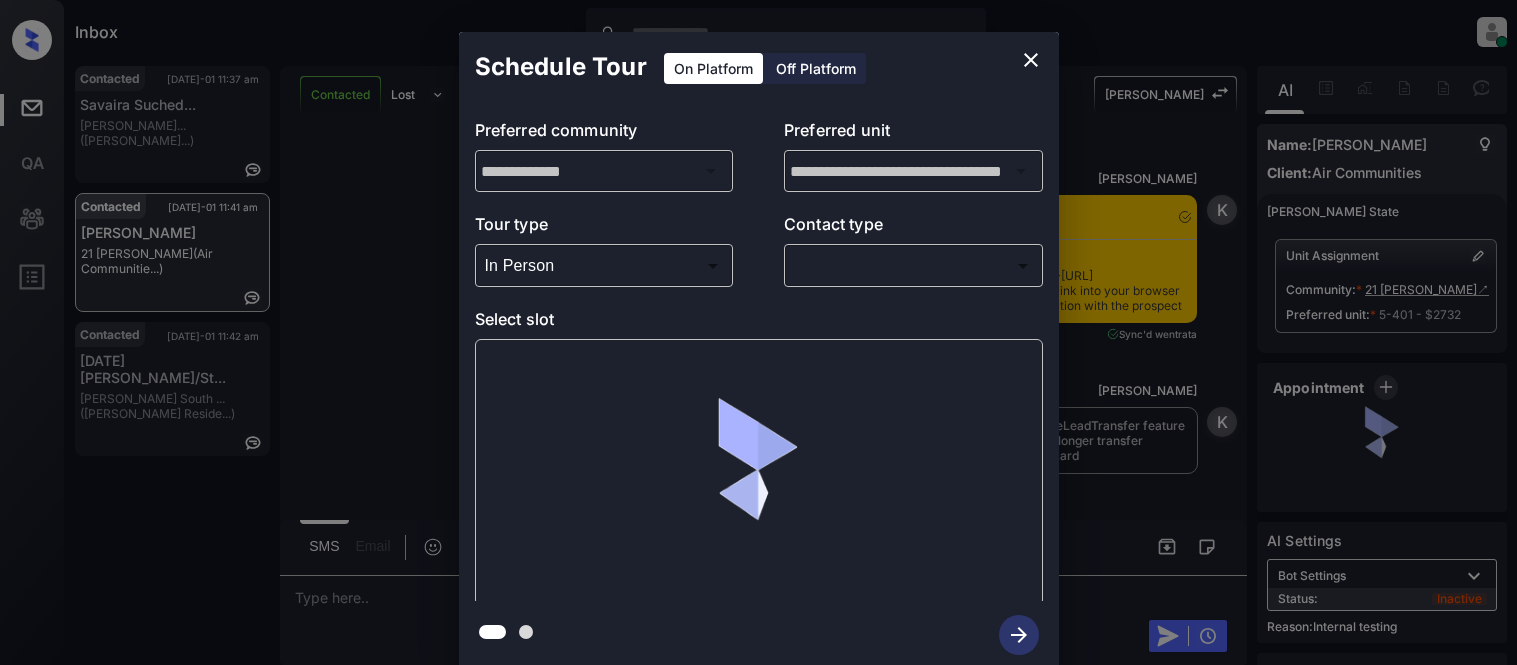 scroll, scrollTop: 0, scrollLeft: 0, axis: both 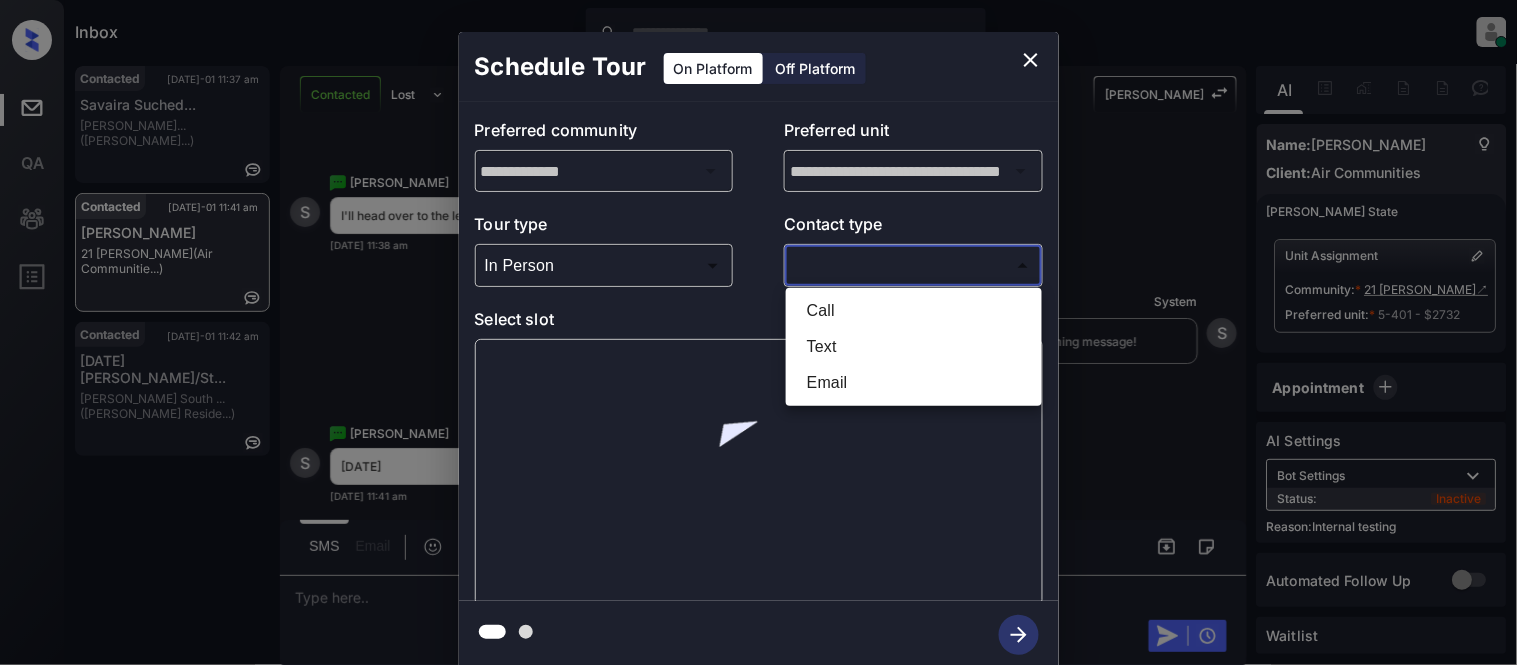 click on "Inbox Kristina Cataag Online Set yourself   offline Set yourself   on break Profile Switch to  light  mode Sign out Contacted Jul-01 11:37 am   Savaira Suched... Alleia Watters...  (Davis Developm...) Contacted Jul-01 11:41 am   Shai Pitt 21 Fitzsimons  (Air Communitie...) Contacted Jul-01 11:42 am   Lucia Zhang/St... Griffis South ...  (Griffis Reside...) Contacted Lost Lead Sentiment: Angry Upon sliding the acknowledgement:  Lead will move to lost stage. * ​ SMS and call option will be set to opt out. AFM will be turned off for the lead. Kelsey New Message Kelsey Notes Note: <a href="https://conversation.getzuma.com/68642a28f0f0be36c5a8d930">https://conversation.getzuma.com/68642a28f0f0be36c5a8d930</a> - Paste this link into your browser to view Kelsey’s conversation with the prospect Jul 01, 2025 11:34 am  Sync'd w  entrata K New Message Kelsey Due to the activation of disableLeadTransfer feature flag, Kelsey will no longer transfer ownership of this CRM guest card Jul 01, 2025 11:34 am K New Message Z" 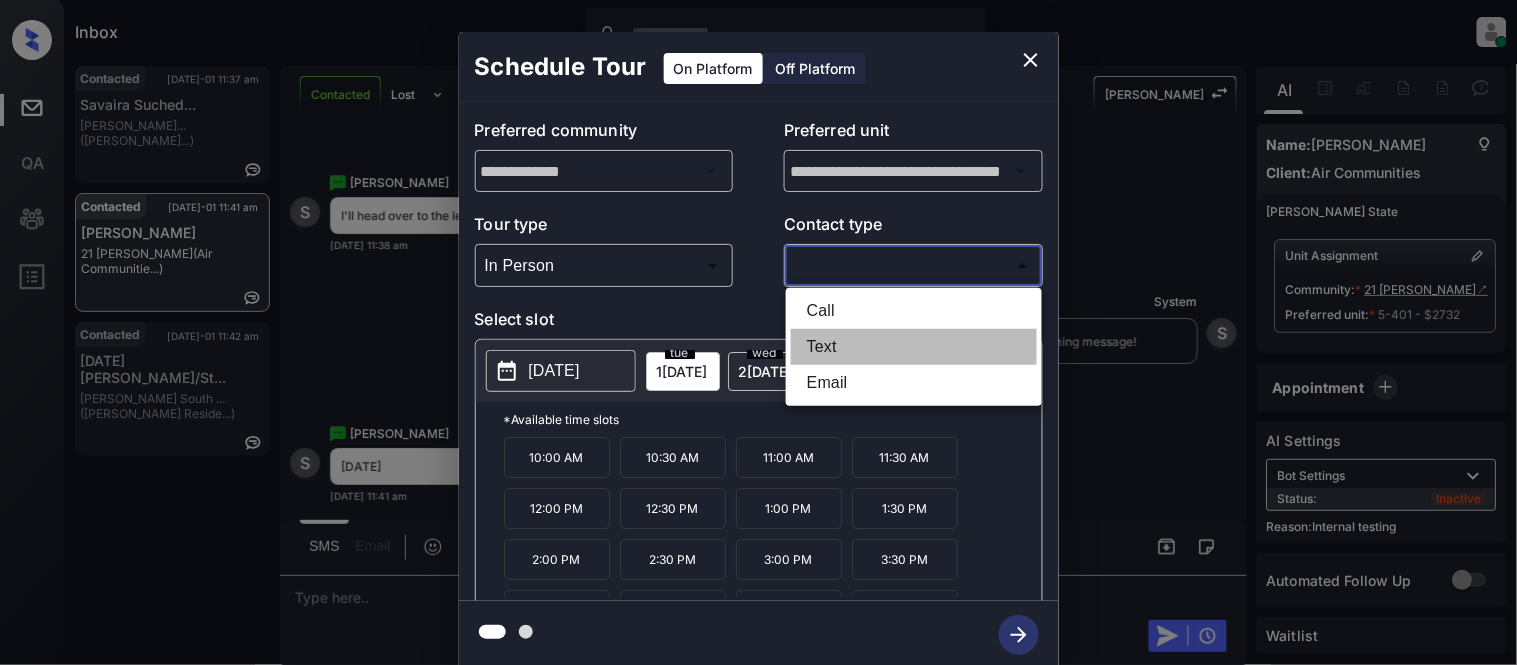 click on "Text" 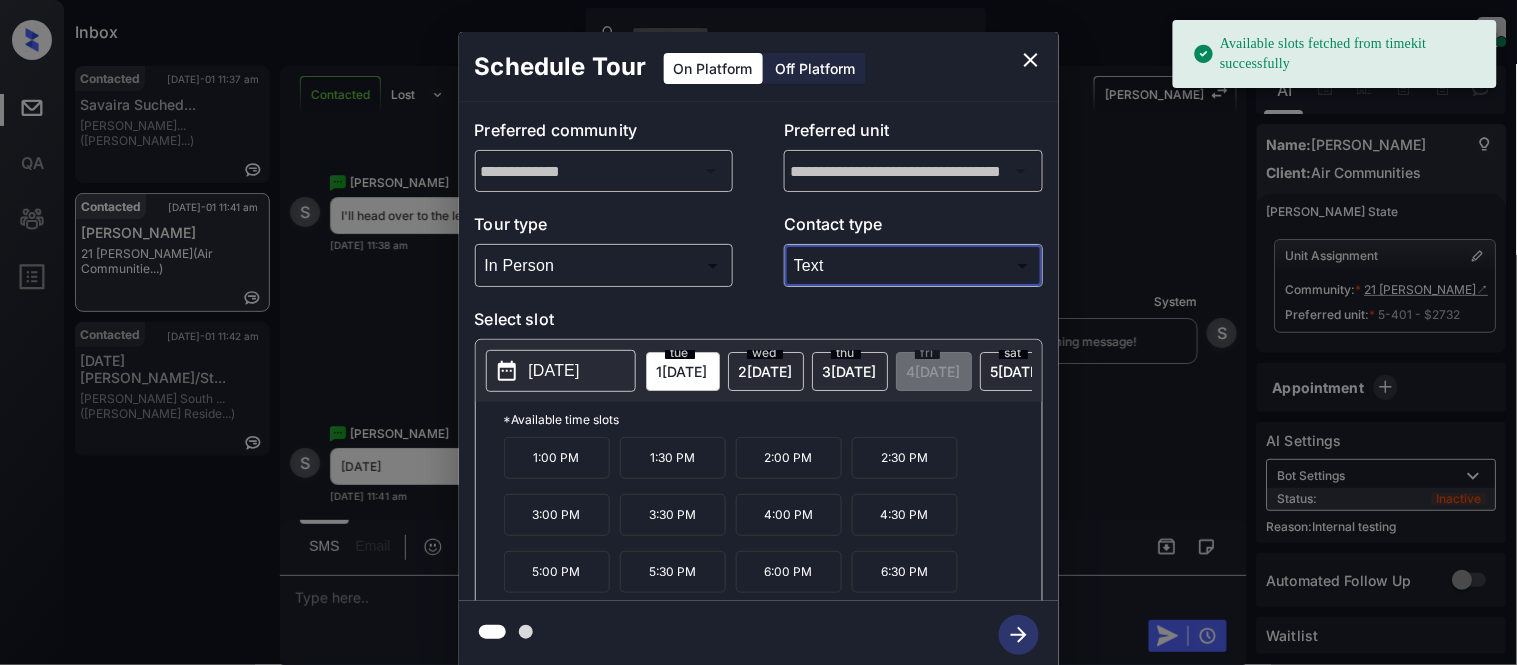 click on "1:00 PM" 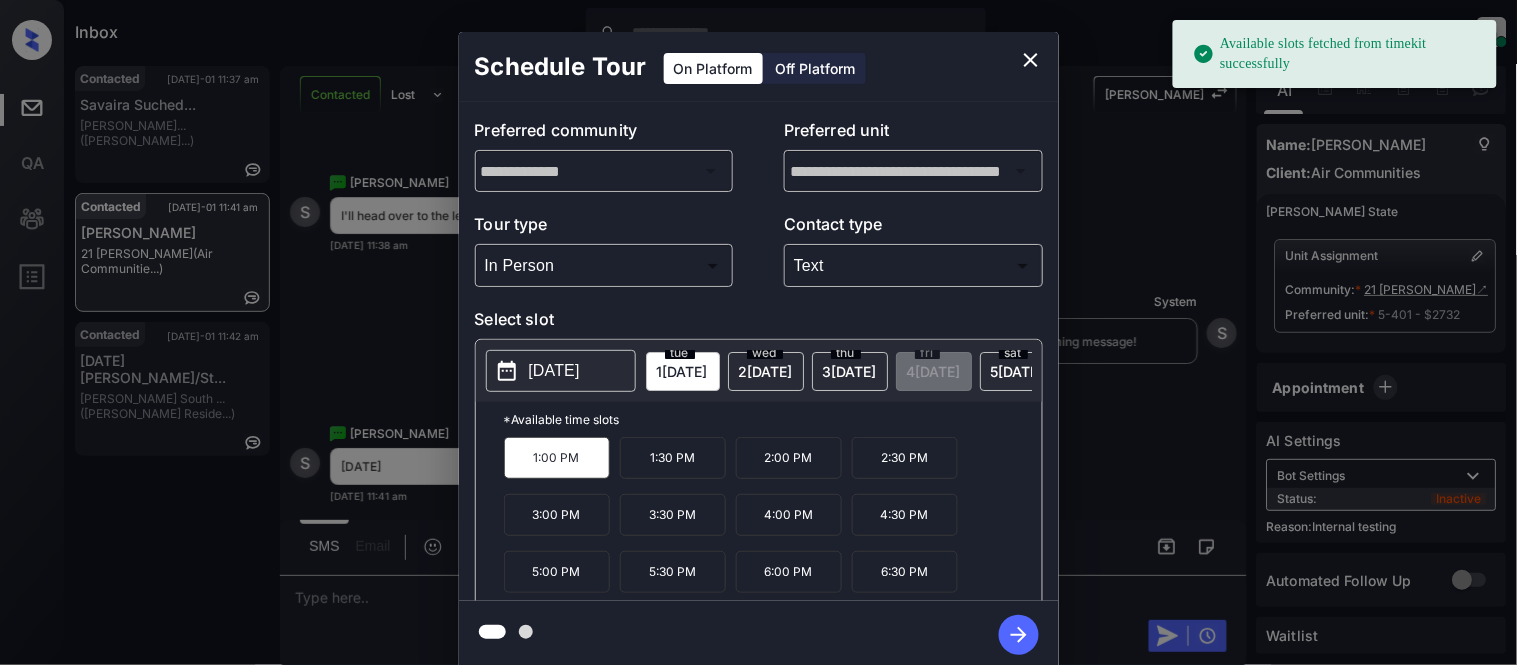 click 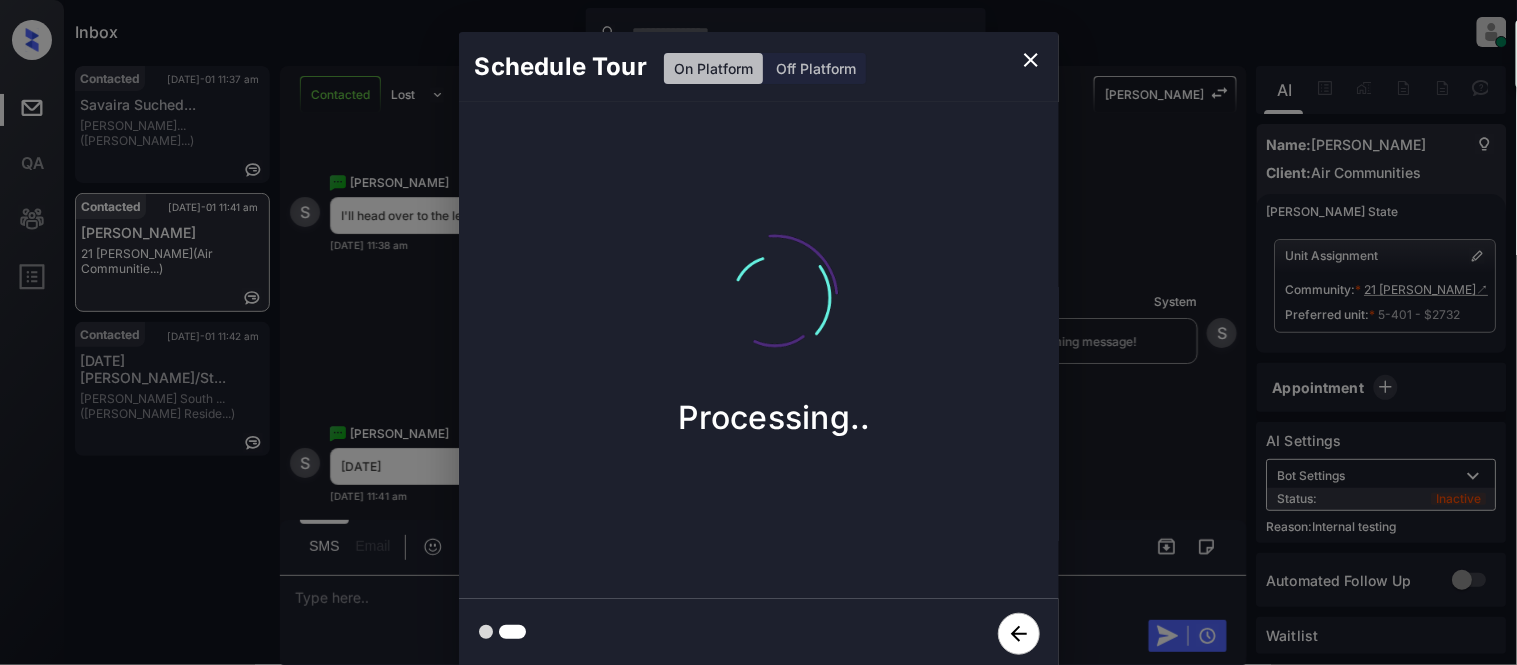 click on "Schedule Tour On Platform Off Platform Processing.." 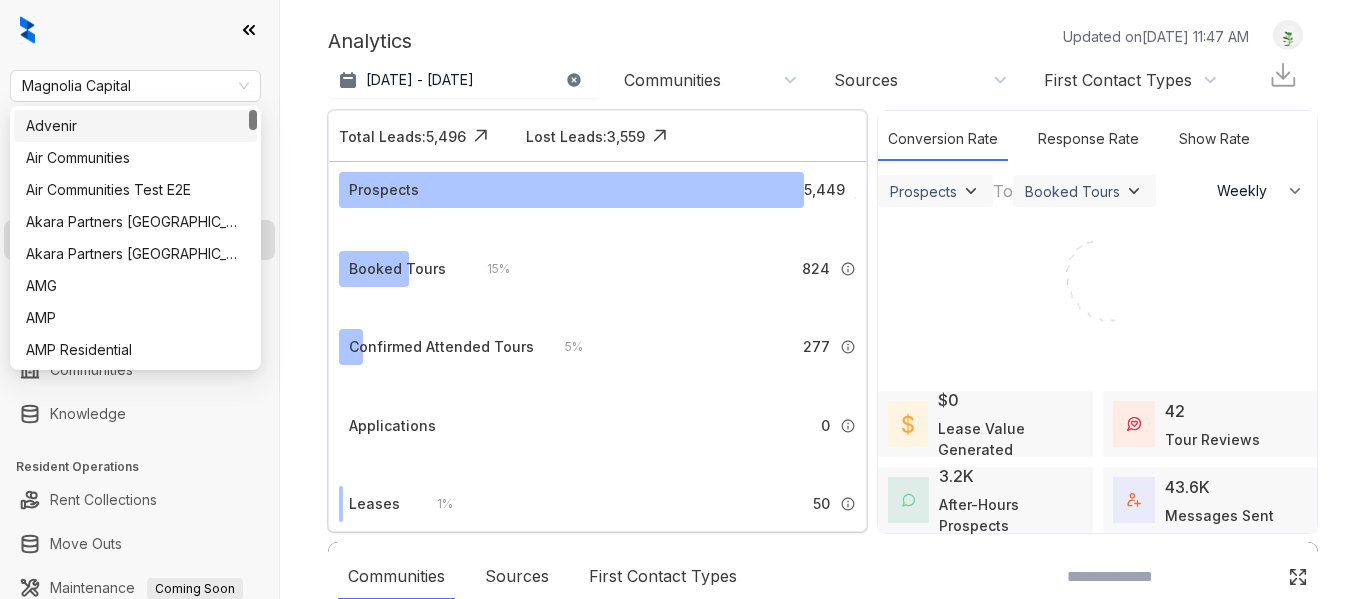 select on "******" 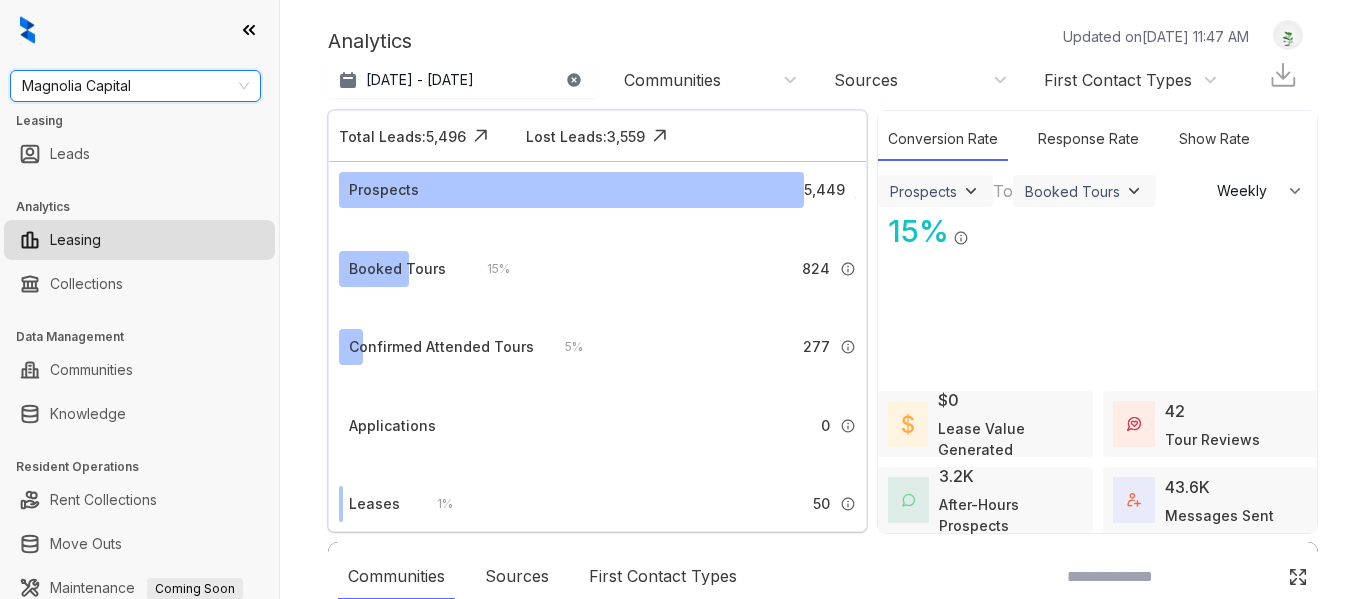 scroll, scrollTop: 0, scrollLeft: 0, axis: both 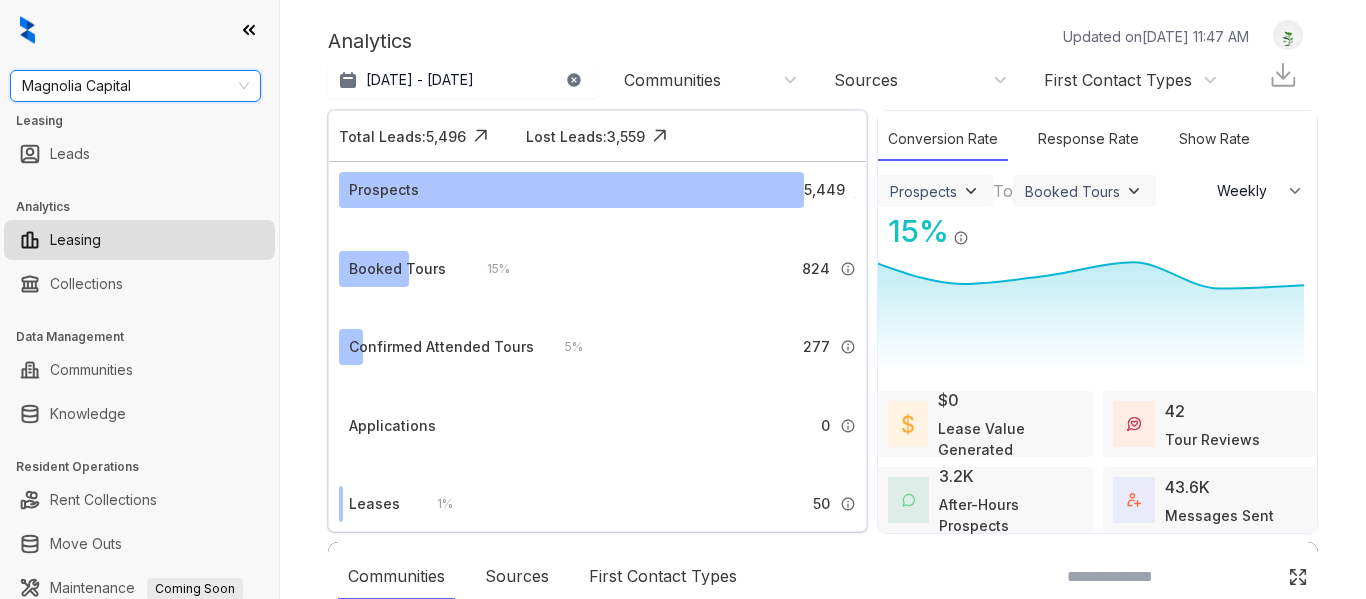 click on "Magnolia Capital" at bounding box center [135, 86] 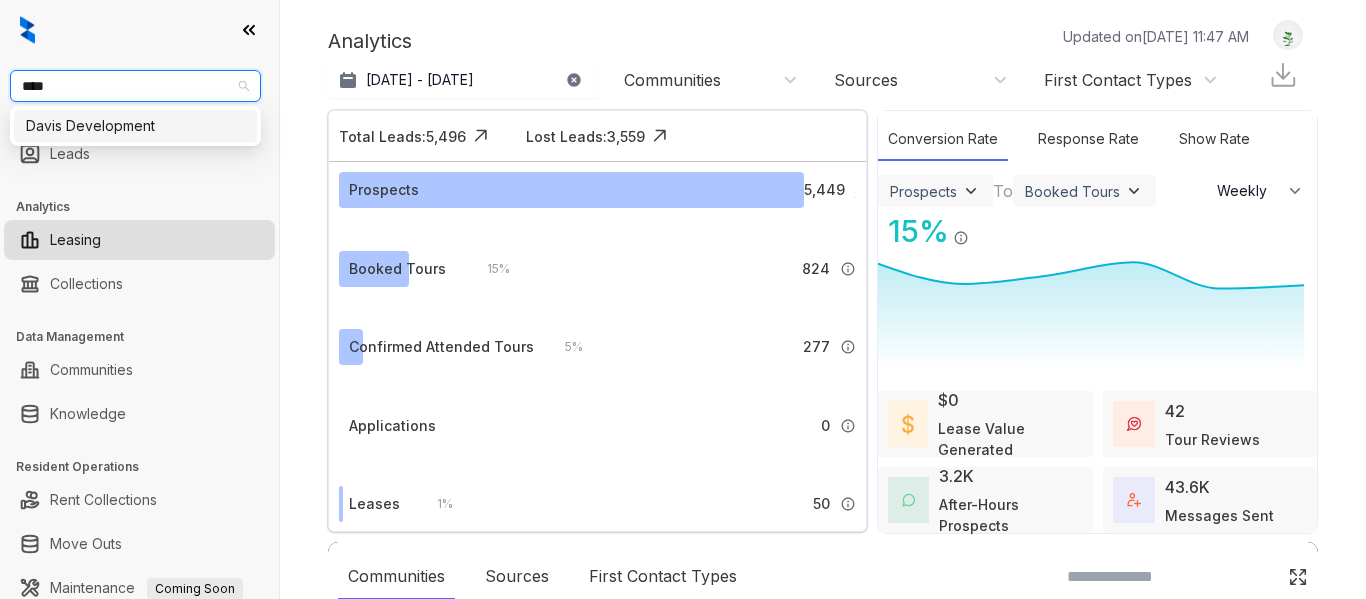 type on "*****" 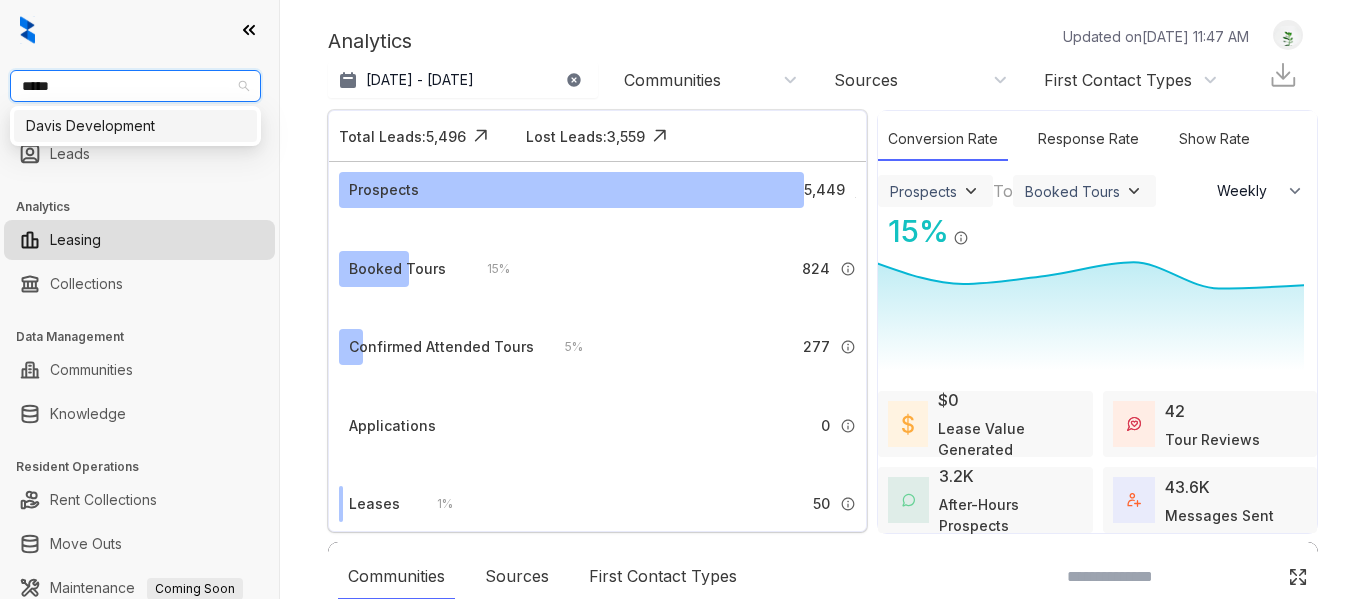 click on "Davis Development" at bounding box center [135, 126] 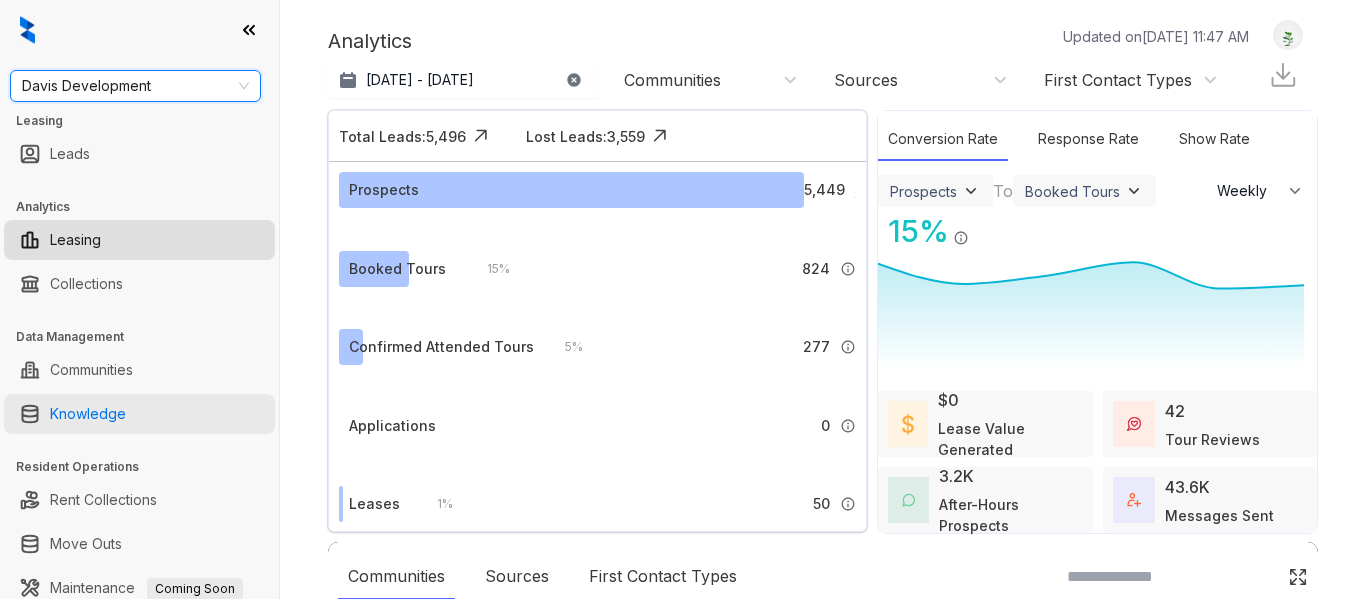 click on "Knowledge" at bounding box center [88, 414] 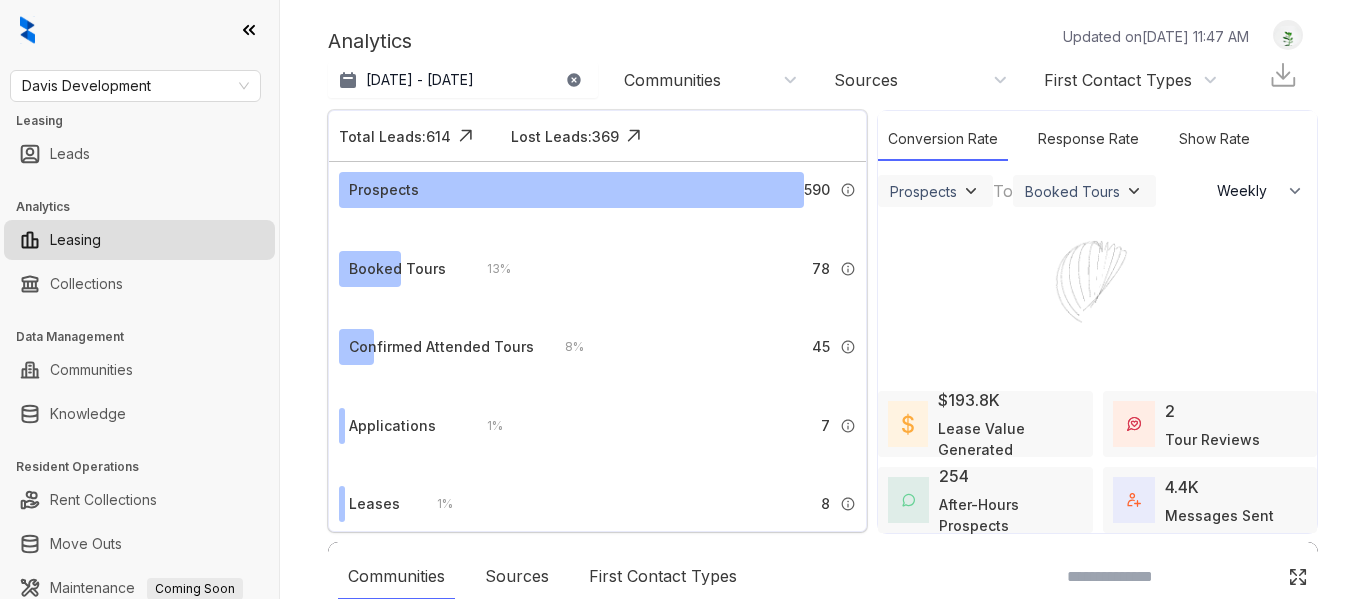 select on "******" 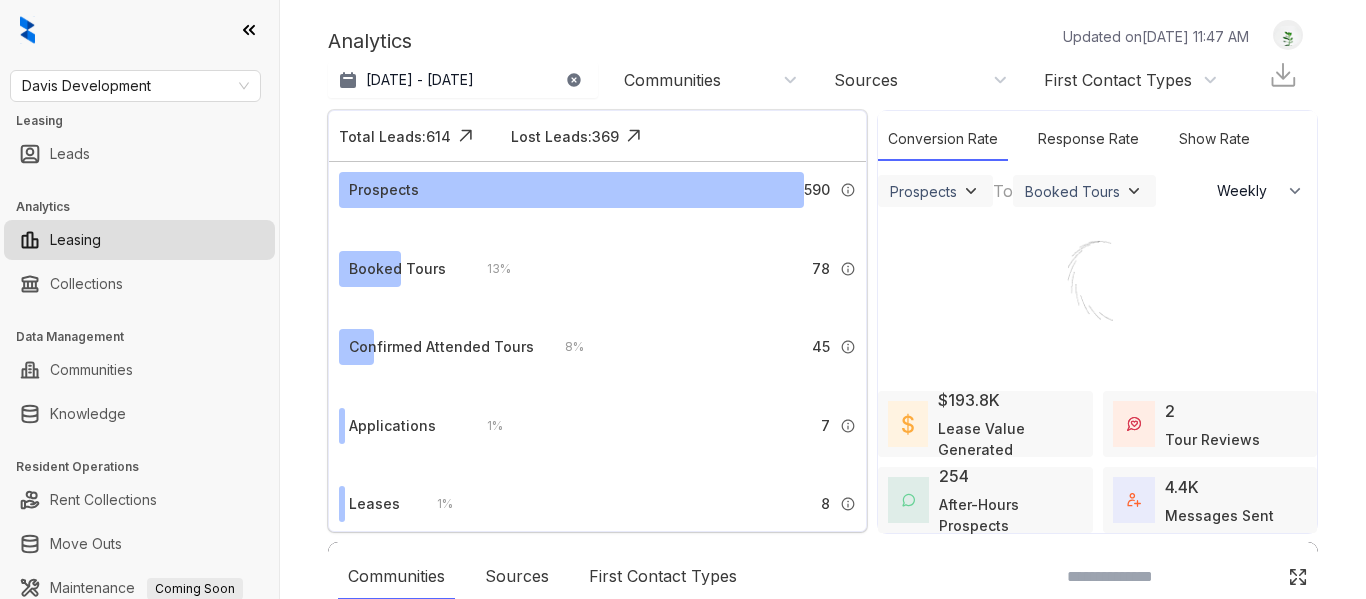 scroll, scrollTop: 0, scrollLeft: 0, axis: both 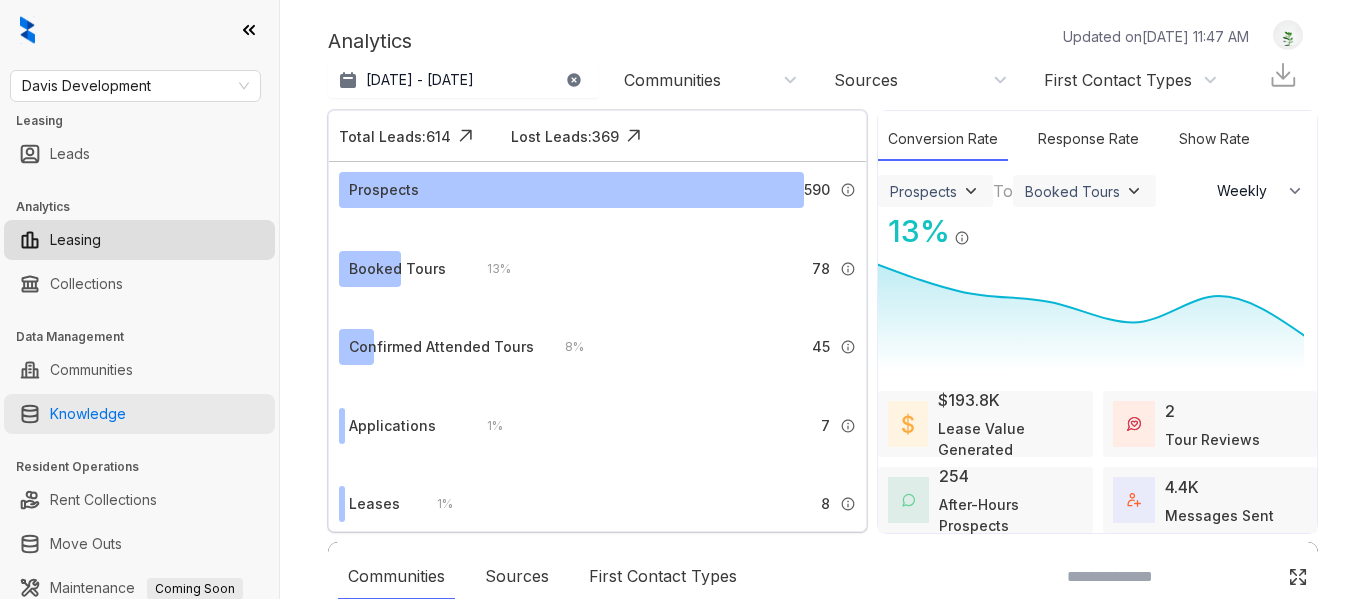 click on "Knowledge" at bounding box center (88, 414) 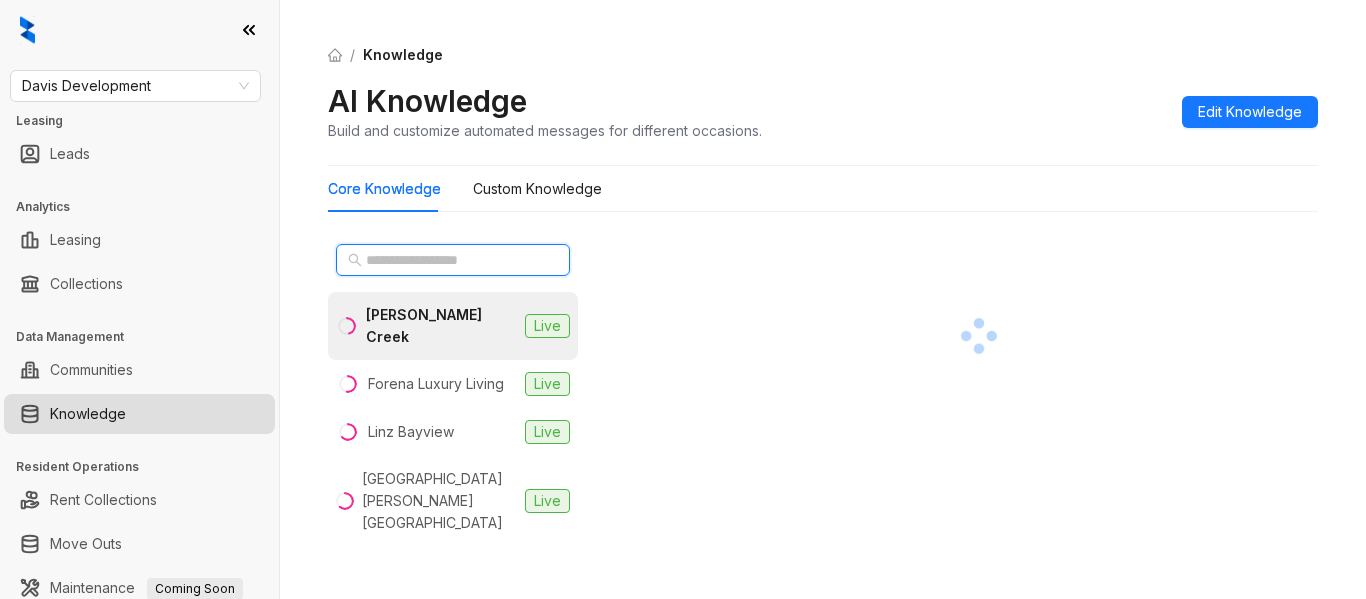 click at bounding box center (454, 260) 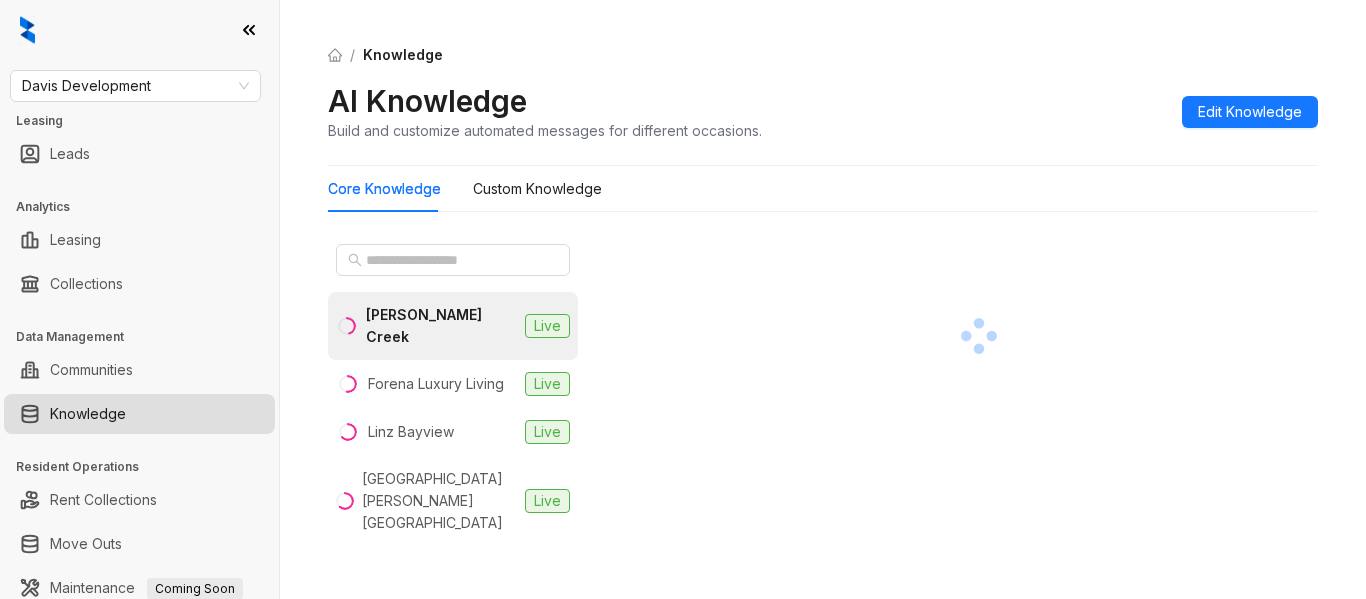 click on "[PERSON_NAME] Creek" at bounding box center (441, 326) 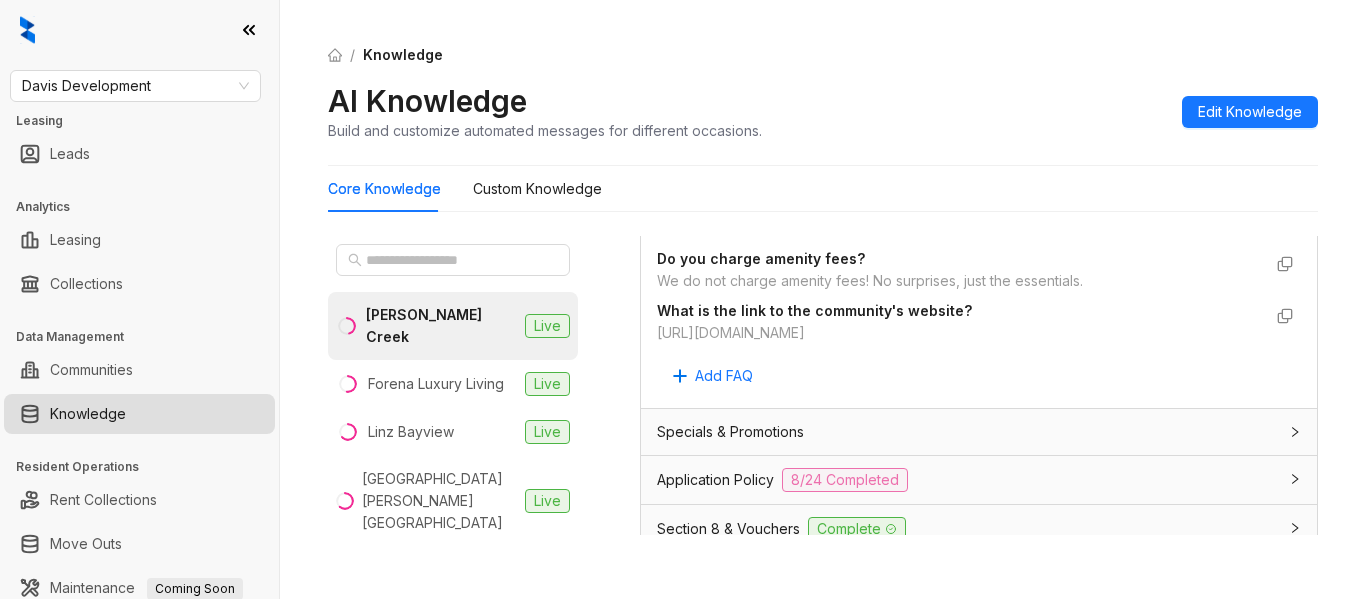 scroll, scrollTop: 1300, scrollLeft: 0, axis: vertical 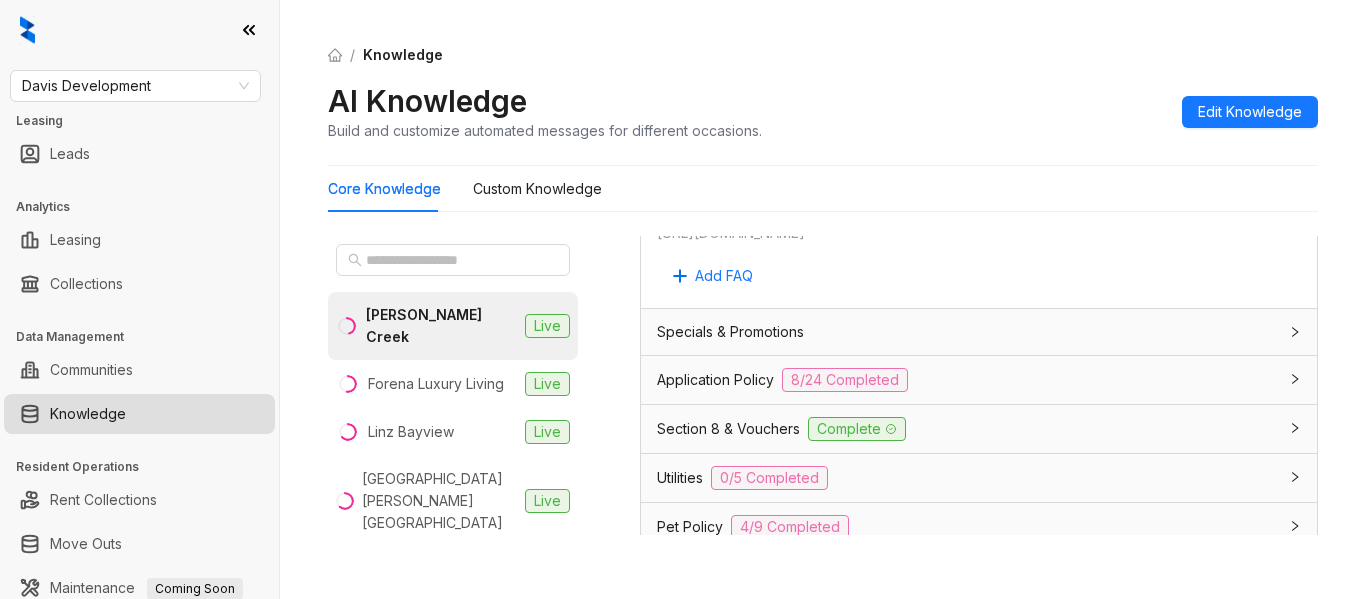click on "Section 8 & Vouchers" at bounding box center [728, 429] 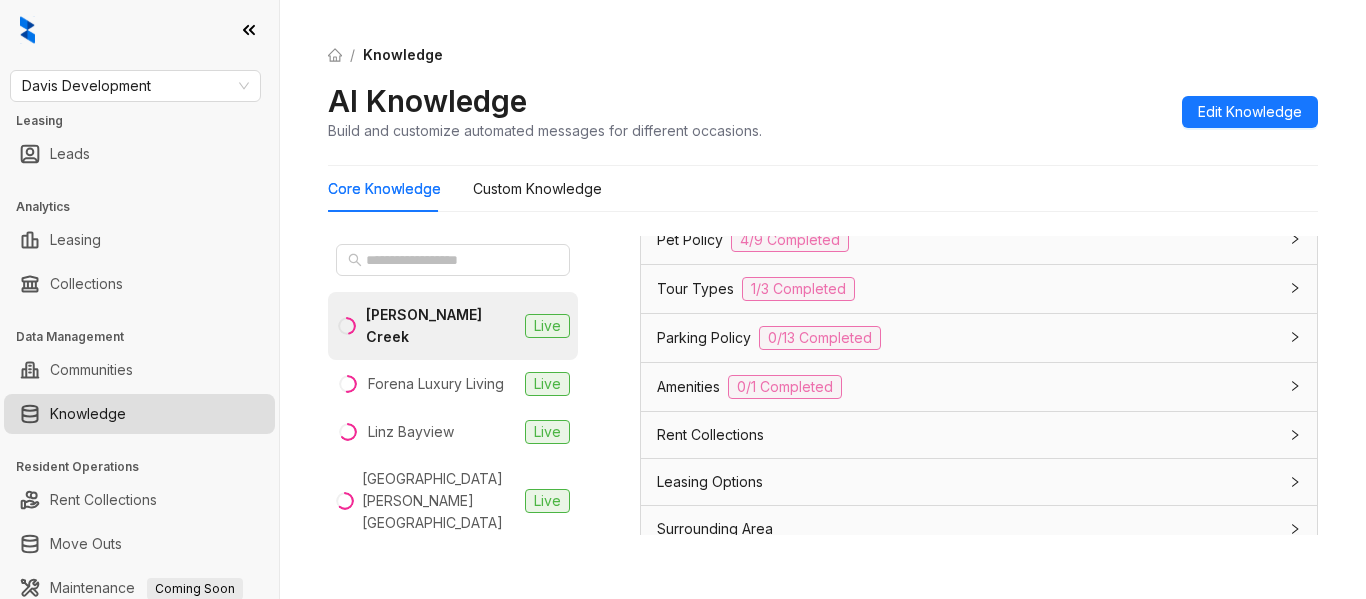 scroll, scrollTop: 1865, scrollLeft: 0, axis: vertical 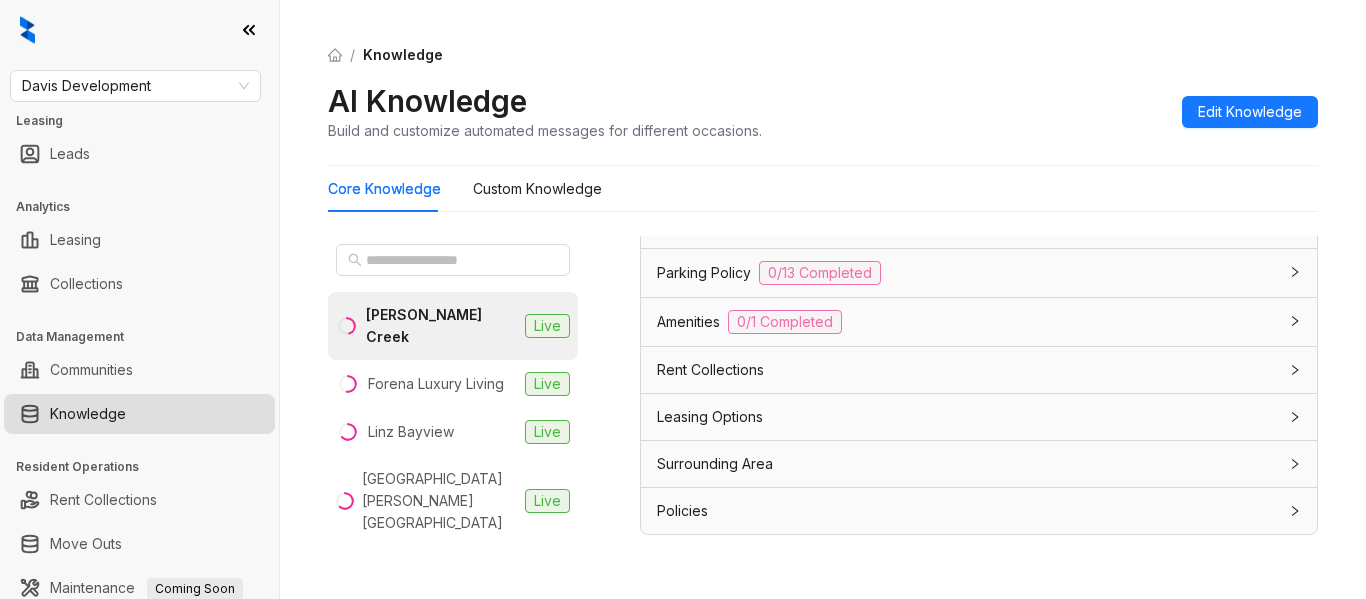 click on "Leasing Options" at bounding box center [967, 417] 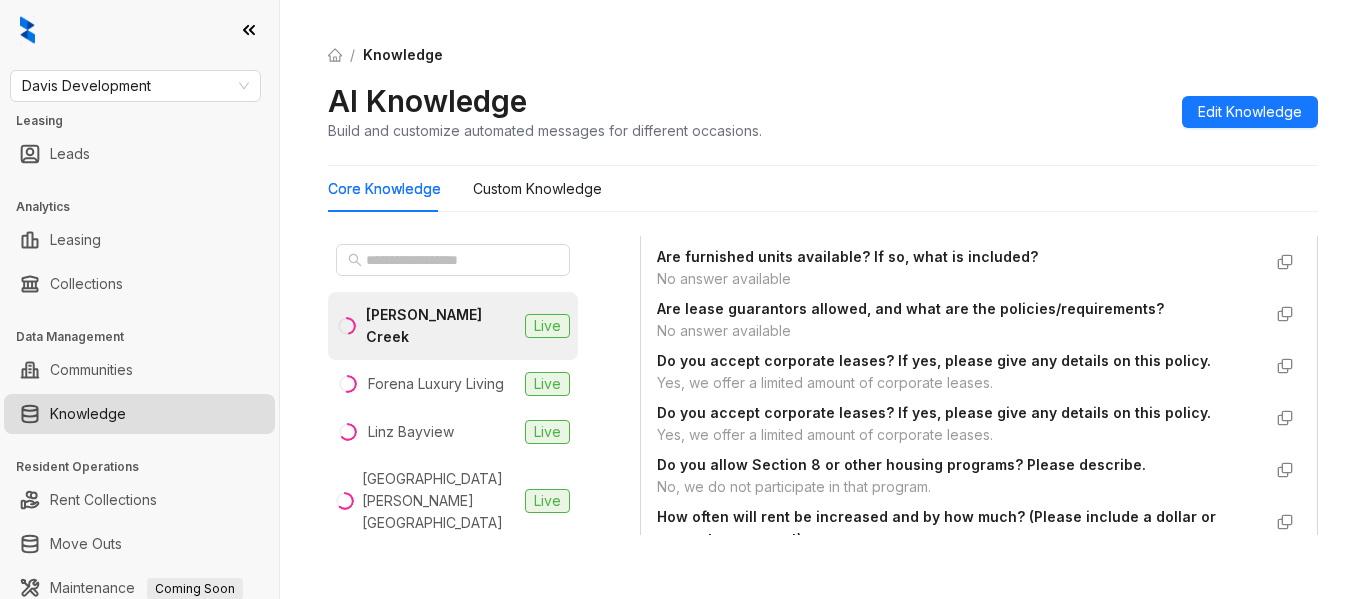 scroll, scrollTop: 2165, scrollLeft: 0, axis: vertical 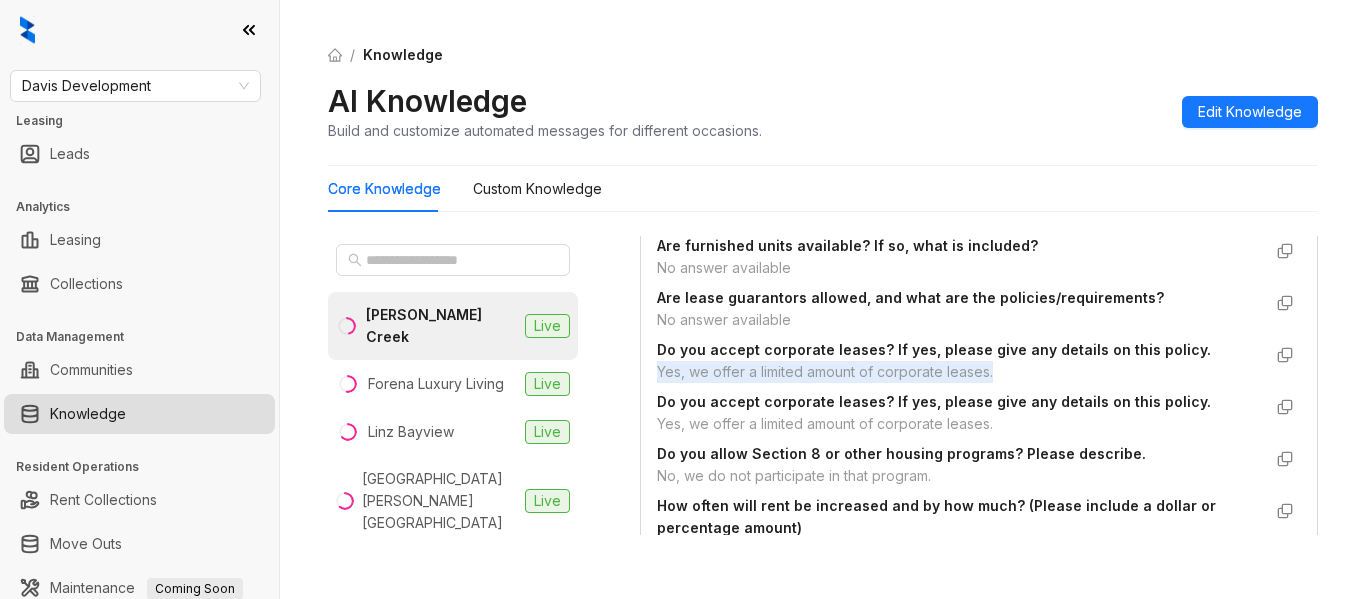 drag, startPoint x: 652, startPoint y: 367, endPoint x: 997, endPoint y: 374, distance: 345.071 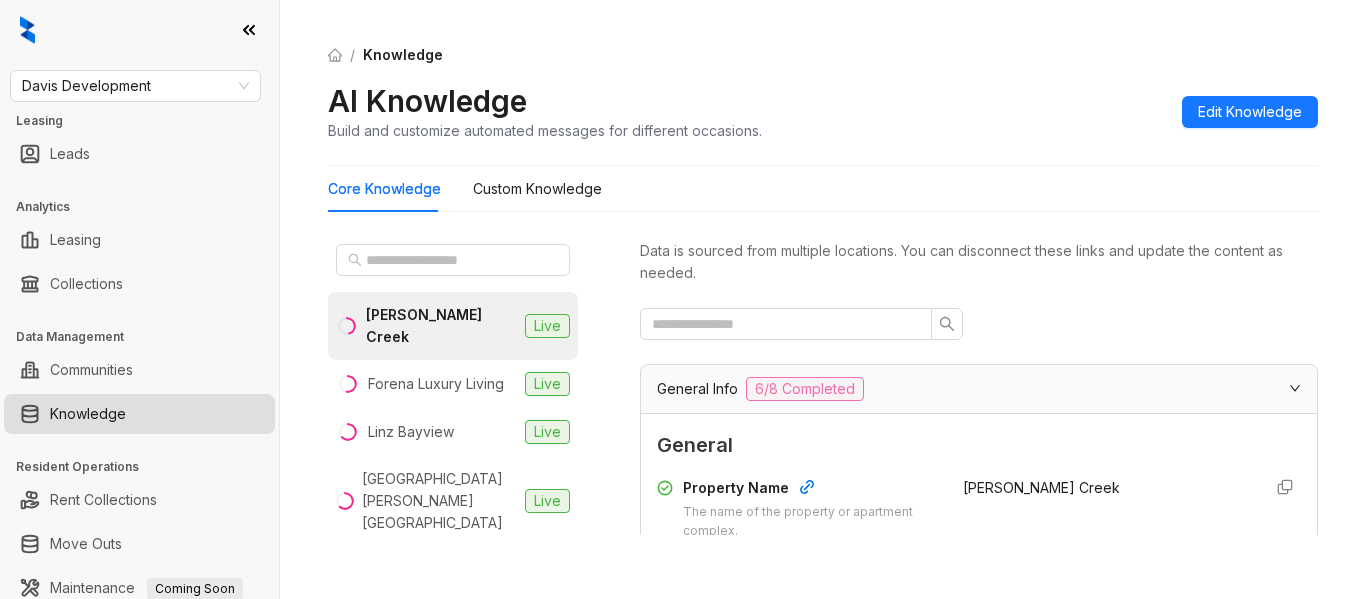scroll, scrollTop: 0, scrollLeft: 0, axis: both 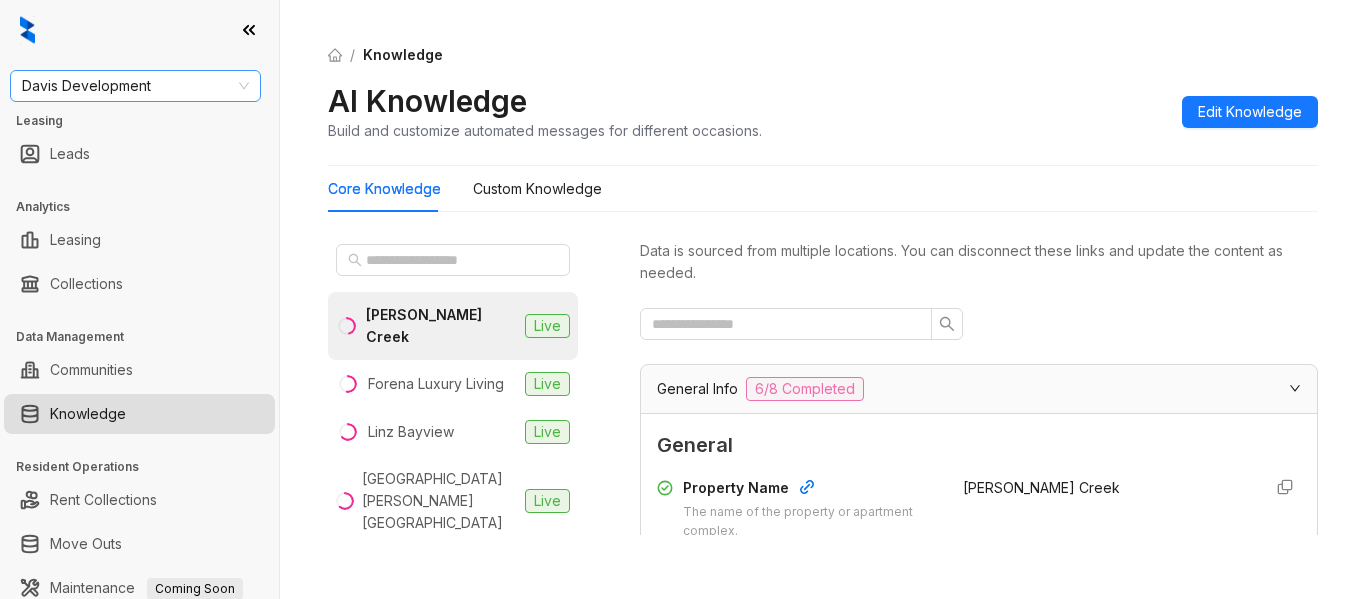 click on "Davis Development" at bounding box center (135, 86) 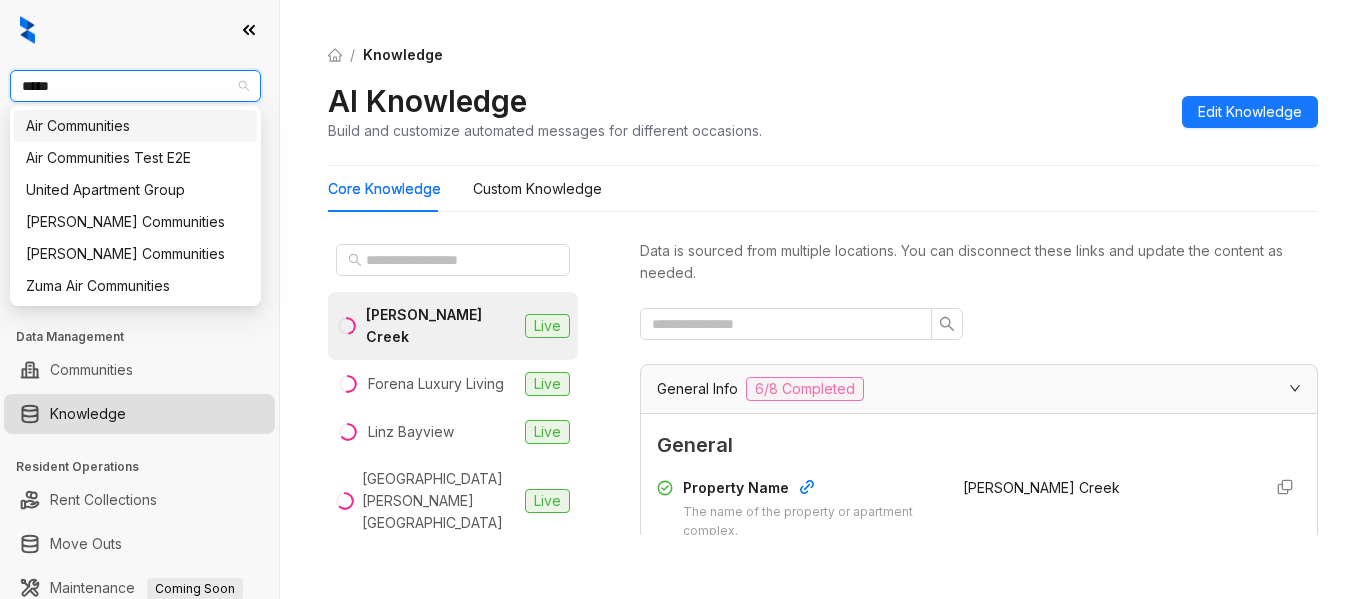 type on "******" 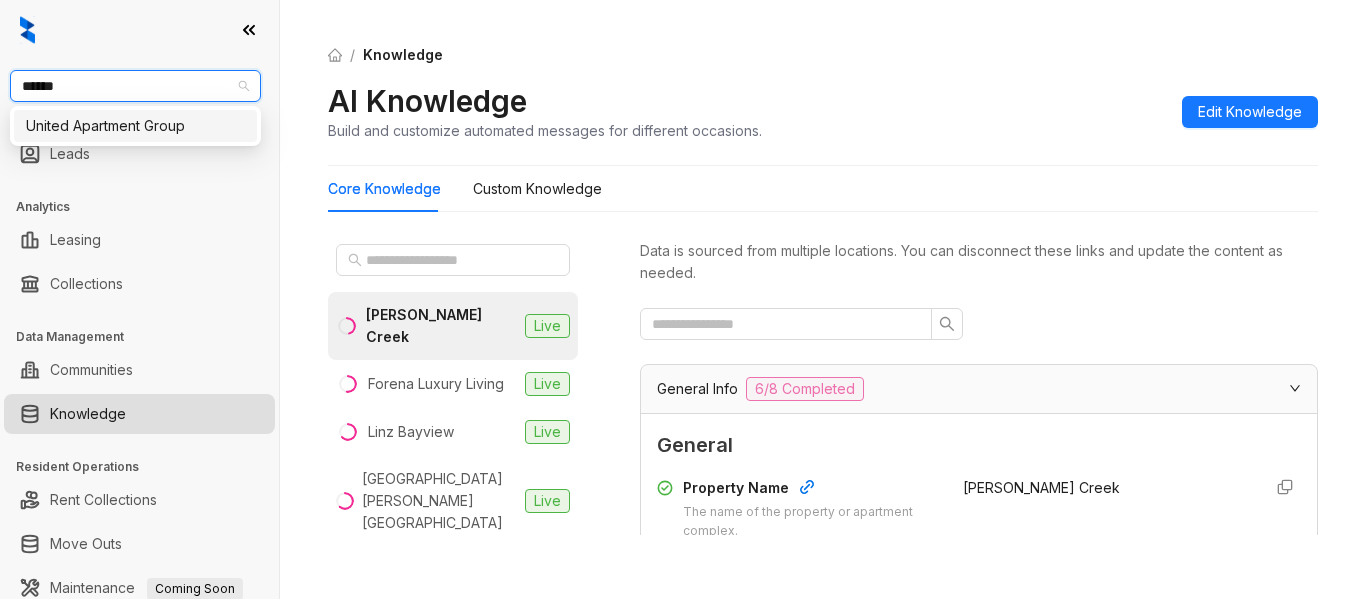 click on "United Apartment Group" at bounding box center (135, 126) 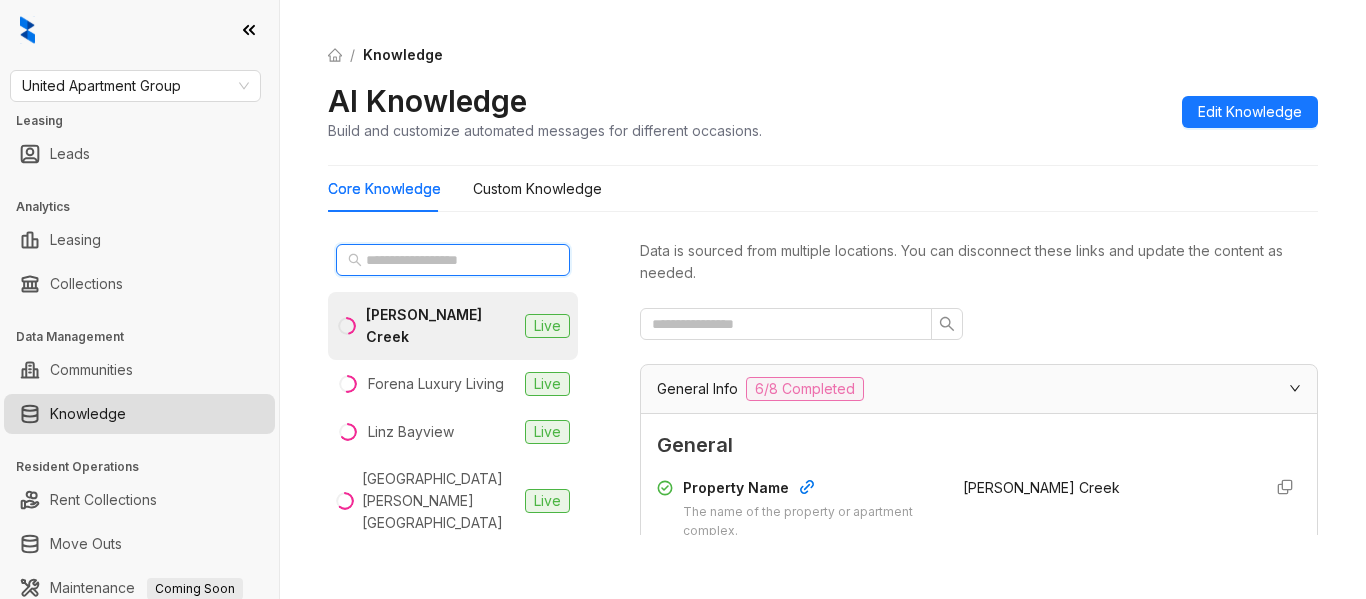 click at bounding box center (454, 260) 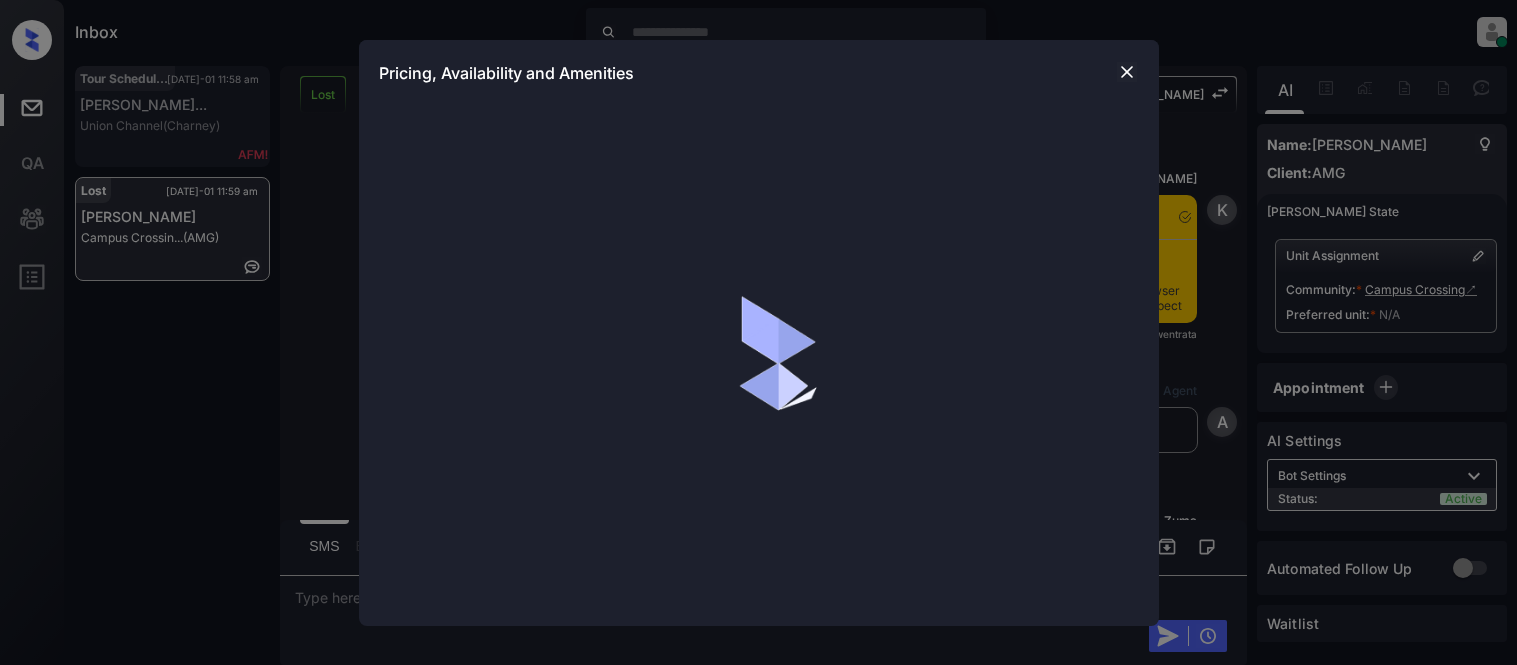 scroll, scrollTop: 0, scrollLeft: 0, axis: both 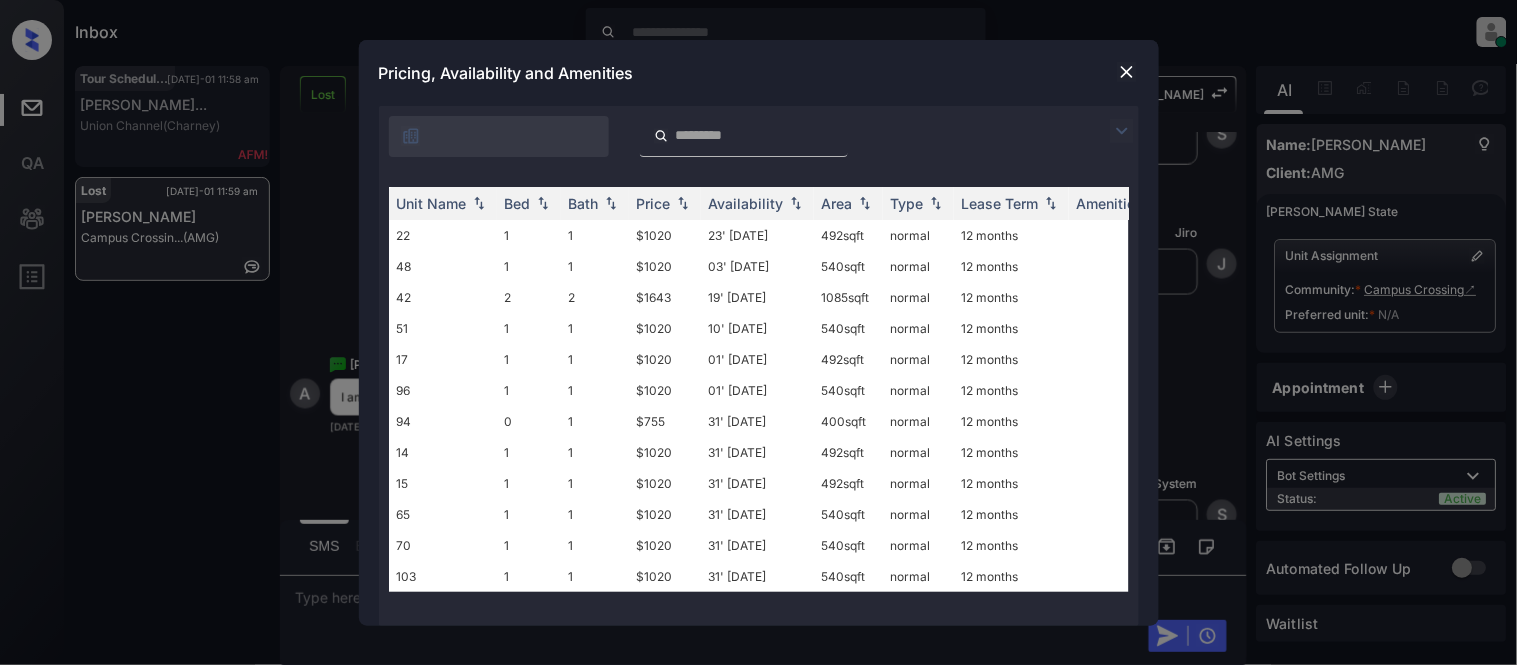 click at bounding box center [1122, 131] 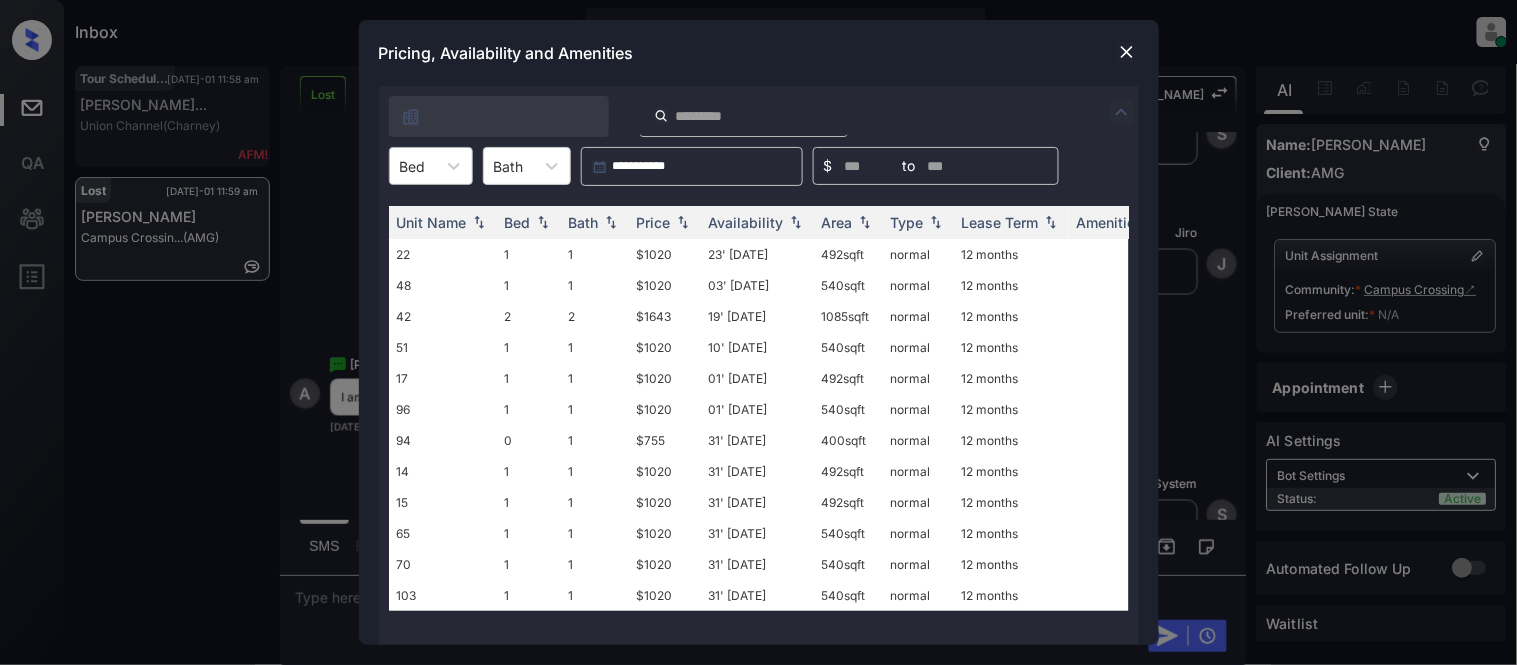 click at bounding box center [413, 166] 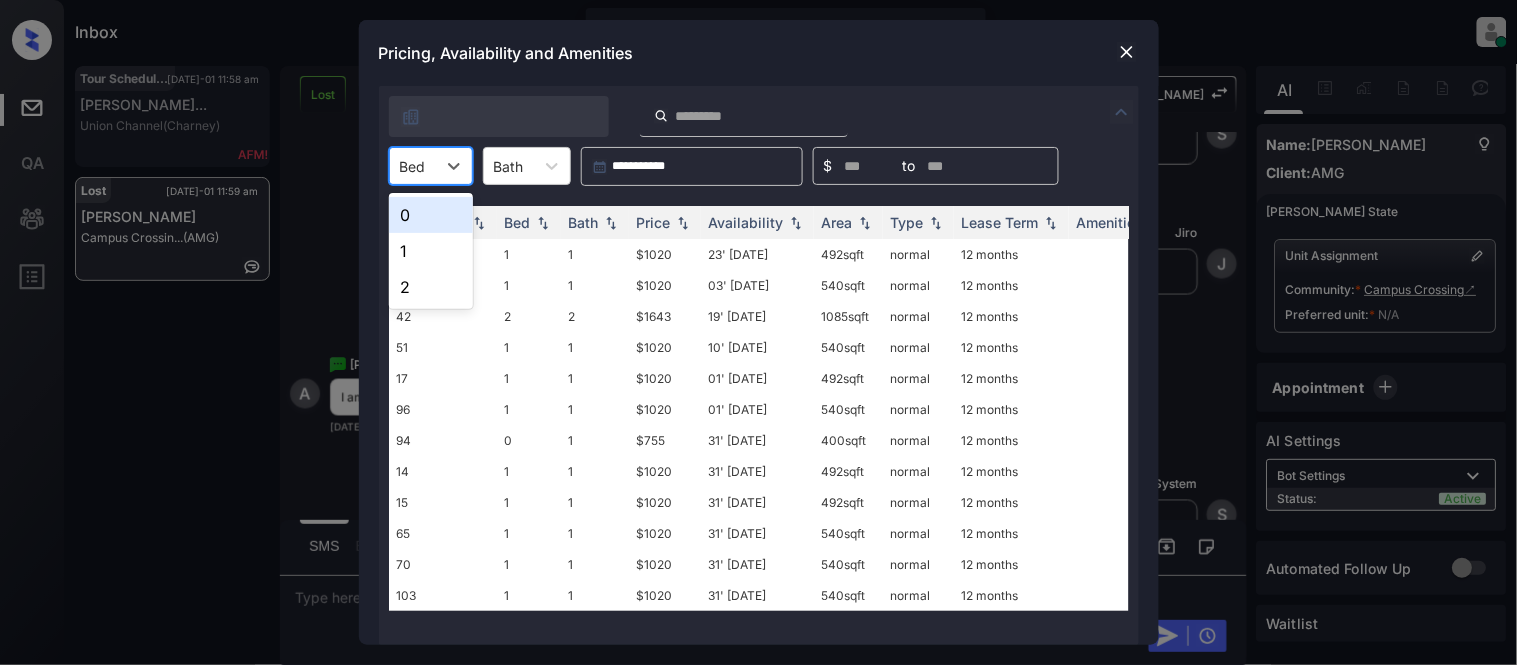 click on "0" at bounding box center (431, 215) 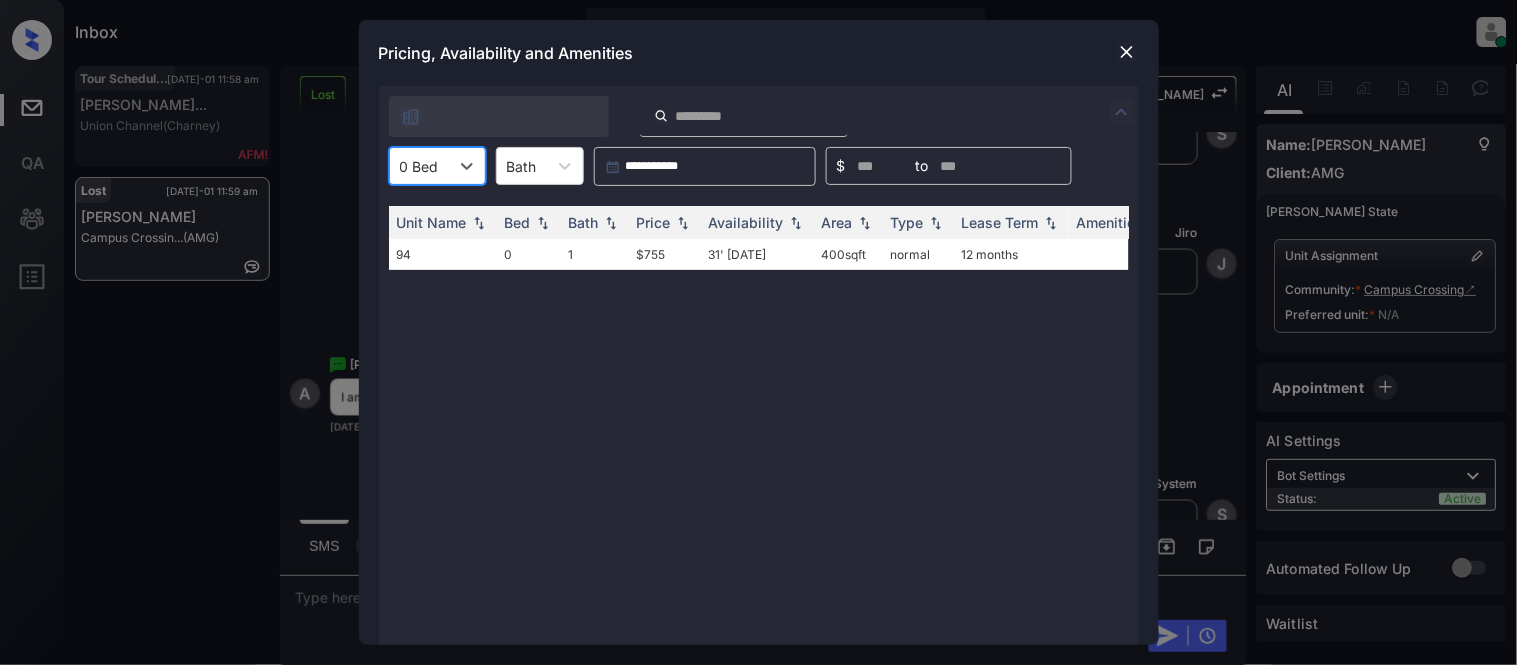 click at bounding box center (419, 166) 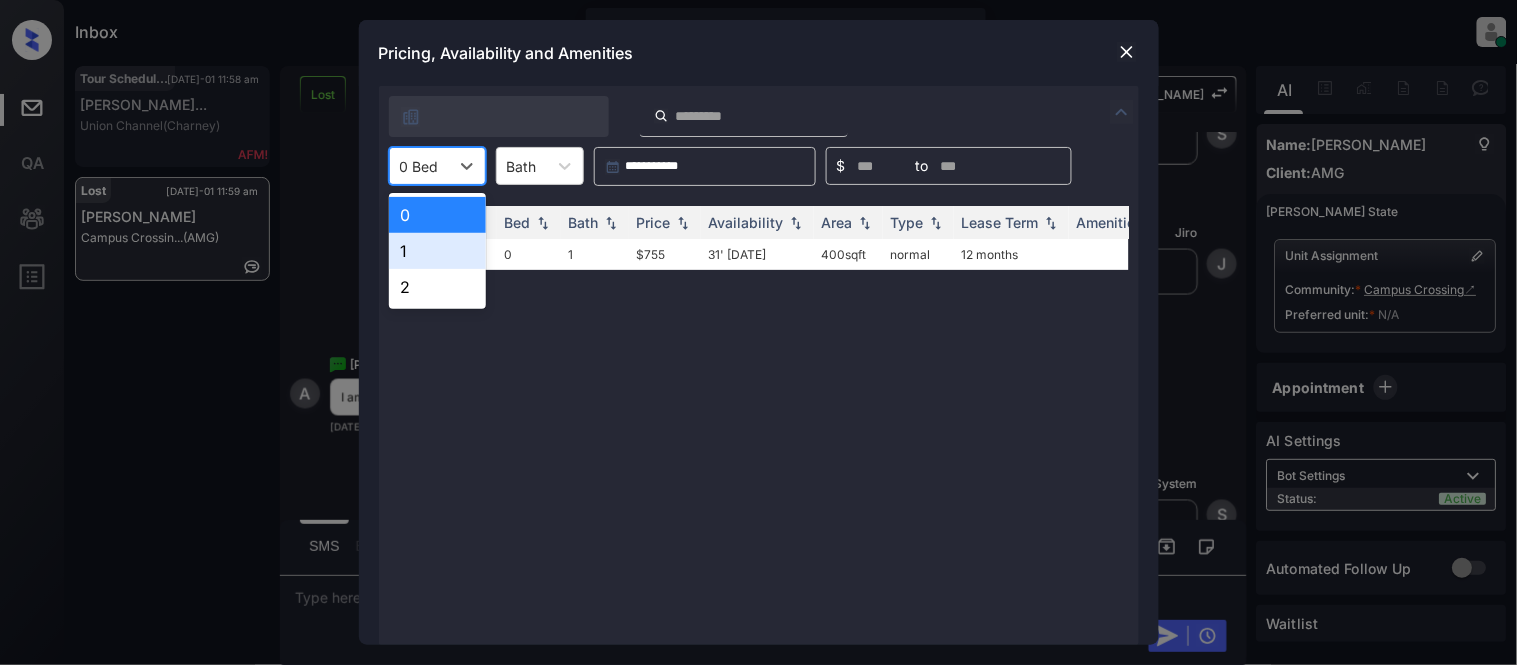 click on "1" at bounding box center [437, 251] 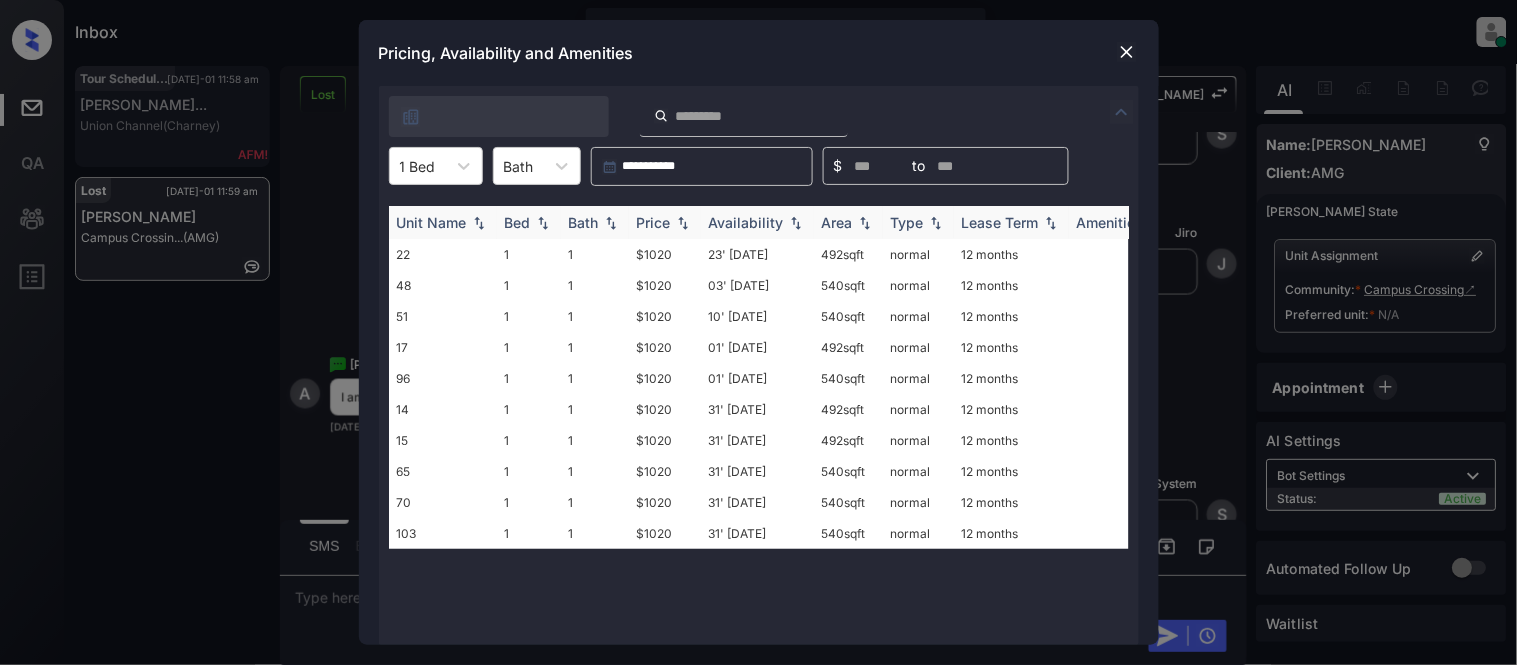 click on "Price" at bounding box center (654, 222) 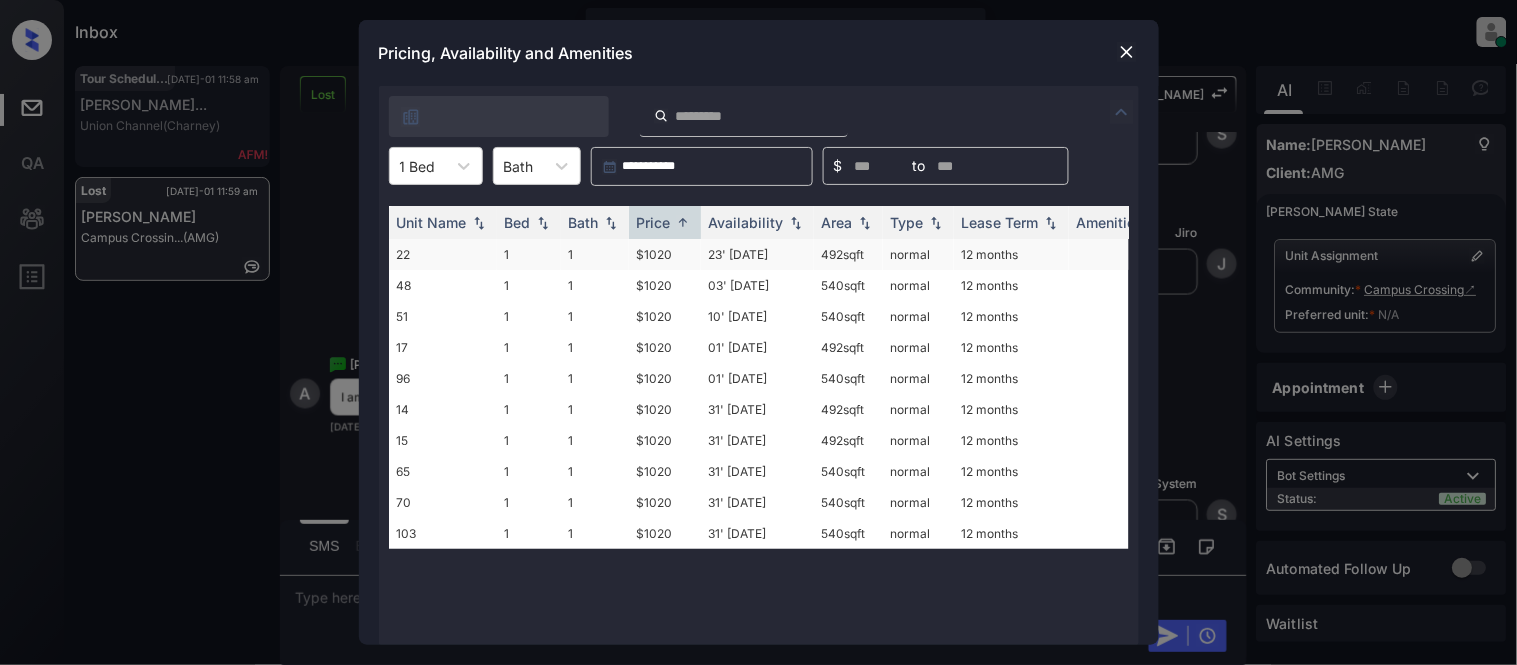 click on "$1020" at bounding box center (665, 254) 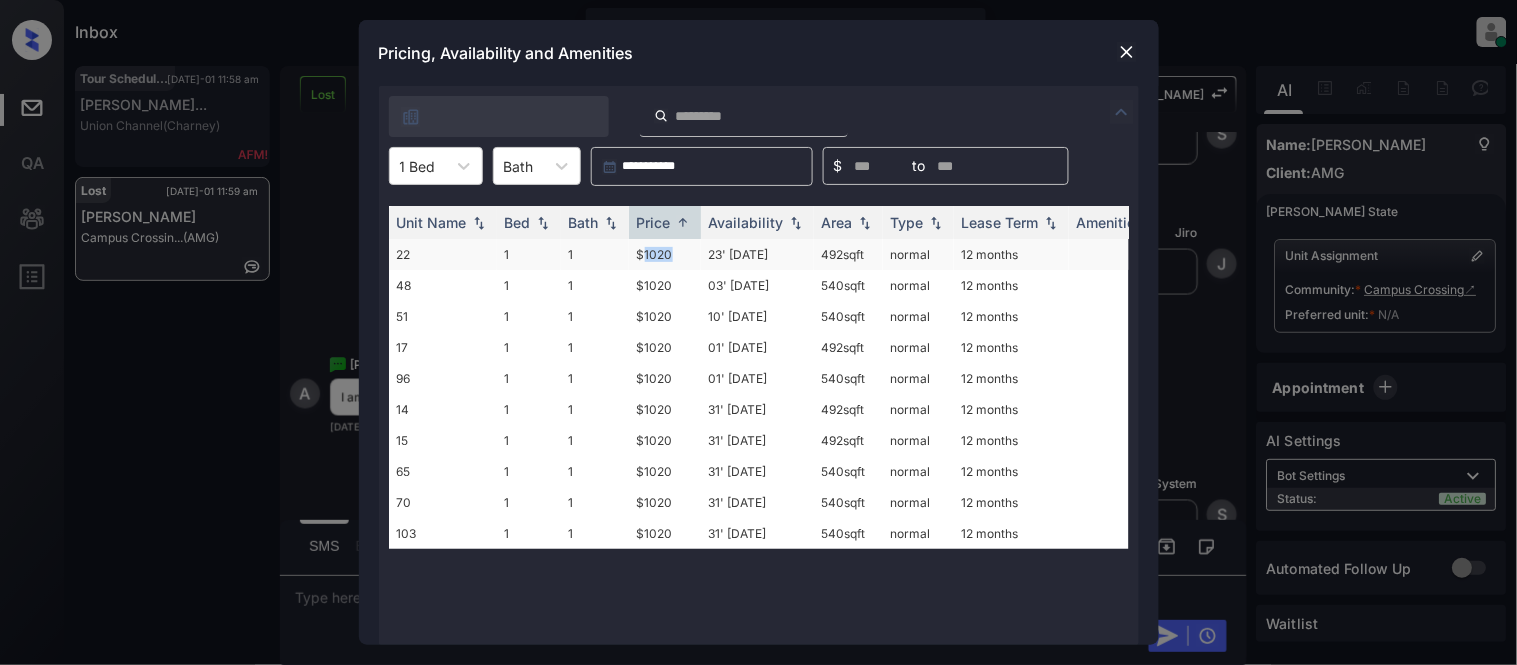 click on "$1020" at bounding box center [665, 254] 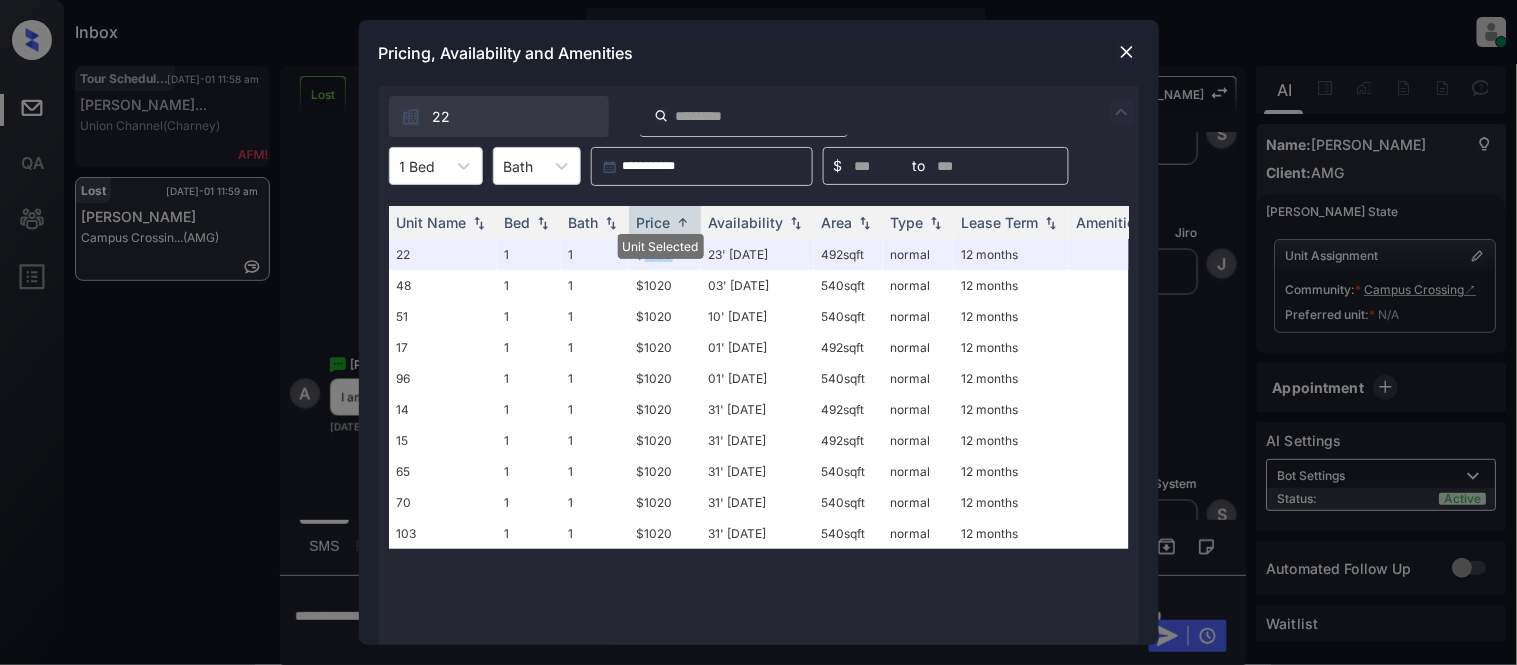 click at bounding box center (1127, 52) 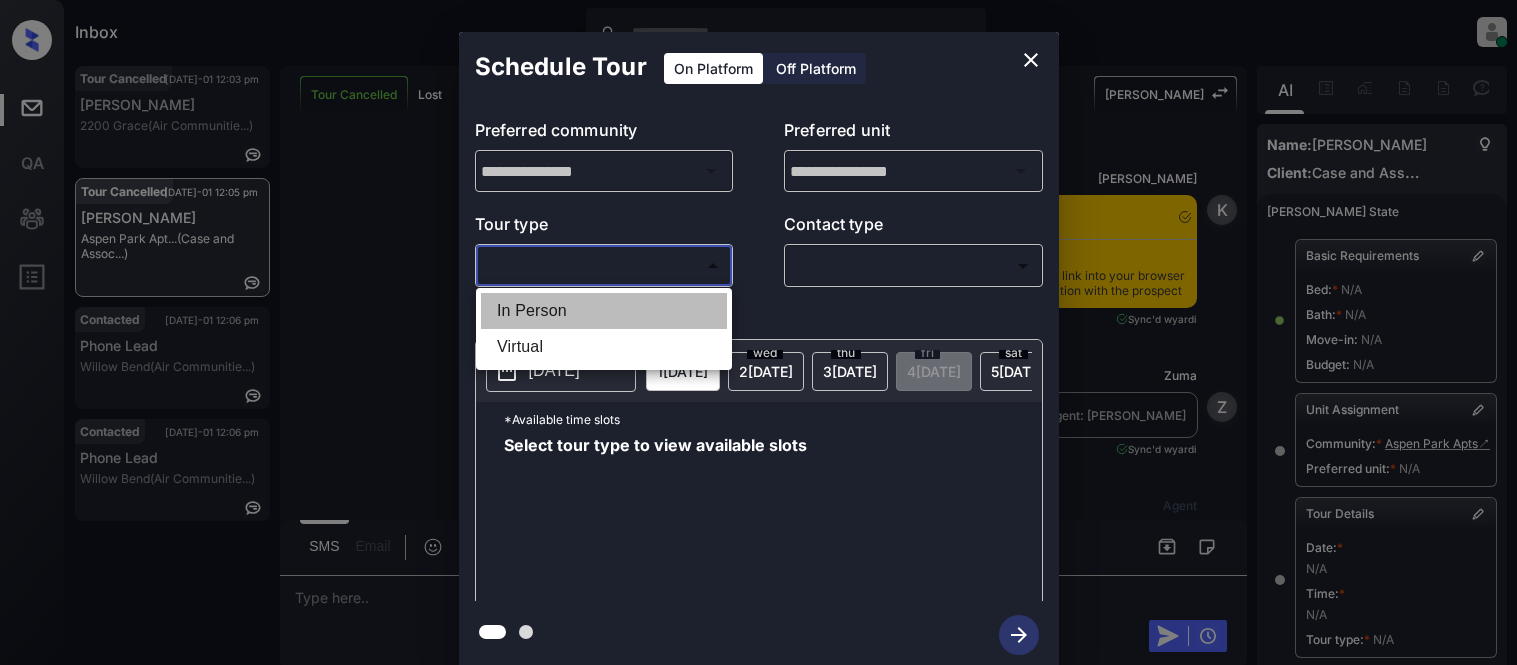 click on "In Person" at bounding box center (604, 311) 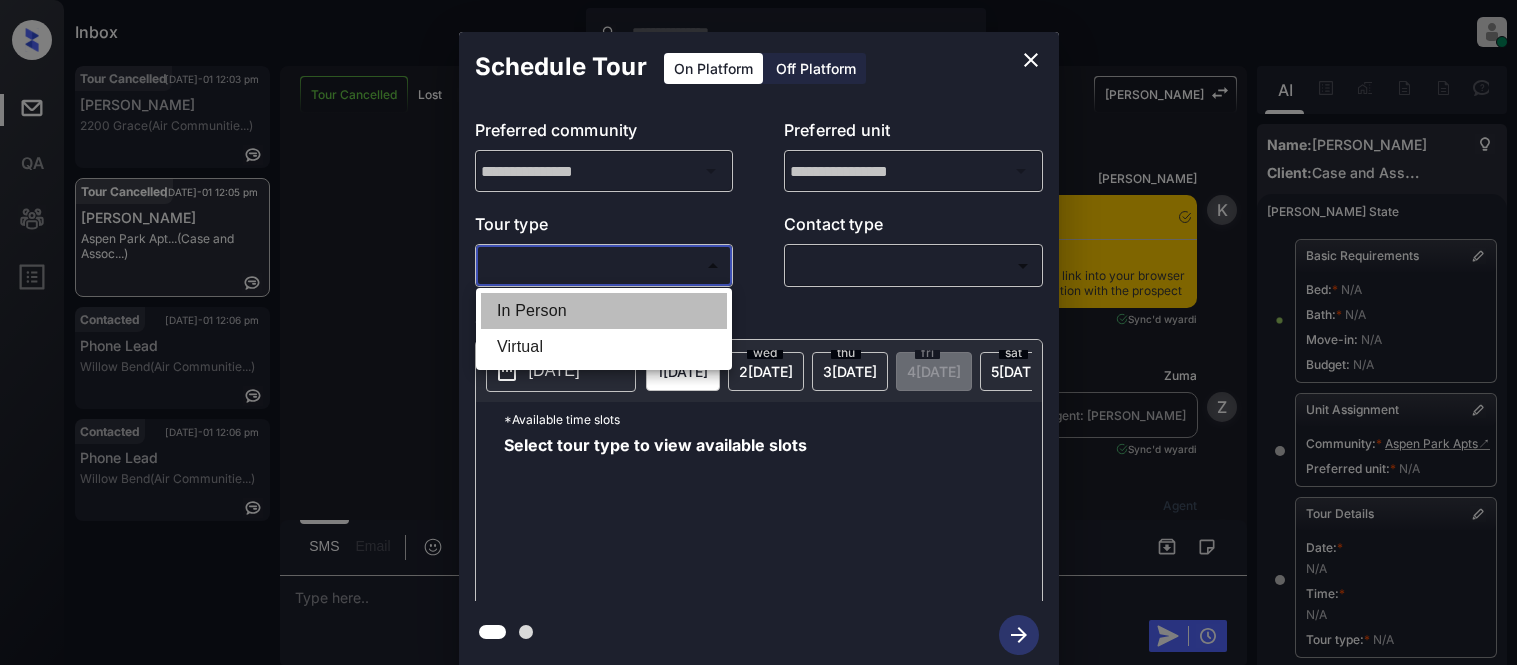 type on "********" 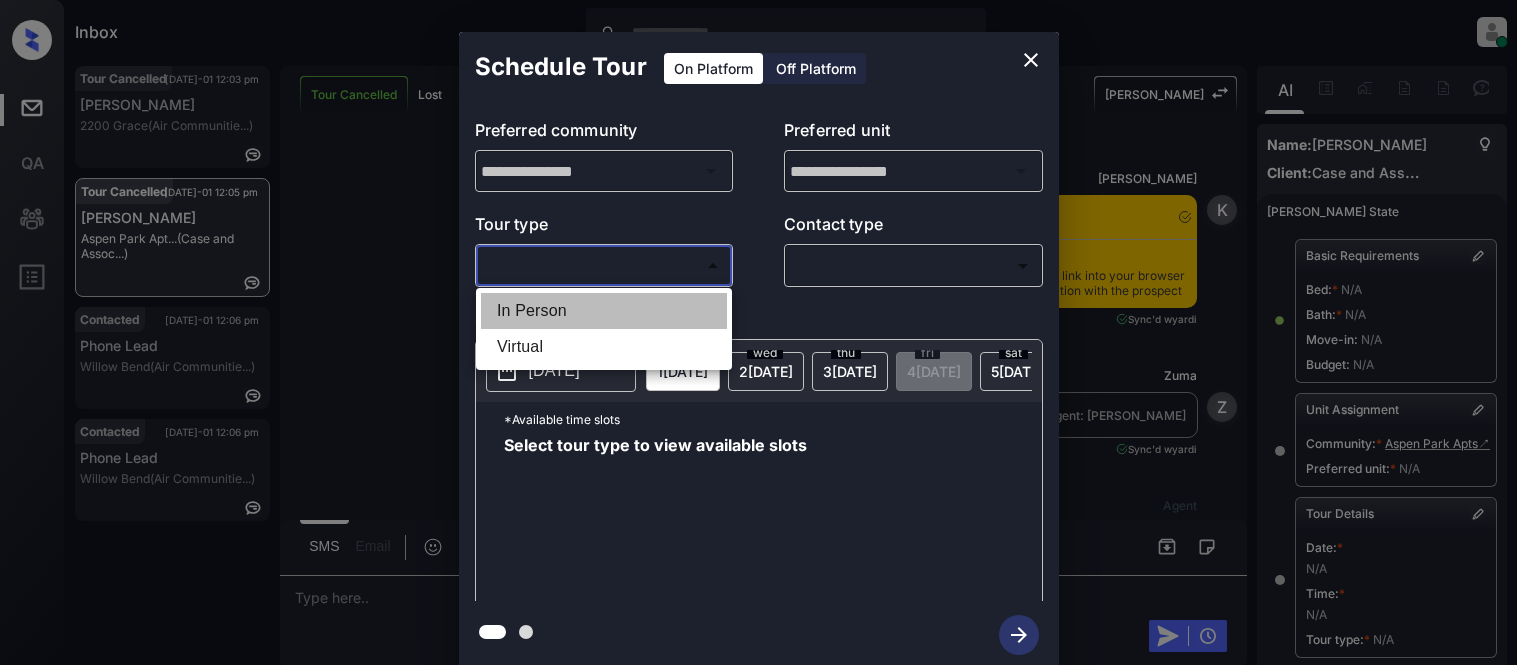 click at bounding box center (758, 332) 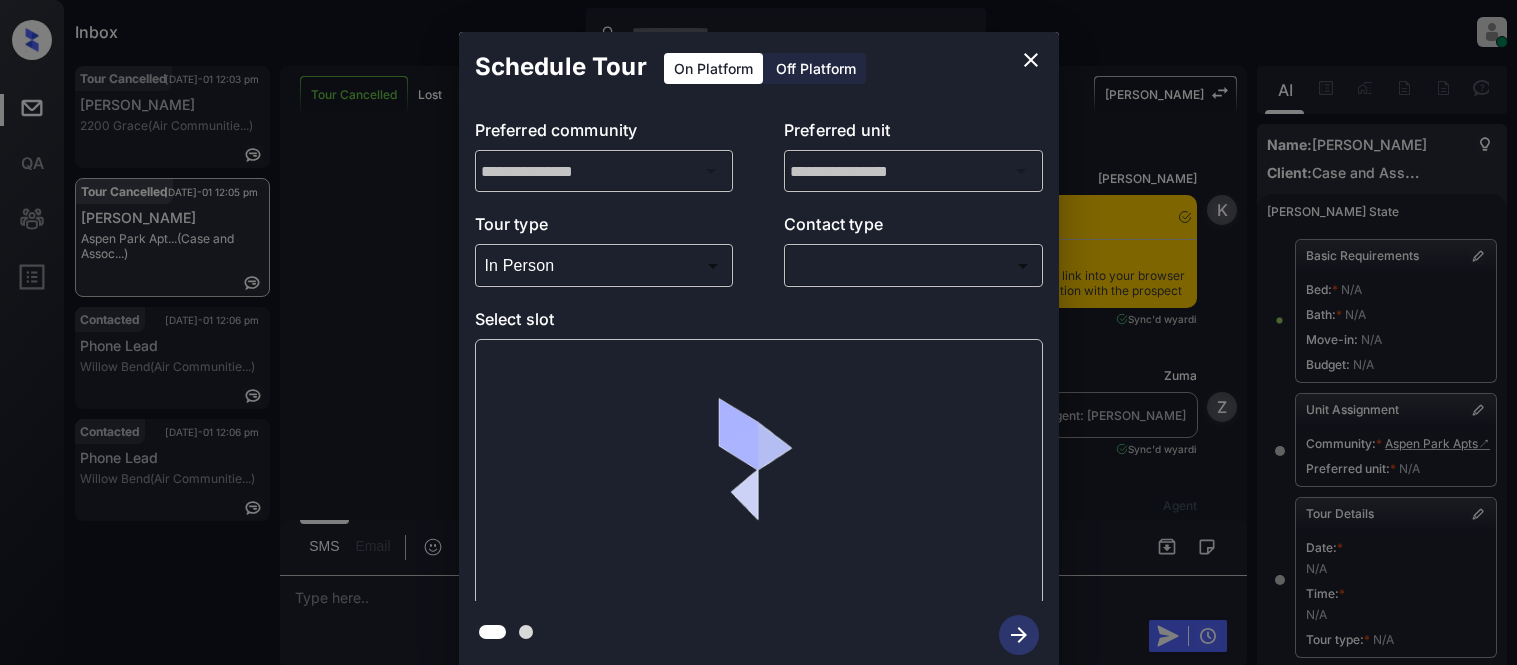 click on "Inbox [PERSON_NAME] Cataag Online Set yourself   offline Set yourself   on break Profile Switch to  light  mode Sign out Tour Cancelled [DATE]-01 12:03 pm   [PERSON_NAME] 2200 [PERSON_NAME]  (Air Communitie...) Tour Cancelled [DATE]-01 12:05 pm   [PERSON_NAME][GEOGRAPHIC_DATA] Apt...  (Case and Assoc...) Contacted [DATE]-01 12:06 pm   Phone Lead [GEOGRAPHIC_DATA]  (Air Communitie...) Contacted [DATE]-01 12:06 pm   Phone Lead [GEOGRAPHIC_DATA]  (Air Communitie...) Tour Cancelled Lost Lead Sentiment: Angry Upon sliding the acknowledgement:  Lead will move to lost stage. * ​ SMS and call option will be set to opt out. AFM will be turned off for the lead. Kelsey New Message Kelsey Notes Note: [URL][DOMAIN_NAME] - Paste this link into your browser to view [PERSON_NAME] conversation with the prospect [DATE] 10:49 pm  Sync'd w  yardi K New Message [PERSON_NAME] Lead transferred to leasing agent: [PERSON_NAME] [DATE] 10:49 pm  Sync'd w  yardi Z New Message Agent Lead created via leadPoller in Inbound stage. A New Message A A" at bounding box center [758, 332] 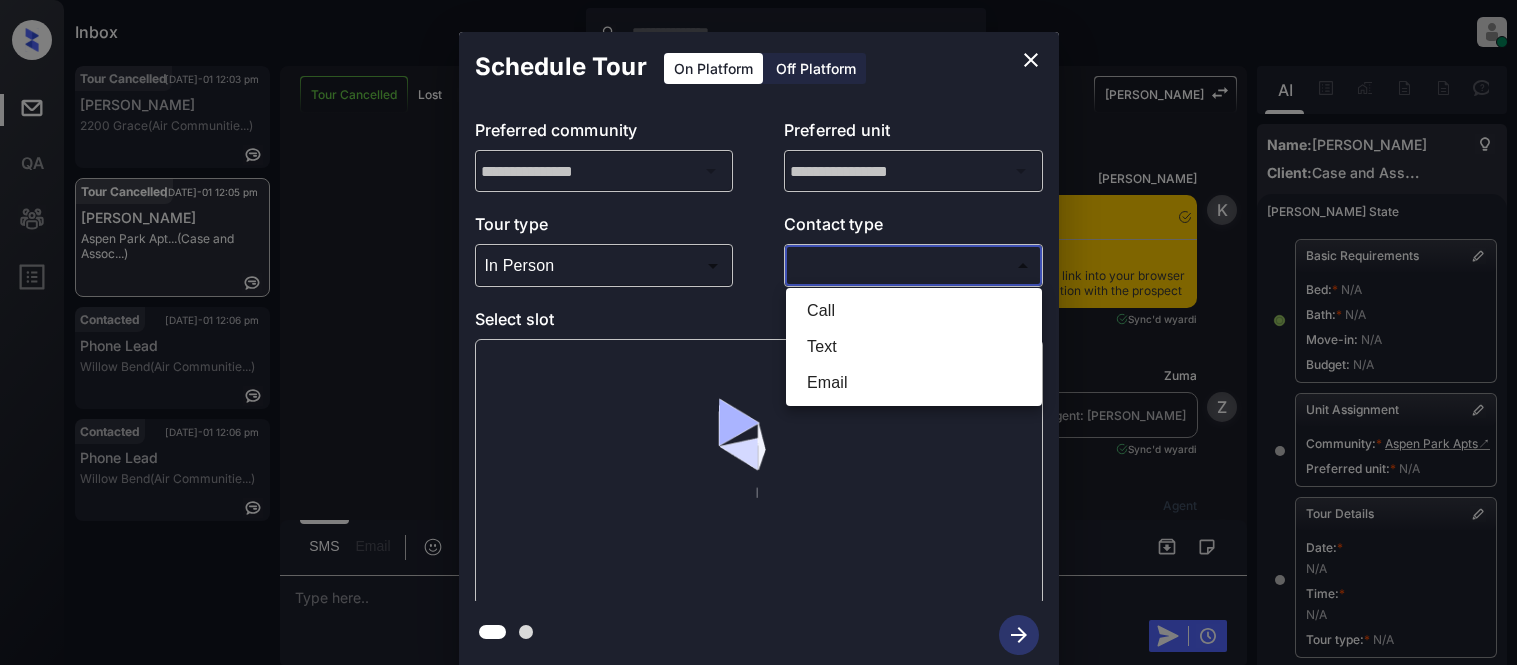 scroll, scrollTop: 0, scrollLeft: 0, axis: both 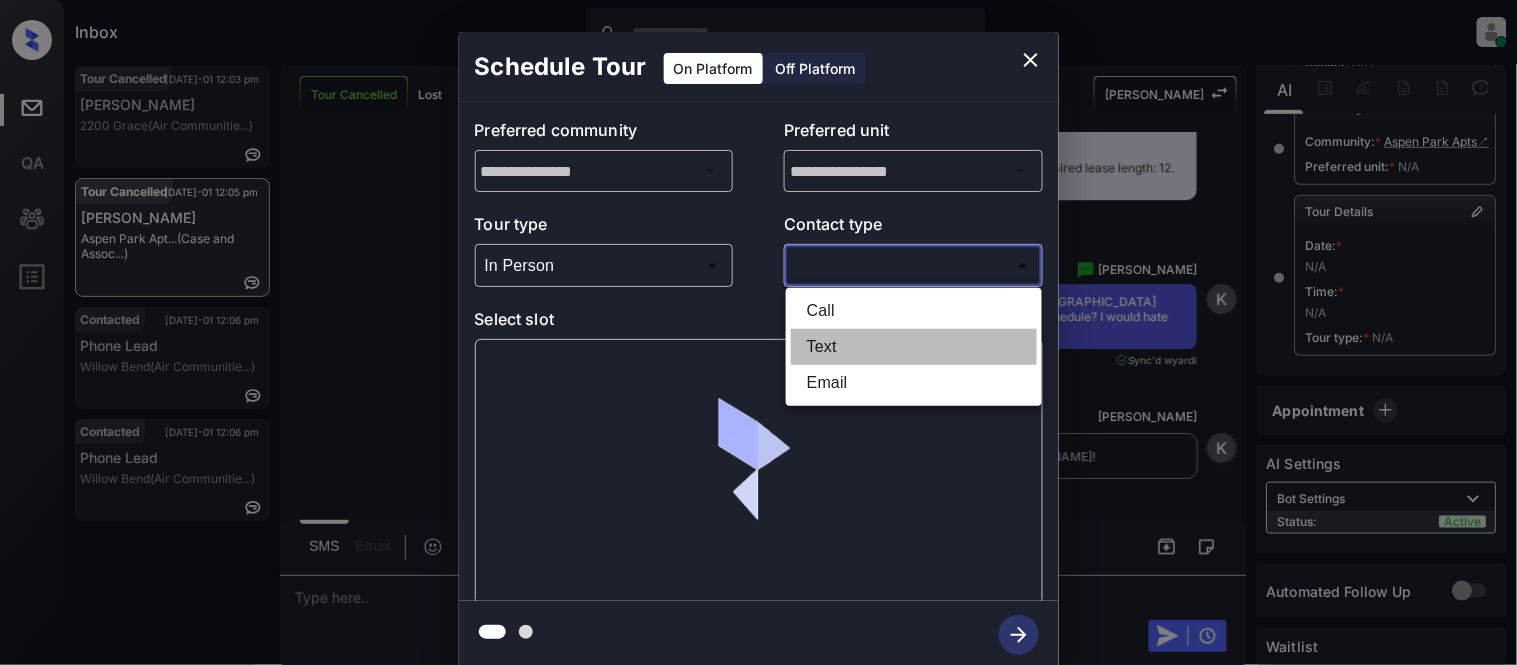 click on "Text" at bounding box center [914, 347] 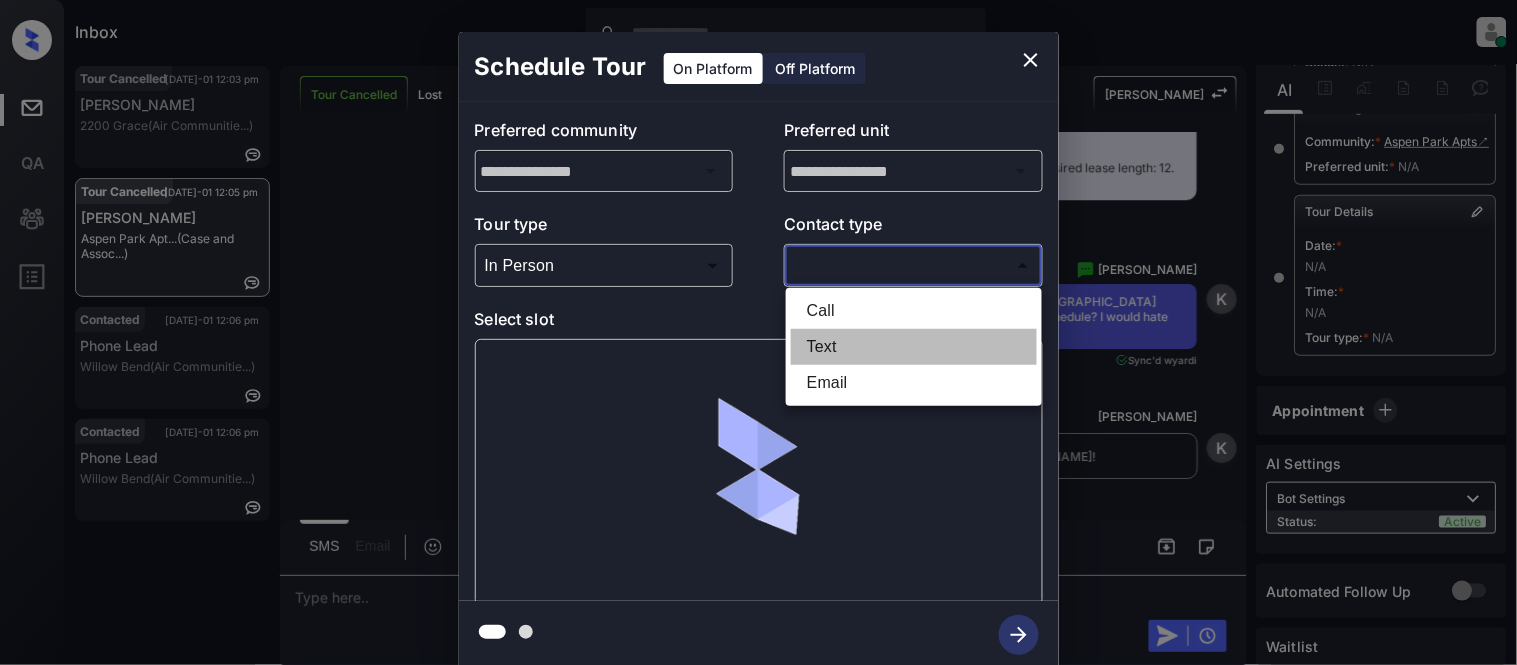type on "****" 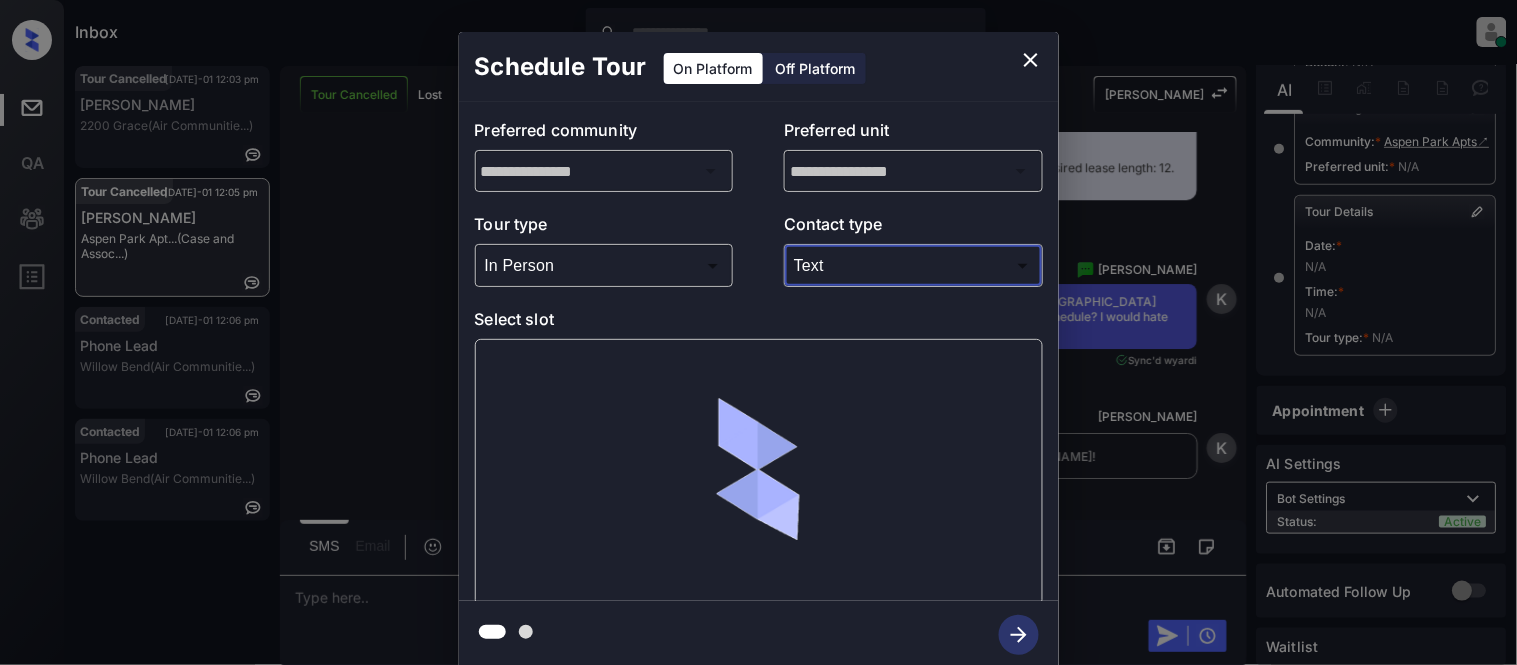 click at bounding box center (758, 332) 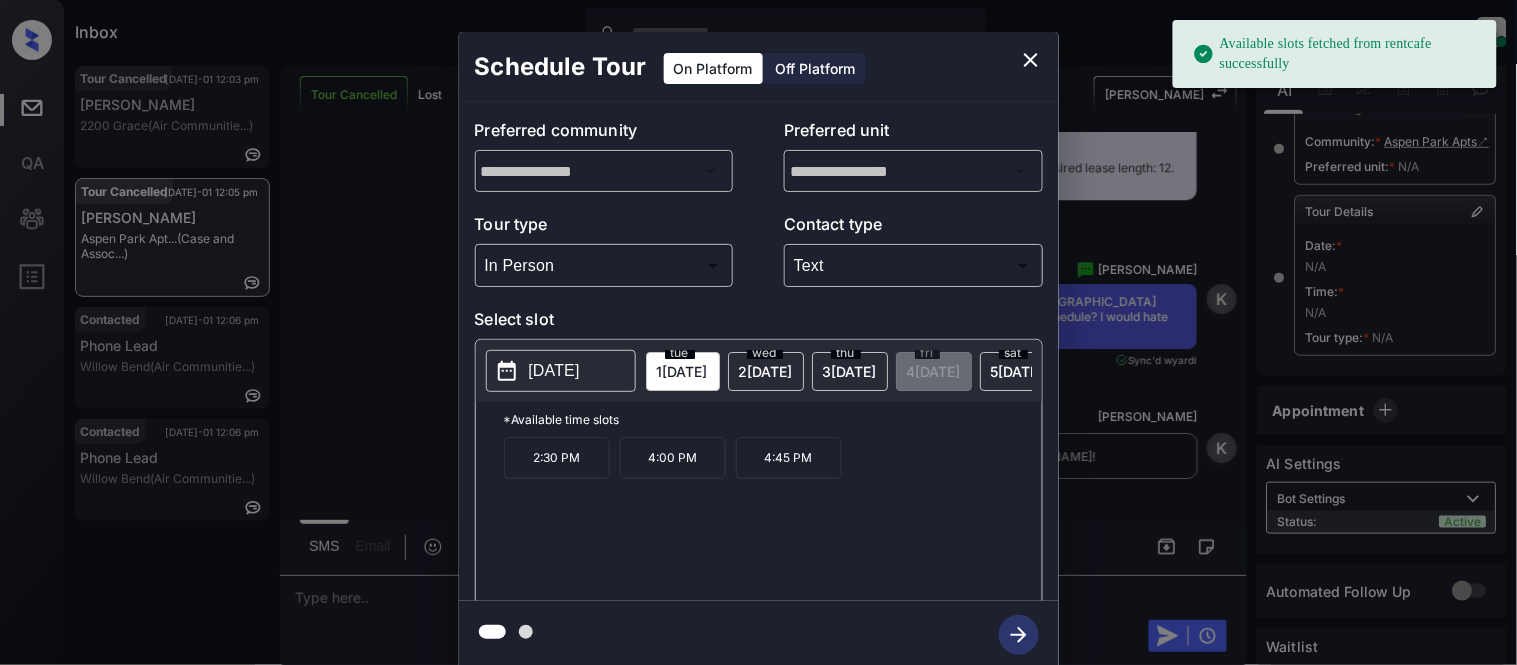 click on "[DATE]" at bounding box center [554, 371] 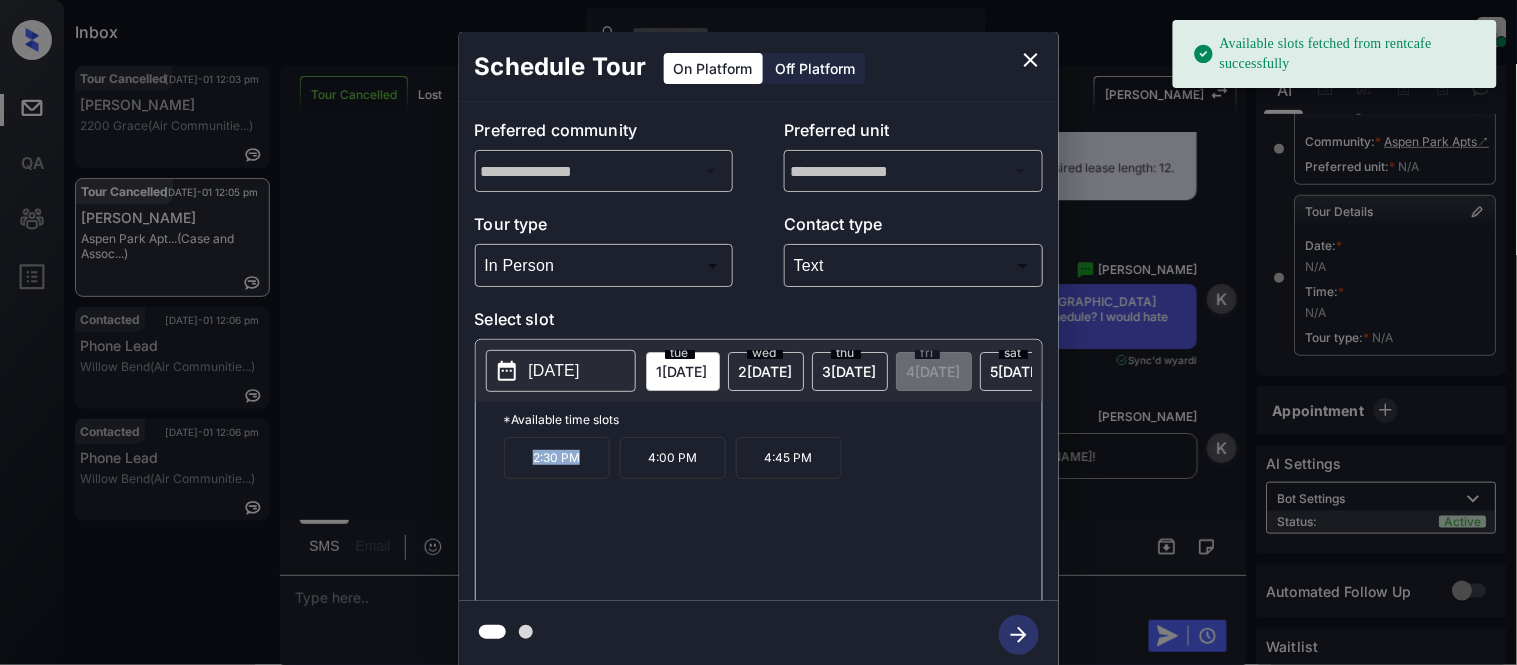 drag, startPoint x: 518, startPoint y: 471, endPoint x: 578, endPoint y: 473, distance: 60.033325 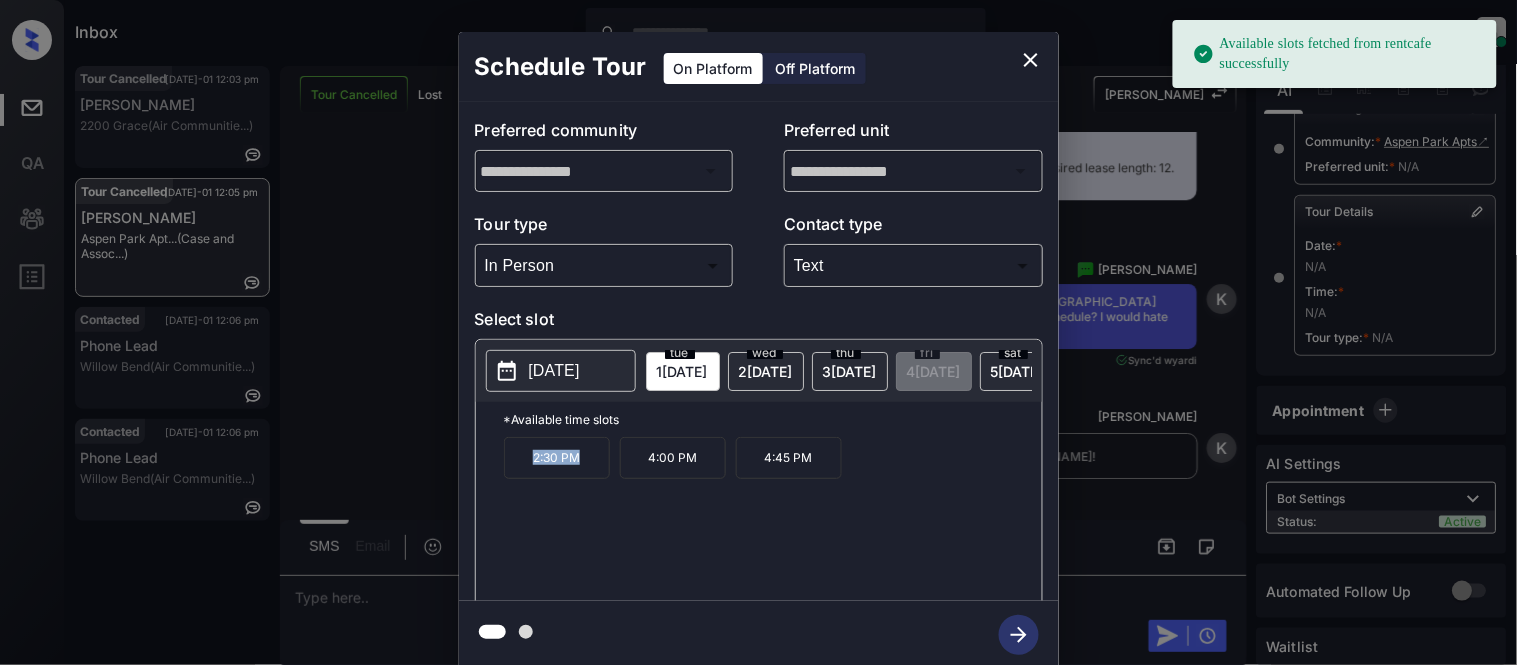 click on "2:30 PM" at bounding box center [557, 458] 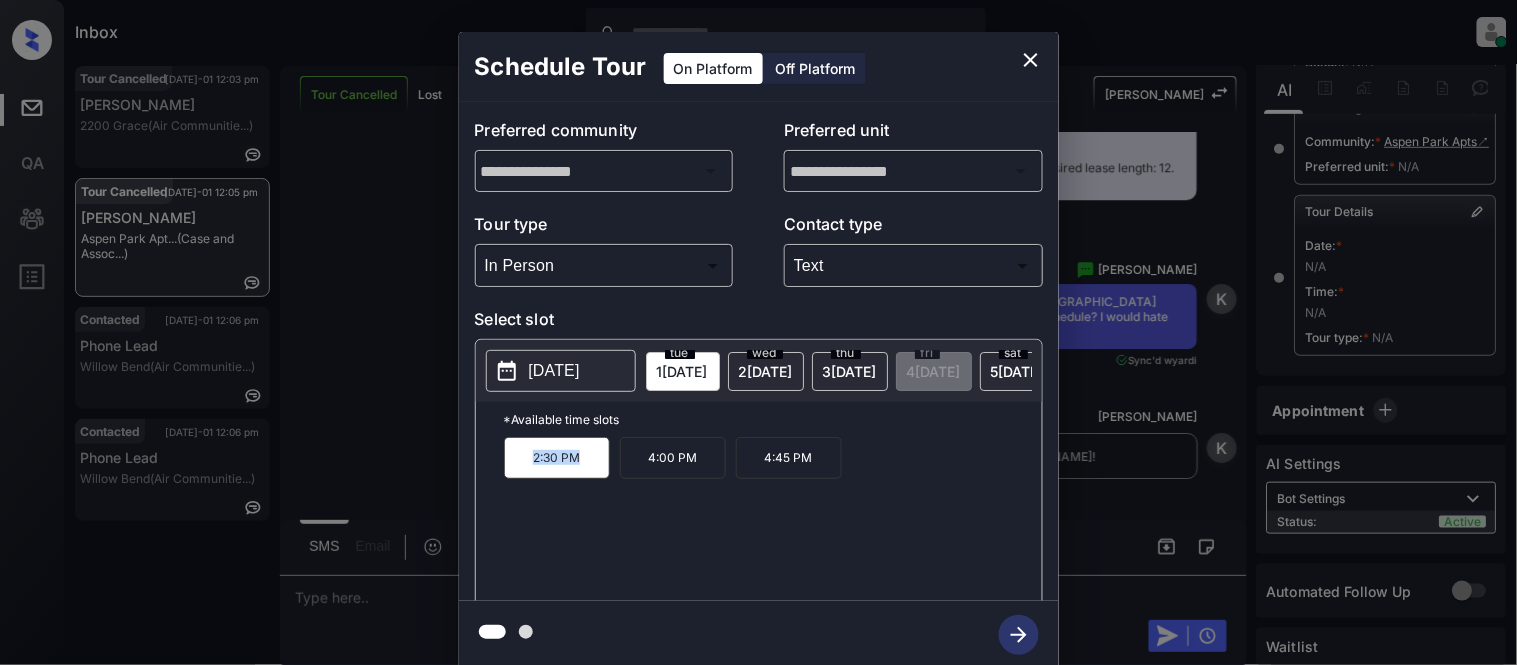 copy on "2:30 PM" 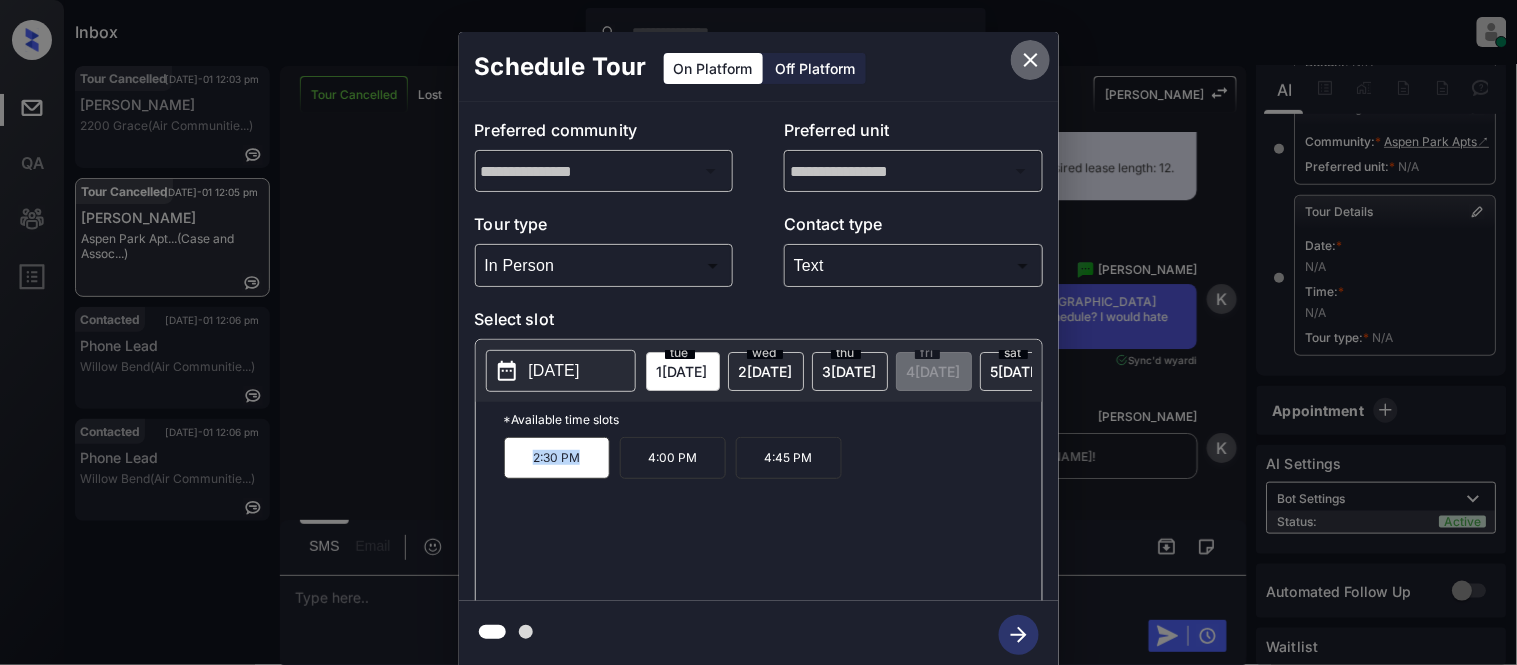 click at bounding box center (1031, 60) 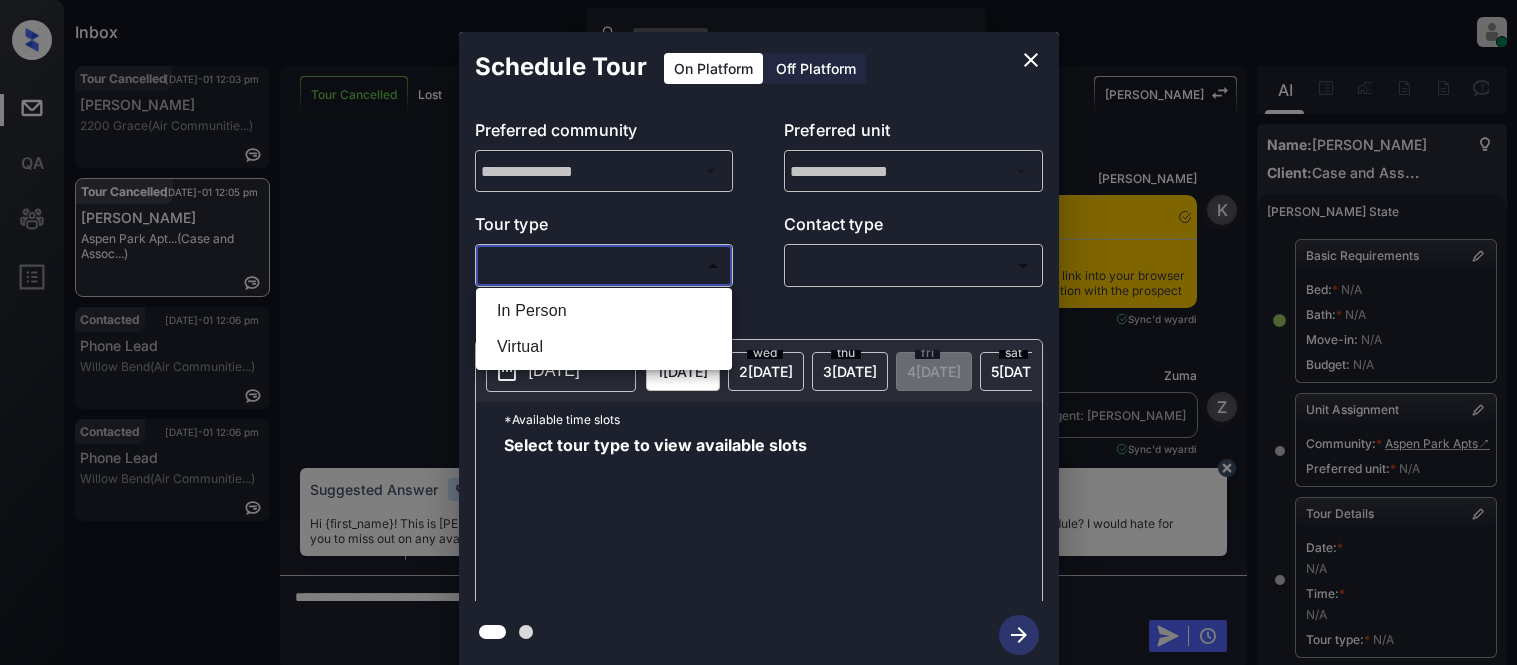 scroll, scrollTop: 0, scrollLeft: 0, axis: both 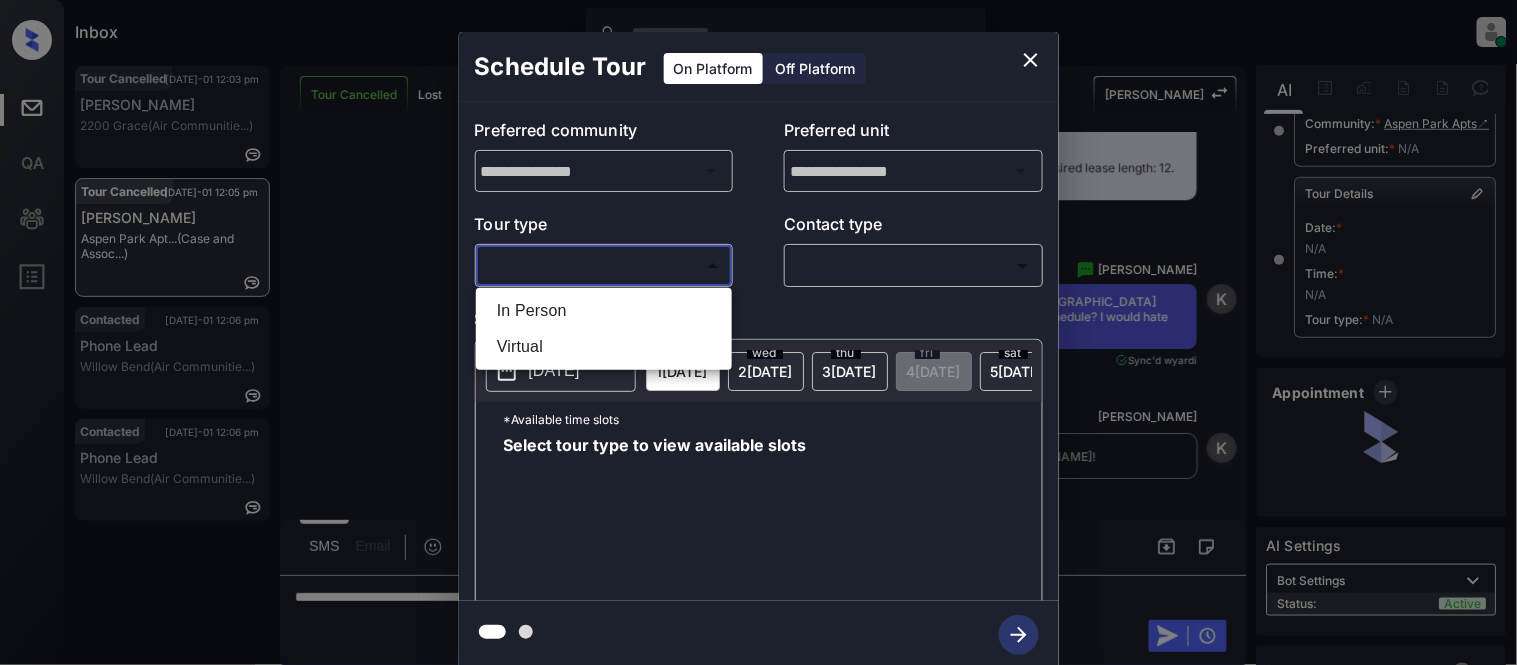 click on "In Person" at bounding box center (604, 311) 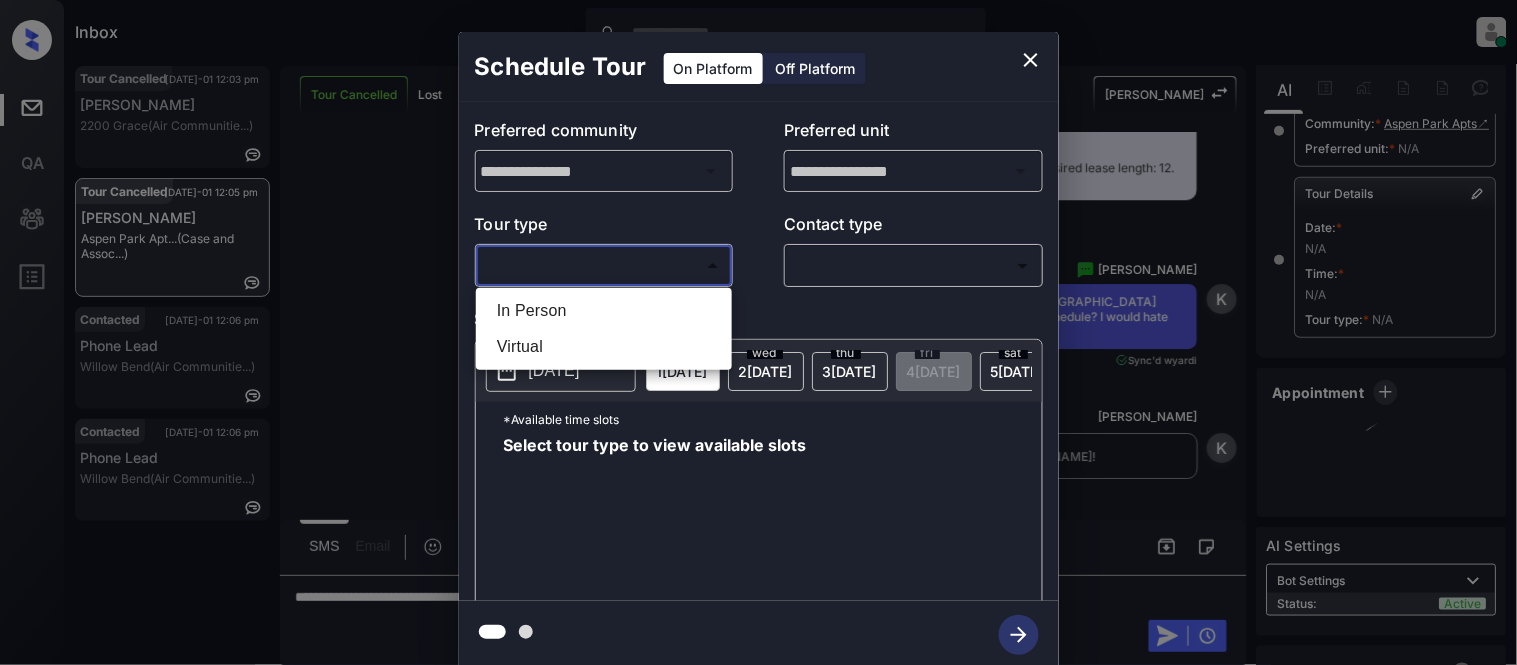 type on "********" 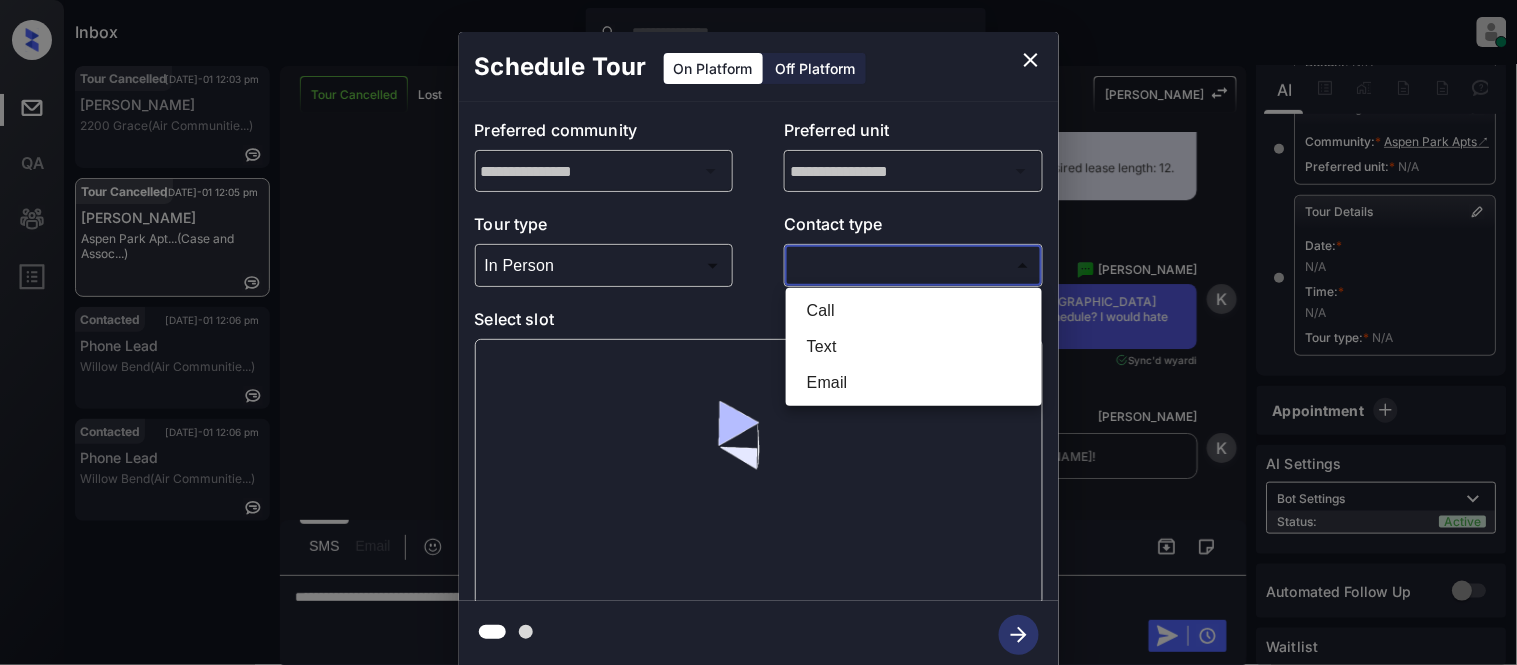 click on "Inbox Kristina Cataag Online Set yourself   offline Set yourself   on break Profile Switch to  light  mode Sign out Tour Cancelled Jul-01 12:03 pm   Joyce Bennett 2200 Grace  (Air Communitie...) Tour Cancelled Jul-01 12:05 pm   Kenedy Mugisha Aspen Park Apt...  (Case and Assoc...) Contacted Jul-01 12:06 pm   Phone Lead Willow Bend  (Air Communitie...) Contacted Jul-01 12:06 pm   Phone Lead Willow Bend  (Air Communitie...) Tour Cancelled Lost Lead Sentiment: Angry Upon sliding the acknowledgement:  Lead will move to lost stage. * ​ SMS and call option will be set to opt out. AFM will be turned off for the lead. Kelsey New Message Kelsey Notes Note: https://conversation.getzuma.com/6853a4dd54ab6dc05bb22bbc - Paste this link into your browser to view Kelsey’s conversation with the prospect Jun 18, 2025 10:49 pm  Sync'd w  yardi K New Message Zuma Lead transferred to leasing agent: kelsey Jun 18, 2025 10:49 pm  Sync'd w  yardi Z New Message Agent Lead created via leadPoller in Inbound stage. A New Message A A" at bounding box center (758, 332) 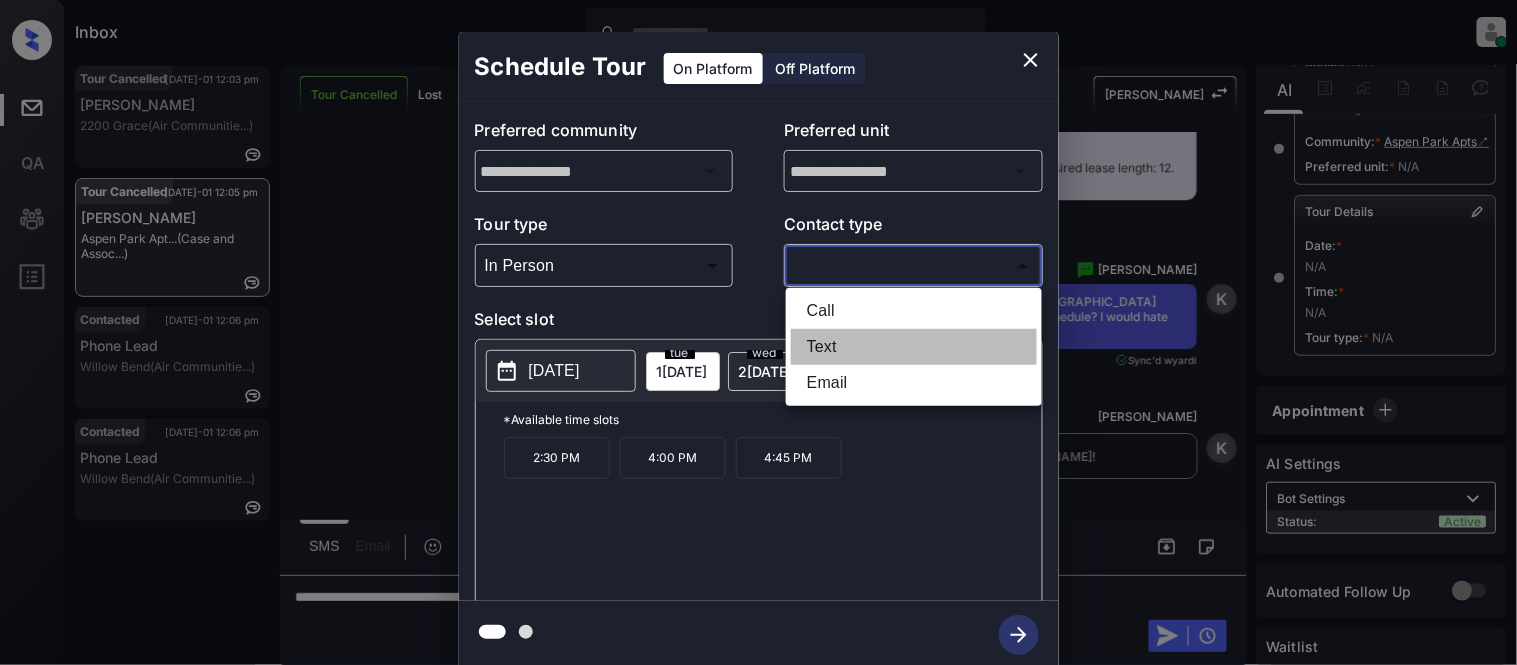 click on "Text" at bounding box center [914, 347] 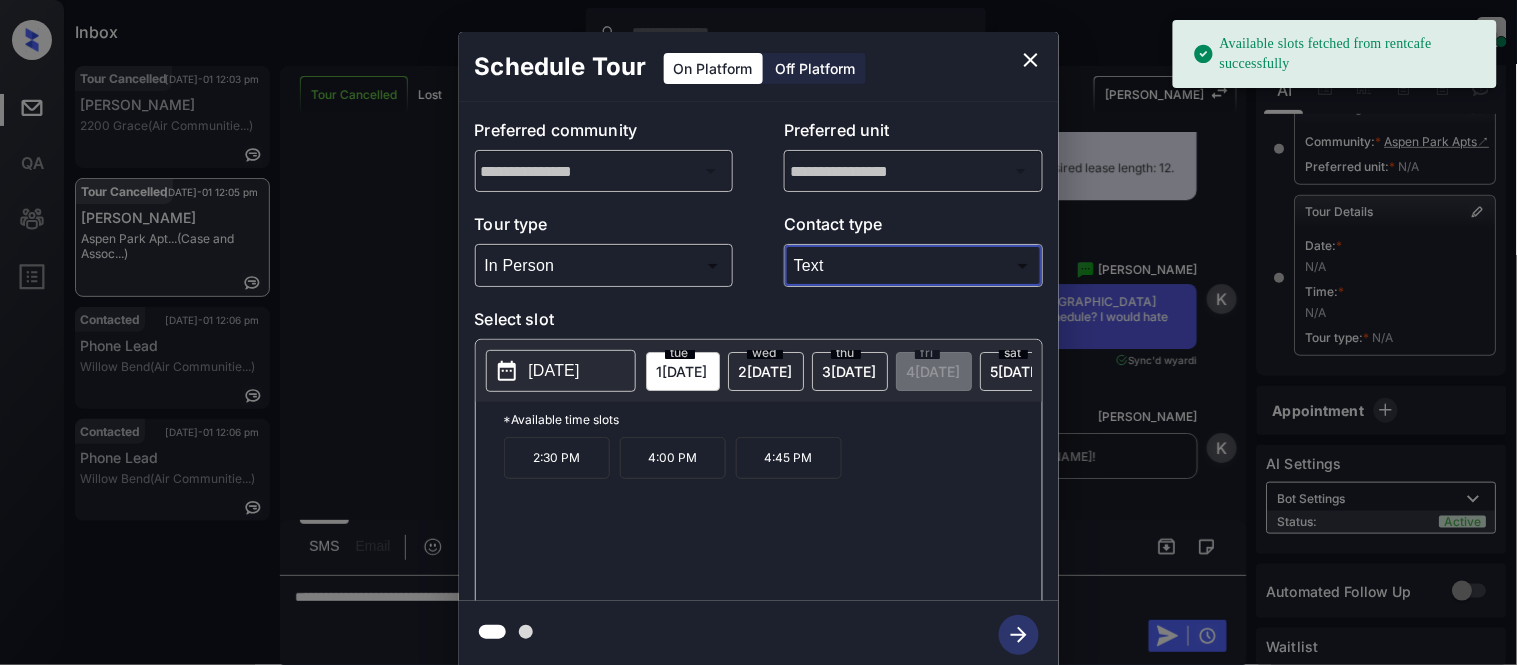 click 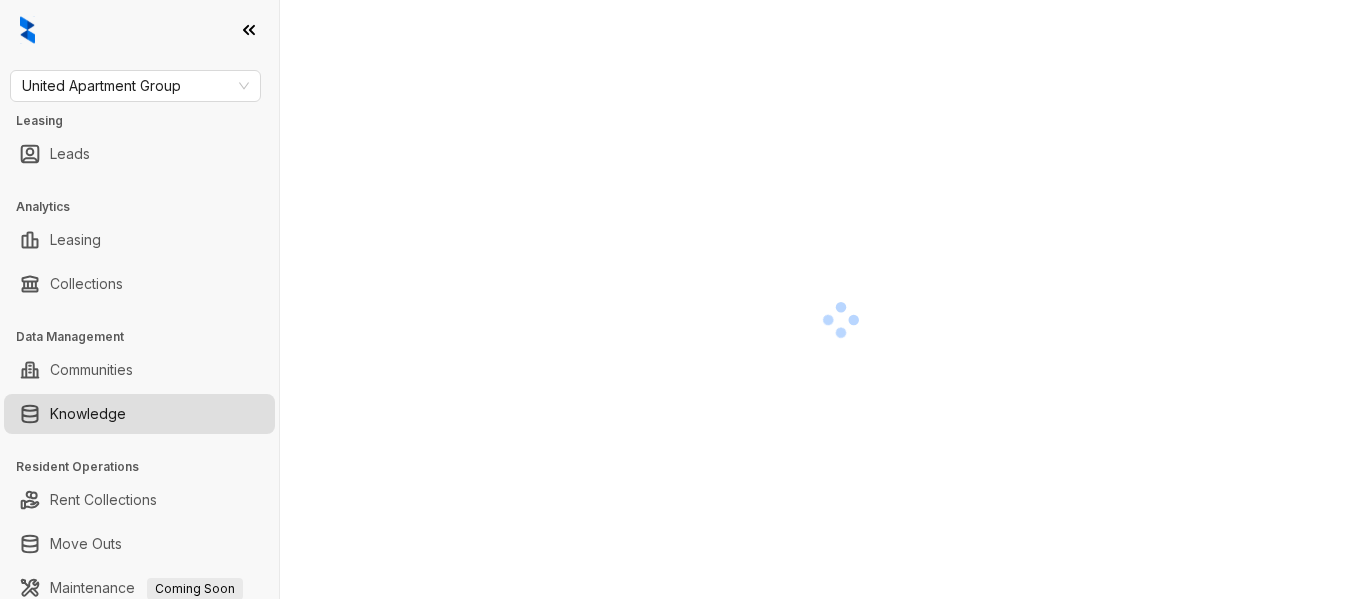 scroll, scrollTop: 0, scrollLeft: 0, axis: both 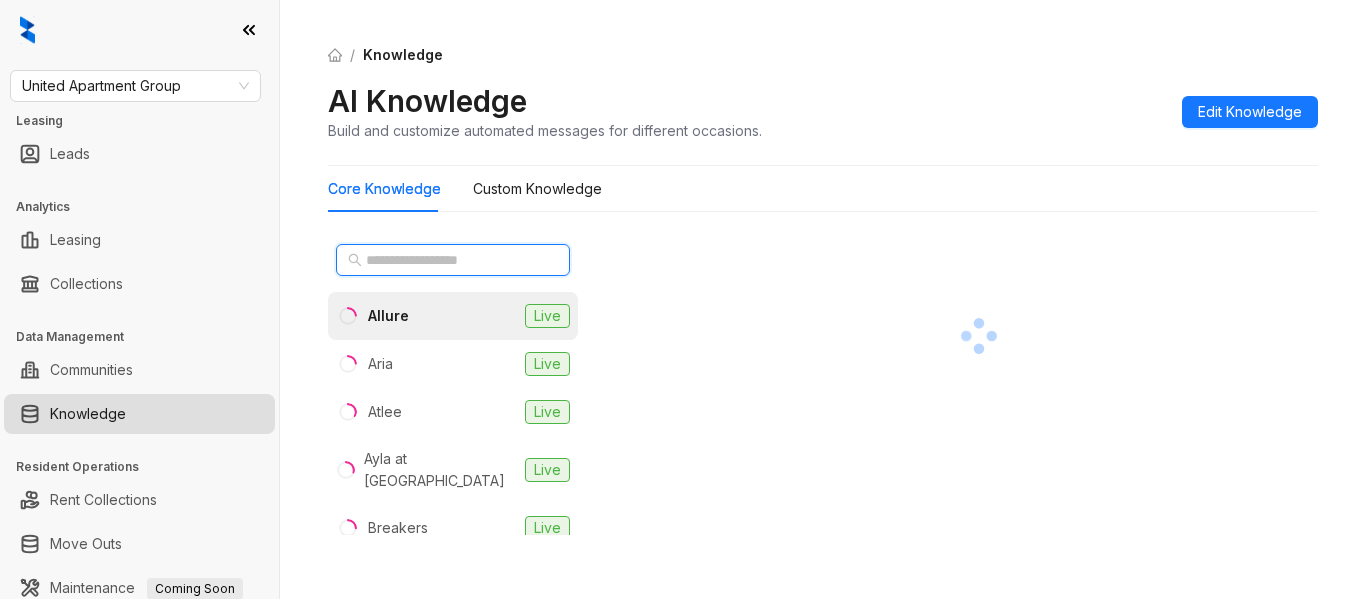 click at bounding box center (454, 260) 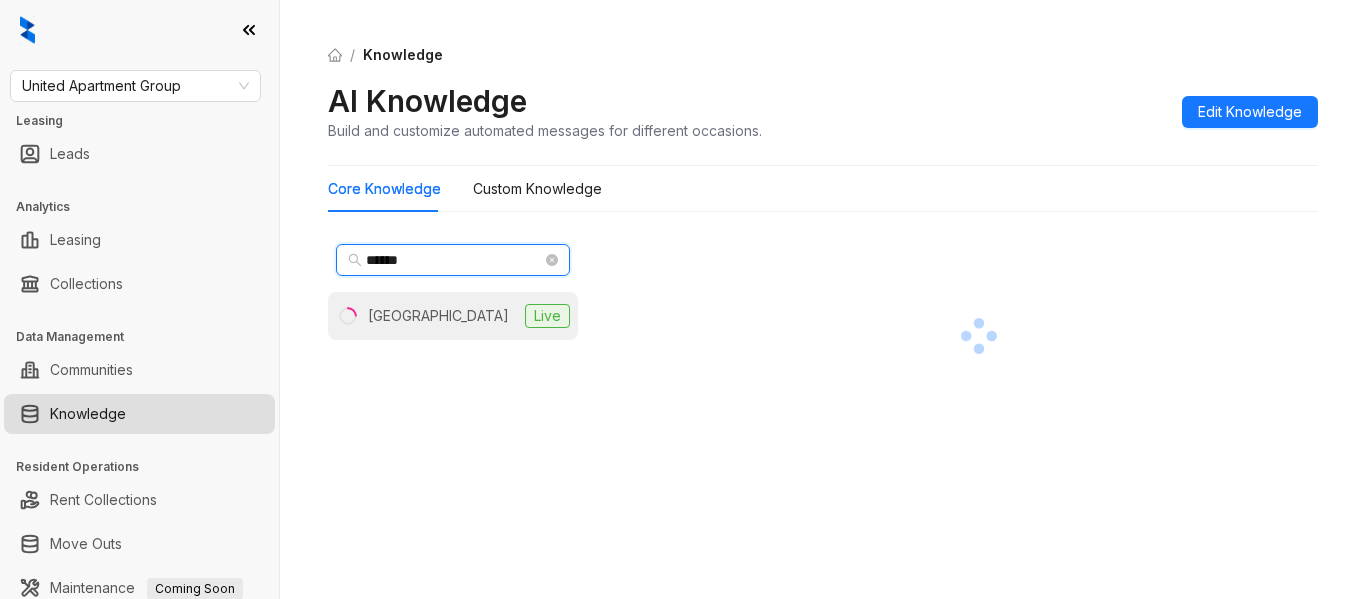 type on "******" 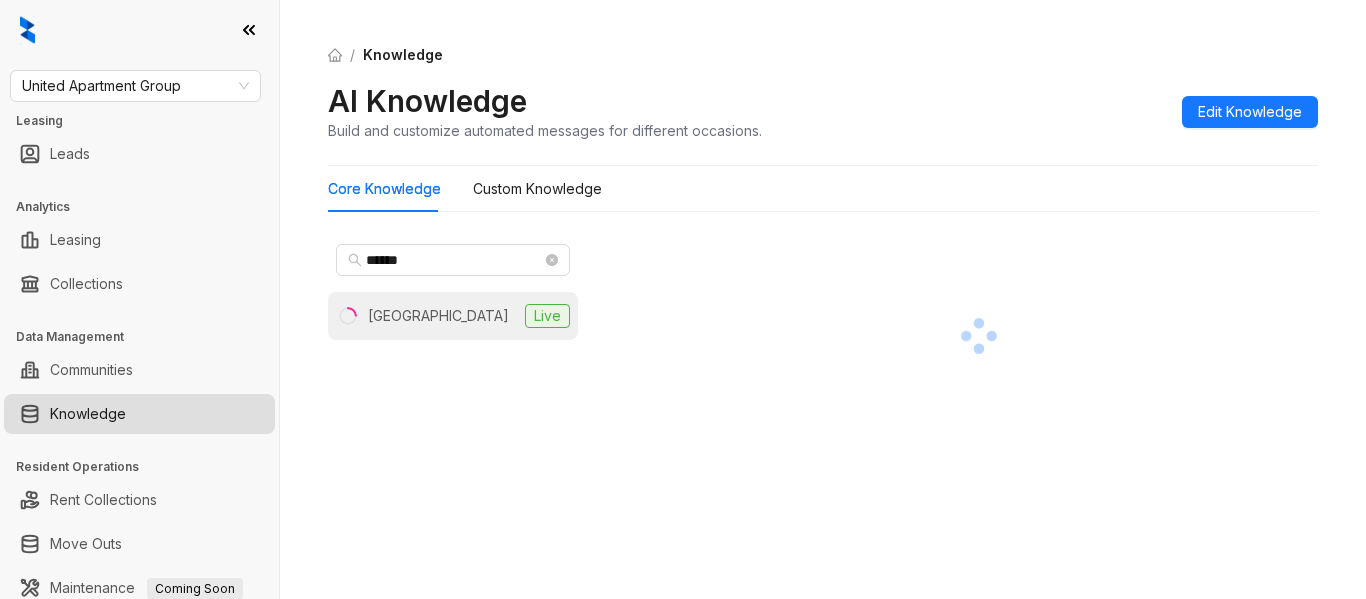 click on "[GEOGRAPHIC_DATA] Live" at bounding box center (453, 316) 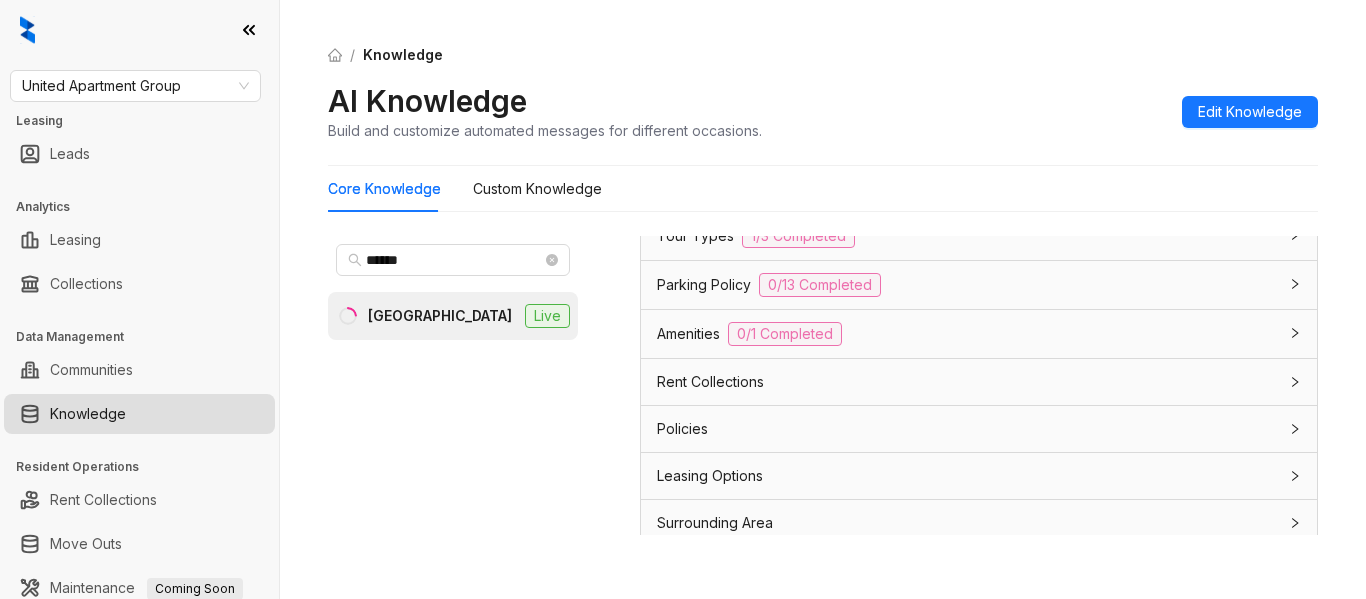 scroll, scrollTop: 1652, scrollLeft: 0, axis: vertical 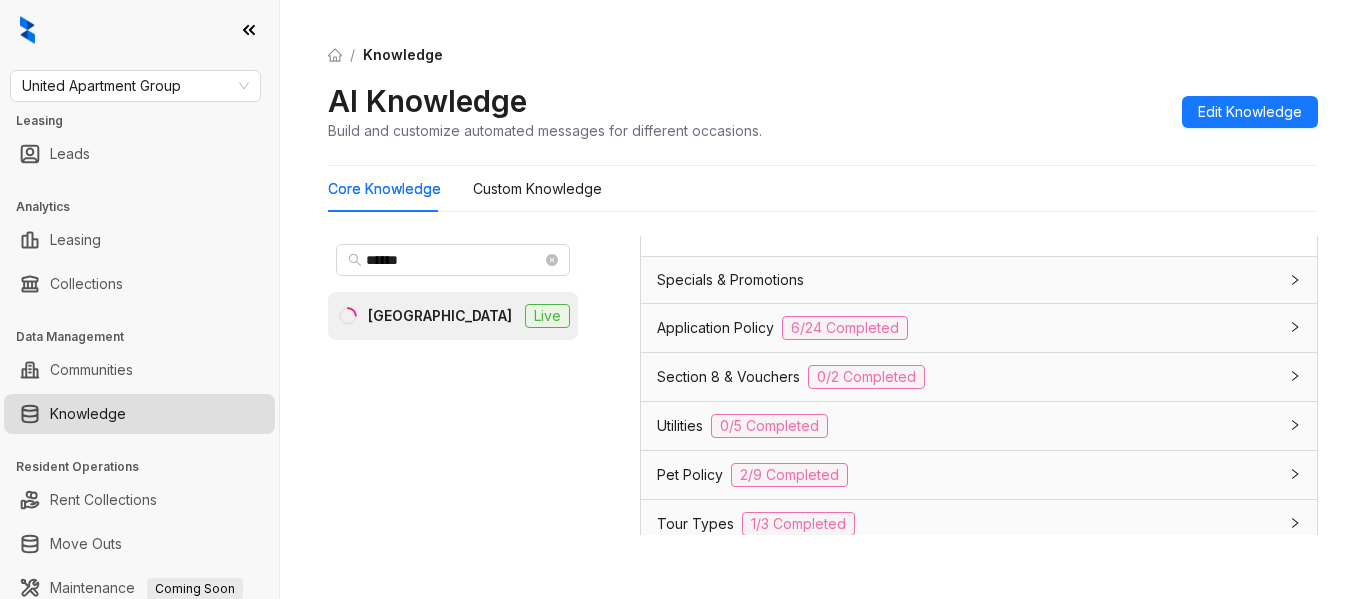 click on "Specials & Promotions" at bounding box center (730, 280) 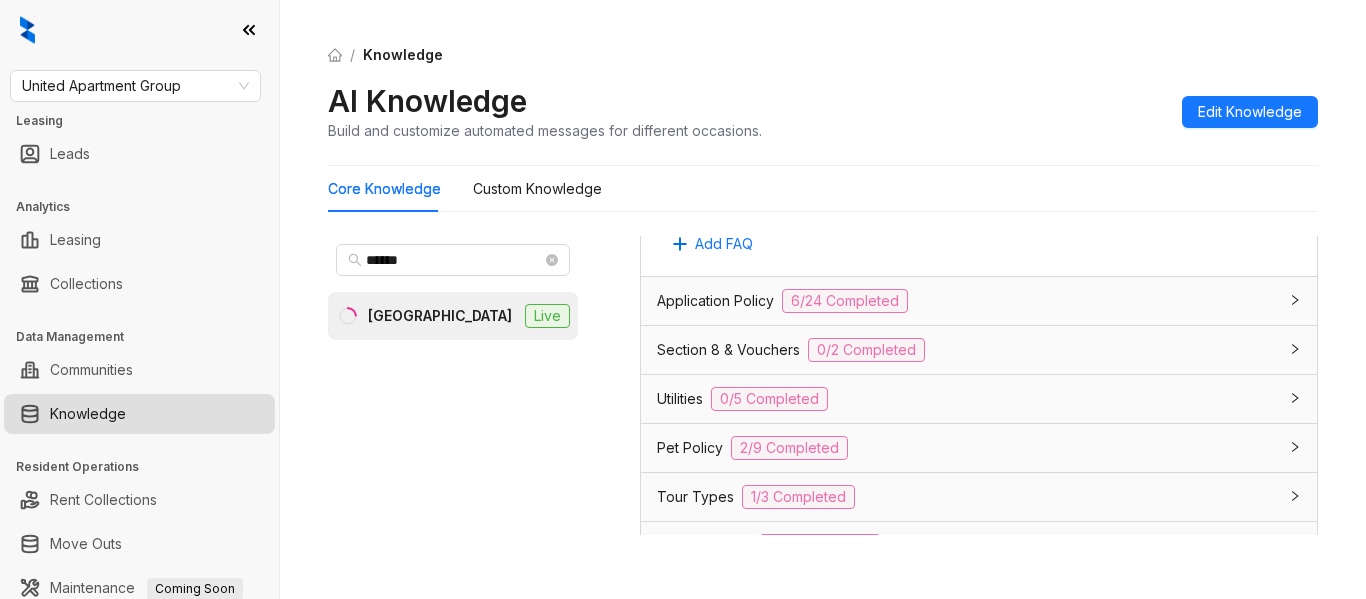 scroll, scrollTop: 2052, scrollLeft: 0, axis: vertical 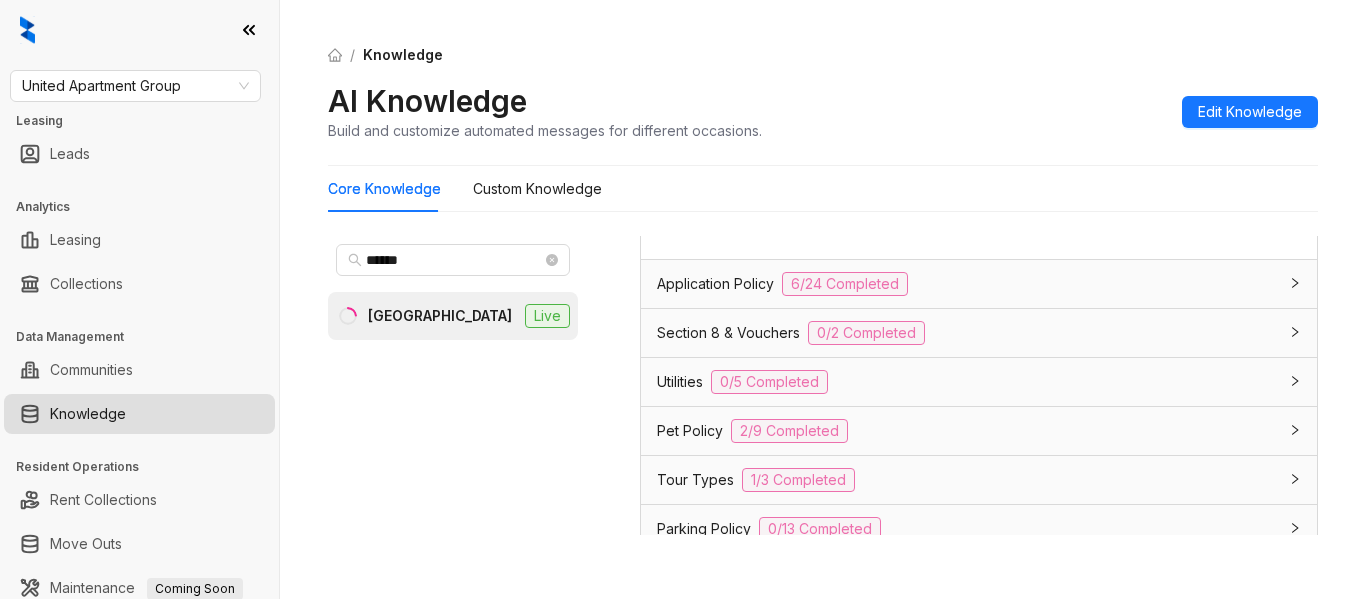 click on "Application Policy" at bounding box center (715, 284) 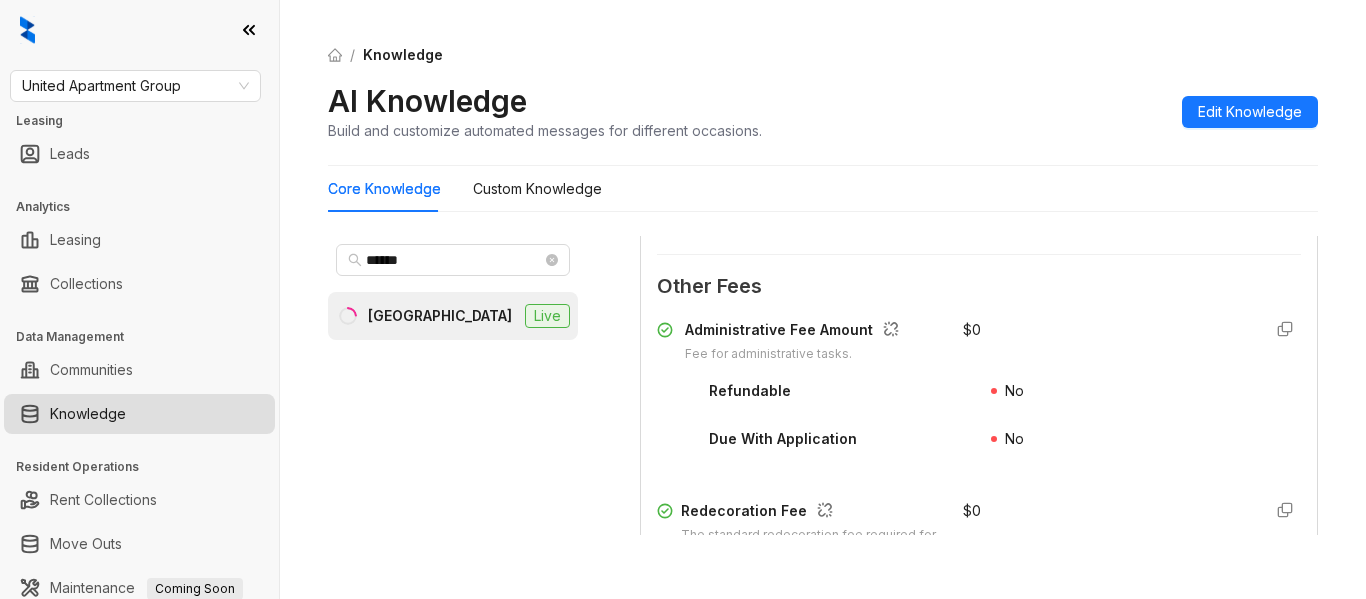 scroll, scrollTop: 3752, scrollLeft: 0, axis: vertical 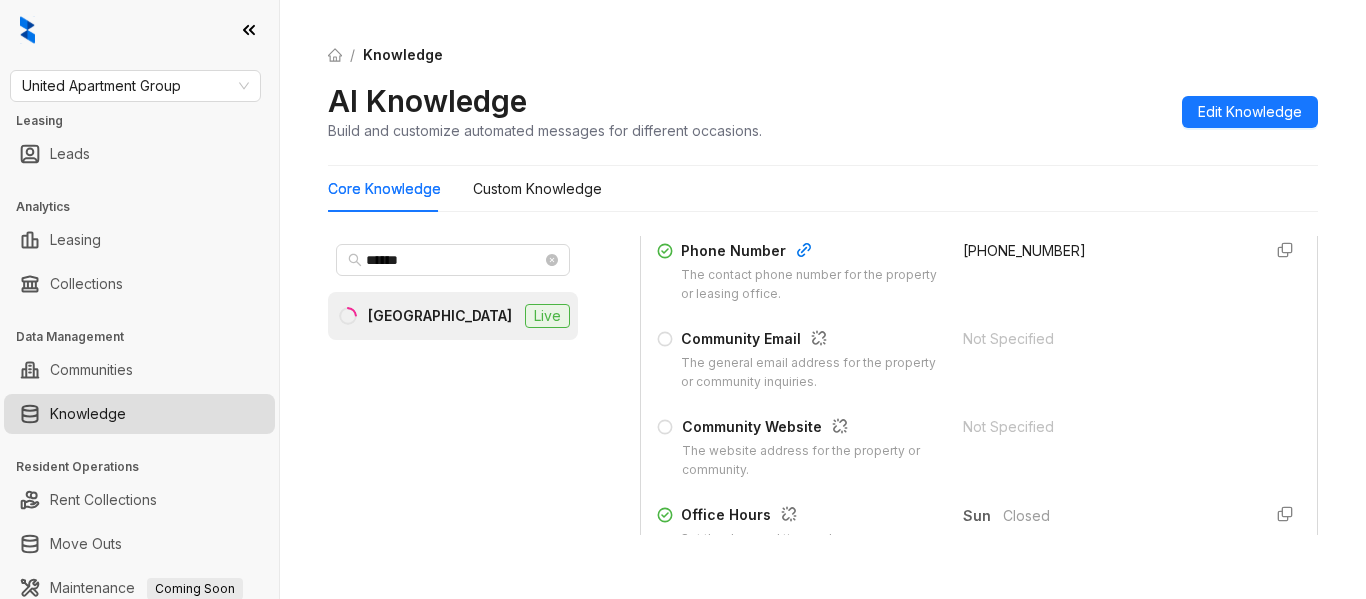 click on "The general email address for the property or community inquiries." at bounding box center [810, 373] 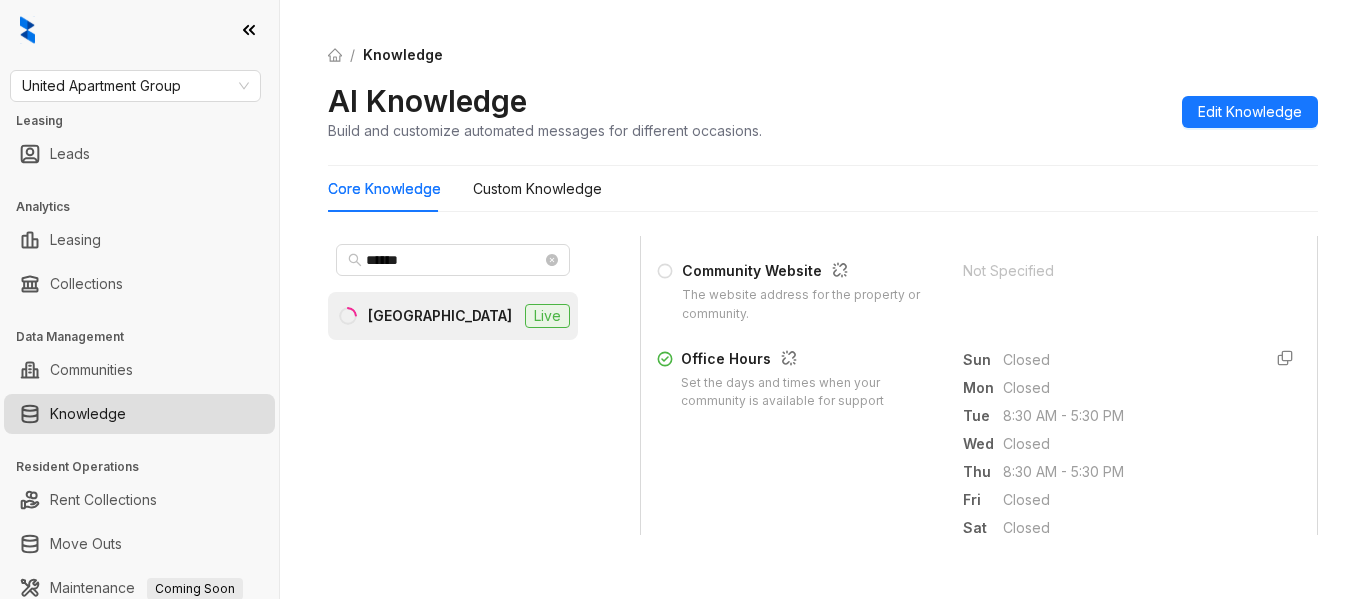 scroll, scrollTop: 700, scrollLeft: 0, axis: vertical 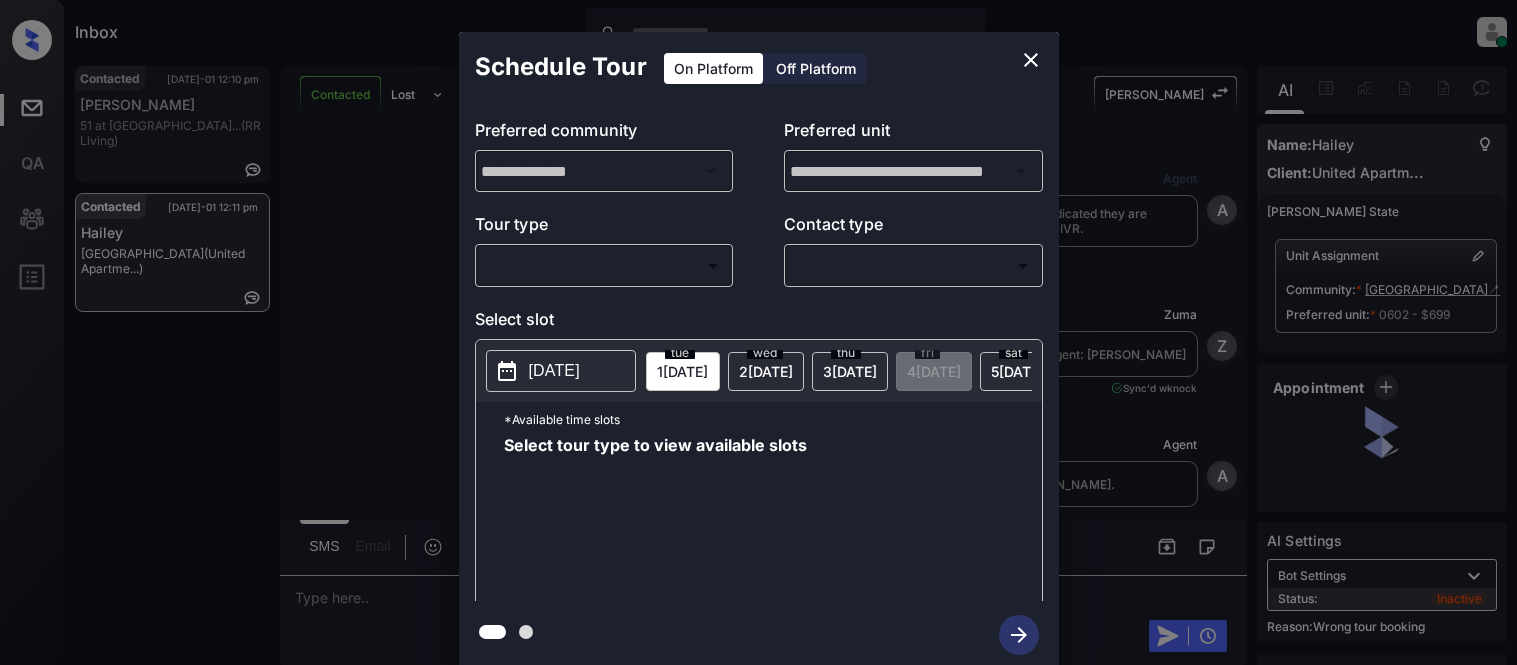 click on "Inbox Kristina Cataag Online Set yourself   offline Set yourself   on break Profile Switch to  light  mode Sign out Contacted Jul-01 12:10 pm   Brittany Young 51 at Southave...  (RR Living) Contacted Jul-01 12:11 pm   Hailey Uptown Heights  (United Apartme...) Contacted Lost Lead Sentiment: Angry Upon sliding the acknowledgement:  Lead will move to lost stage. * ​ SMS and call option will be set to opt out. AFM will be turned off for the lead. Kelsey New Message Agent Lead created because they indicated they are interested in leasing via Zuma IVR. Jun 27, 2025 08:21 am A New Message Zuma Lead transferred to leasing agent: kelsey Jun 27, 2025 08:21 am  Sync'd w  knock Z New Message Agent AFM Request sent to Kelsey. Jun 27, 2025 08:21 am A New Message Kelsey Hi . This is Kelsey with Uptown Heights. We’d love to have you come tour with us. What’s a good day and time for you? Jun 27, 2025 08:21 am   | TemplateAFMSms  Sync'd w  knock K New Message Kelsey Lead archived by Kelsey! Jun 27, 2025 08:21 am K   H S" at bounding box center (758, 332) 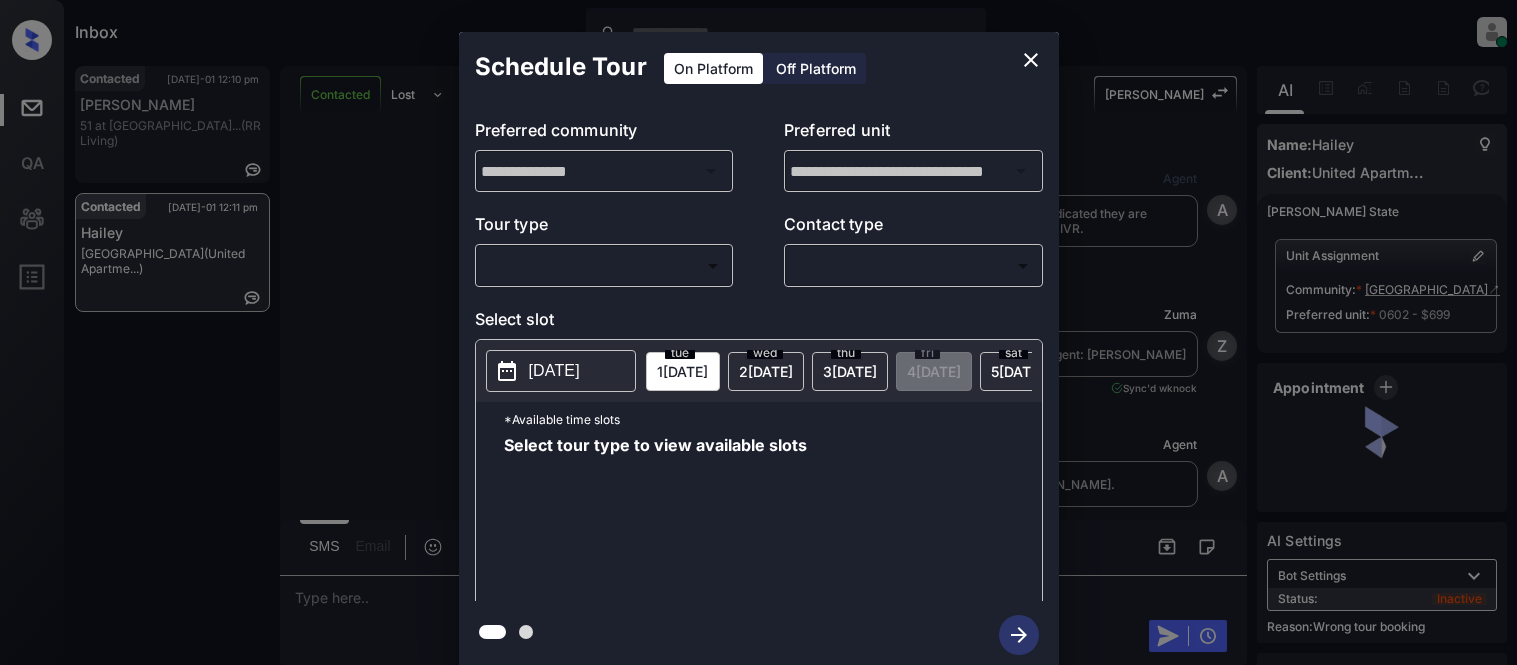 scroll, scrollTop: 0, scrollLeft: 0, axis: both 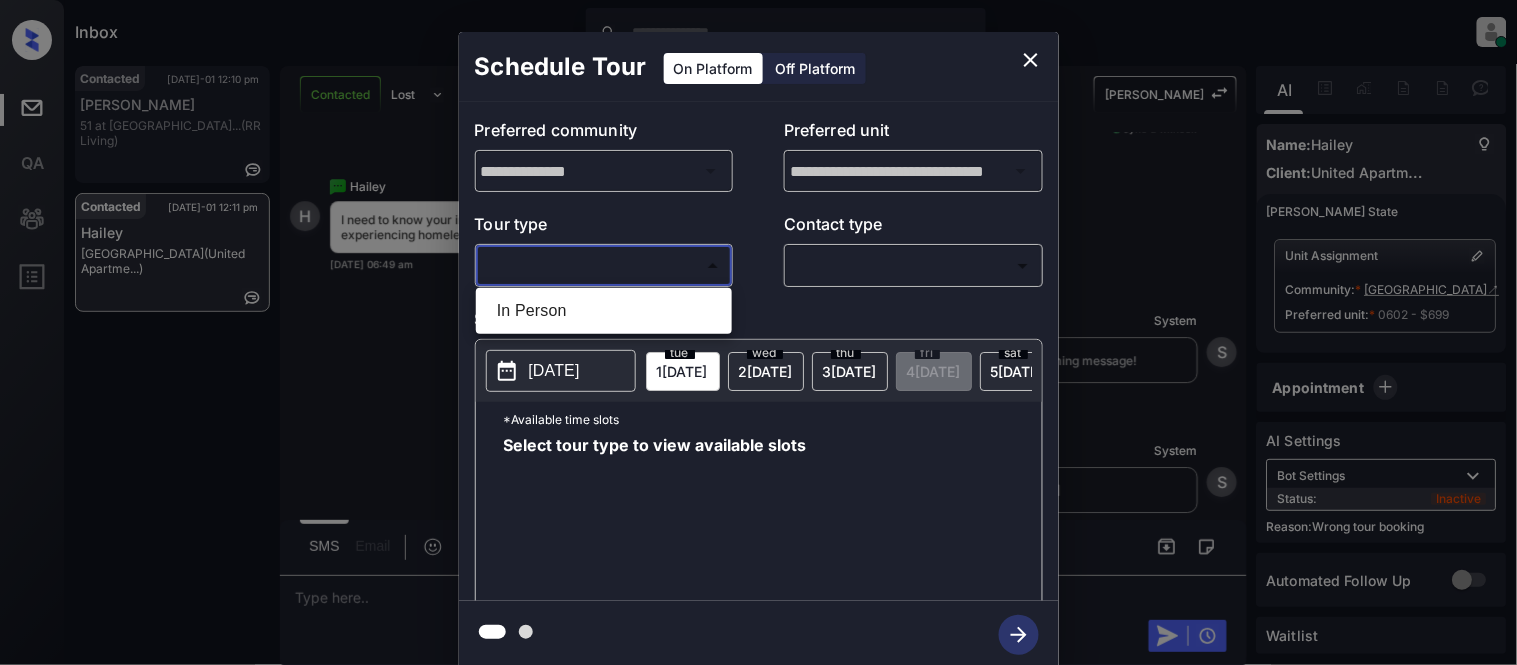 click 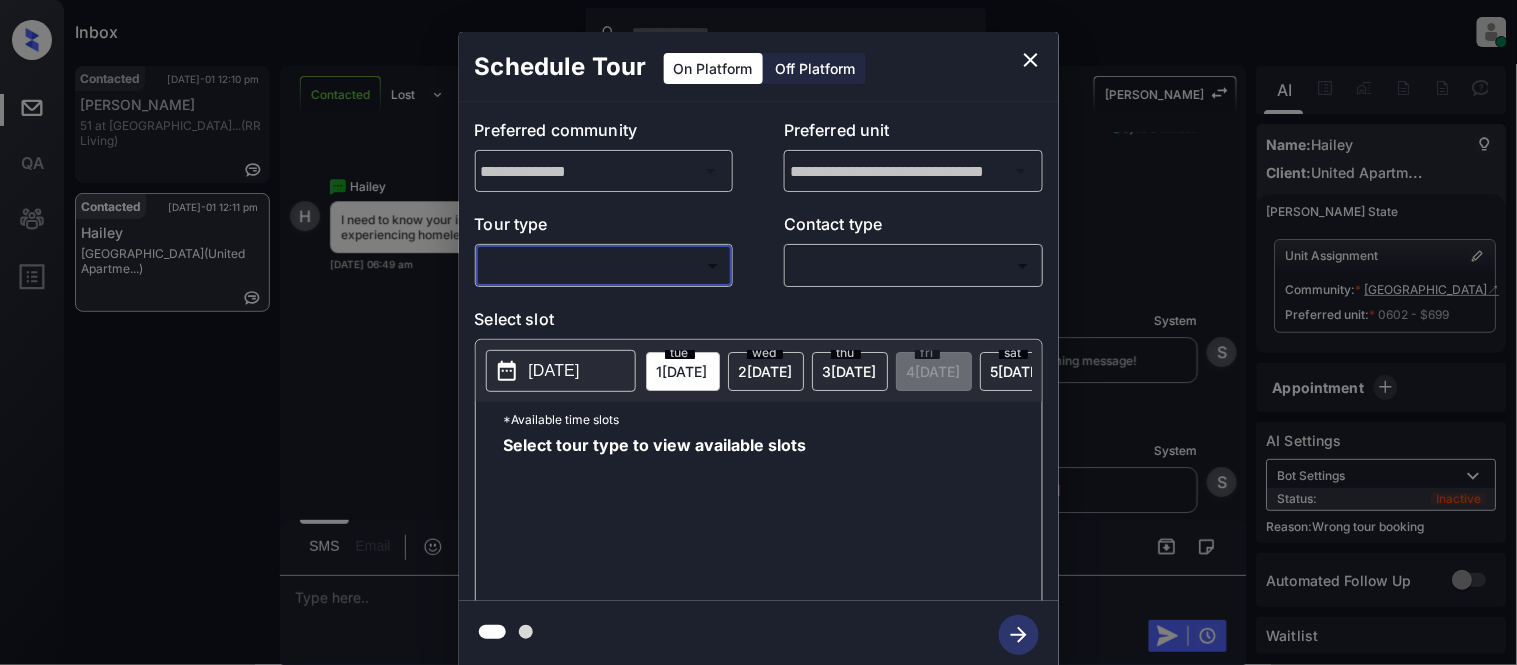 click 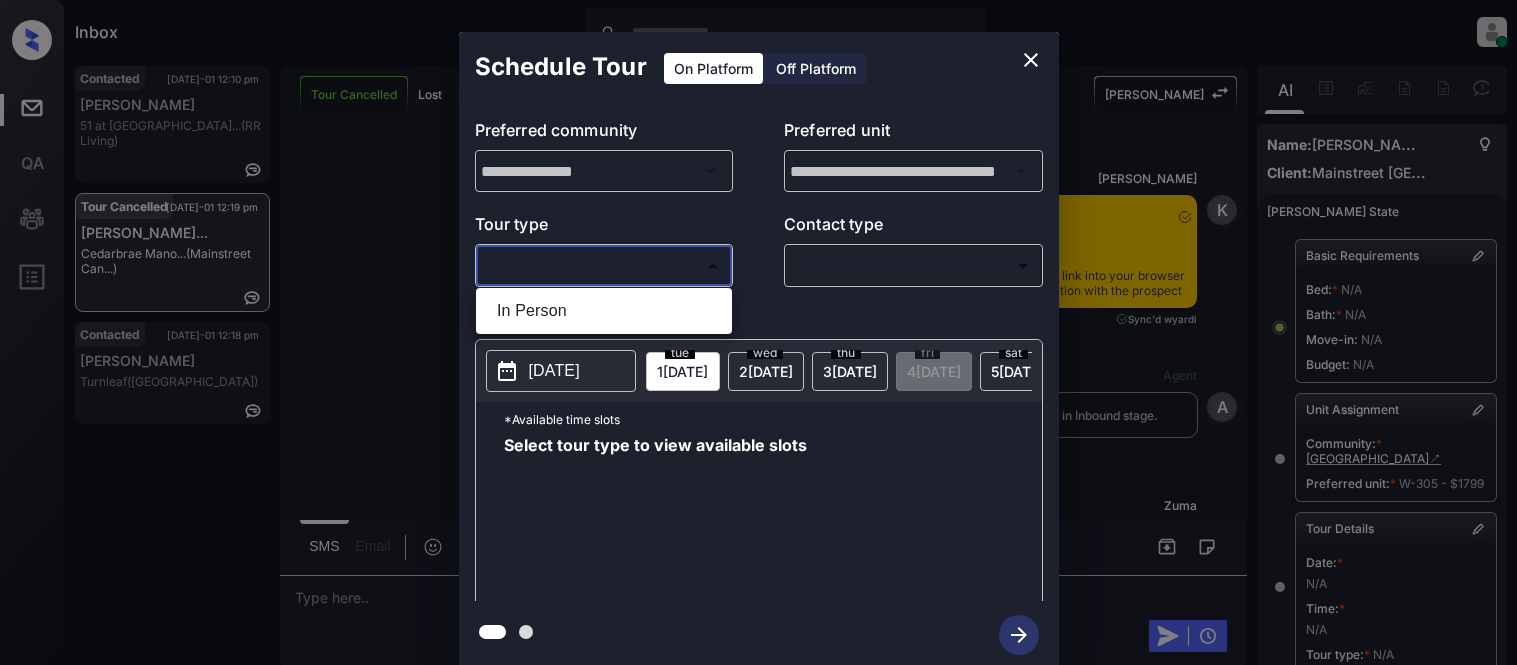click on "In Person" at bounding box center [604, 311] 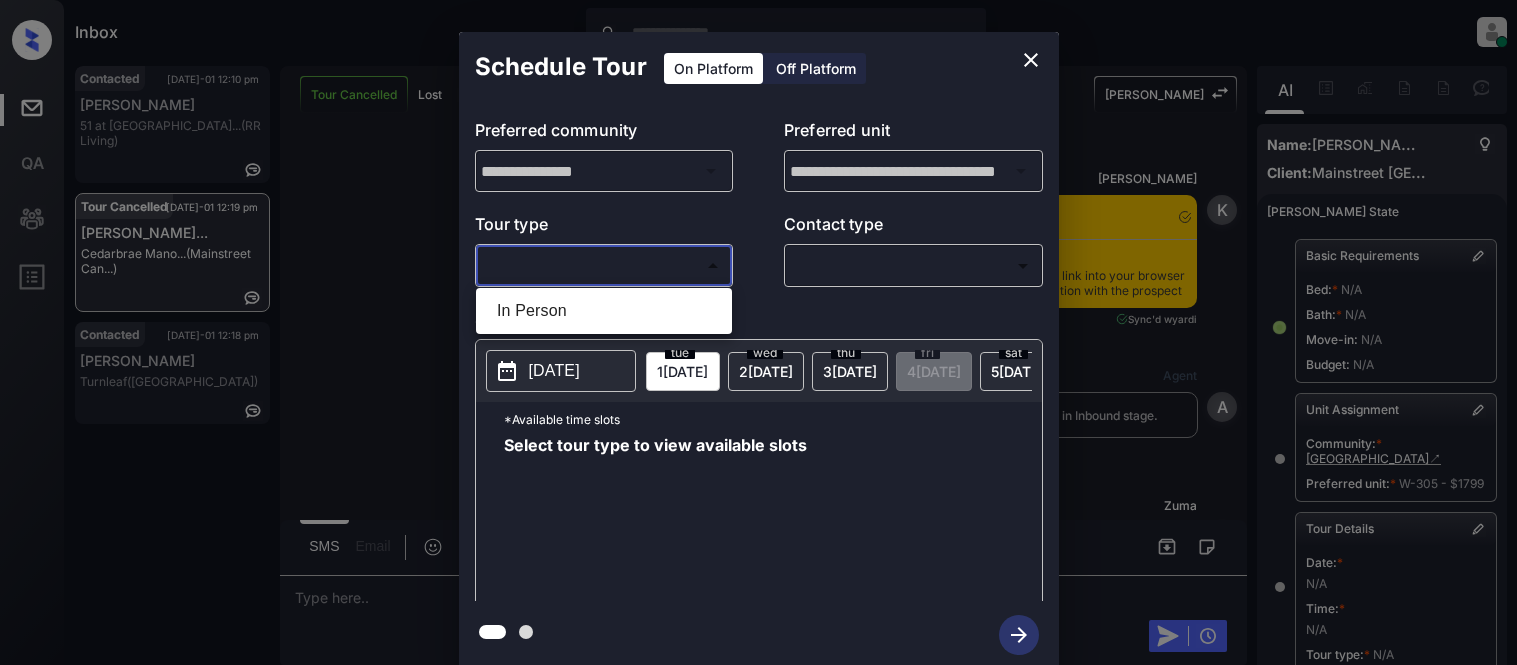 type on "********" 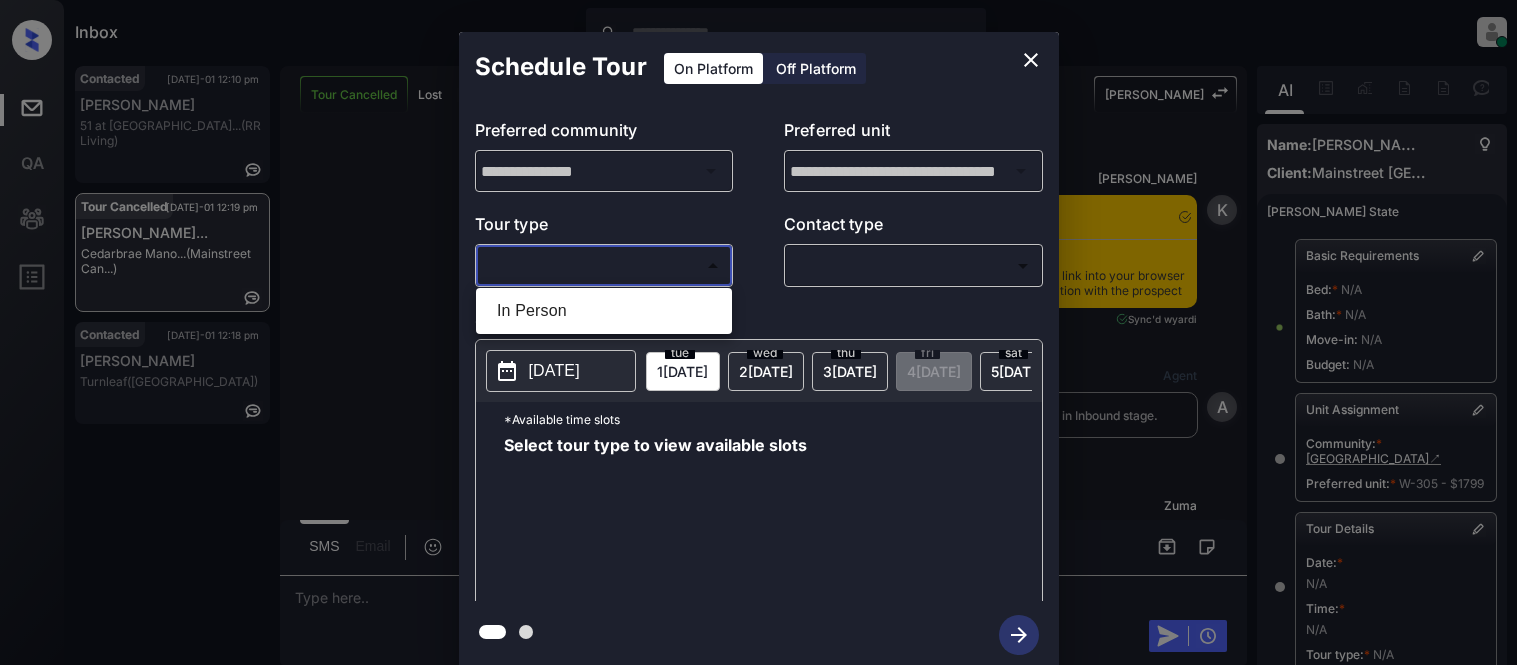 click at bounding box center (758, 332) 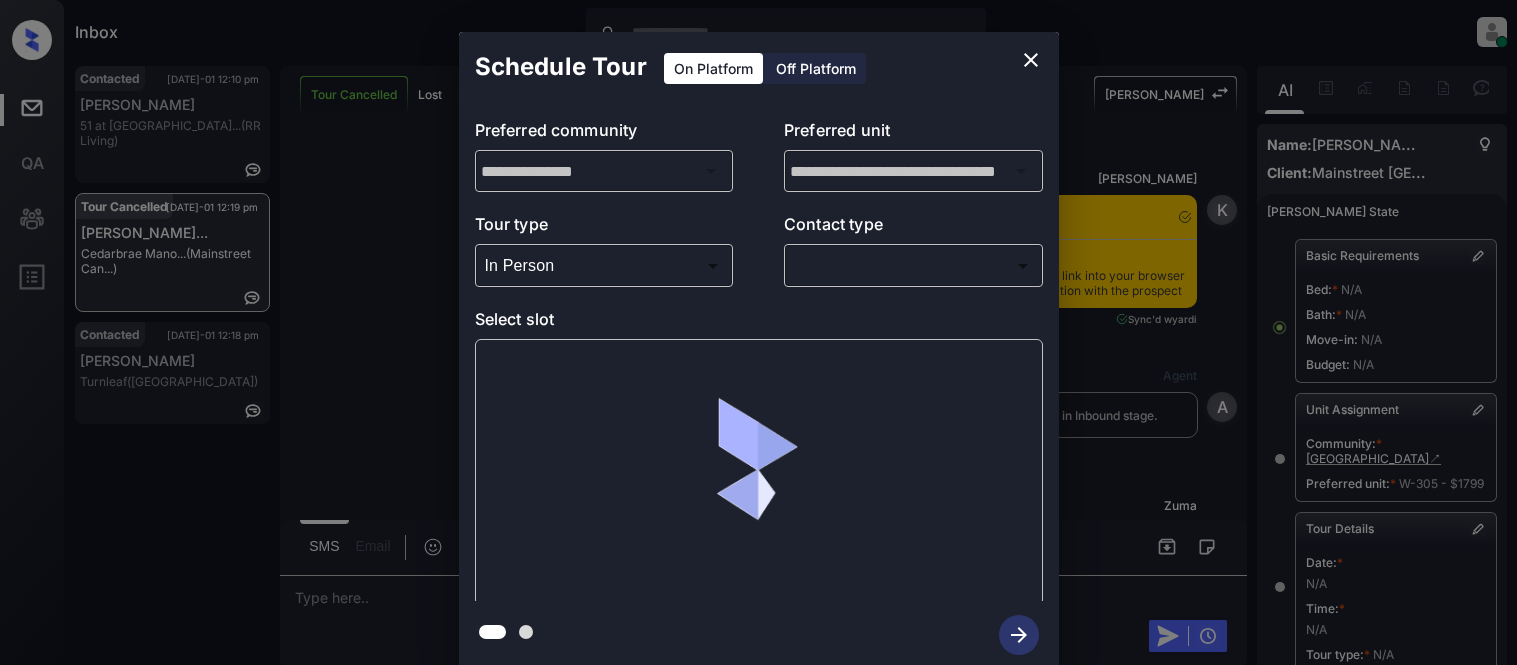 scroll, scrollTop: 0, scrollLeft: 0, axis: both 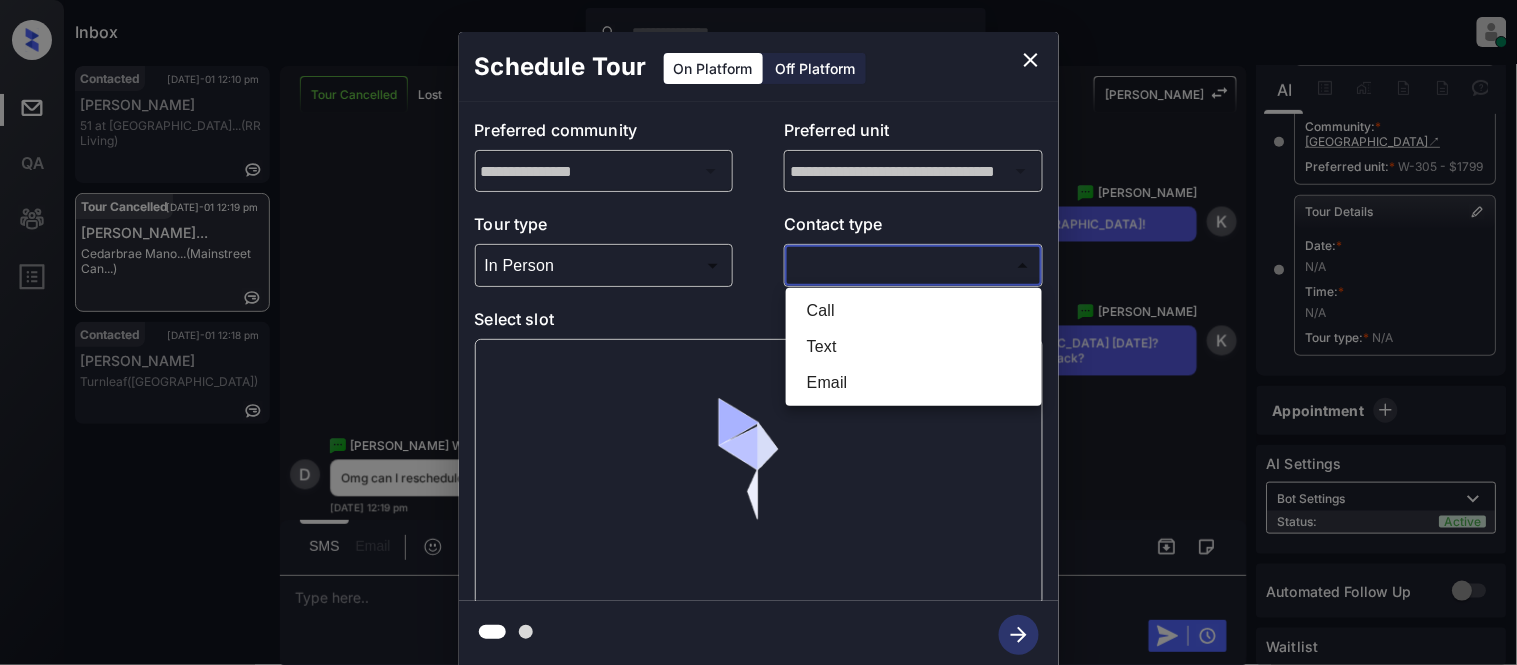 click on "Inbox Kristina Cataag Online Set yourself   offline Set yourself   on break Profile Switch to  light  mode Sign out Contacted Jul-01 12:10 pm   Brittany Young 51 at Southave...  (RR Living) Tour Cancelled Jul-01 12:19 pm   Darcelle Brown... Cedarbrae Mano...  (Mainstreet Can...) Contacted Jul-01 12:18 pm   Avinash Kumar Turnleaf  (Fairfield) Tour Cancelled Lost Lead Sentiment: Angry Upon sliding the acknowledgement:  Lead will move to lost stage. * ​ SMS and call option will be set to opt out. AFM will be turned off for the lead. Kelsey New Message Kelsey Notes Note: https://conversation.getzuma.com/68617bf892ebd2a146e0411e - Paste this link into your browser to view Kelsey’s conversation with the prospect Jun 29, 2025 10:46 am  Sync'd w  yardi K New Message Agent Lead created via emailParser in Inbound stage. Jun 29, 2025 10:46 am A New Message Zuma Lead transferred to leasing agent: kelsey Jun 29, 2025 10:46 am  Sync'd w  yardi Z New Message Agent AFM Request sent to Kelsey. Jun 29, 2025 10:46 am A A K" at bounding box center (758, 332) 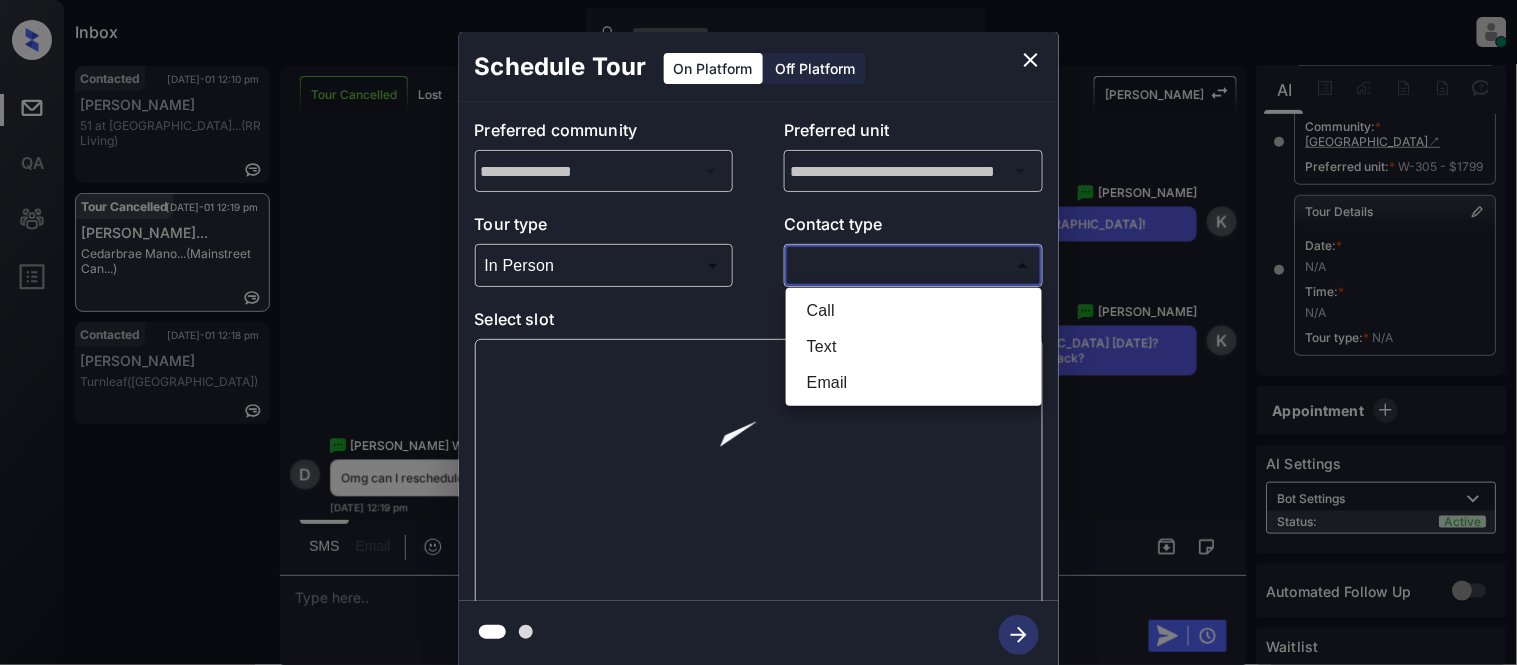 drag, startPoint x: 807, startPoint y: 330, endPoint x: 773, endPoint y: 351, distance: 39.962482 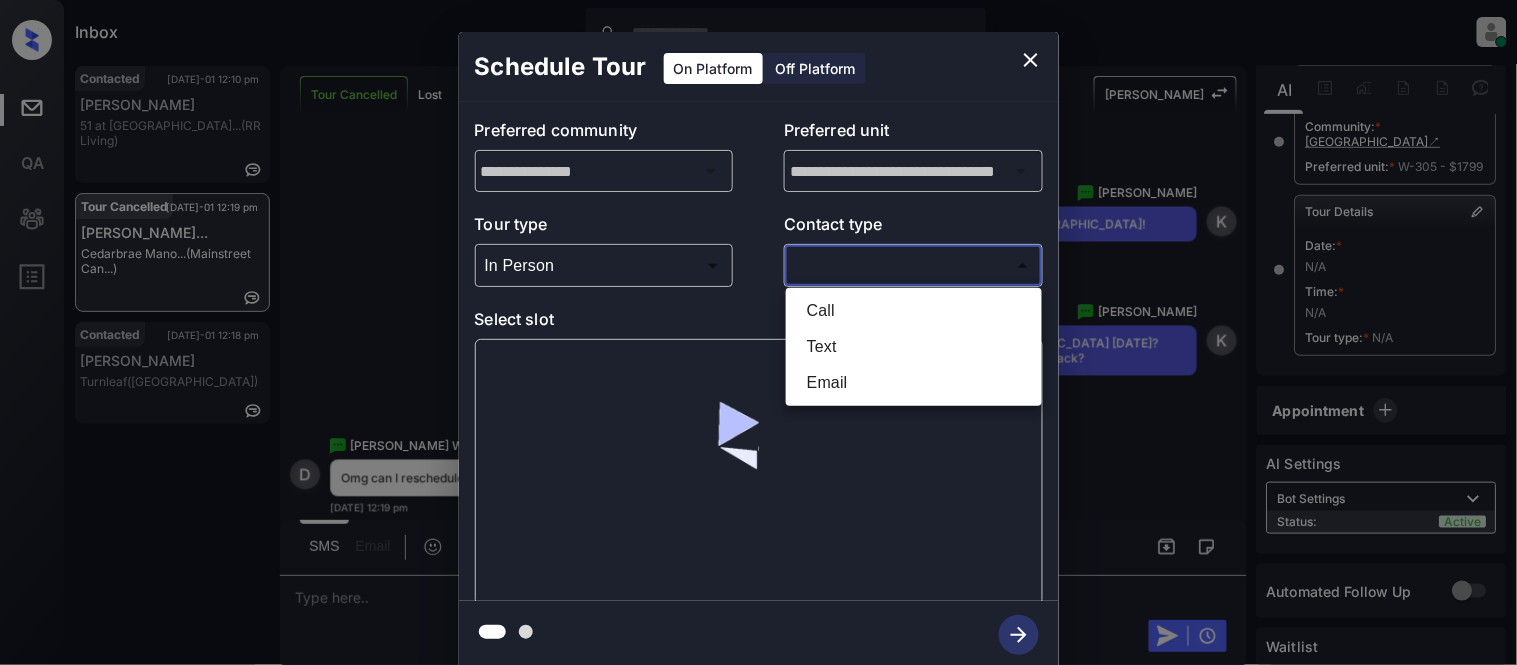 click on "Text" at bounding box center [914, 347] 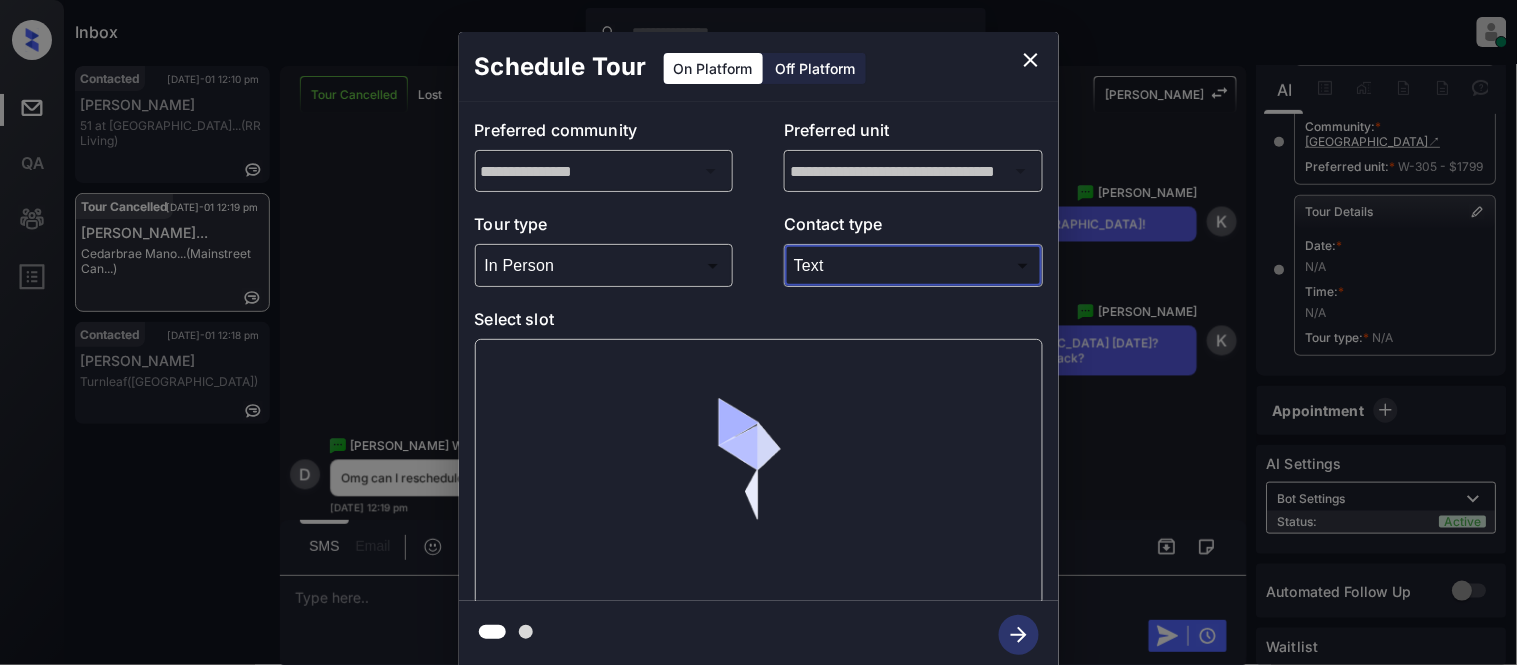 type on "****" 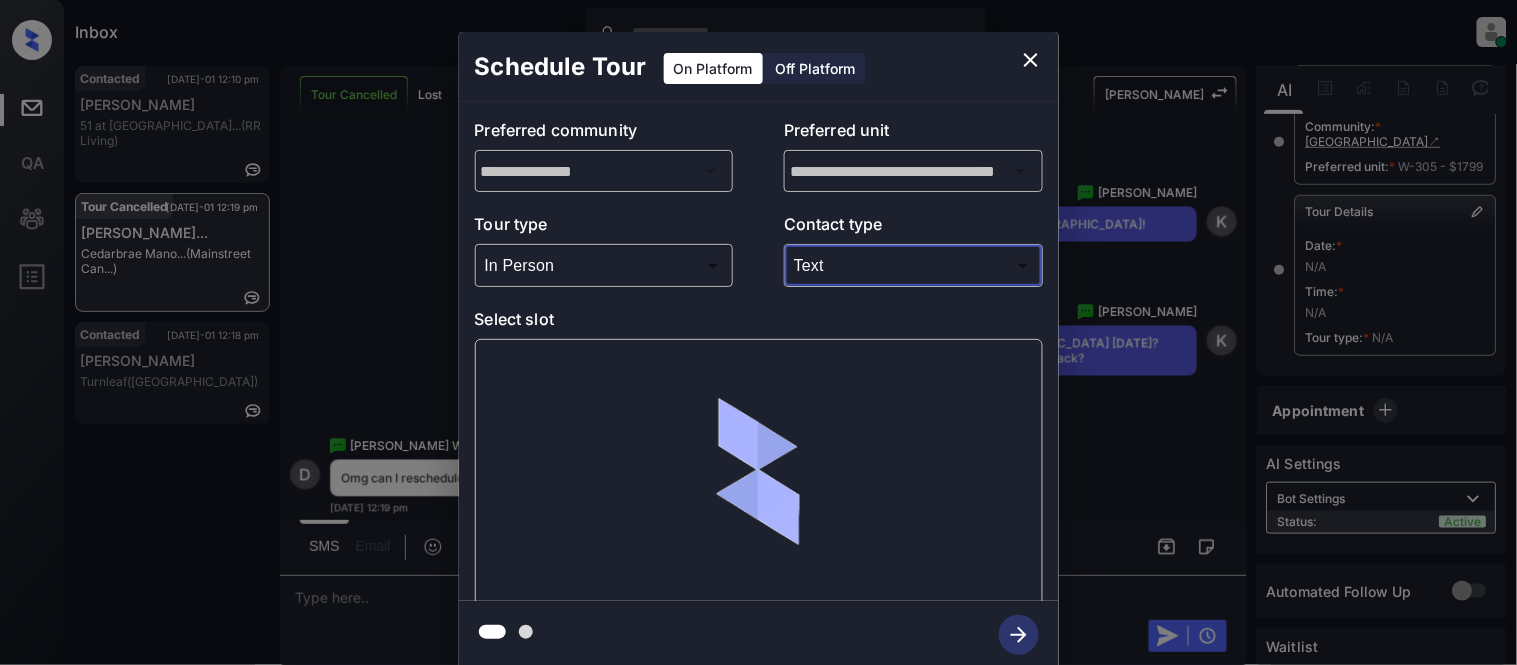click on "Call Text Email" at bounding box center (758, 332) 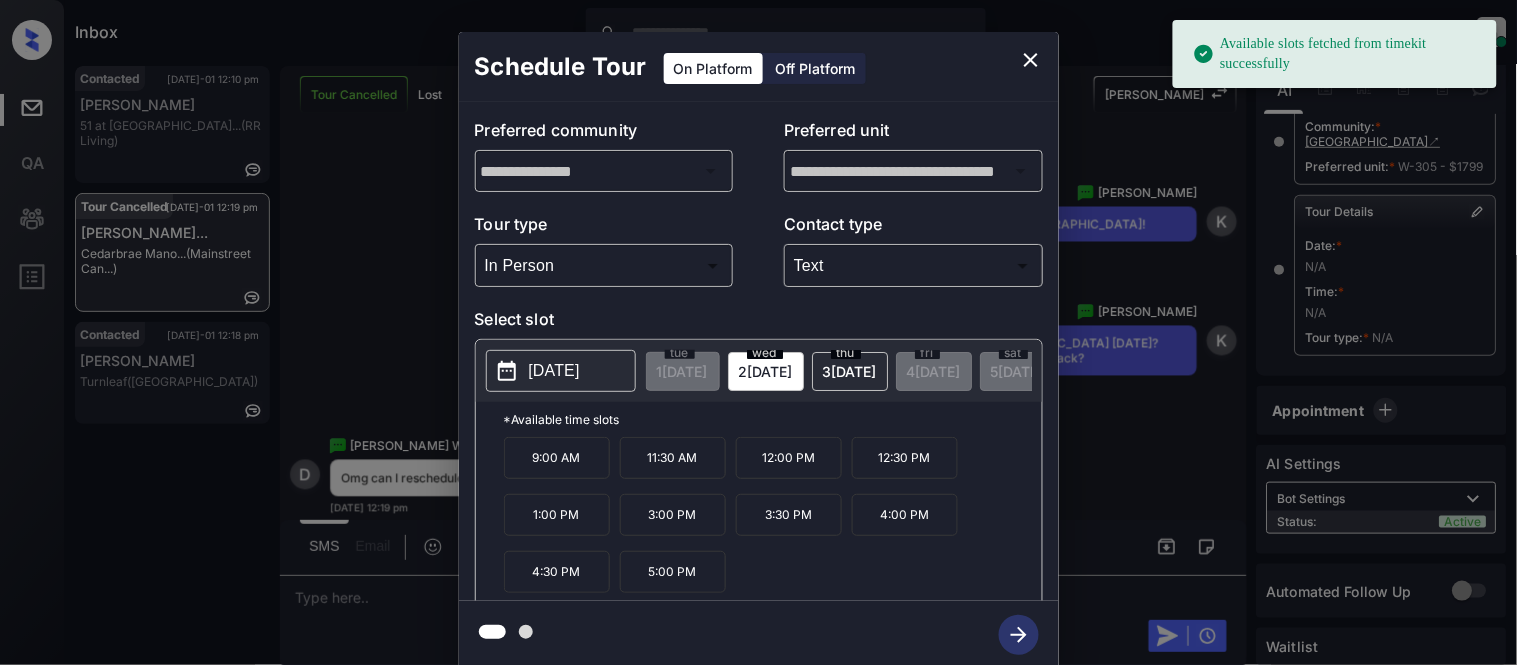 click 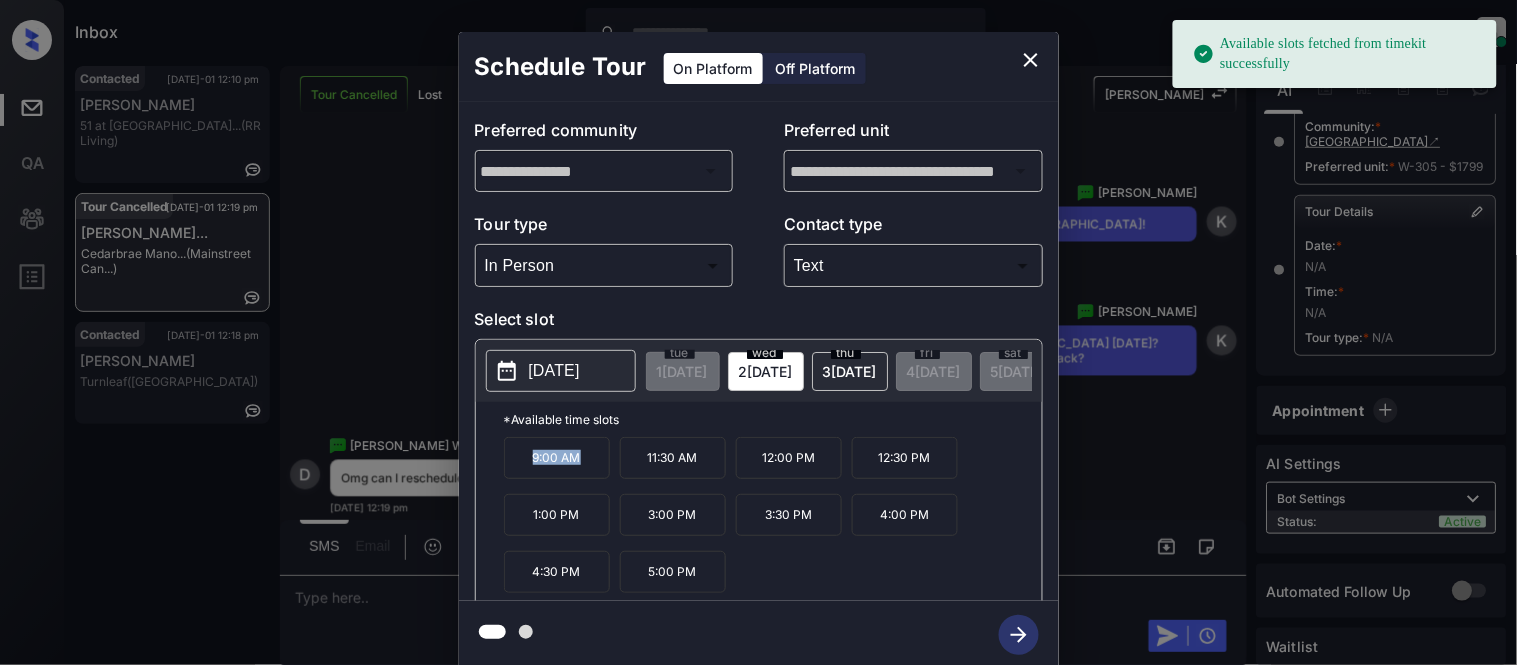 drag, startPoint x: 522, startPoint y: 473, endPoint x: 585, endPoint y: 477, distance: 63.126858 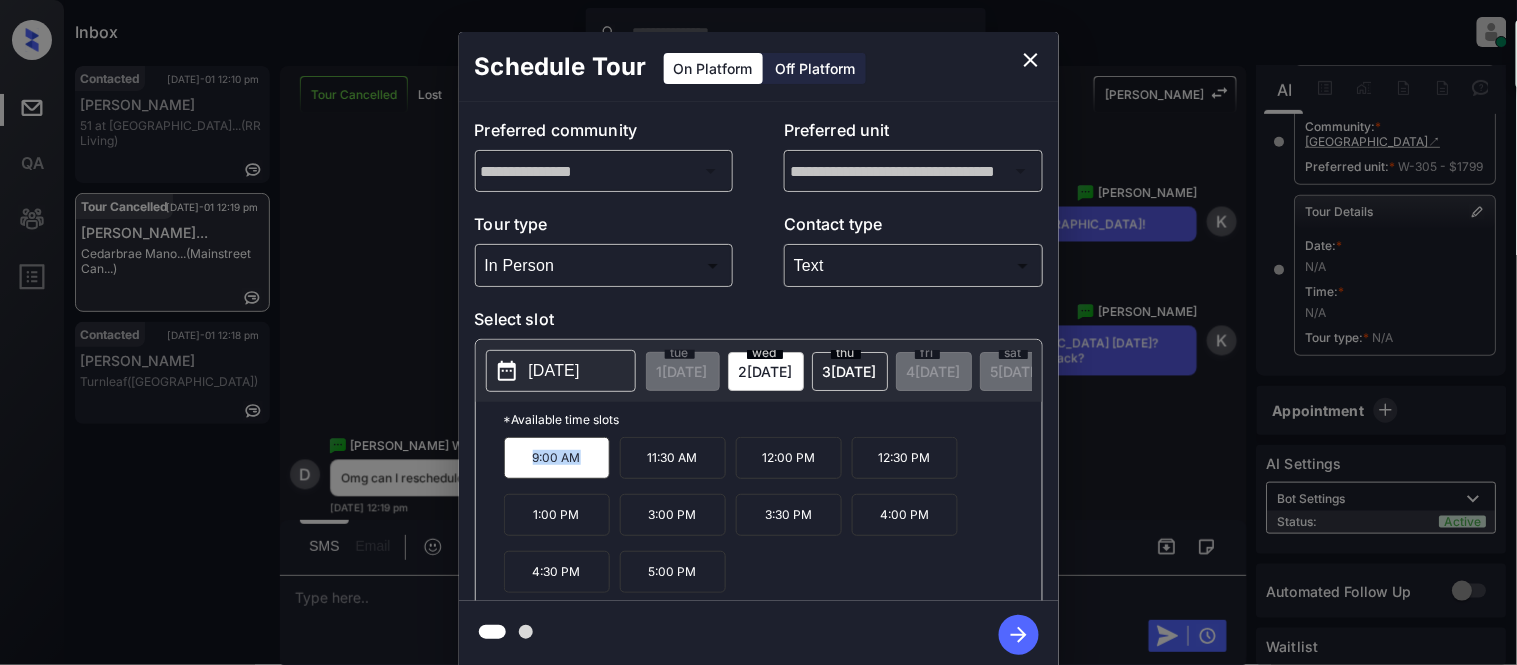 copy on "9:00 AM" 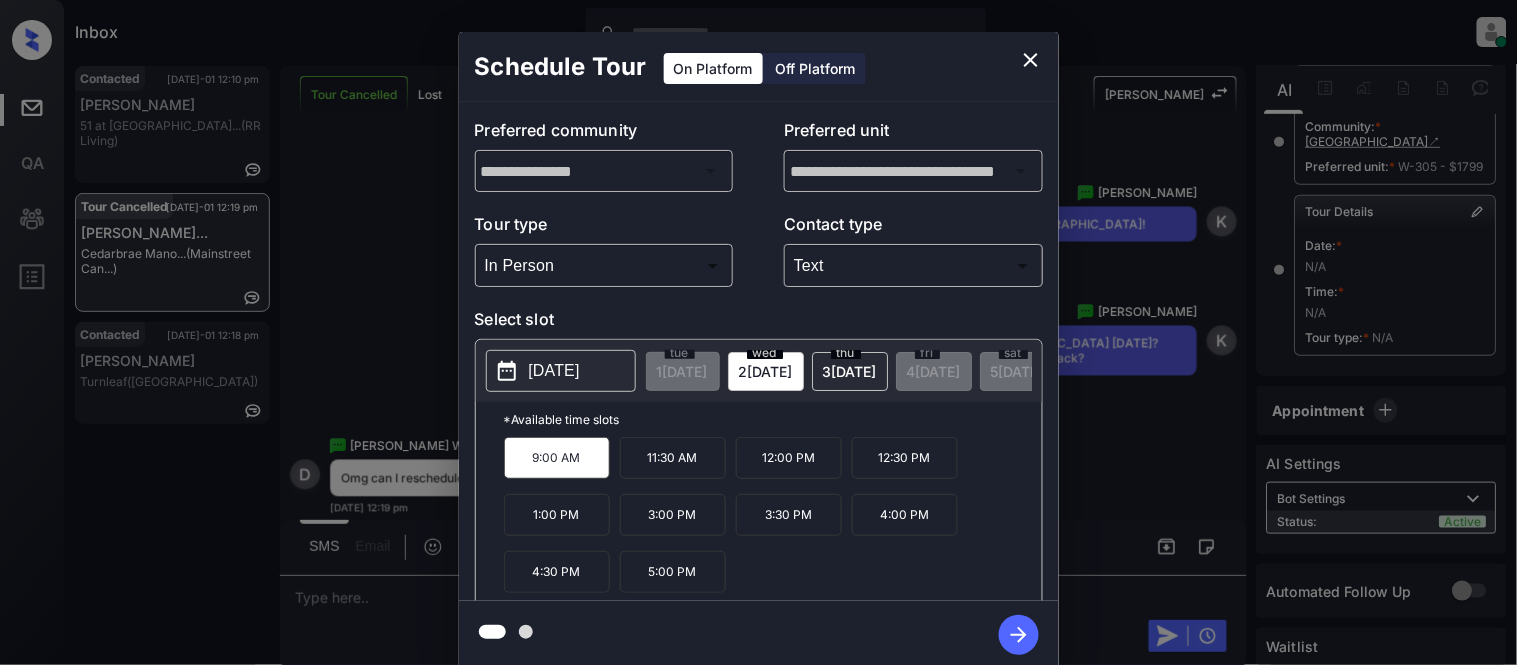 click on "**********" at bounding box center (758, 350) 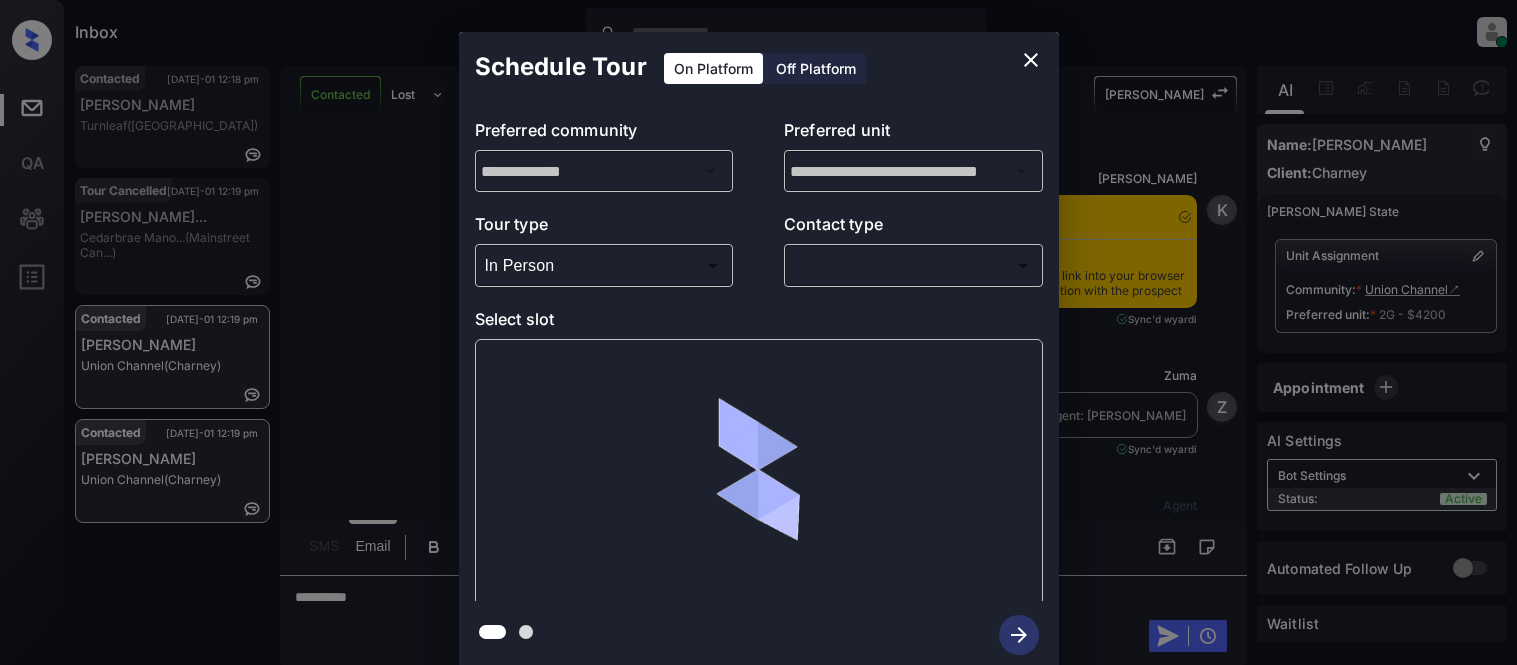 click on "Inbox [PERSON_NAME] Cataag Online Set yourself   offline Set yourself   on break Profile Switch to  light  mode Sign out Contacted [DATE]-01 12:18 pm   [PERSON_NAME] Turnleaf  (Fairfield) Tour Cancelled [DATE]-01 12:19 pm   [PERSON_NAME]... Cedarbrae Mano...  (Mainstreet Can...) Contacted [DATE]-01 12:19 pm   [PERSON_NAME] Union Channel  (Charney) Contacted [DATE]-01 12:19 pm   [PERSON_NAME] Union Channel  (Charney) Contacted Lost Lead Sentiment: Angry Upon sliding the acknowledgement:  Lead will move to lost stage. * ​ SMS and call option will be set to opt out. AFM will be turned off for the lead. Kelsey New Message [PERSON_NAME] Notes Note: [URL][DOMAIN_NAME] - Paste this link into your browser to view [PERSON_NAME] conversation with the prospect [DATE] 06:12 pm  Sync'd w  yardi K New Message [PERSON_NAME] Lead transferred to leasing agent: [PERSON_NAME] [DATE] 06:12 pm  Sync'd w  yardi Z New Message Agent Lead created via emailParser in Inbound stage. [DATE] 06:12 pm A New Message Agent A Agent A" at bounding box center (758, 332) 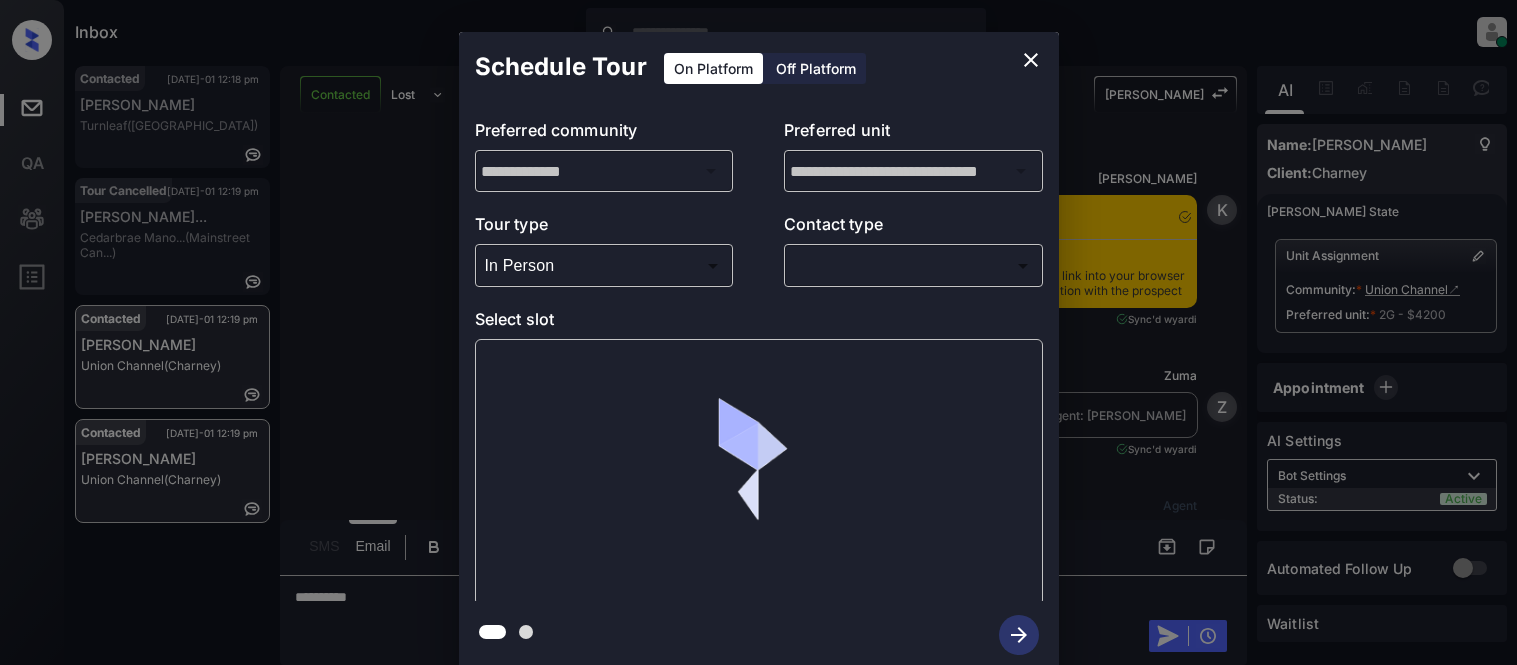 scroll, scrollTop: 0, scrollLeft: 0, axis: both 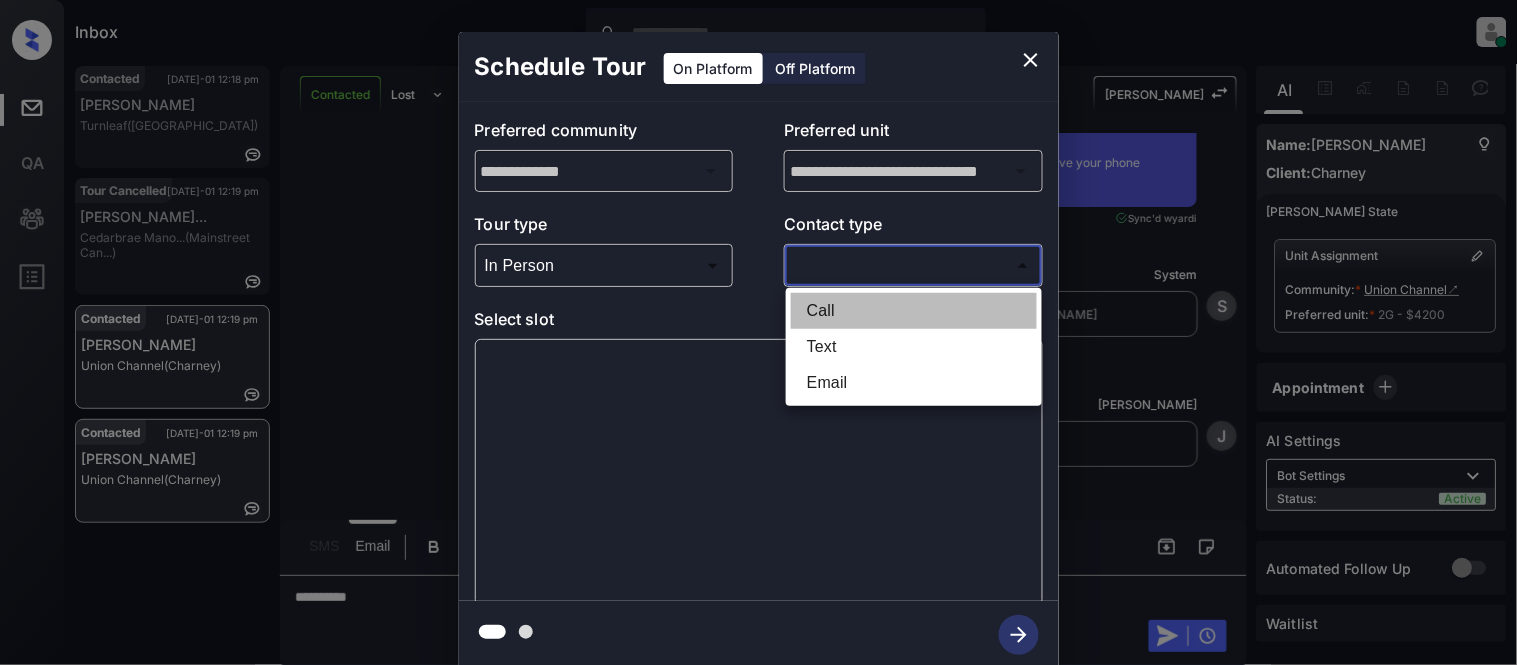 click on "Call" at bounding box center (914, 311) 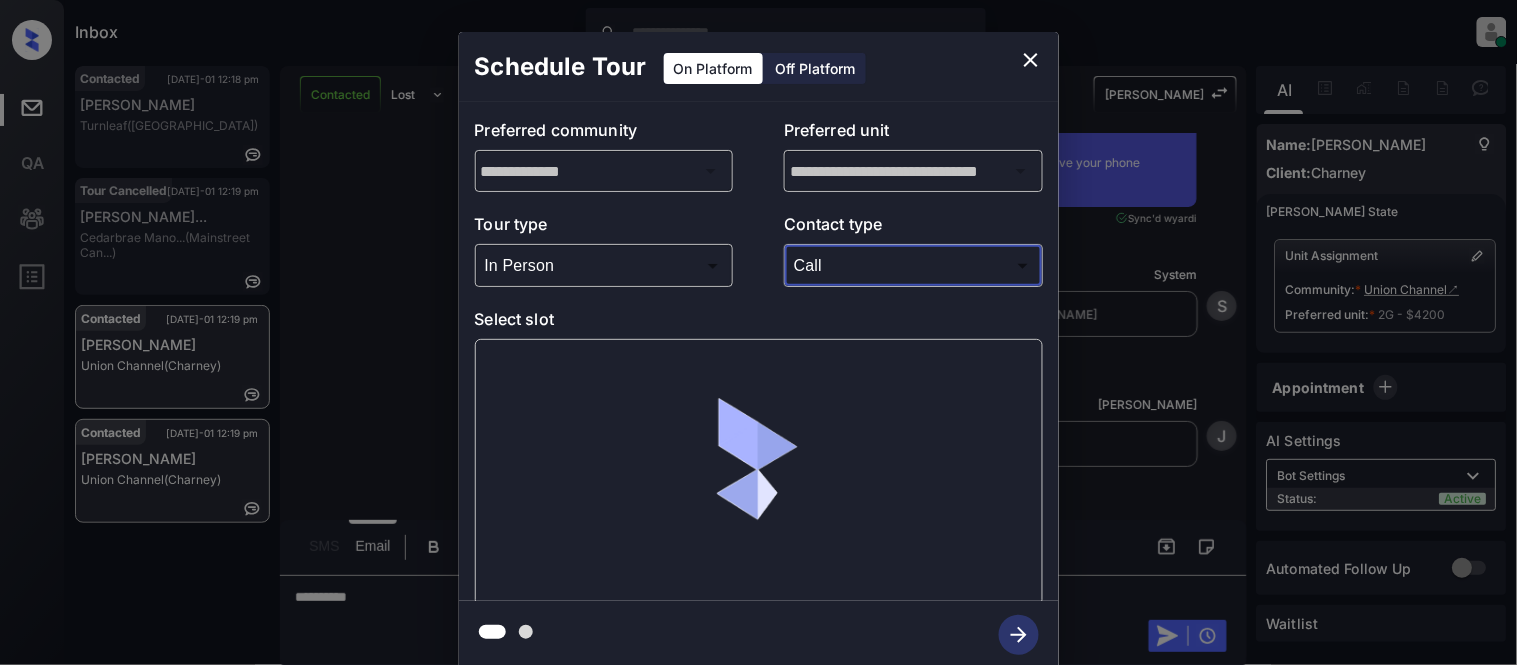 click on "Inbox Kristina Cataag Online Set yourself   offline Set yourself   on break Profile Switch to  light  mode Sign out Contacted Jul-01 12:18 pm   Avinash Kumar Turnleaf  (Fairfield) Tour Cancelled Jul-01 12:19 pm   Darcelle Brown... Cedarbrae Mano...  (Mainstreet Can...) Contacted Jul-01 12:19 pm   Amber Liu Union Channel  (Charney) Contacted Jul-01 12:19 pm   Amber Liu Union Channel  (Charney) Contacted Lost Lead Sentiment: Angry Upon sliding the acknowledgement:  Lead will move to lost stage. * ​ SMS and call option will be set to opt out. AFM will be turned off for the lead. Kelsey New Message Kelsey Notes Note: https://conversation.getzuma.com/6861e482b5654a0914f9e082 - Paste this link into your browser to view Kelsey’s conversation with the prospect Jun 29, 2025 06:12 pm  Sync'd w  yardi K New Message Zuma Lead transferred to leasing agent: kelsey Jun 29, 2025 06:12 pm  Sync'd w  yardi Z New Message Agent Lead created via emailParser in Inbound stage. Jun 29, 2025 06:12 pm A New Message Agent A Agent A" at bounding box center (758, 332) 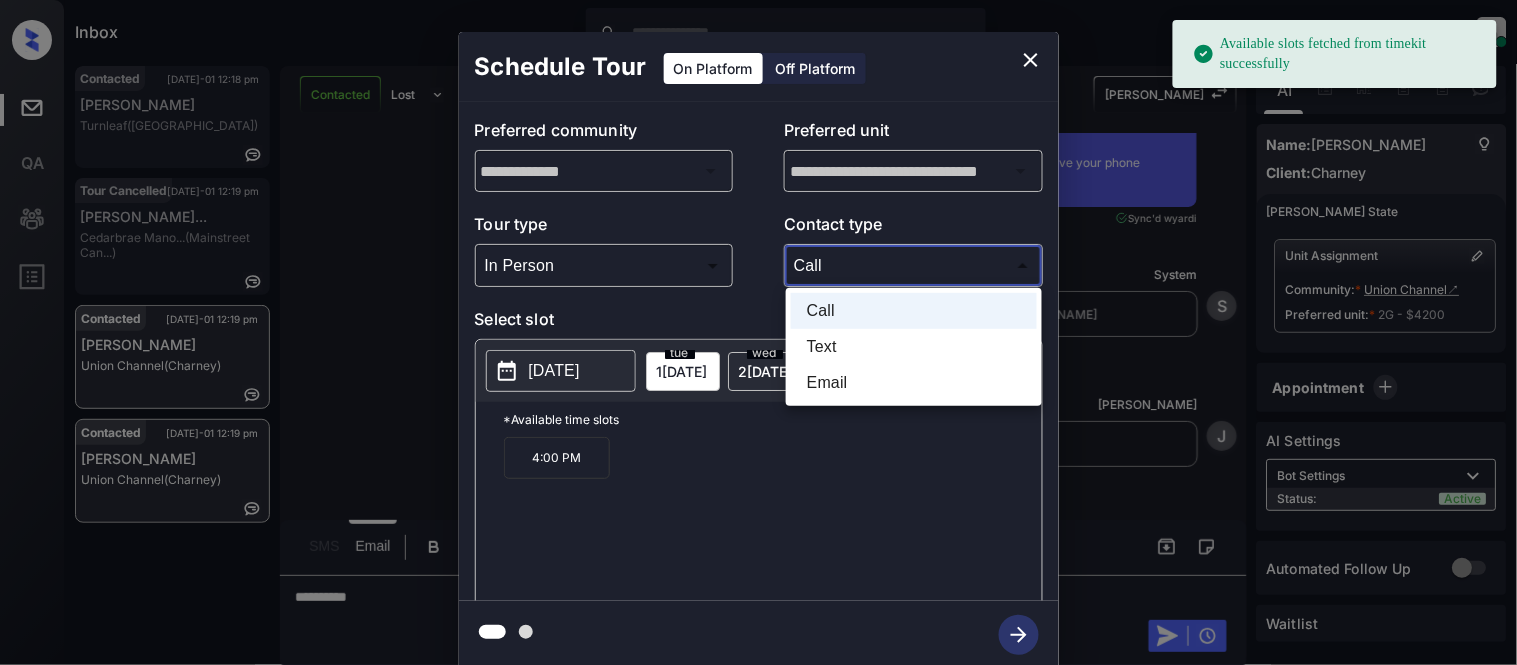 click on "Text" at bounding box center [914, 347] 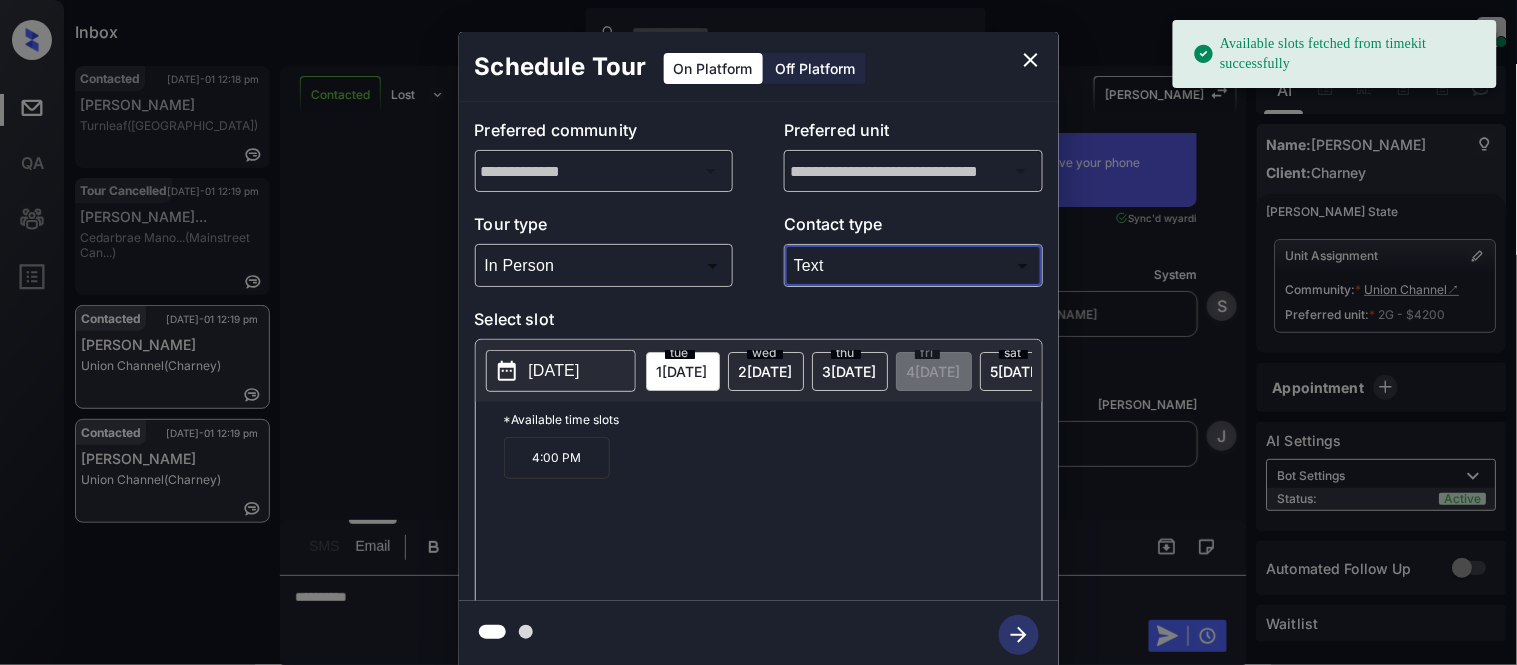 click on "4:00 PM" at bounding box center (557, 458) 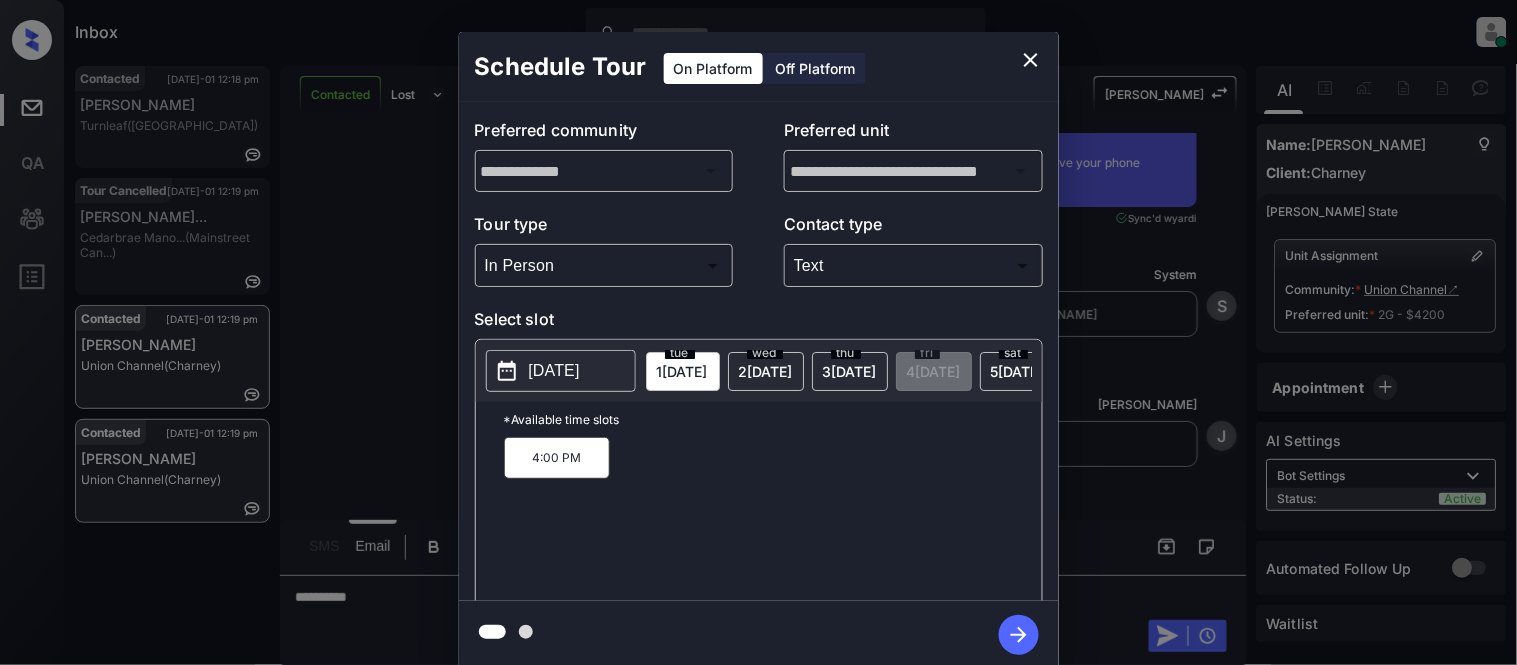 click 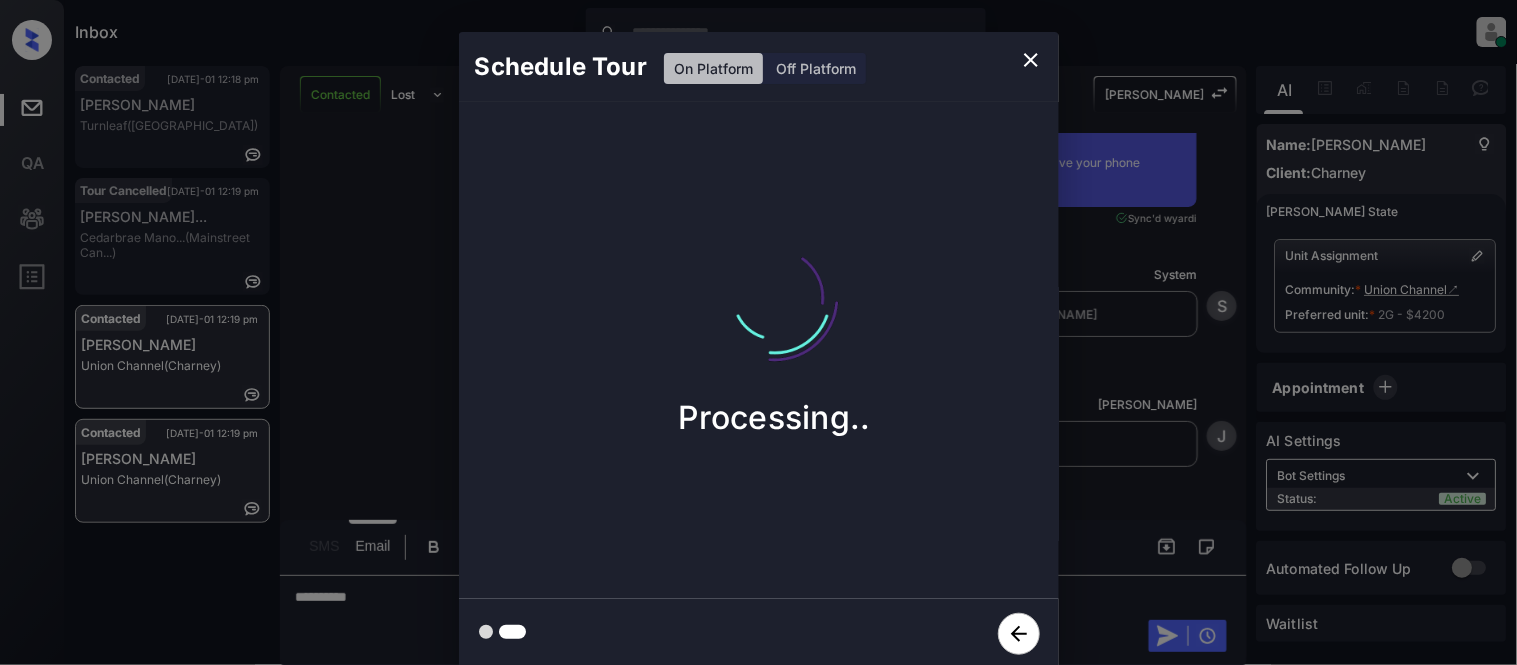 click on "Schedule Tour On Platform Off Platform Processing.." at bounding box center [758, 350] 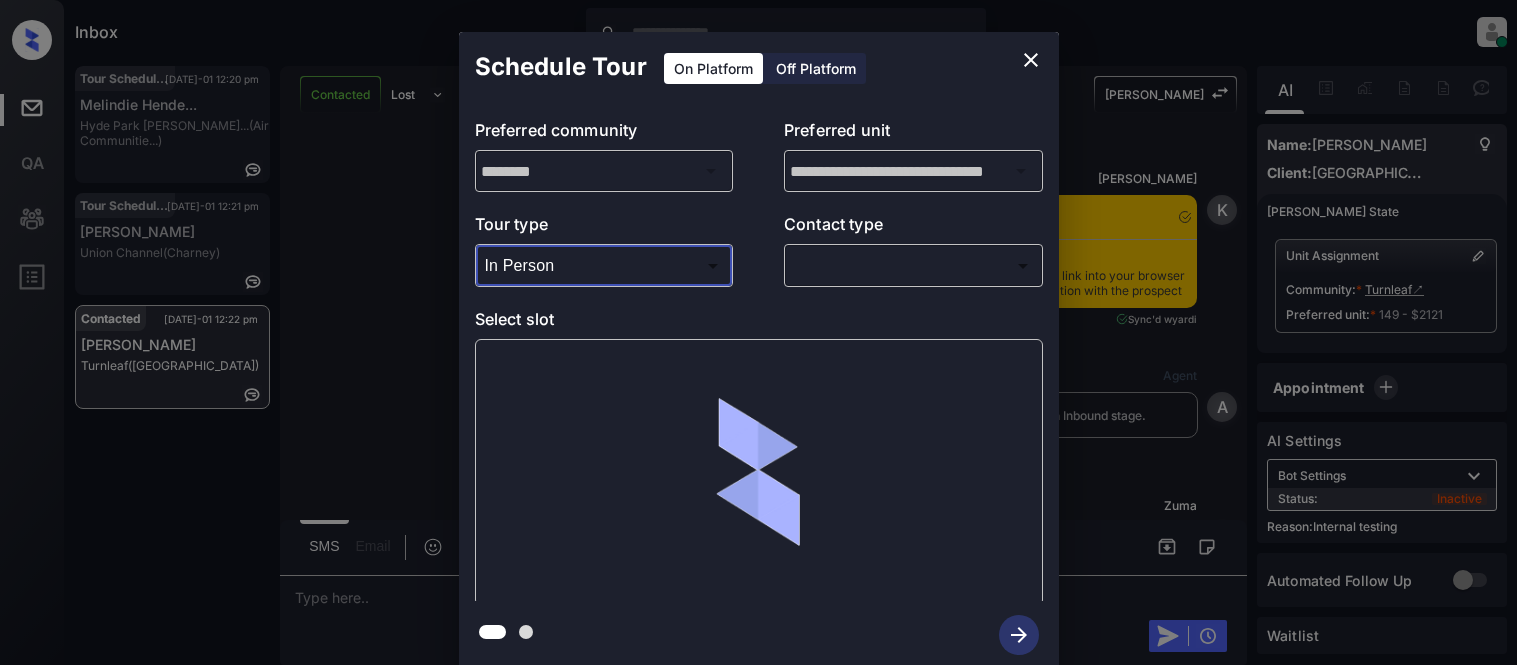 scroll, scrollTop: 0, scrollLeft: 0, axis: both 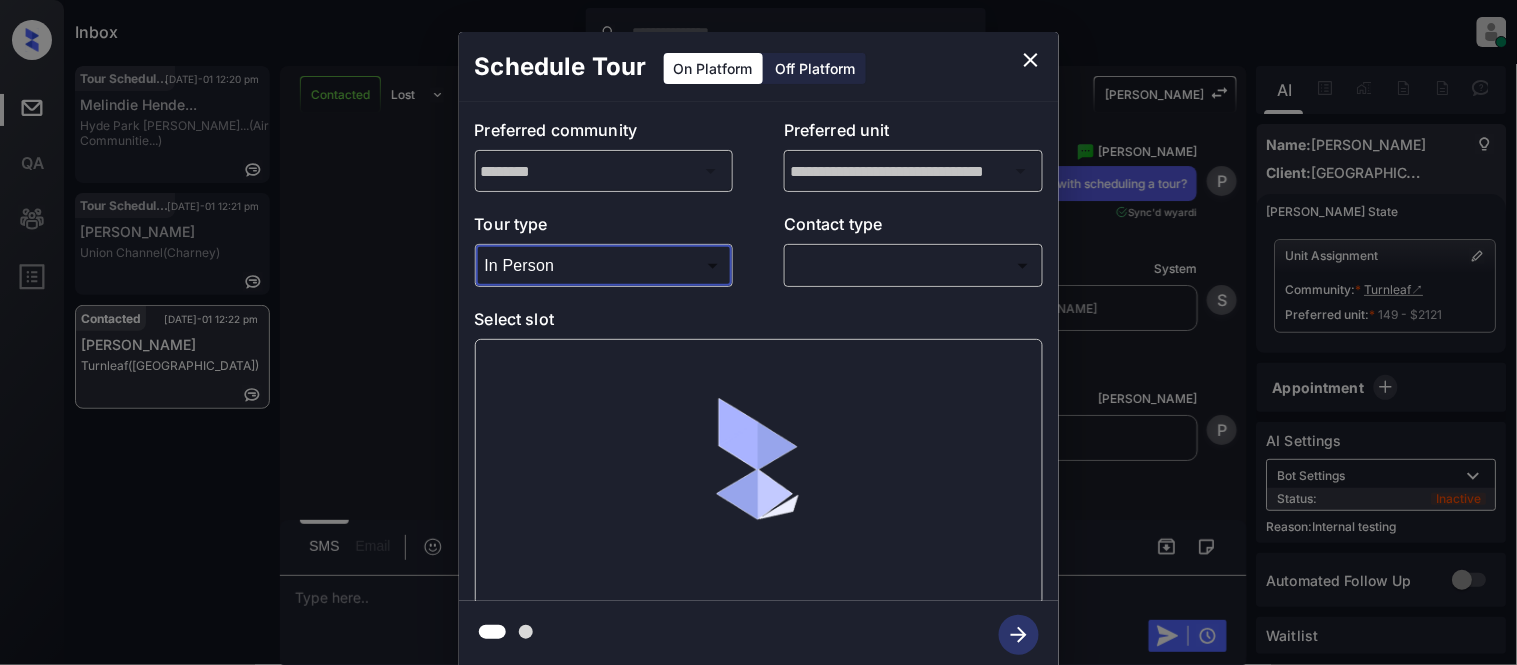 click on "Inbox Kristina Cataag Online Set yourself   offline Set yourself   on break Profile Switch to  light  mode Sign out Tour Scheduled Jul-01 12:20 pm   Melindie Hende... Hyde Park Towe...  (Air Communitie...) Tour Scheduled Jul-01 12:21 pm   Amber Liu Union Channel  (Charney) Contacted Jul-01 12:22 pm   Avinash Kumar Turnleaf  (Fairfield) Contacted Lost Lead Sentiment: Angry Upon sliding the acknowledgement:  Lead will move to lost stage. * ​ SMS and call option will be set to opt out. AFM will be turned off for the lead. Kelsey New Message Kelsey Notes Note: https://conversation.getzuma.com/68641a691aafc76f2e22810a - Paste this link into your browser to view Kelsey’s conversation with the prospect Jul 01, 2025 10:27 am  Sync'd w  yardi K New Message Agent Lead created via leadPoller in Inbound stage. Jul 01, 2025 10:27 am A New Message Zuma Lead transferred to leasing agent: kelsey Jul 01, 2025 10:27 am  Sync'd w  yardi Z New Message Agent AFM Request sent to Kelsey. Jul 01, 2025 10:27 am A New Message A K" at bounding box center [758, 332] 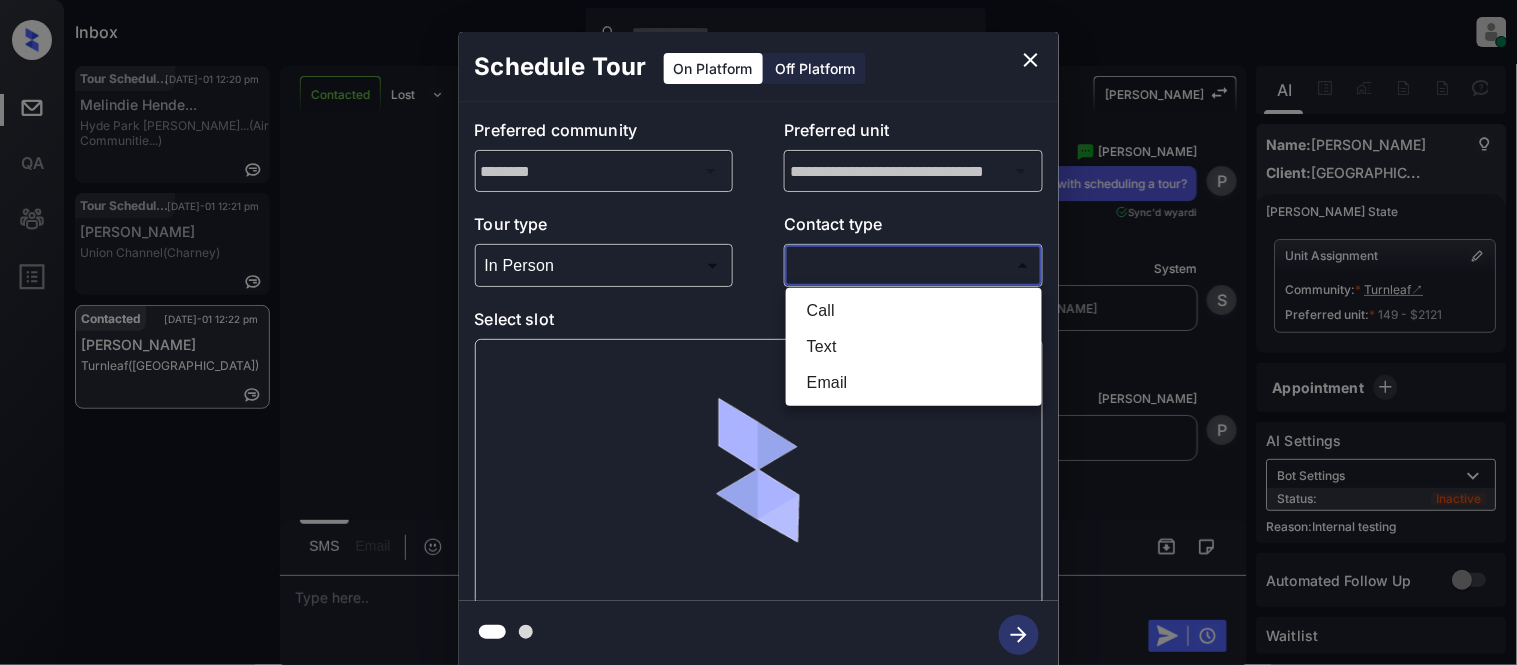 click on "Text" at bounding box center [914, 347] 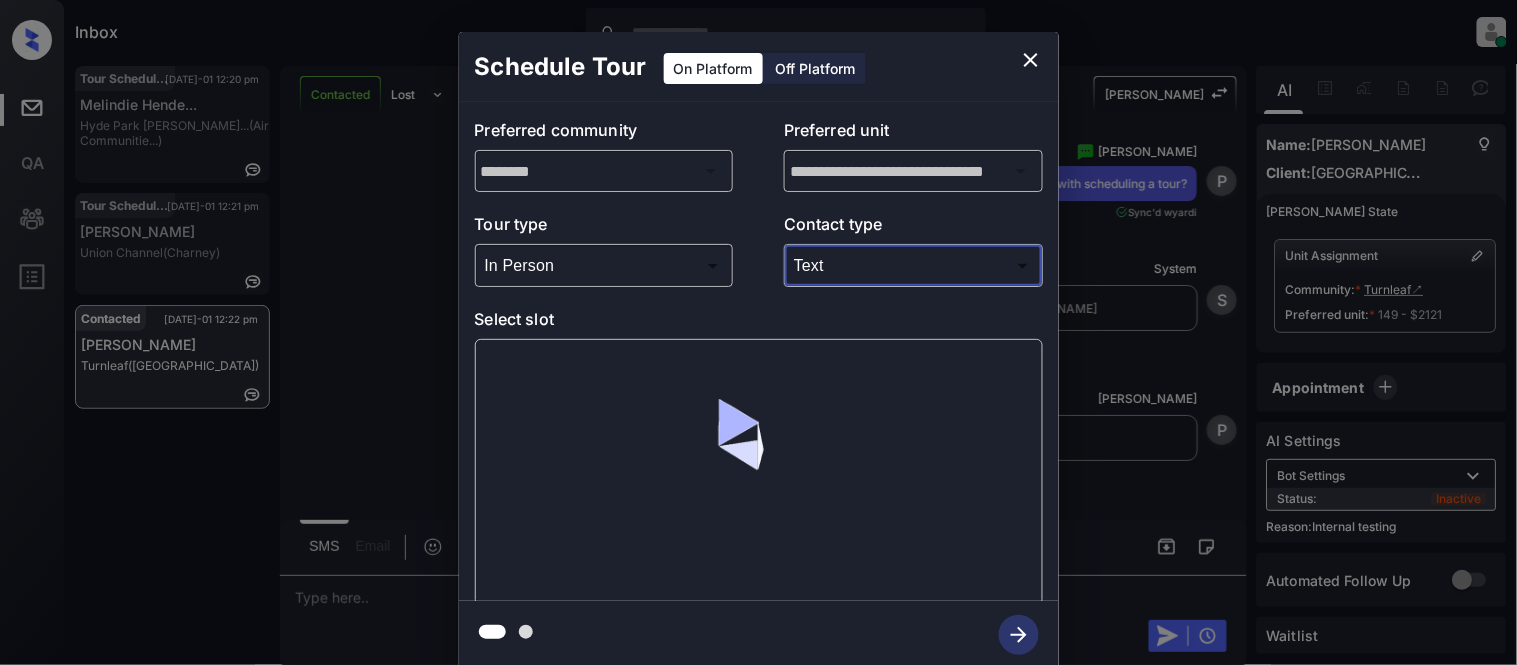 type on "****" 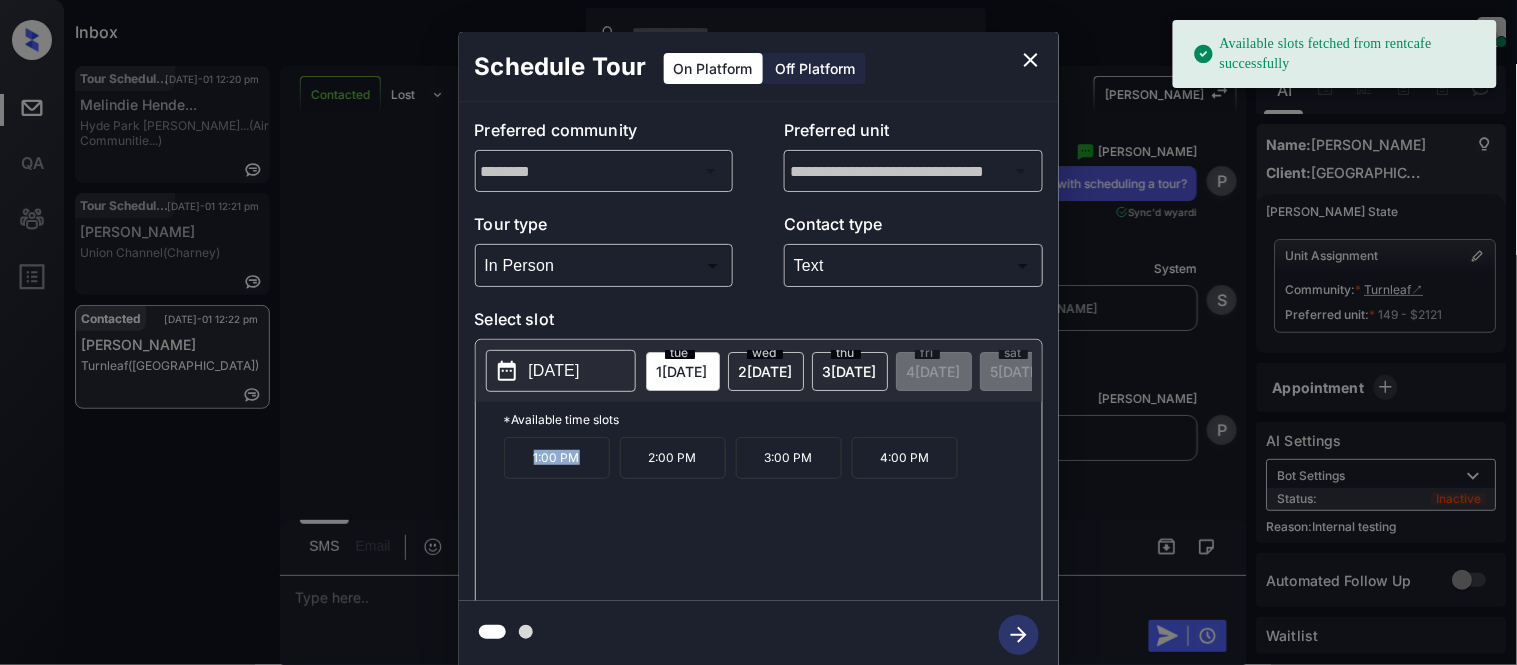 drag, startPoint x: 522, startPoint y: 463, endPoint x: 592, endPoint y: 471, distance: 70.45566 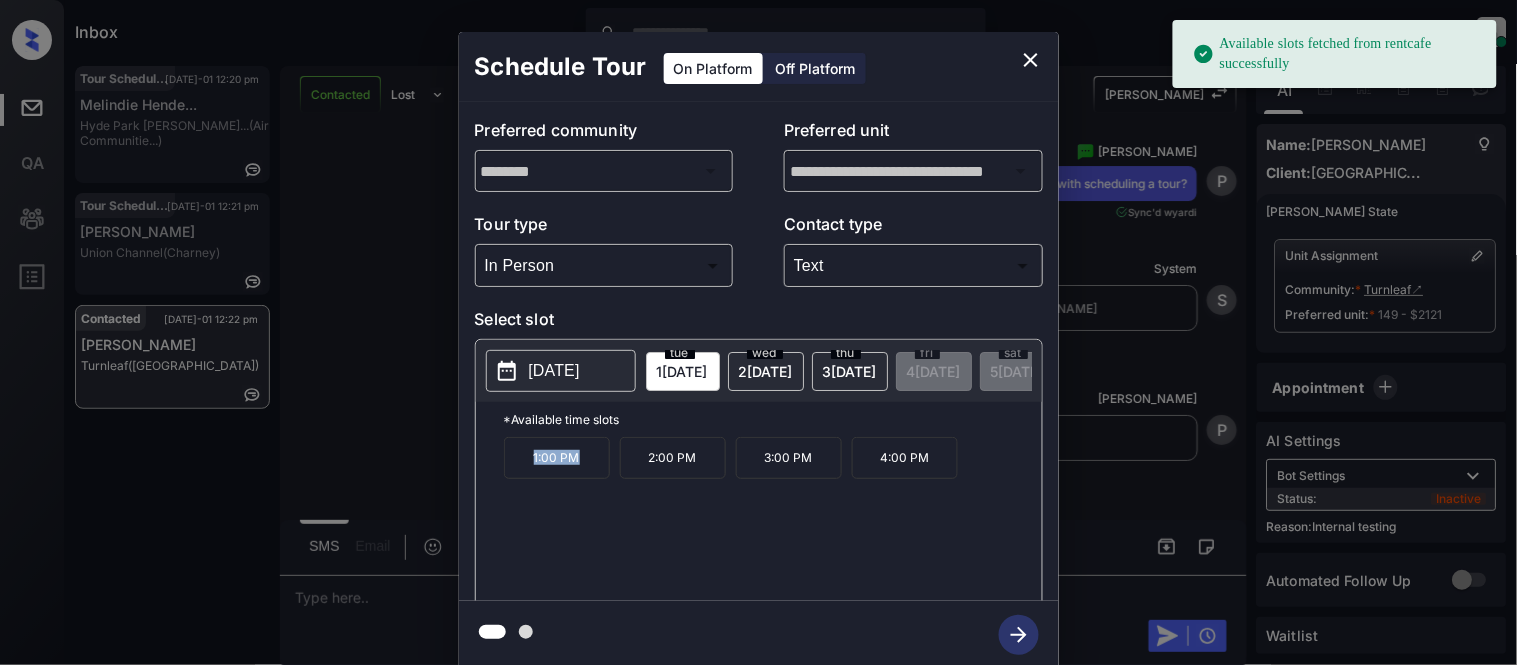 click on "1:00 PM" at bounding box center (557, 458) 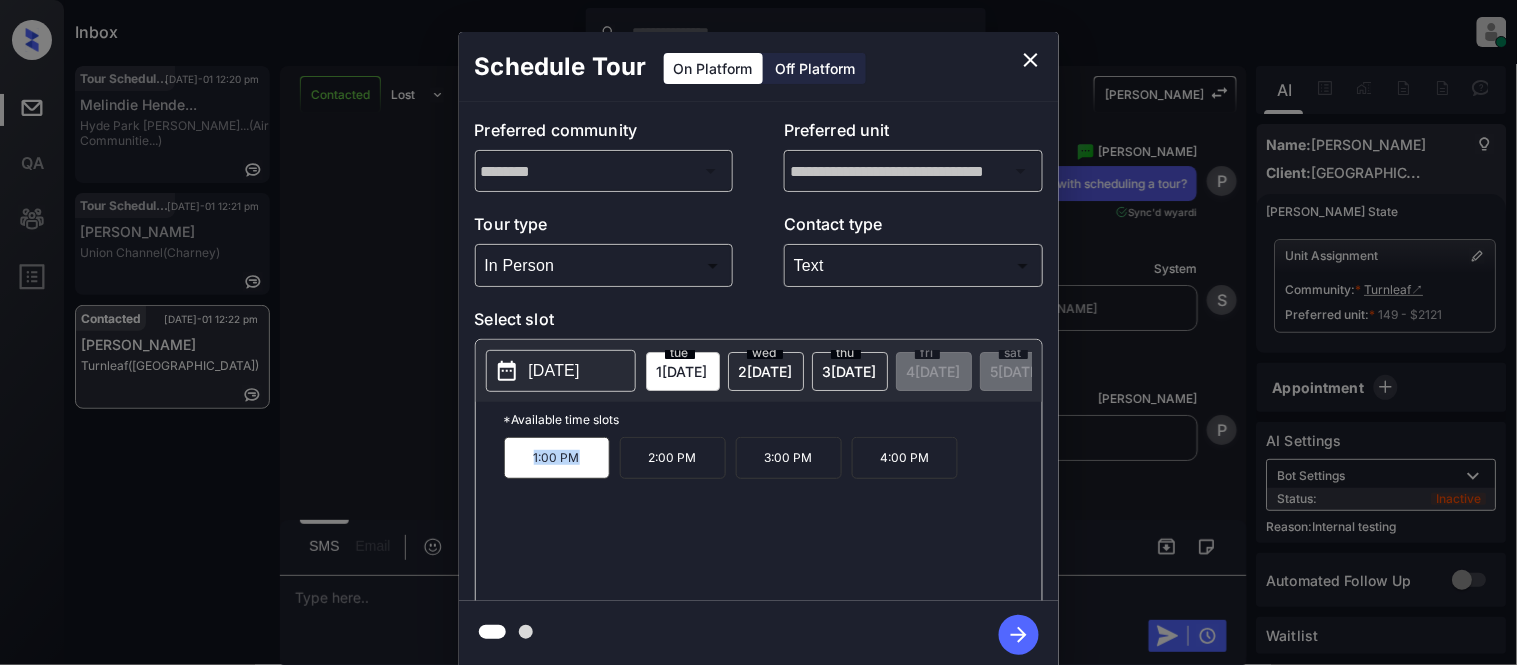 copy on "1:00 PM" 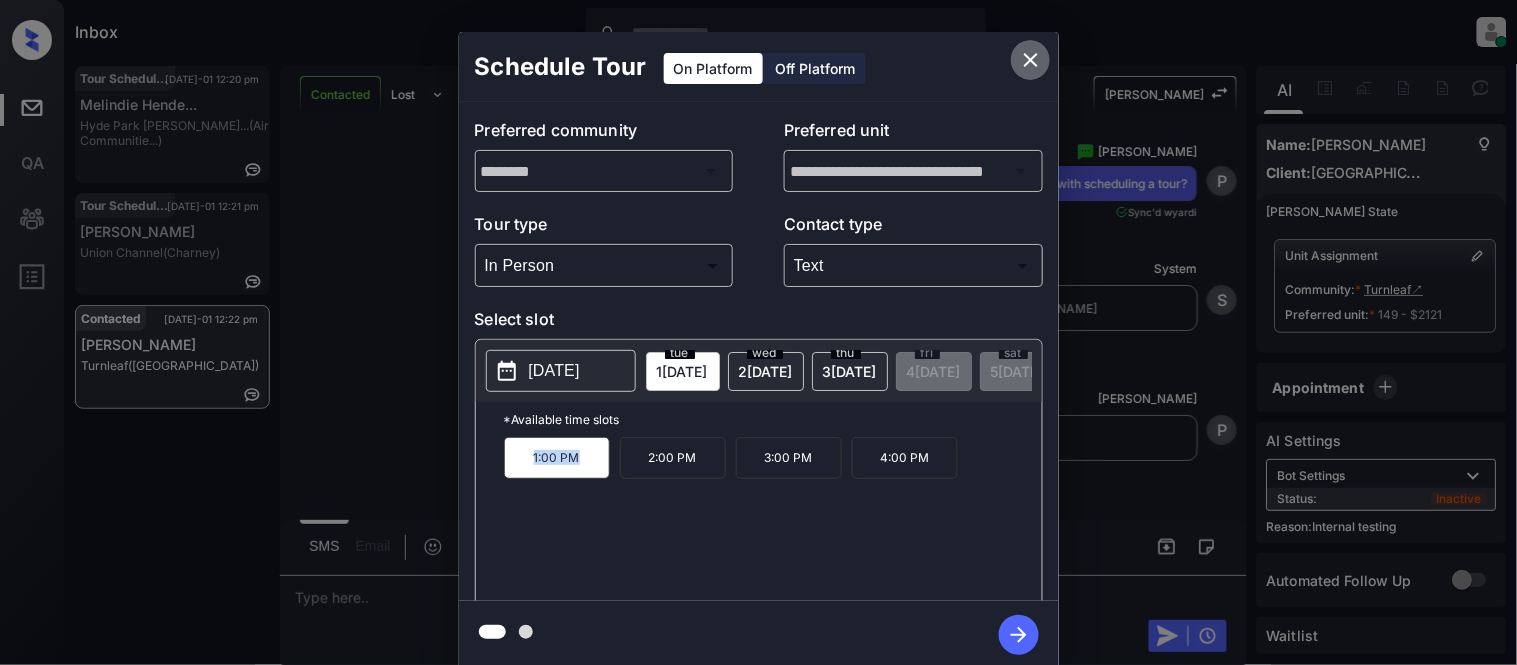 click 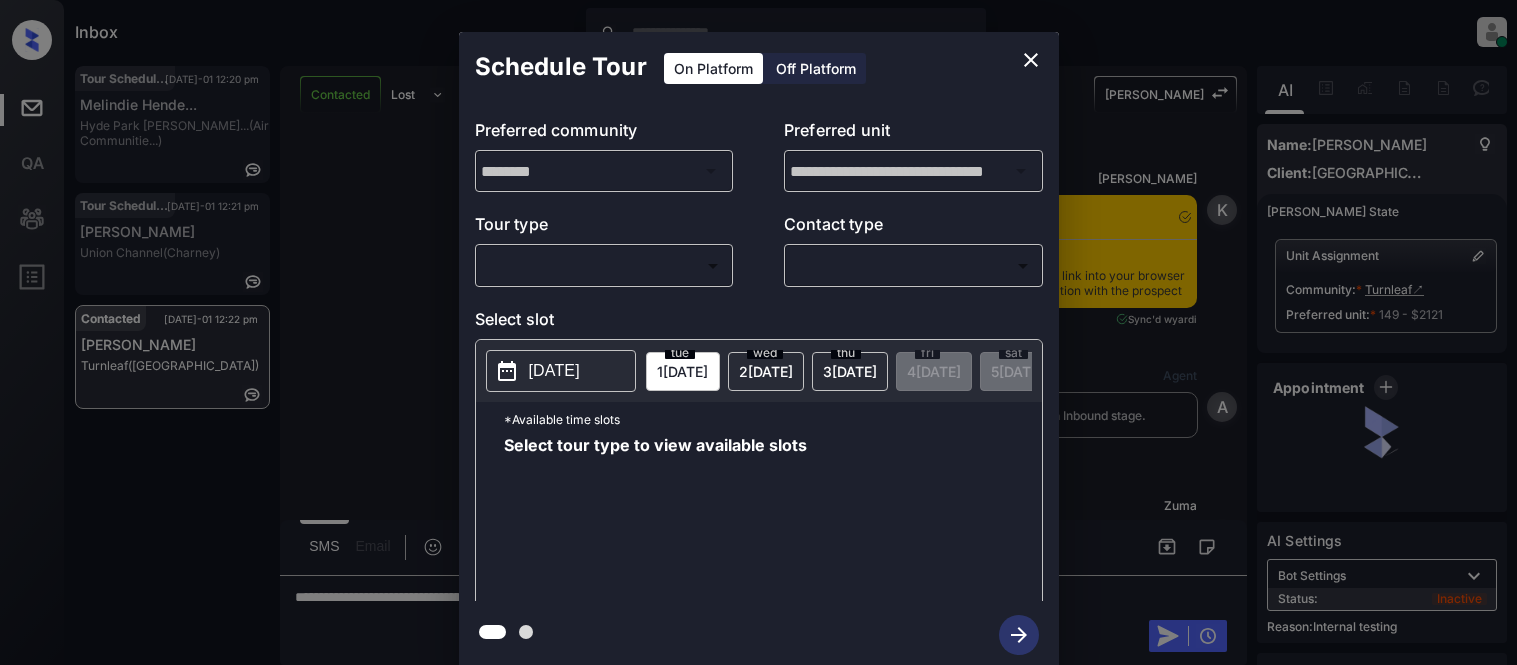 scroll, scrollTop: 0, scrollLeft: 0, axis: both 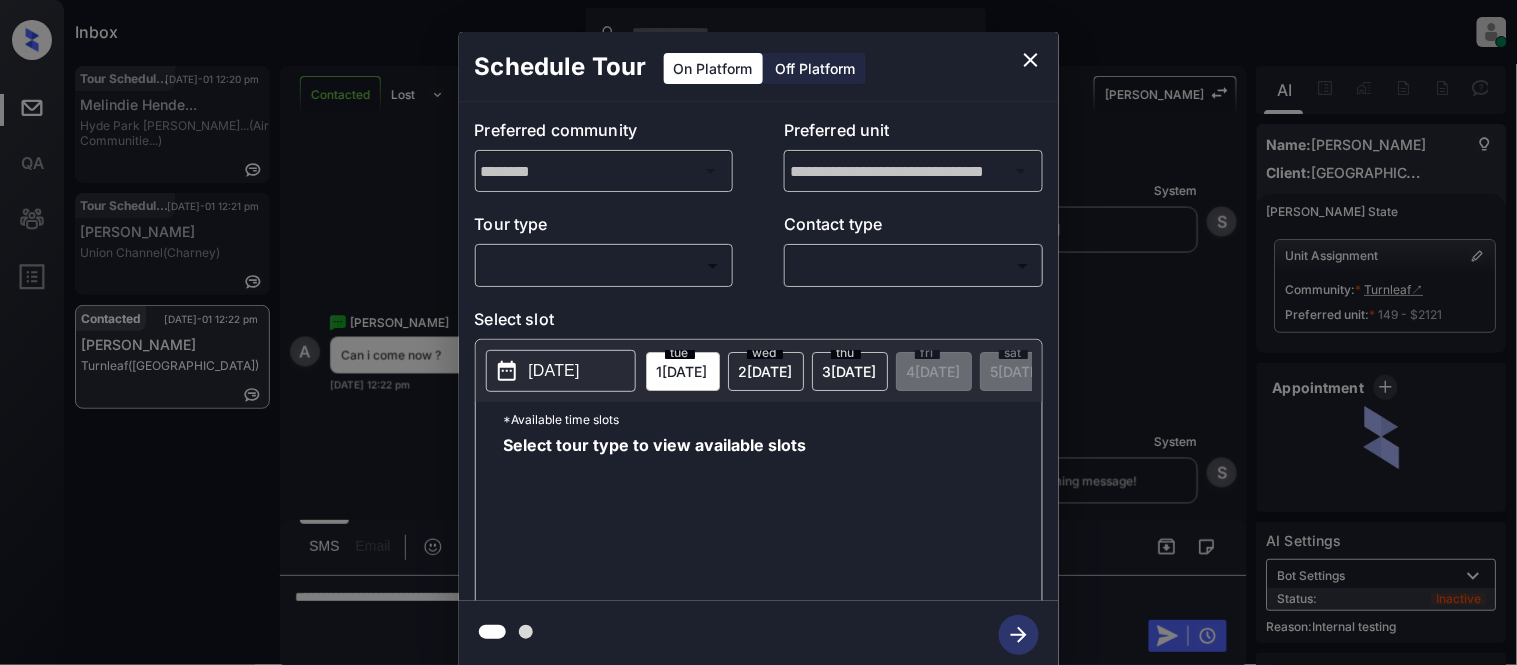 click 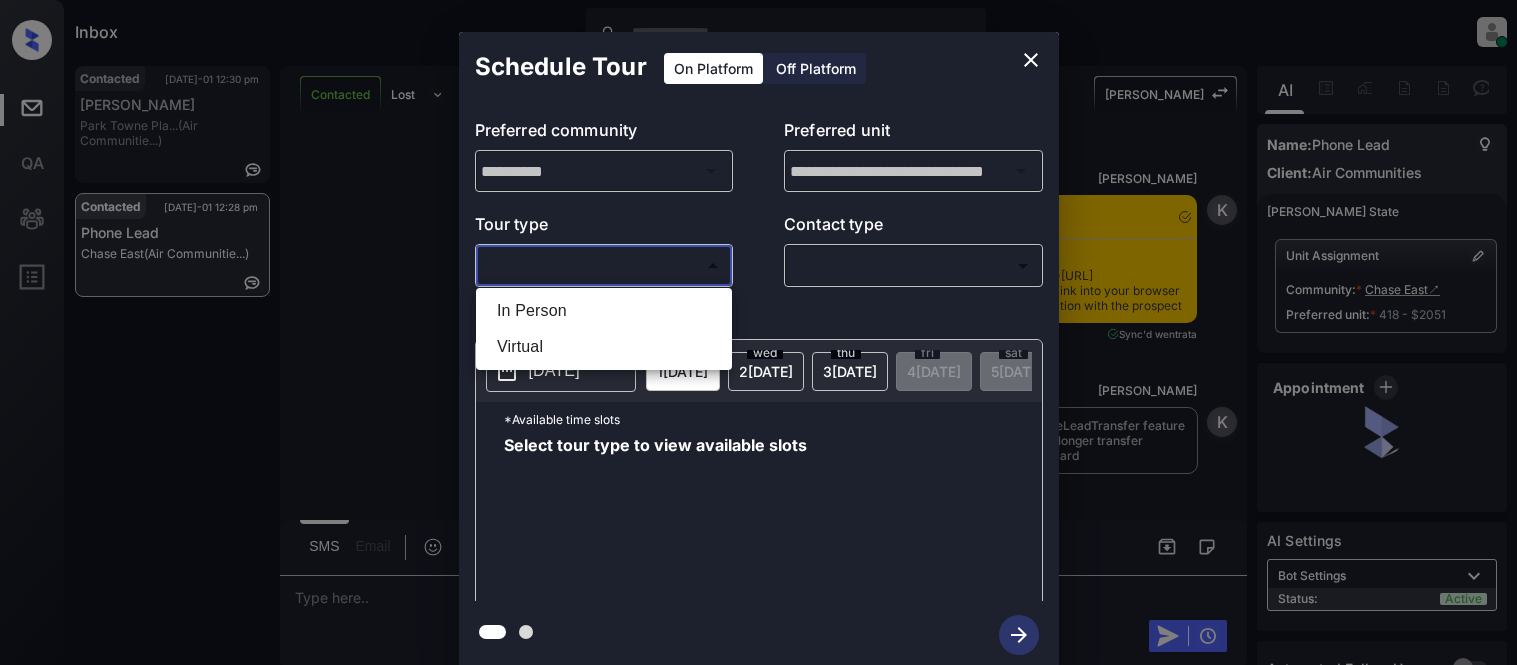 scroll, scrollTop: 0, scrollLeft: 0, axis: both 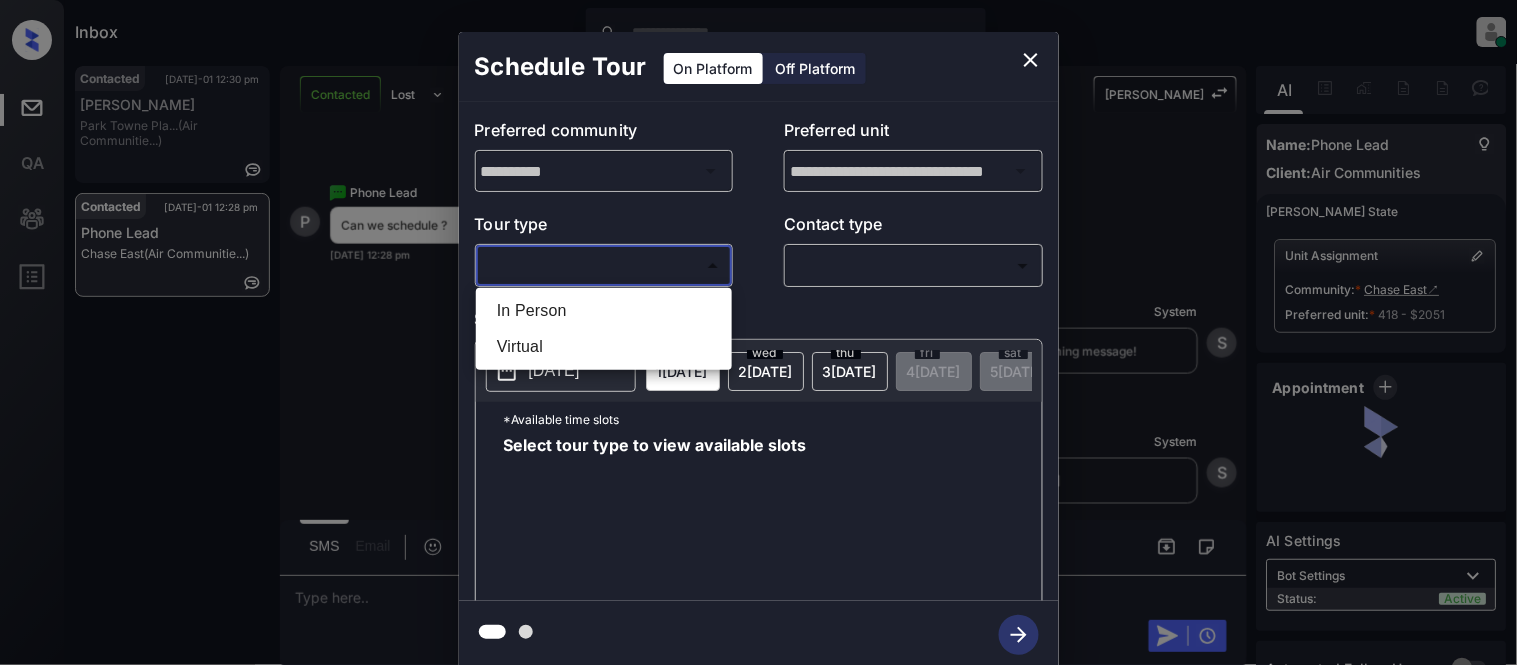 click on "In Person" at bounding box center (604, 311) 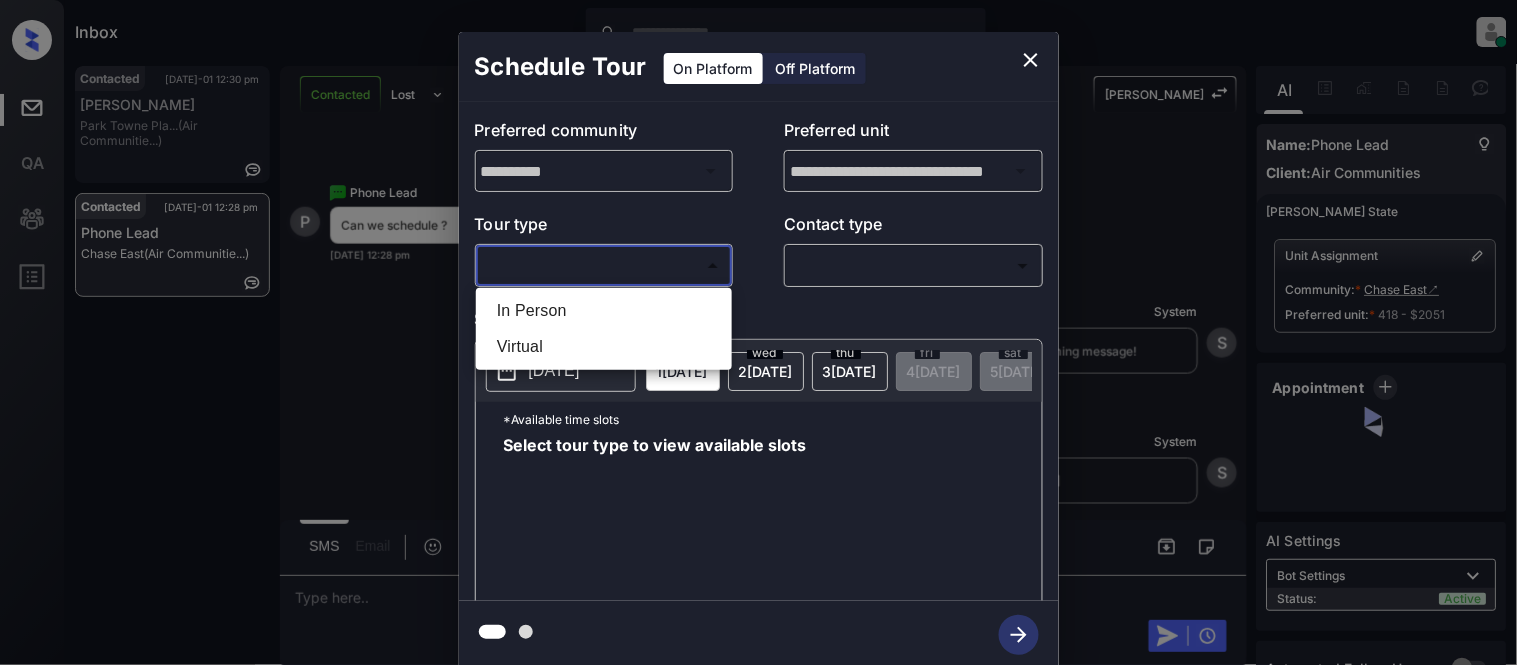 type on "********" 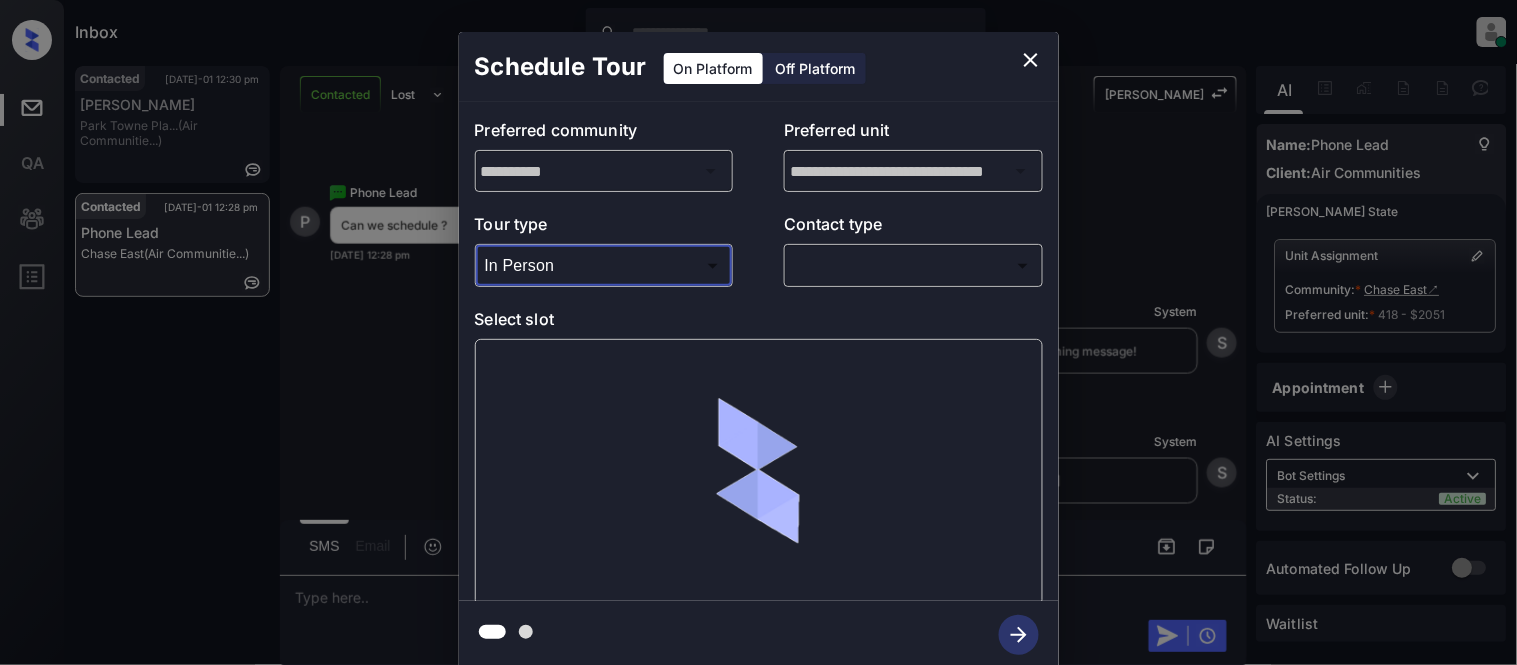 click on "Inbox [PERSON_NAME] Cataag Online Set yourself   offline Set yourself   on break Profile Switch to  light  mode Sign out Contacted [DATE]-01 12:30 pm   [PERSON_NAME][GEOGRAPHIC_DATA][PERSON_NAME] Pla...  (Air Communitie...) Contacted [DATE]-01 12:28 pm   Phone Lead Chase East  (Air Communitie...) Contacted Lost Lead Sentiment: Angry Upon sliding the acknowledgement:  Lead will move to lost stage. * ​ SMS and call option will be set to opt out. AFM will be turned off for the lead. Kelsey New Message [PERSON_NAME] Notes Note: <a href="[URL][DOMAIN_NAME]">[URL][DOMAIN_NAME]</a> - Paste this link into your browser to view [PERSON_NAME] conversation with the prospect [DATE] 12:03 pm  Sync'd w  entrata K New Message [PERSON_NAME] Due to the activation of disableLeadTransfer feature flag, [PERSON_NAME] will no longer transfer ownership of this CRM guest card [DATE] 12:03 pm K New Message Zuma Lead transferred to leasing agent: [PERSON_NAME] [DATE] 12:03 pm Z New Message Agent A" at bounding box center [758, 332] 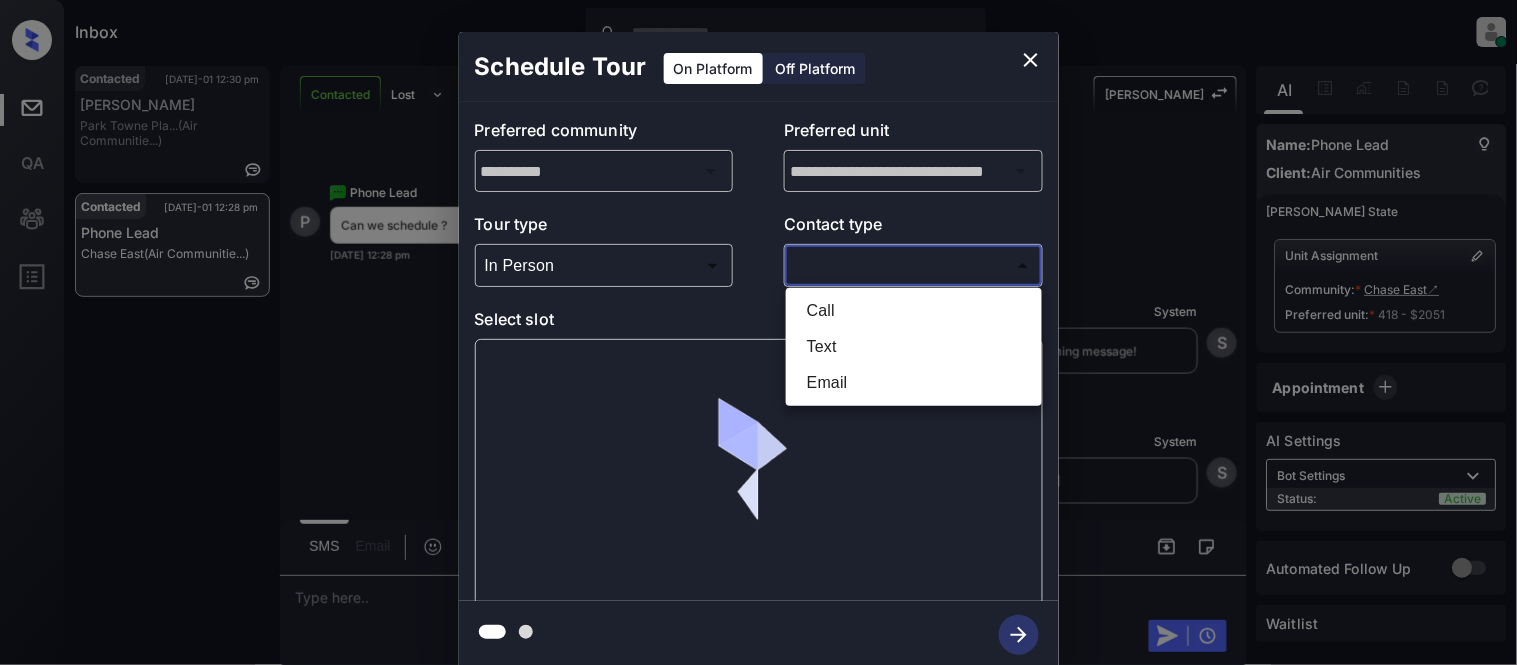 click on "Text" at bounding box center [914, 347] 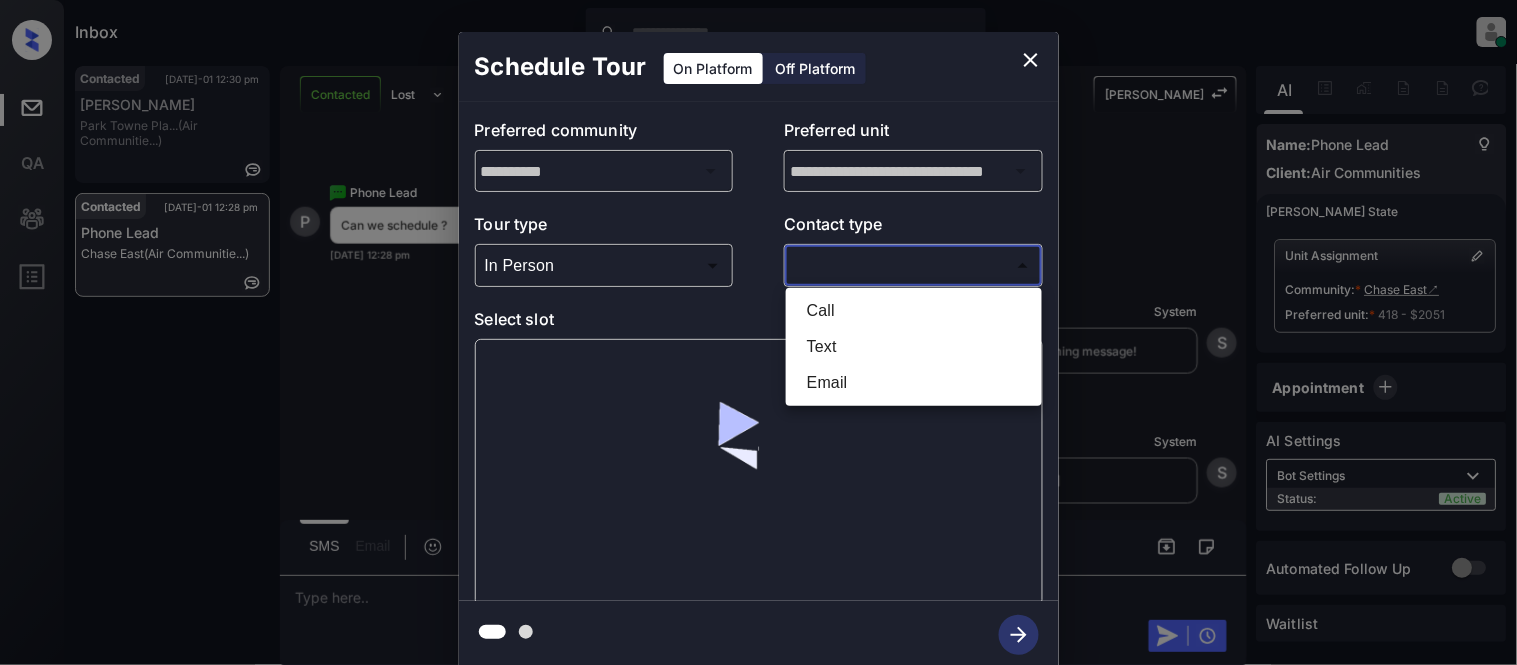 type on "****" 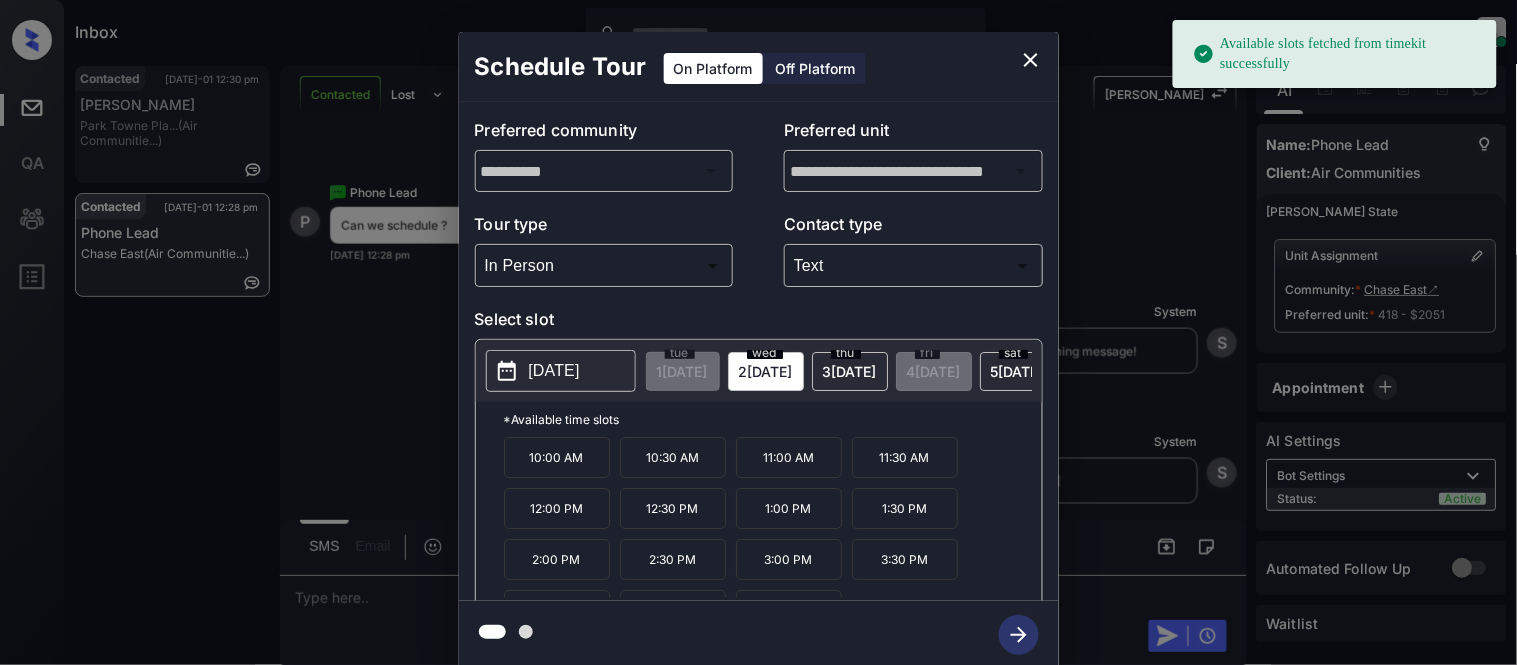 click on "2025-07-02" at bounding box center (554, 371) 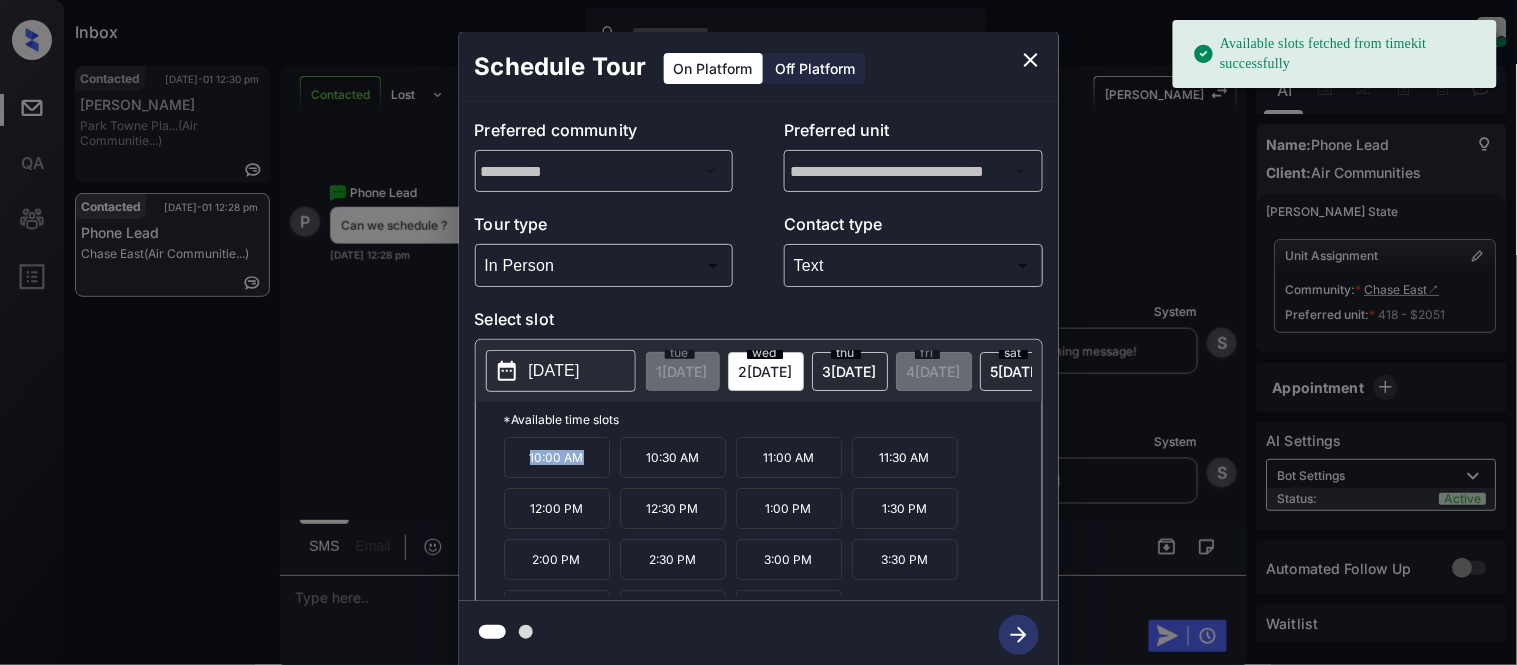 drag, startPoint x: 524, startPoint y: 470, endPoint x: 595, endPoint y: 471, distance: 71.00704 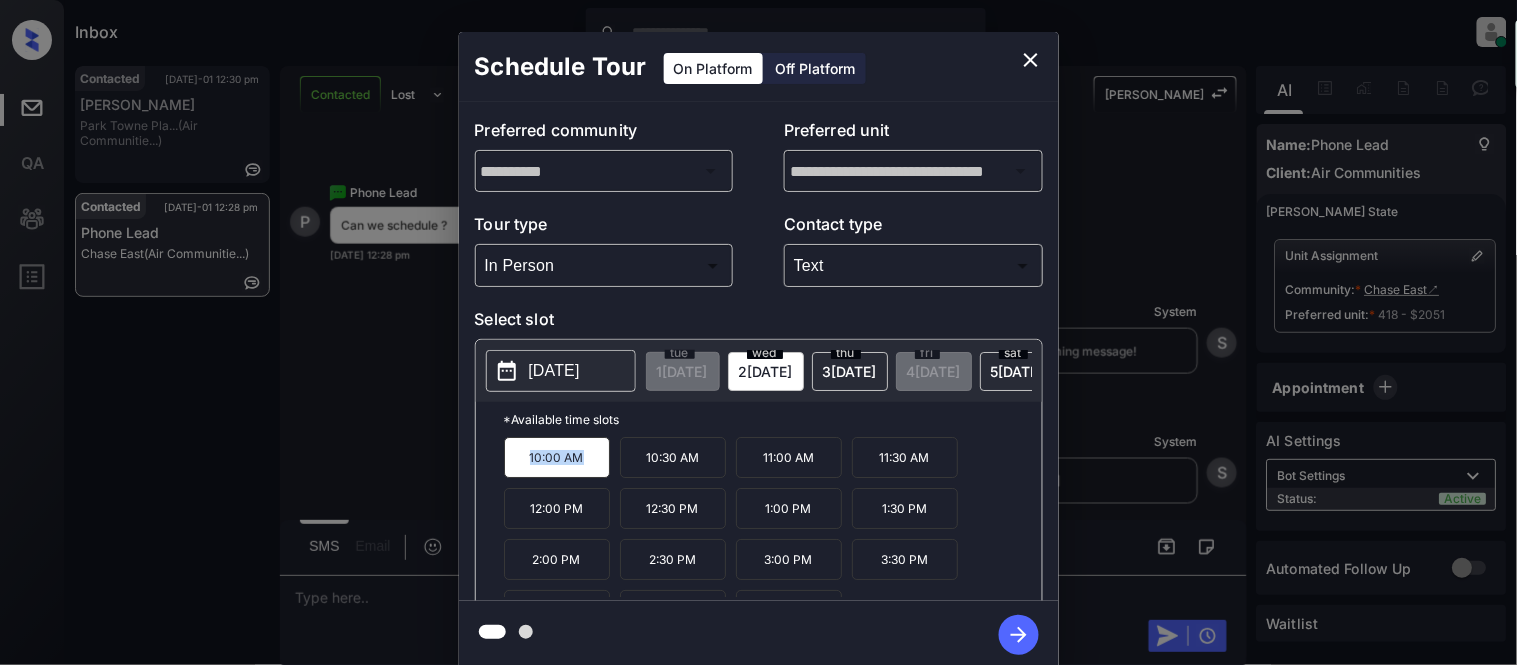 copy on "10:00 AM" 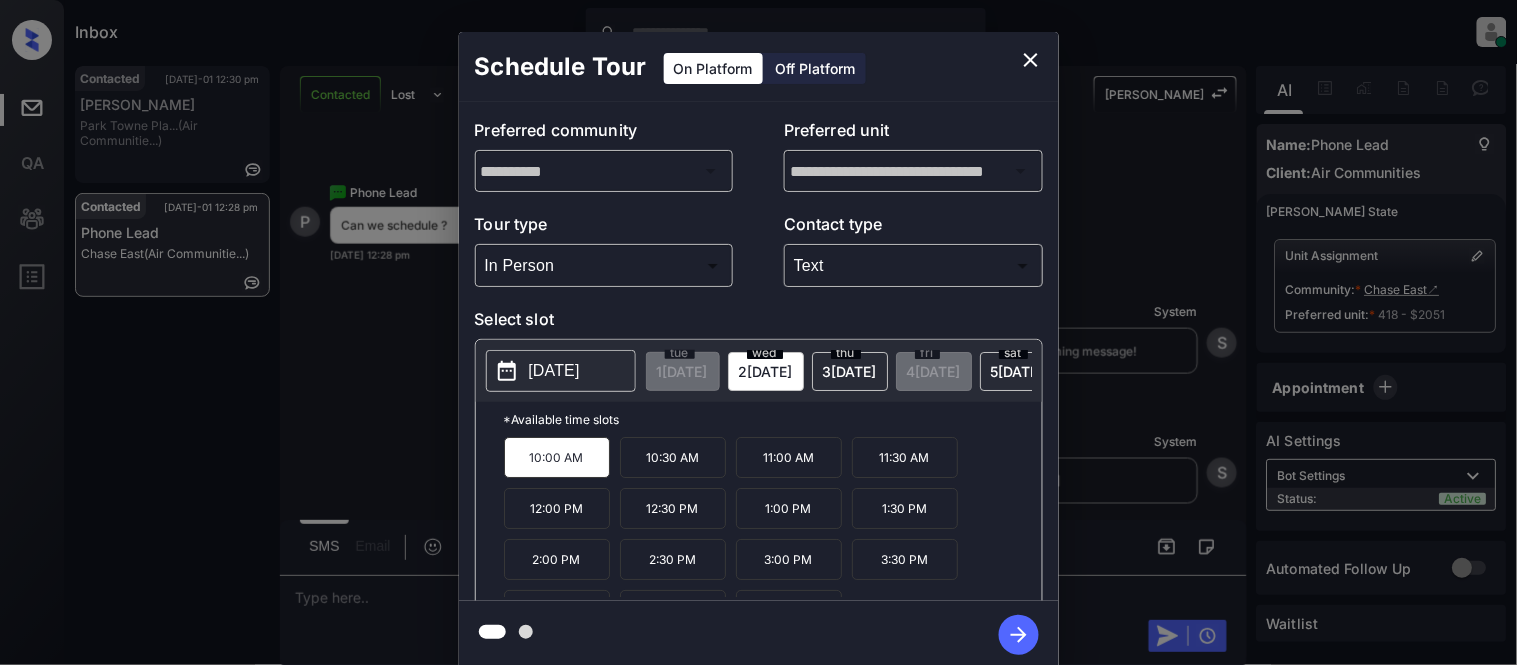 click on "**********" at bounding box center (758, 350) 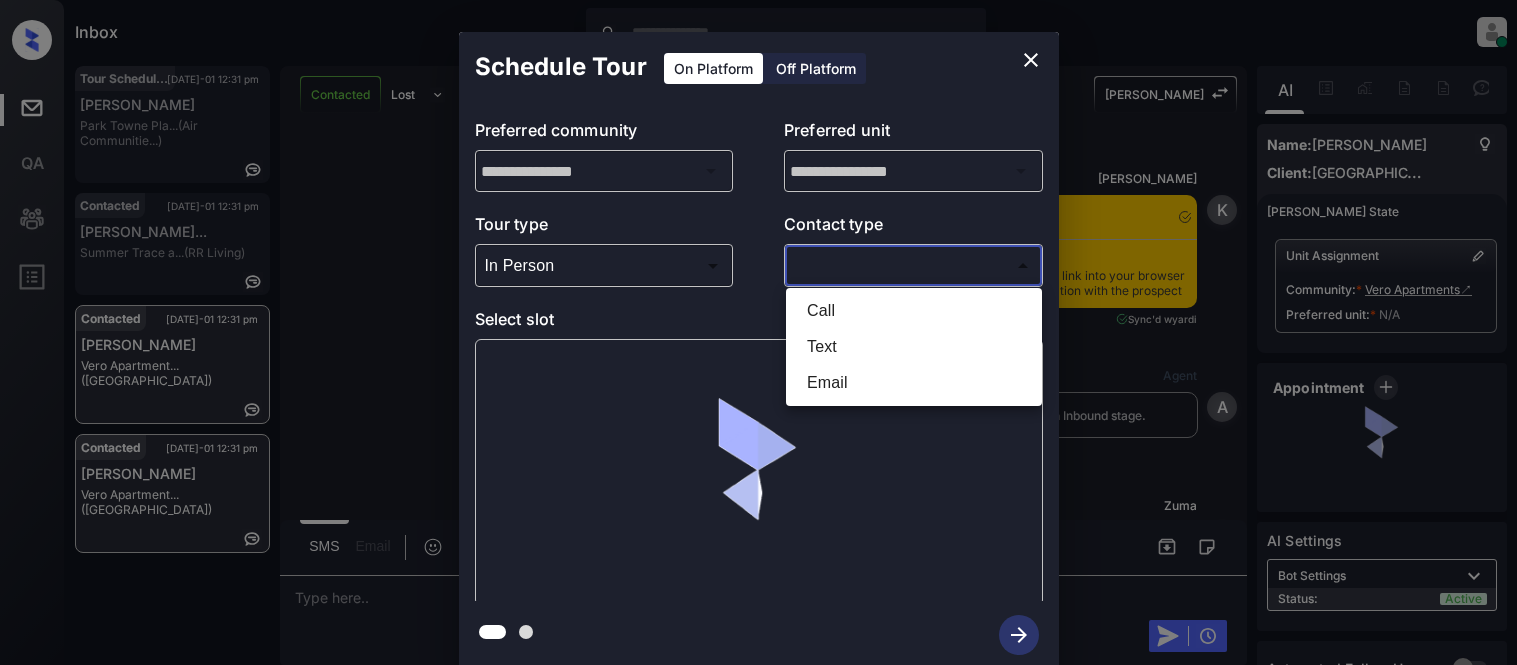 scroll, scrollTop: 0, scrollLeft: 0, axis: both 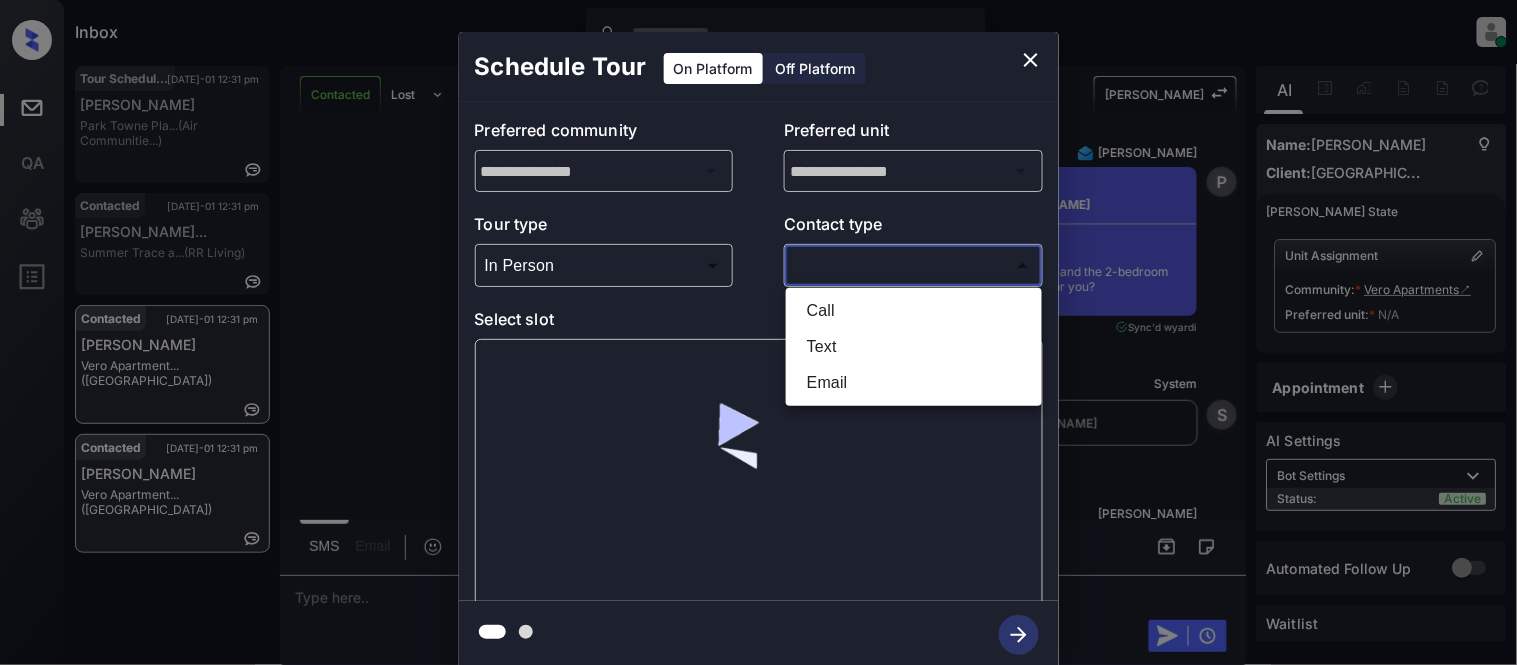 click on "Text" at bounding box center (914, 347) 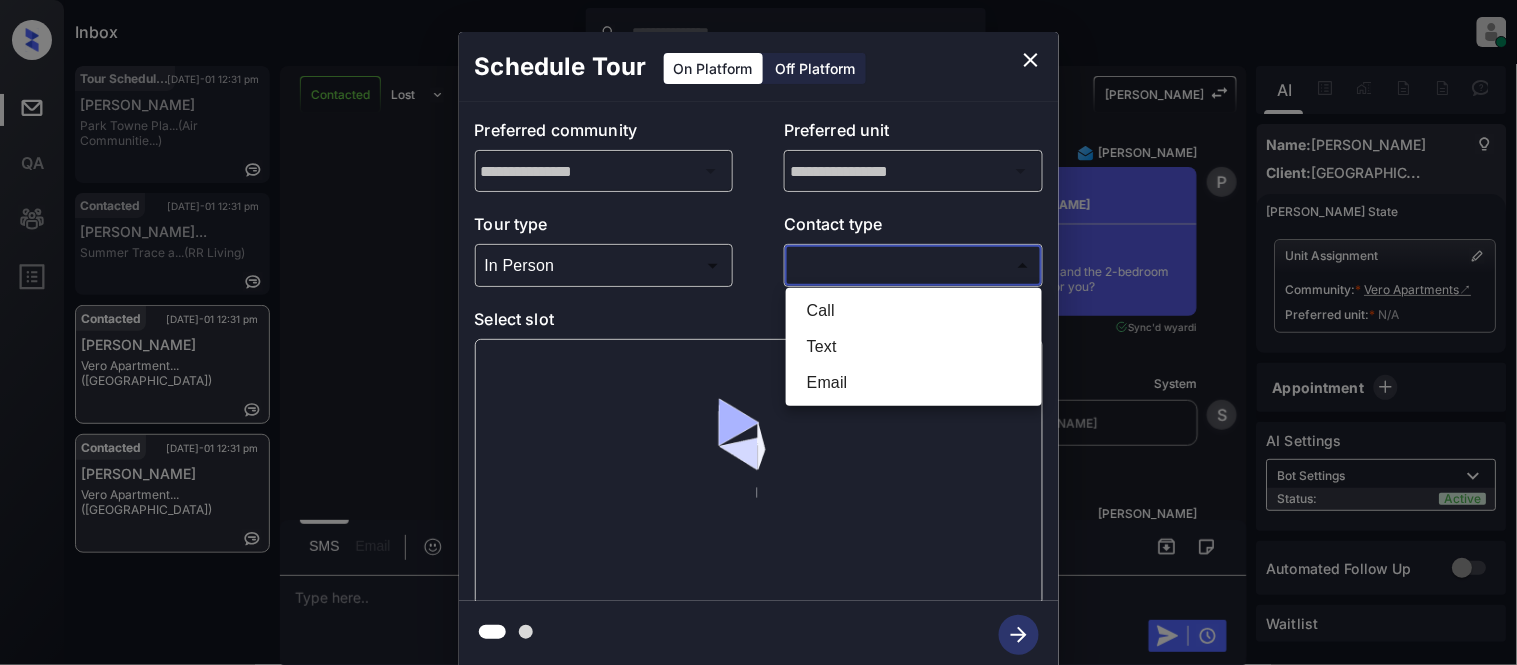 type on "****" 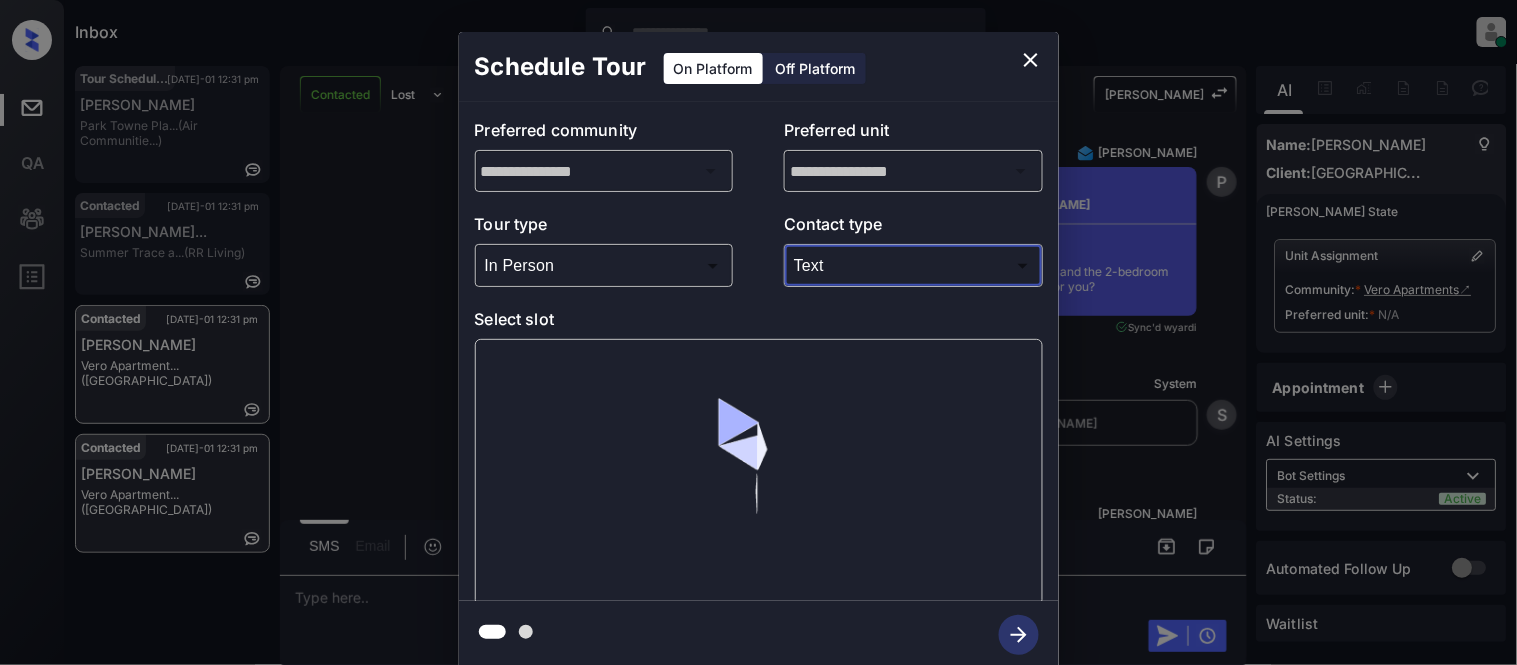 click on "Call Text Email" at bounding box center (758, 332) 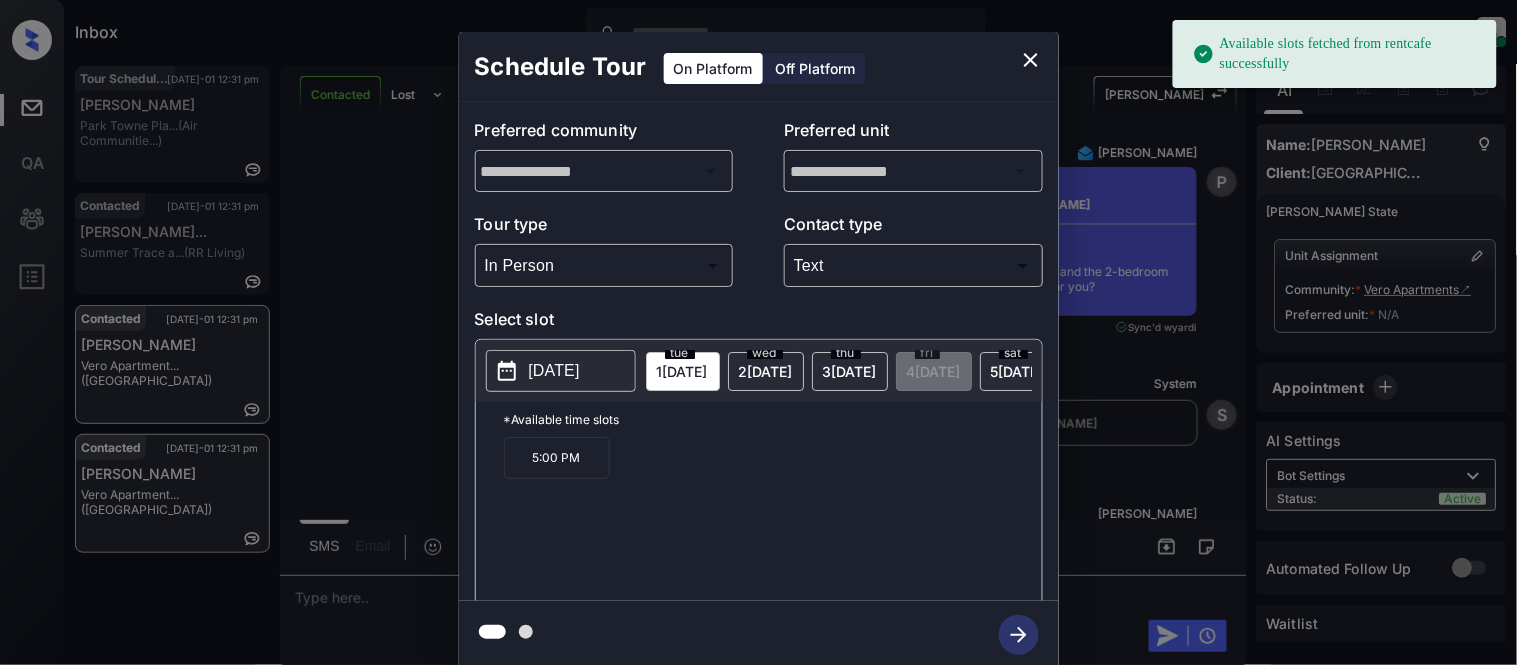 click on "2025-07-01" at bounding box center (554, 371) 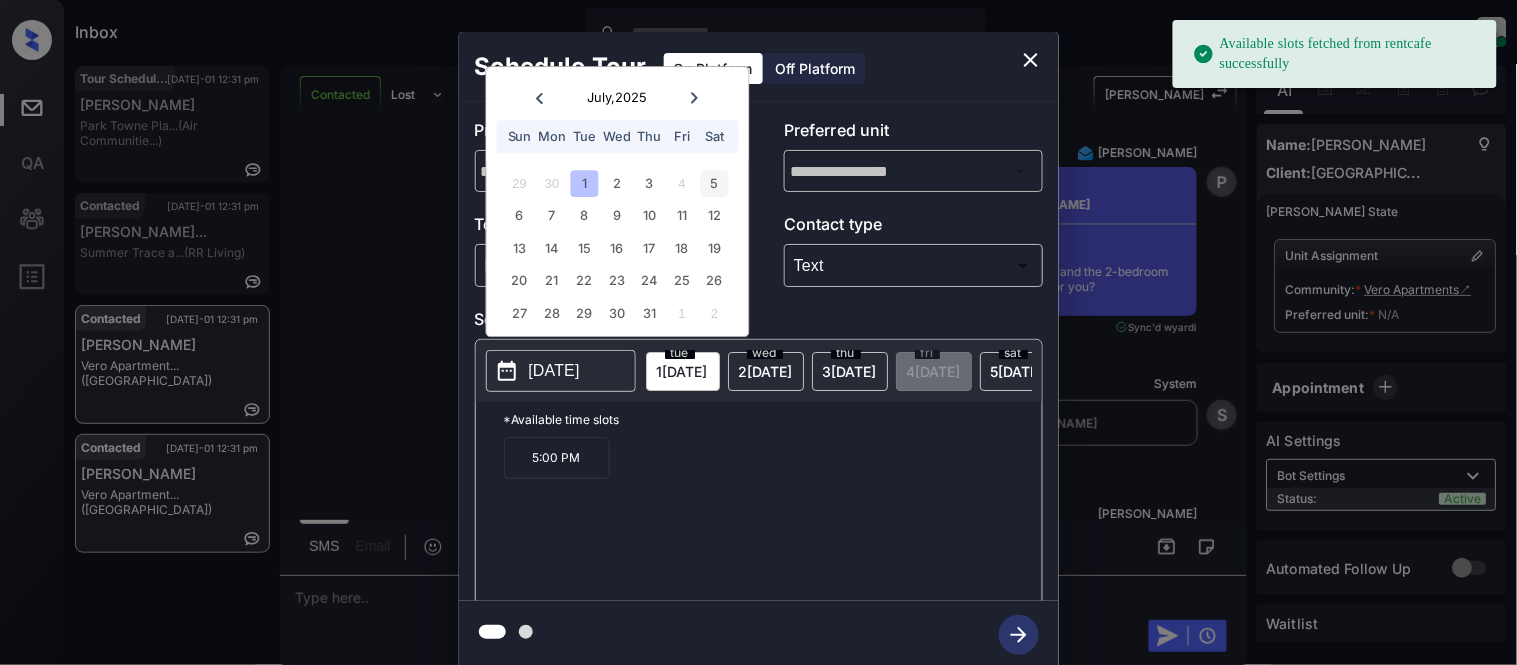 click on "5" at bounding box center (714, 183) 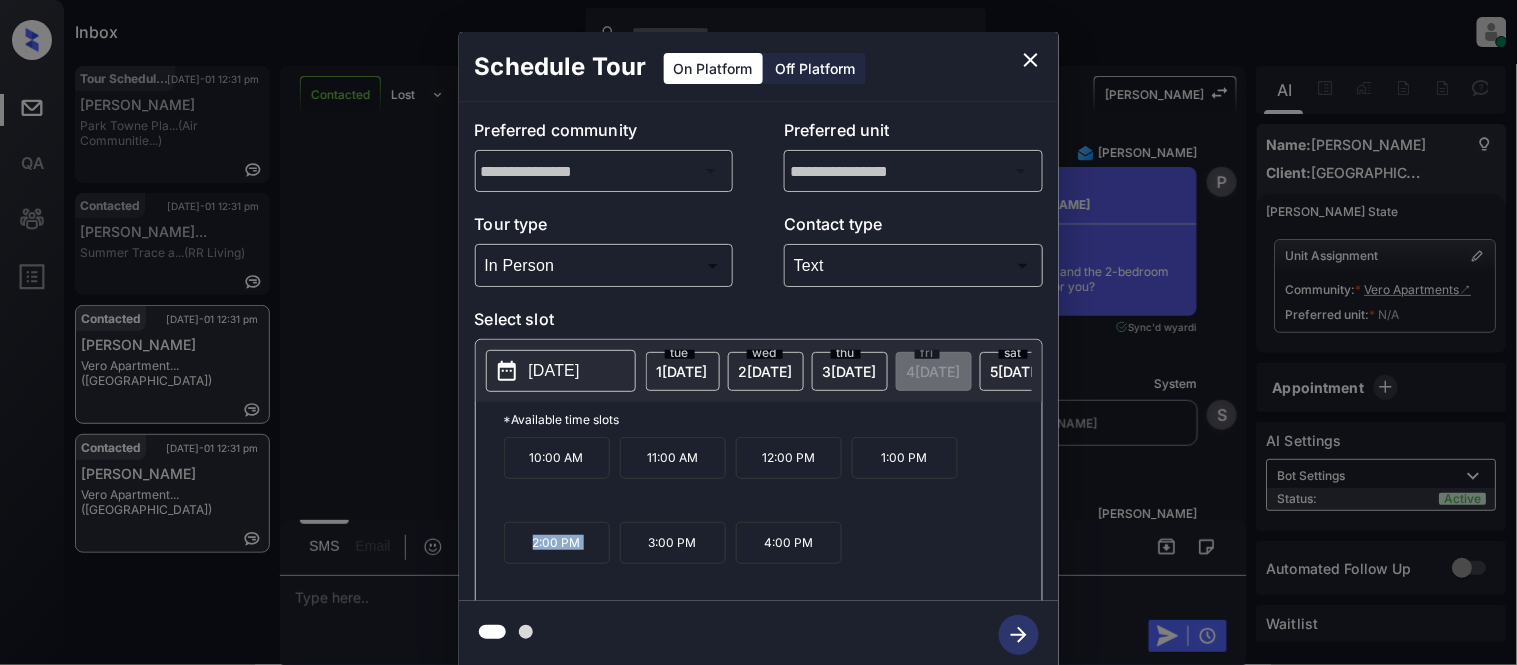 drag, startPoint x: 535, startPoint y: 556, endPoint x: 618, endPoint y: 558, distance: 83.02409 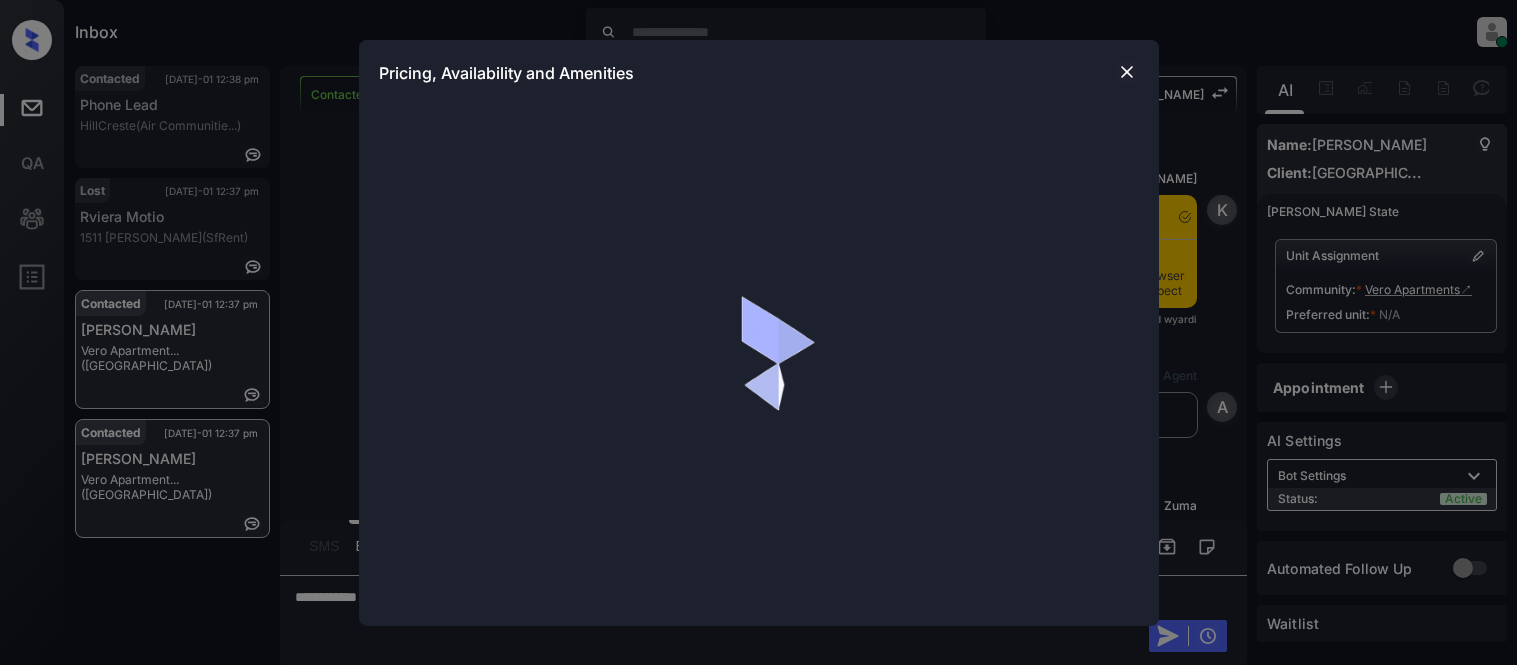 scroll, scrollTop: 0, scrollLeft: 0, axis: both 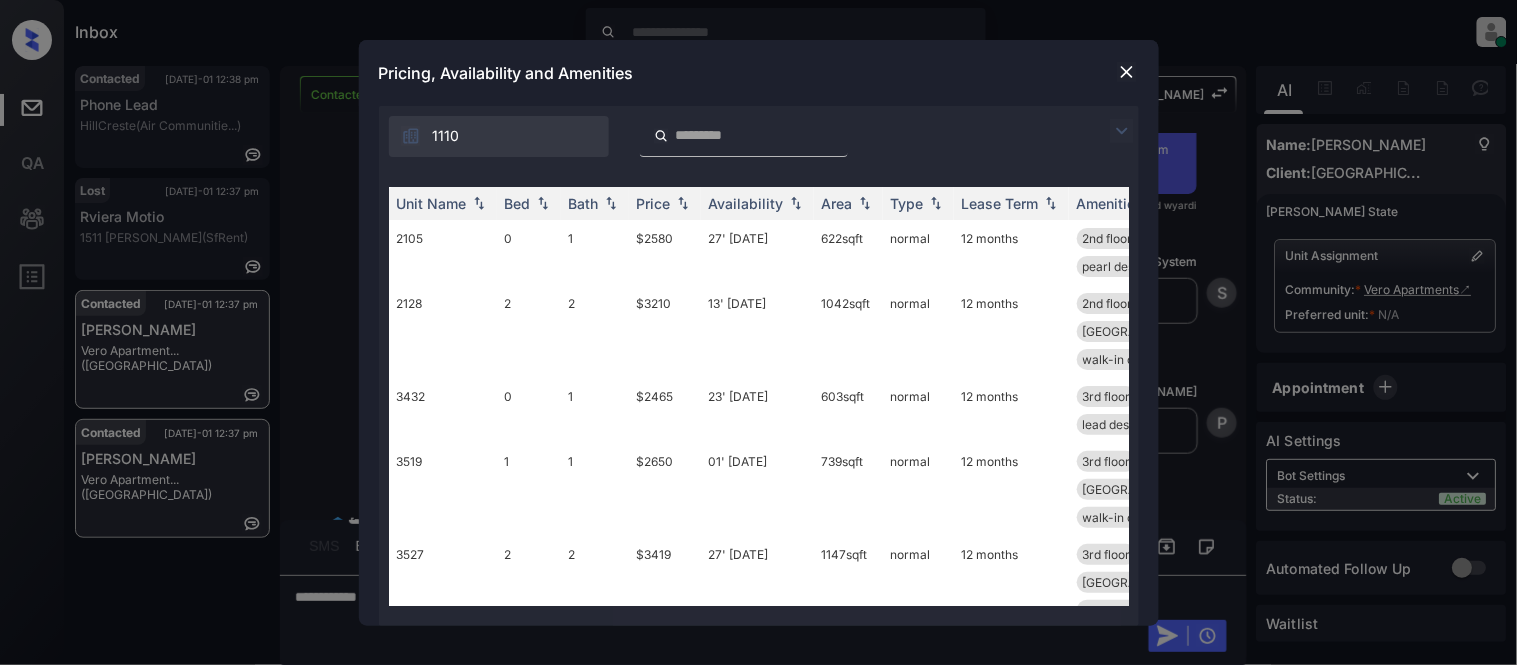 click at bounding box center [1122, 131] 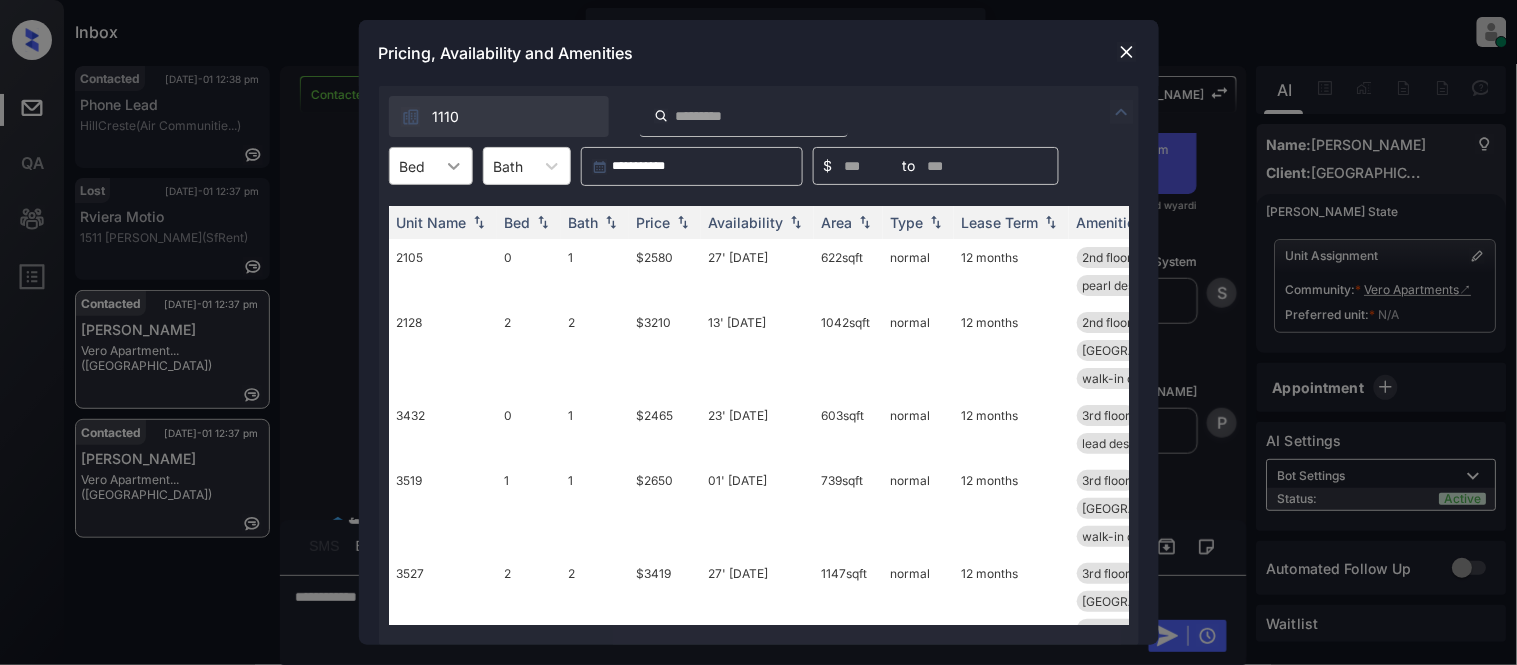 click at bounding box center [454, 166] 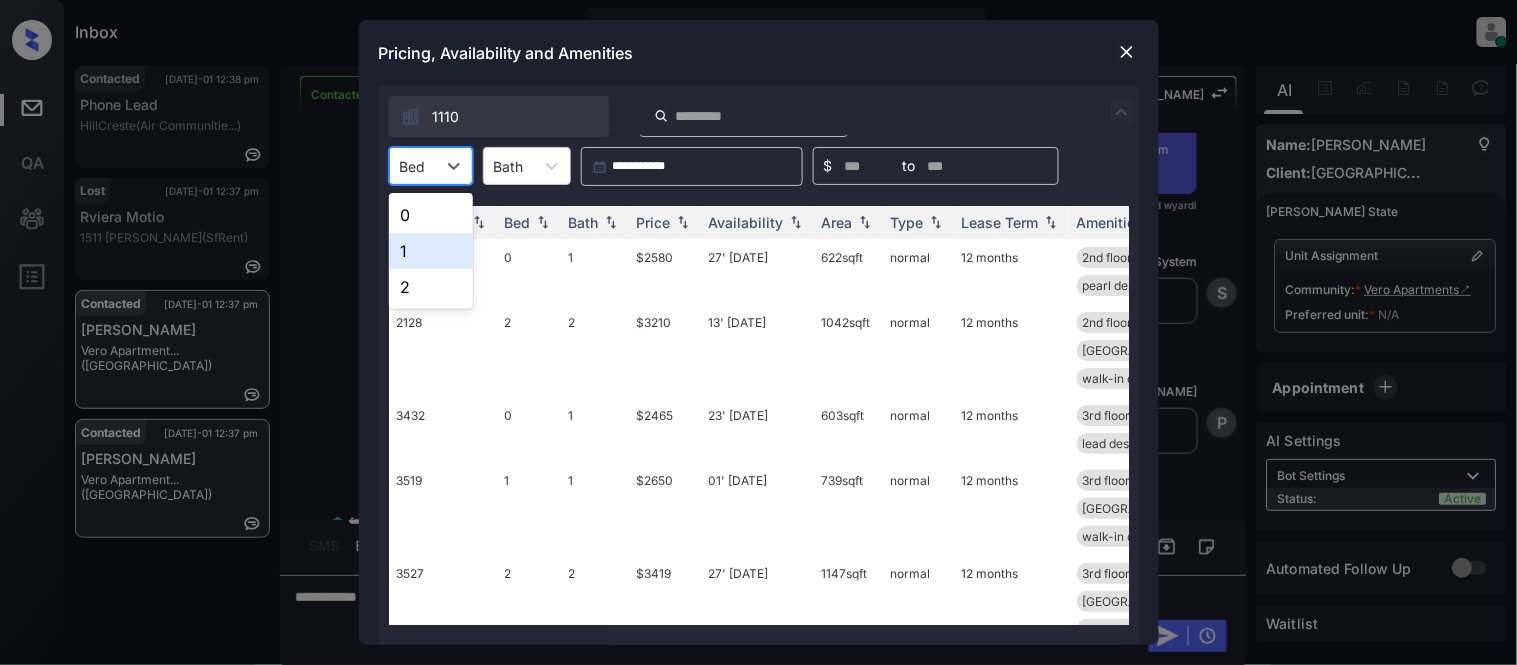 click on "1" at bounding box center [431, 251] 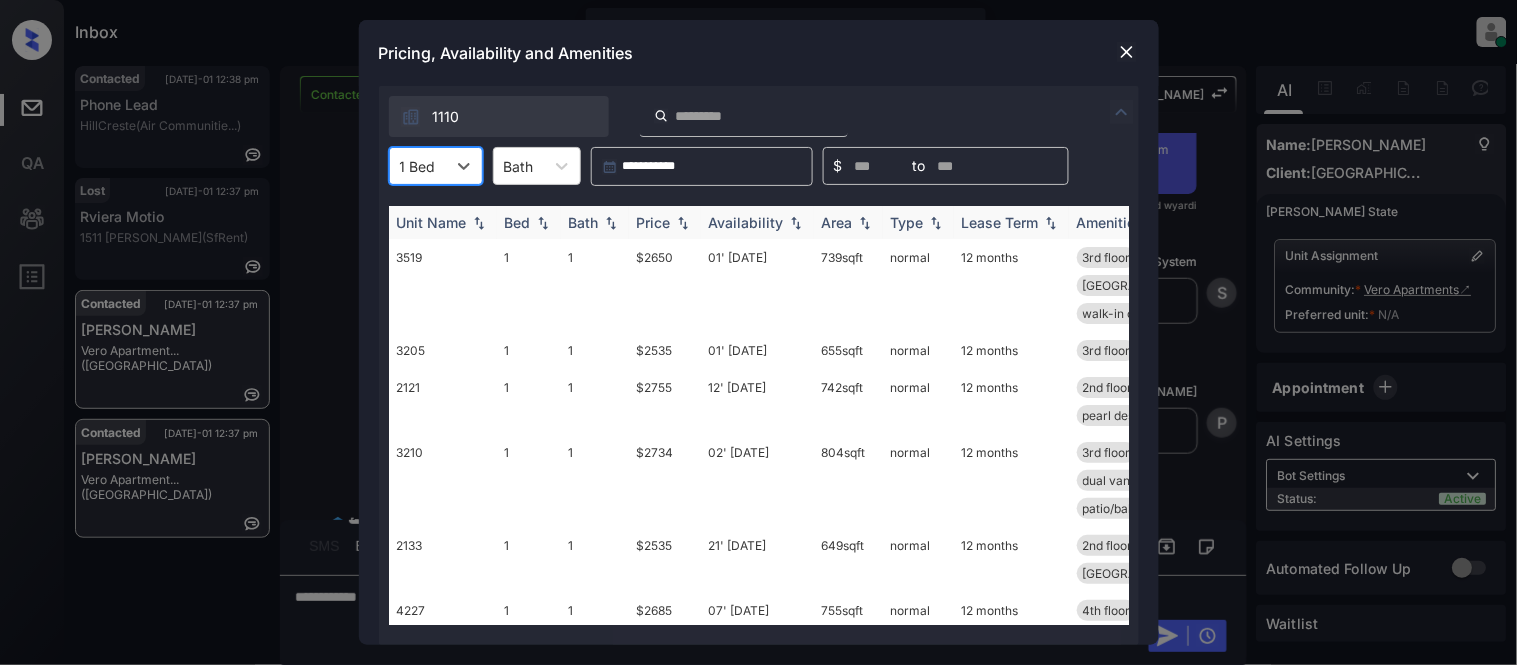 click on "Price" at bounding box center (654, 222) 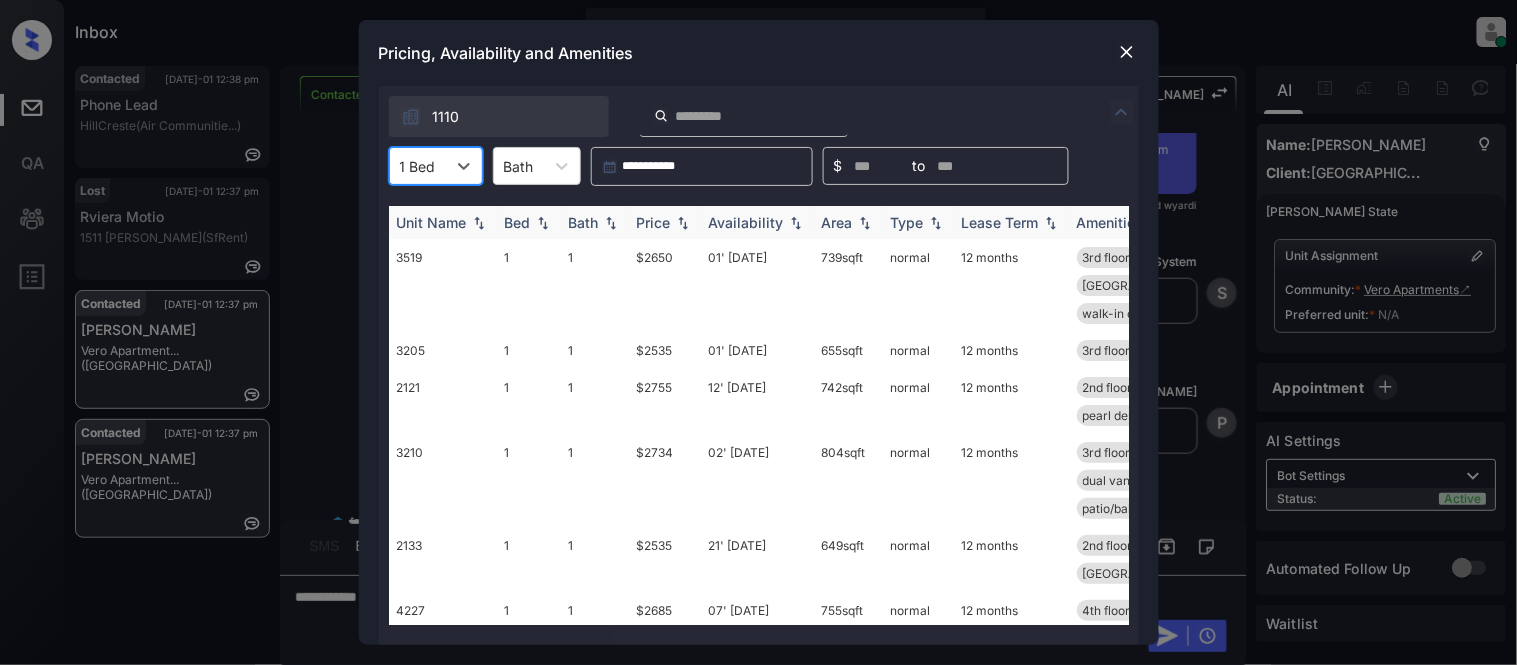 click on "Price" at bounding box center (654, 222) 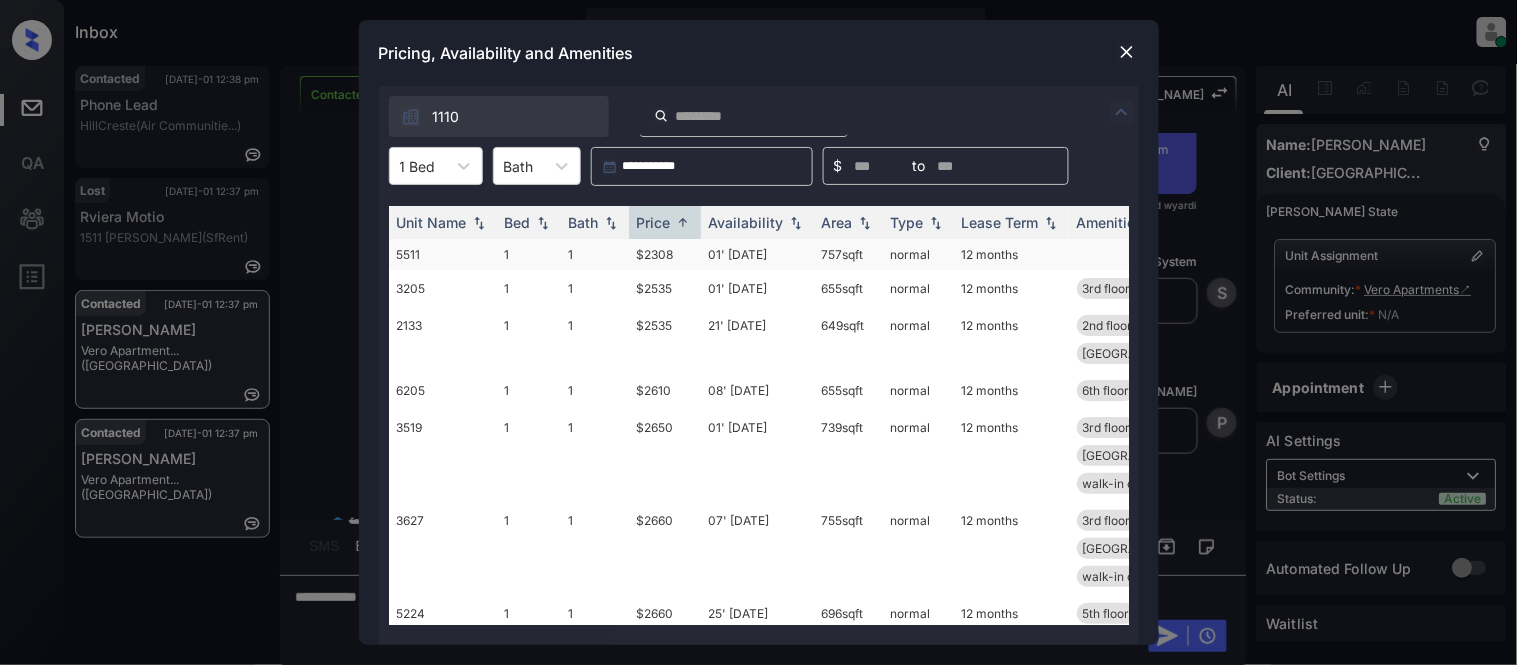 click on "$2308" at bounding box center [665, 254] 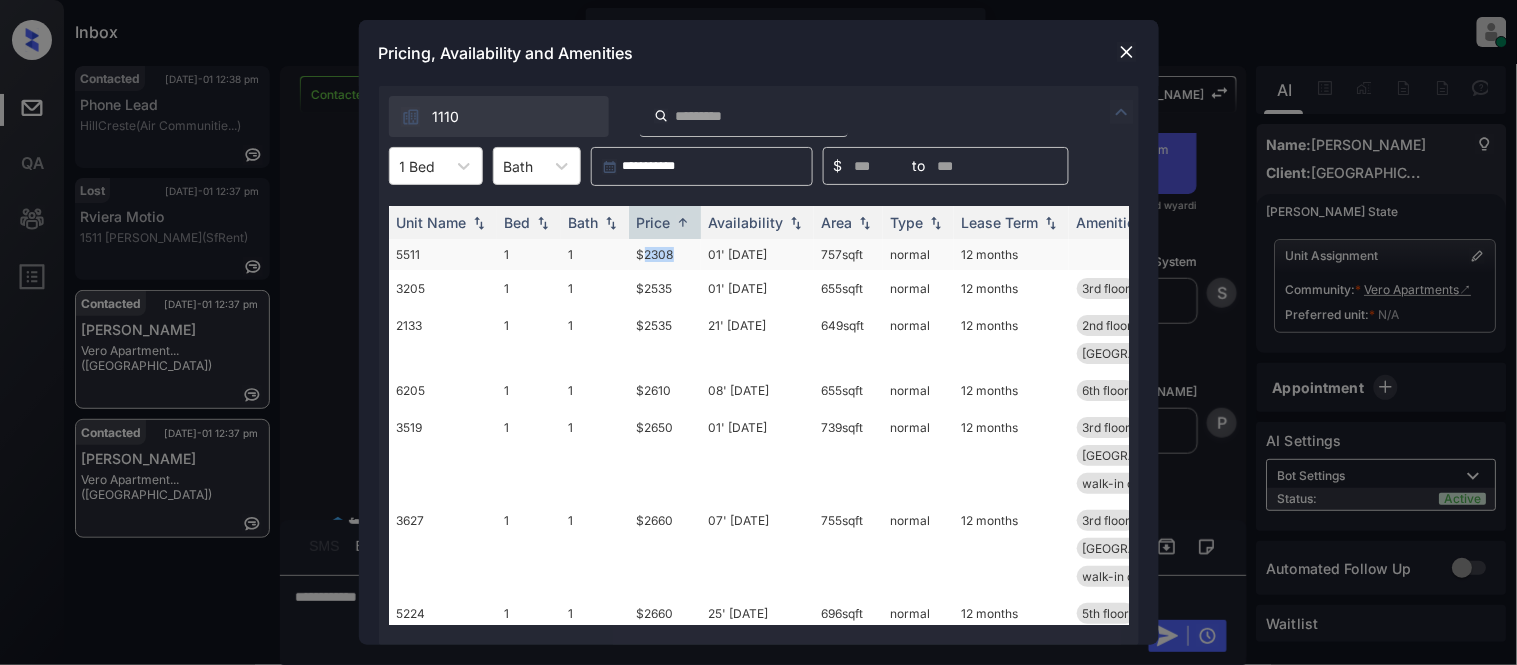 click on "$2308" at bounding box center (665, 254) 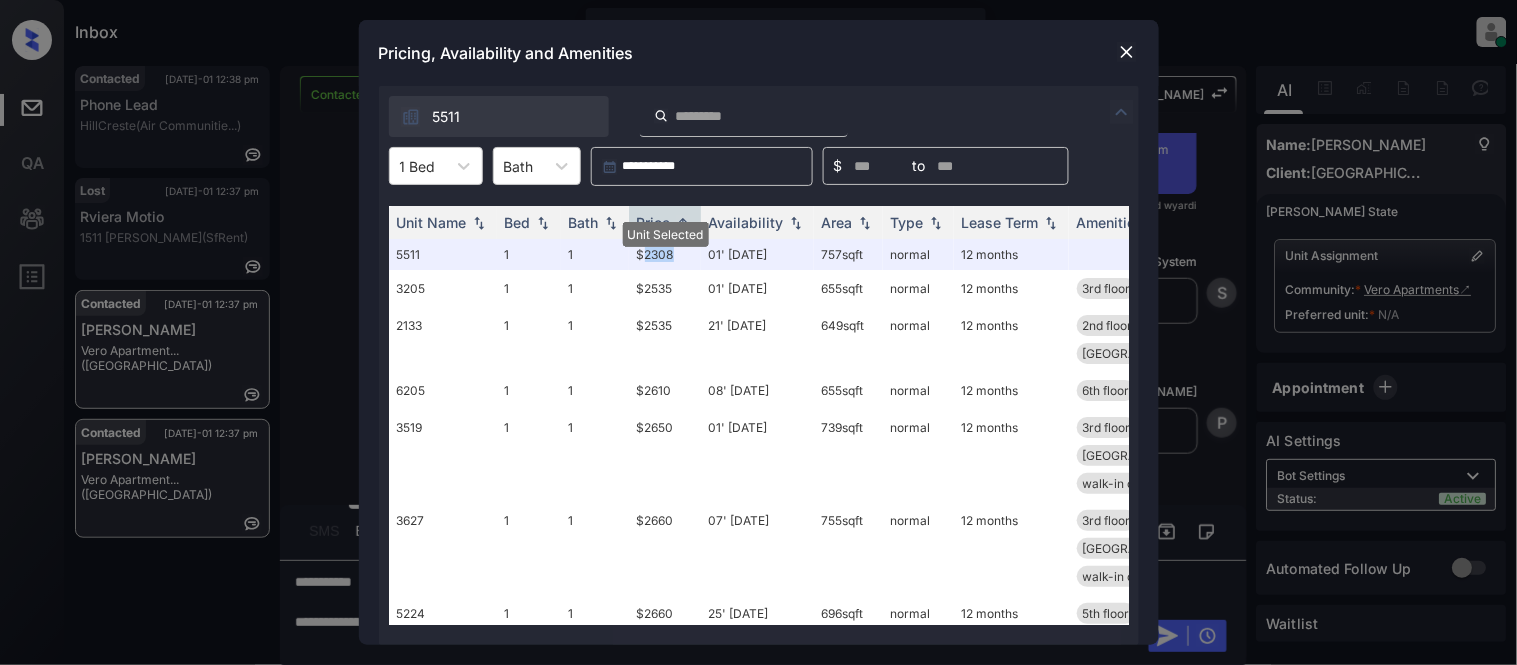 click at bounding box center (1127, 52) 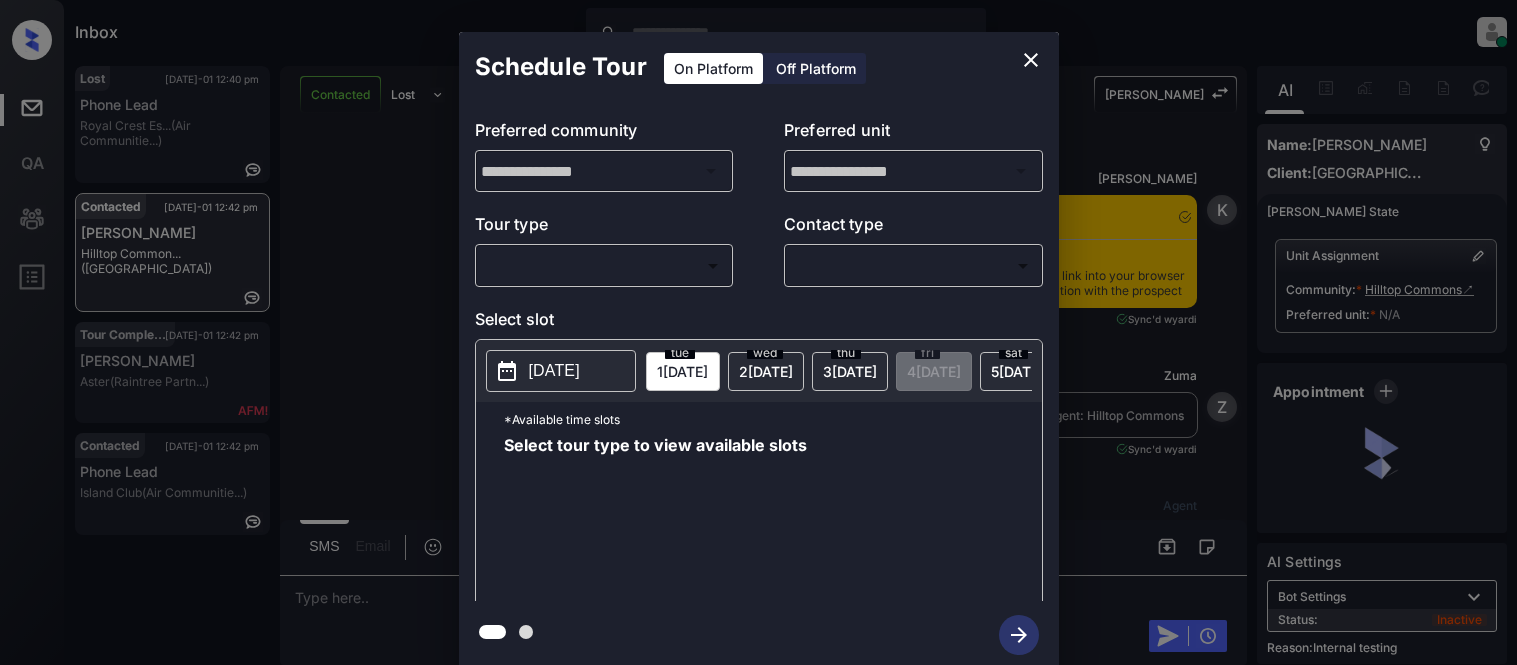 scroll, scrollTop: 0, scrollLeft: 0, axis: both 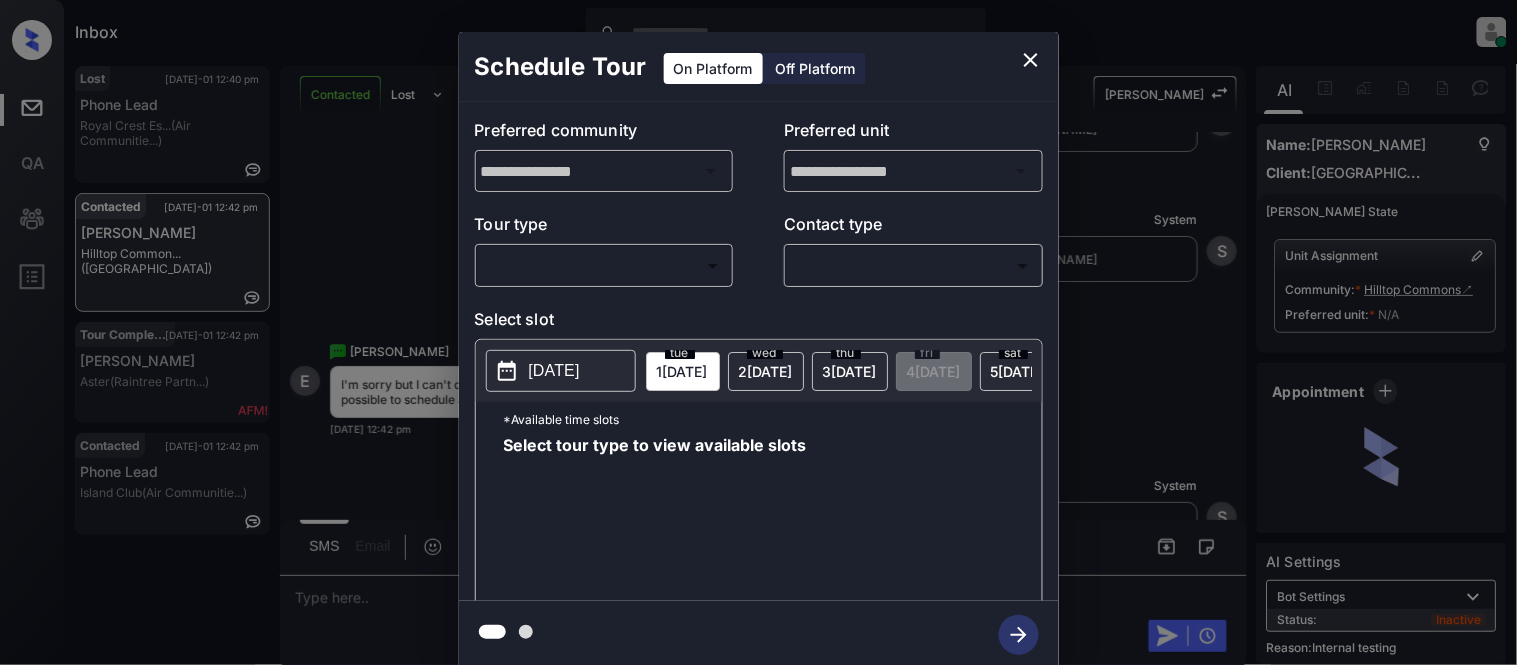click on "Inbox [PERSON_NAME] Cataag Online Set yourself   offline Set yourself   on break Profile Switch to  light  mode Sign out Lost [DATE]-01 12:40 pm   Phone Lead Royal Crest Es...  (Air Communitie...) Contacted [DATE]-01 12:42 pm   [PERSON_NAME][GEOGRAPHIC_DATA]...  (Fairfield) Tour Completed [DATE]-01 12:42 pm   [PERSON_NAME]  (Raintree Partn...) Contacted [DATE]-01 12:42 pm   Phone Lead Island Club  (Air Communitie...) Contacted Lost Lead Sentiment: Angry Upon sliding the acknowledgement:  Lead will move to lost stage. * ​ SMS and call option will be set to opt out. AFM will be turned off for the lead. Kelsey New Message Kelsey Notes Note: [URL][DOMAIN_NAME] - Paste this link into your browser to view [PERSON_NAME] conversation with the prospect [DATE] 09:06 am  Sync'd w  yardi K New Message [PERSON_NAME] Lead transferred to leasing agent: Hilltop Commons [DATE] 09:06 am  Sync'd w  yardi Z New Message Agent Lead created via leadPoller in Tour Scheduled stage. [DATE] 09:06 am A" at bounding box center (758, 332) 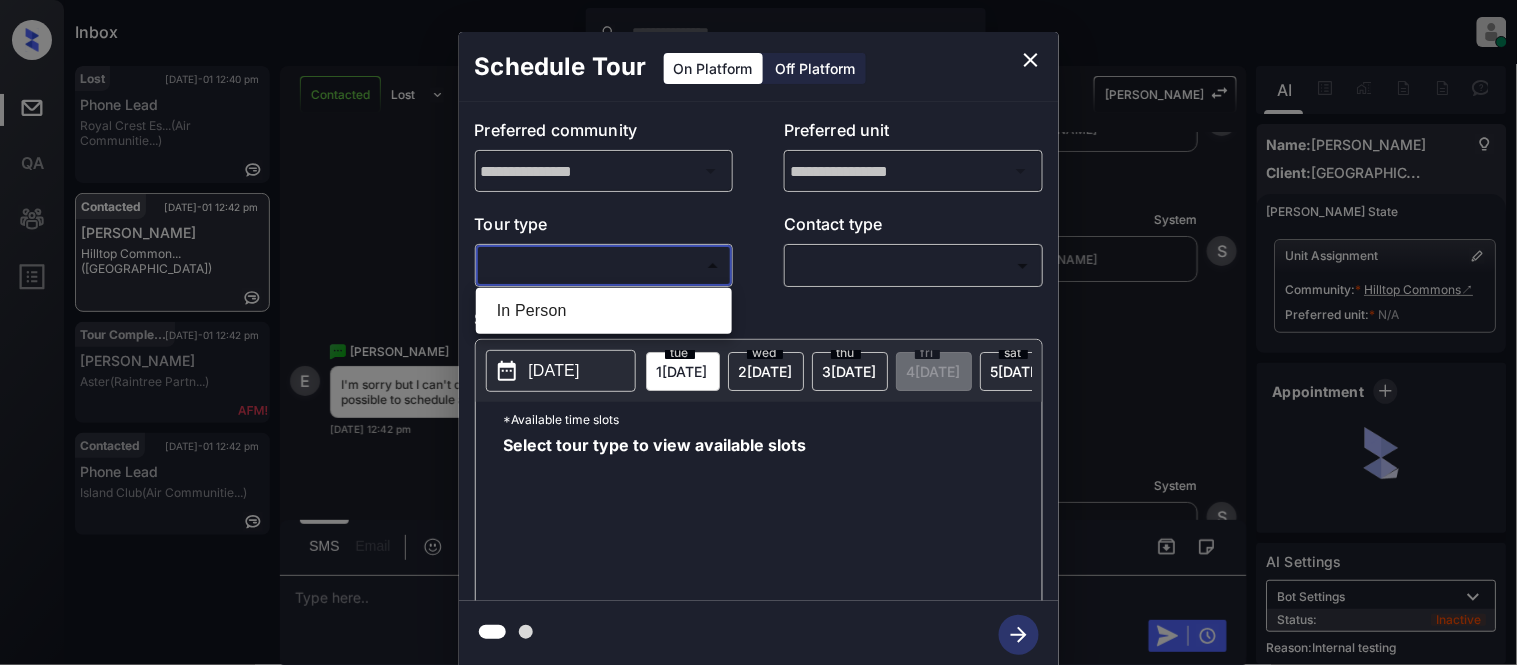 click on "In Person" at bounding box center [604, 311] 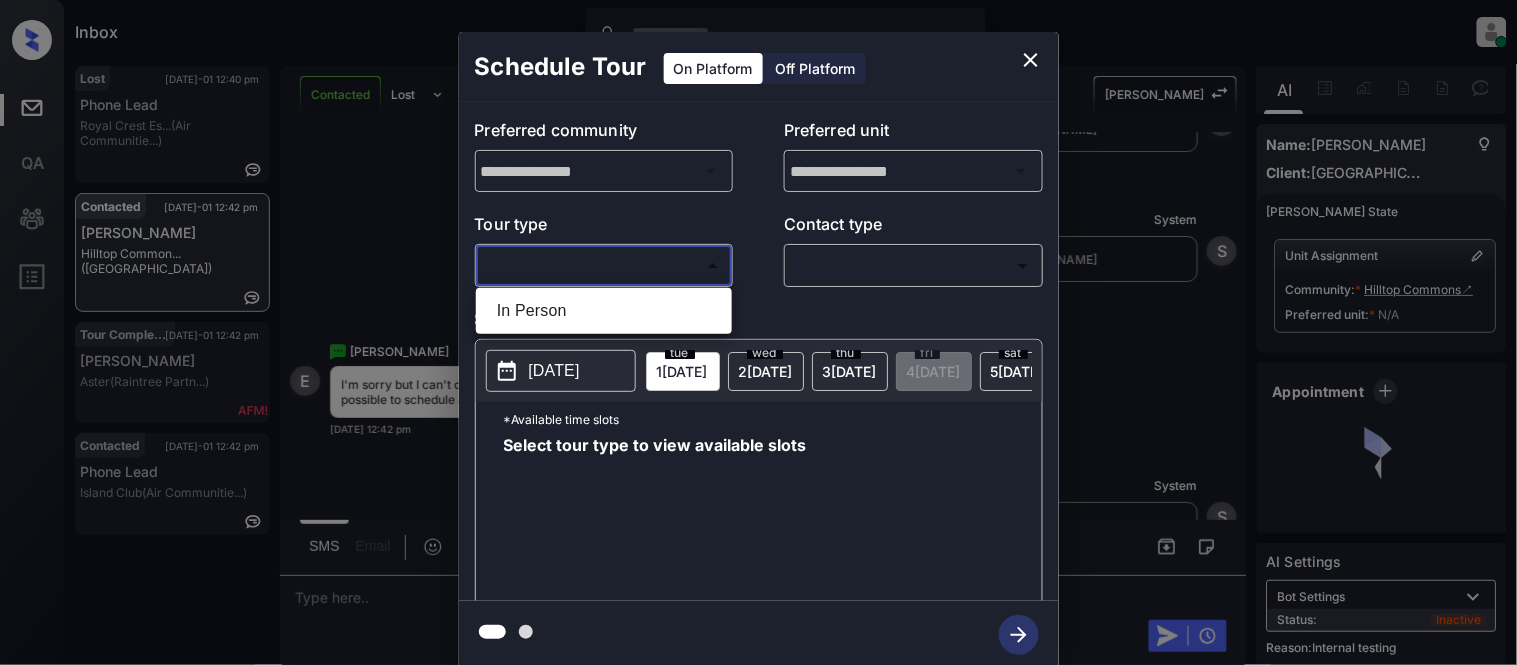 click at bounding box center [758, 332] 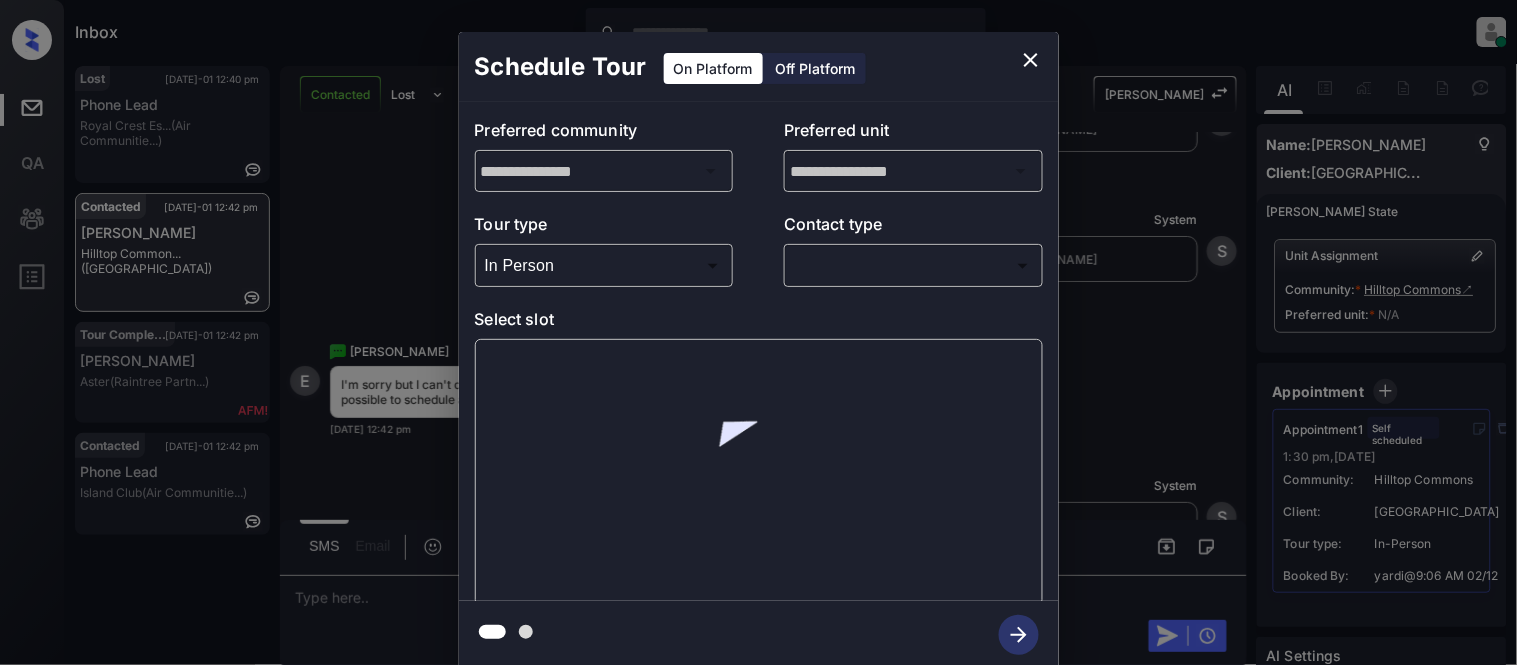 type on "********" 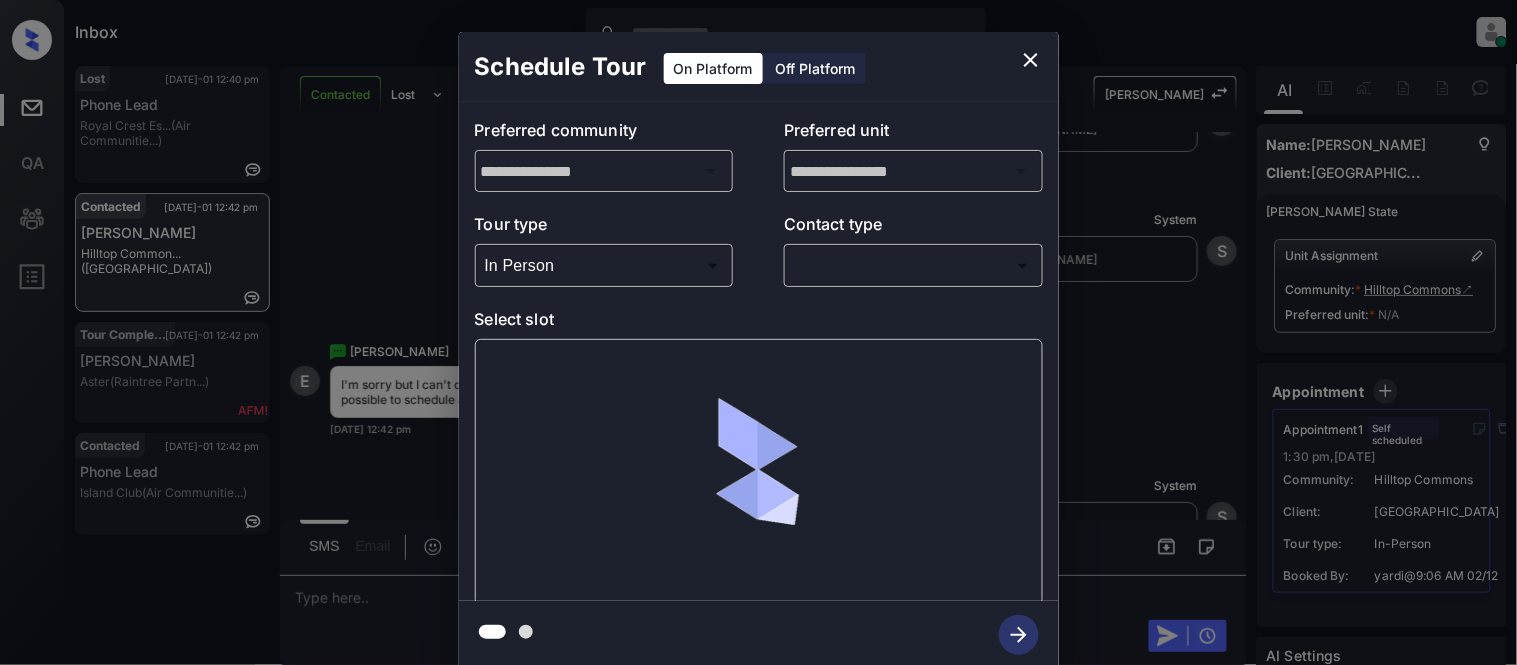 click on "Inbox Kristina Cataag Online Set yourself   offline Set yourself   on break Profile Switch to  light  mode Sign out Lost Jul-01 12:40 pm   Phone Lead Royal Crest Es...  (Air Communitie...) Contacted Jul-01 12:42 pm   Ester Menjivar Hilltop Common...  (Fairfield) Tour Completed Jul-01 12:42 pm   Julia Niebla Aster  (Raintree Partn...) Contacted Jul-01 12:42 pm   Phone Lead Island Club  (Air Communitie...) Contacted Lost Lead Sentiment: Angry Upon sliding the acknowledgement:  Lead will move to lost stage. * ​ SMS and call option will be set to opt out. AFM will be turned off for the lead. Kelsey New Message Kelsey Notes Note: https://conversation.getzuma.com/674de921001e22bf7520e14b - Paste this link into your browser to view Kelsey’s conversation with the prospect Dec 02, 2024 09:06 am  Sync'd w  yardi K New Message Zuma Lead transferred to leasing agent: Hilltop Commons Dec 02, 2024 09:06 am  Sync'd w  yardi Z New Message Agent Lead created via leadPoller in Tour Scheduled stage. Dec 02, 2024 09:06 am A" at bounding box center [758, 332] 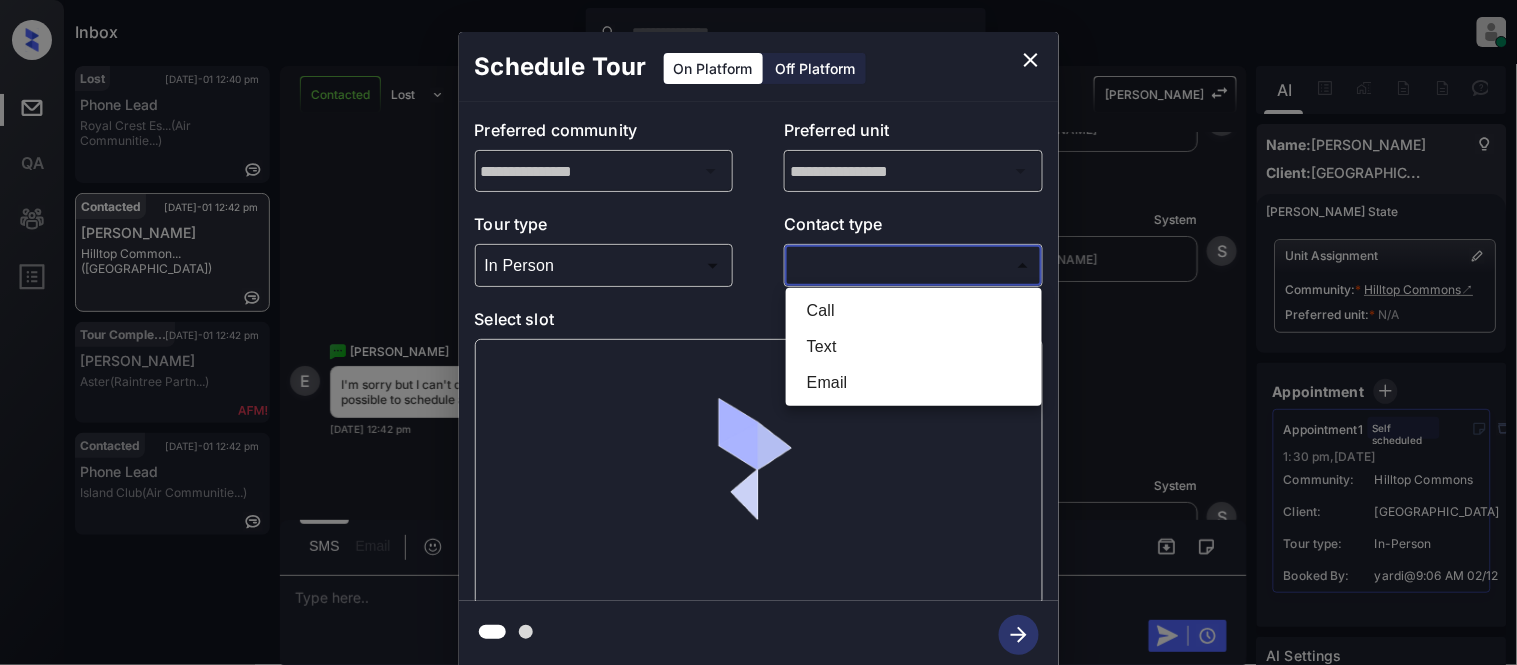 click on "Text" at bounding box center (914, 347) 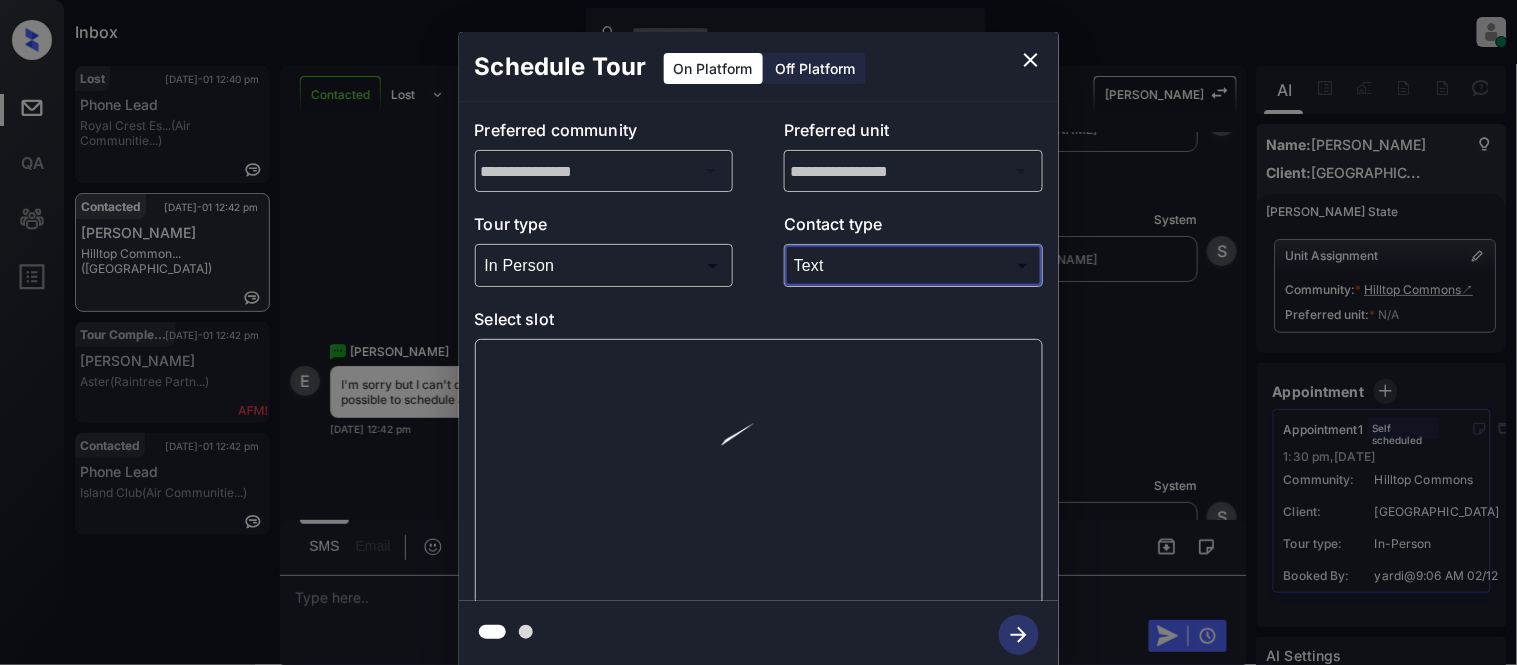 type on "****" 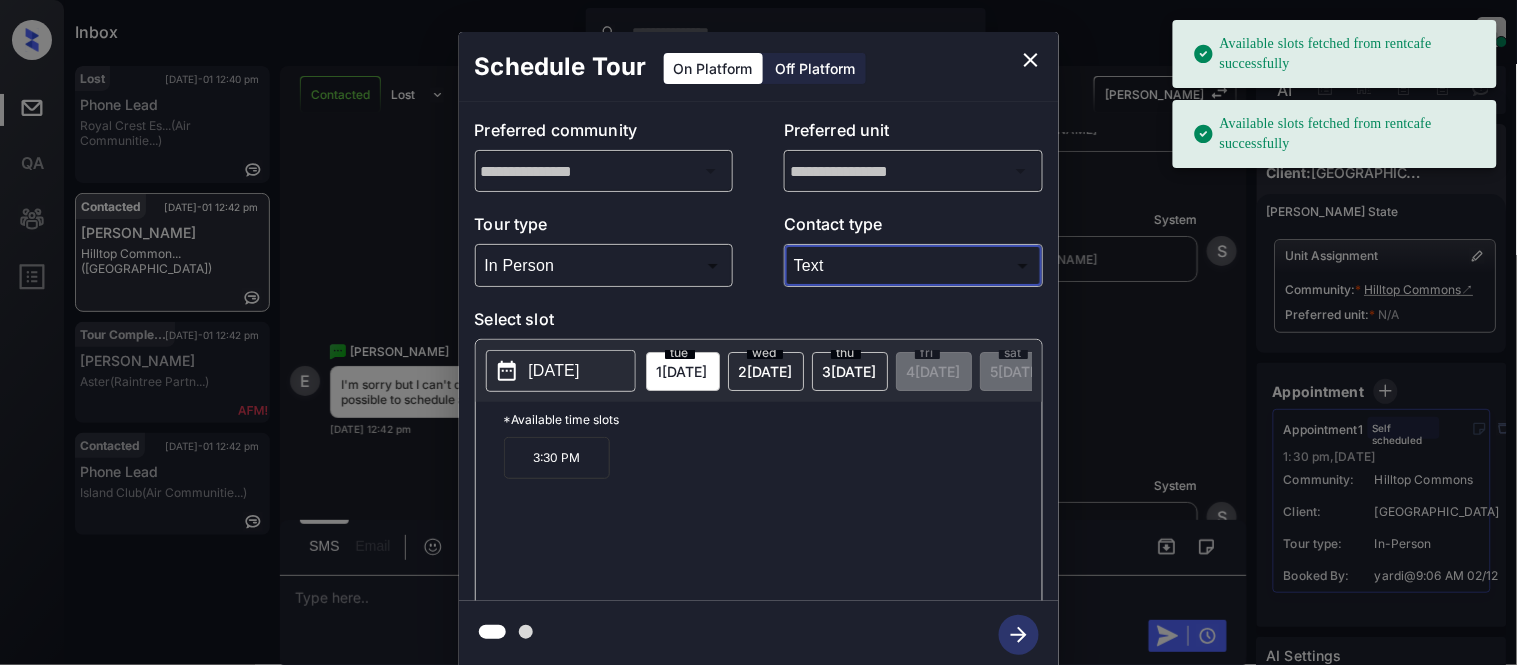 click on "2025-07-01" at bounding box center (554, 371) 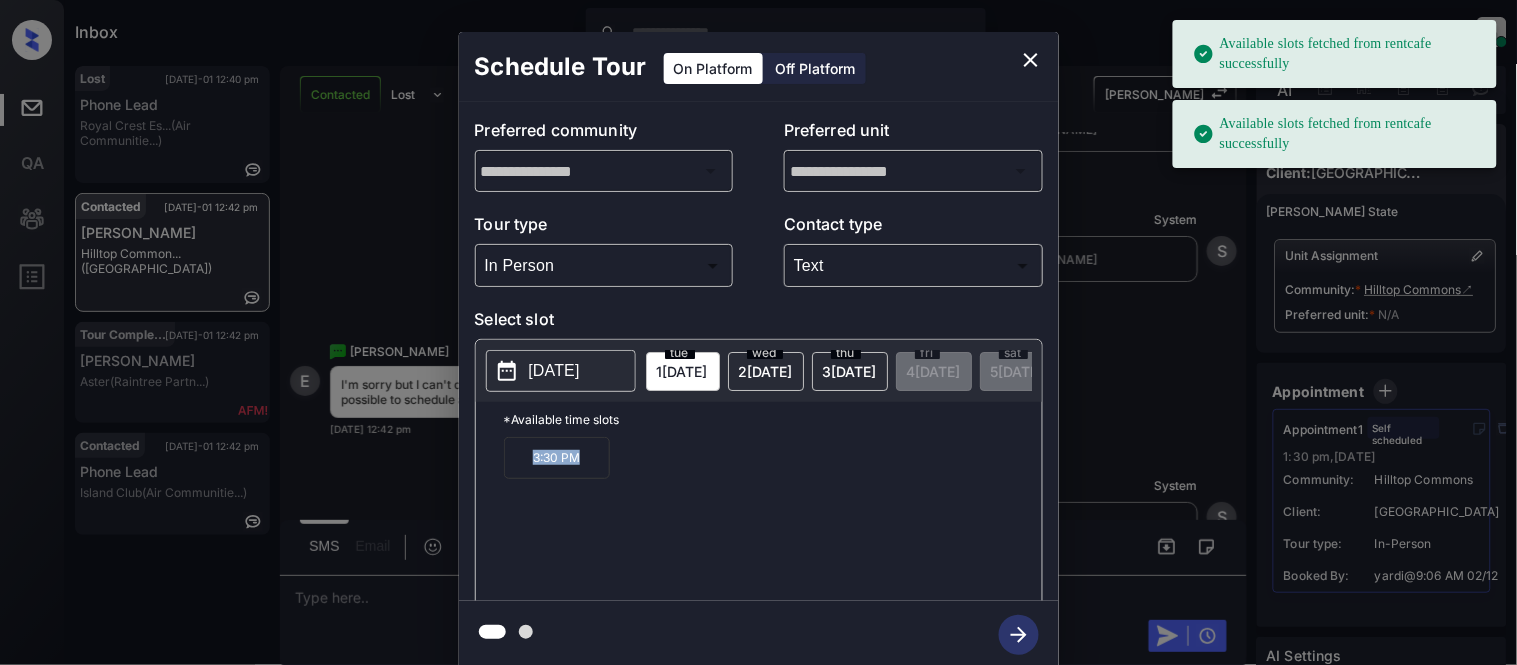 drag, startPoint x: 502, startPoint y: 474, endPoint x: 591, endPoint y: 476, distance: 89.02247 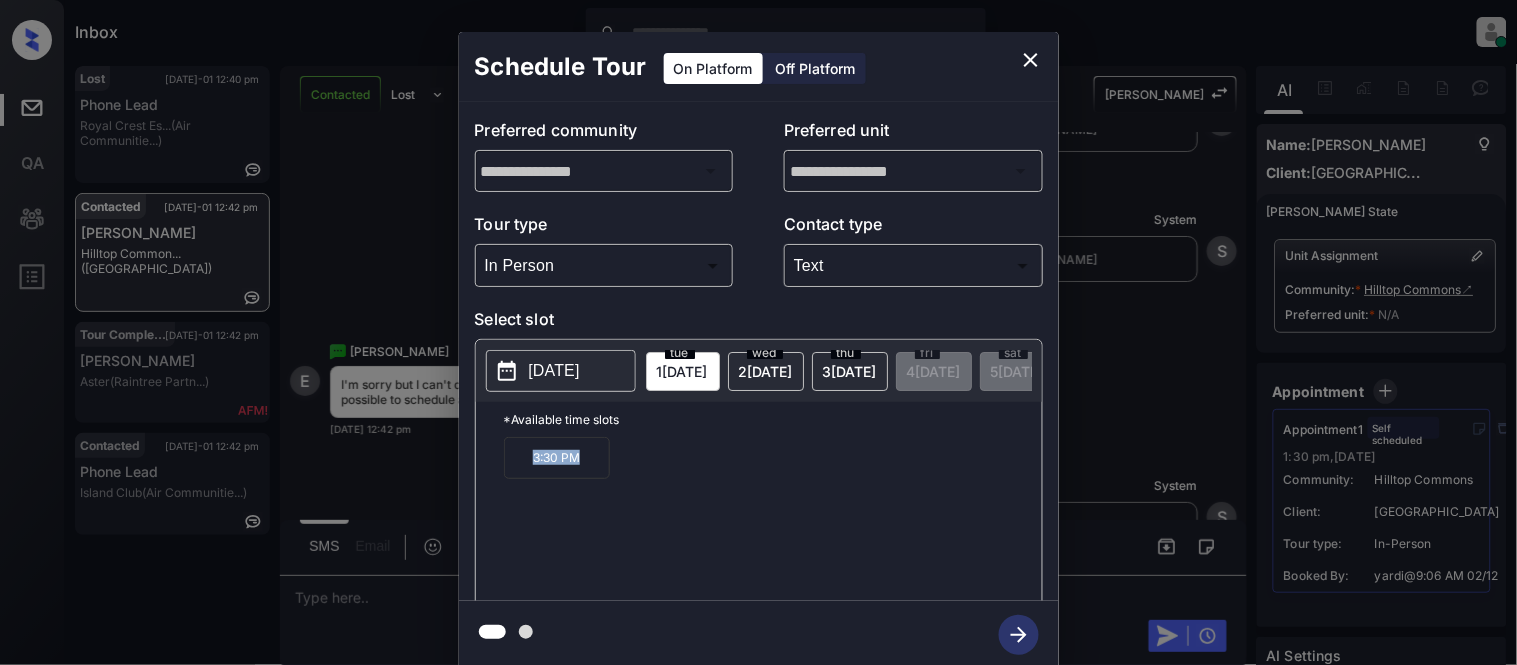 copy on "3:30 PM" 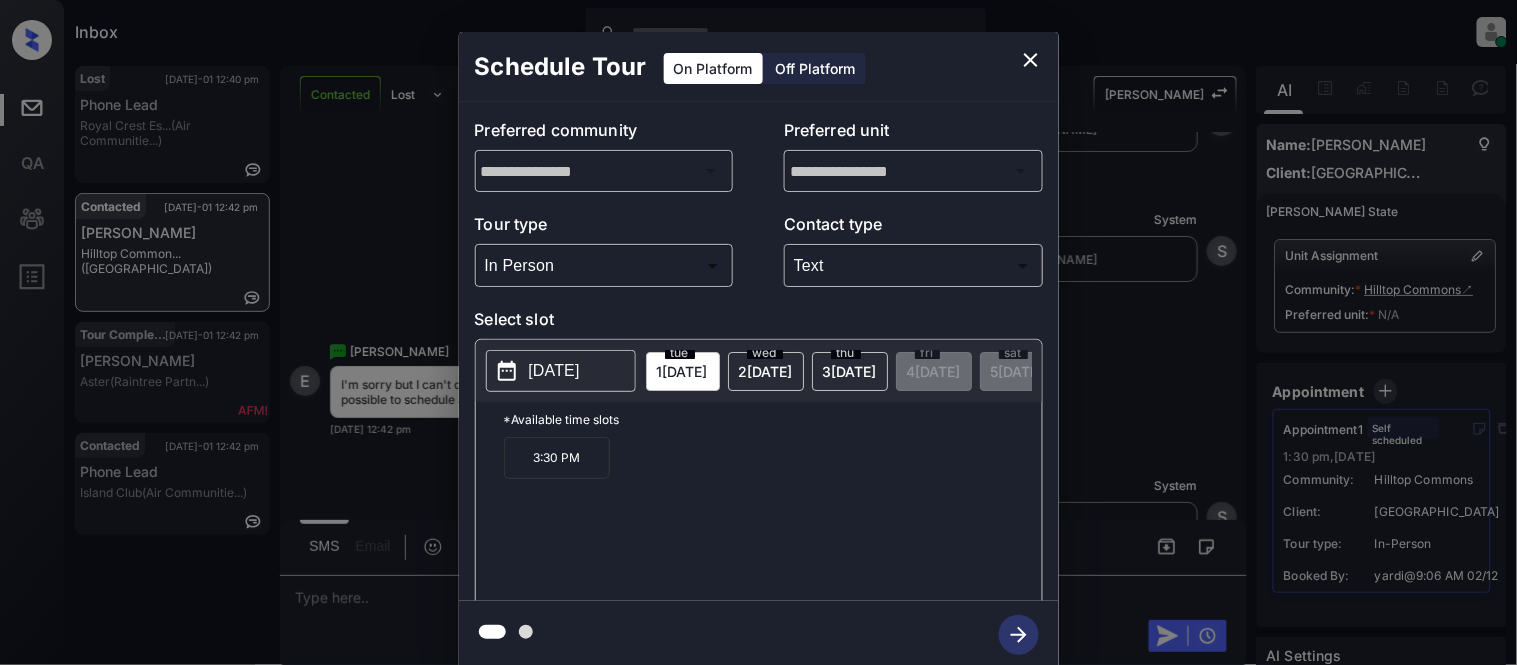 click on "**********" at bounding box center (758, 350) 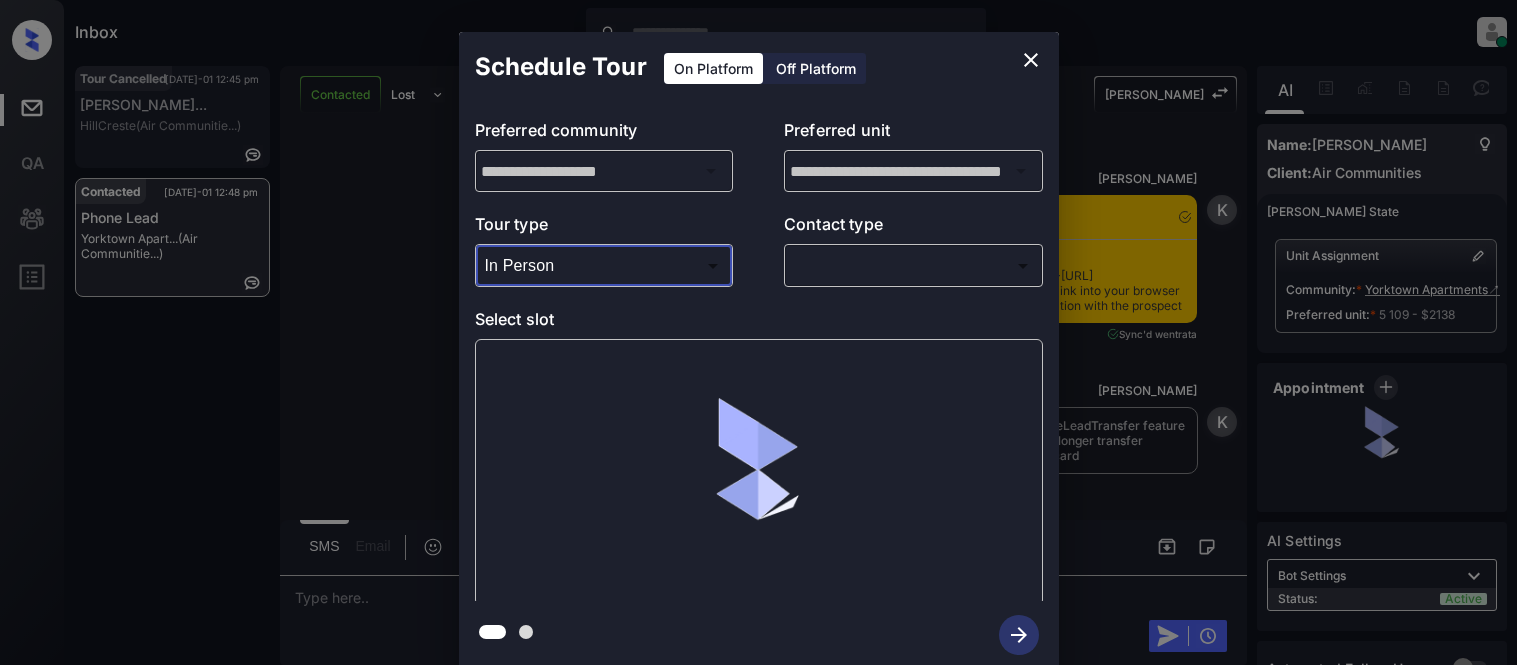 click at bounding box center [758, 332] 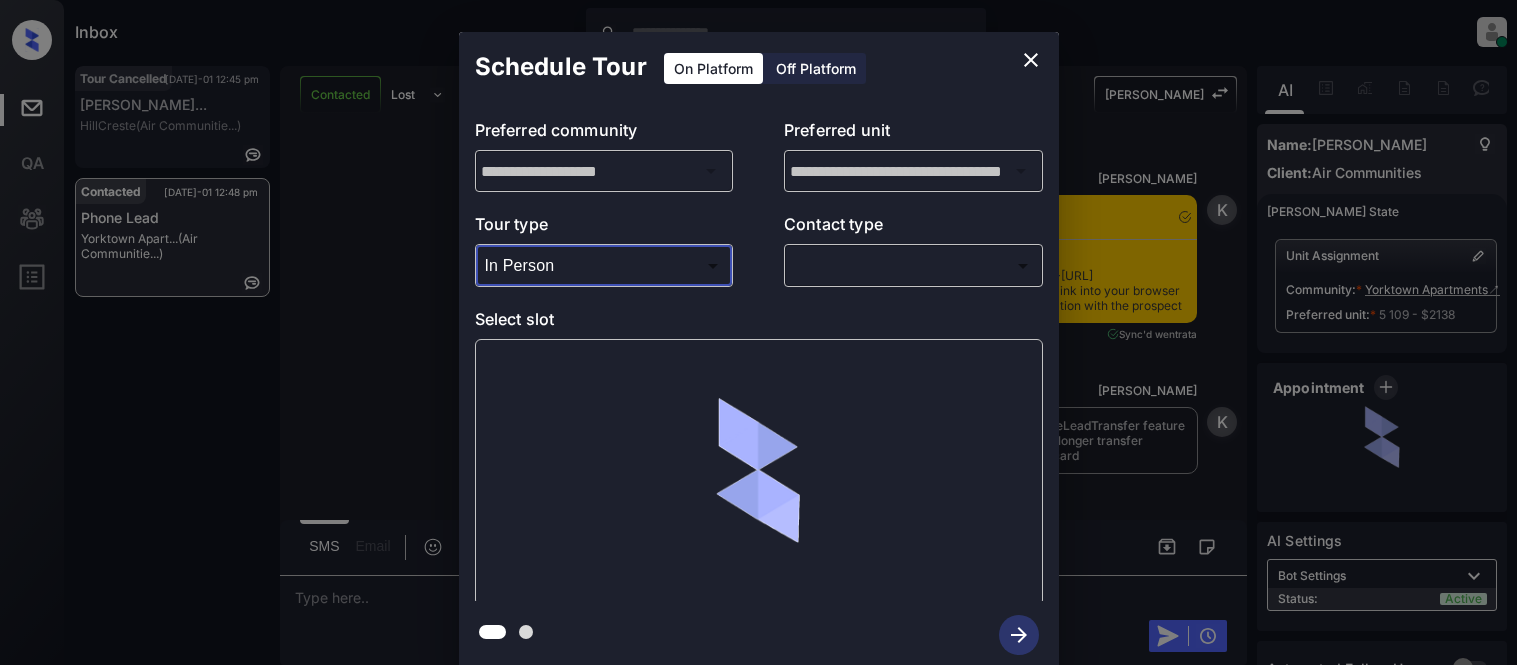 scroll, scrollTop: 0, scrollLeft: 0, axis: both 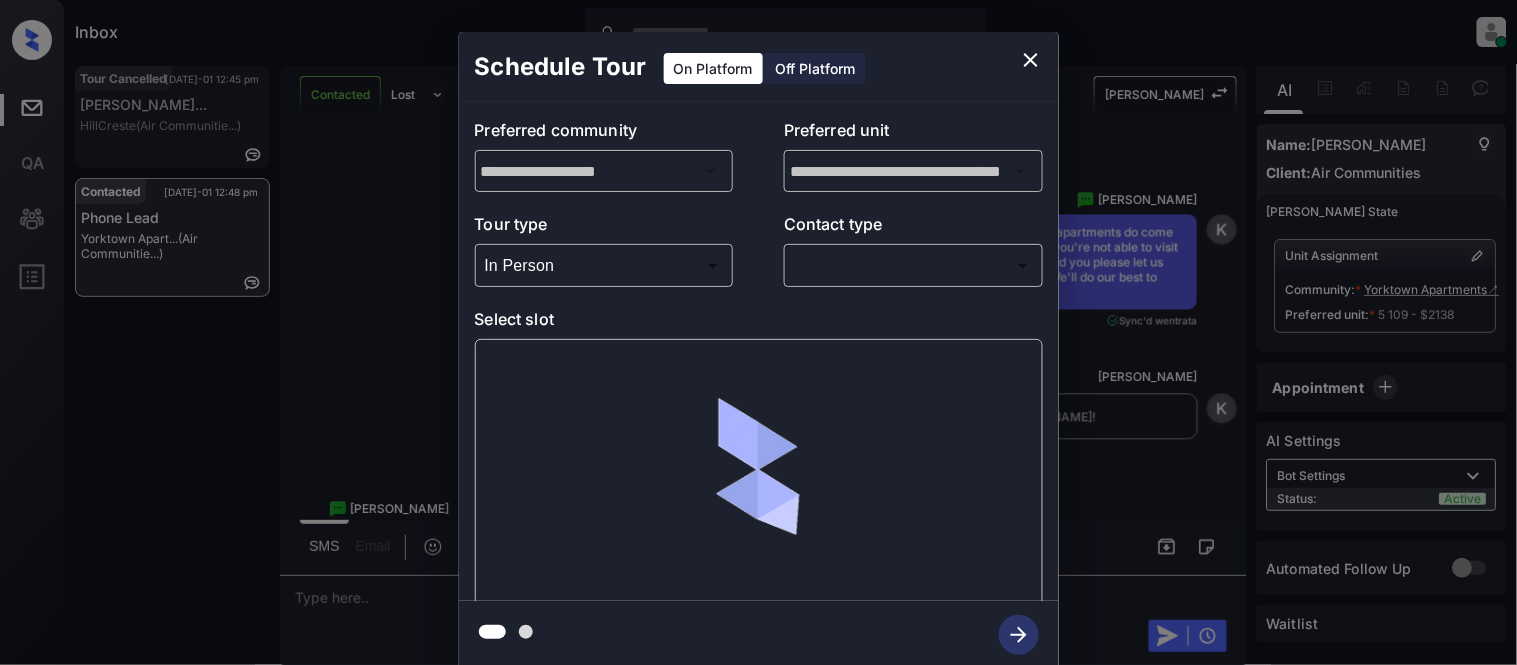 click on "Inbox Kristina Cataag Online Set yourself   offline Set yourself   on break Profile Switch to  light  mode Sign out Tour Cancelled Jul-01 12:45 pm   Lisa Kirschenb... HillCreste  (Air Communitie...) Contacted Jul-01 12:48 pm   Phone Lead Yorktown Apart...  (Air Communitie...) Contacted Lost Lead Sentiment: Angry Upon sliding the acknowledgement:  Lead will move to lost stage. * ​ SMS and call option will be set to opt out. AFM will be turned off for the lead. Kelsey New Message Kelsey Notes Note: <a href="https://conversation.getzuma.com/68643b00fa8b0e6cfd3178d8">https://conversation.getzuma.com/68643b00fa8b0e6cfd3178d8</a> - Paste this link into your browser to view Kelsey’s conversation with the prospect Jul 01, 2025 12:46 pm  Sync'd w  entrata K New Message Kelsey Due to the activation of disableLeadTransfer feature flag, Kelsey will no longer transfer ownership of this CRM guest card Jul 01, 2025 12:46 pm K New Message Zuma Lead transferred to leasing agent: kelsey Jul 01, 2025 12:46 pm Z New Message" at bounding box center [758, 332] 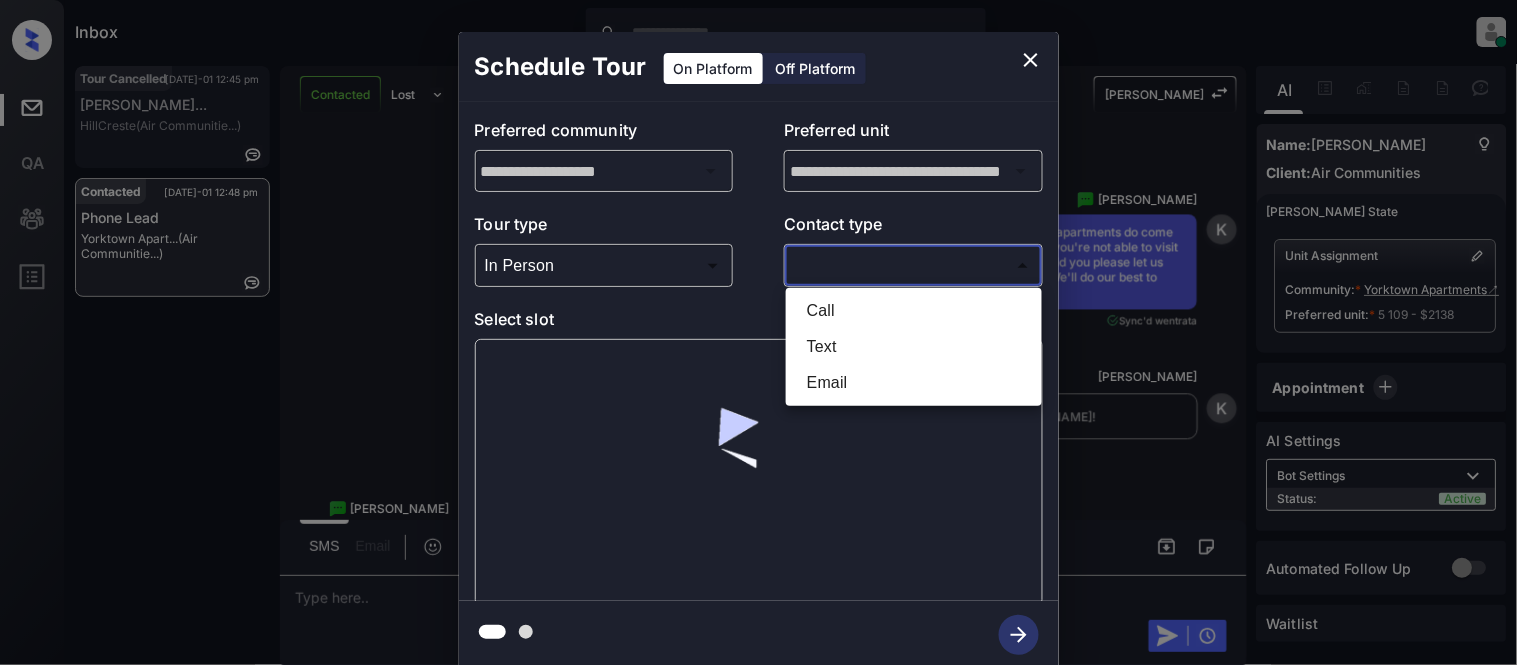 click on "Text" at bounding box center [914, 347] 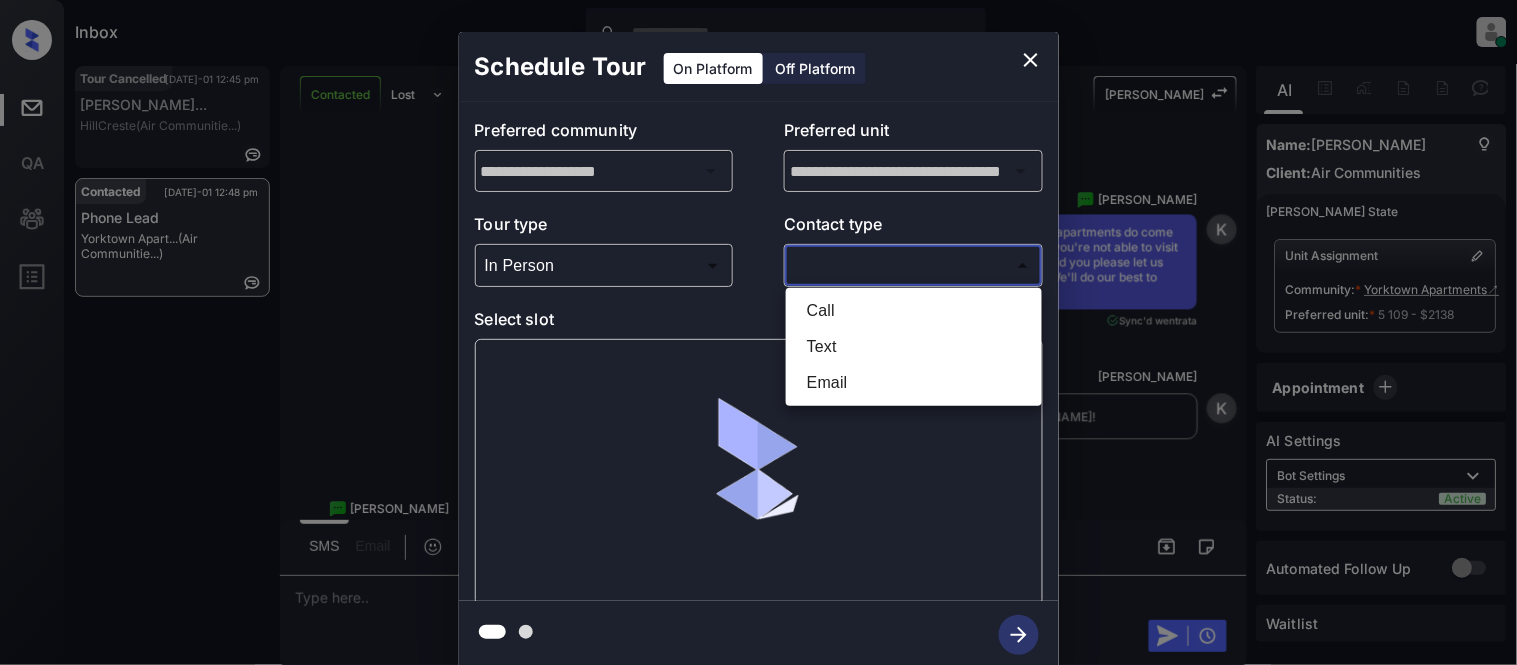 type on "****" 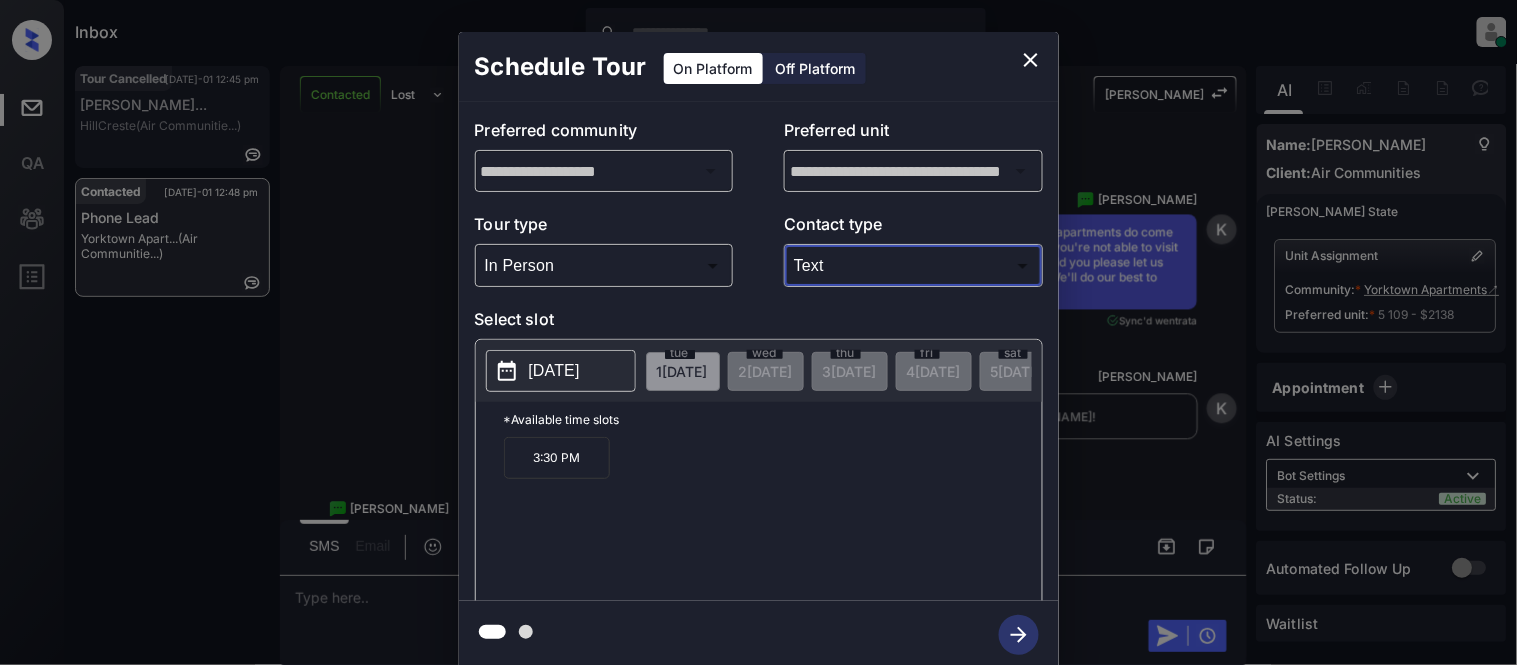 click at bounding box center [758, 332] 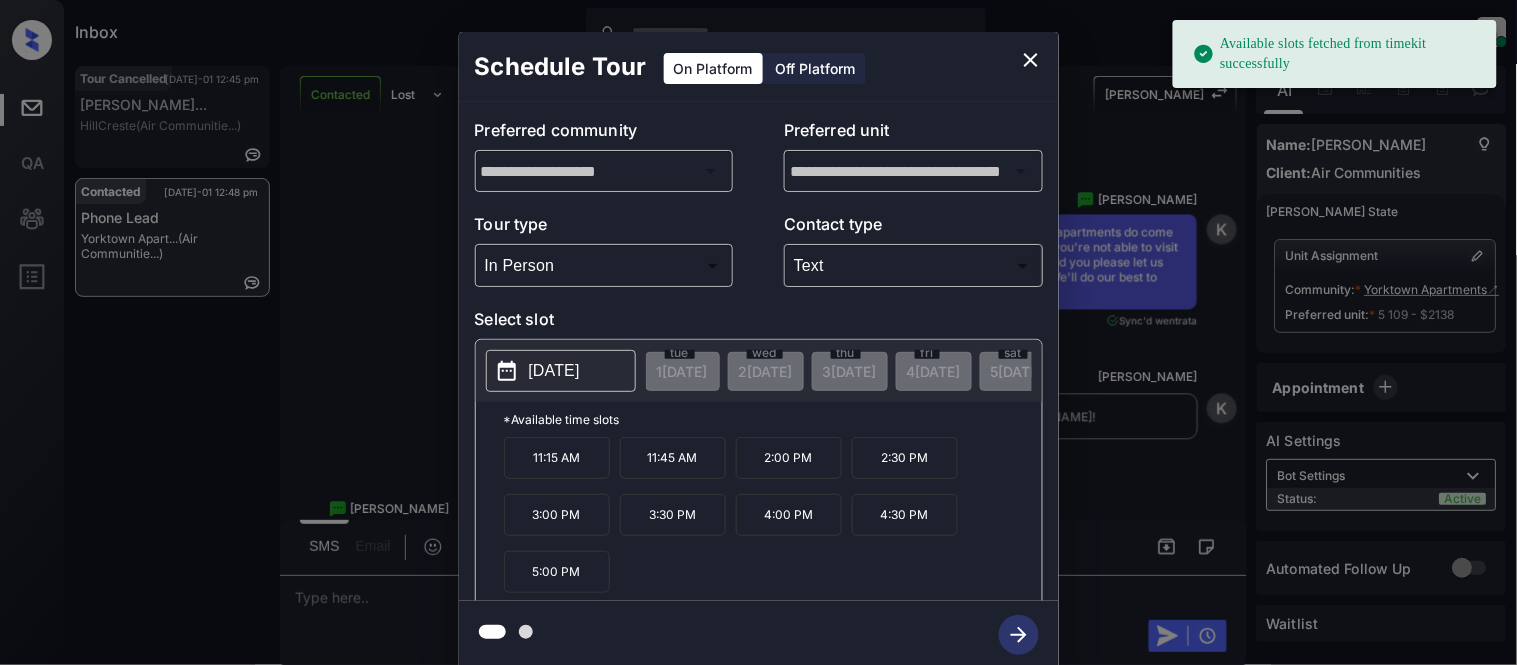 click on "2025-07-11" at bounding box center [561, 371] 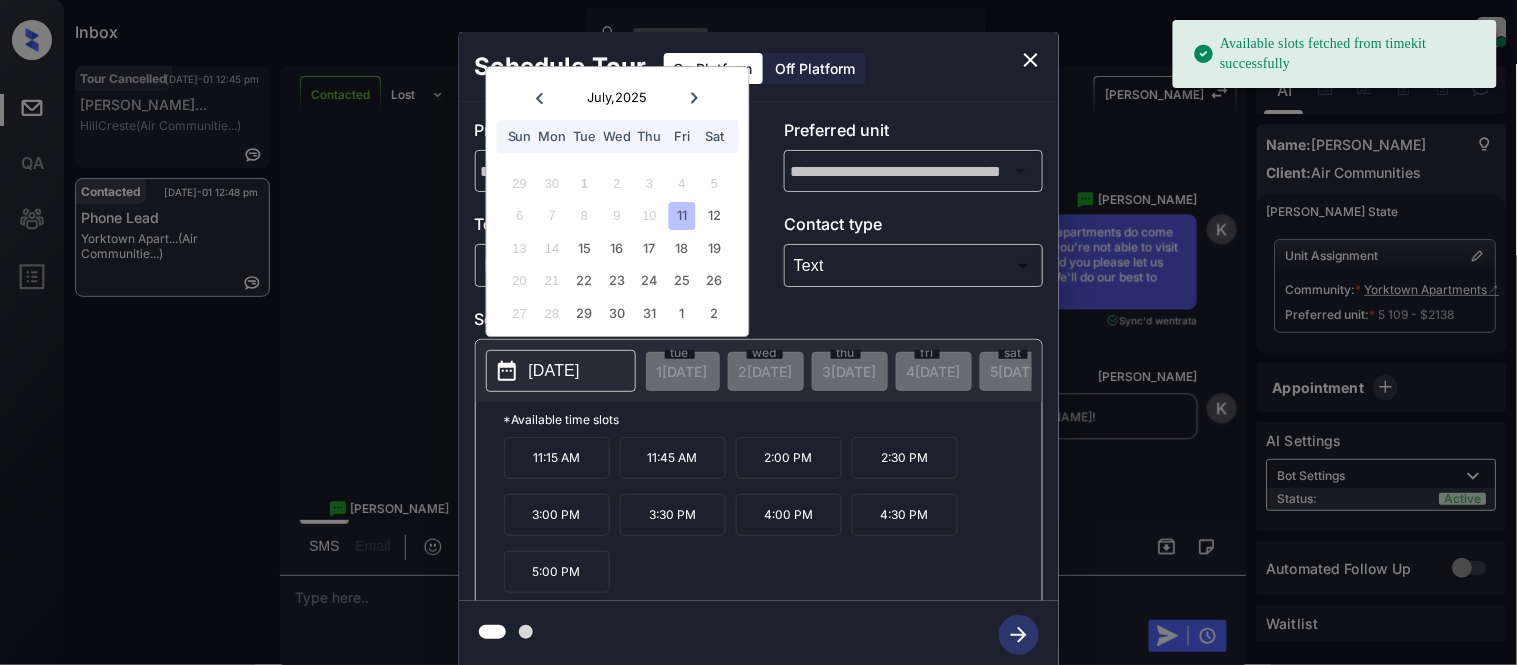 click 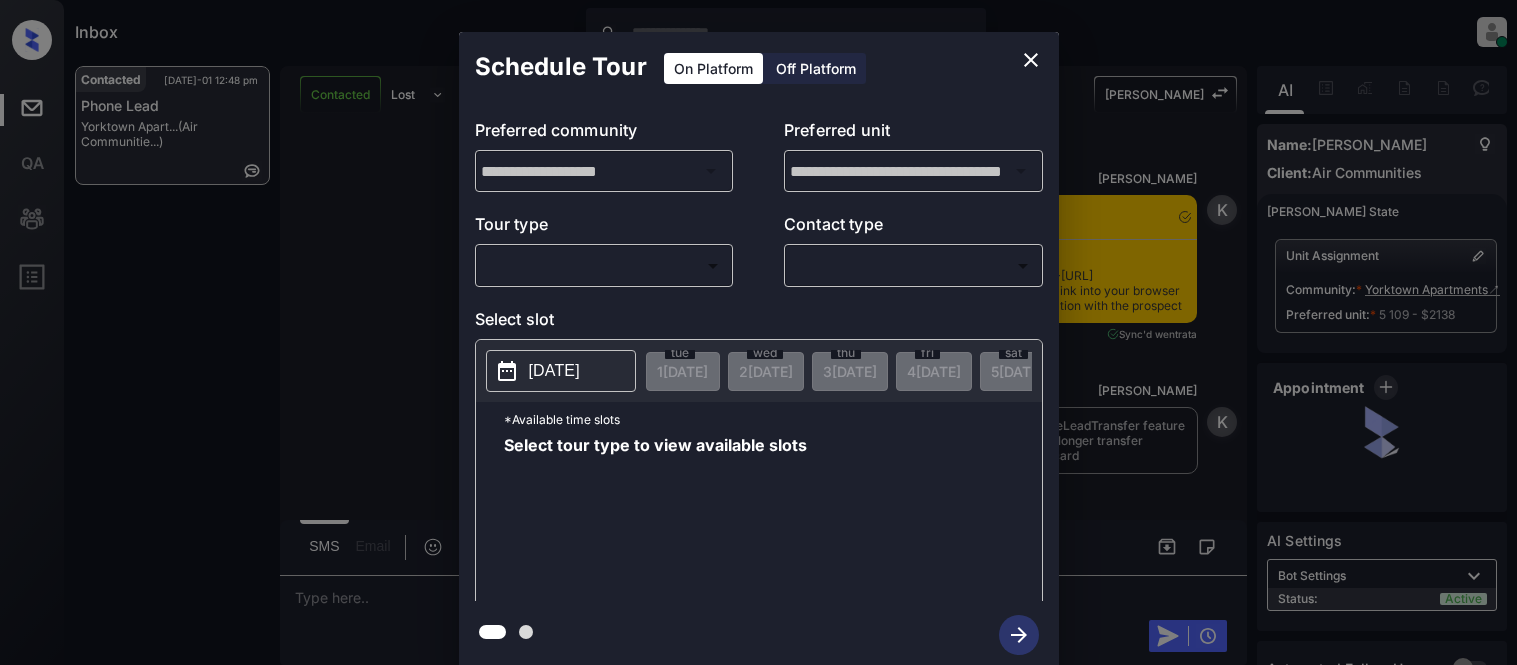 scroll, scrollTop: 0, scrollLeft: 0, axis: both 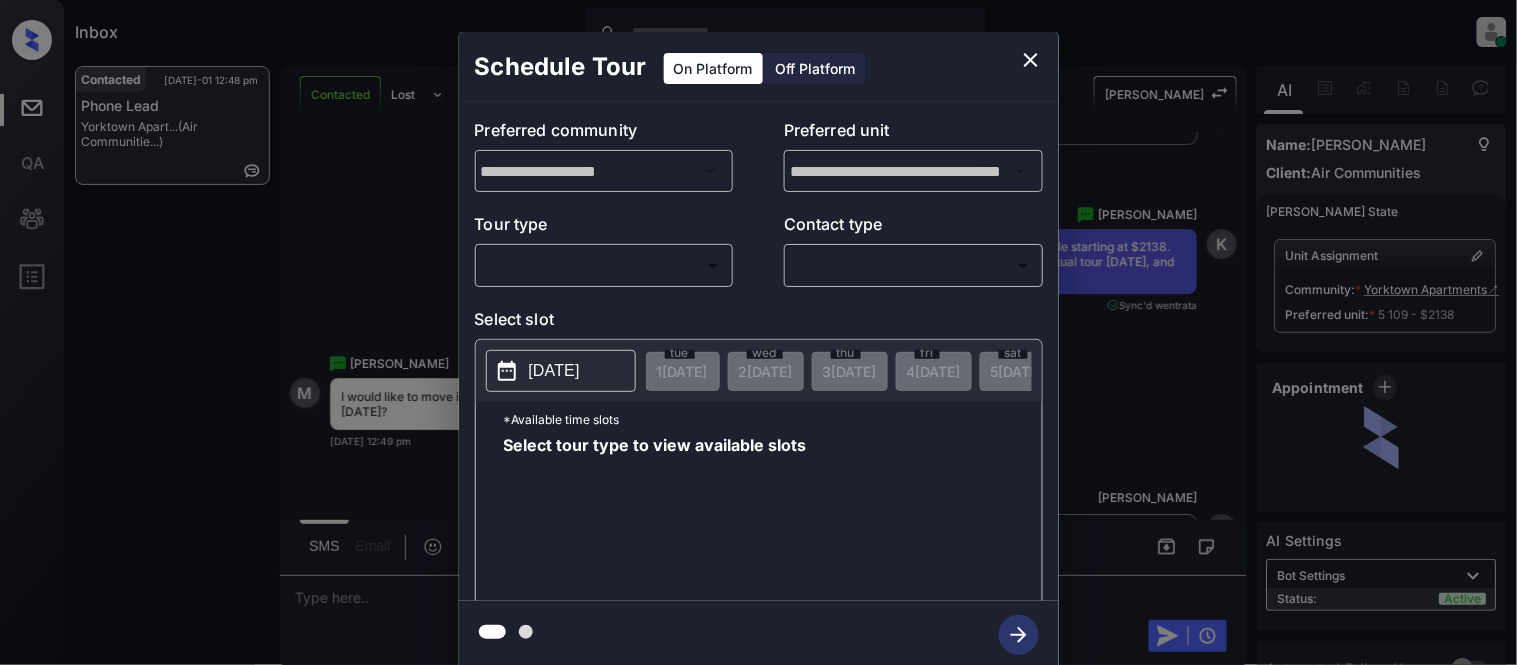 click on "Inbox [PERSON_NAME] Cataag Online Set yourself   offline Set yourself   on break Profile Switch to  light  mode Sign out Contacted [DATE]-01 12:48 pm   Phone Lead [GEOGRAPHIC_DATA]...  (Air Communitie...) Contacted Lost Lead Sentiment: Angry Upon sliding the acknowledgement:  Lead will move to lost stage. * ​ SMS and call option will be set to opt out. AFM will be turned off for the lead. Kelsey New Message Kelsey Notes Note: <a href="[URL][DOMAIN_NAME]">[URL][DOMAIN_NAME]</a> - Paste this link into your browser to view [PERSON_NAME] conversation with the prospect [DATE] 12:46 pm  Sync'd w  entrata K New Message [PERSON_NAME] Due to the activation of disableLeadTransfer feature flag, [PERSON_NAME] will no longer transfer ownership of this CRM guest card [DATE] 12:46 pm K New Message Zuma Lead transferred to leasing agent: [PERSON_NAME] [DATE] 12:46 pm Z New Message Agent [DATE] 12:46 pm A New Message Agent AFM Request sent to [PERSON_NAME]. A Agent" at bounding box center (758, 332) 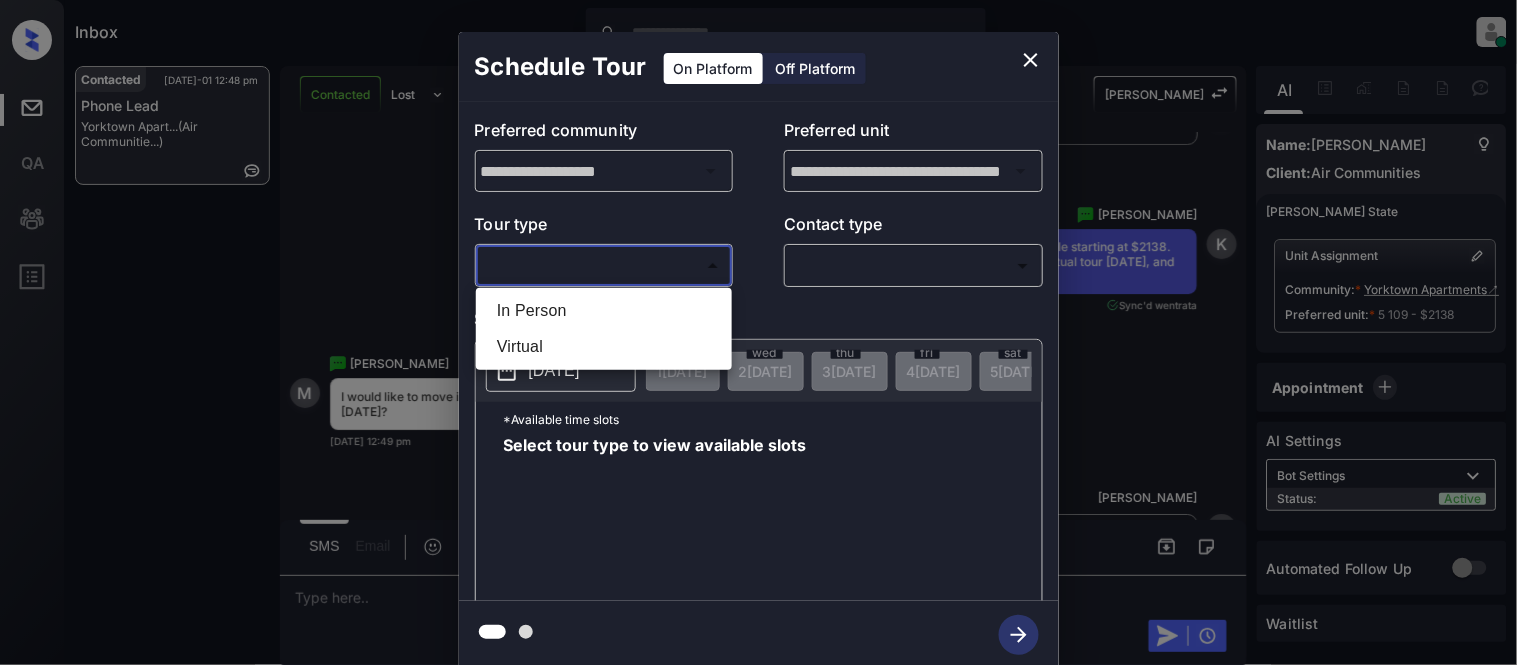 click at bounding box center [758, 332] 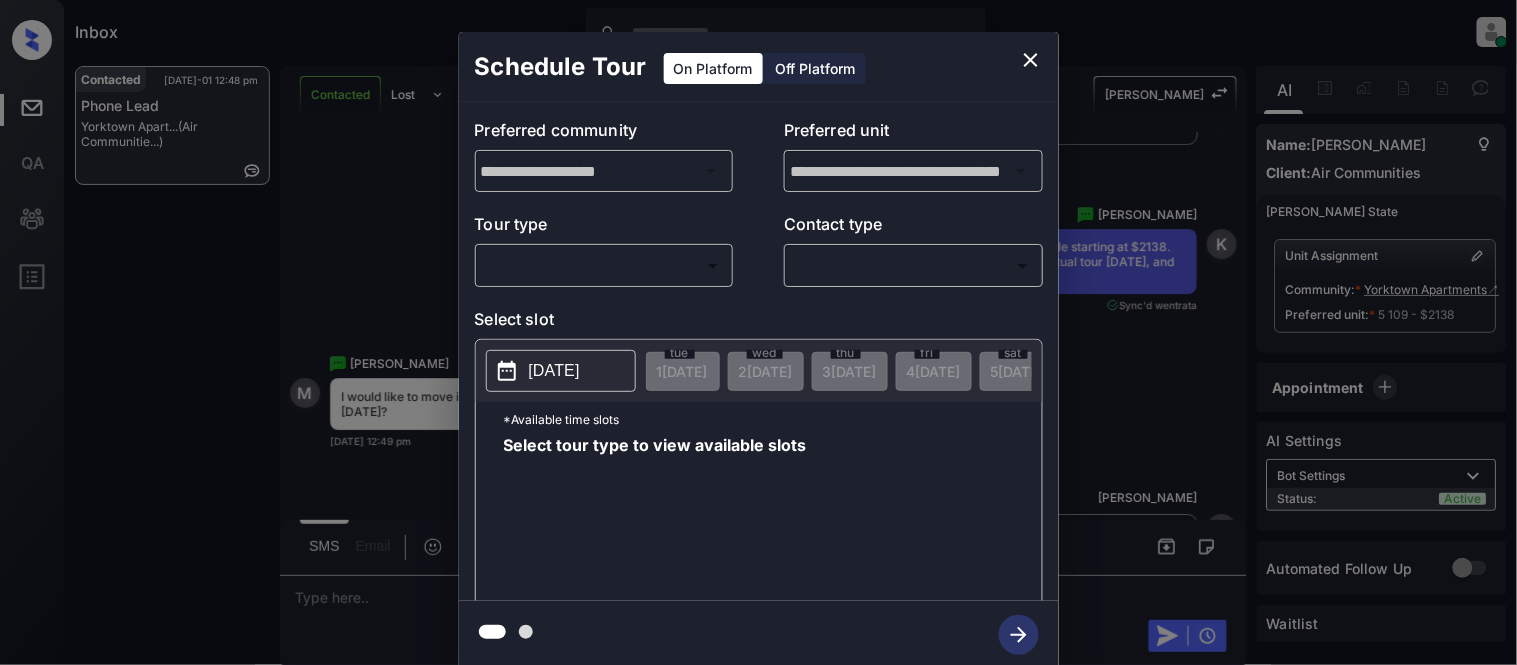 click on "**********" at bounding box center [758, 350] 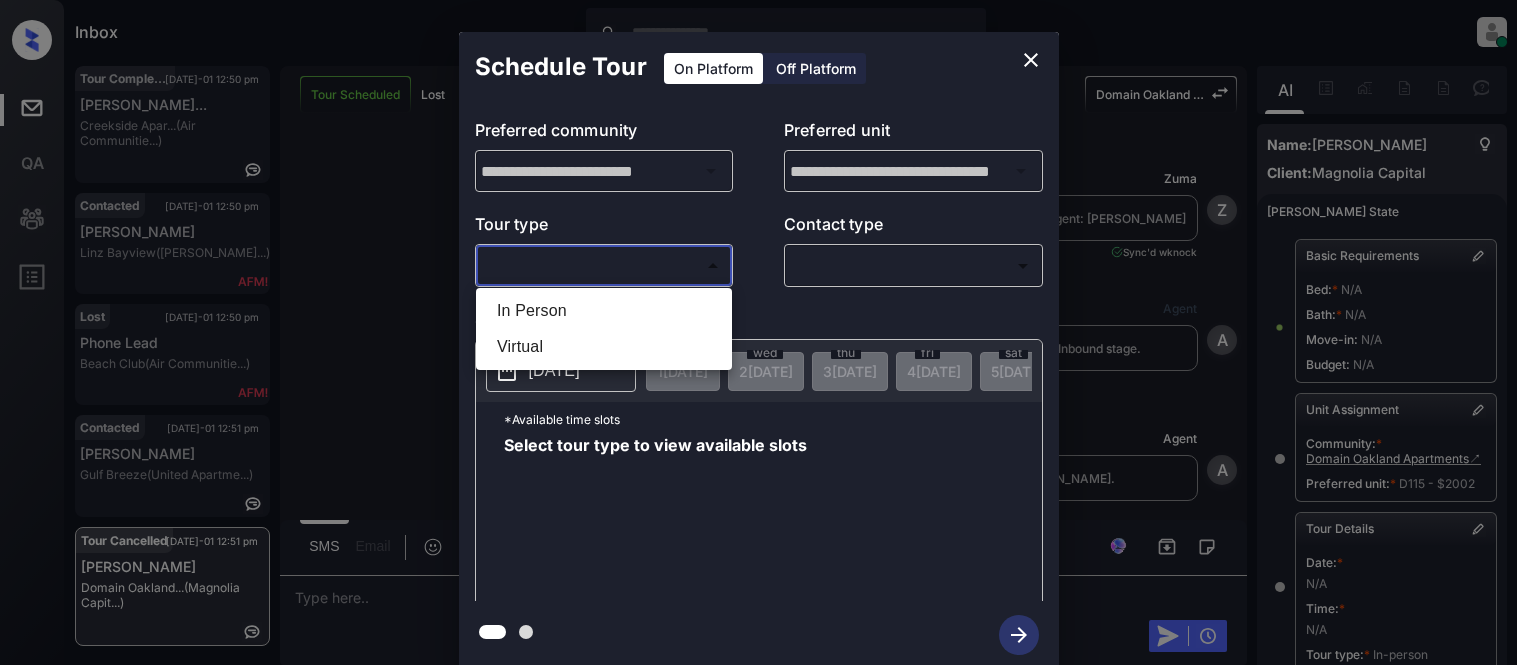 scroll, scrollTop: 0, scrollLeft: 0, axis: both 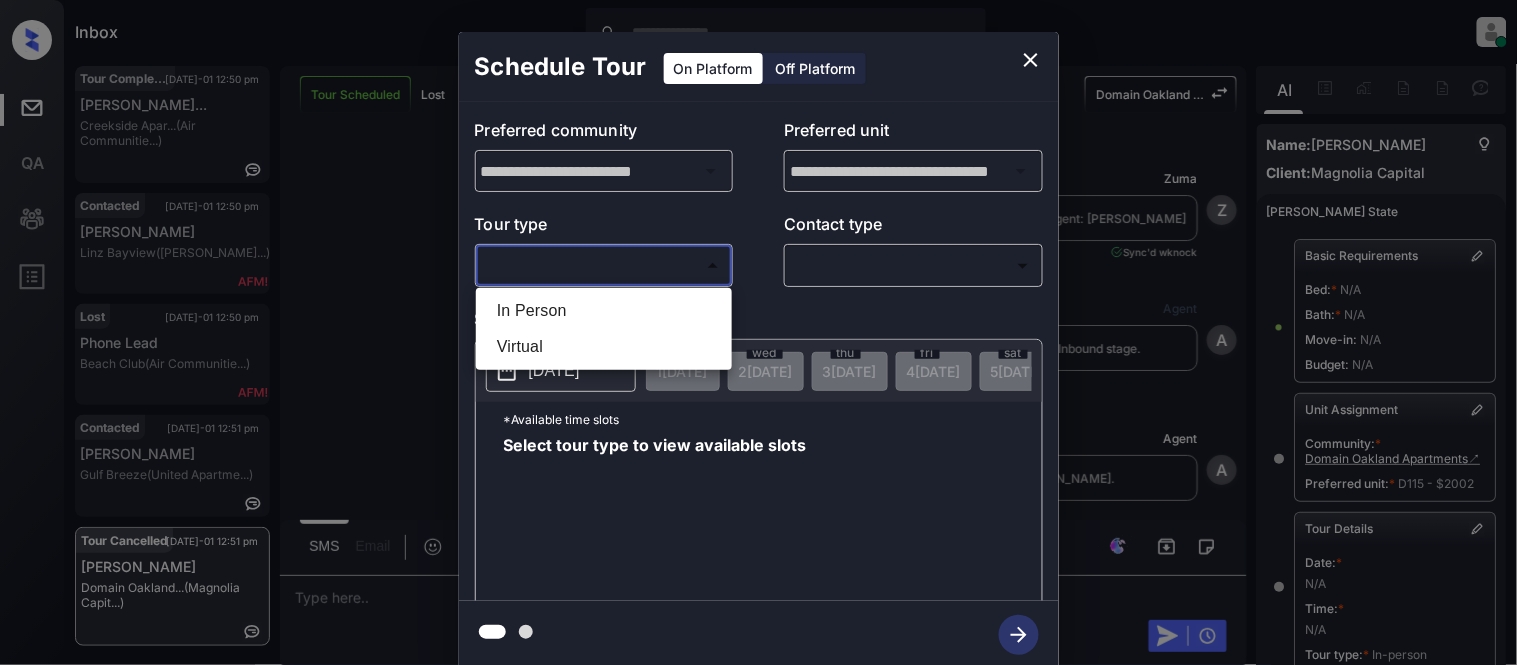 click on "In Person" at bounding box center (604, 311) 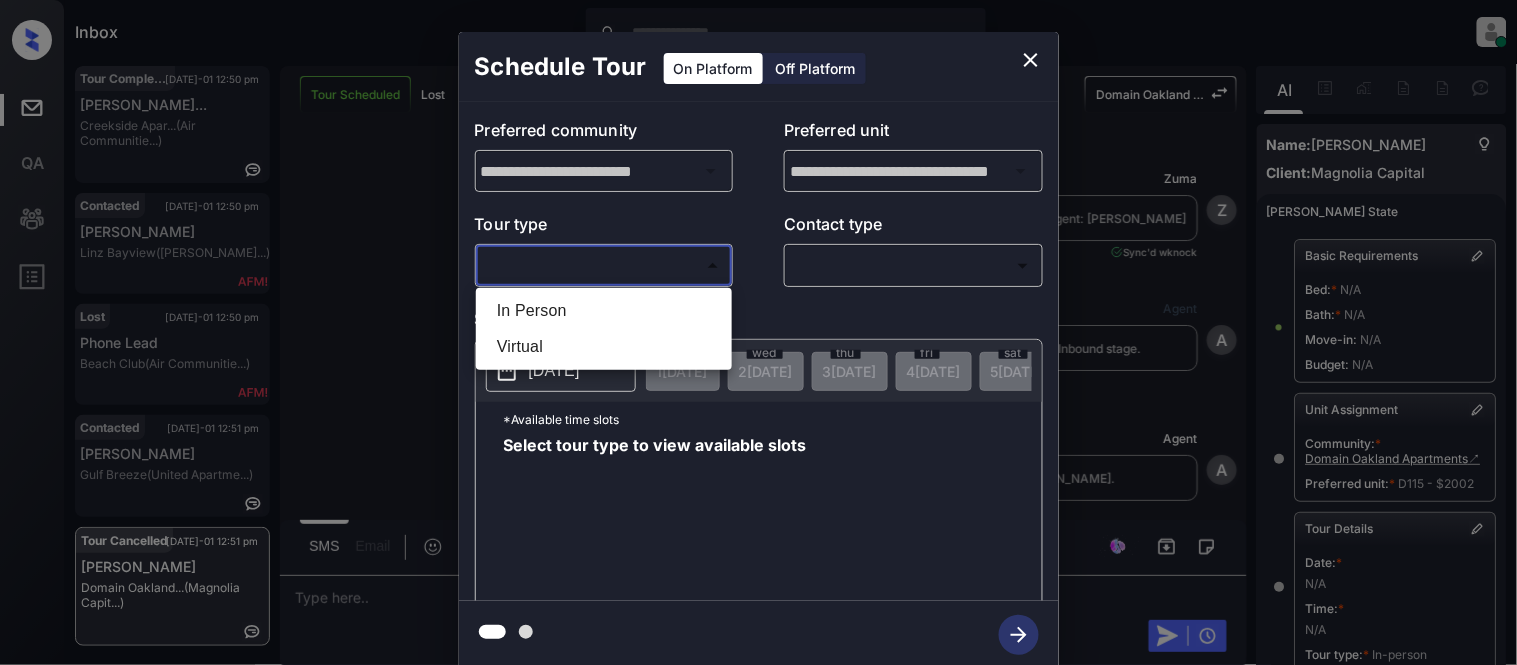 type on "********" 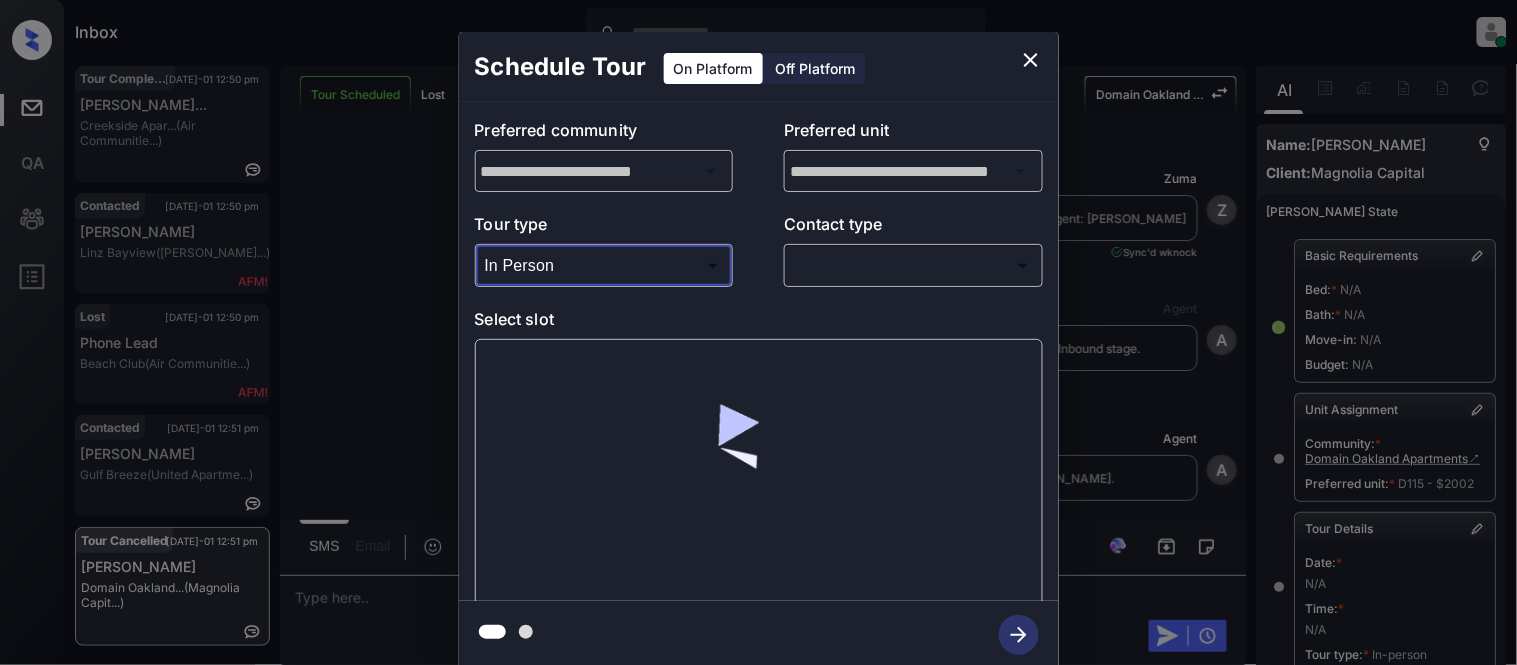 click at bounding box center [758, 332] 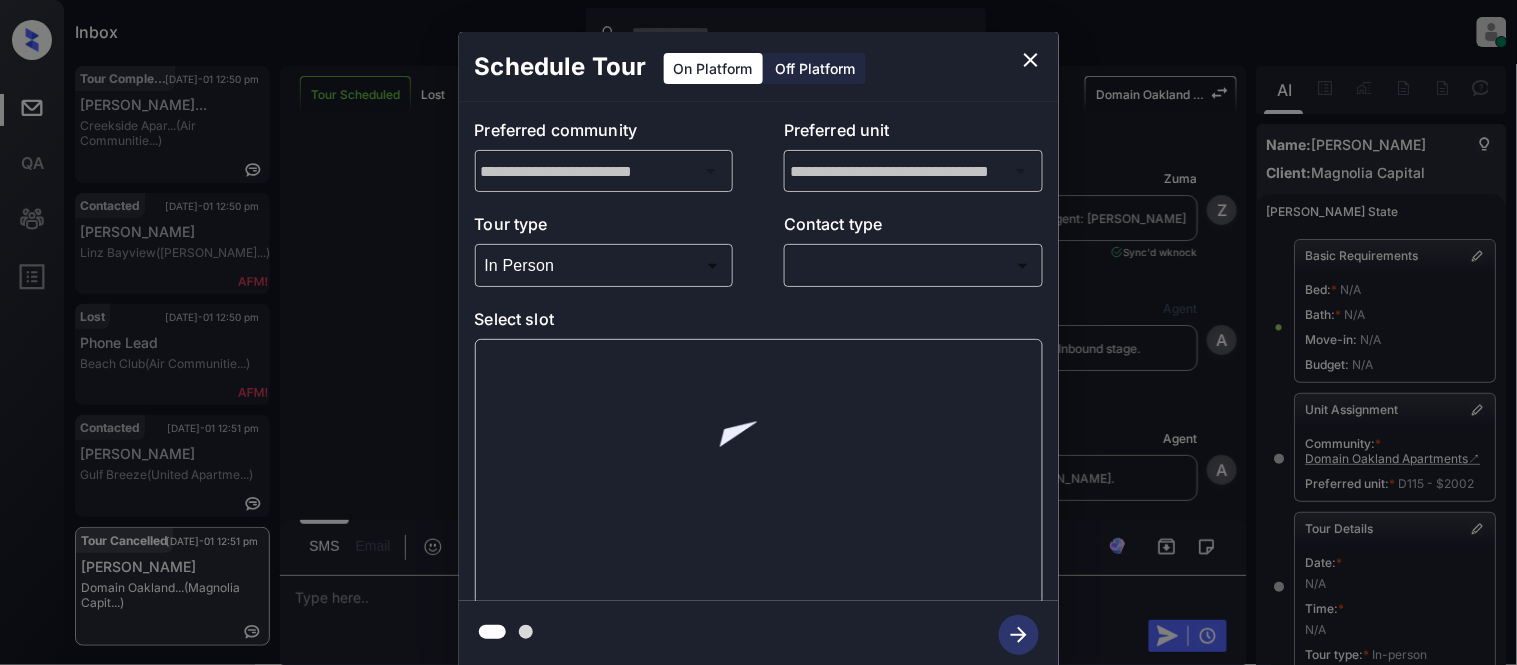 scroll, scrollTop: 11510, scrollLeft: 0, axis: vertical 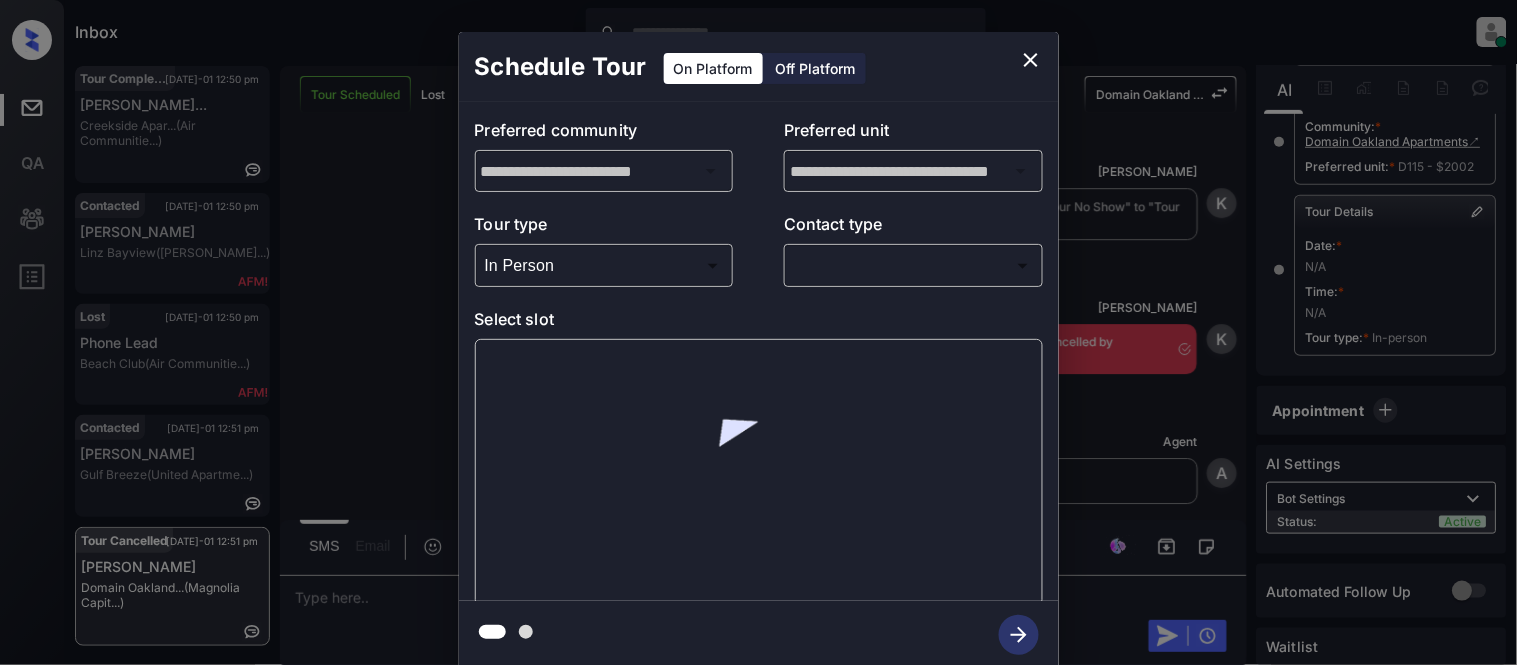 click on "Inbox Kristina Cataag Online Set yourself   offline Set yourself   on break Profile Switch to  light  mode Sign out Tour Completed Jul-01 12:50 pm   Andrea Patters... Creekside Apar...  (Air Communitie...) Contacted Jul-01 12:50 pm   Olivia Teteris Linz Bayview  (Davis Developm...) Lost Jul-01 12:50 pm   Phone Lead Beach Club  (Air Communitie...) Contacted Jul-01 12:51 pm   Rex Harding Gulf Breeze  (United Apartme...) Tour Cancelled Jul-01 12:51 pm   Chris Briscoe Domain Oakland...  (Magnolia Capit...) Tour Scheduled Lost Lead Sentiment: Angry Upon sliding the acknowledgement:  Lead will move to lost stage. * ​ SMS and call option will be set to opt out. AFM will be turned off for the lead. Domain Oakland Apartments New Message Zuma Lead transferred to leasing agent: kelsey Jun 24, 2025 07:16 pm  Sync'd w  knock Z New Message Agent Lead created via webhook in Inbound stage. Jun 24, 2025 07:16 pm A New Message Agent AFM Request sent to Kelsey. Jun 24, 2025 07:16 pm A New Message Agent Notes Note: A Kelsey K" at bounding box center [758, 332] 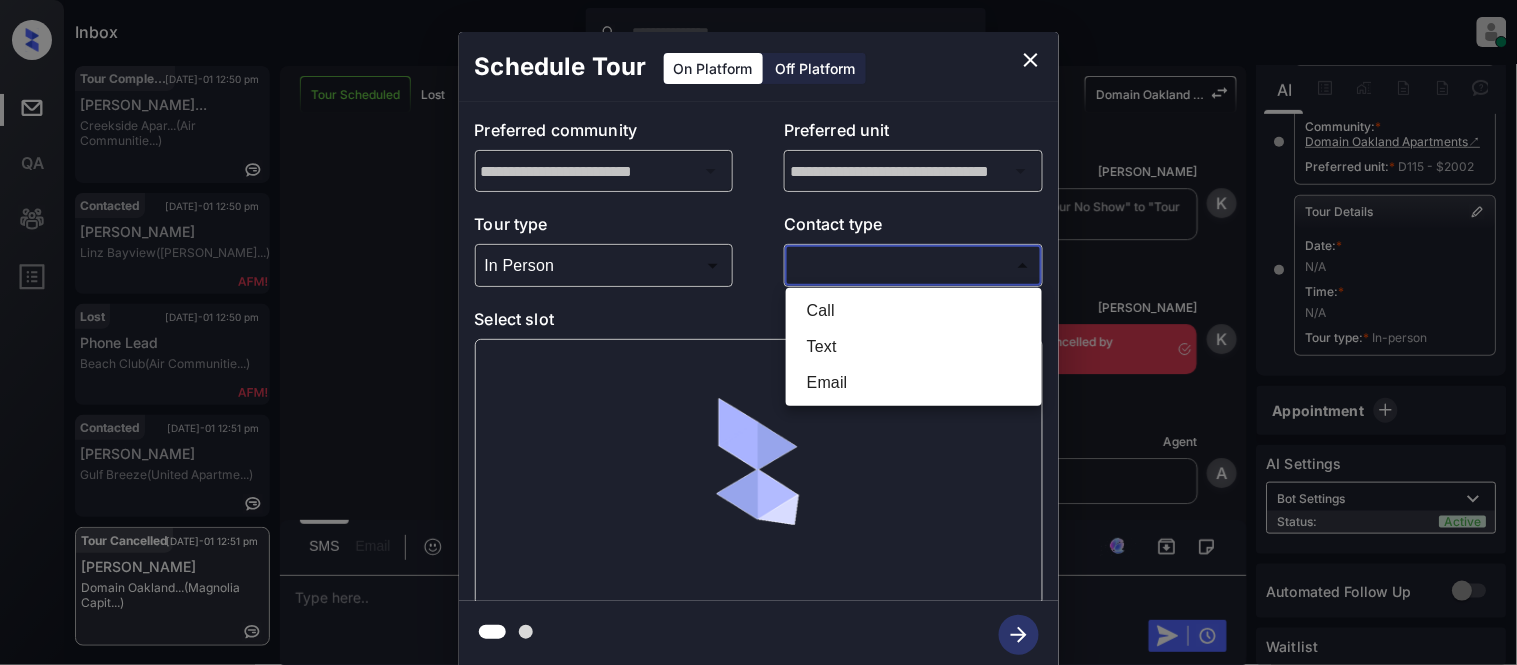 click on "Text" at bounding box center [914, 347] 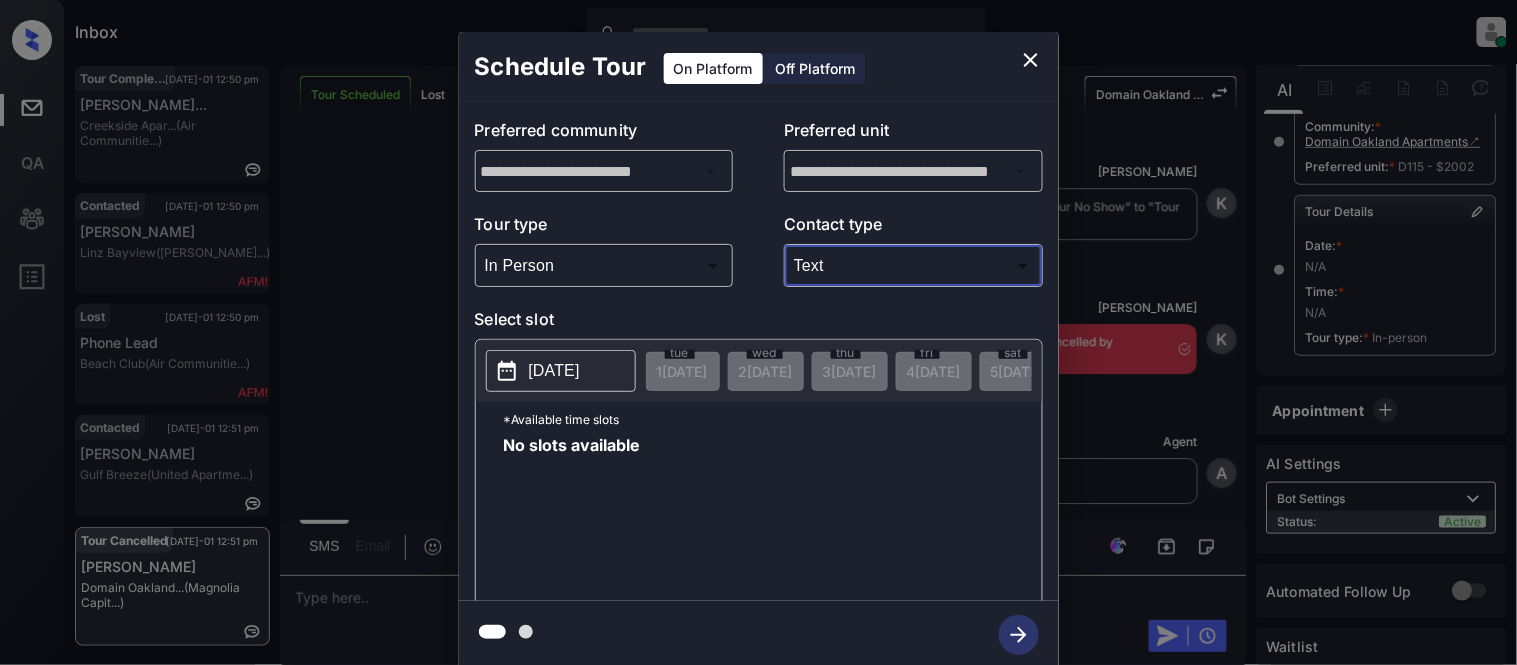 type on "****" 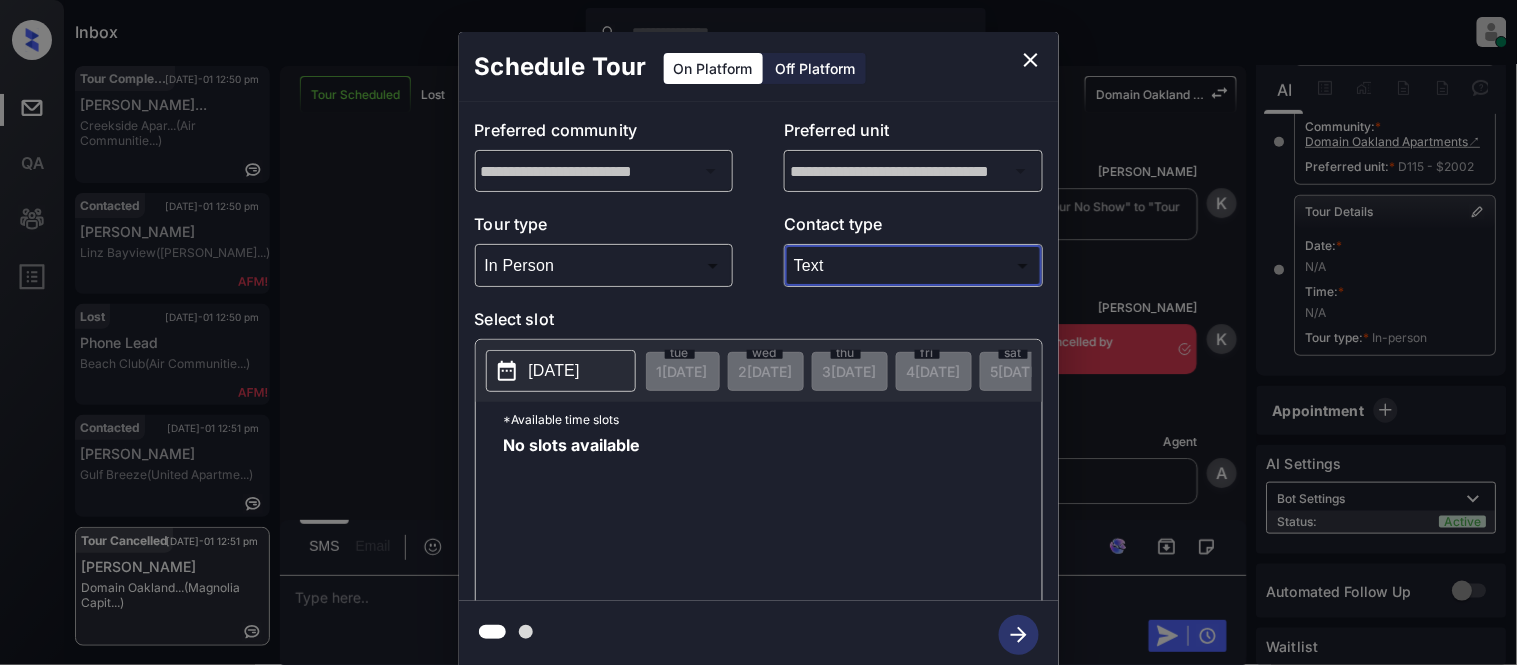 click at bounding box center (758, 332) 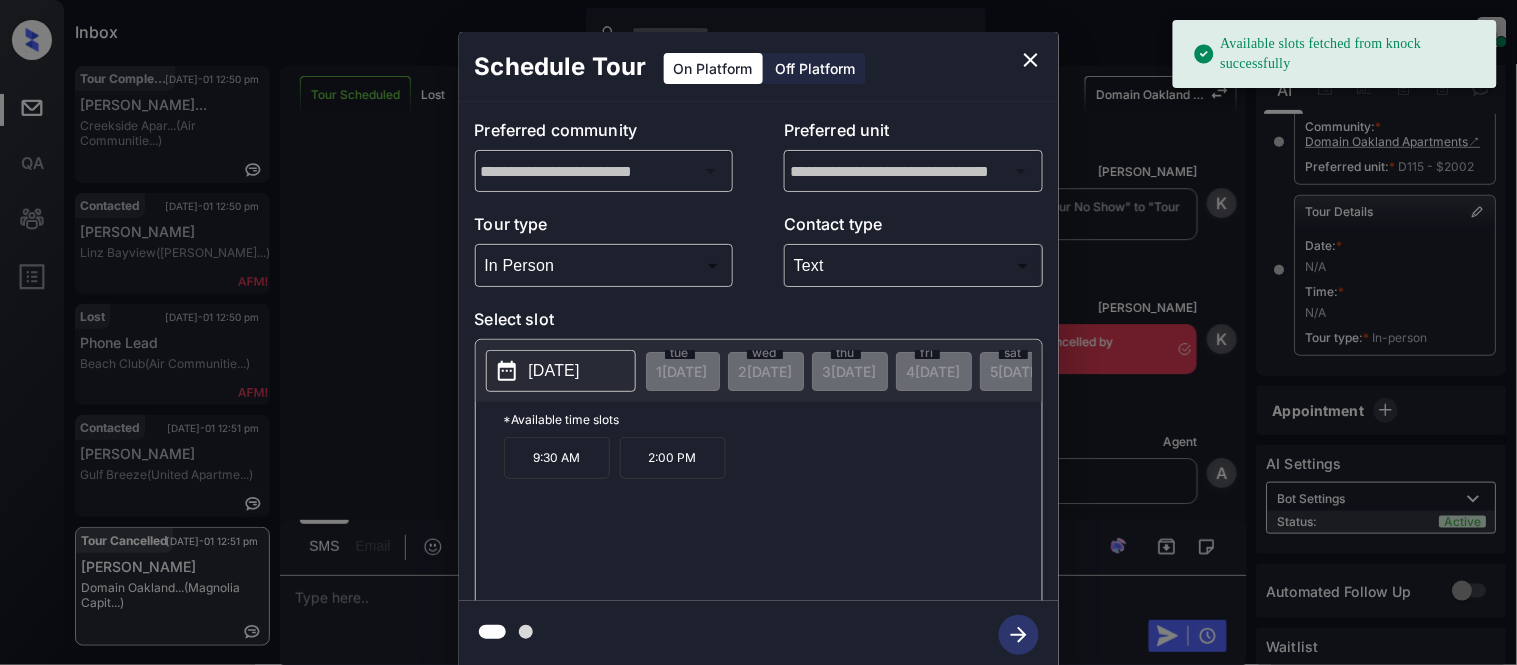 click on "[DATE]" at bounding box center (554, 371) 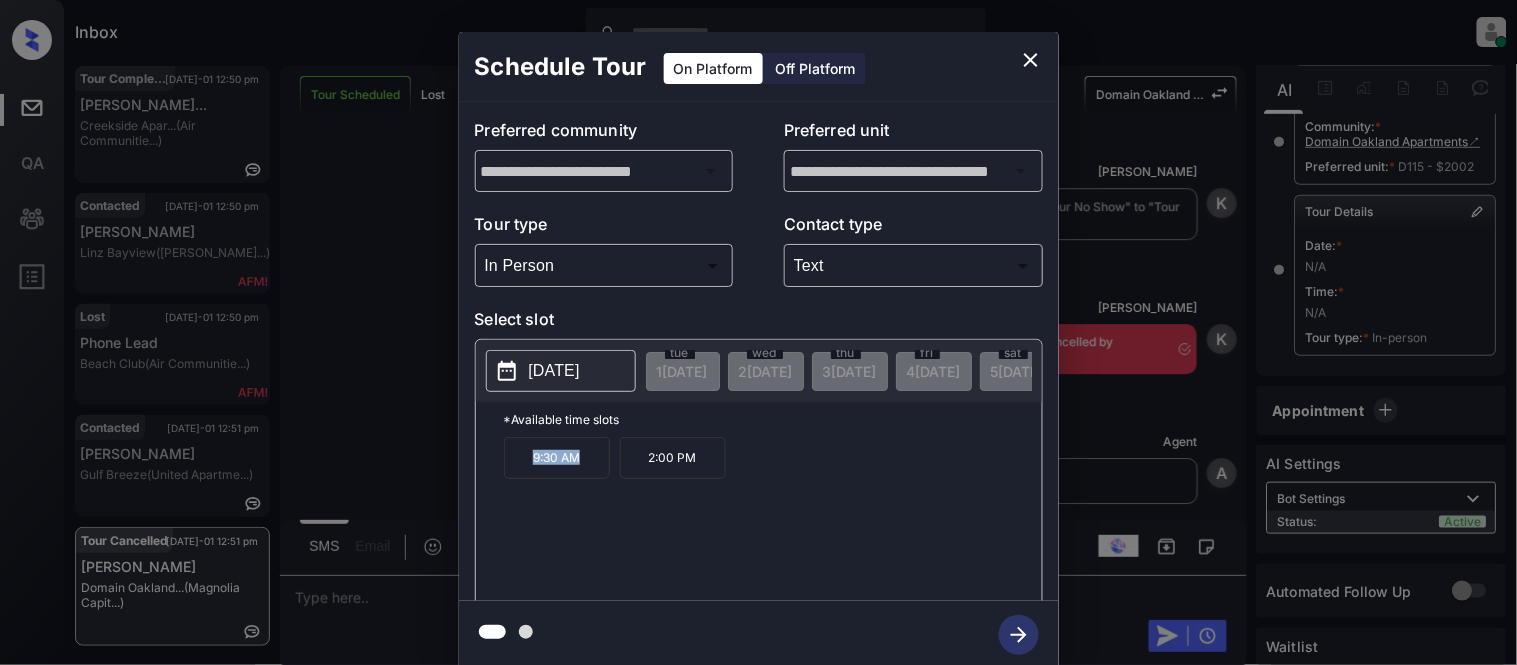 drag, startPoint x: 524, startPoint y: 463, endPoint x: 591, endPoint y: 470, distance: 67.36468 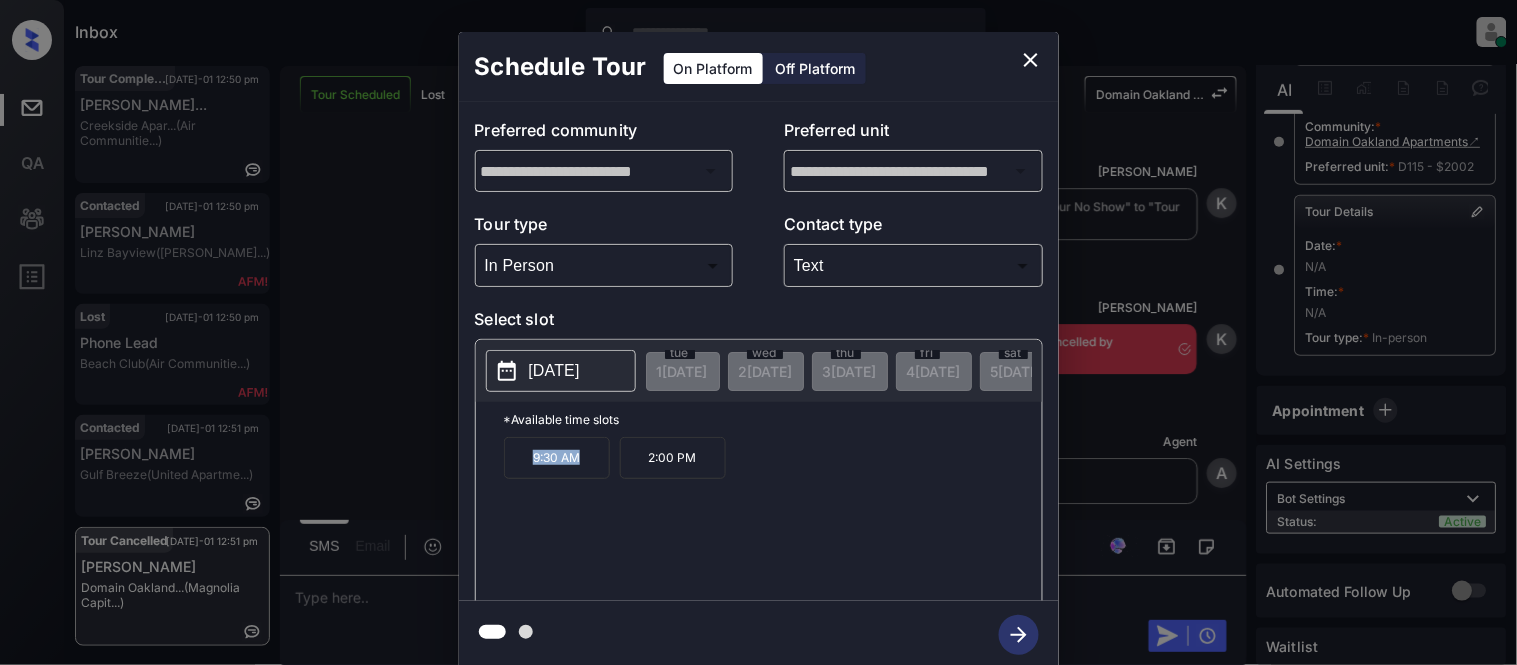 click on "9:30 AM" at bounding box center (557, 458) 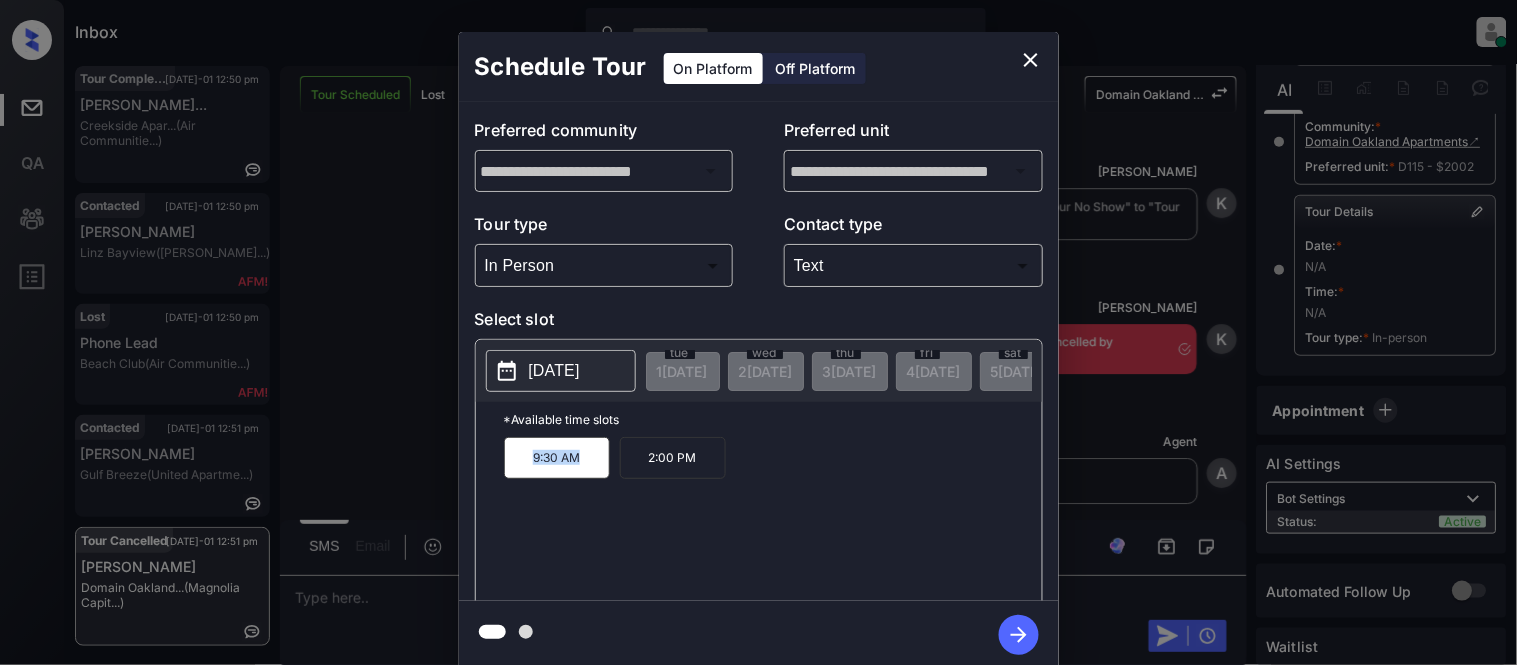 copy on "9:30 AM" 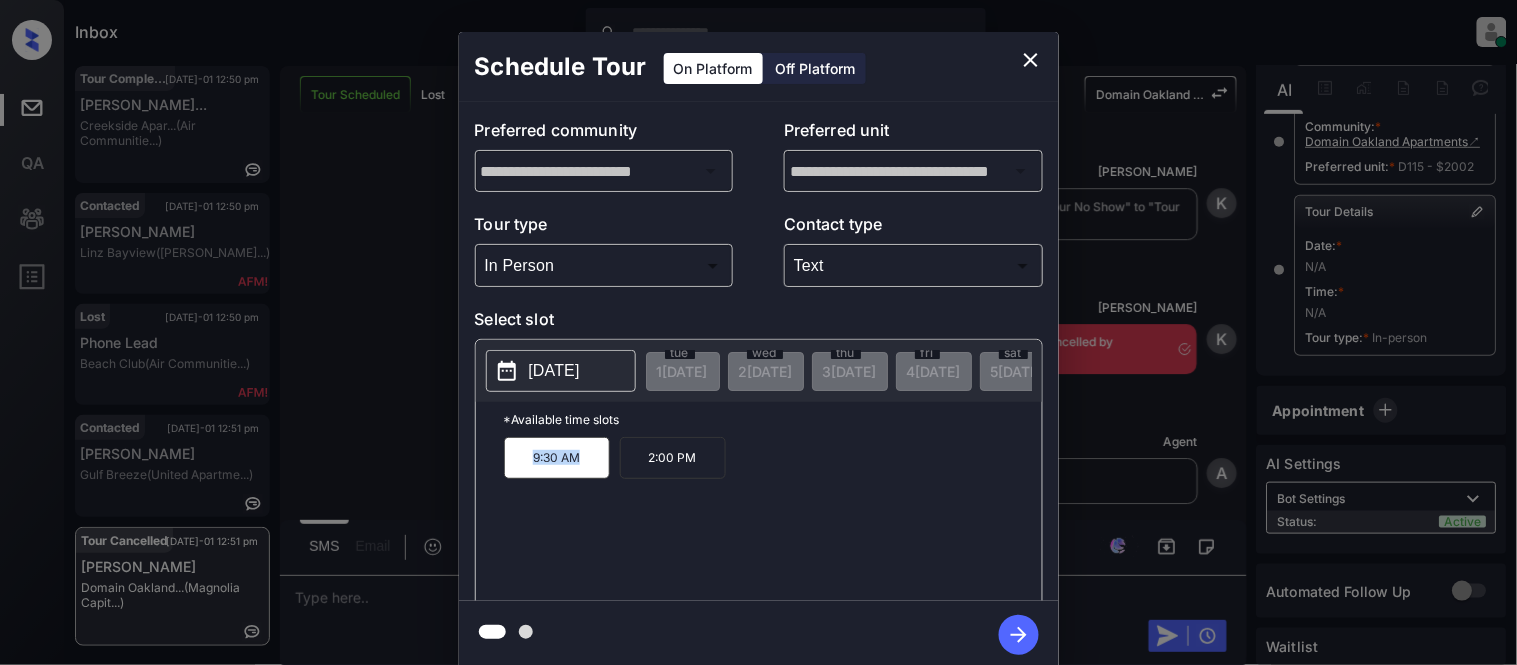 click on "**********" at bounding box center (758, 350) 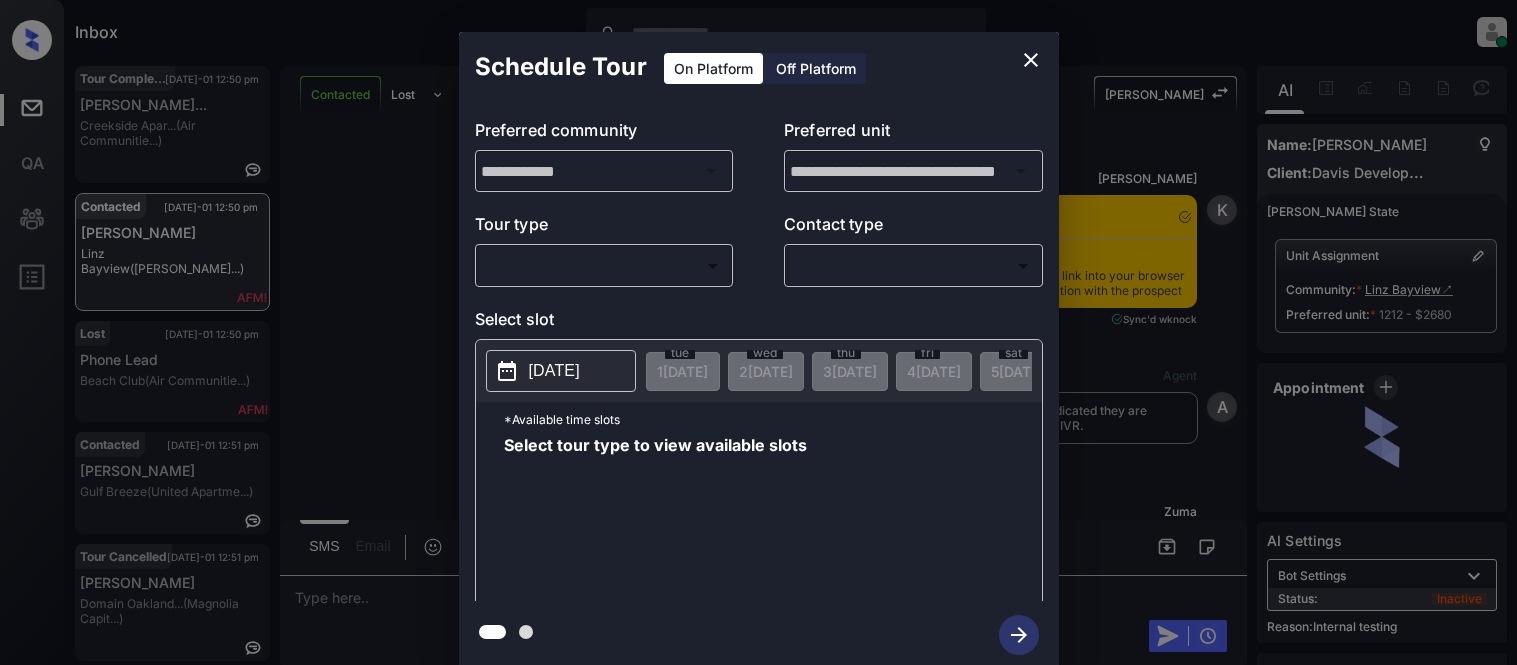 click on "Inbox [PERSON_NAME] Cataag Online Set yourself   offline Set yourself   on break Profile Switch to  light  mode Sign out Tour Completed [DATE]-01 12:50 pm   [PERSON_NAME]... Creekside Apar...  (Air Communitie...) Contacted [DATE]-01 12:50 pm   [PERSON_NAME] Linz Bayview  ([PERSON_NAME]...) Lost [DATE]-01 12:50 pm   Phone Lead Beach Club  (Air Communitie...) Contacted [DATE]-01 12:51 pm   [PERSON_NAME] Gulf Breeze  ([GEOGRAPHIC_DATA]...) Tour Cancelled [DATE]-01 12:51 pm   [PERSON_NAME] Domain [GEOGRAPHIC_DATA]...  (Magnolia Capit...) Contacted Lost Lead Sentiment: Angry Upon sliding the acknowledgement:  Lead will move to lost stage. * ​ SMS and call option will be set to opt out. AFM will be turned off for the lead. Kelsey New Message [PERSON_NAME] Notes Note: [URL][DOMAIN_NAME] - Paste this link into your browser to view [PERSON_NAME] conversation with the prospect [DATE] 09:15 am  Sync'd w  knock K New Message Agent Lead created because they indicated they are interested in leasing via Zuma IVR. A Z" at bounding box center [758, 332] 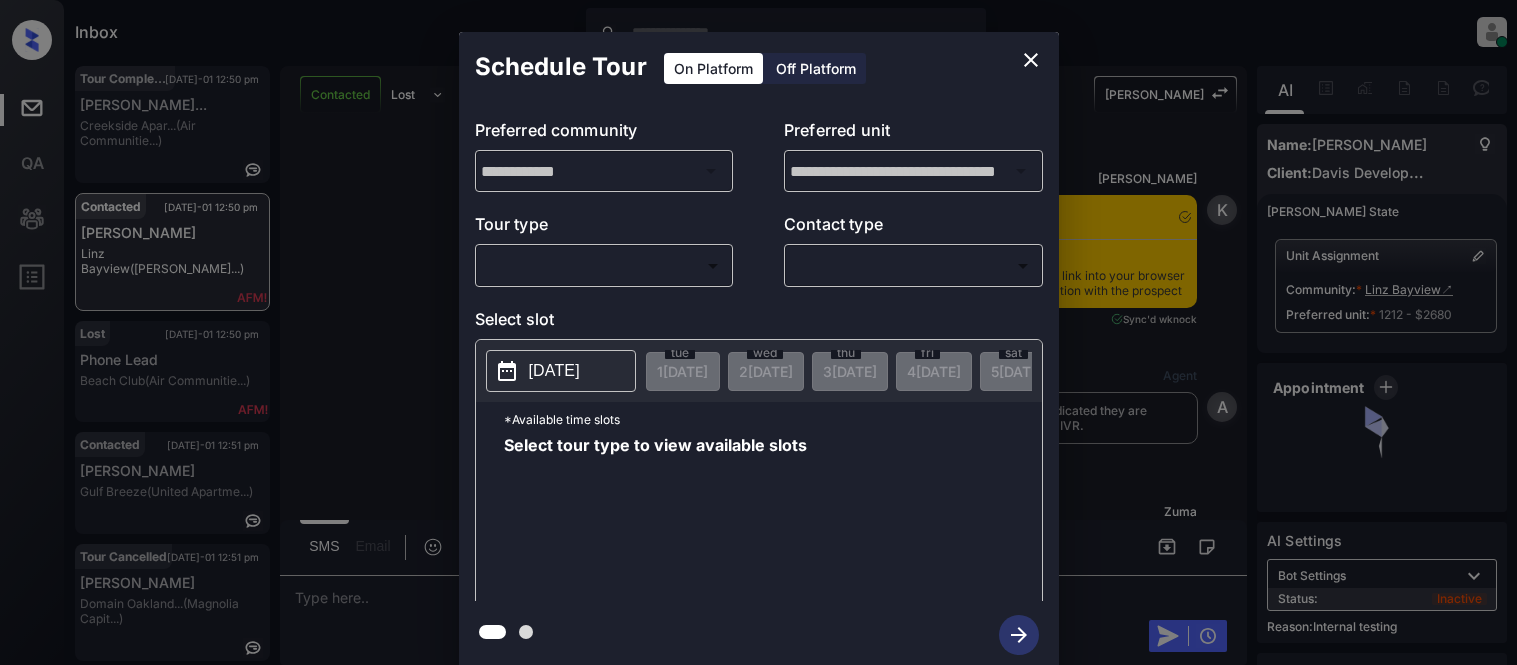 scroll, scrollTop: 0, scrollLeft: 0, axis: both 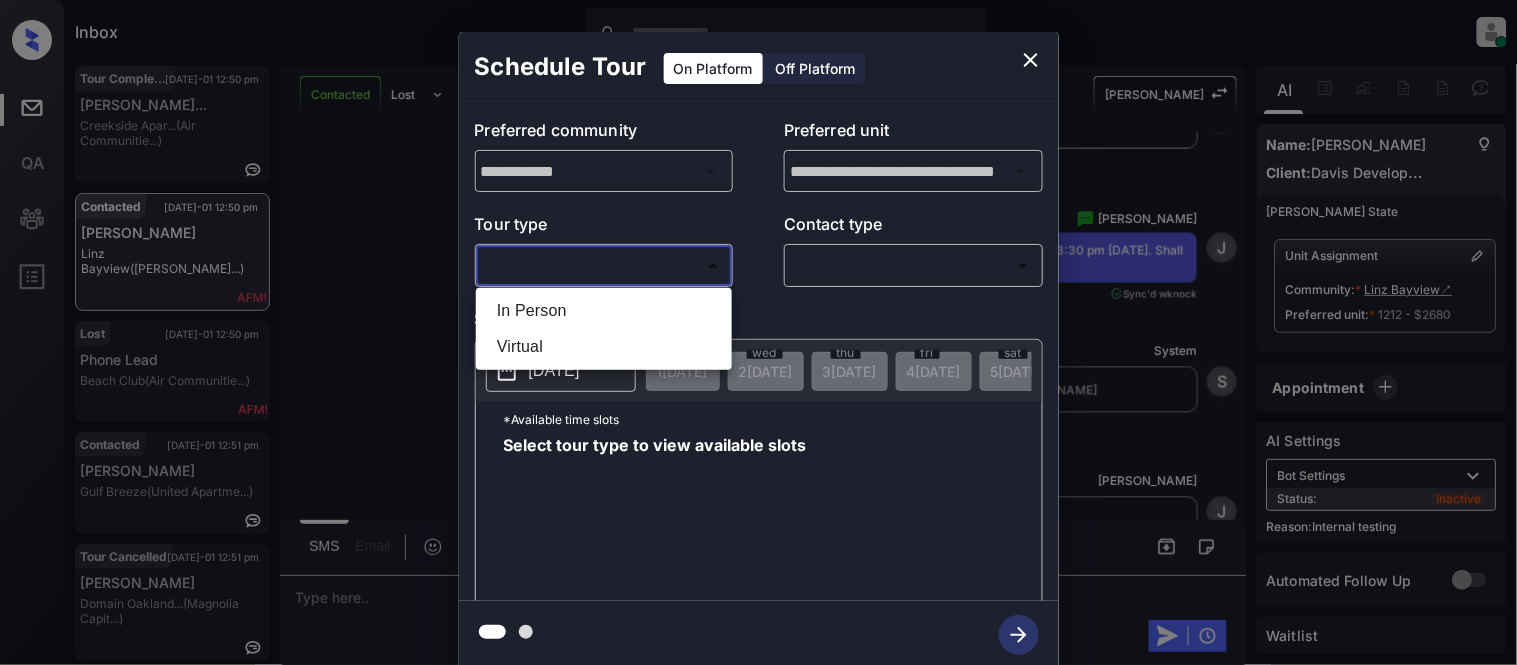 click at bounding box center [758, 332] 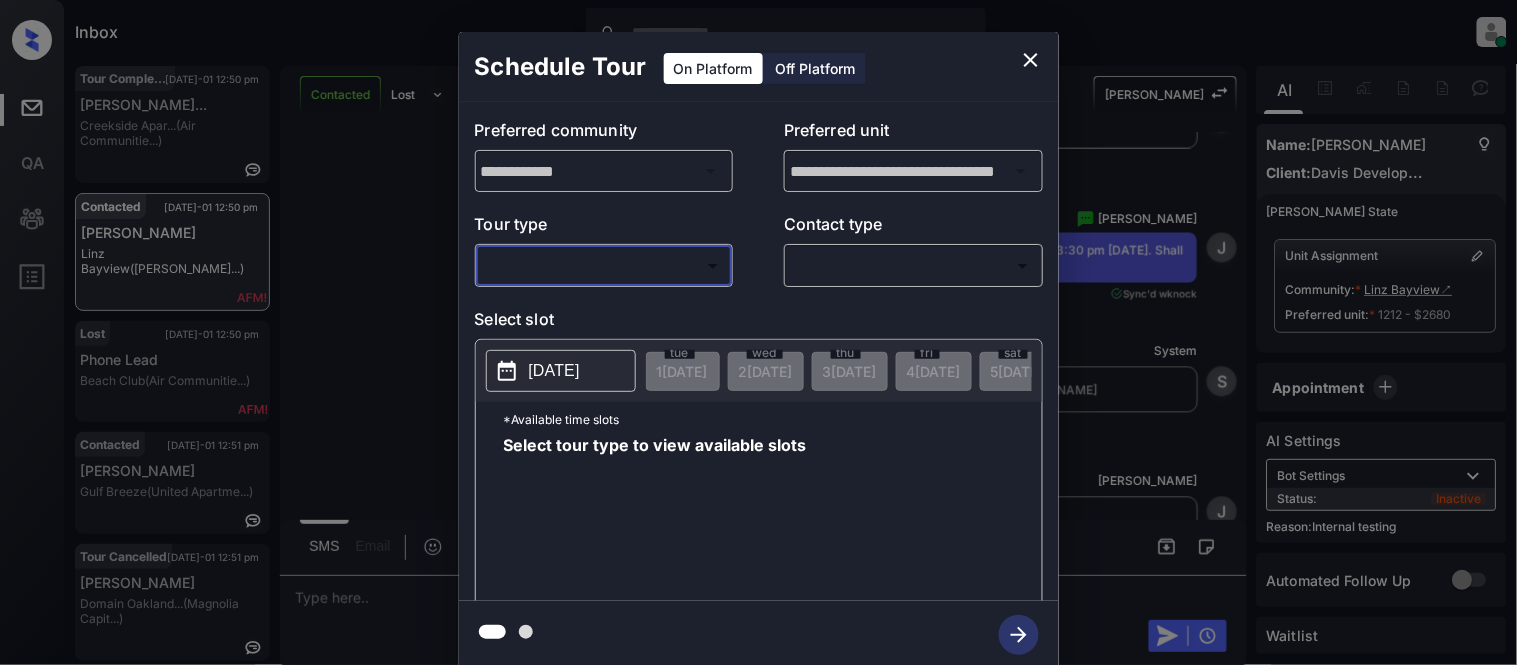 click on "**********" at bounding box center (758, 350) 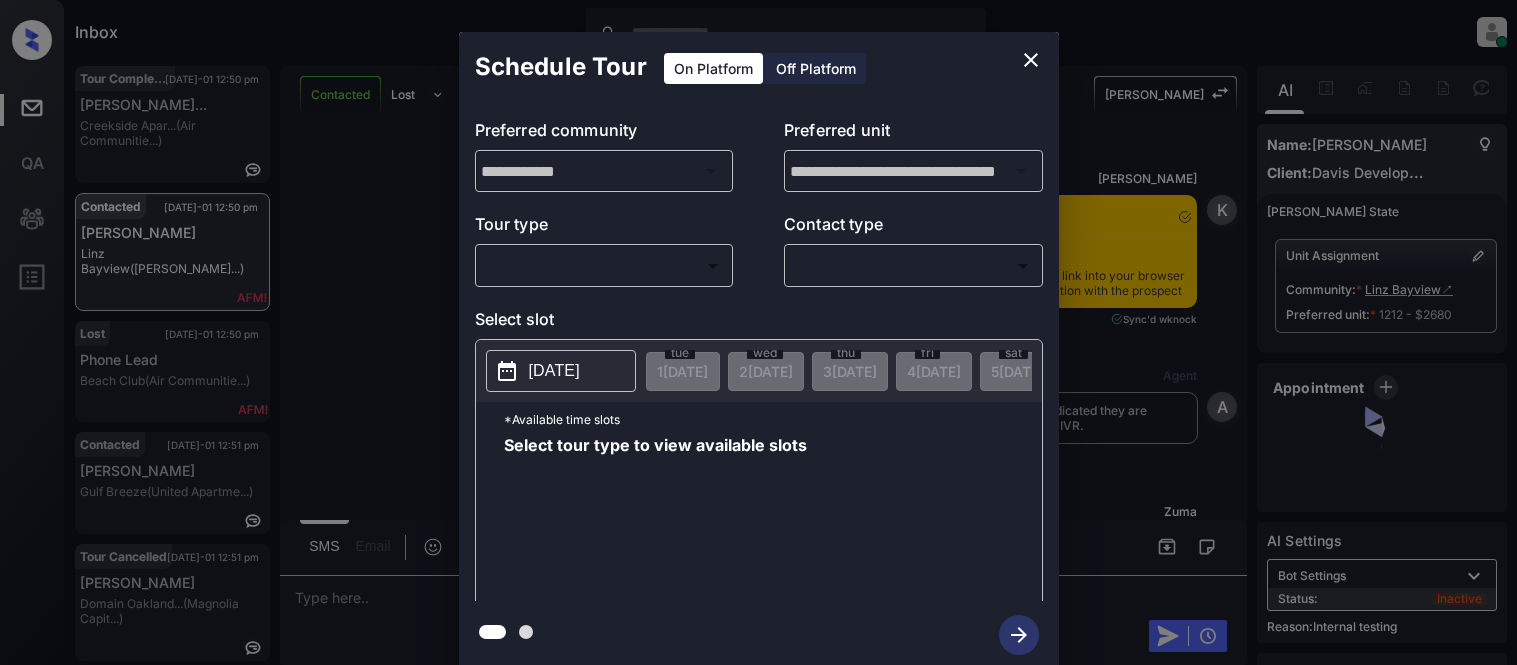 scroll, scrollTop: 0, scrollLeft: 0, axis: both 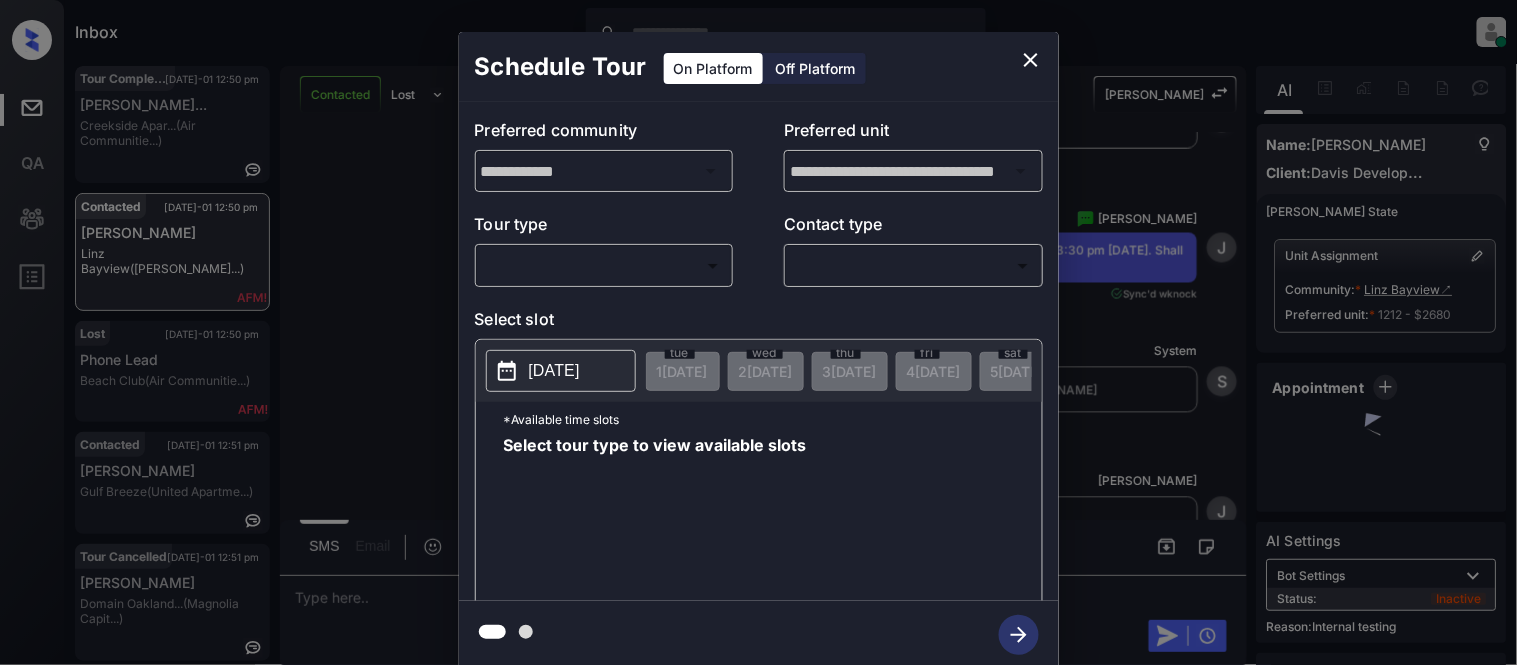 click on "Inbox [PERSON_NAME] Cataag Online Set yourself   offline Set yourself   on break Profile Switch to  light  mode Sign out Tour Completed [DATE]-01 12:50 pm   [PERSON_NAME]... Creekside Apar...  (Air Communitie...) Contacted [DATE]-01 12:50 pm   [PERSON_NAME] Linz Bayview  ([PERSON_NAME]...) Lost [DATE]-01 12:50 pm   Phone Lead Beach Club  (Air Communitie...) Contacted [DATE]-01 12:51 pm   [PERSON_NAME] Gulf Breeze  ([GEOGRAPHIC_DATA]...) Tour Cancelled [DATE]-01 12:51 pm   [PERSON_NAME] Domain [GEOGRAPHIC_DATA]...  (Magnolia Capit...) Contacted Lost Lead Sentiment: Angry Upon sliding the acknowledgement:  Lead will move to lost stage. * ​ SMS and call option will be set to opt out. AFM will be turned off for the lead. Kelsey New Message [PERSON_NAME] Notes Note: [URL][DOMAIN_NAME] - Paste this link into your browser to view [PERSON_NAME] conversation with the prospect [DATE] 09:15 am  Sync'd w  knock K New Message Agent Lead created because they indicated they are interested in leasing via Zuma IVR. A Z" at bounding box center (758, 332) 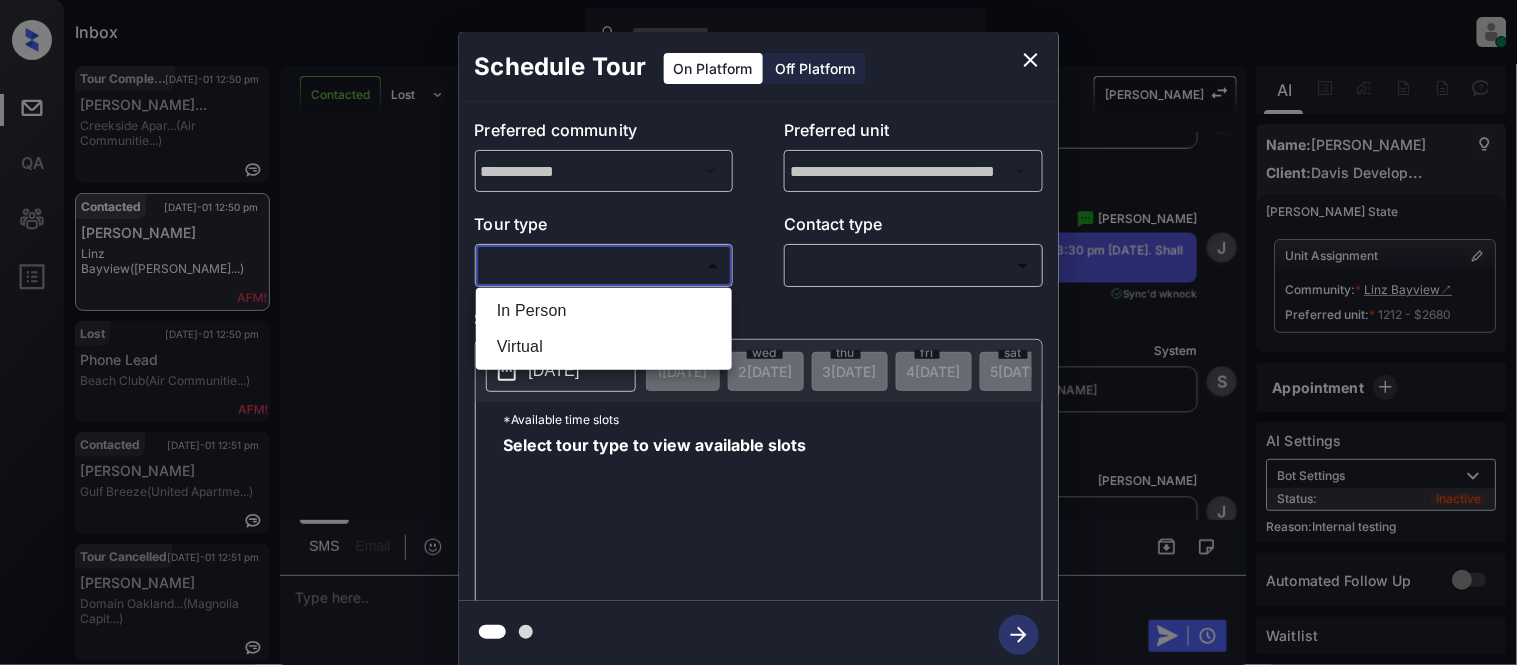 click on "In Person" at bounding box center (604, 311) 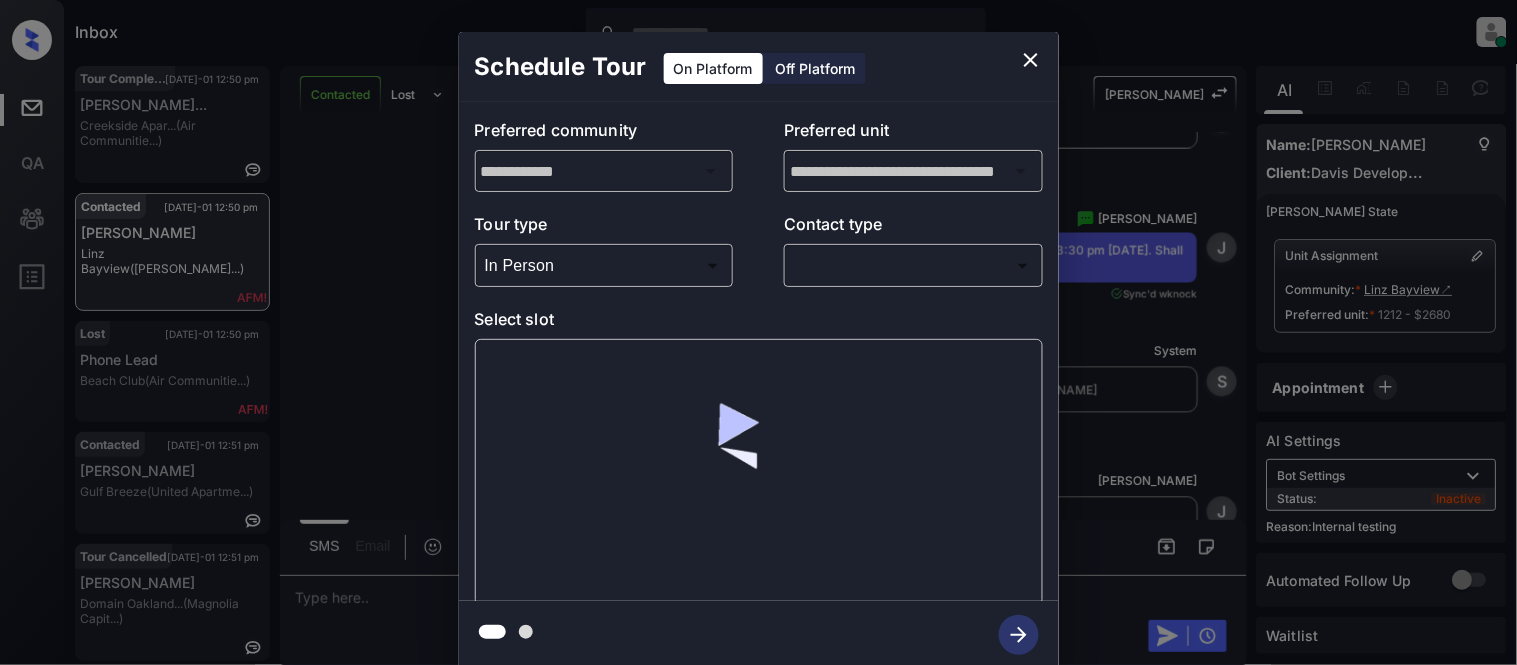 click on "Inbox [PERSON_NAME] Cataag Online Set yourself   offline Set yourself   on break Profile Switch to  light  mode Sign out Tour Completed [DATE]-01 12:50 pm   [PERSON_NAME]... Creekside Apar...  (Air Communitie...) Contacted [DATE]-01 12:50 pm   [PERSON_NAME] Linz Bayview  ([PERSON_NAME]...) Lost [DATE]-01 12:50 pm   Phone Lead Beach Club  (Air Communitie...) Contacted [DATE]-01 12:51 pm   [PERSON_NAME] Gulf Breeze  ([GEOGRAPHIC_DATA]...) Tour Cancelled [DATE]-01 12:51 pm   [PERSON_NAME] Domain [GEOGRAPHIC_DATA]...  (Magnolia Capit...) Contacted Lost Lead Sentiment: Angry Upon sliding the acknowledgement:  Lead will move to lost stage. * ​ SMS and call option will be set to opt out. AFM will be turned off for the lead. Kelsey New Message [PERSON_NAME] Notes Note: [URL][DOMAIN_NAME] - Paste this link into your browser to view [PERSON_NAME] conversation with the prospect [DATE] 09:15 am  Sync'd w  knock K New Message Agent Lead created because they indicated they are interested in leasing via Zuma IVR. A Z" at bounding box center [758, 332] 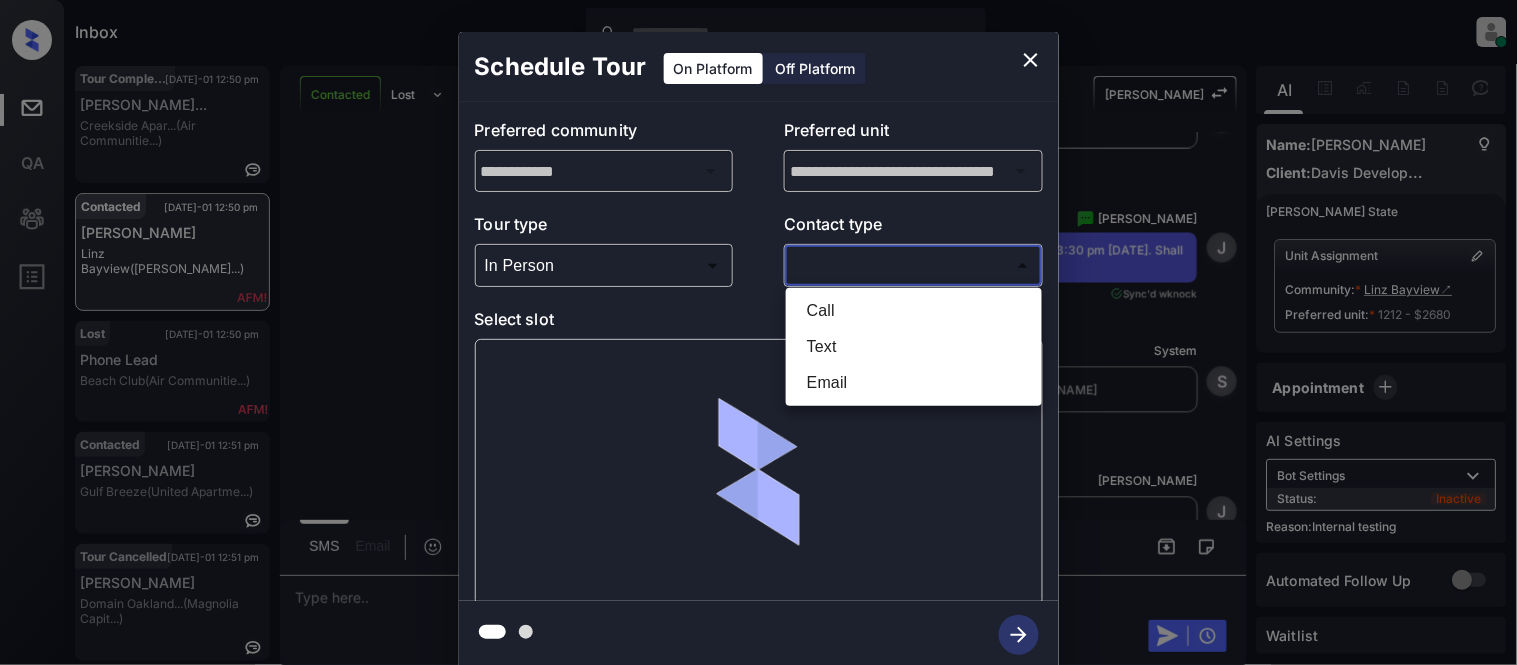 click on "Text" at bounding box center [914, 347] 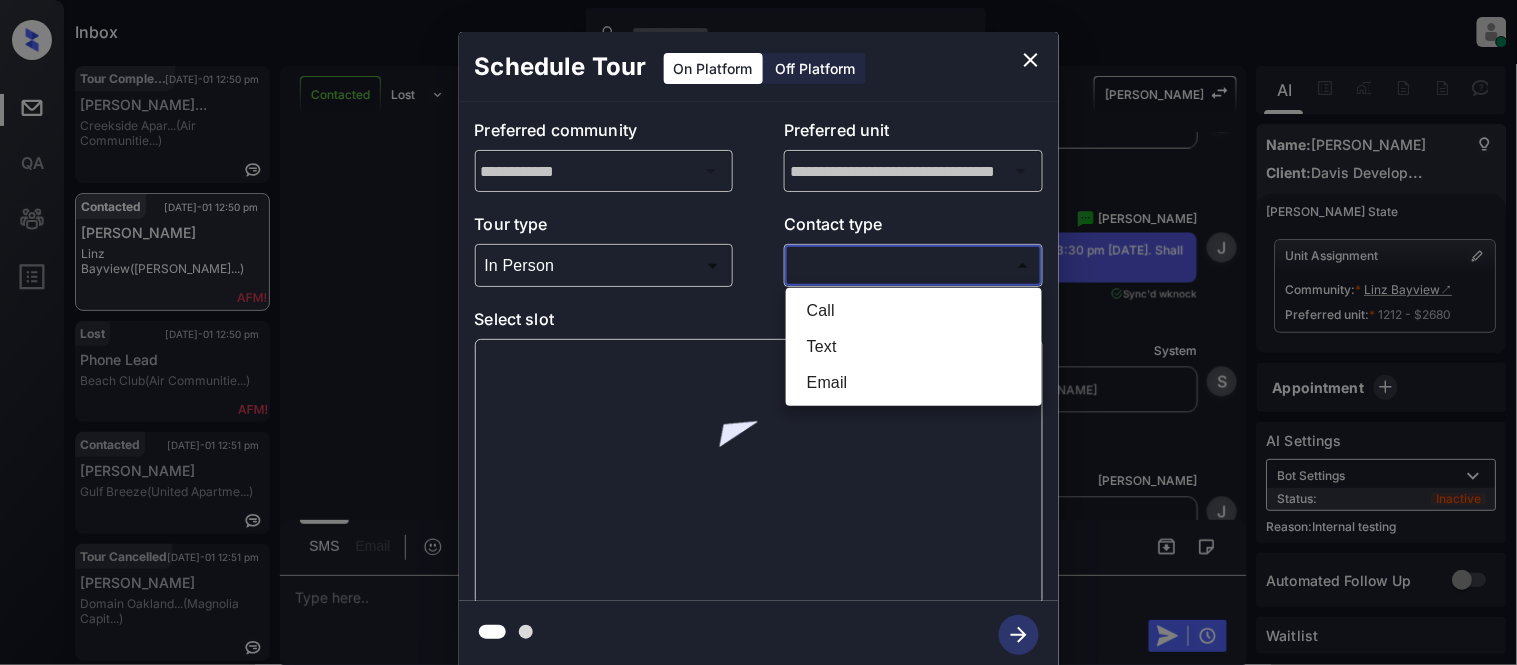 type on "****" 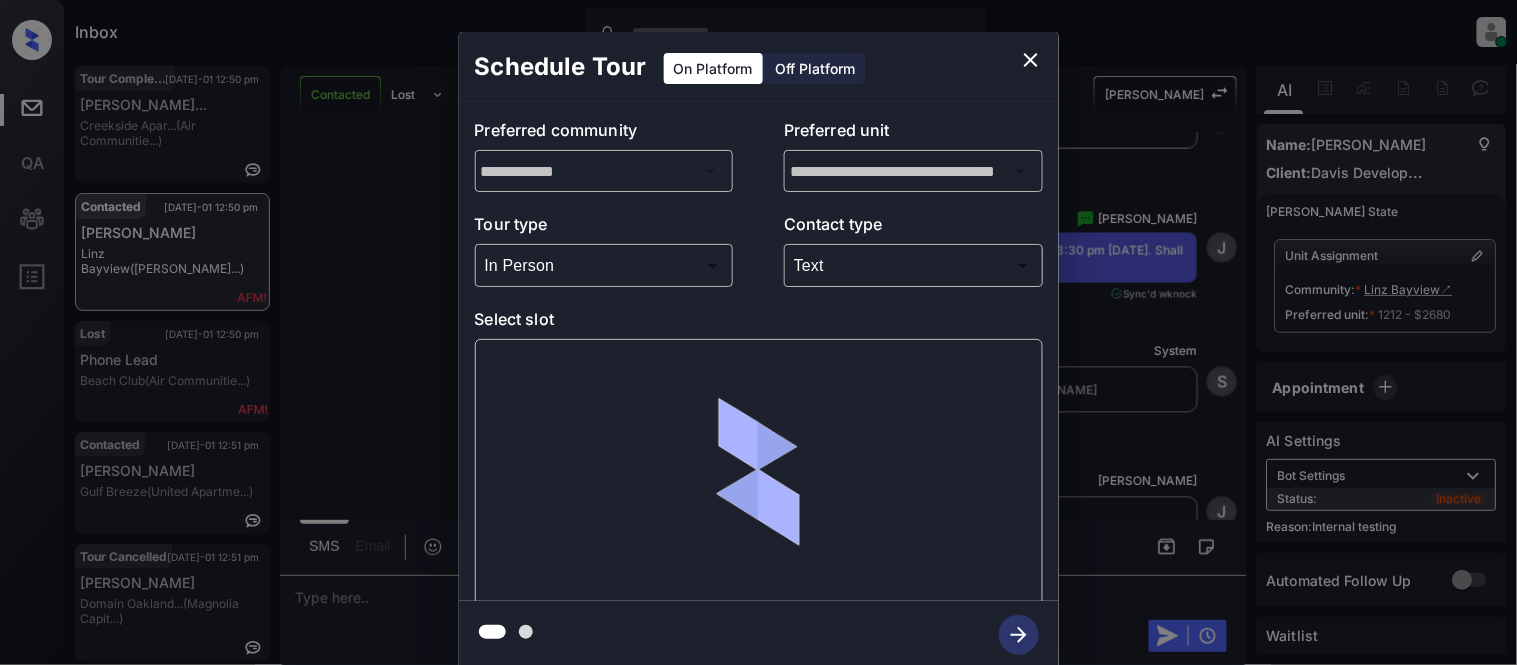 click at bounding box center [759, 472] 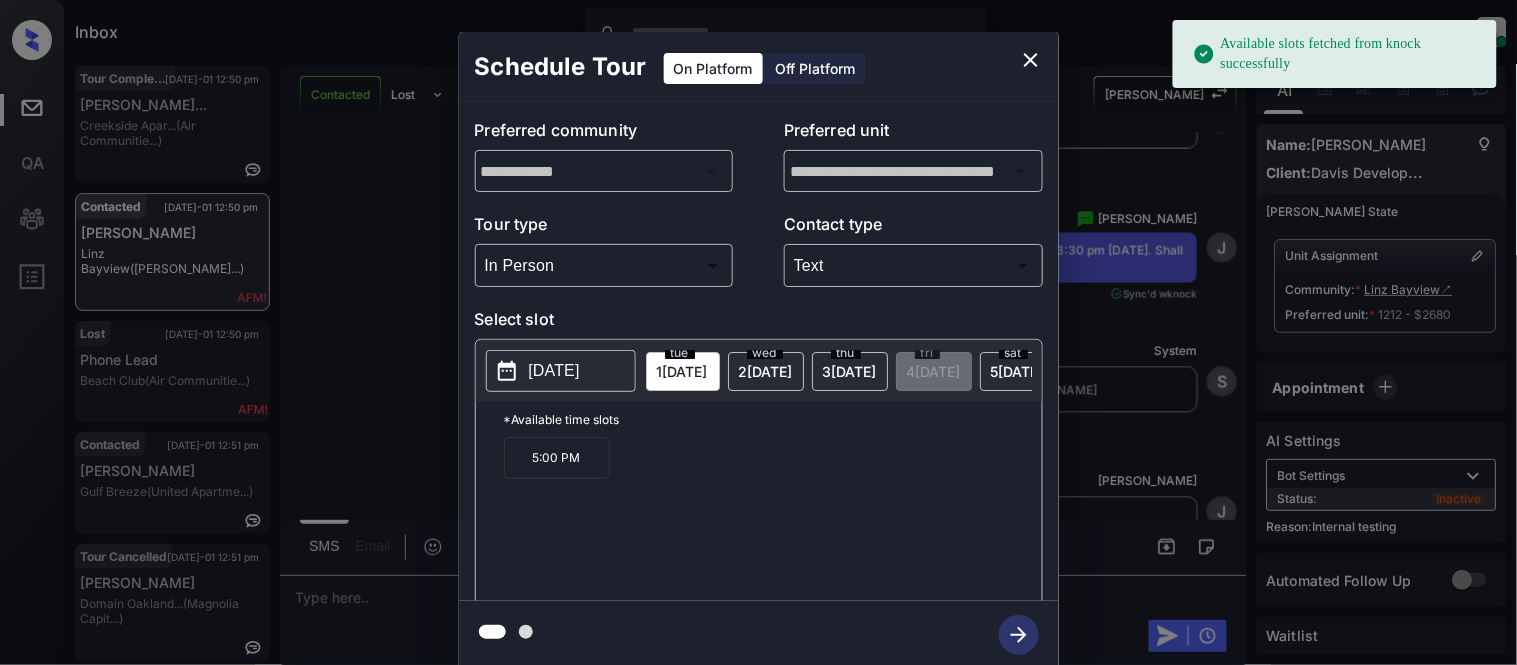 click on "2025-07-01" at bounding box center [554, 371] 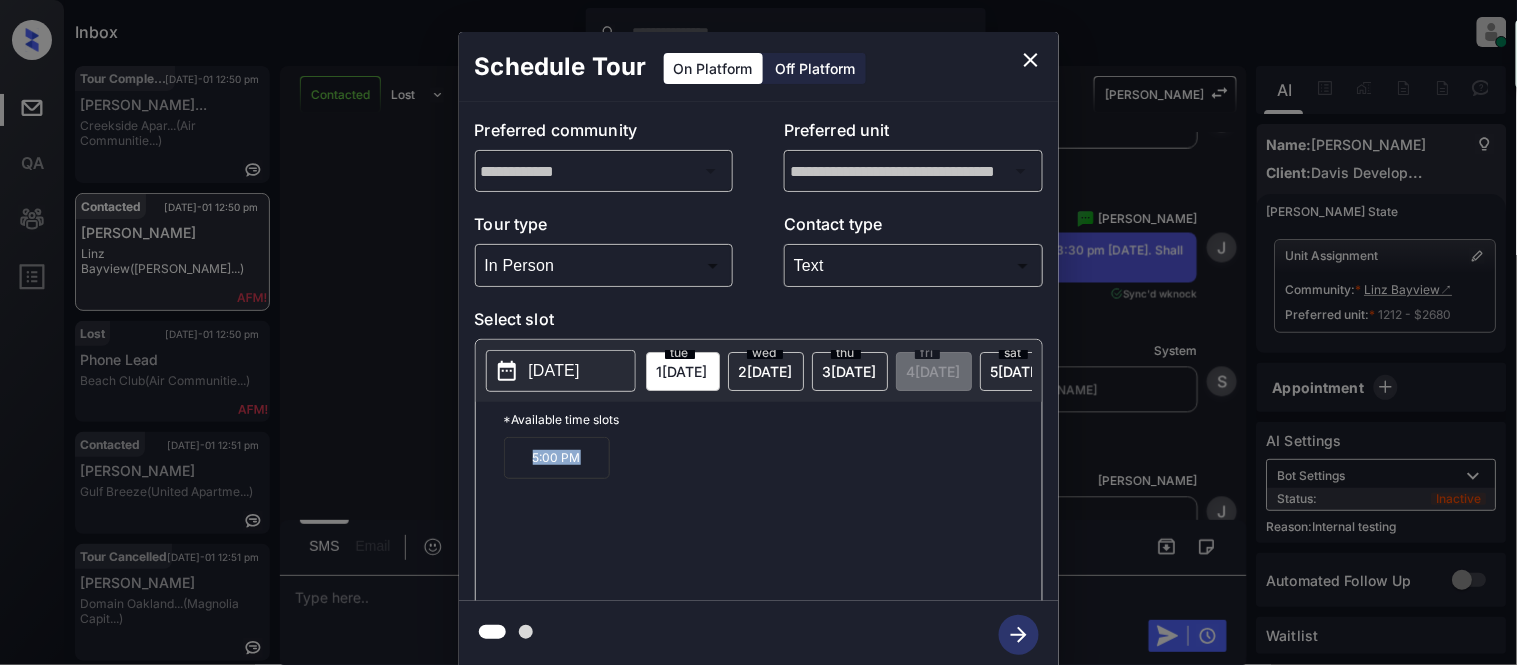 drag, startPoint x: 504, startPoint y: 471, endPoint x: 590, endPoint y: 475, distance: 86.09297 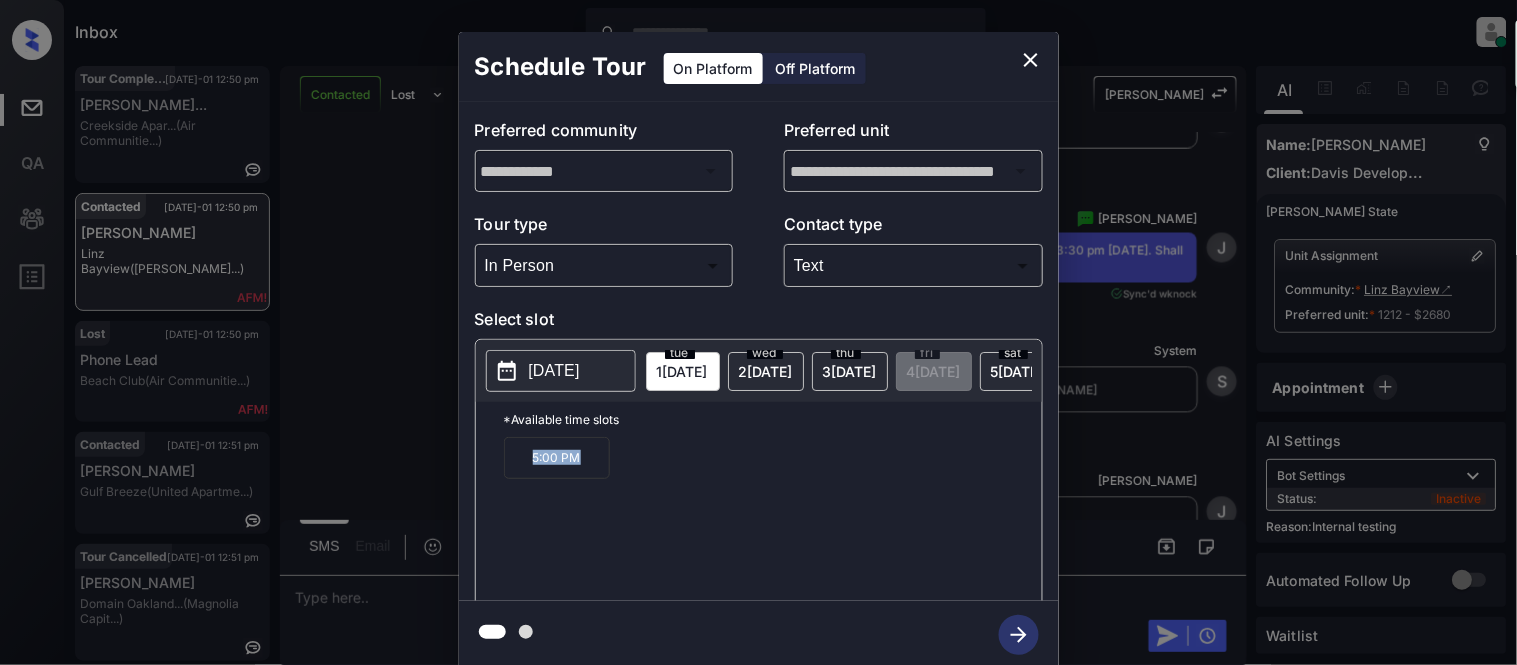 click on "5:00 PM" at bounding box center (557, 458) 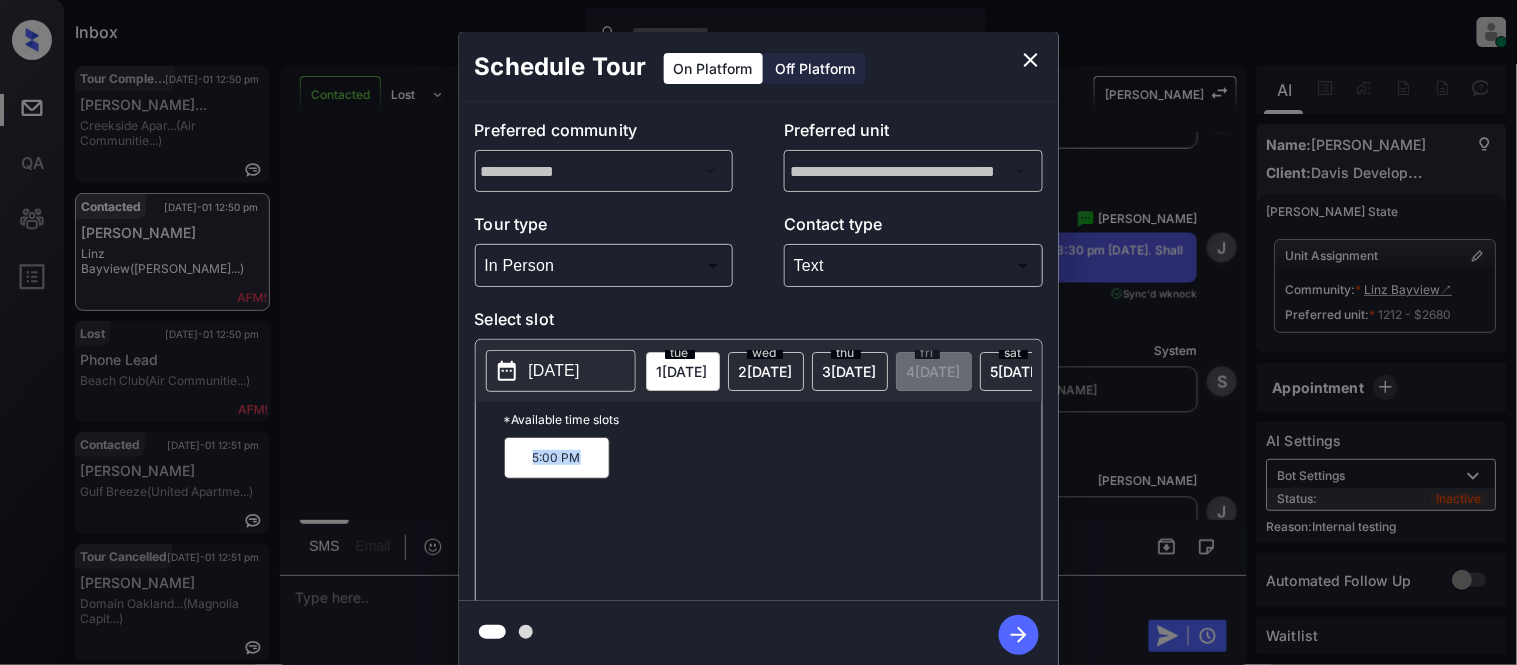 copy on "5:00 PM" 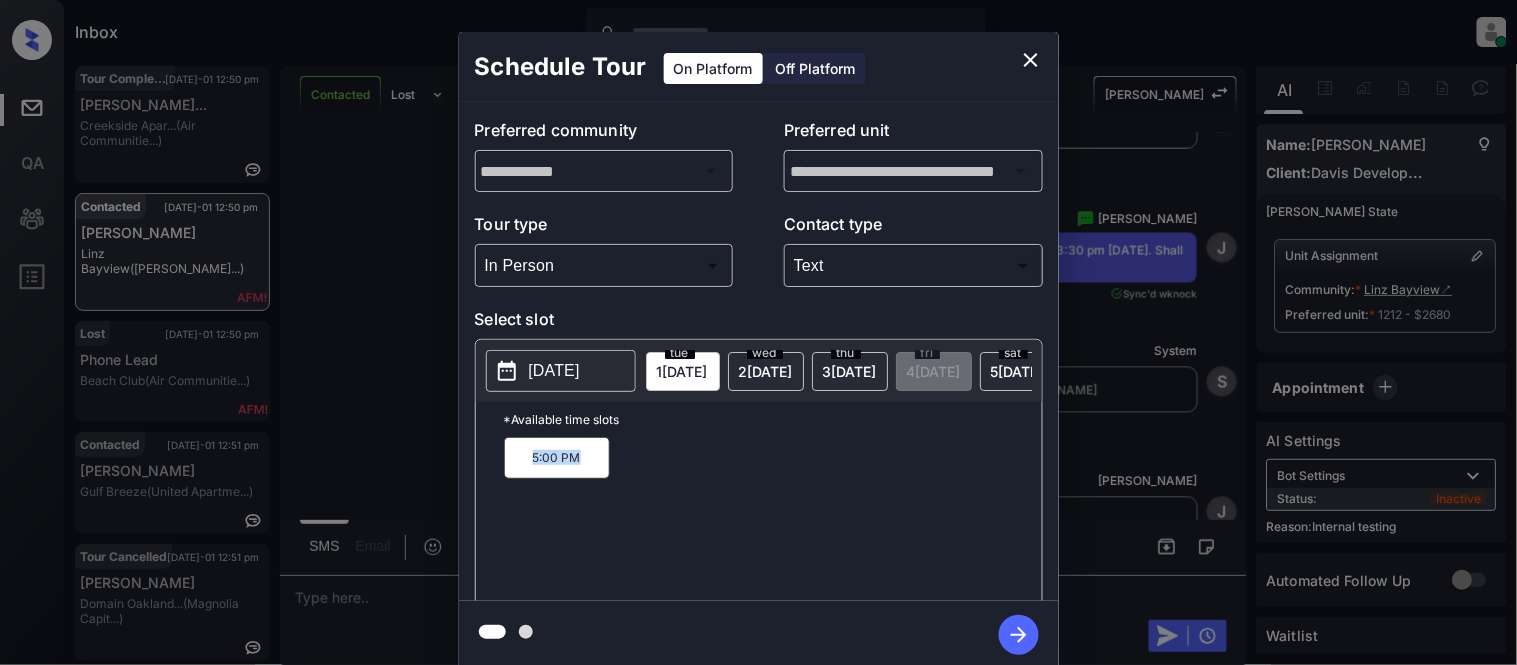click on "**********" at bounding box center [758, 350] 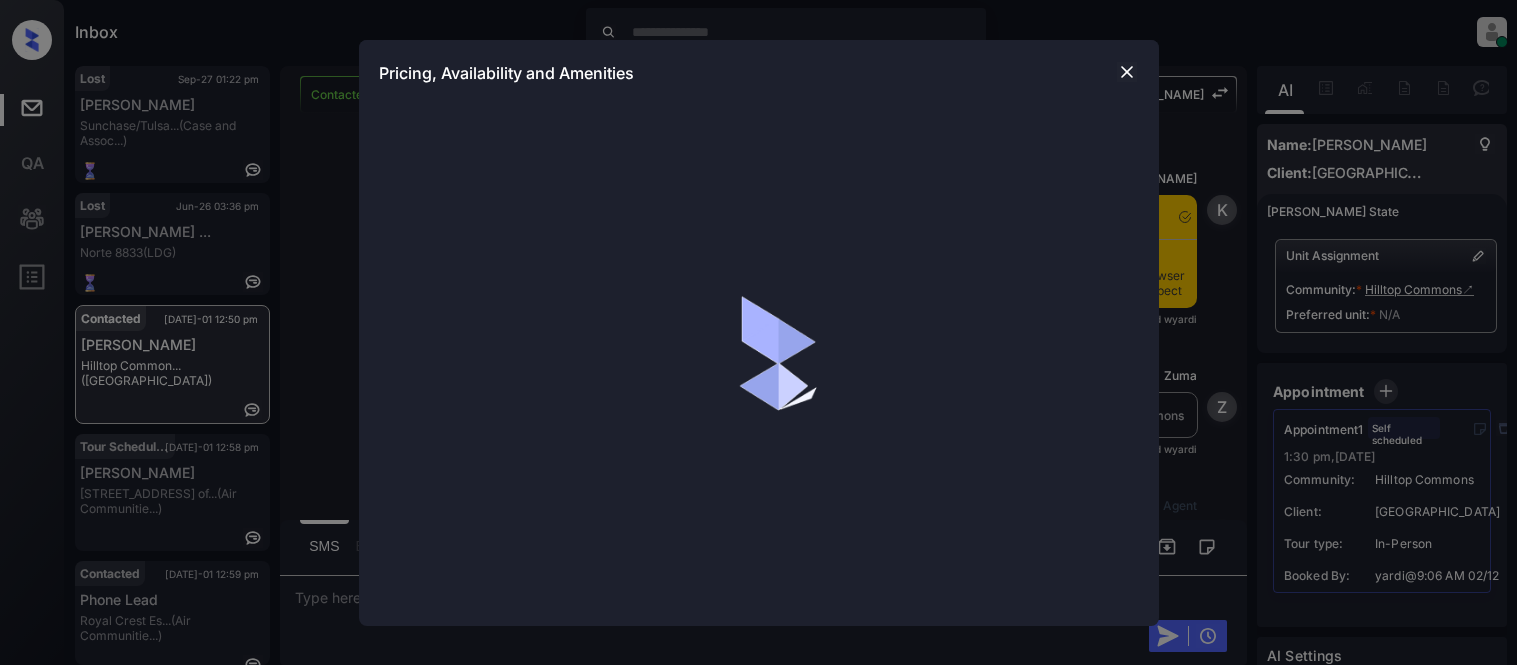 scroll, scrollTop: 0, scrollLeft: 0, axis: both 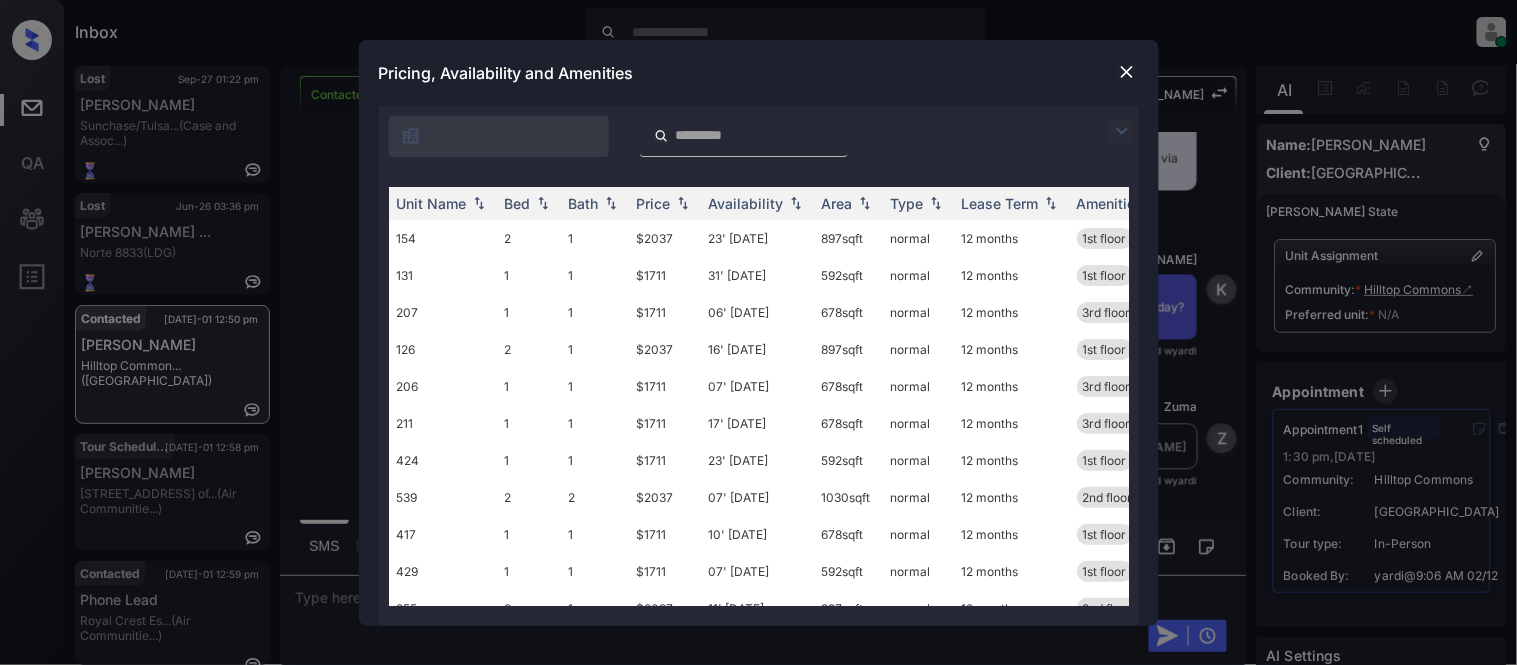 click at bounding box center (756, 135) 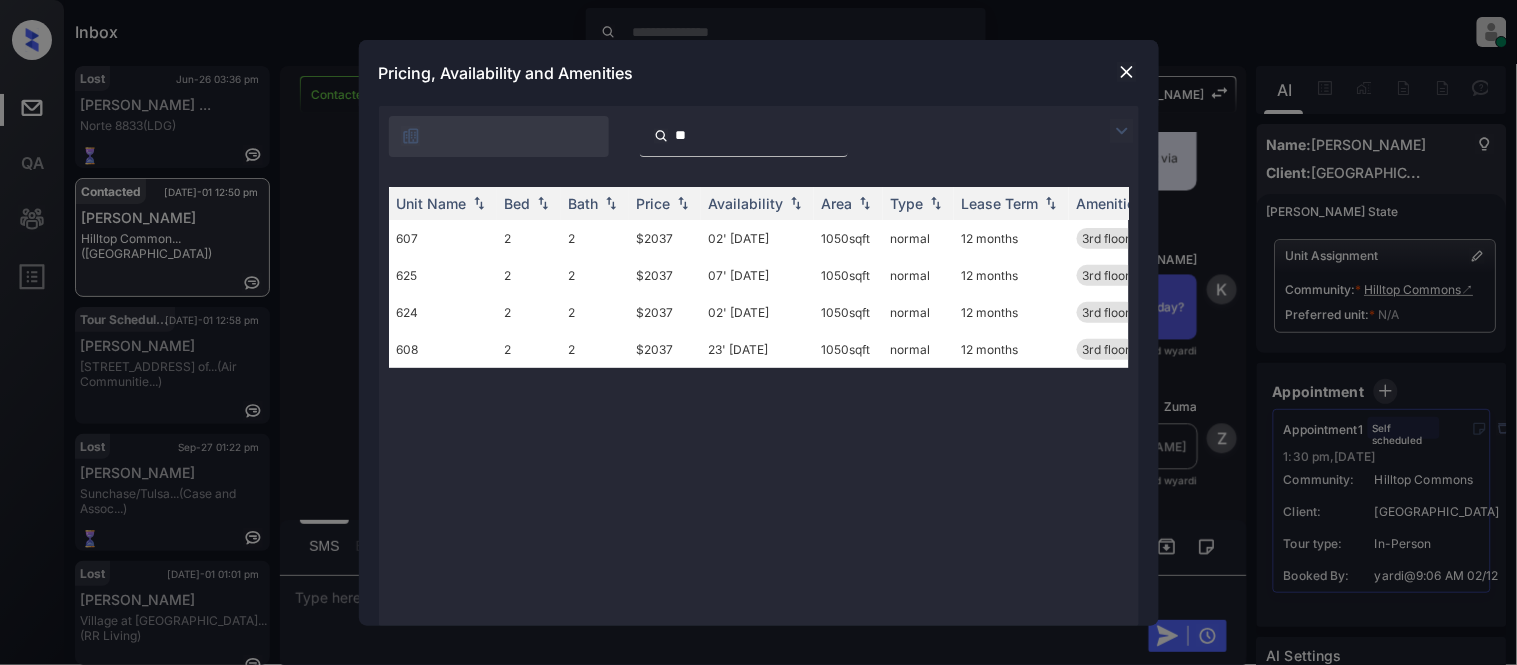 type on "**" 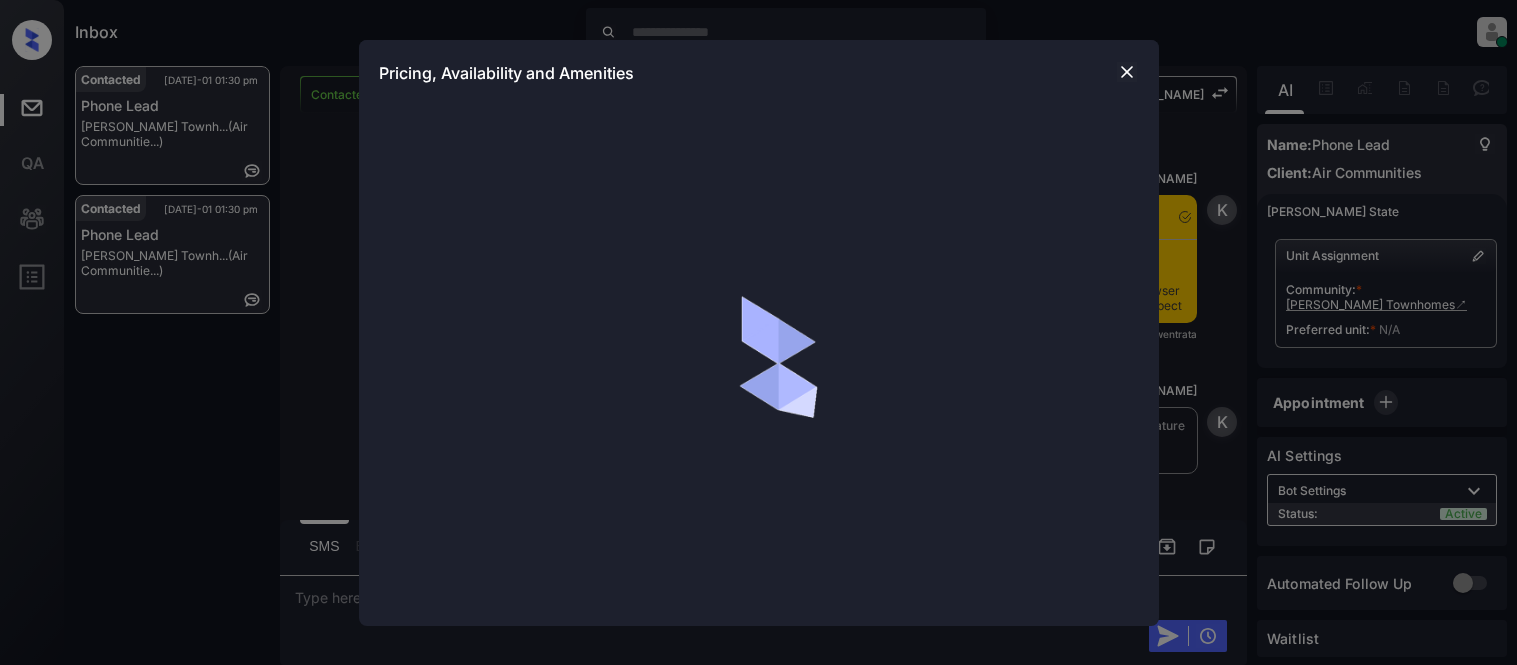 scroll, scrollTop: 0, scrollLeft: 0, axis: both 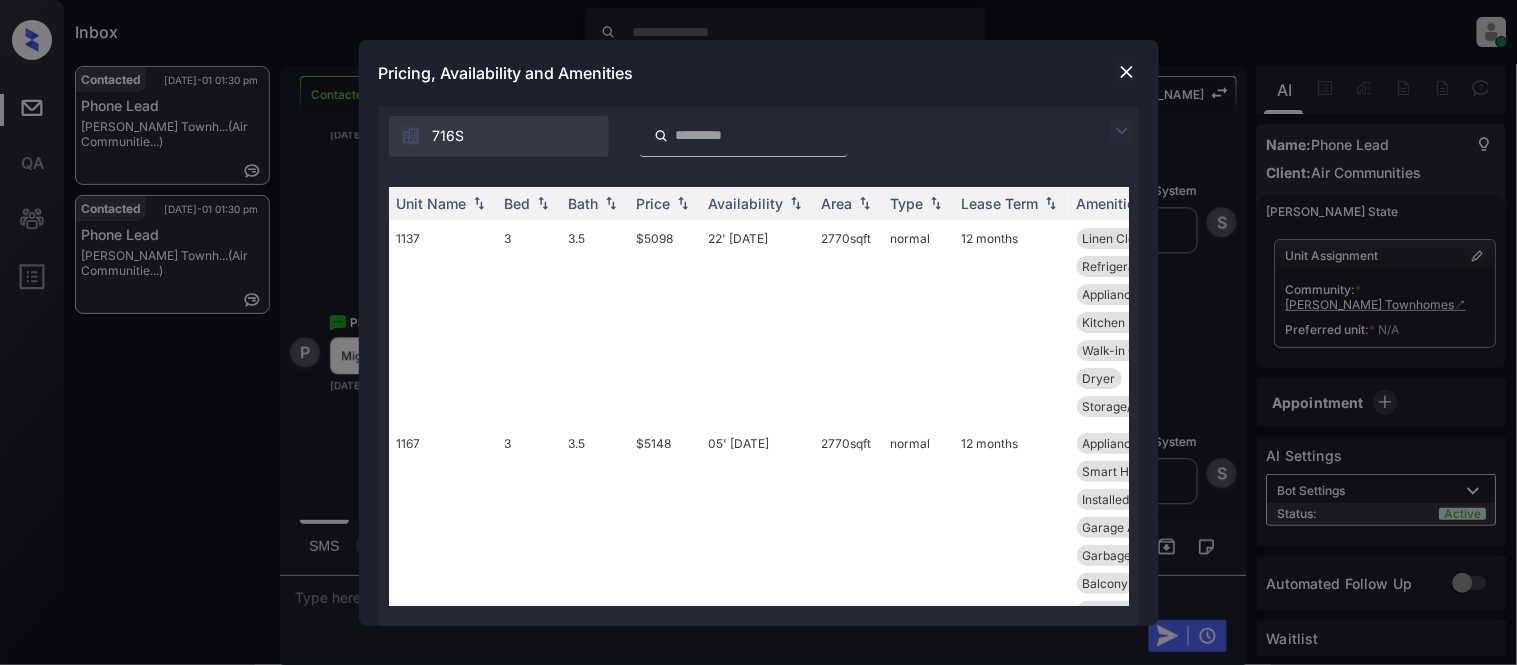 click at bounding box center (1122, 131) 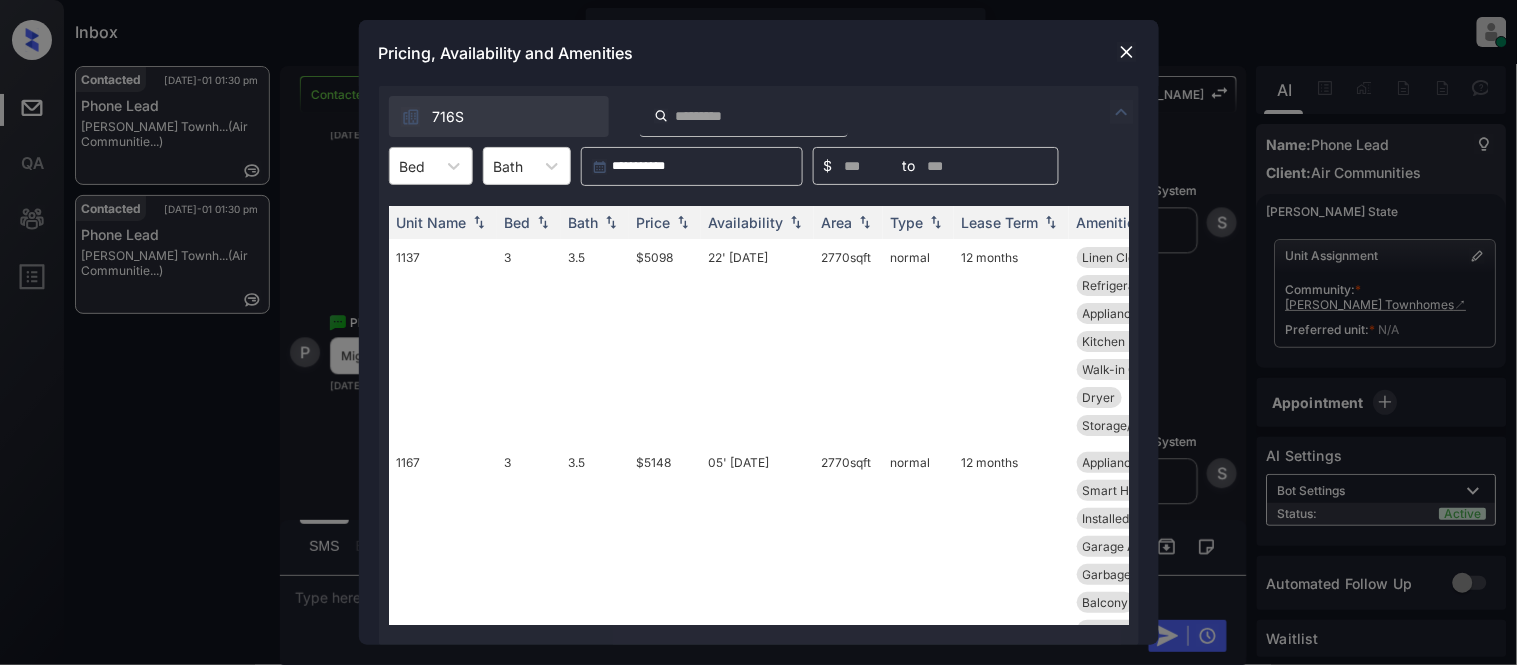 click at bounding box center (413, 166) 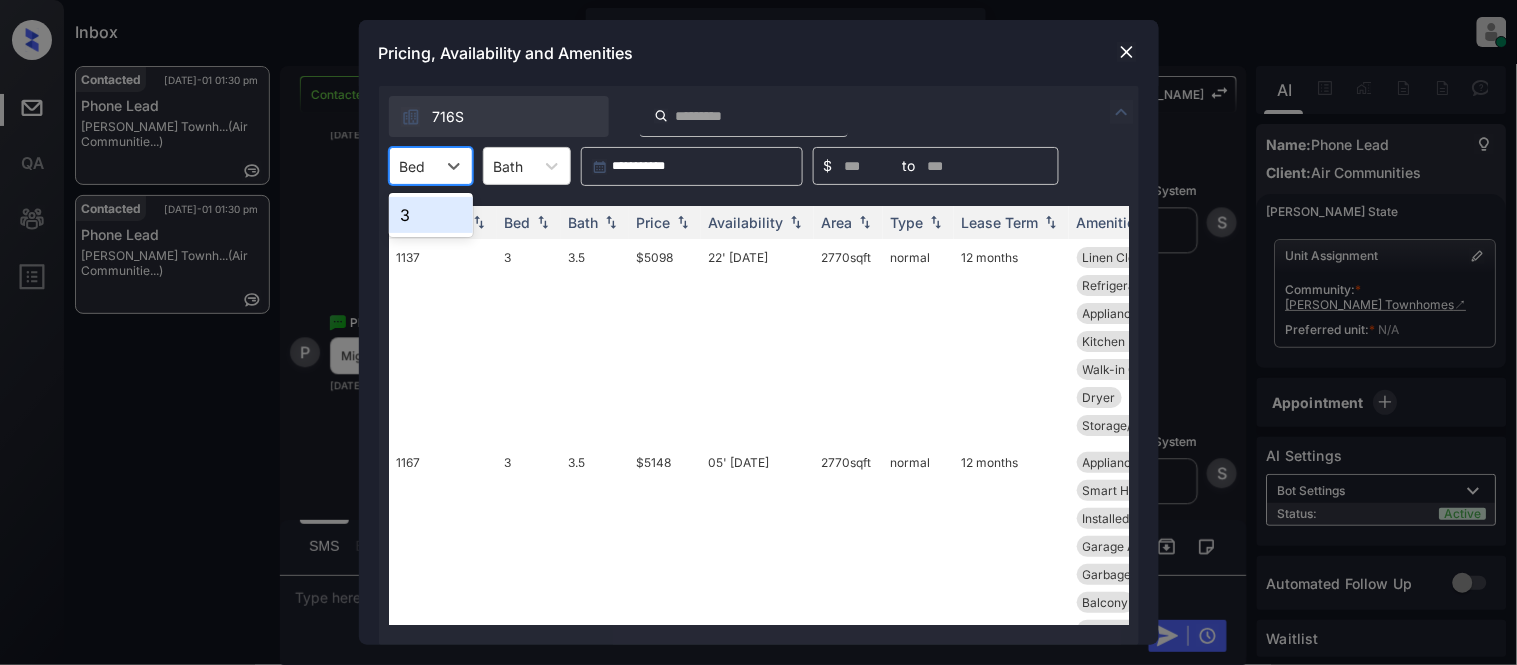 click on "3" at bounding box center (431, 215) 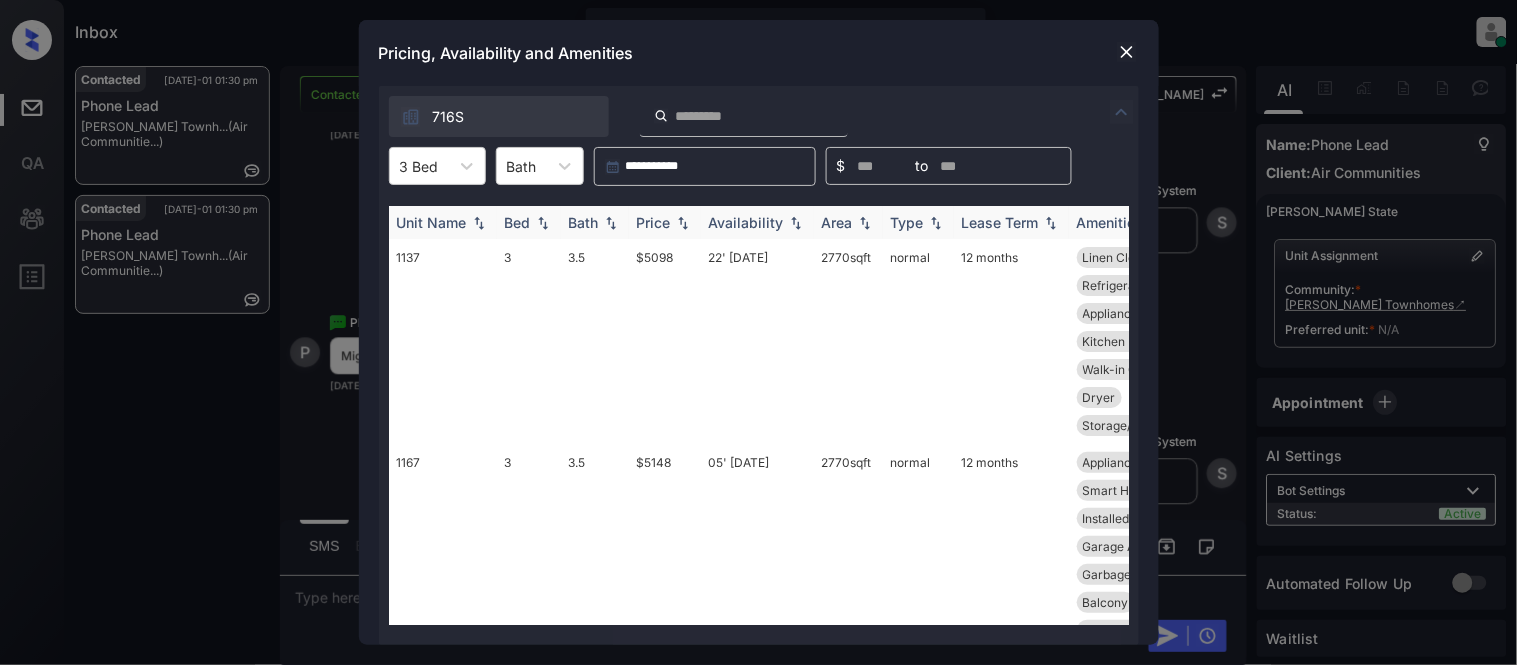 click at bounding box center (683, 223) 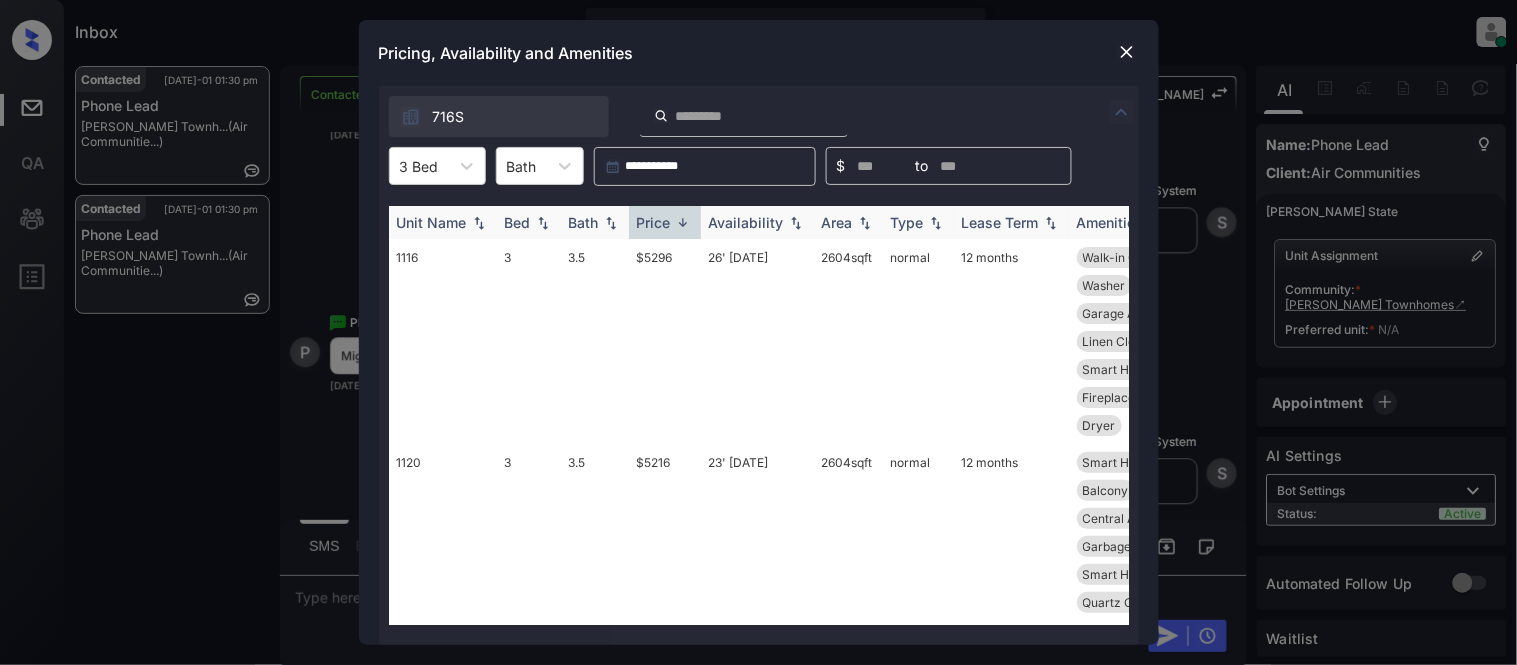 click at bounding box center (683, 222) 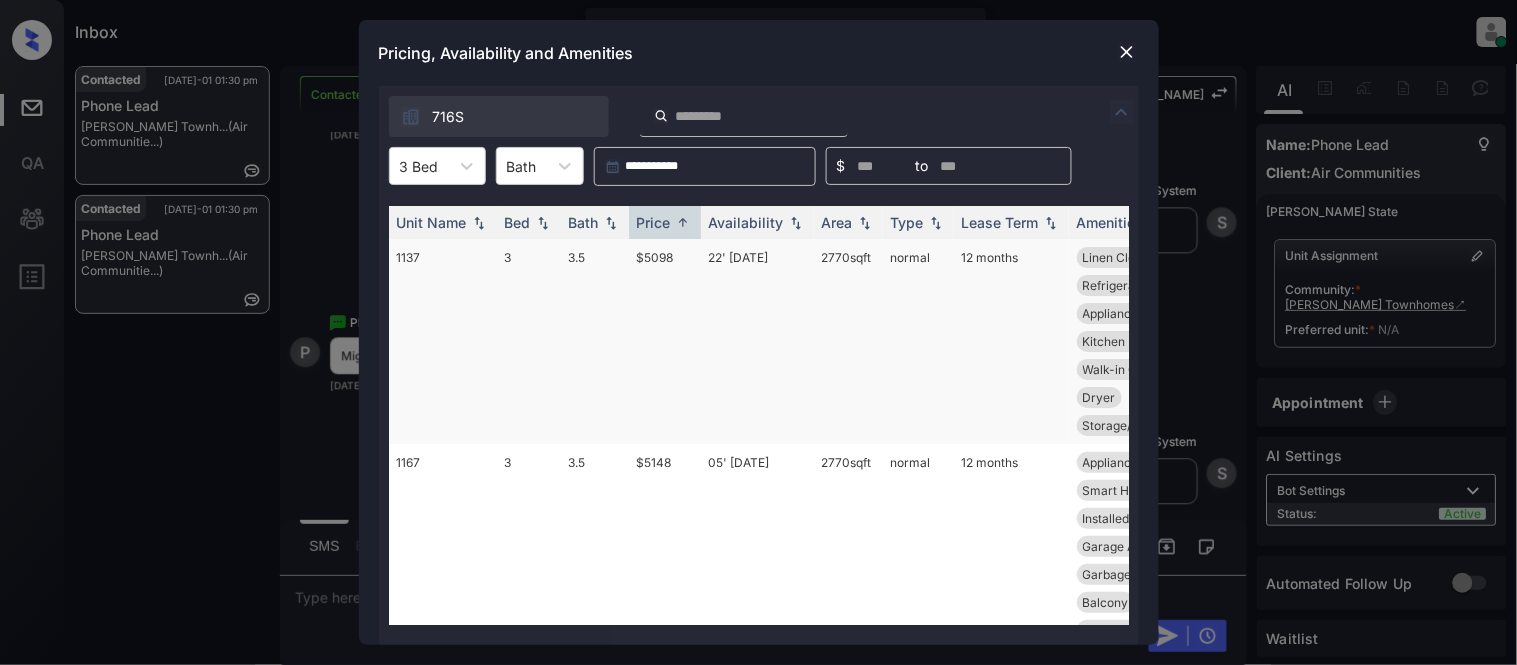 click on "$5098" at bounding box center [665, 341] 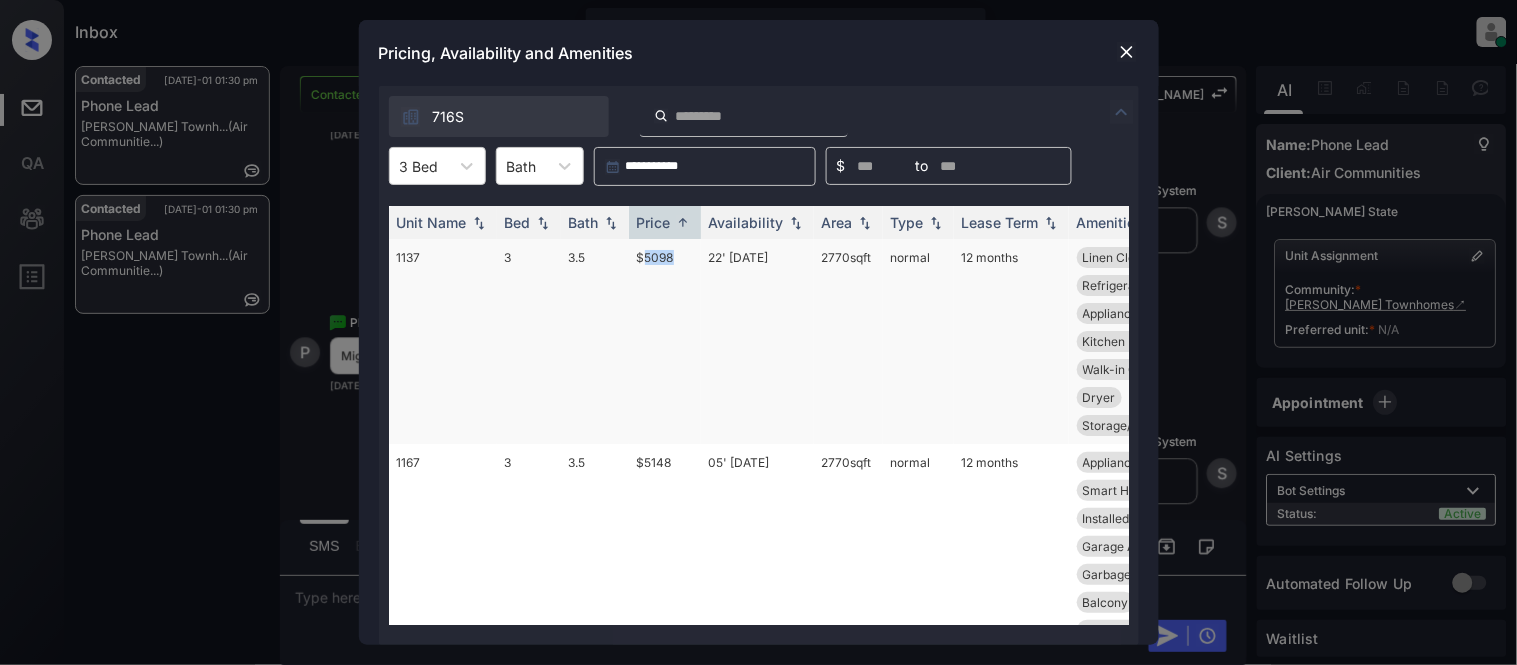 click on "$5098" at bounding box center (665, 341) 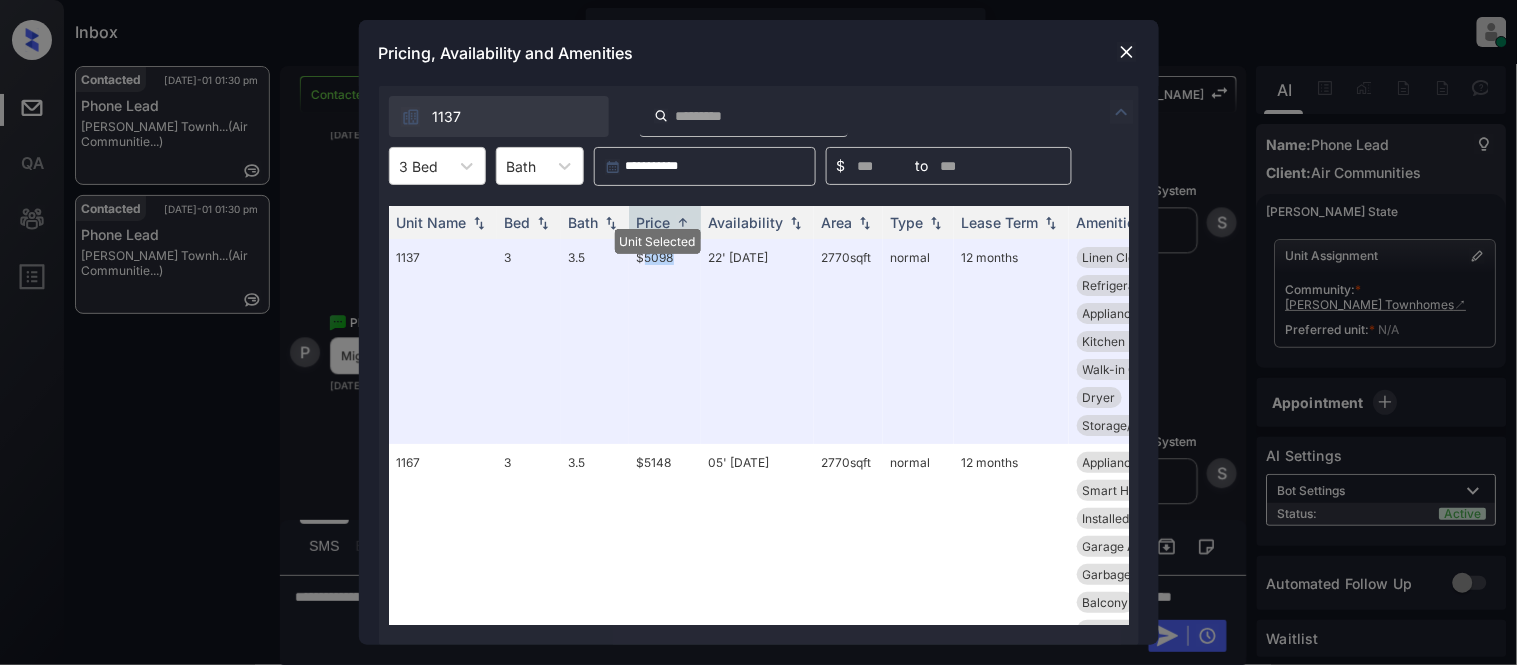 click at bounding box center (1127, 52) 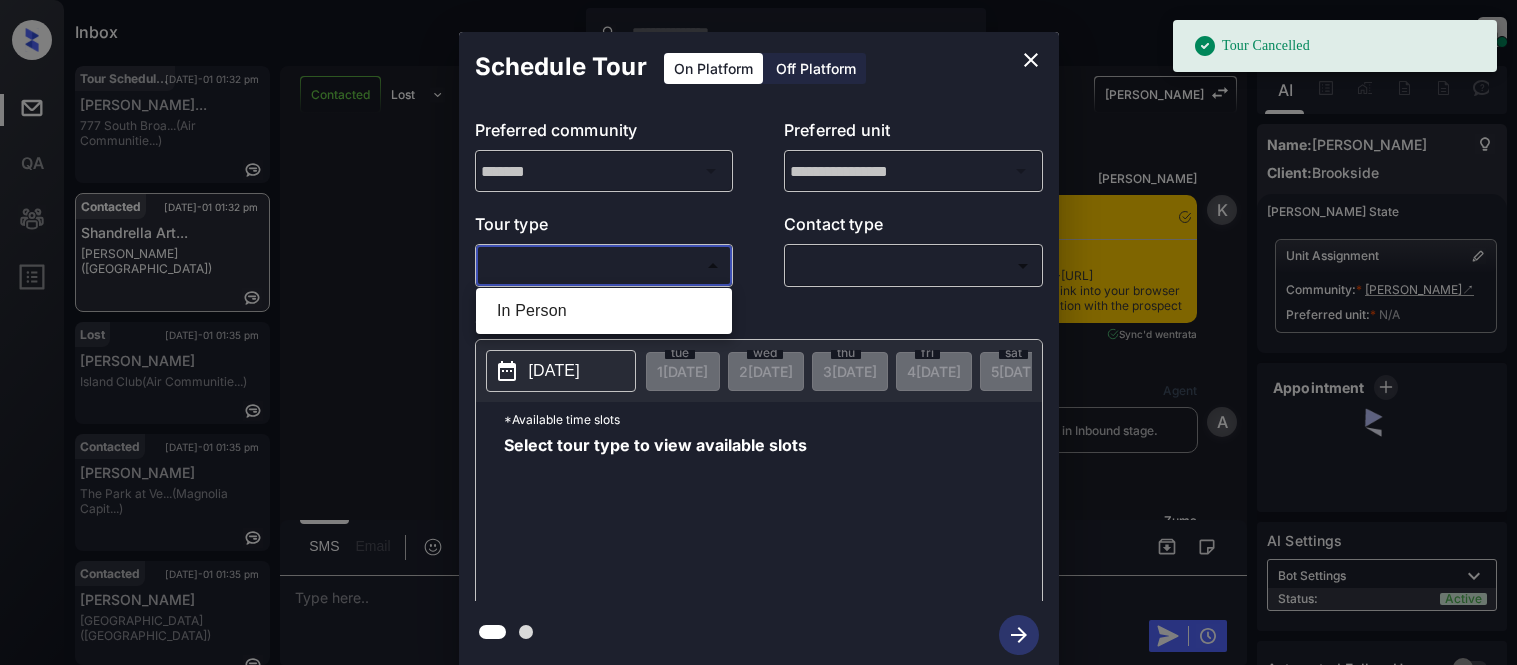 click on "Tour Cancelled Inbox [PERSON_NAME] Cataag Online Set yourself   offline Set yourself   on break Profile Switch to  light  mode Sign out Tour Scheduled [DATE]-01 01:32 pm   [PERSON_NAME]... 777 South Broa...  (Air Communitie...) Contacted [DATE]-01 01:32 pm   Shandrella Art... [PERSON_NAME]  (Brookside) Lost [DATE]-01 01:35 pm   [PERSON_NAME] Island Club  (Air Communitie...) Contacted [DATE]-01 01:35 pm   [PERSON_NAME] The Park at [GEOGRAPHIC_DATA]...  (Magnolia Capit...) Contacted [DATE]-01 01:35 pm   [PERSON_NAME][GEOGRAPHIC_DATA]  ([GEOGRAPHIC_DATA]) Contacted [DATE]-01 01:35 pm   Phone Lead 21 [PERSON_NAME]  (Air Communitie...) Contacted Lost Lead Sentiment: Angry Upon sliding the acknowledgement:  Lead will move to lost stage. * ​ SMS and call option will be set to opt out. AFM will be turned off for the lead. Kelsey New Message [PERSON_NAME] Notes Note: <a href="[URL][DOMAIN_NAME]">[URL][DOMAIN_NAME]</a> - Paste this link into your browser to view [PERSON_NAME] conversation with the prospect" at bounding box center (758, 332) 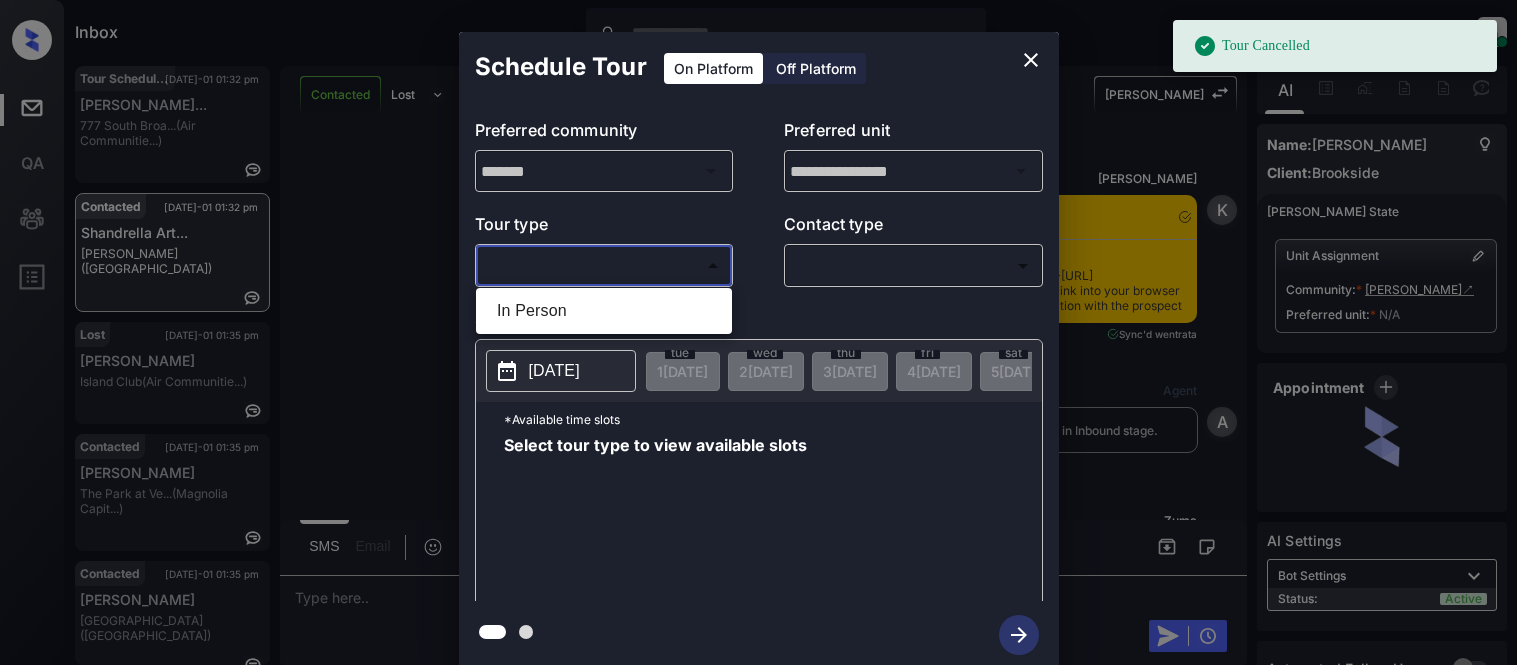 scroll, scrollTop: 0, scrollLeft: 0, axis: both 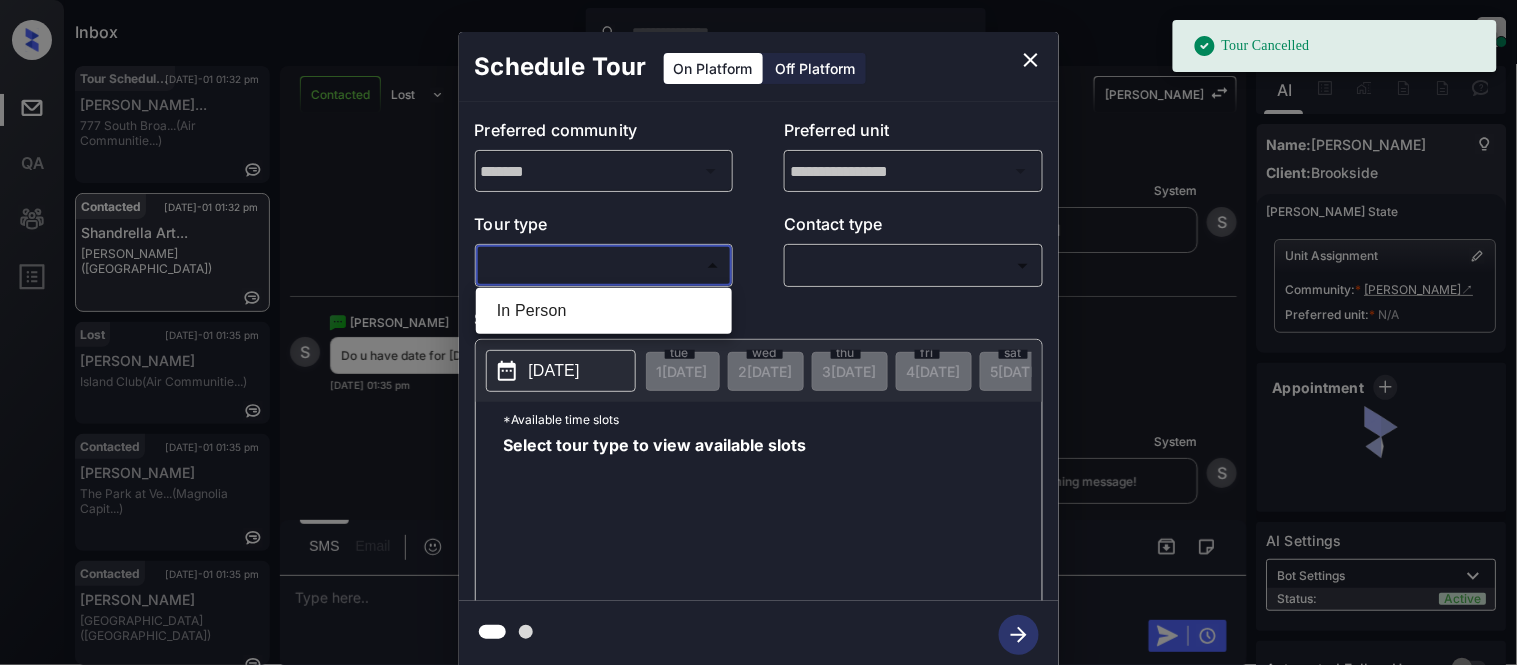 click on "In Person" at bounding box center [604, 311] 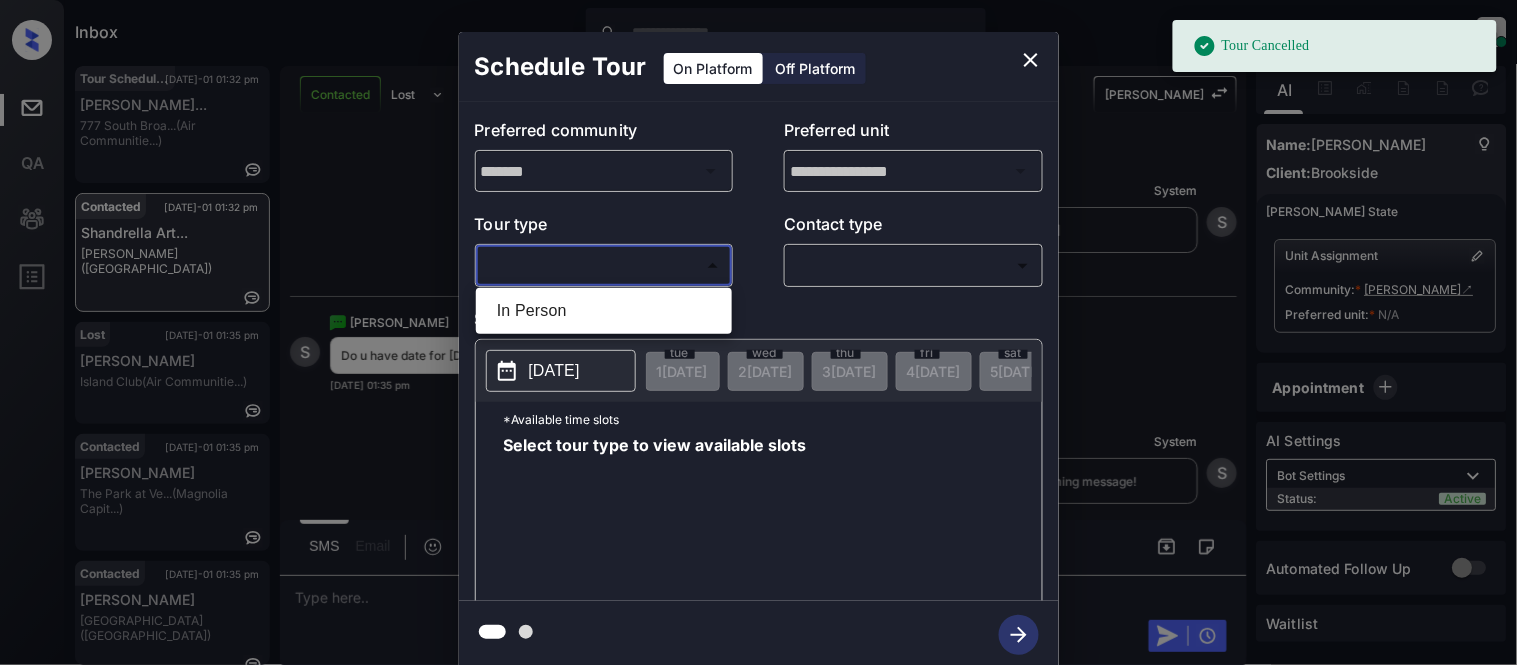 click on "In Person" at bounding box center [604, 311] 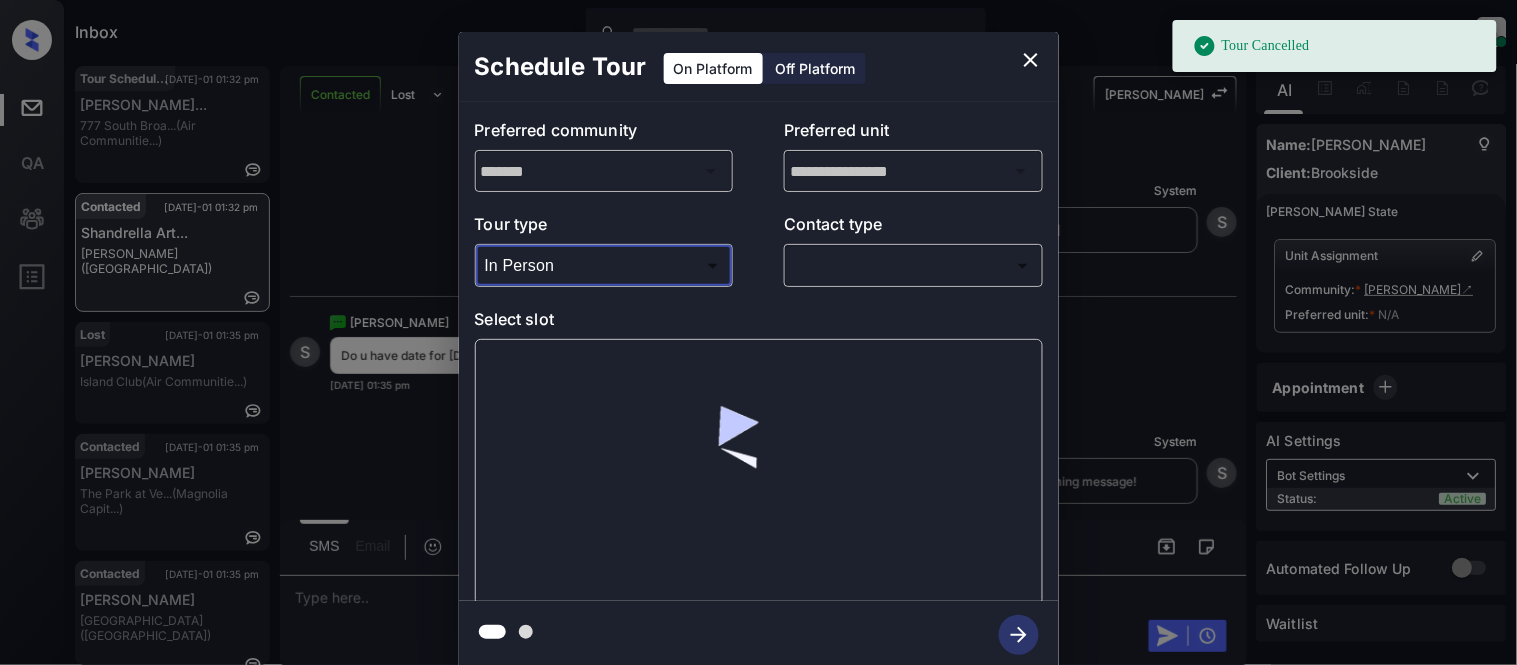 click on "Tour Cancelled Inbox [PERSON_NAME] Cataag Online Set yourself   offline Set yourself   on break Profile Switch to  light  mode Sign out Tour Scheduled [DATE]-01 01:32 pm   [PERSON_NAME]... 777 South Broa...  (Air Communitie...) Contacted [DATE]-01 01:32 pm   Shandrella Art... [PERSON_NAME]  (Brookside) Lost [DATE]-01 01:35 pm   [PERSON_NAME] Island Club  (Air Communitie...) Contacted [DATE]-01 01:35 pm   [PERSON_NAME] The Park at [GEOGRAPHIC_DATA]...  (Magnolia Capit...) Contacted [DATE]-01 01:35 pm   [PERSON_NAME][GEOGRAPHIC_DATA]  ([GEOGRAPHIC_DATA]) Contacted [DATE]-01 01:35 pm   Phone Lead 21 [PERSON_NAME]  (Air Communitie...) Contacted Lost Lead Sentiment: Angry Upon sliding the acknowledgement:  Lead will move to lost stage. * ​ SMS and call option will be set to opt out. AFM will be turned off for the lead. Kelsey New Message [PERSON_NAME] Notes Note: <a href="[URL][DOMAIN_NAME]">[URL][DOMAIN_NAME]</a> - Paste this link into your browser to view [PERSON_NAME] conversation with the prospect" at bounding box center [758, 332] 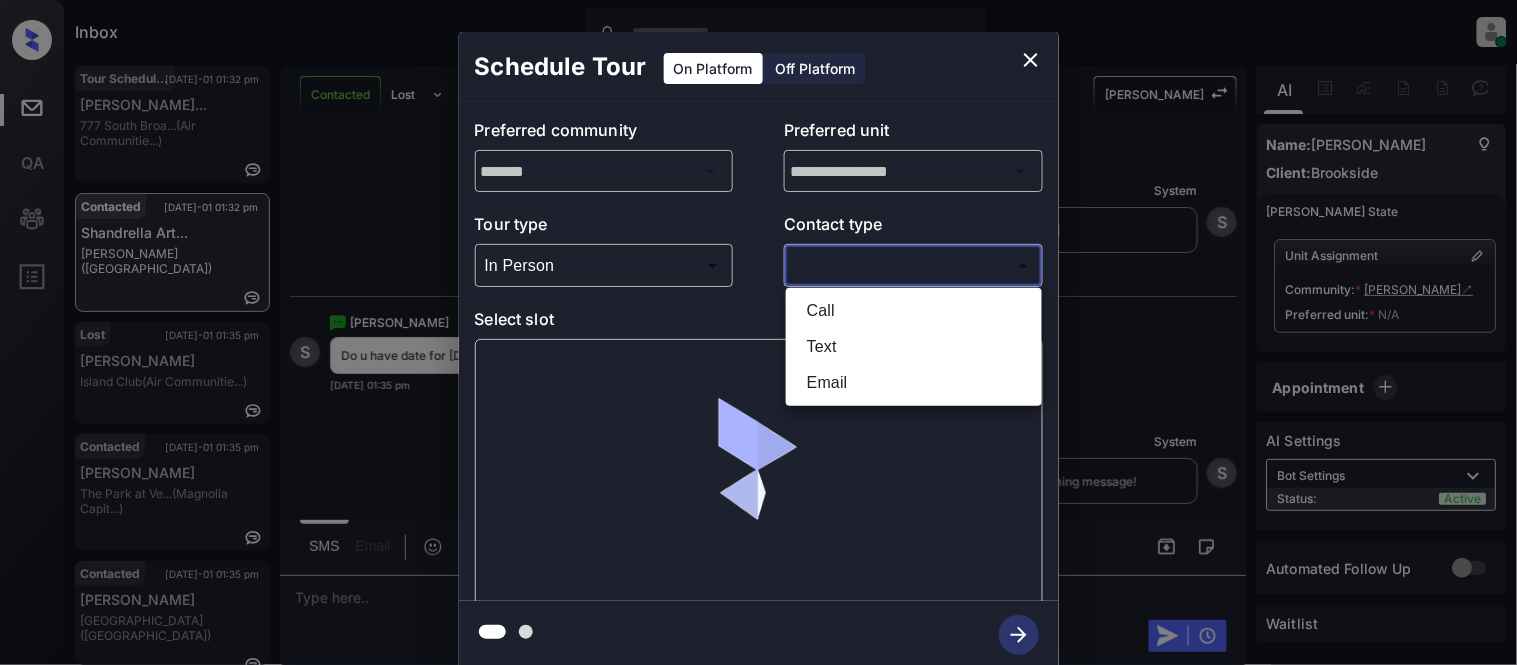 click on "Text" at bounding box center (914, 347) 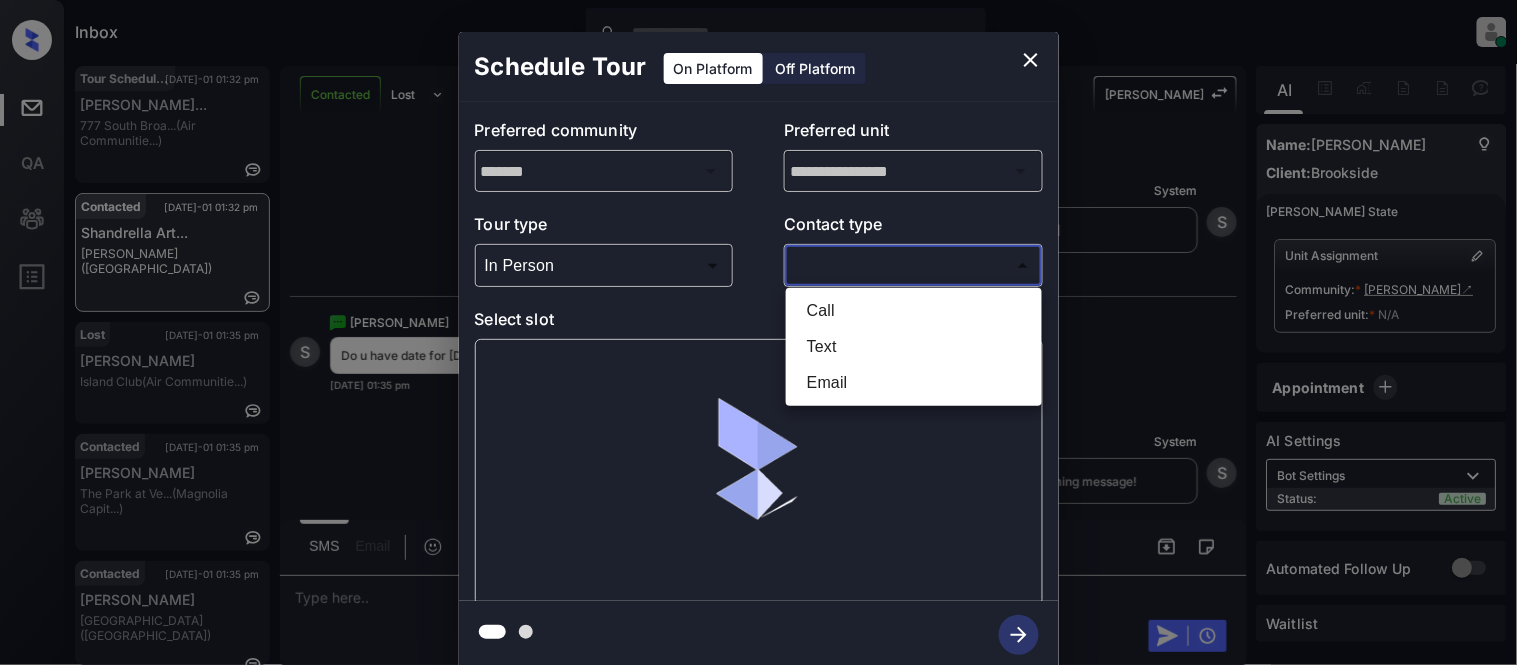 type on "****" 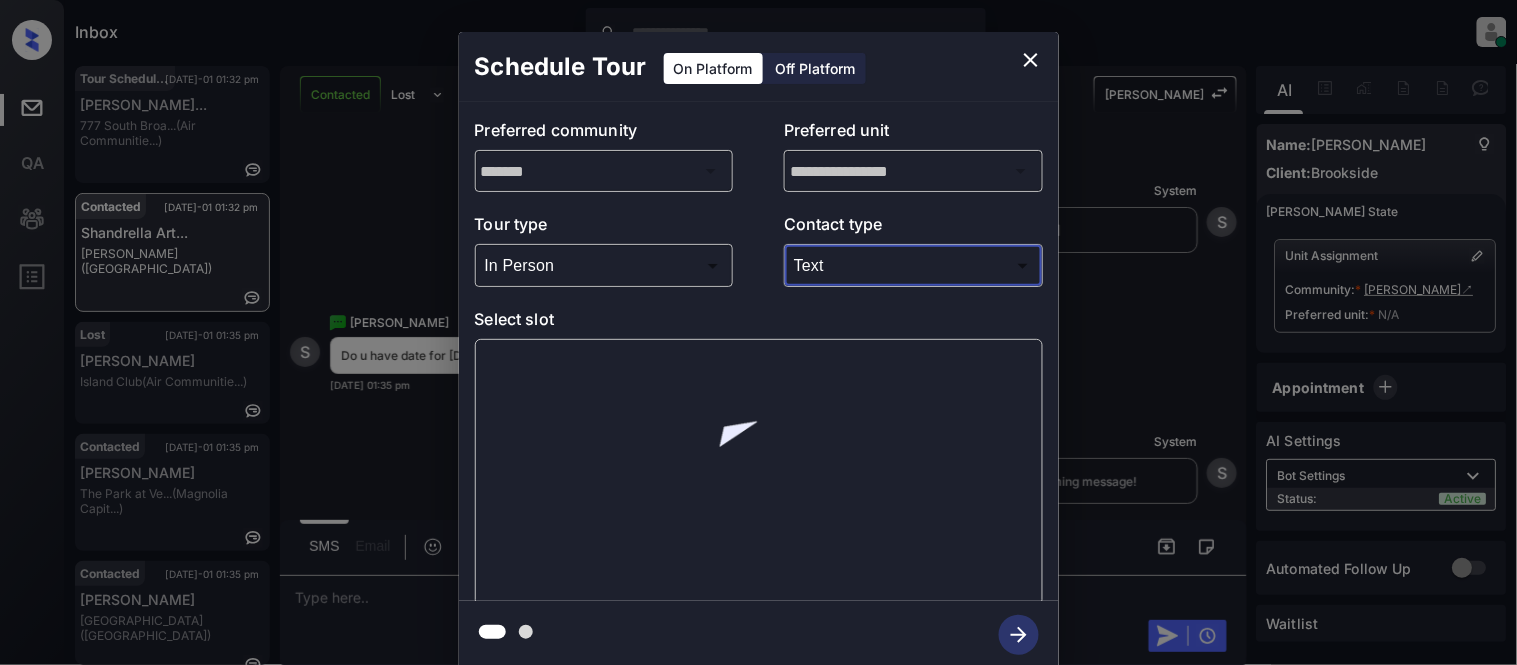 click at bounding box center (759, 472) 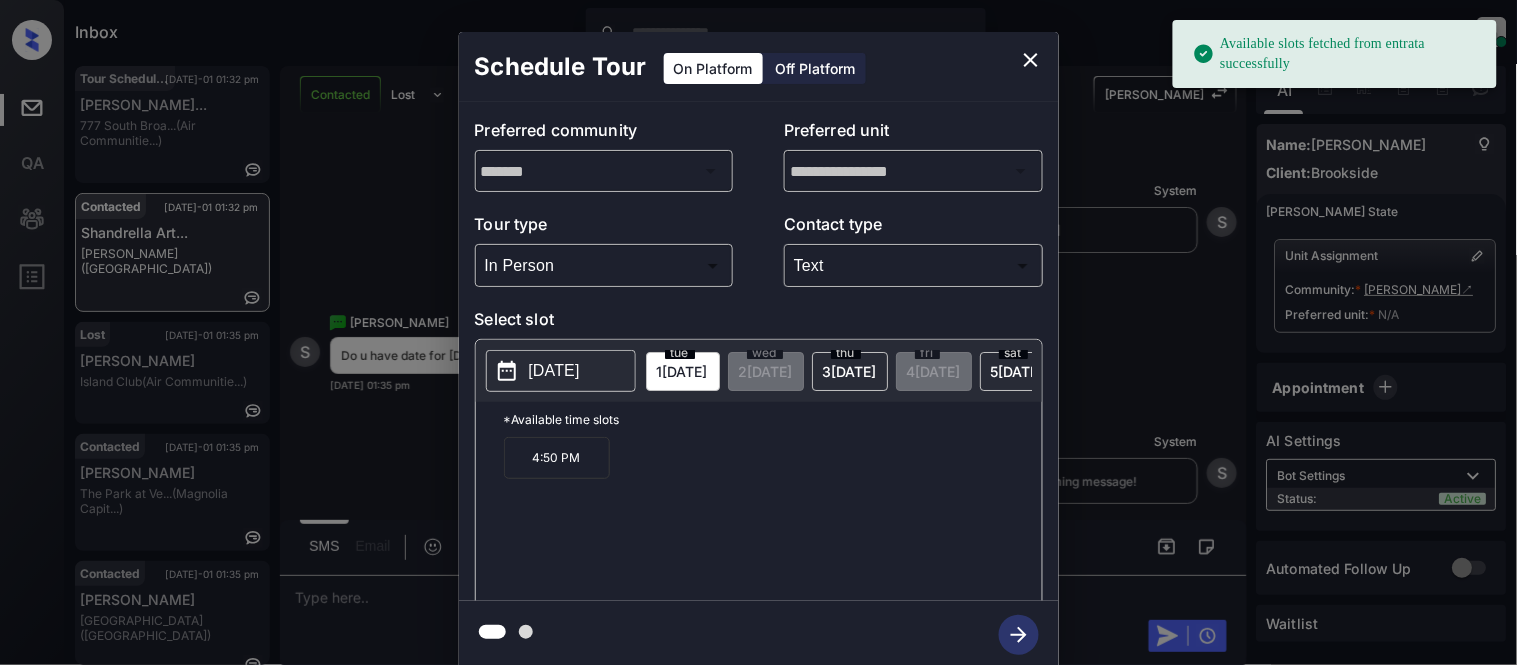 click on "2025-07-01" at bounding box center [561, 371] 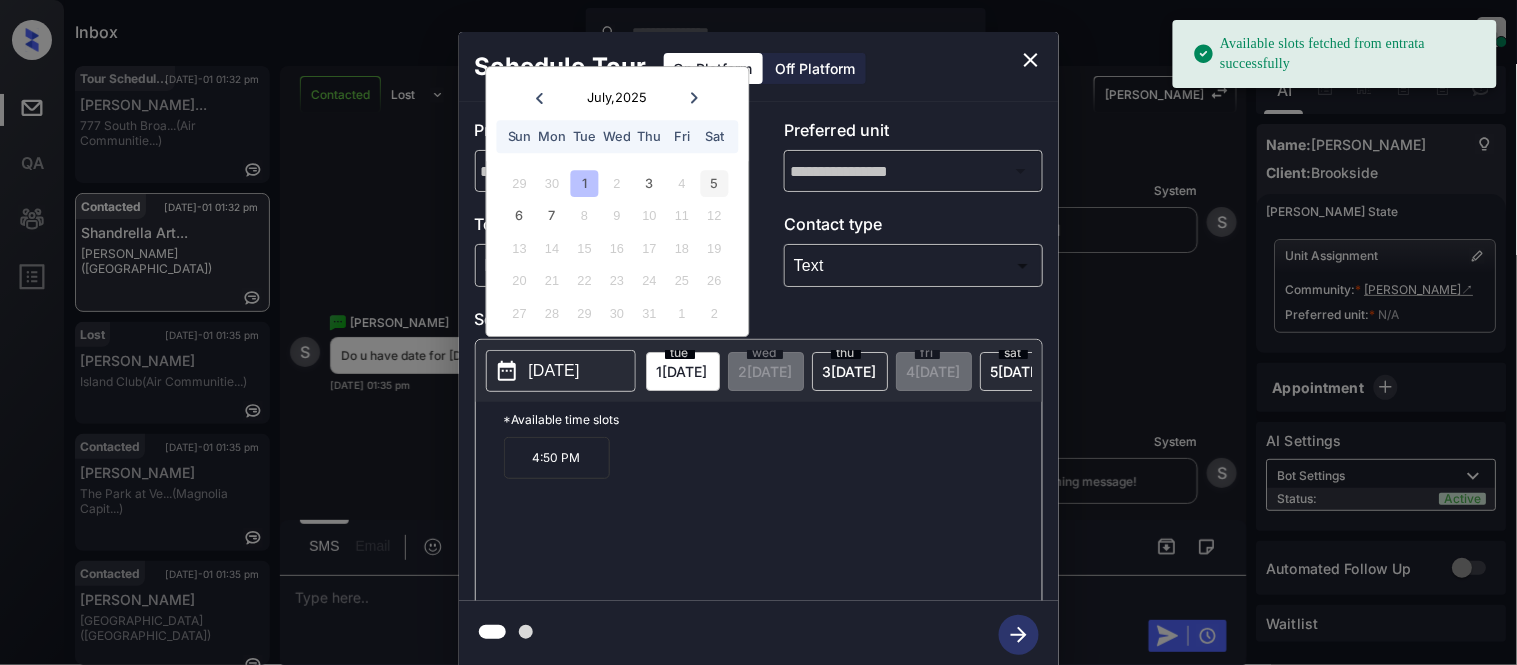 click on "5" at bounding box center [714, 183] 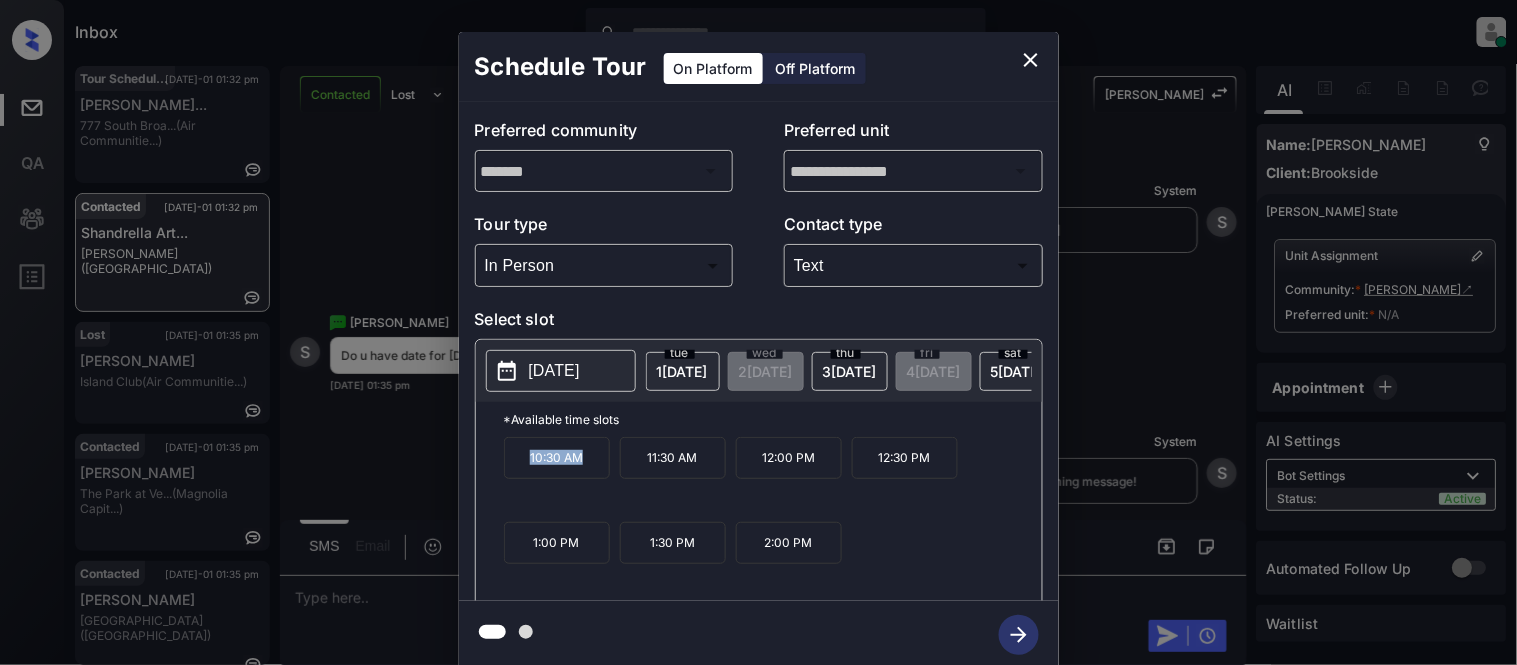 drag, startPoint x: 528, startPoint y: 475, endPoint x: 606, endPoint y: 477, distance: 78.025635 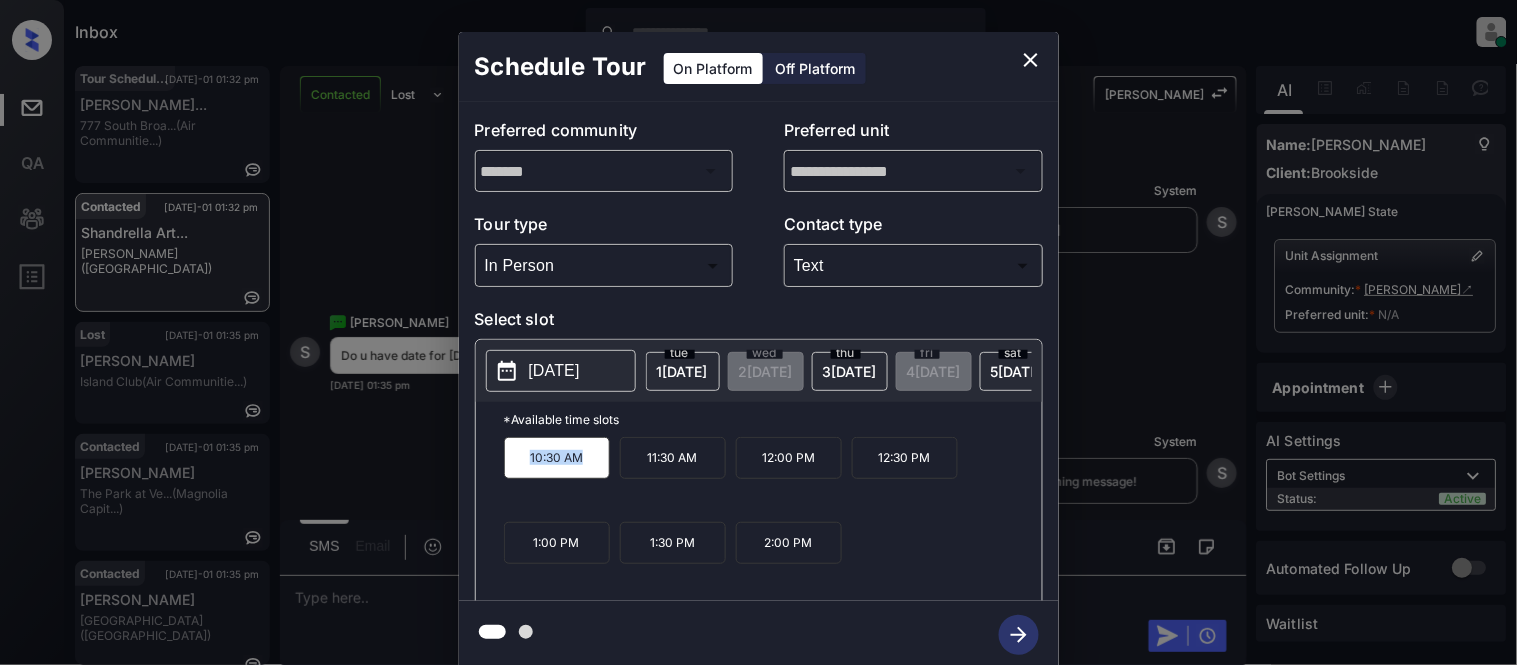 copy on "10:30 AM" 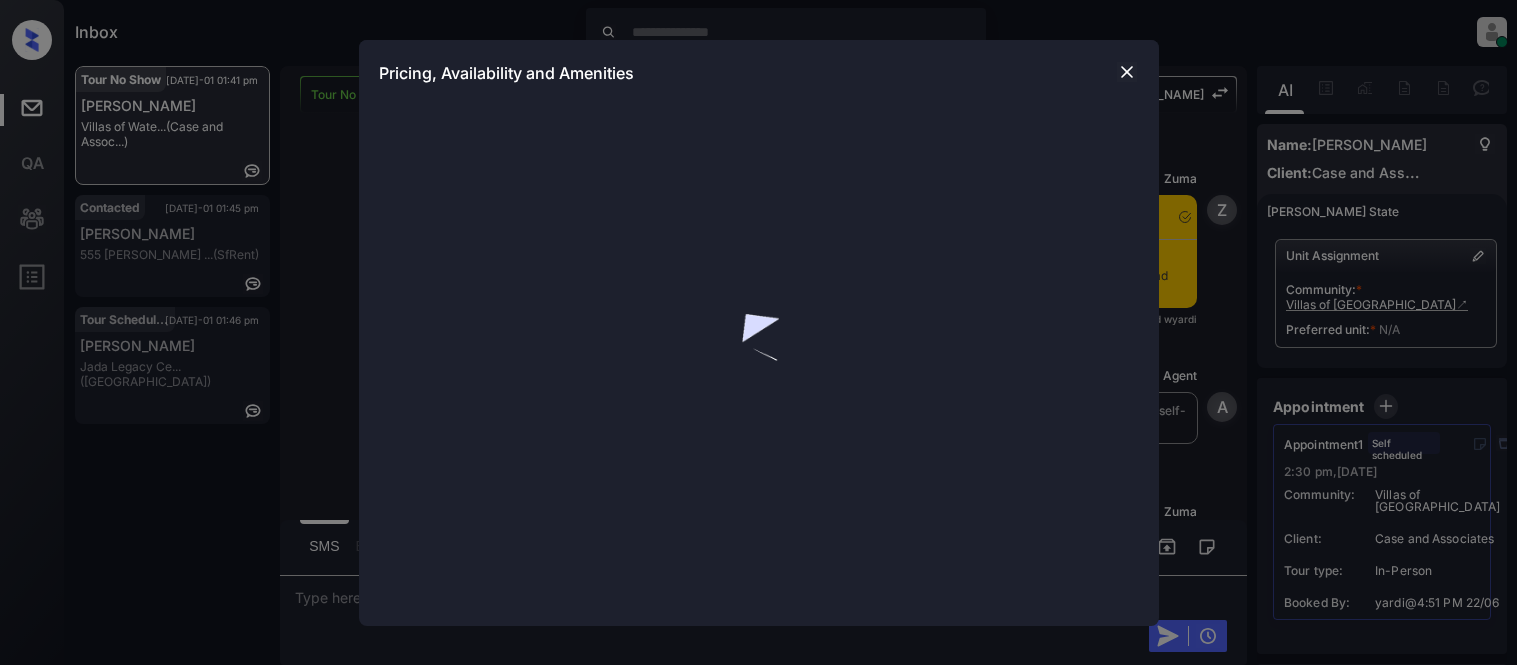 scroll, scrollTop: 0, scrollLeft: 0, axis: both 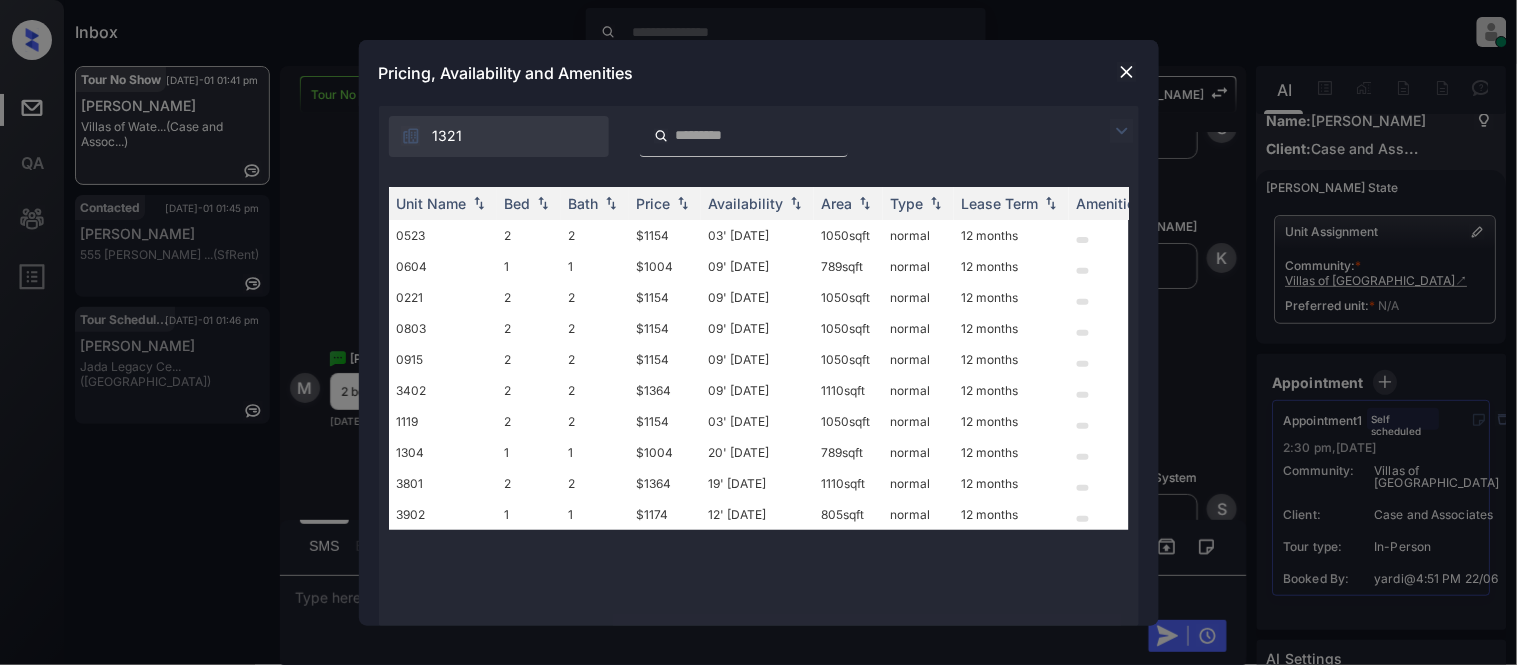 click at bounding box center (1122, 131) 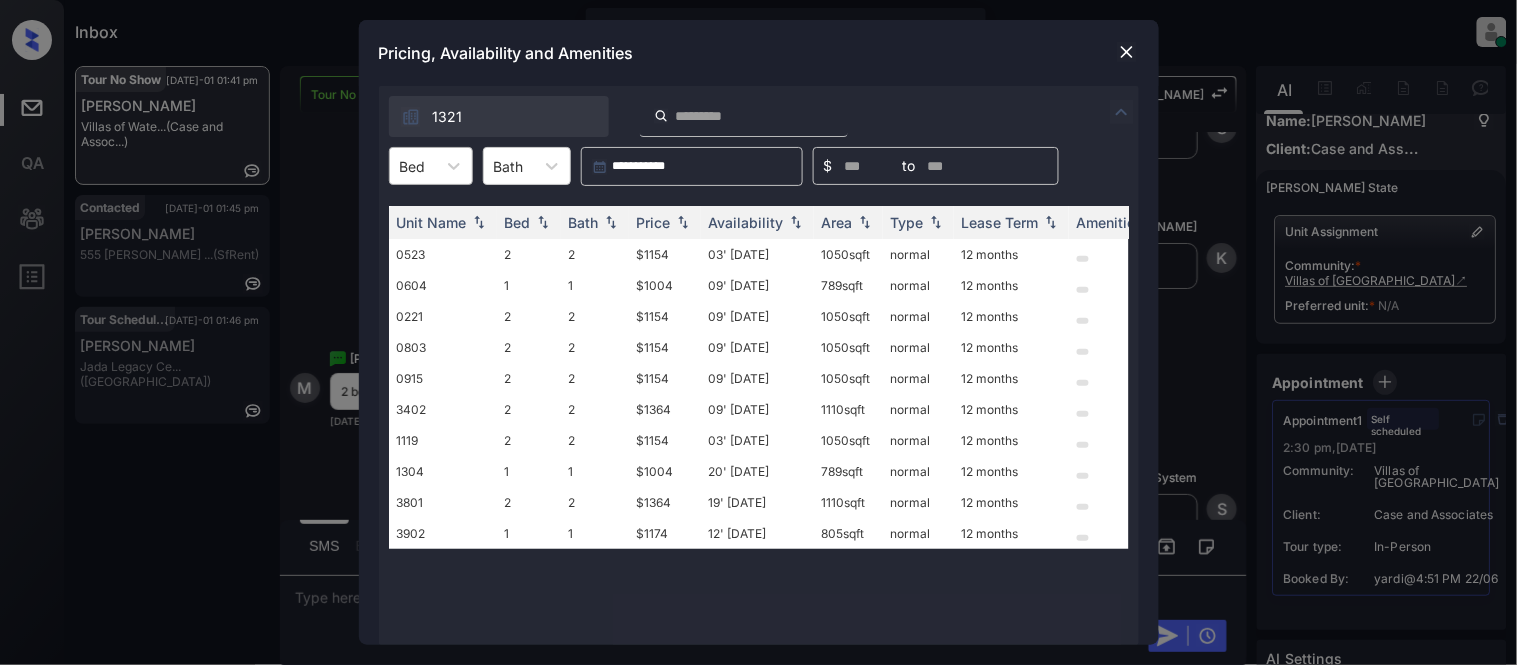 click at bounding box center [413, 166] 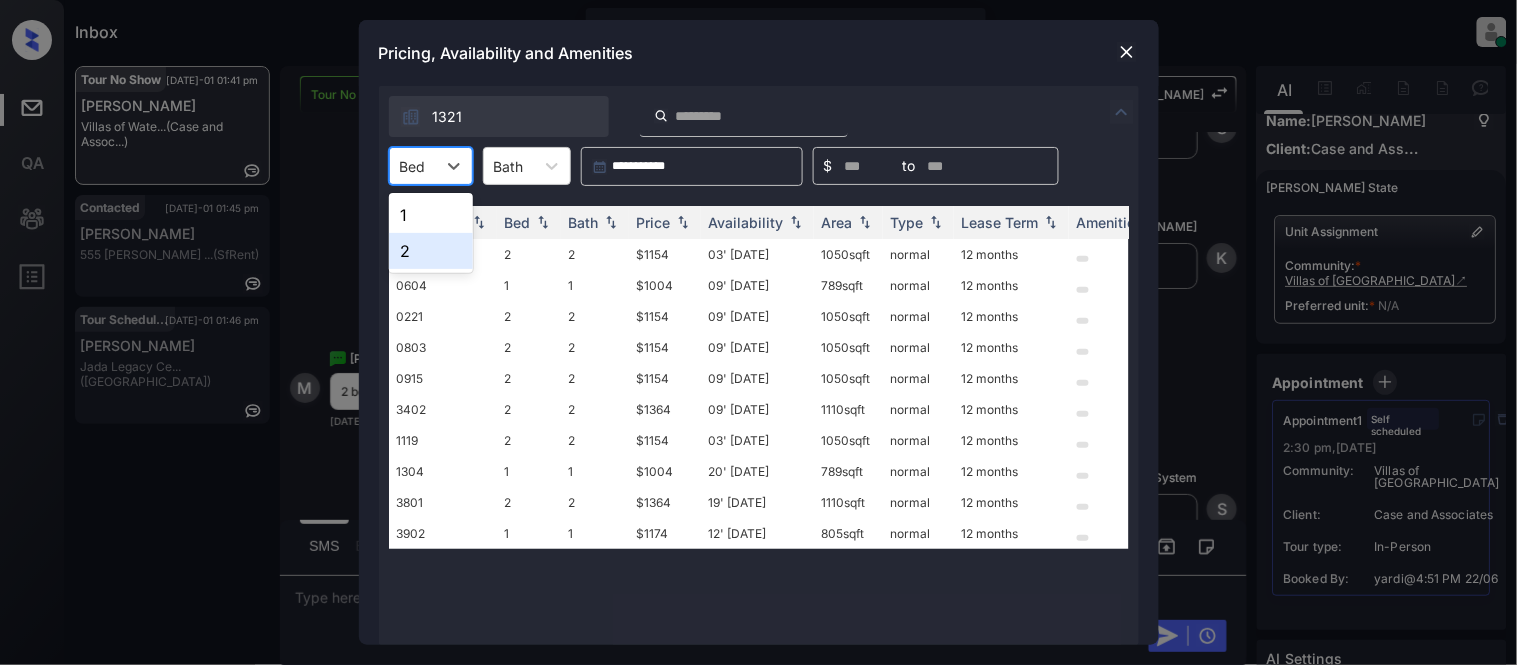 click on "2" at bounding box center (431, 251) 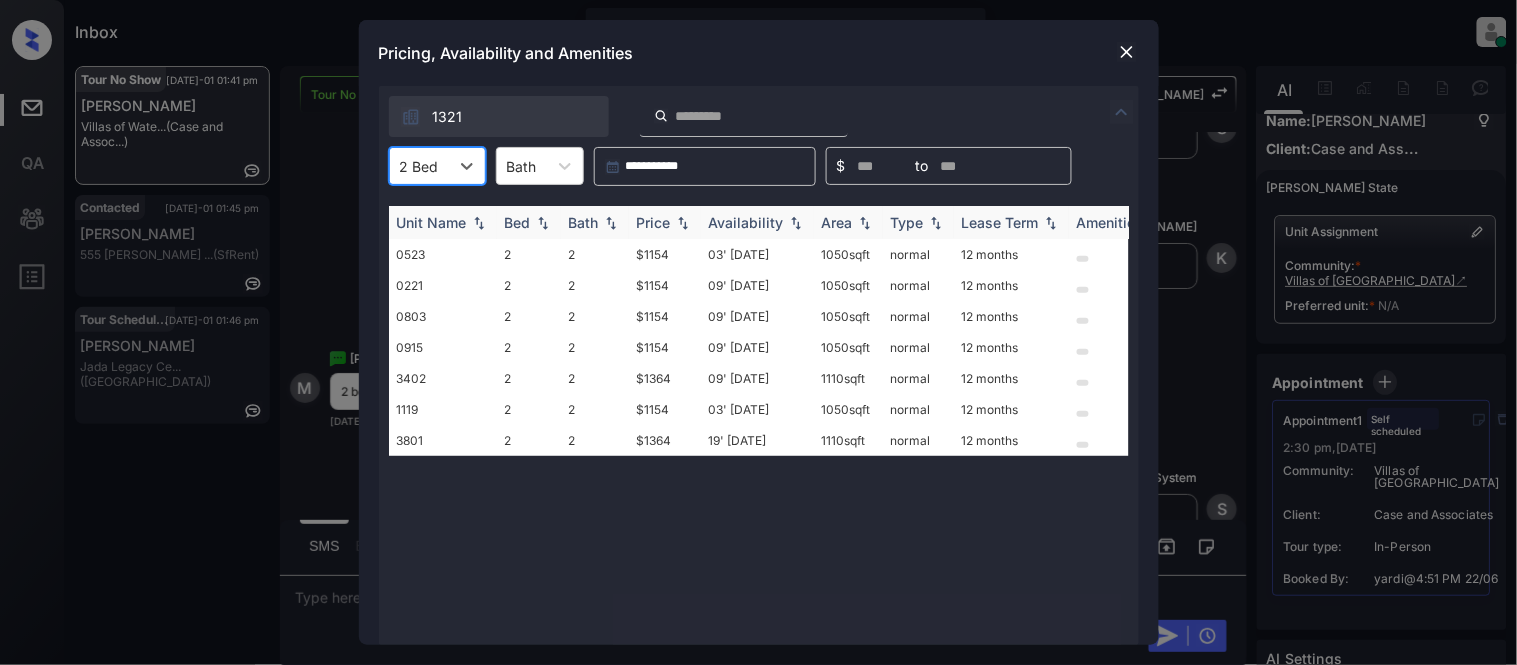 click on "Price" at bounding box center (654, 222) 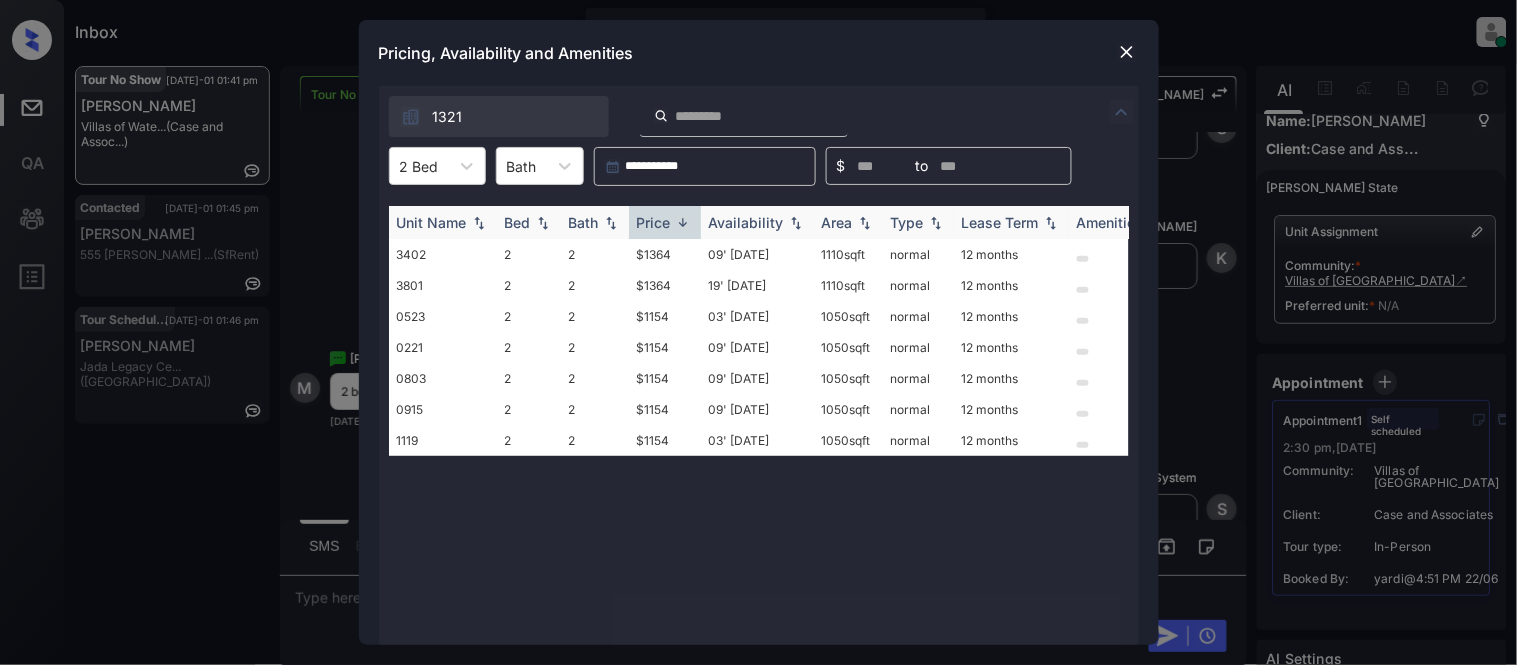 click on "Price" at bounding box center [654, 222] 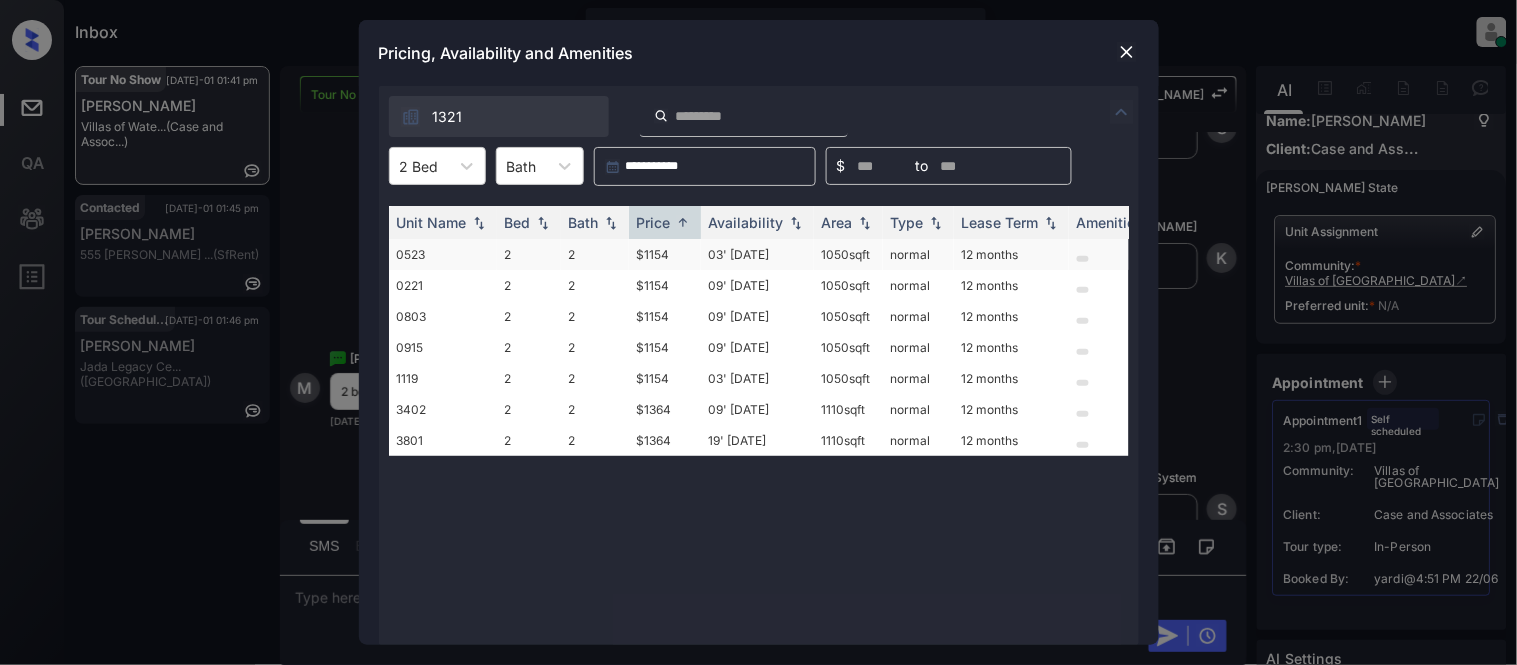 click on "$1154" at bounding box center [665, 254] 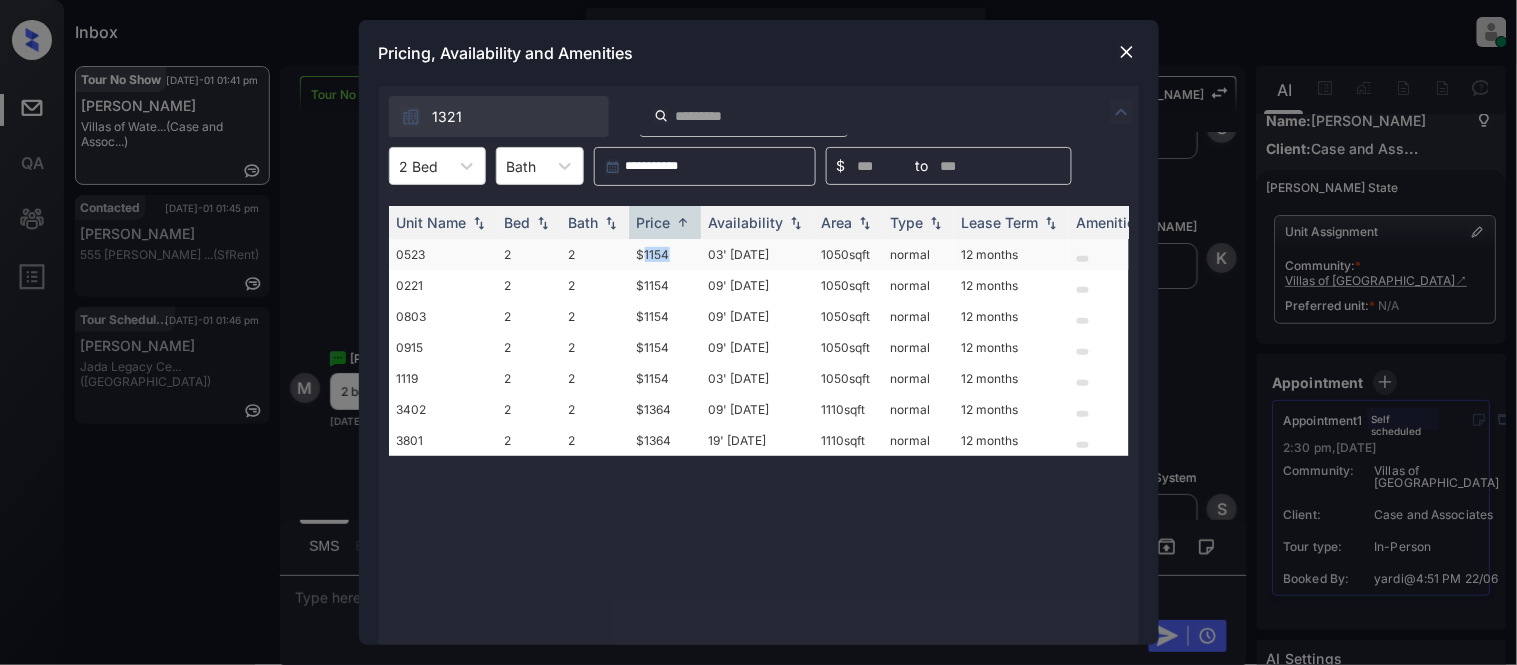 click on "$1154" at bounding box center (665, 254) 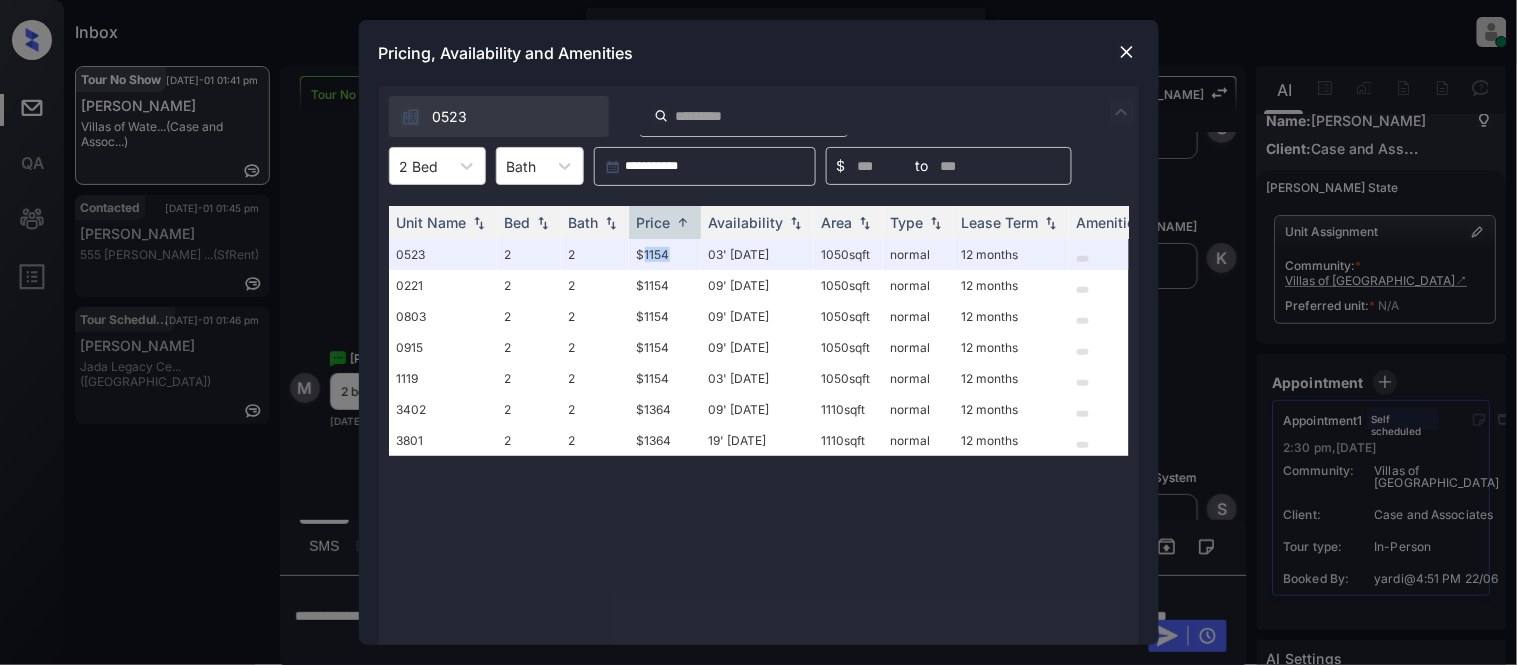 click at bounding box center (1127, 52) 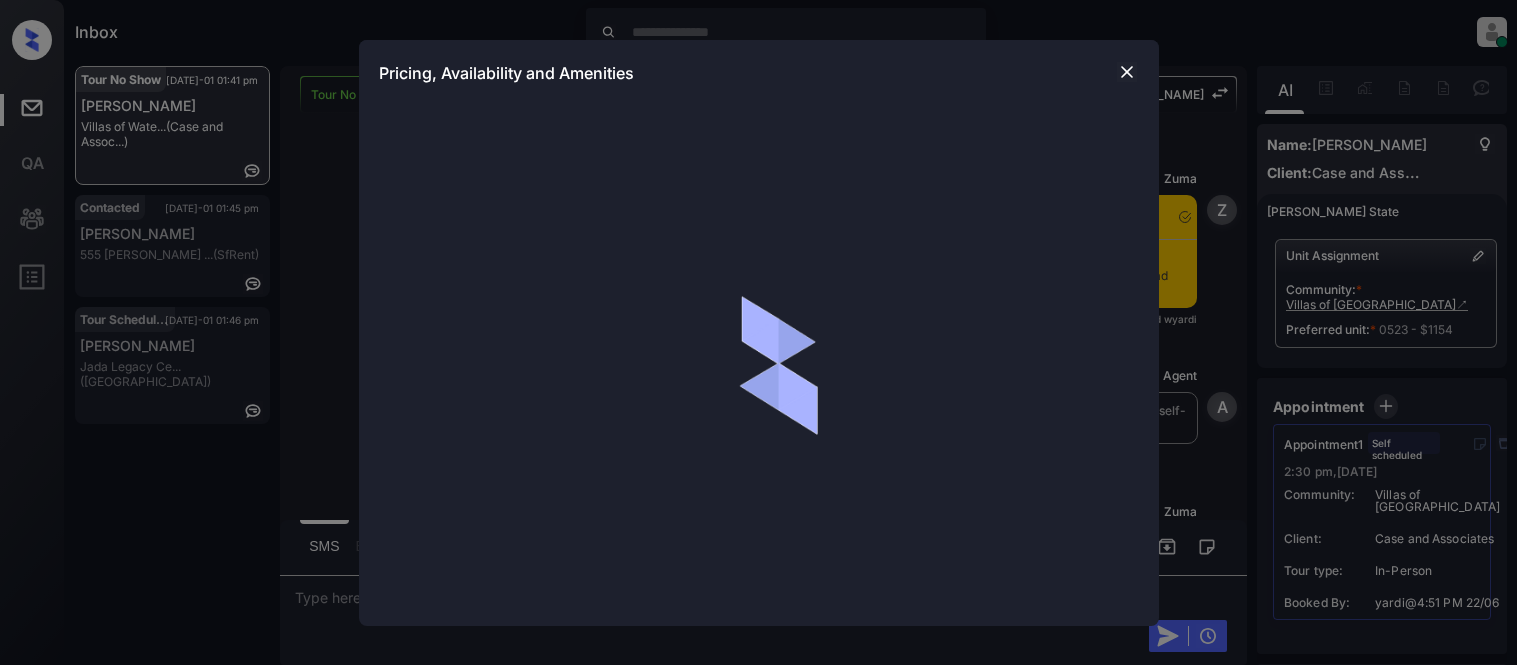 scroll, scrollTop: 0, scrollLeft: 0, axis: both 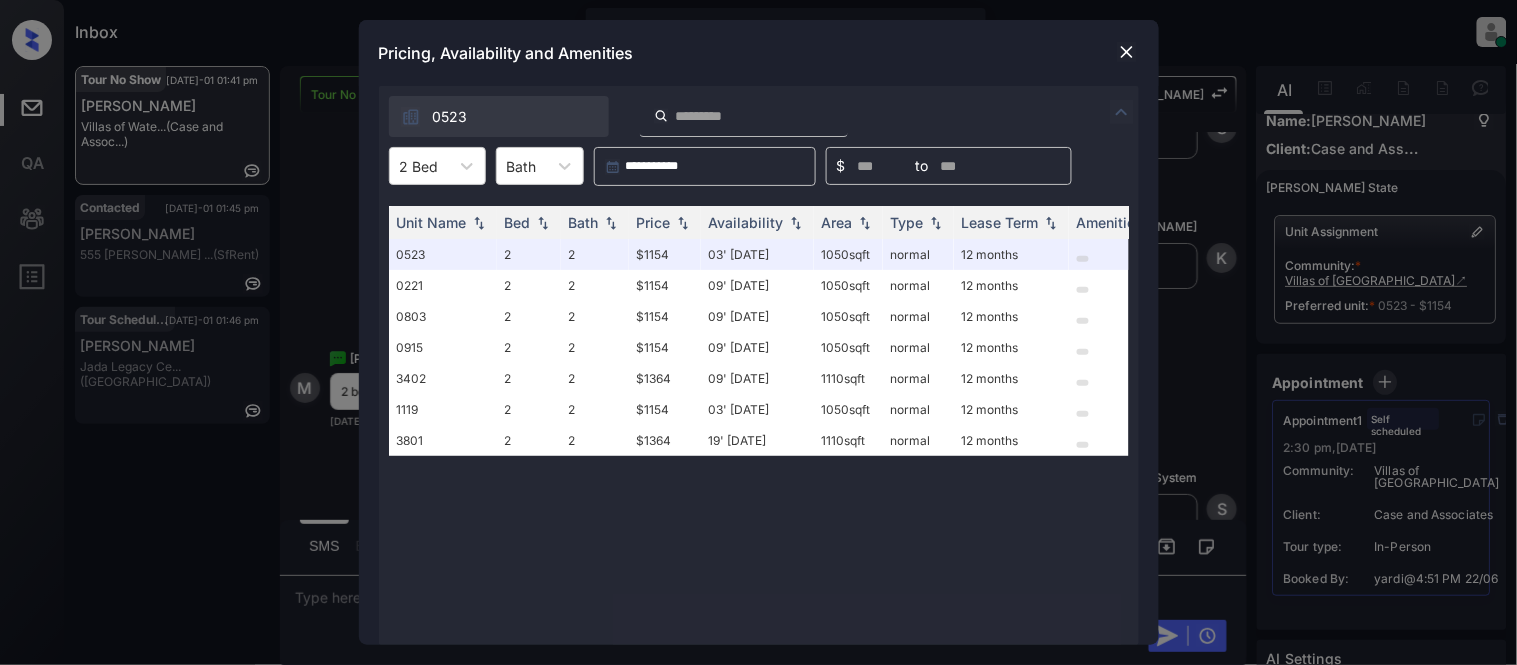 click at bounding box center (1127, 52) 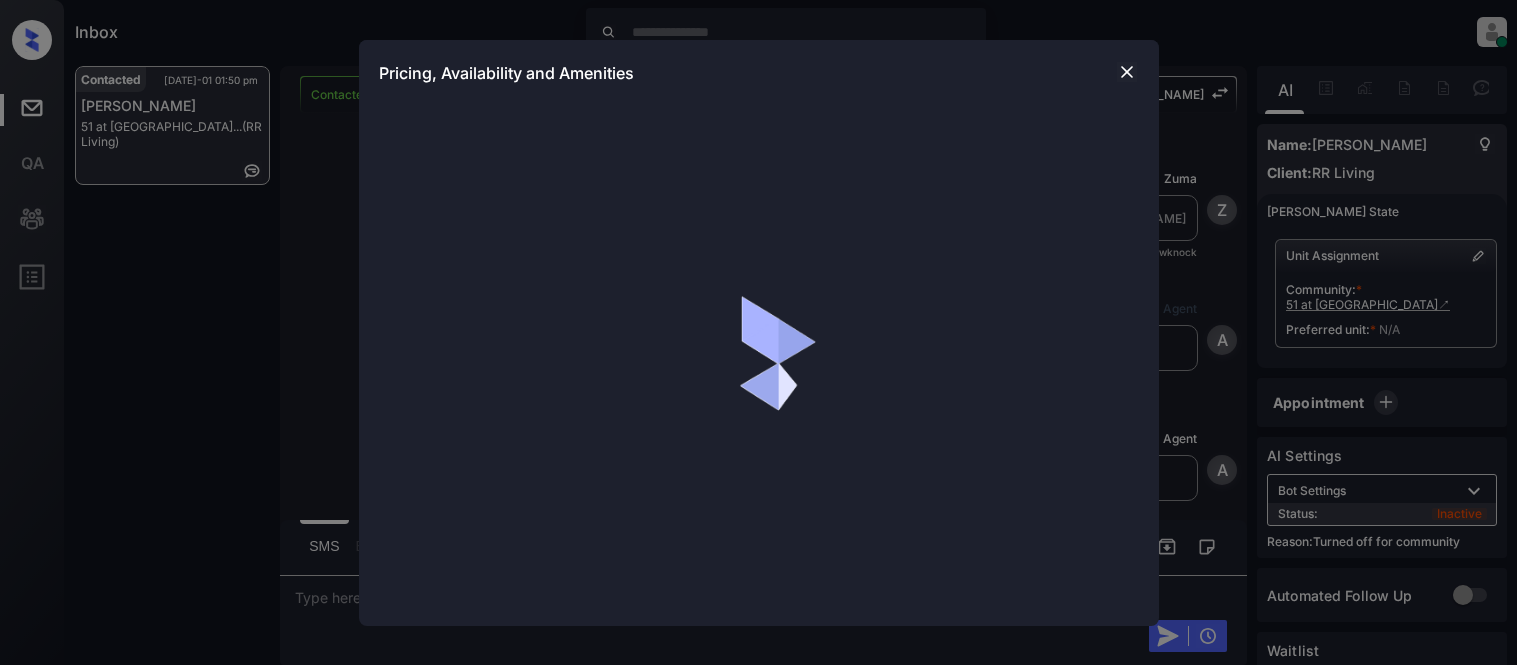 scroll, scrollTop: 0, scrollLeft: 0, axis: both 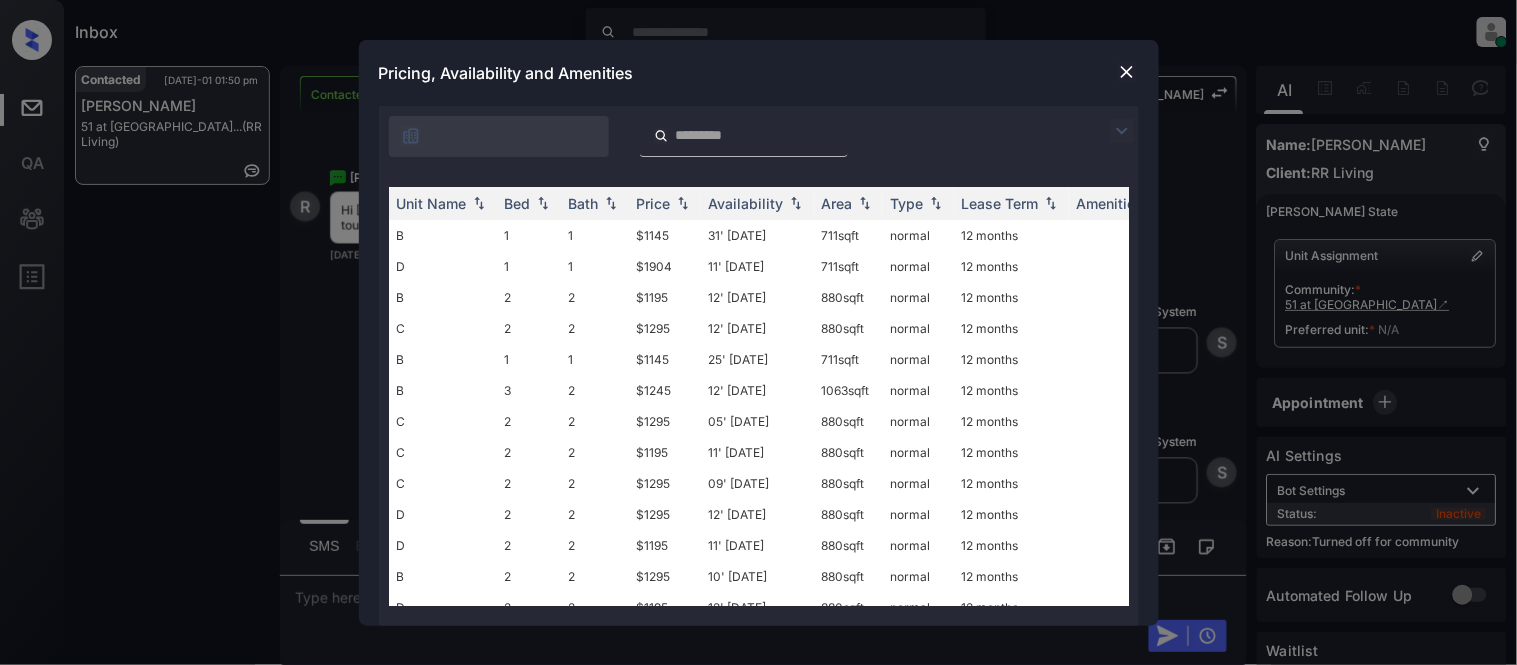 click at bounding box center (1122, 131) 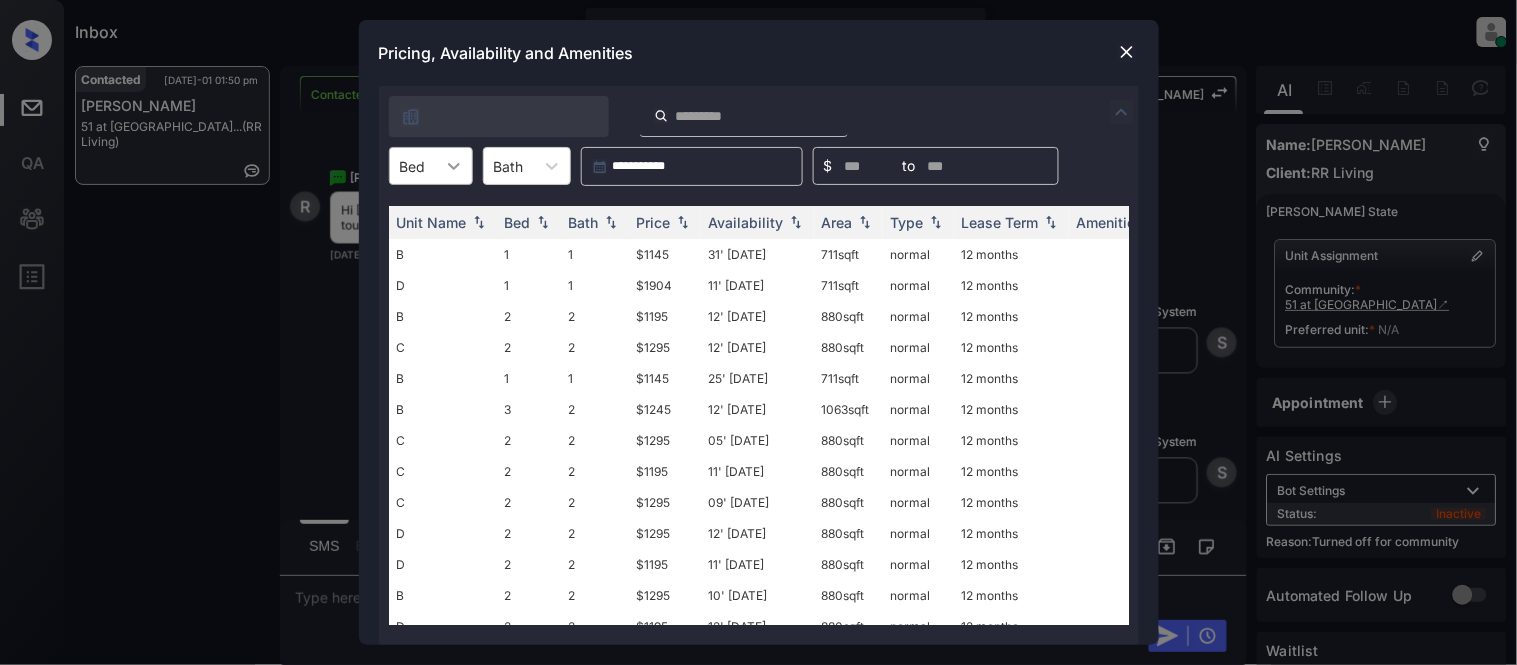 click at bounding box center (454, 166) 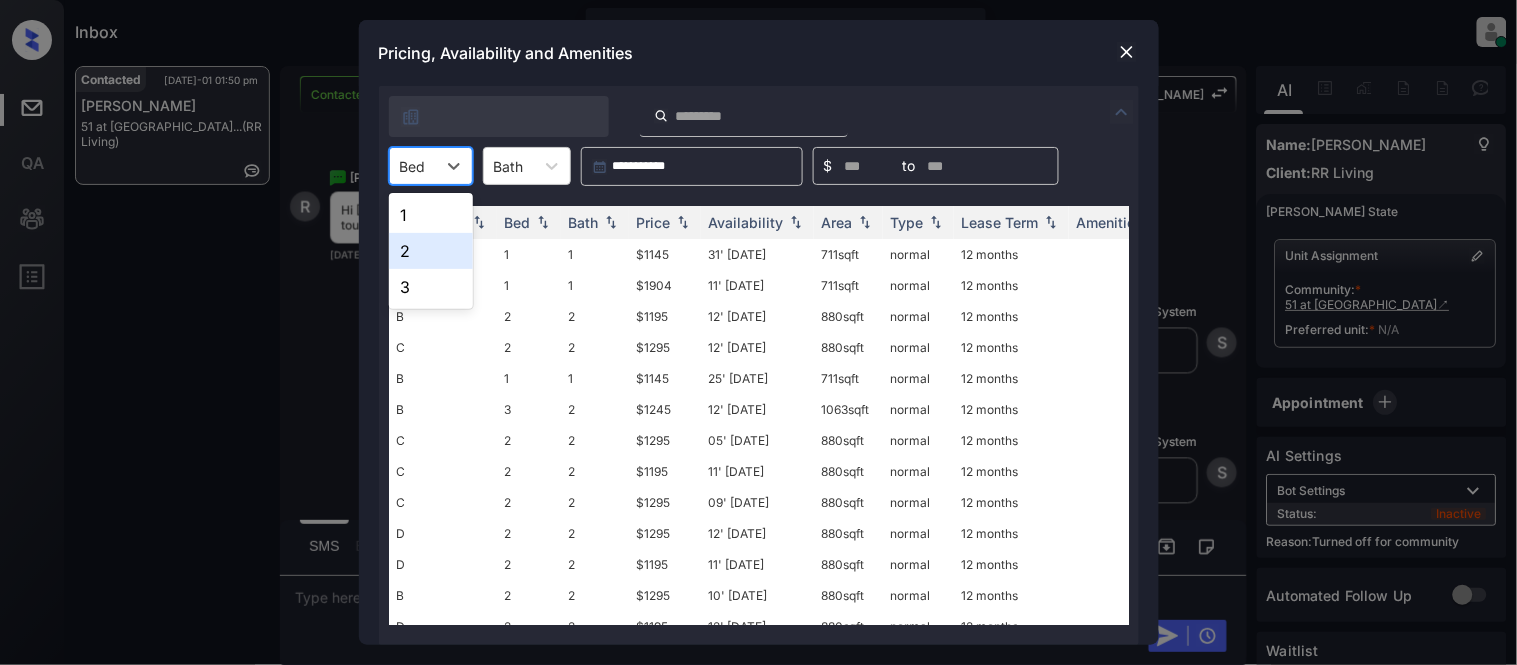 click on "2" at bounding box center (431, 251) 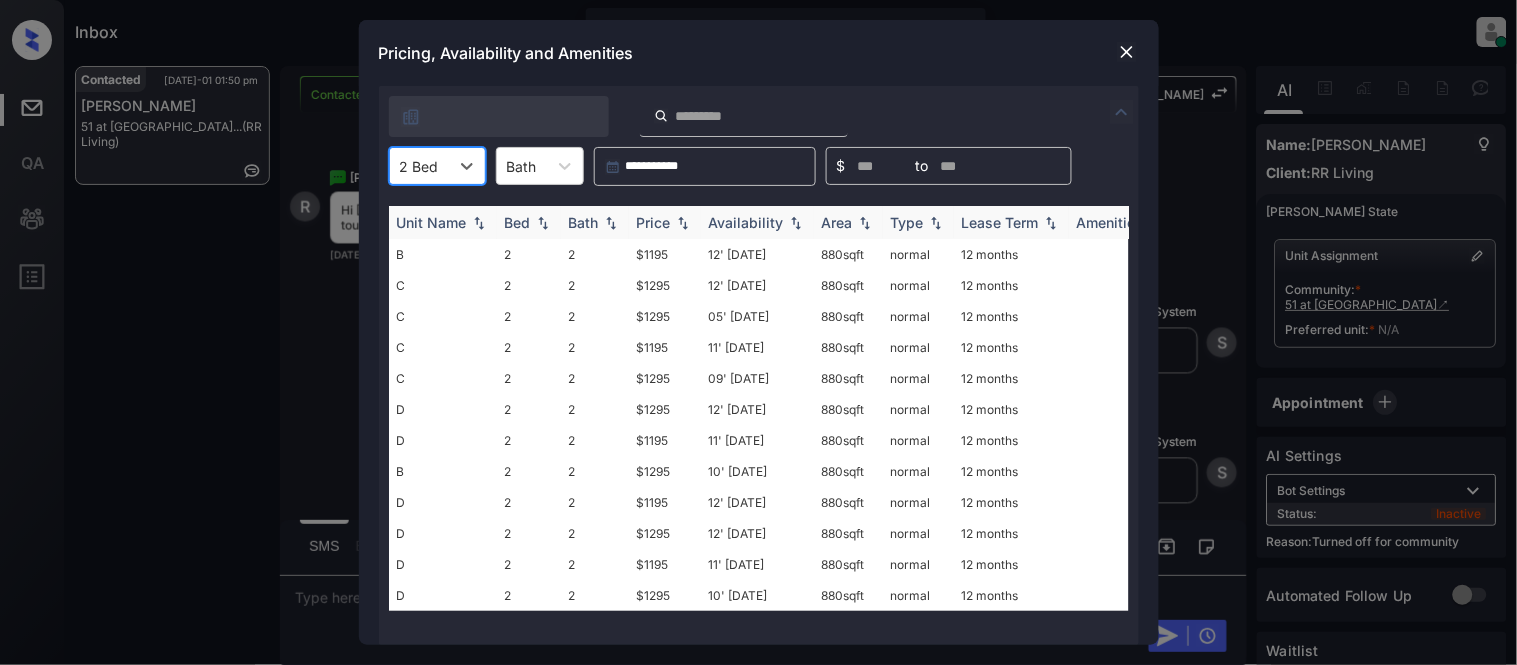 click at bounding box center (683, 223) 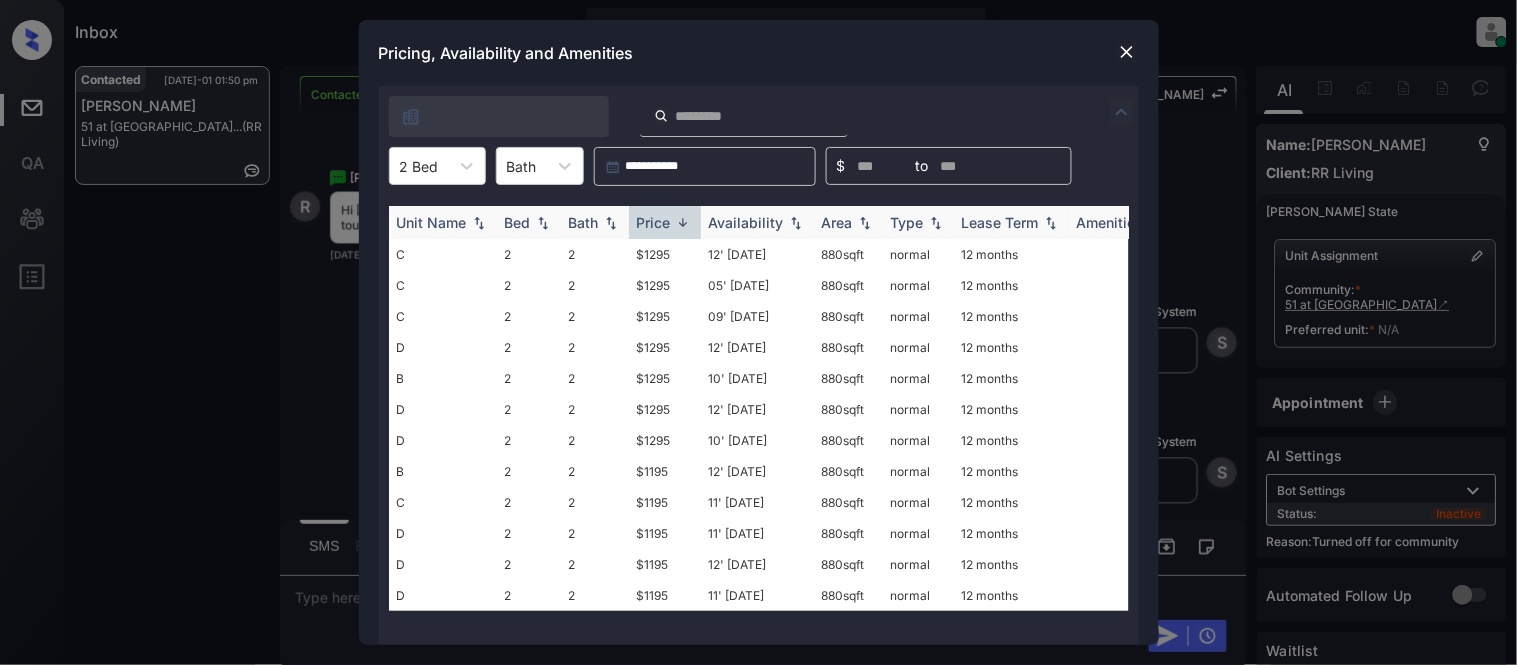 click at bounding box center [683, 222] 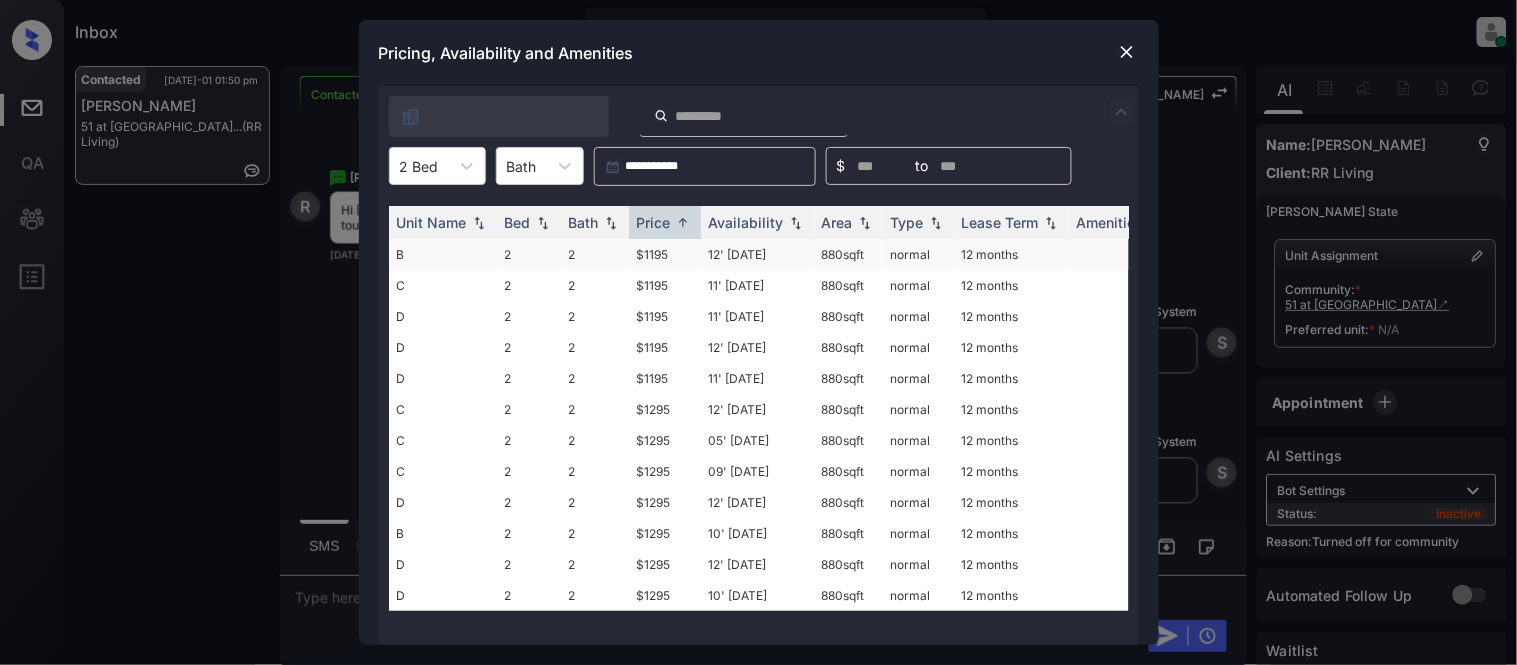 click on "$1195" at bounding box center (665, 254) 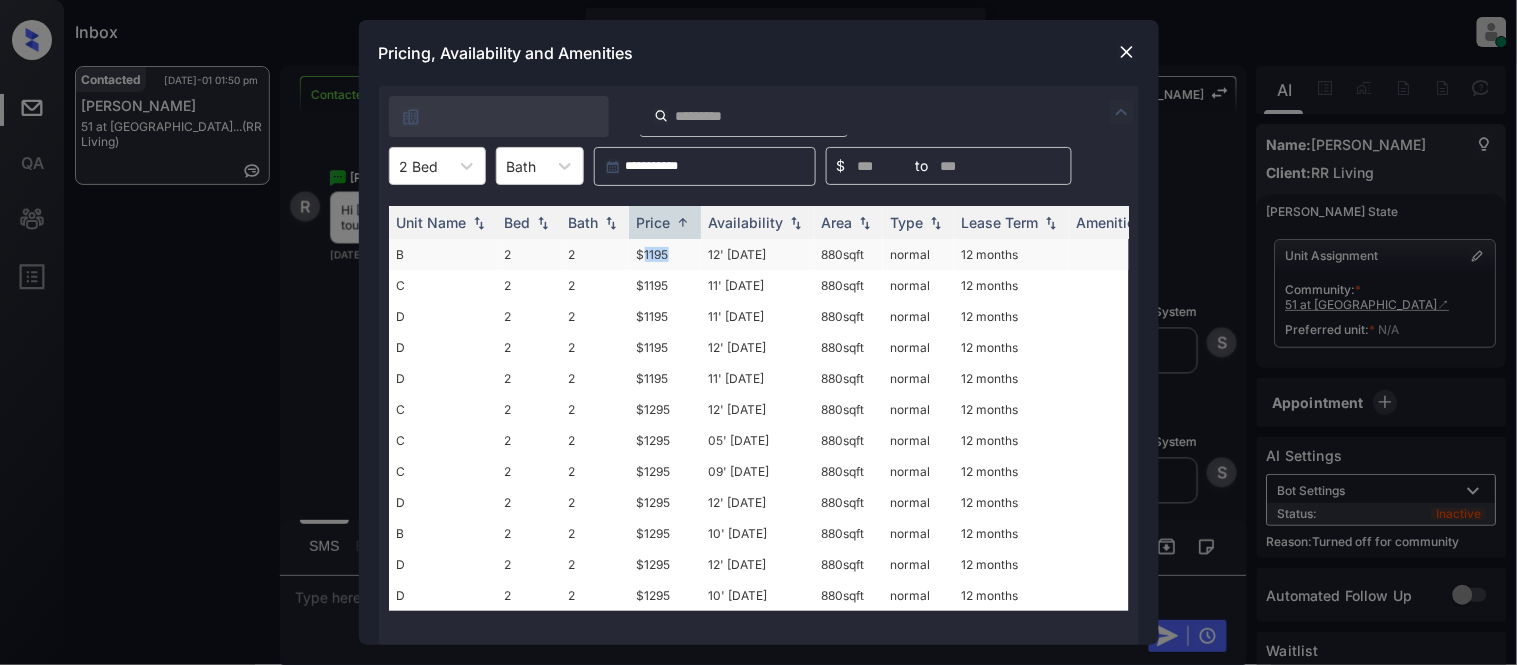 click on "$1195" at bounding box center (665, 254) 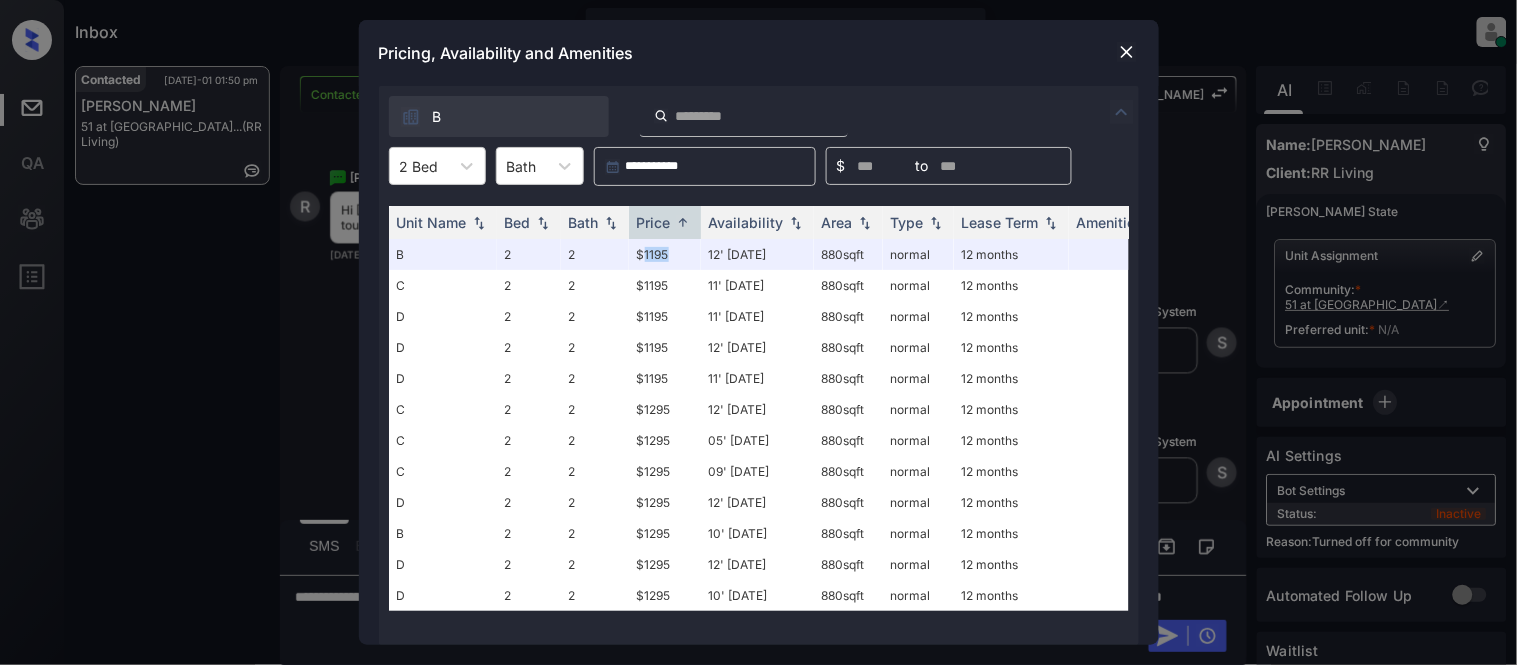 click at bounding box center (1127, 52) 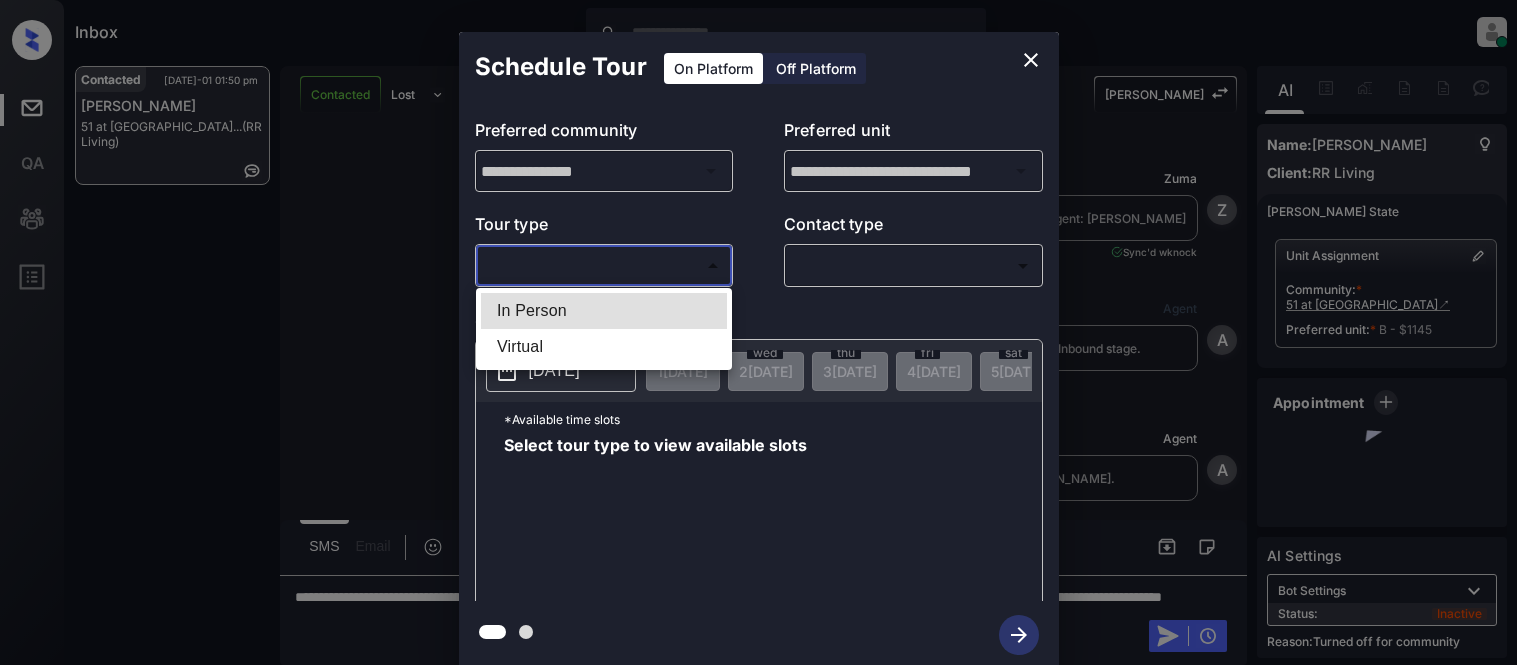 scroll, scrollTop: 0, scrollLeft: 0, axis: both 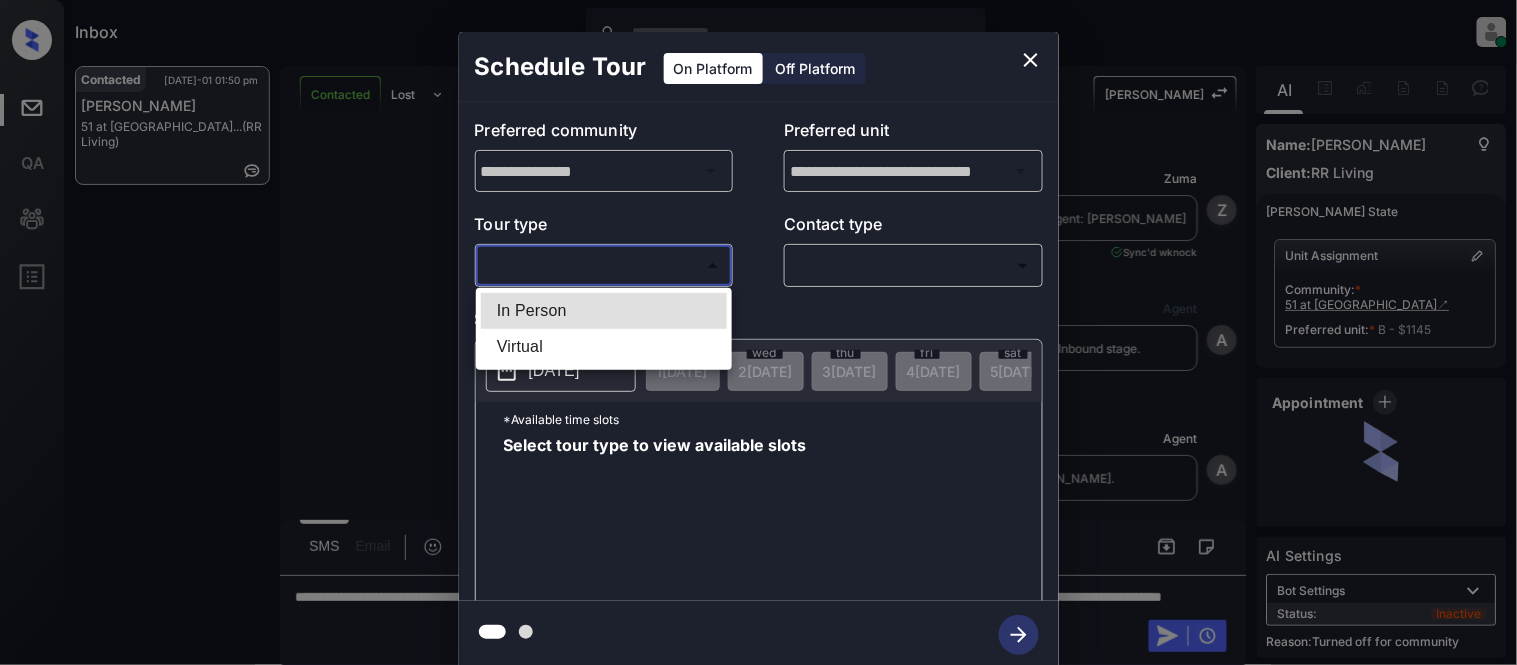 click on "In Person" at bounding box center (604, 311) 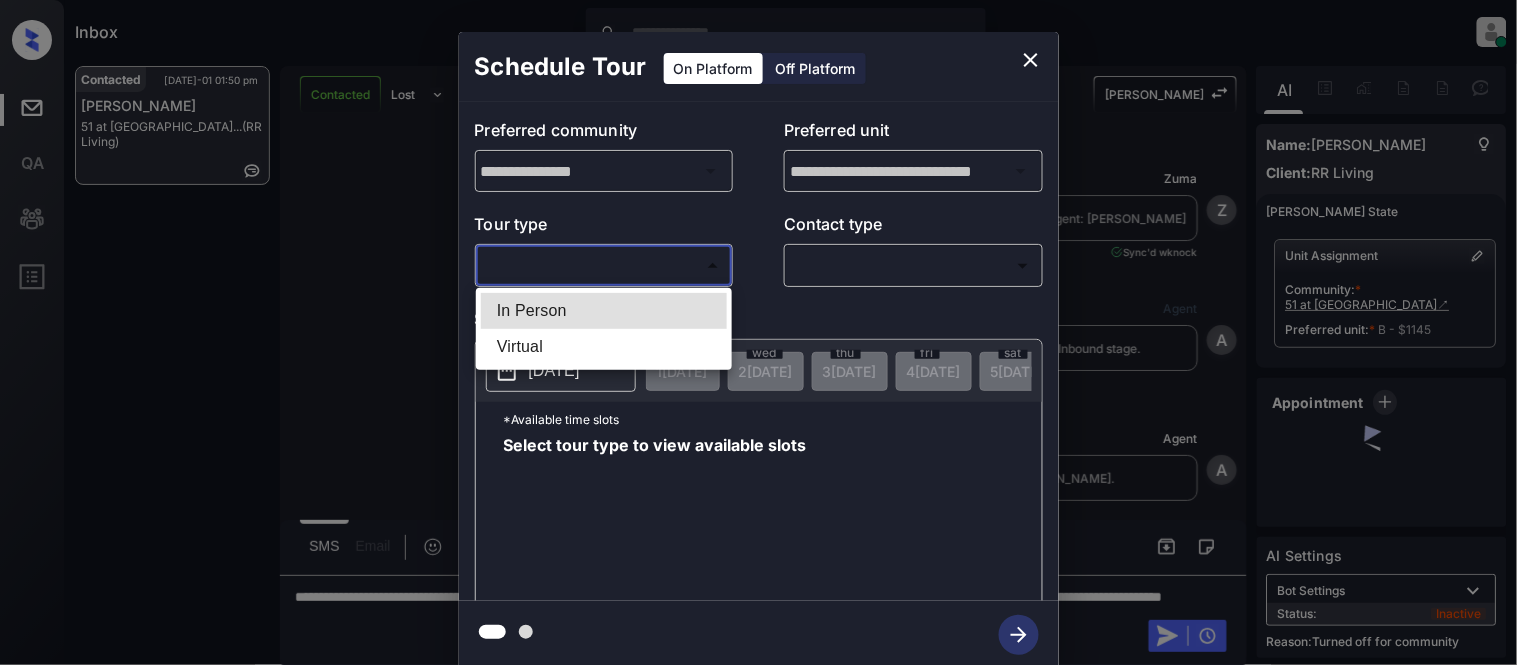 type on "********" 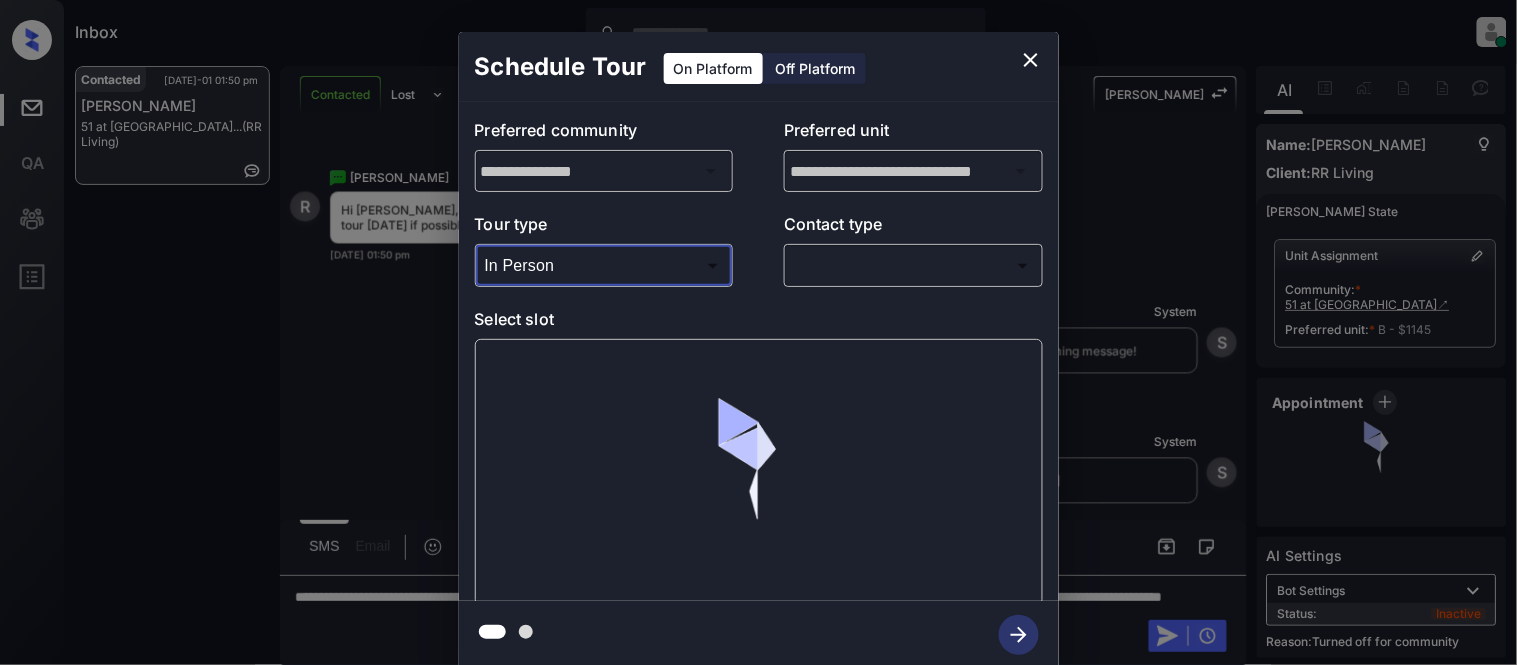 click at bounding box center [758, 332] 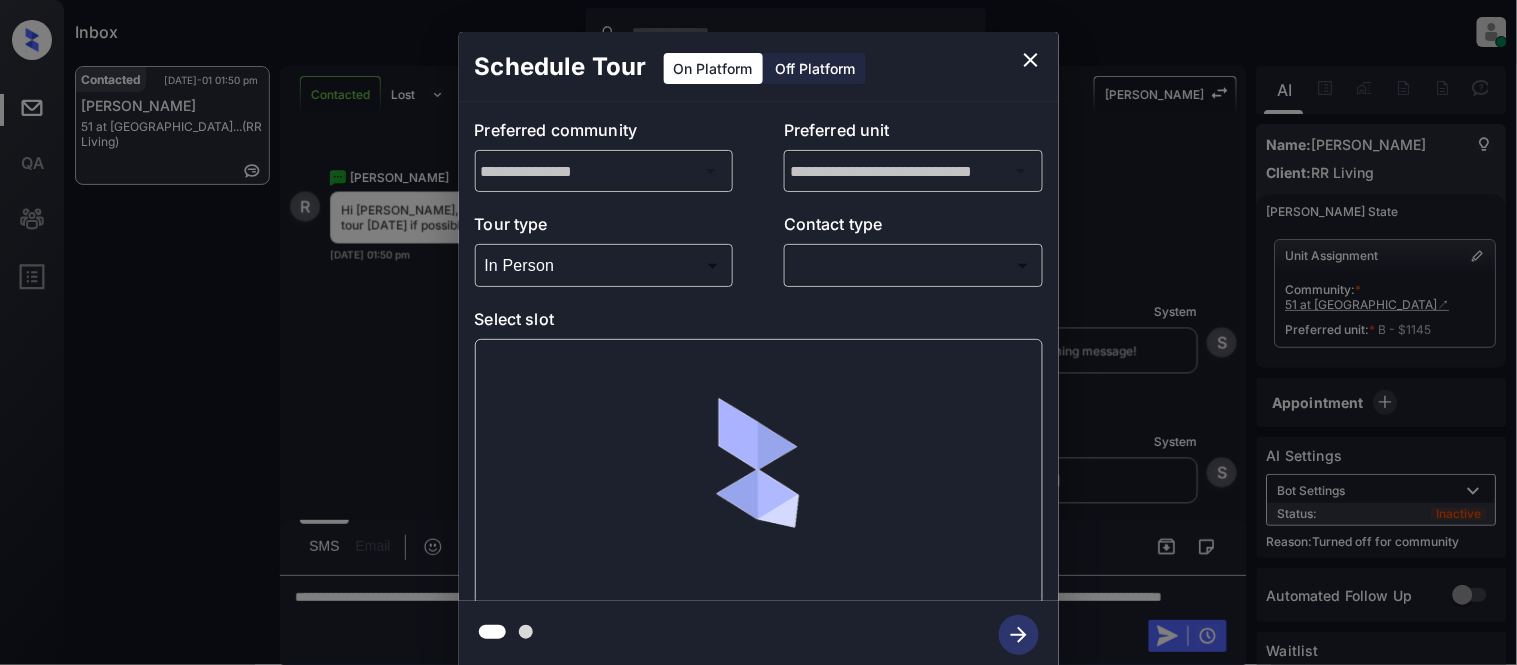 click on "Inbox [PERSON_NAME] Cataag Online Set yourself   offline Set yourself   on break Profile Switch to  light  mode Sign out Contacted [DATE]-01 01:50 pm   [PERSON_NAME] 51 at [GEOGRAPHIC_DATA]...  (RR Living) Contacted Lost Lead Sentiment: Angry Upon sliding the acknowledgement:  Lead will move to lost stage. * ​ SMS and call option will be set to opt out. AFM will be turned off for the lead. [PERSON_NAME] New Message [PERSON_NAME] Lead transferred to leasing agent: [PERSON_NAME] [DATE] 01:37 pm  Sync'd w  knock Z New Message Agent Lead created via webhook in Inbound stage. [DATE] 01:37 pm A New Message Agent AFM Request sent to [PERSON_NAME]. [DATE] 01:37 pm A New Message Agent Notes Note: Structured Note:
Move In Date: [DATE]
[DATE] 01:37 pm A New Message [PERSON_NAME] Lead Details Updated
Move In Date:  [DATE]
[DATE] 01:37 pm K New Message [PERSON_NAME] [DATE] 01:37 pm   | SmarterAFMV2Sms  Sync'd w  knock K New Message [PERSON_NAME] Lead archived by [PERSON_NAME]! [DATE] 01:37 pm K New Message [PERSON_NAME]    Sync'd w  knock" at bounding box center (758, 332) 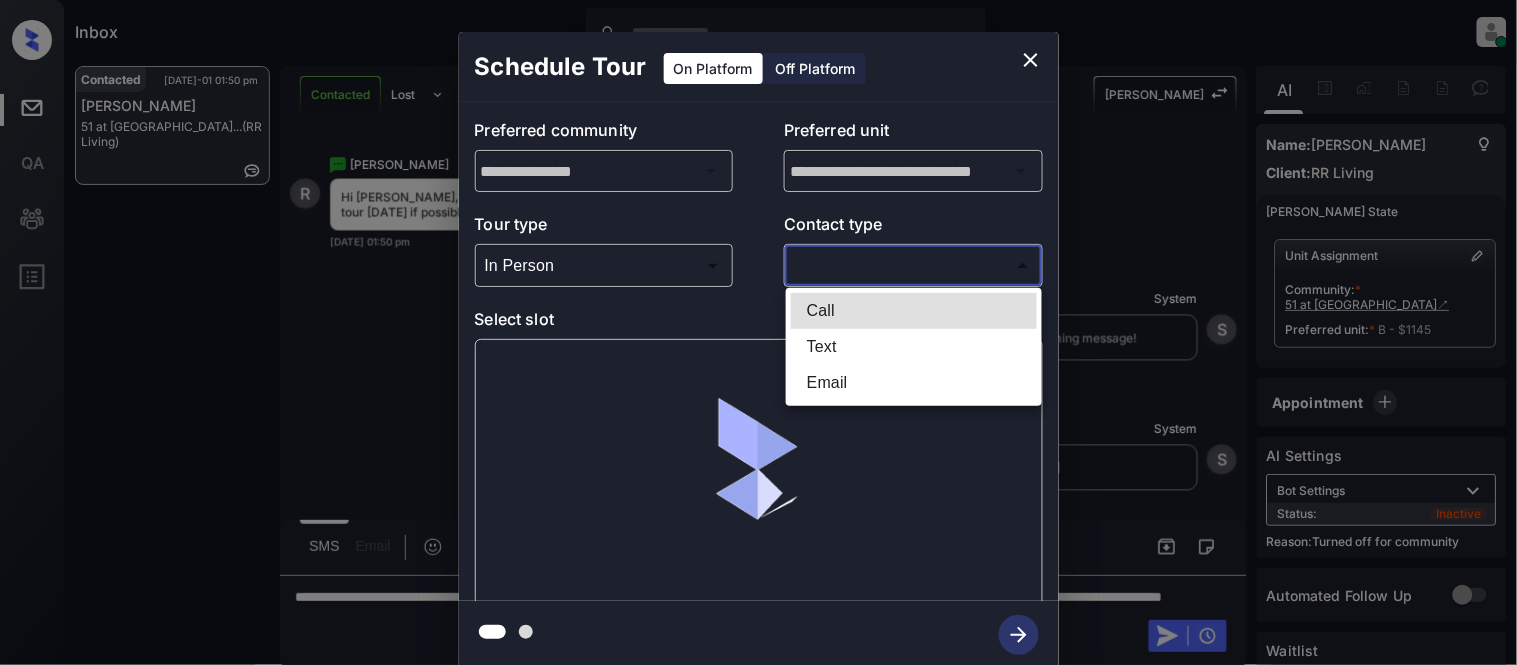 scroll, scrollTop: 1203, scrollLeft: 0, axis: vertical 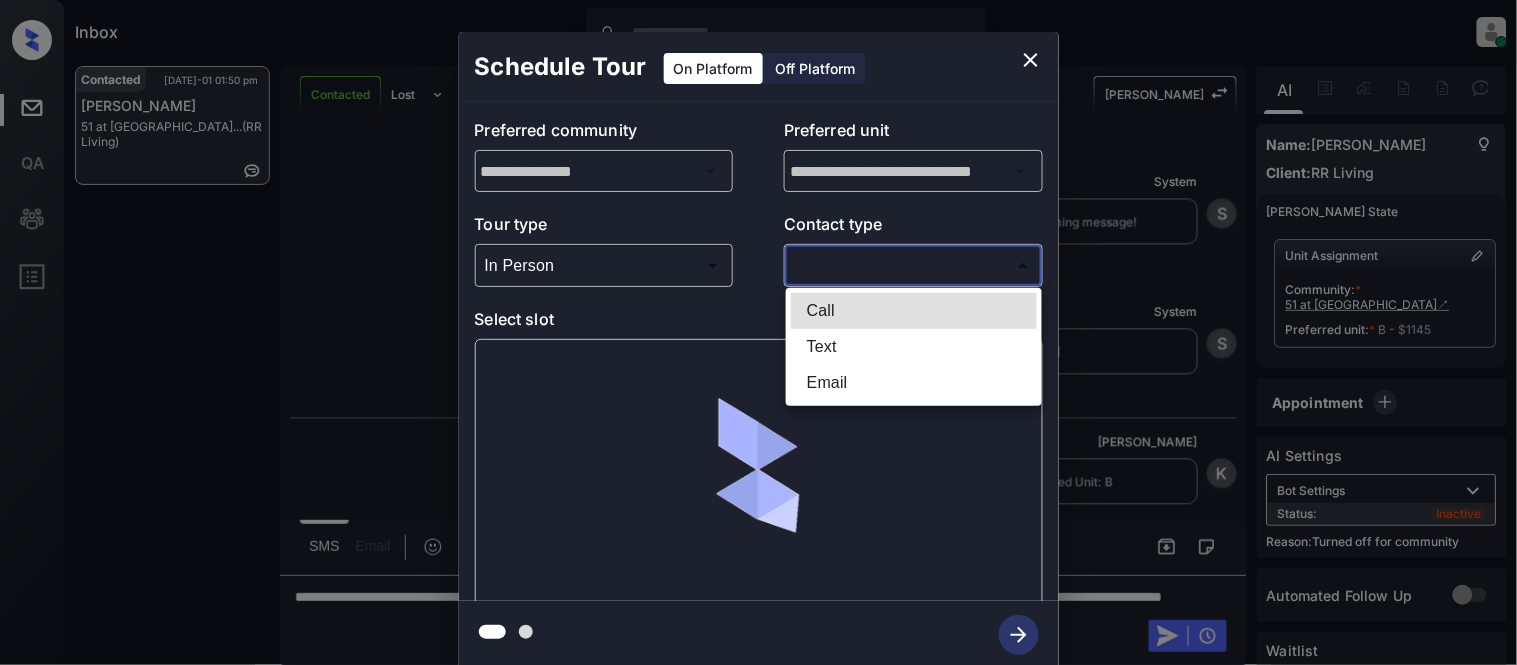click on "Text" at bounding box center [914, 347] 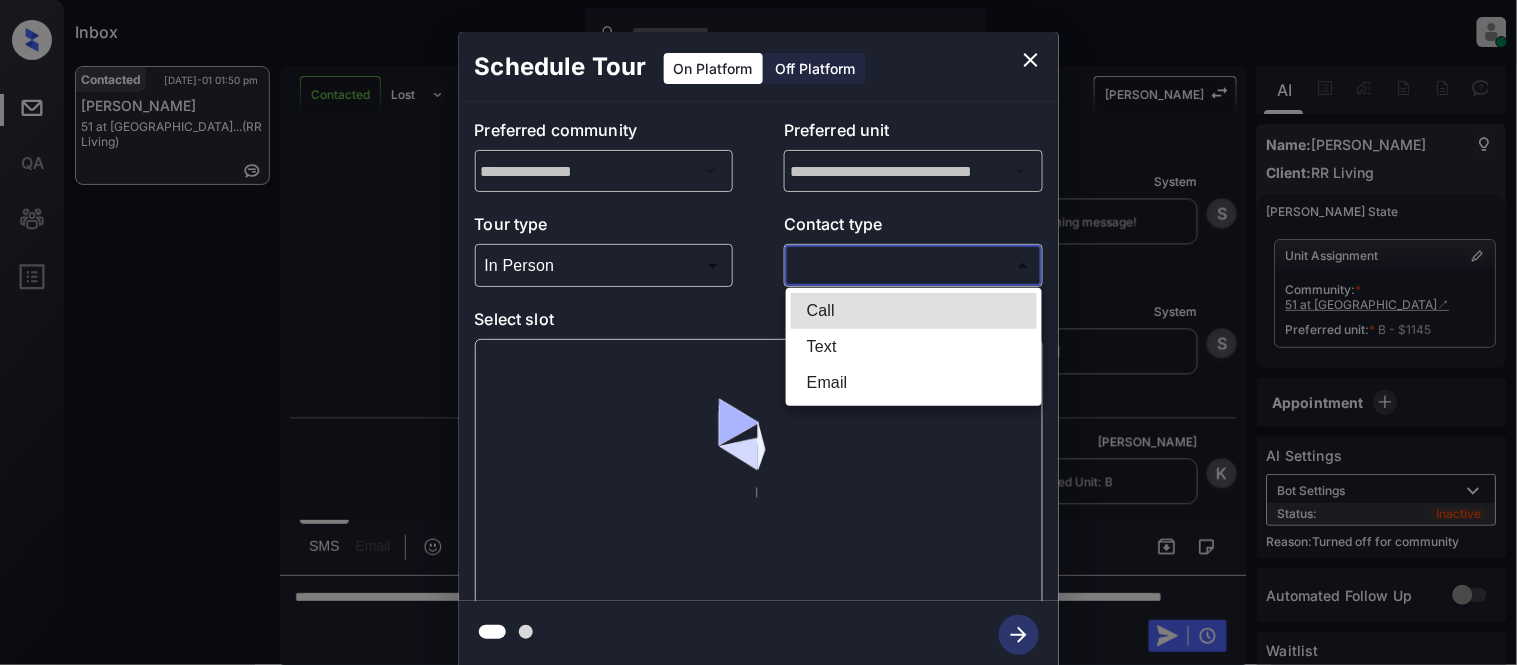type on "****" 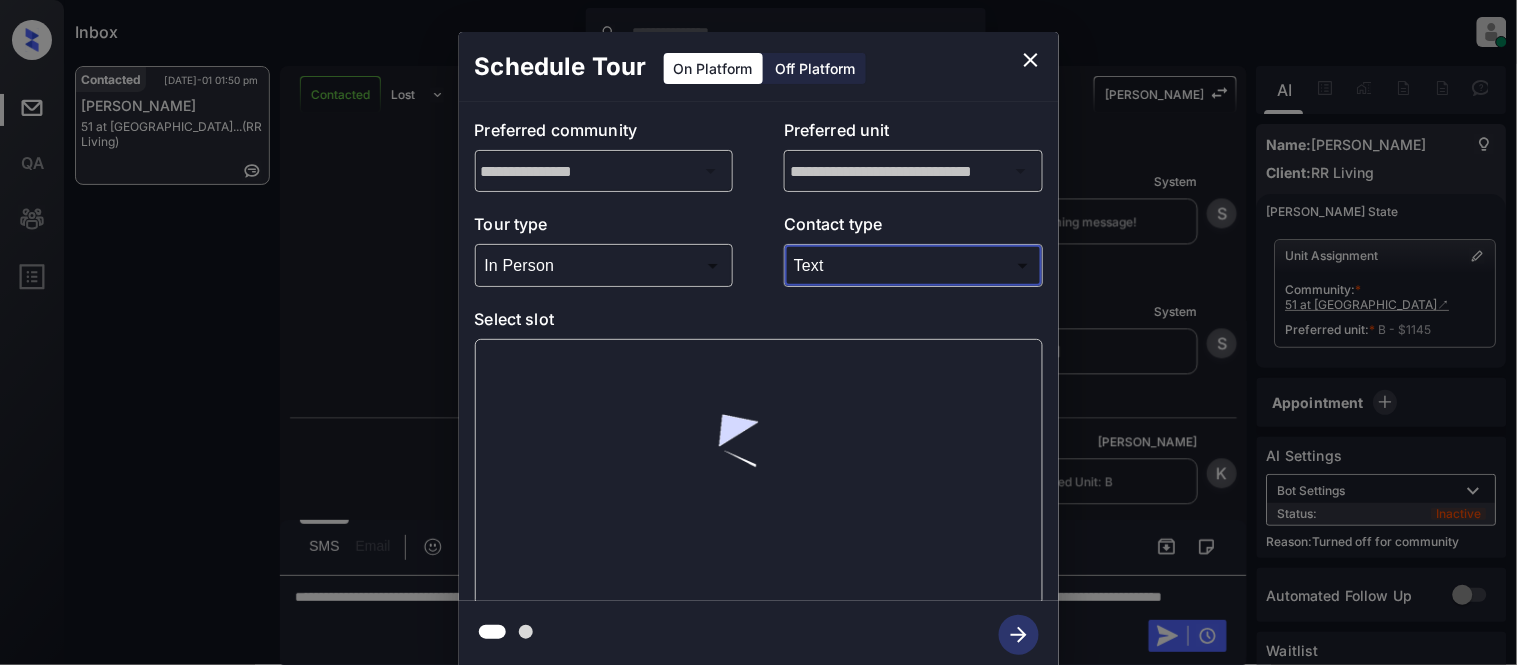 click at bounding box center [759, 472] 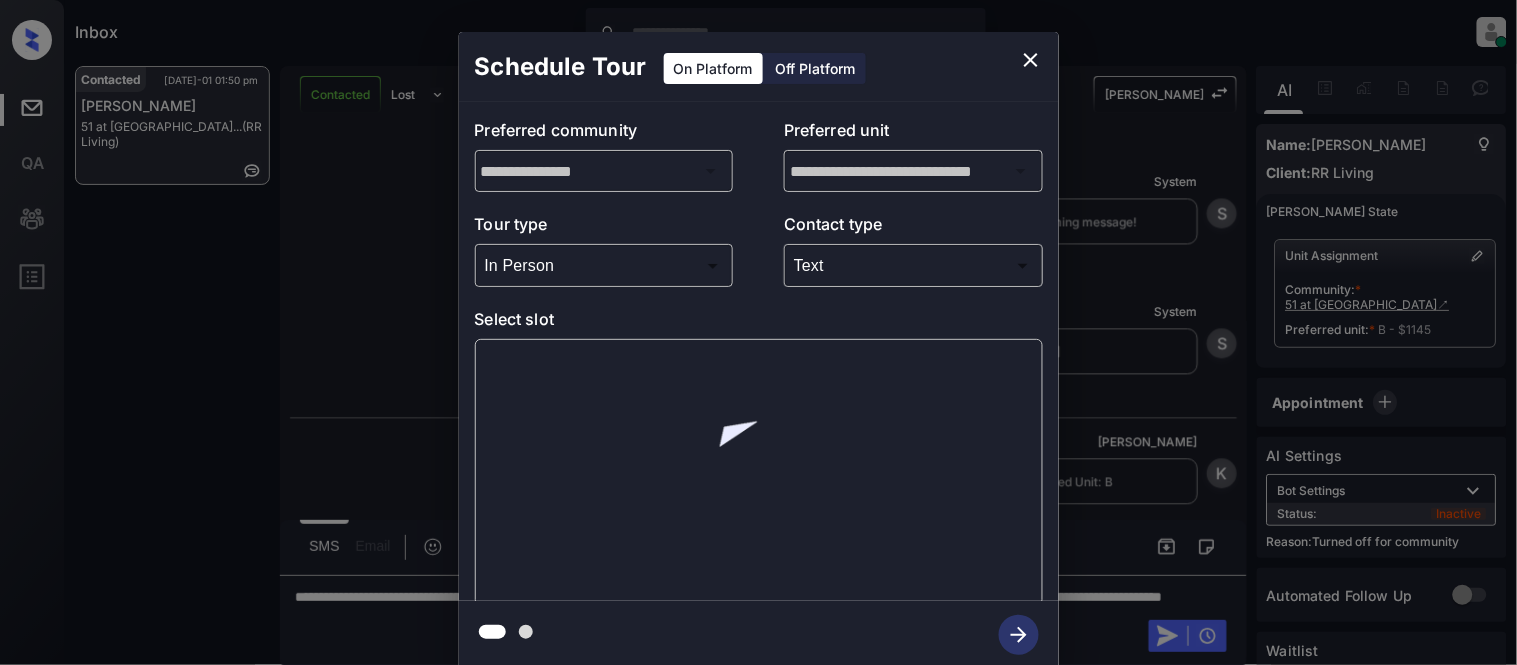 click at bounding box center [759, 472] 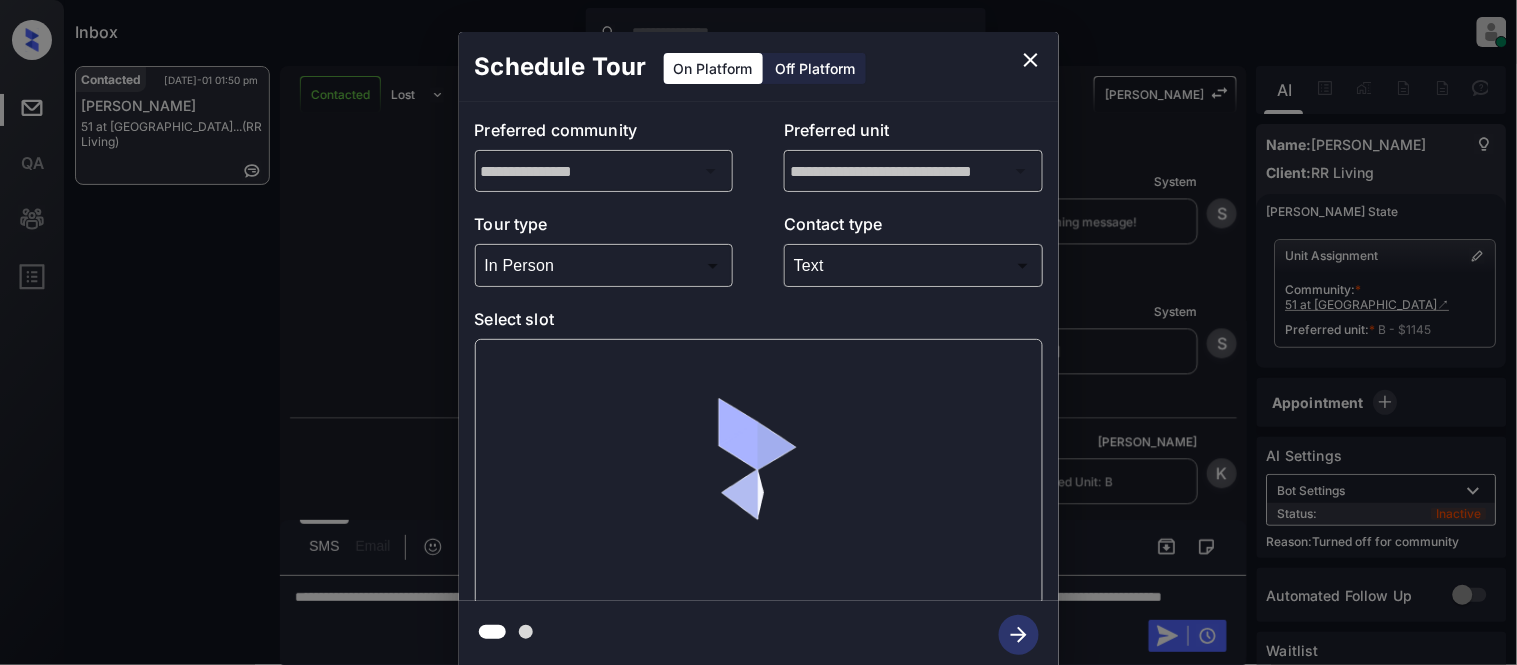 click at bounding box center [759, 472] 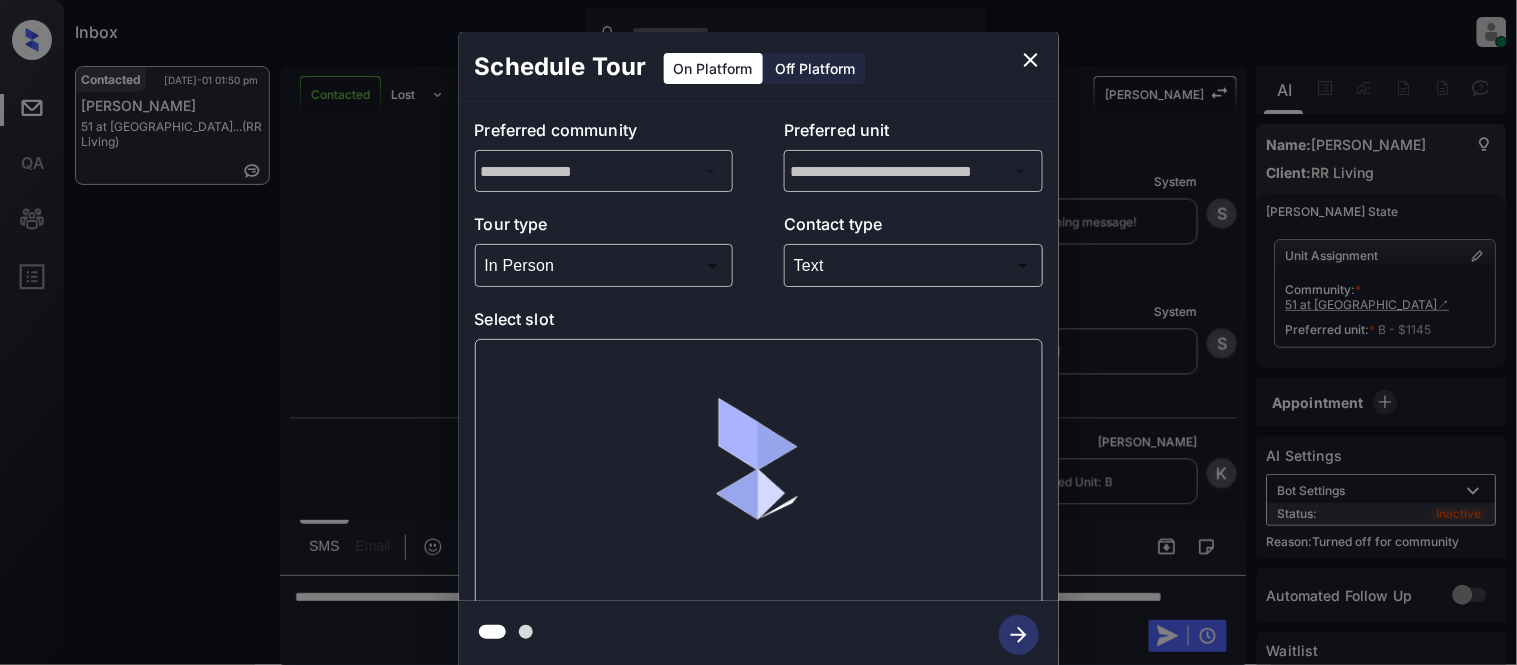 click at bounding box center (759, 472) 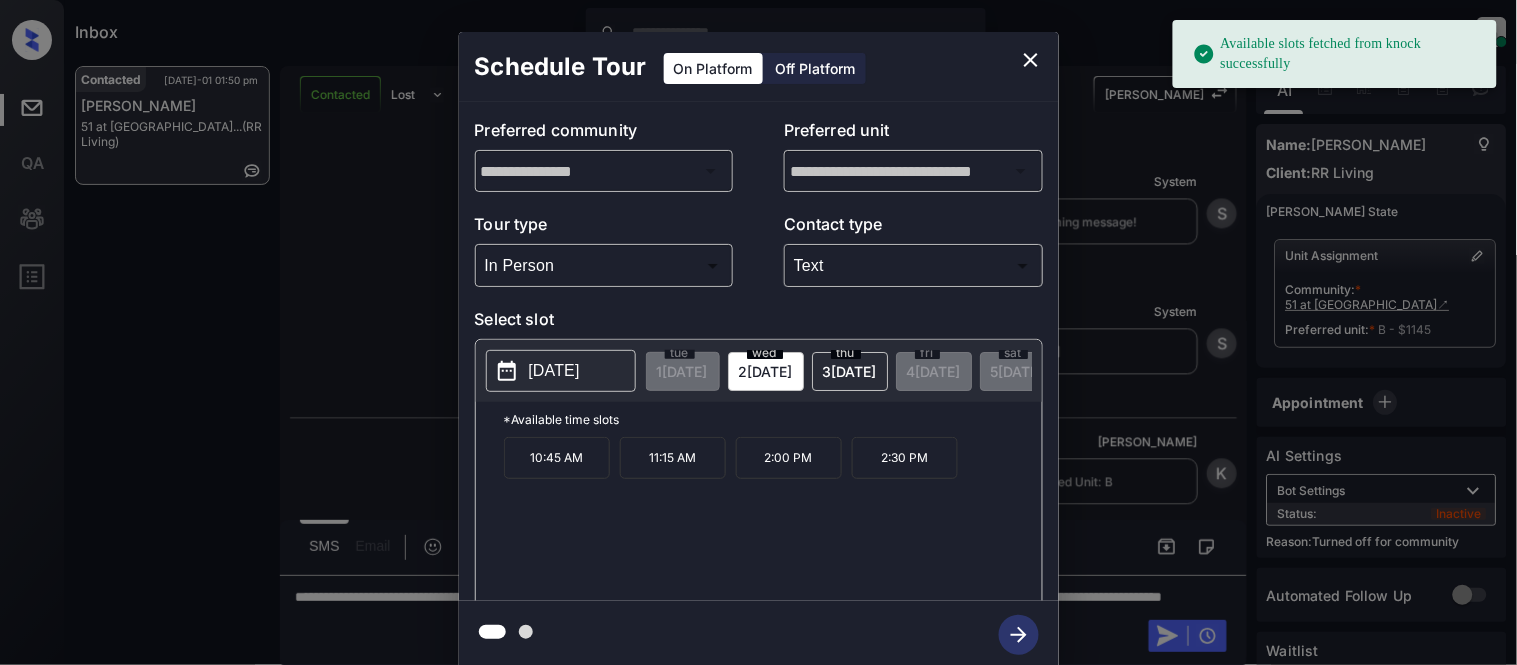click on "2025-07-02" at bounding box center (554, 371) 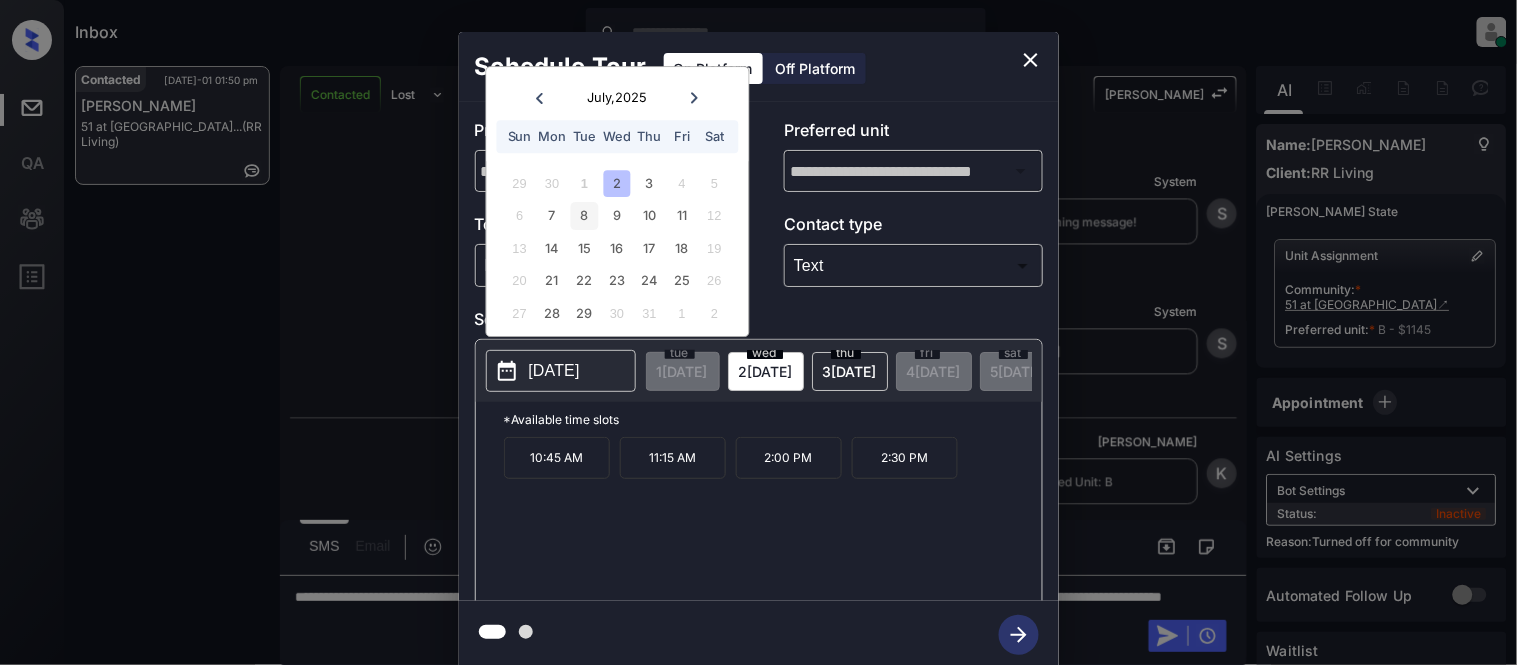 click on "8" at bounding box center [584, 216] 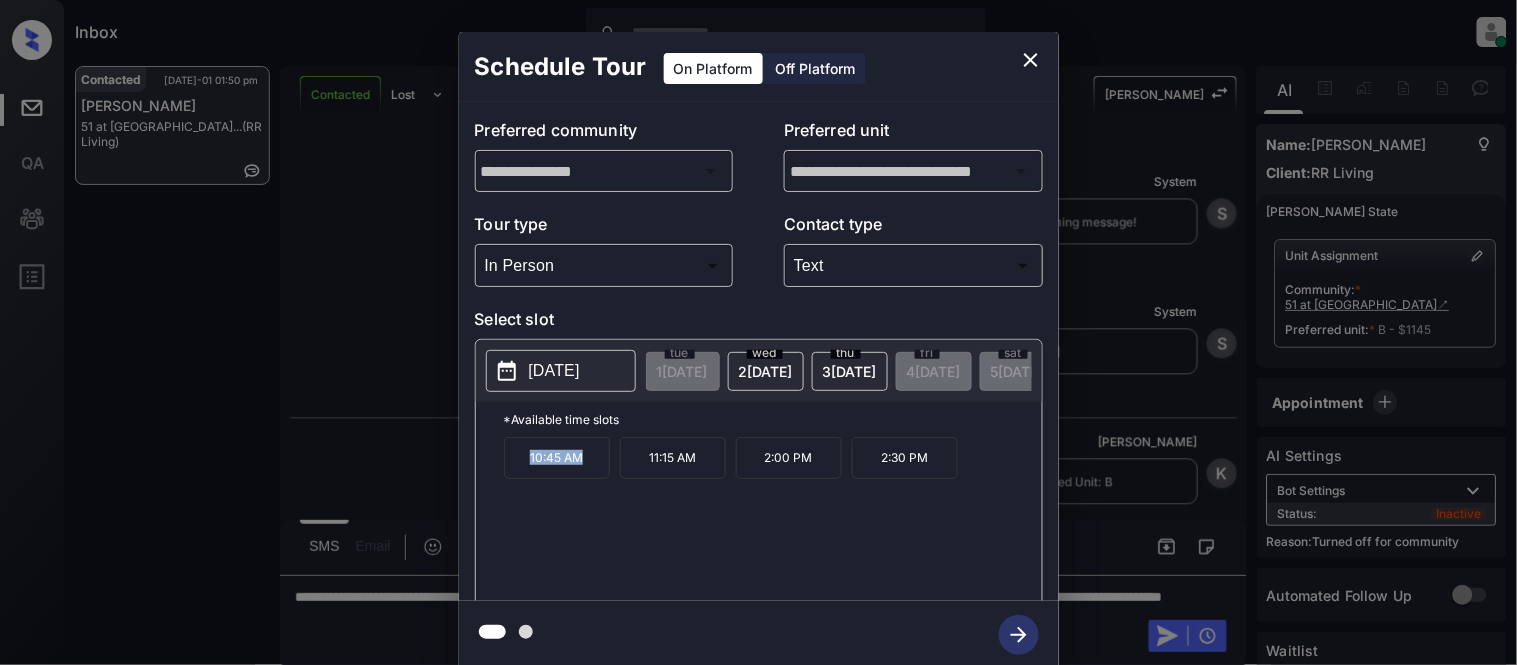 drag, startPoint x: 514, startPoint y: 483, endPoint x: 585, endPoint y: 470, distance: 72.18033 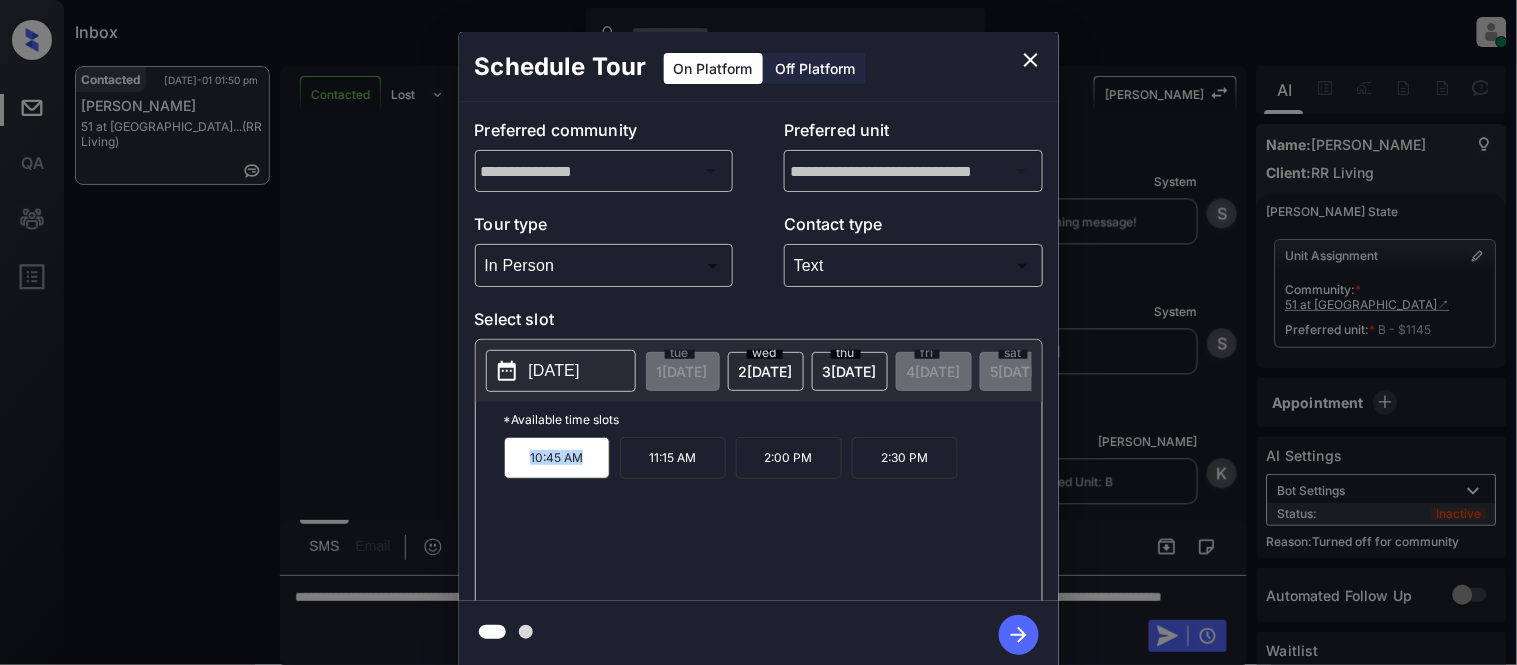 copy on "10:45 AM" 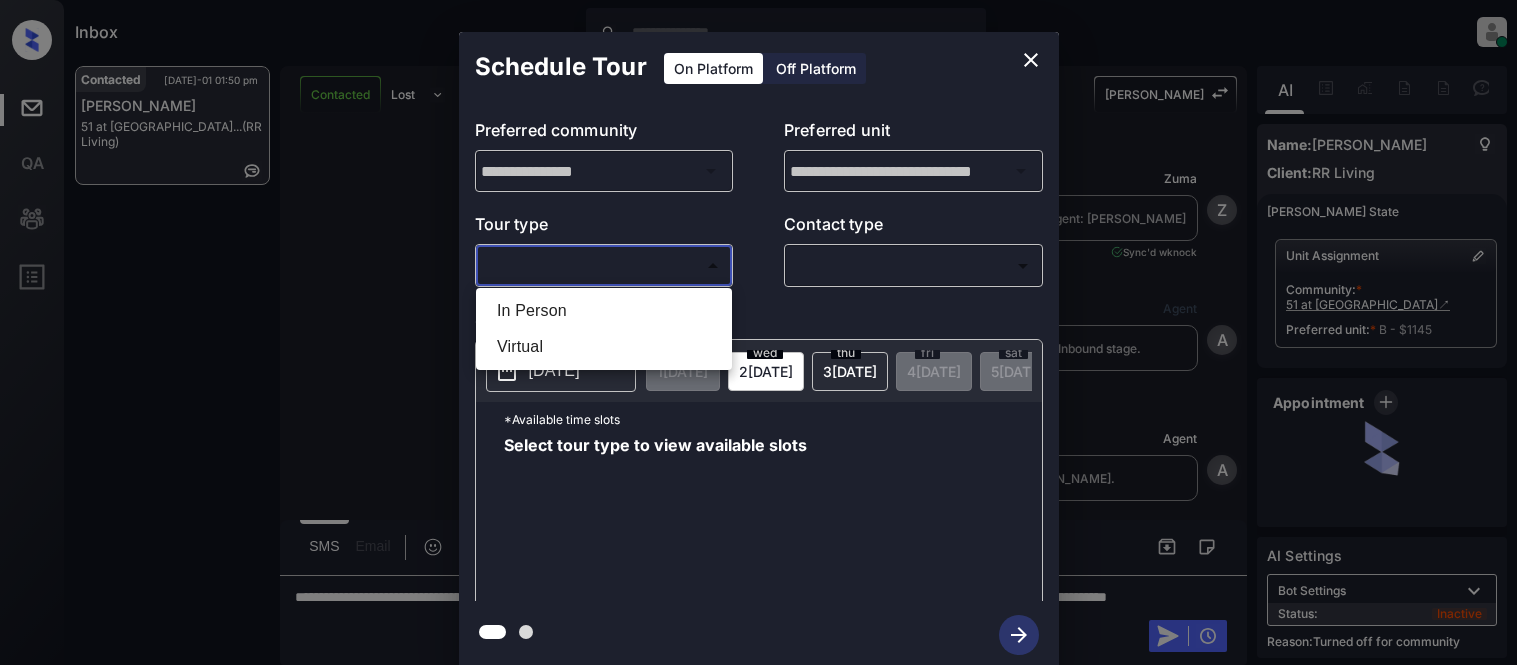 click on "In Person" at bounding box center [604, 311] 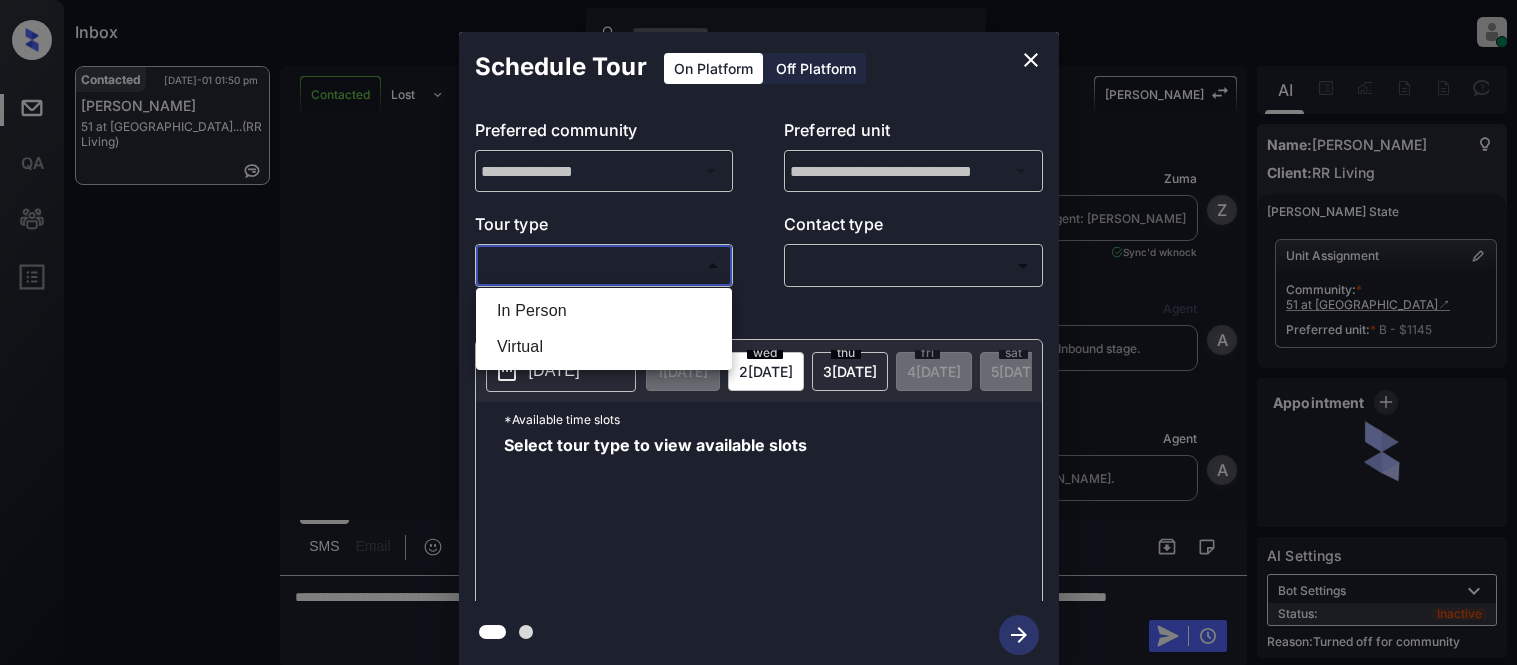 type on "********" 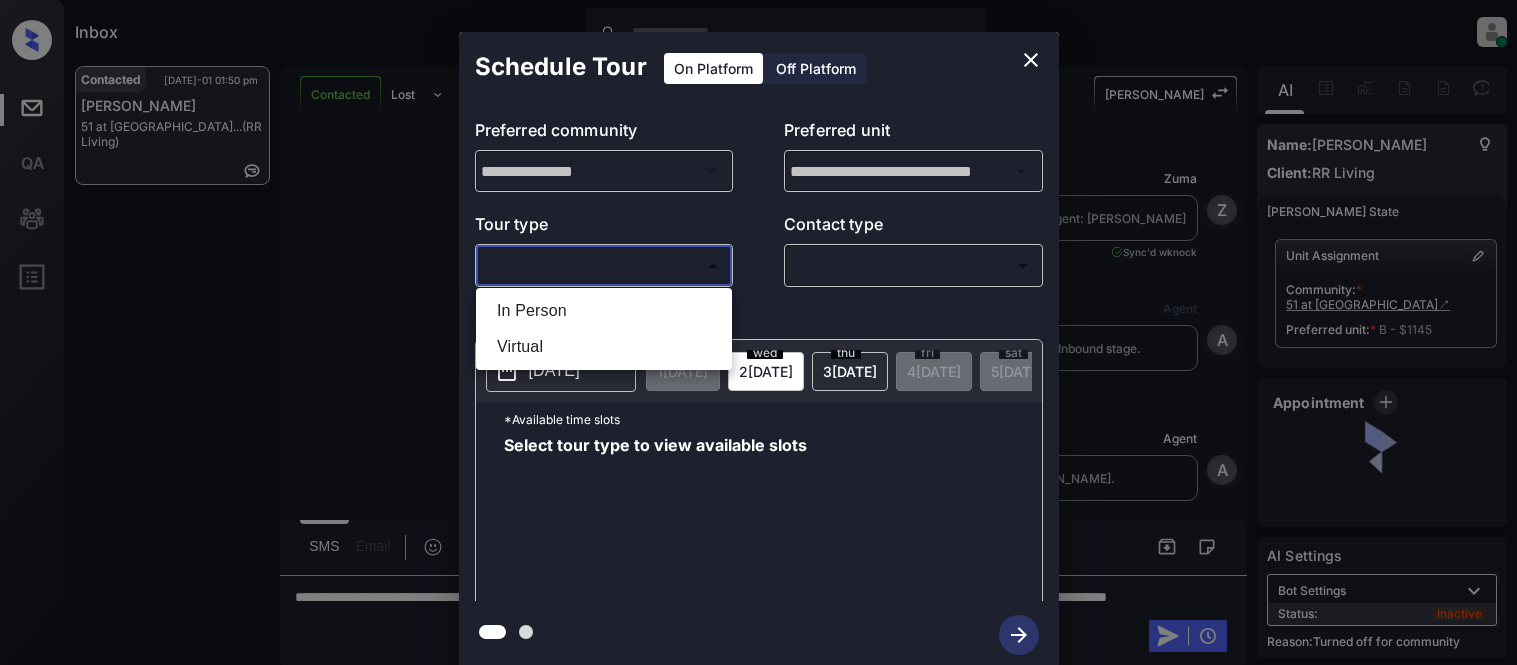 scroll, scrollTop: 0, scrollLeft: 0, axis: both 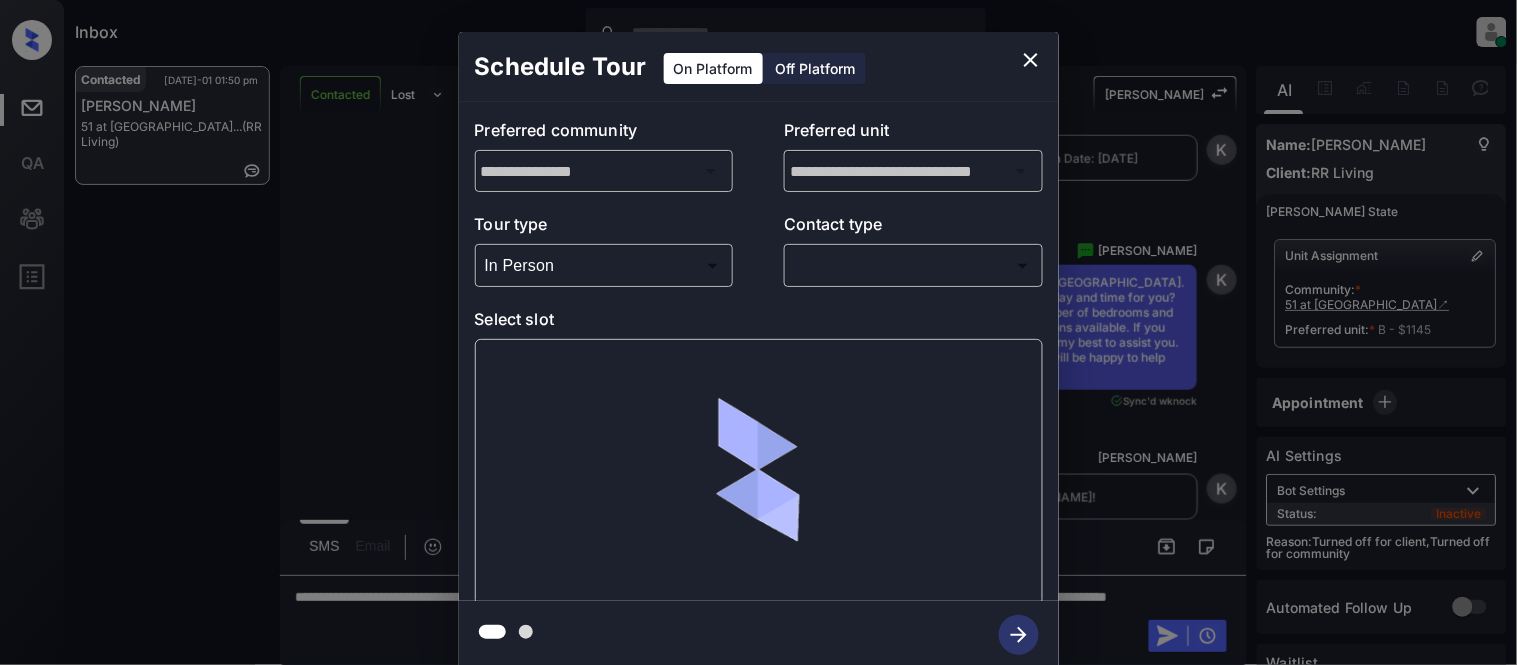 click on "Inbox [PERSON_NAME] Cataag Online Set yourself   offline Set yourself   on break Profile Switch to  light  mode Sign out Contacted [DATE]-01 01:50 pm   [PERSON_NAME] 51 at [GEOGRAPHIC_DATA]...  (RR Living) Contacted Lost Lead Sentiment: Angry Upon sliding the acknowledgement:  Lead will move to lost stage. * ​ SMS and call option will be set to opt out. AFM will be turned off for the lead. [PERSON_NAME] New Message [PERSON_NAME] Lead transferred to leasing agent: [PERSON_NAME] [DATE] 01:37 pm  Sync'd w  knock Z New Message Agent Lead created via webhook in Inbound stage. [DATE] 01:37 pm A New Message Agent AFM Request sent to [PERSON_NAME]. [DATE] 01:37 pm A New Message Agent Notes Note: Structured Note:
Move In Date: [DATE]
[DATE] 01:37 pm A New Message [PERSON_NAME] Lead Details Updated
Move In Date:  [DATE]
[DATE] 01:37 pm K New Message [PERSON_NAME] [DATE] 01:37 pm   | SmarterAFMV2Sms  Sync'd w  knock K New Message [PERSON_NAME] Lead archived by [PERSON_NAME]! [DATE] 01:37 pm K New Message [PERSON_NAME]    Sync'd w  knock" at bounding box center [758, 332] 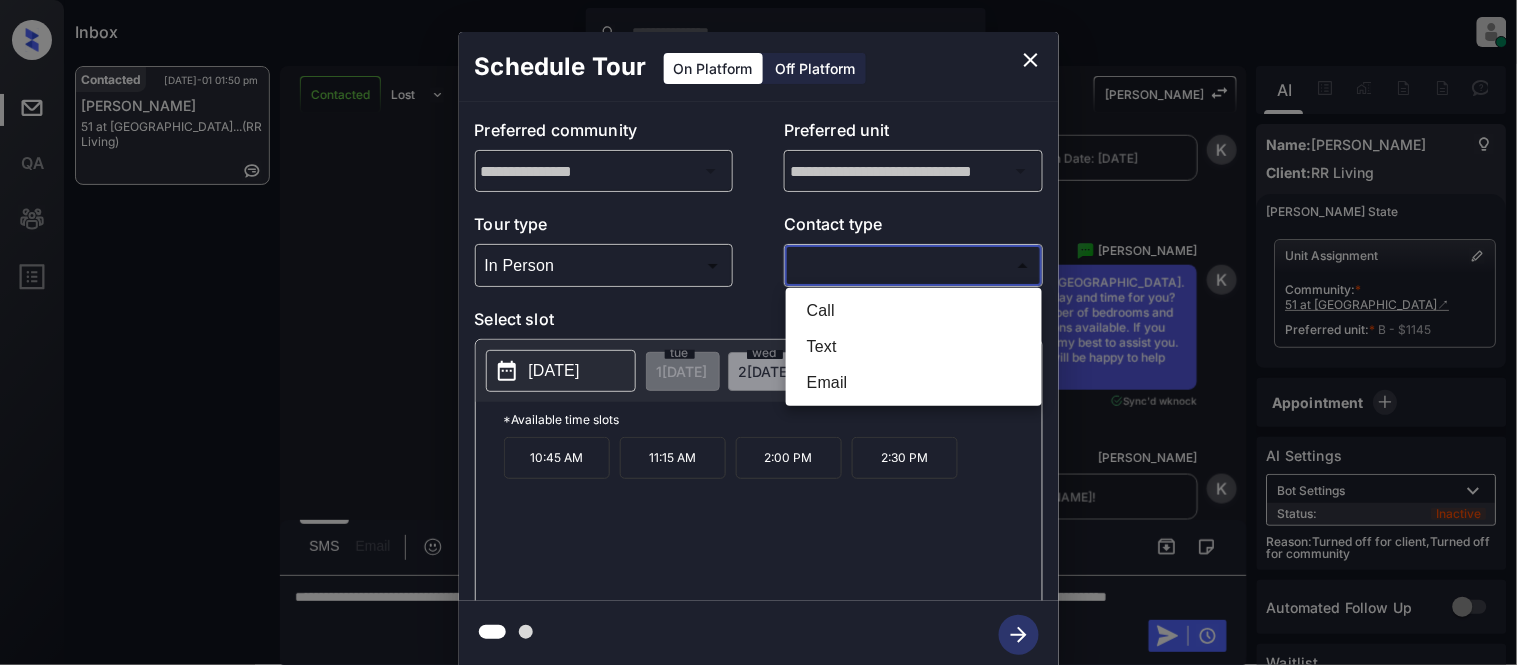 click on "Text" at bounding box center (914, 347) 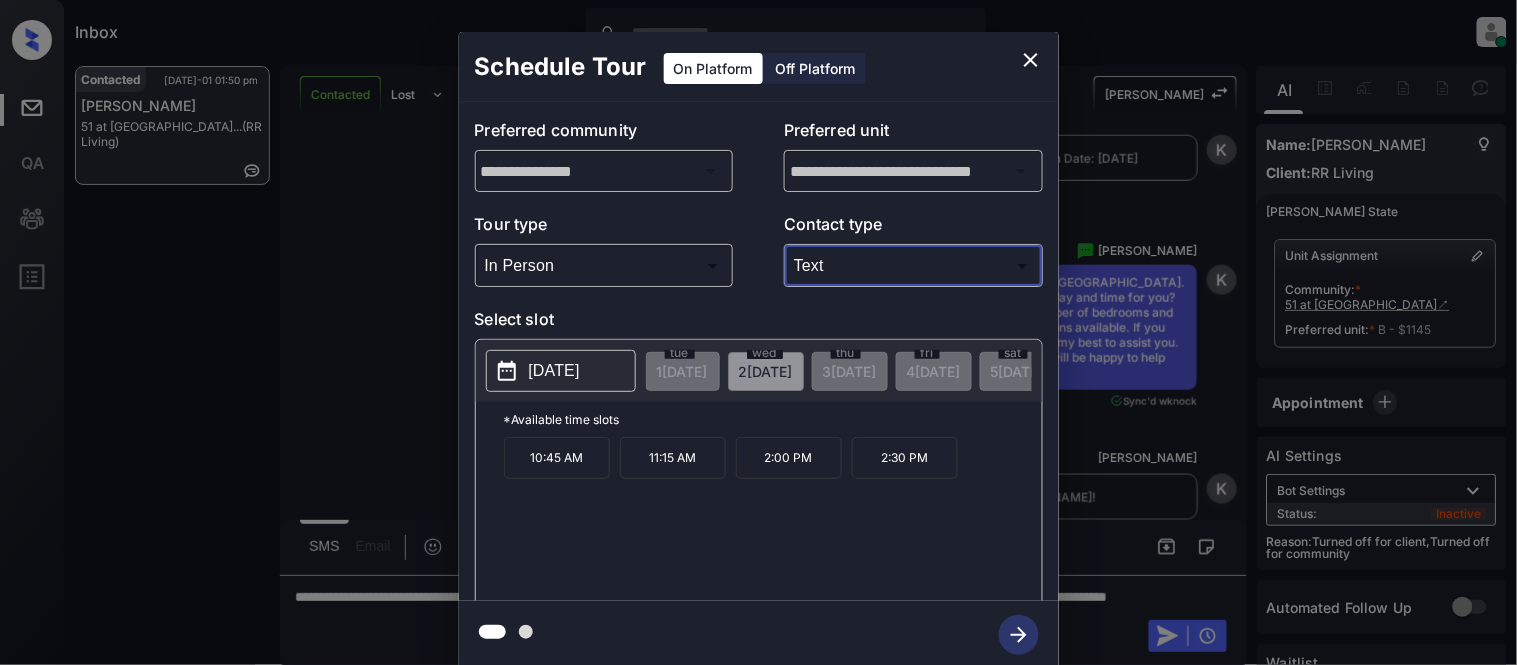 click on "2025-07-02" at bounding box center (554, 371) 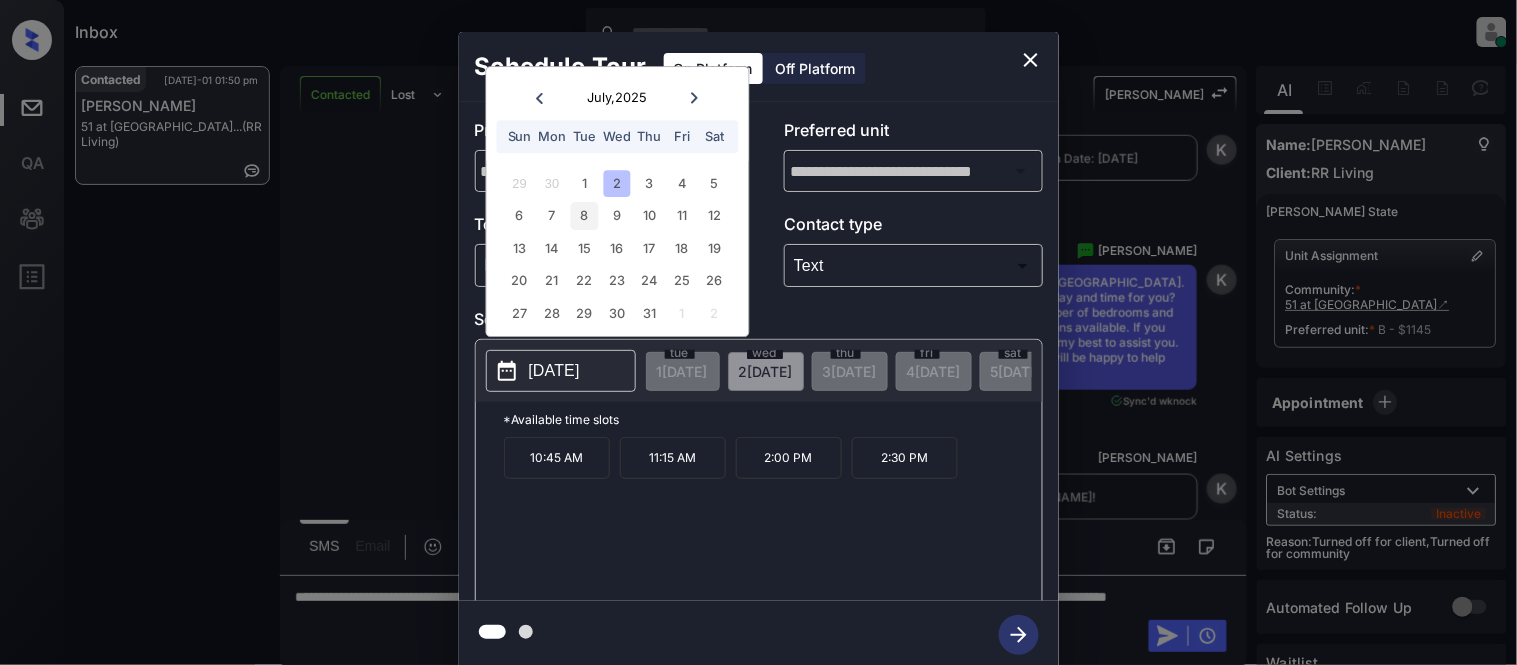 click on "8" at bounding box center [584, 216] 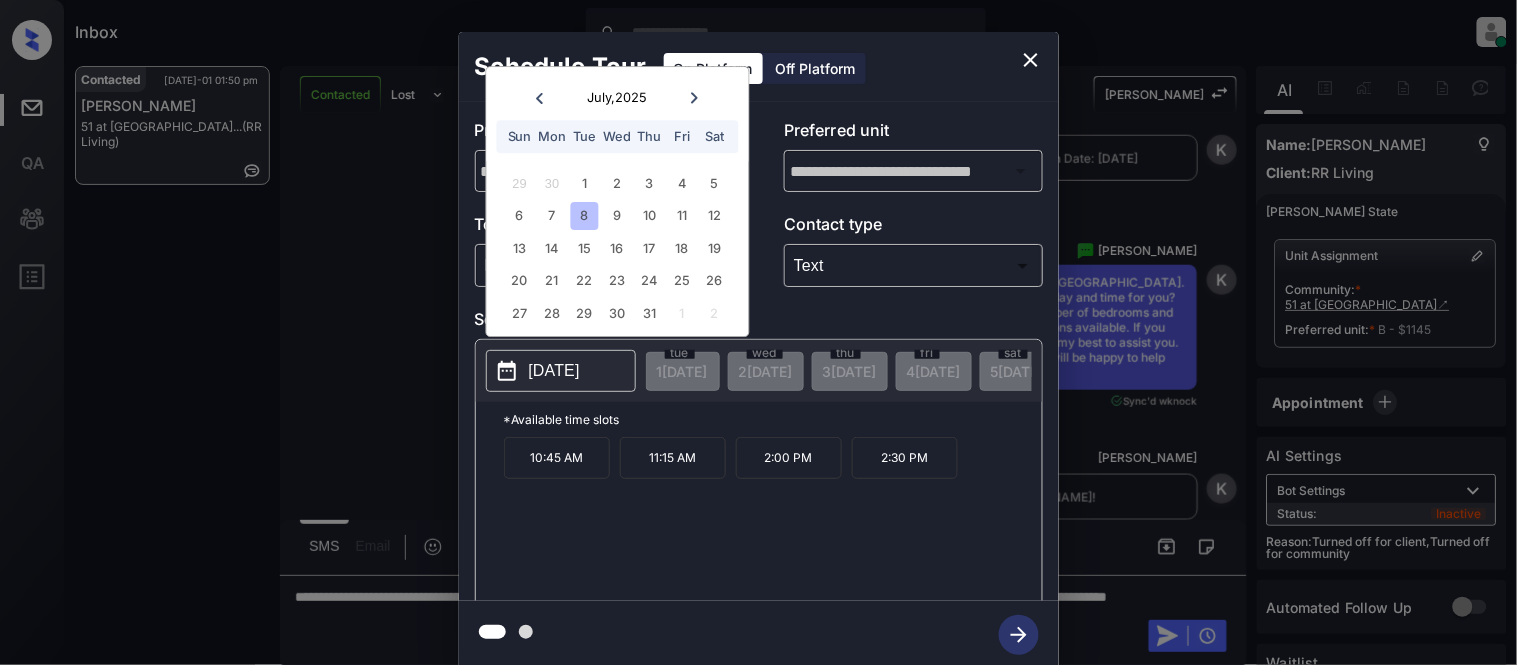 click on "**********" at bounding box center [758, 350] 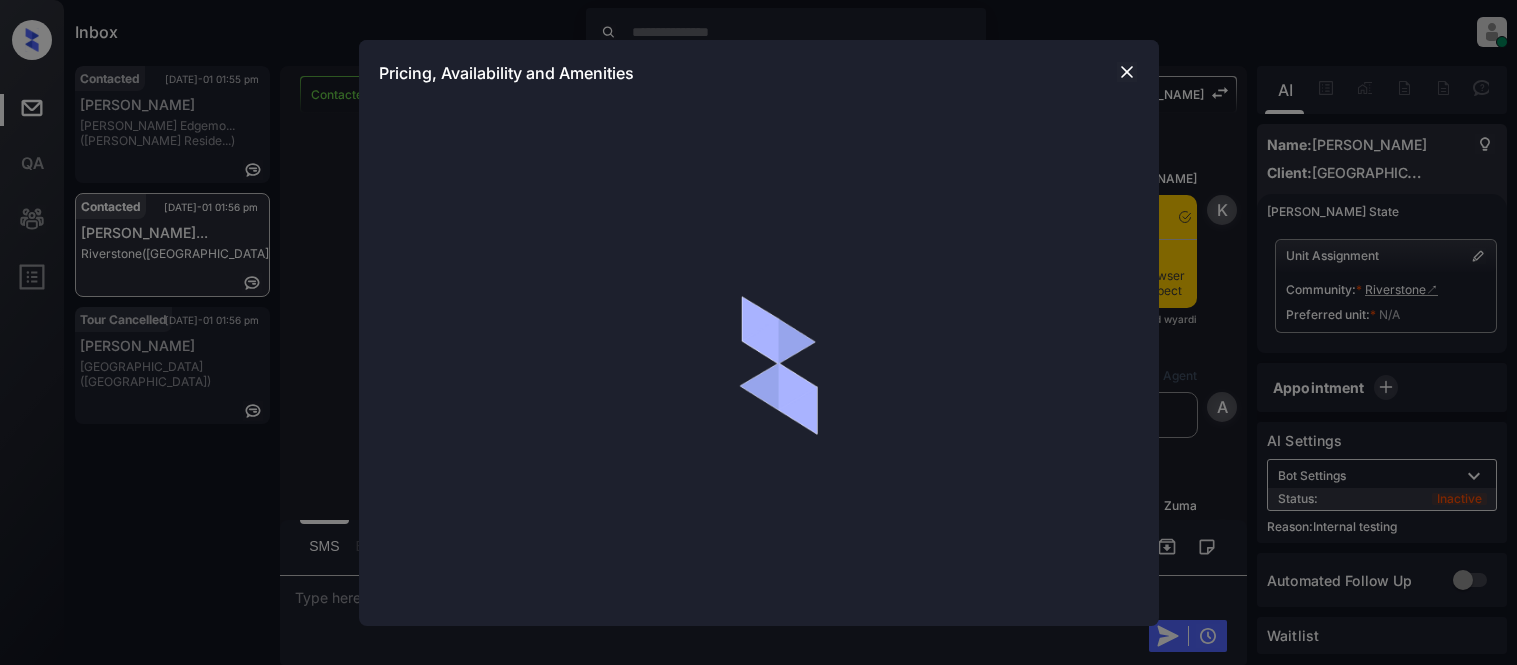 scroll, scrollTop: 0, scrollLeft: 0, axis: both 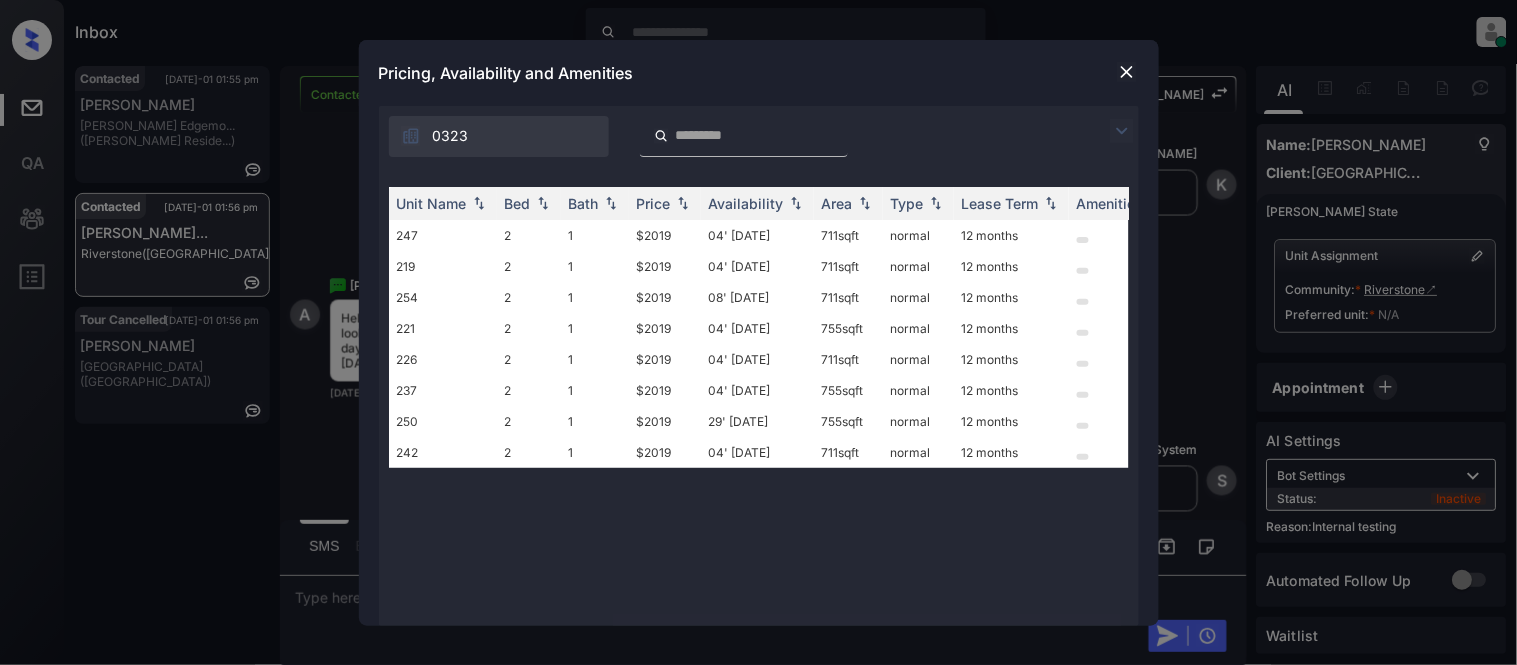 click at bounding box center (1122, 131) 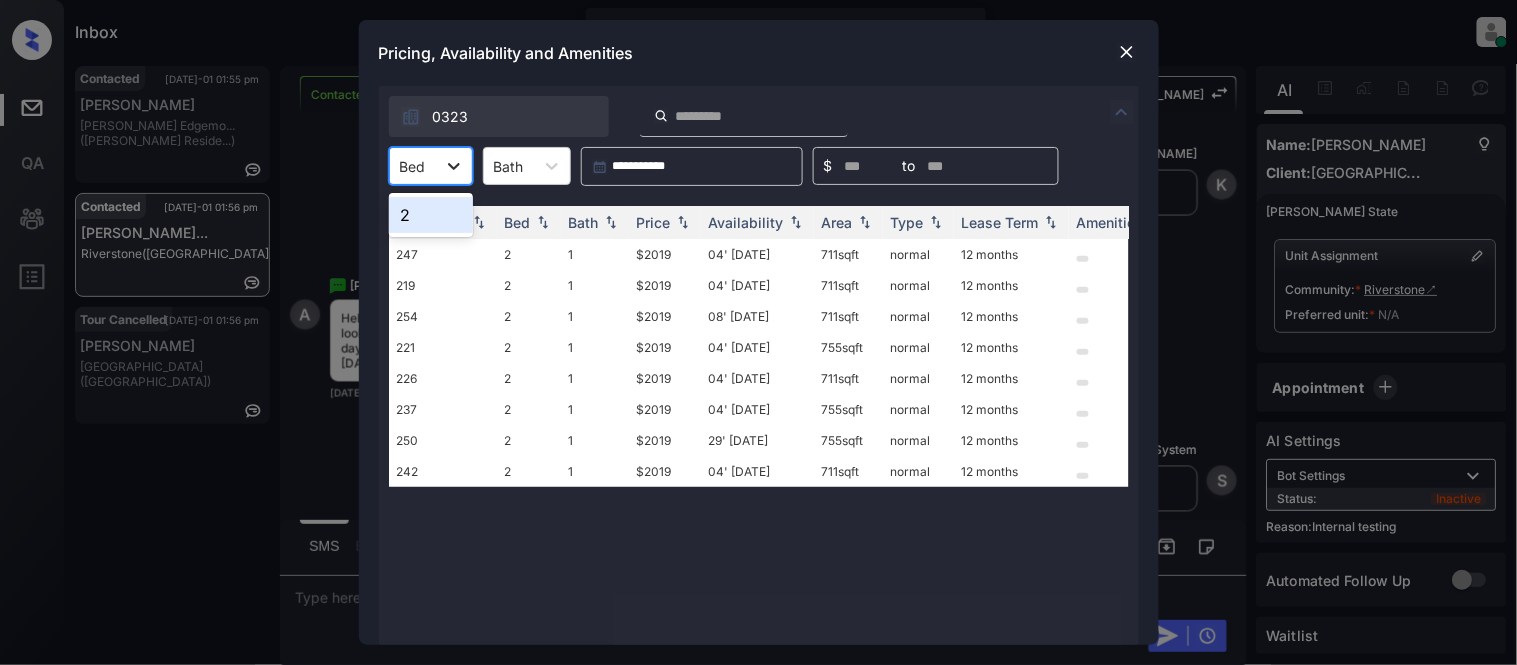 click 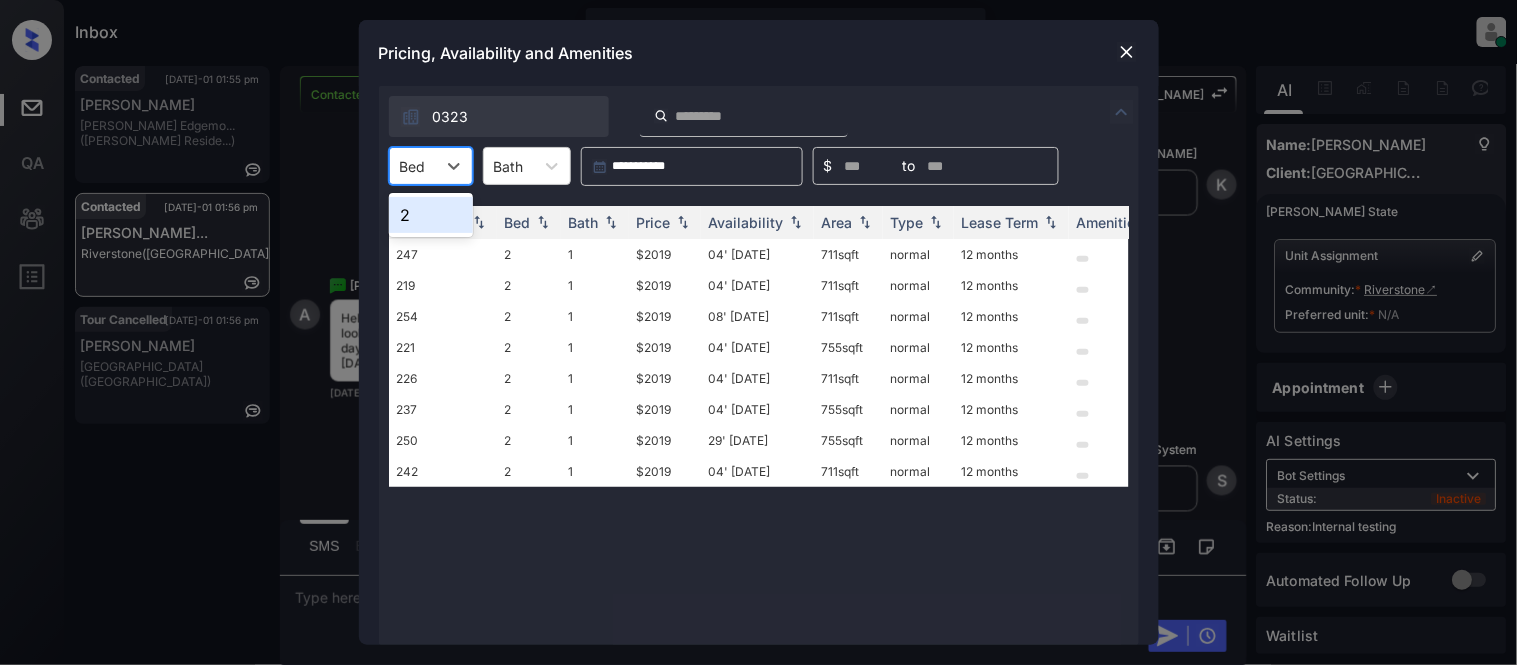click on "2" at bounding box center (431, 215) 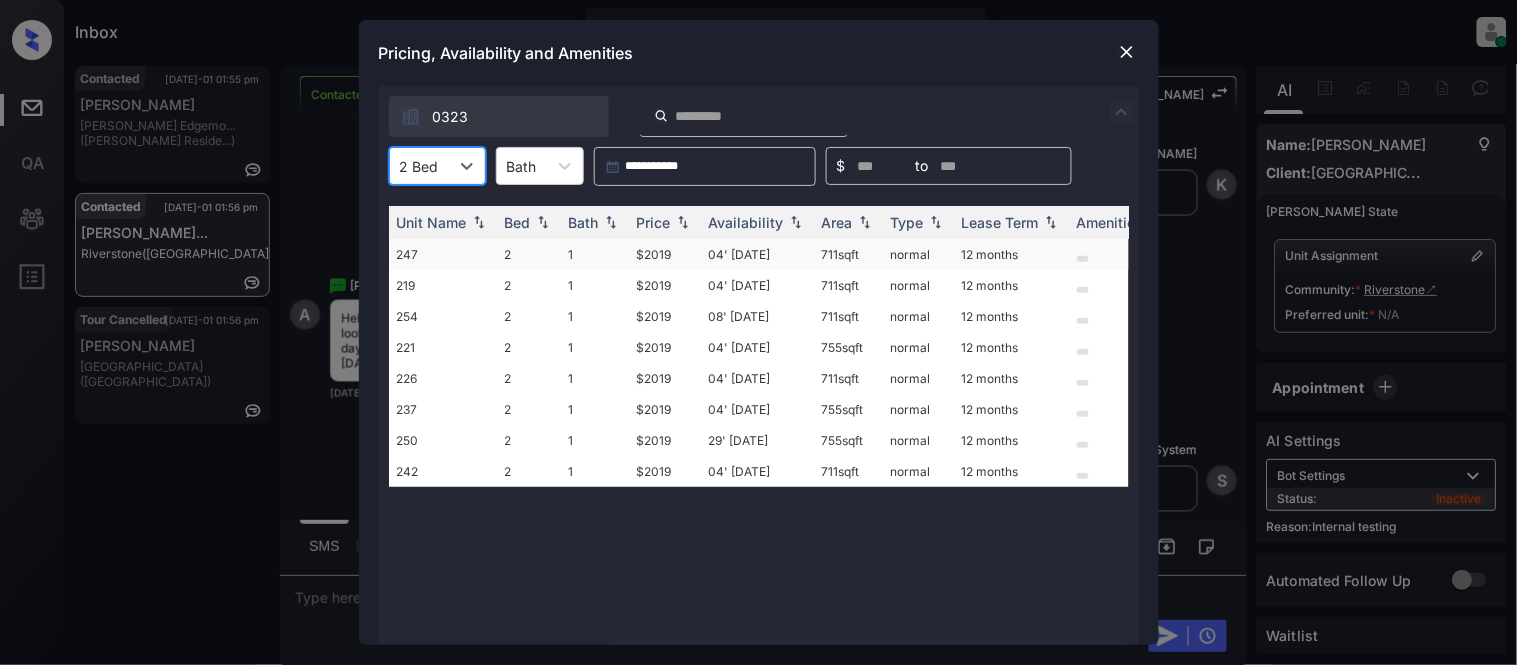 click on "$2019" at bounding box center (665, 254) 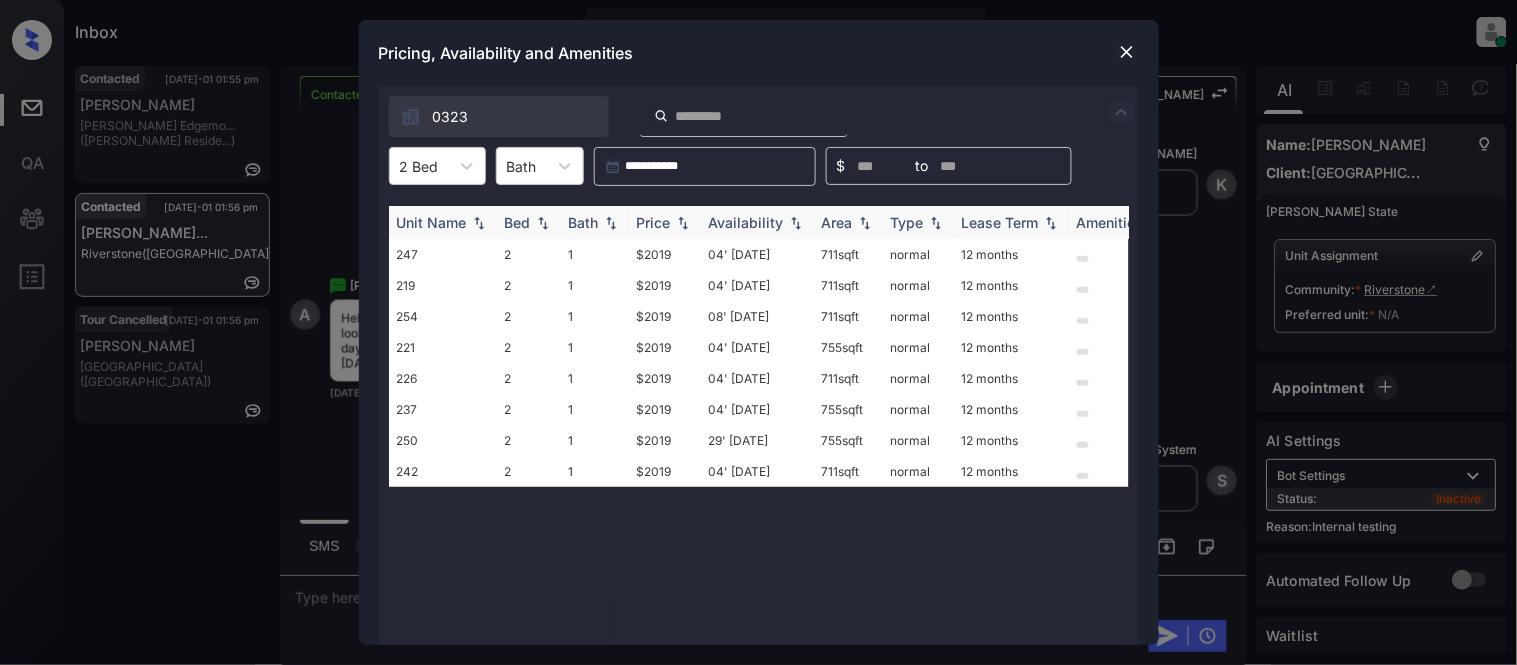 click on "Price" at bounding box center (654, 222) 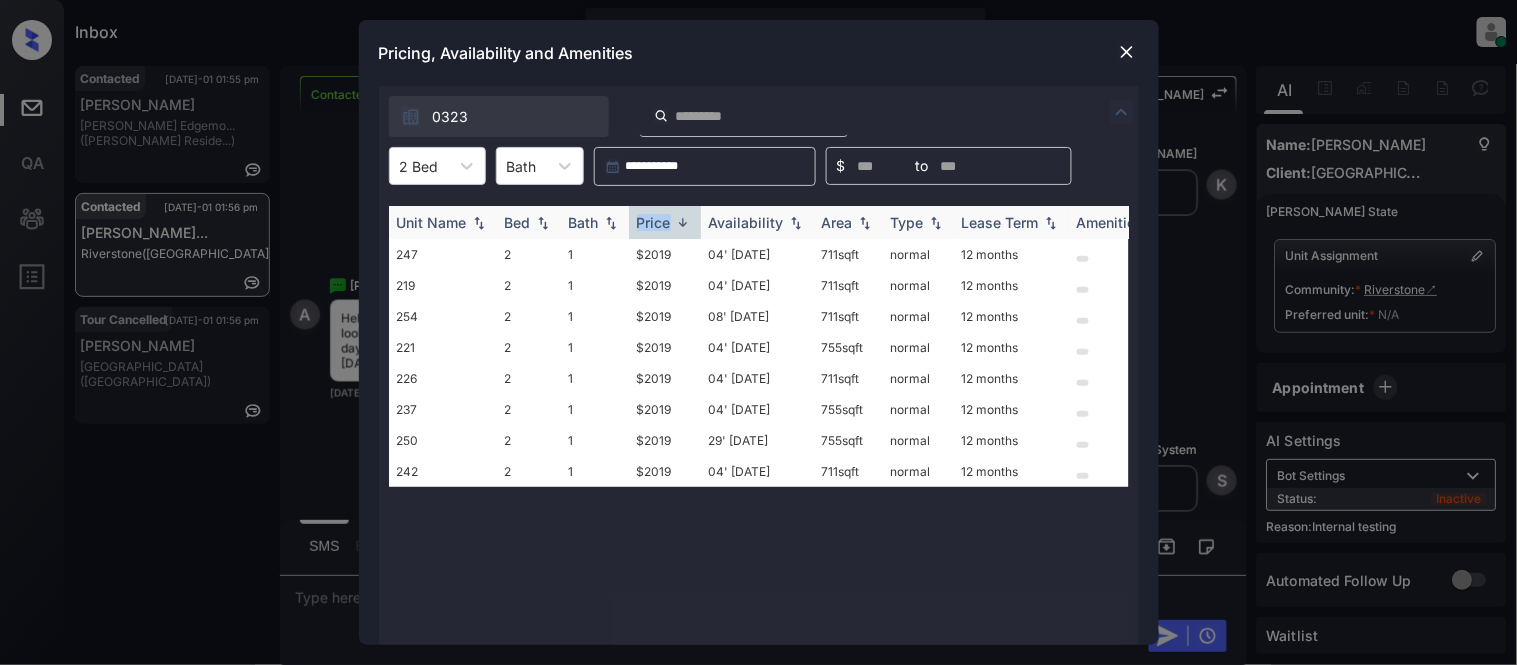 click on "Price" at bounding box center (654, 222) 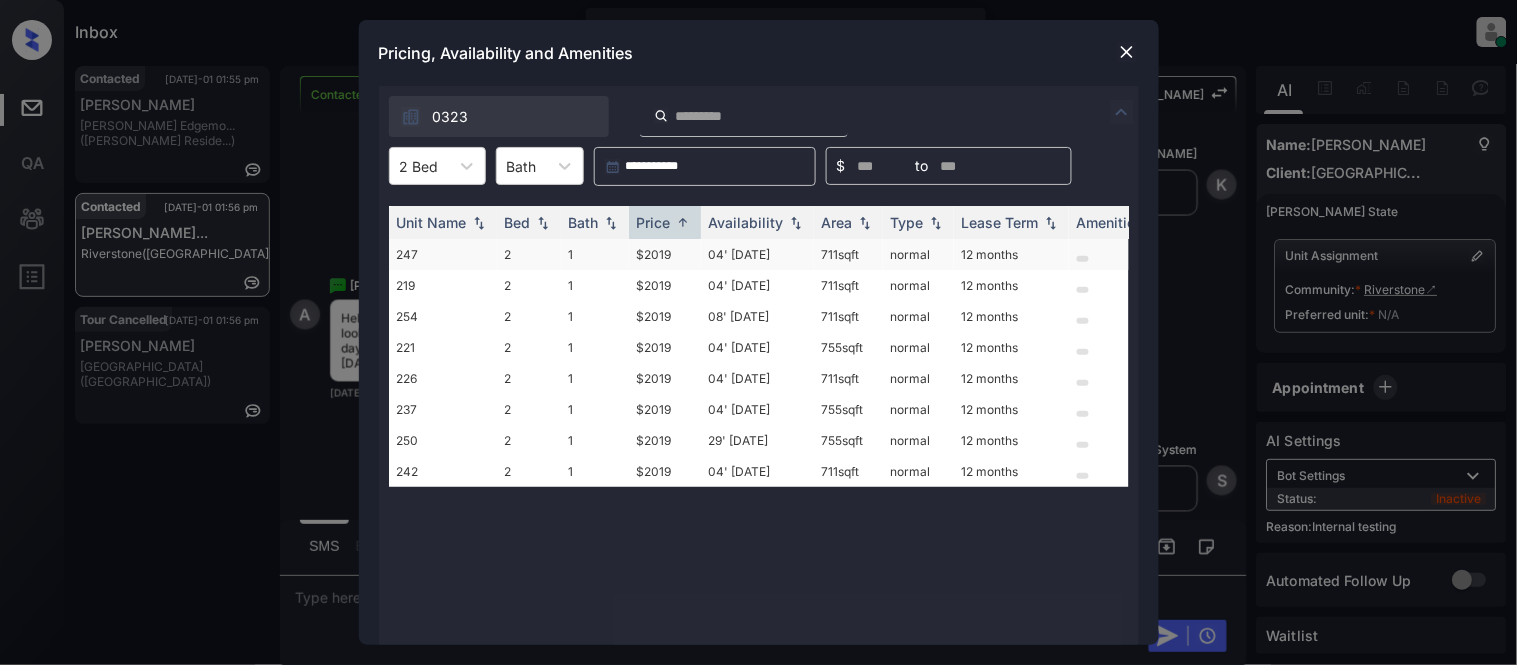 click on "$2019" at bounding box center [665, 254] 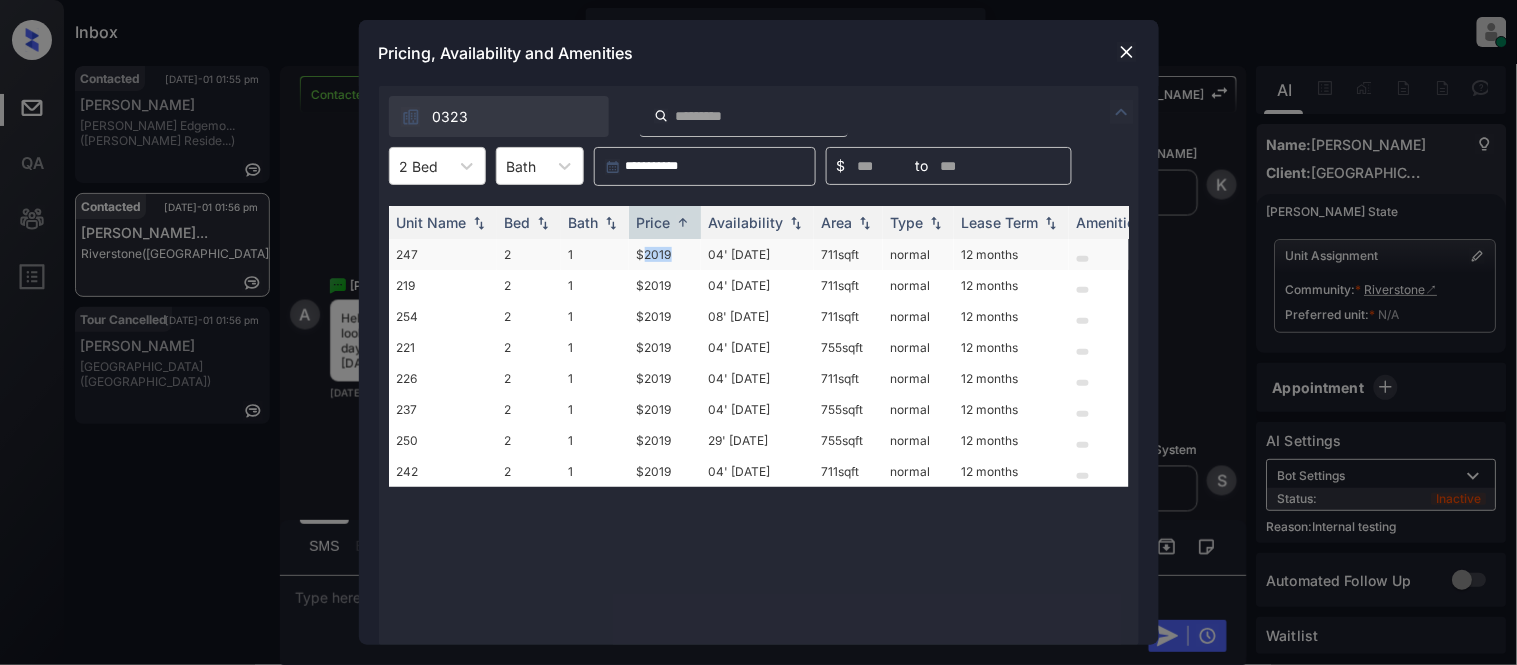 click on "$2019" at bounding box center [665, 254] 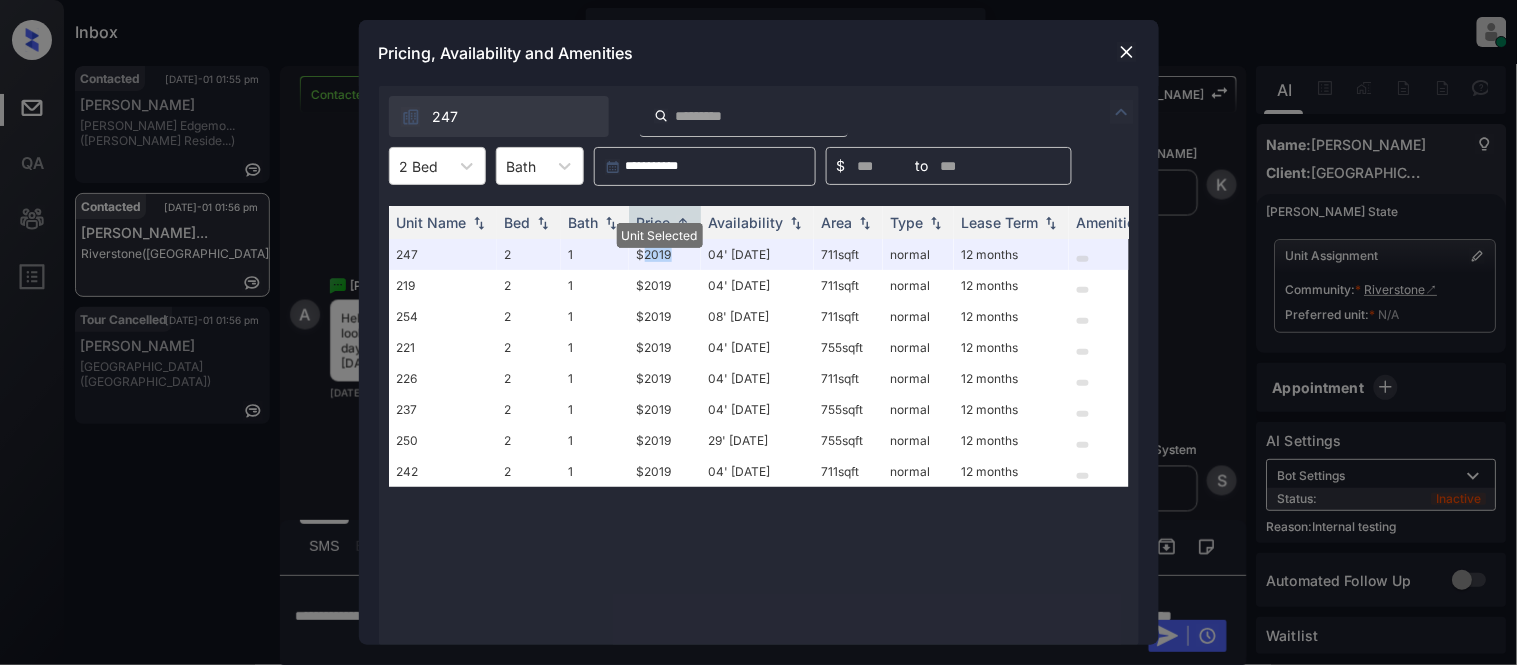 click at bounding box center [1127, 52] 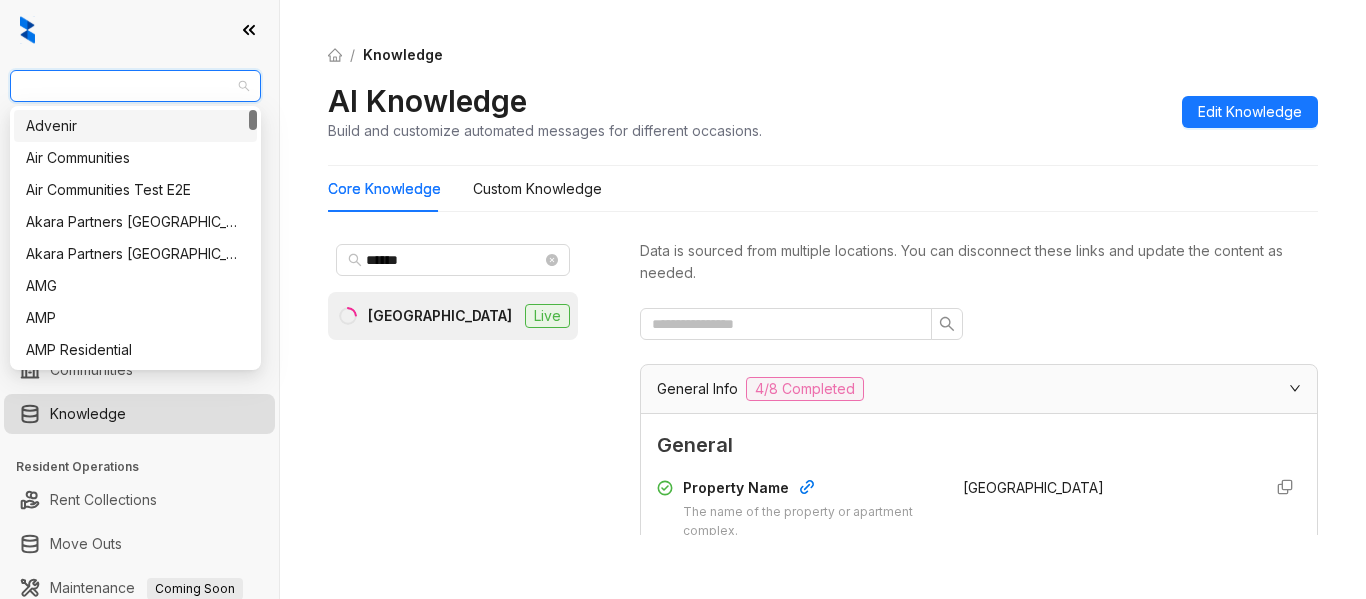 scroll, scrollTop: 0, scrollLeft: 0, axis: both 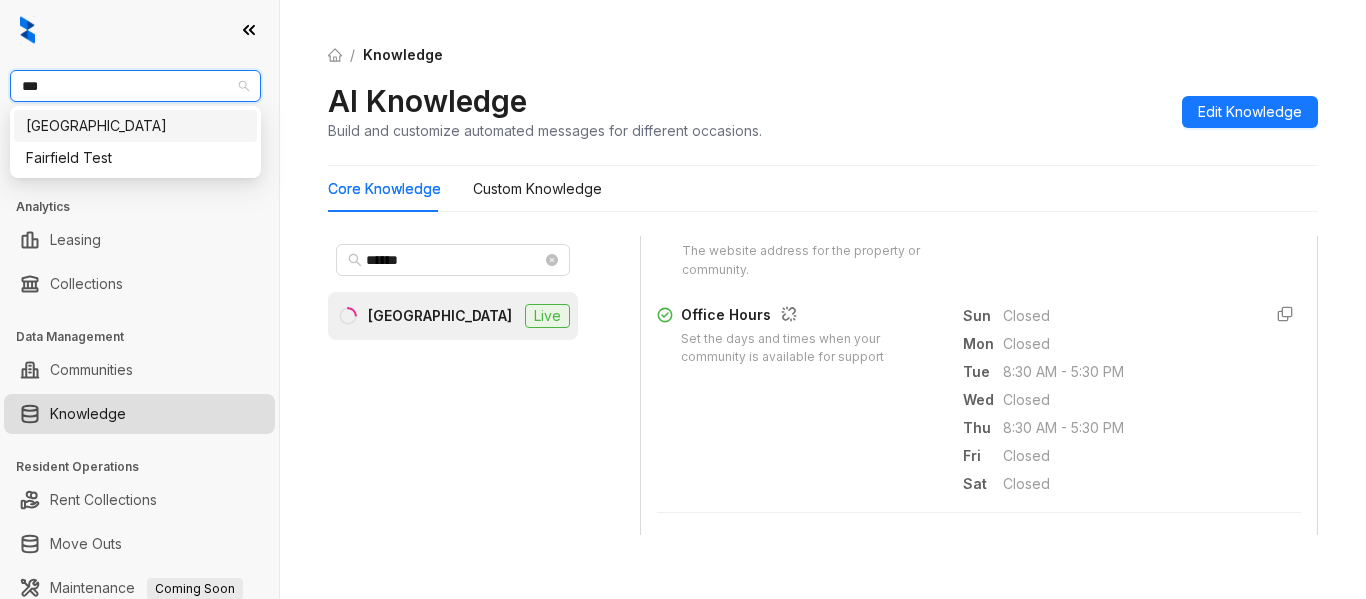 type on "****" 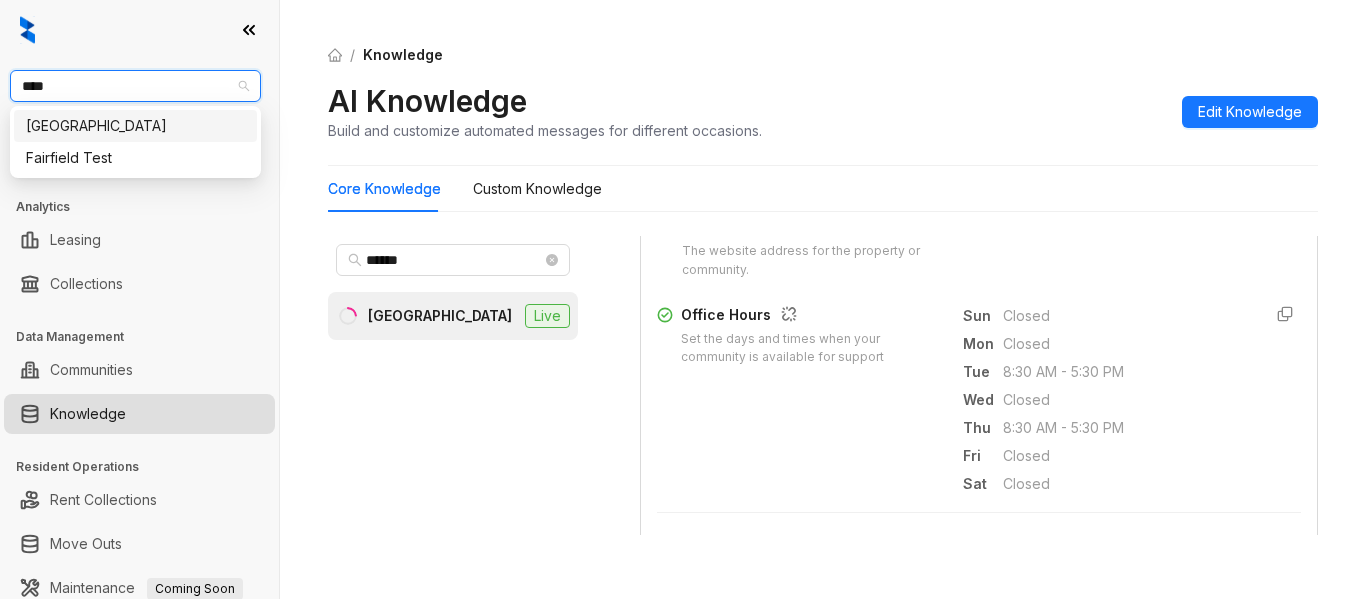 click on "[GEOGRAPHIC_DATA]" at bounding box center [135, 126] 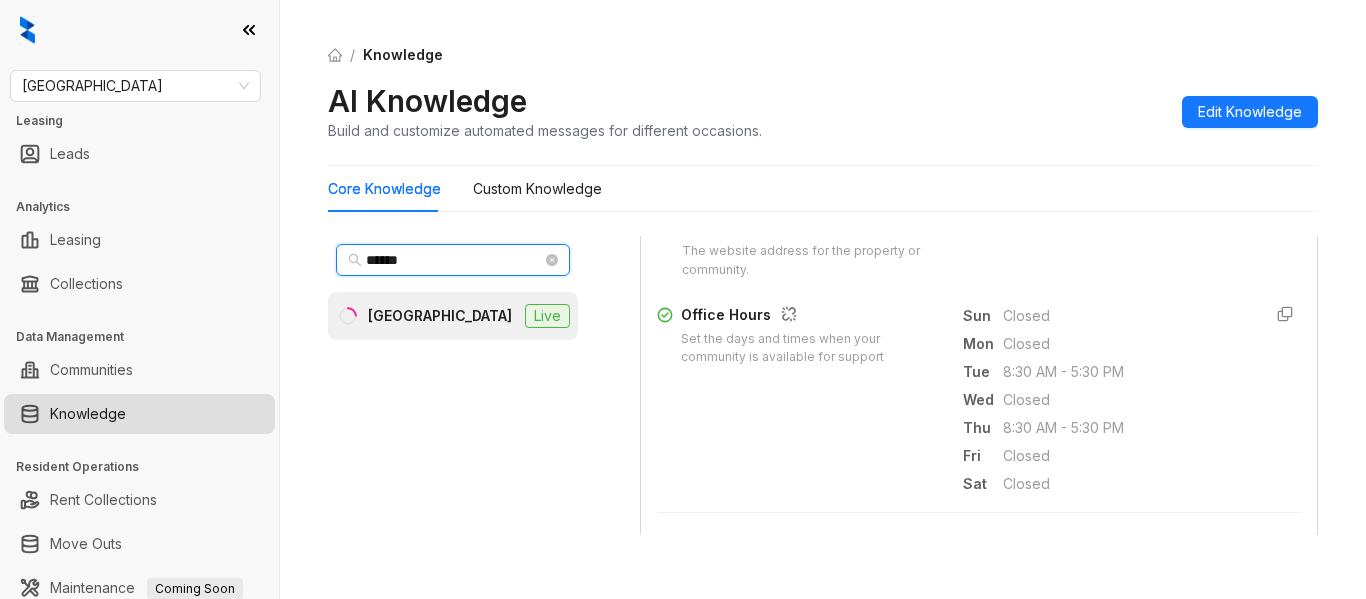 click on "******" at bounding box center (454, 260) 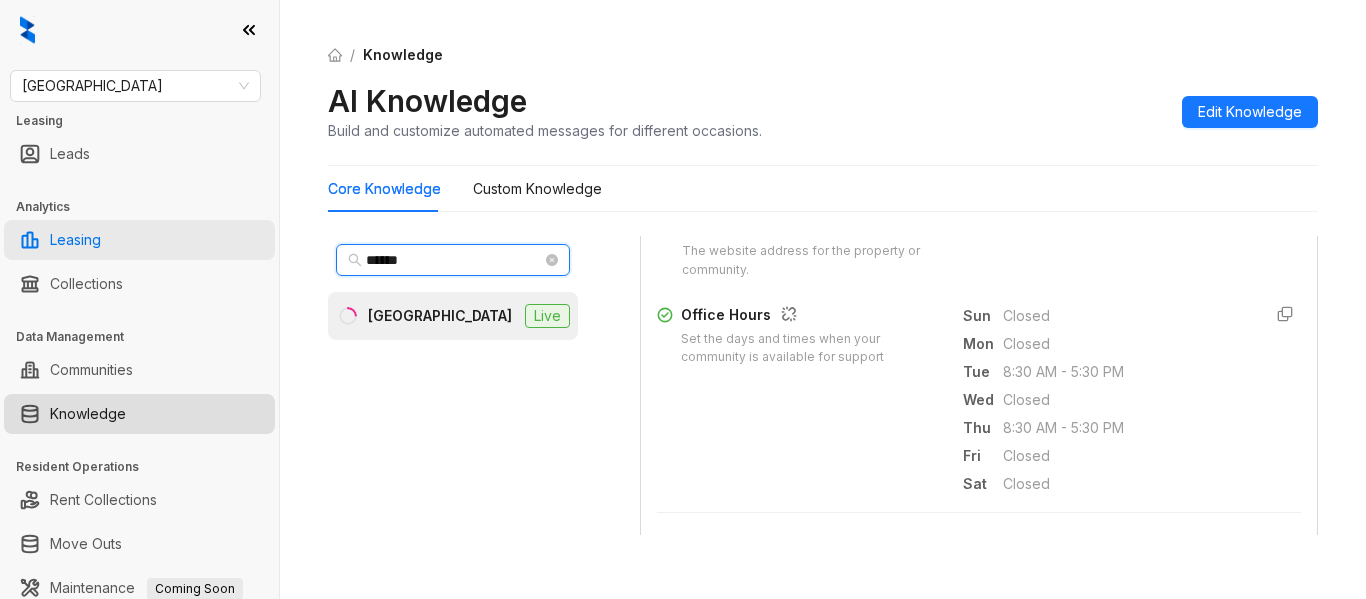 drag, startPoint x: 430, startPoint y: 259, endPoint x: 196, endPoint y: 252, distance: 234.10468 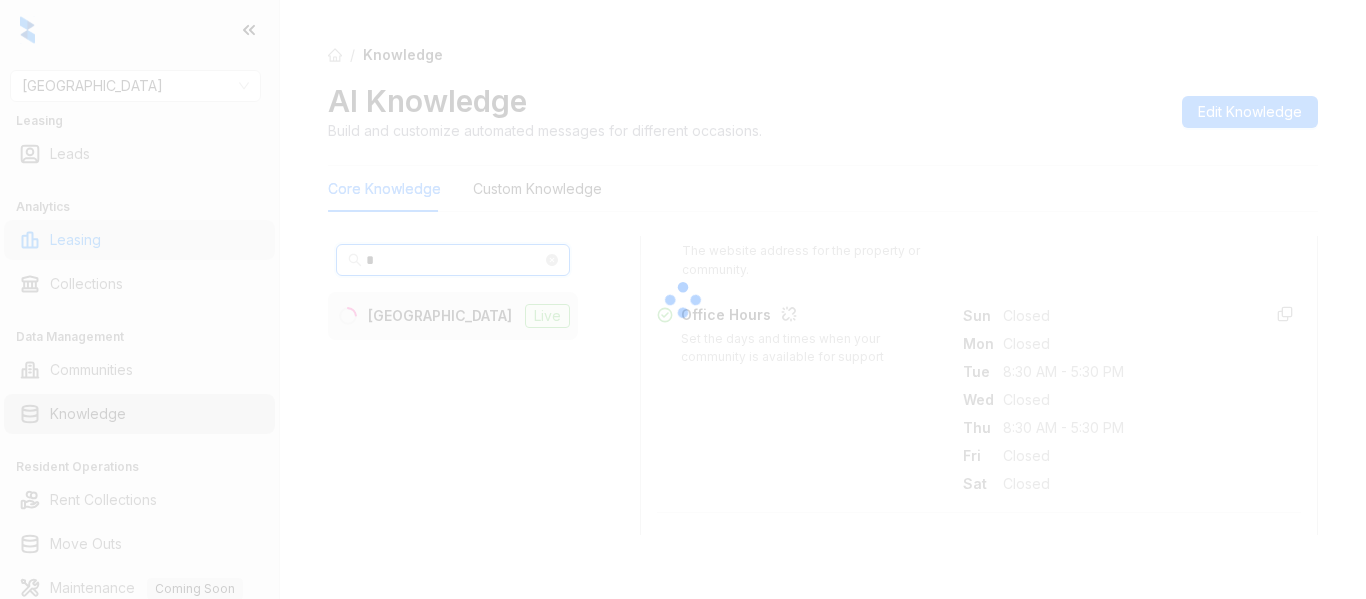 type on "**" 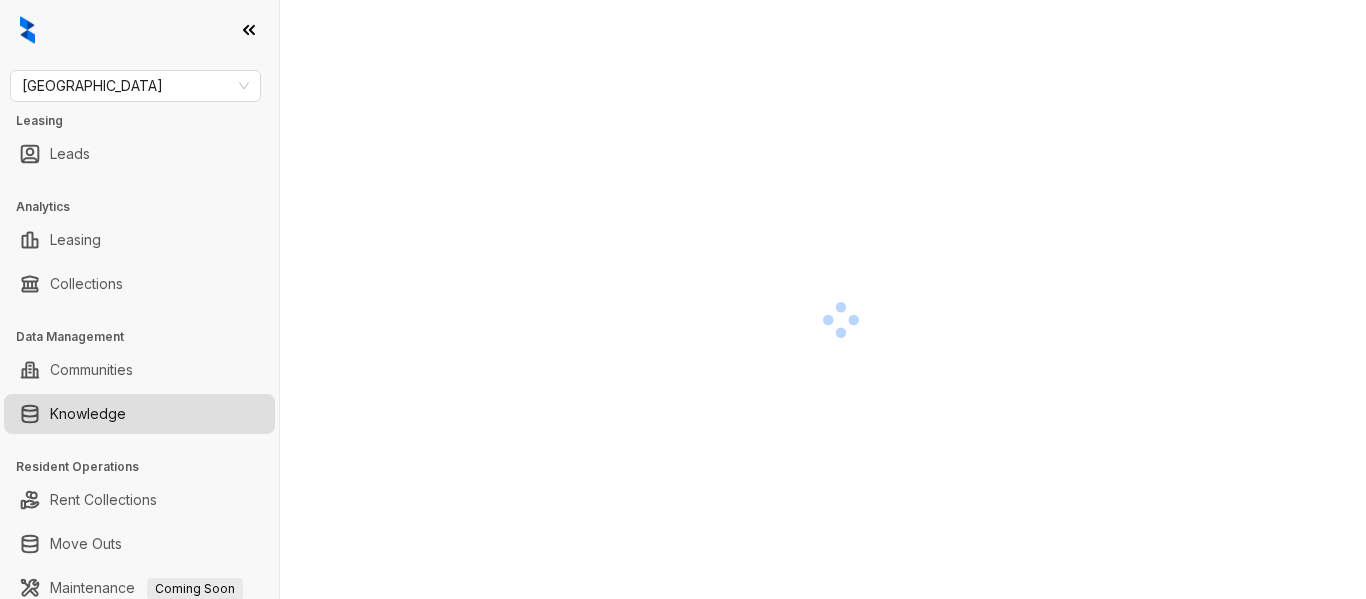 scroll, scrollTop: 0, scrollLeft: 0, axis: both 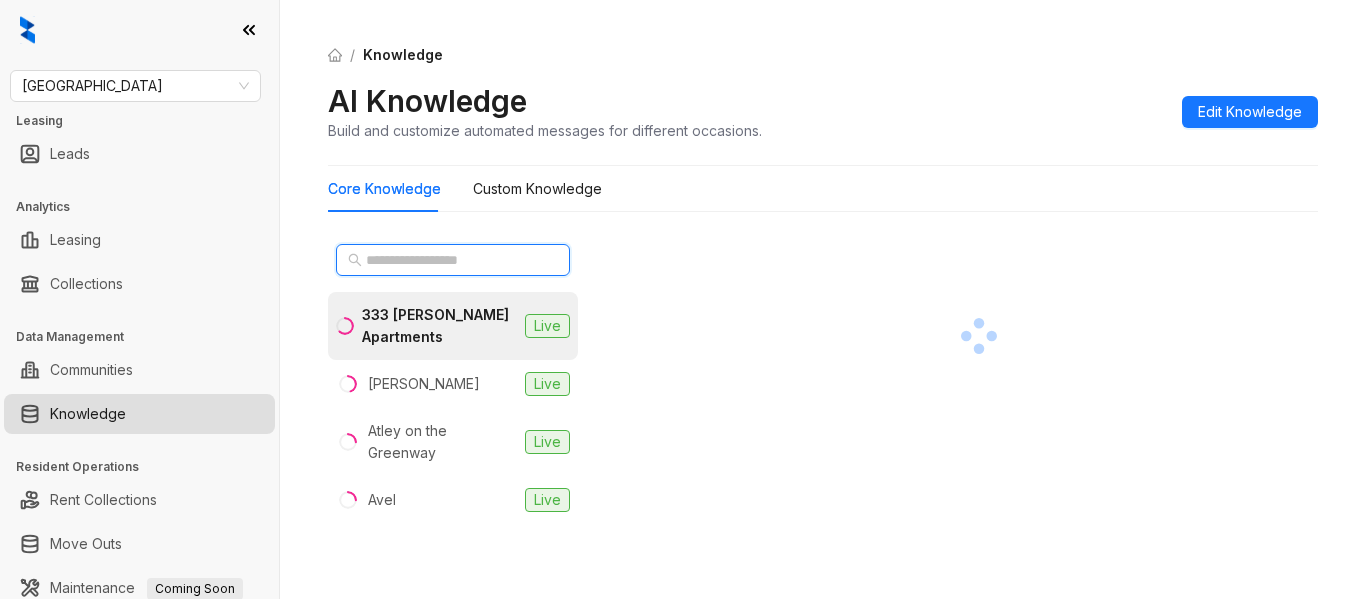 click at bounding box center [454, 260] 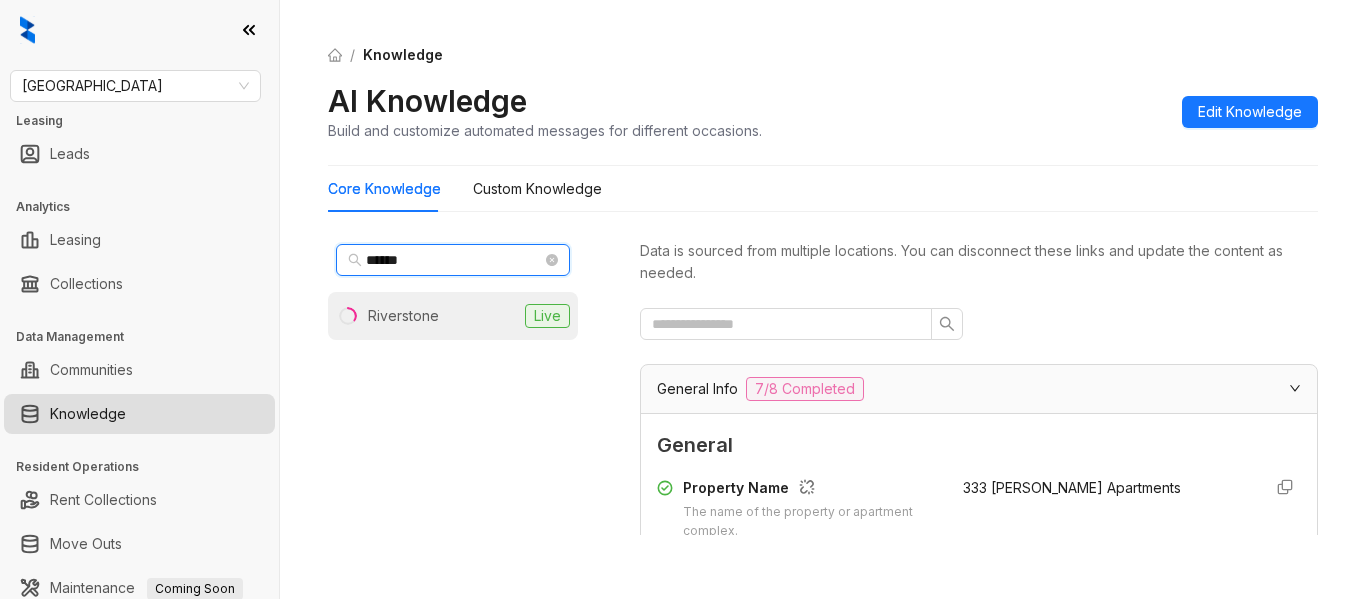 type on "******" 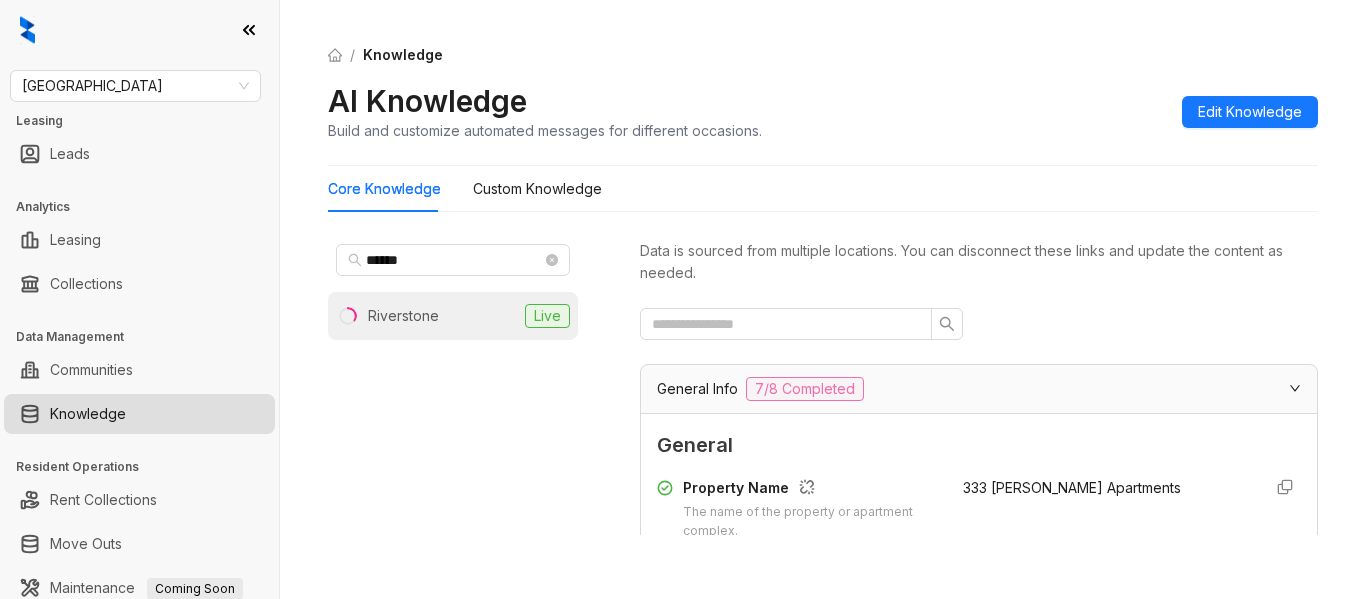 click on "Riverstone Live" at bounding box center (453, 316) 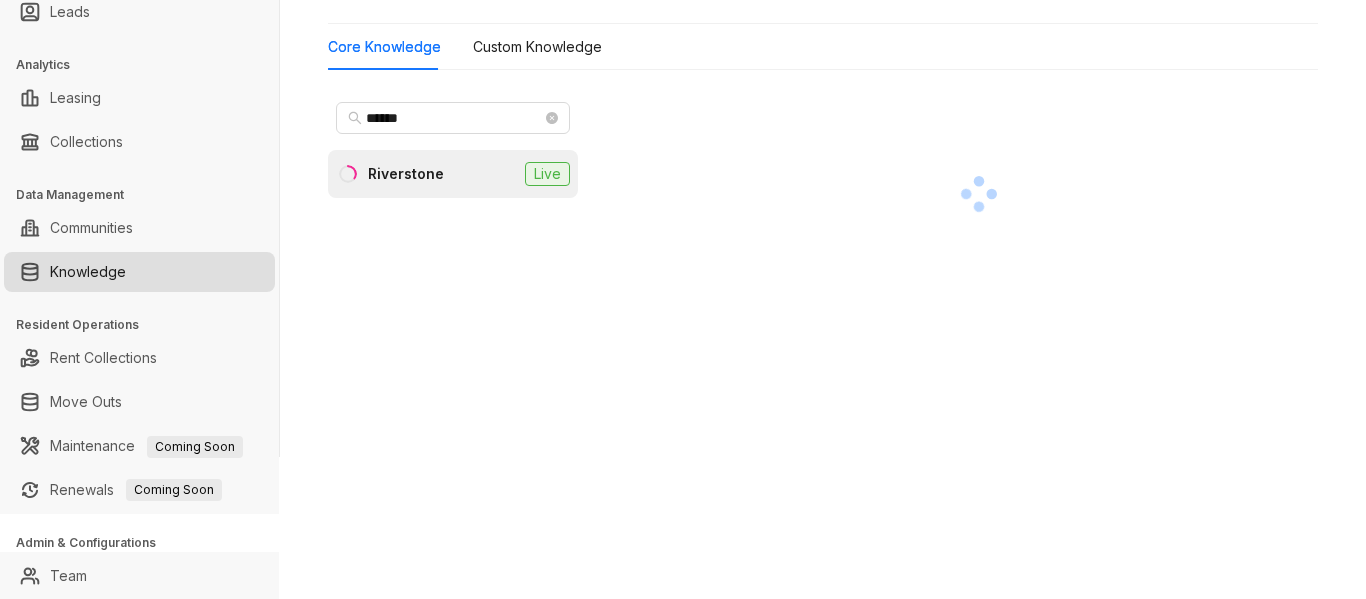 scroll, scrollTop: 187, scrollLeft: 0, axis: vertical 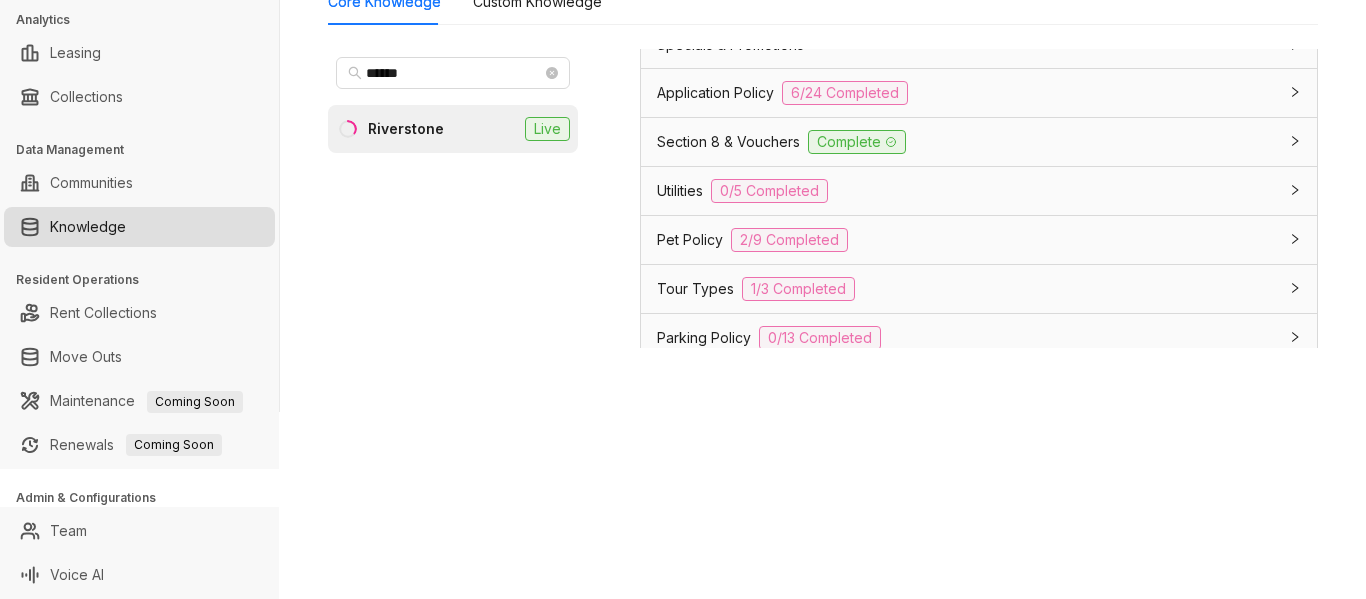 click on "Section 8 & Vouchers" at bounding box center (728, 142) 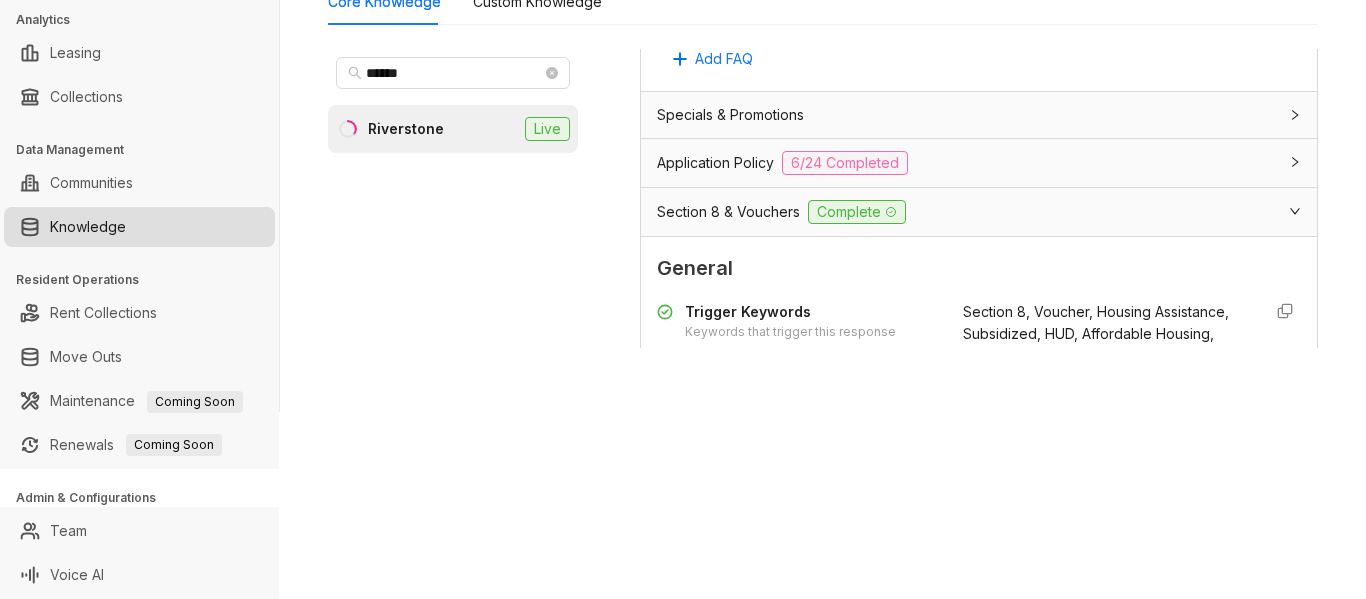 scroll, scrollTop: 1300, scrollLeft: 0, axis: vertical 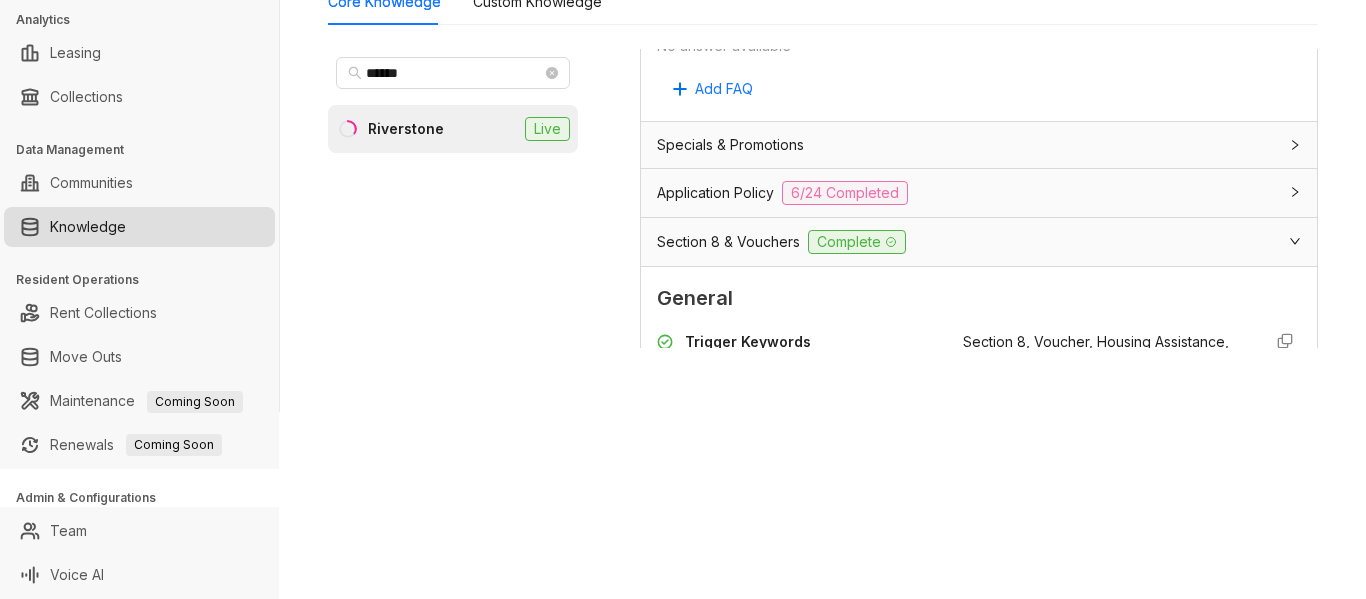click on "Application Policy" at bounding box center (715, 193) 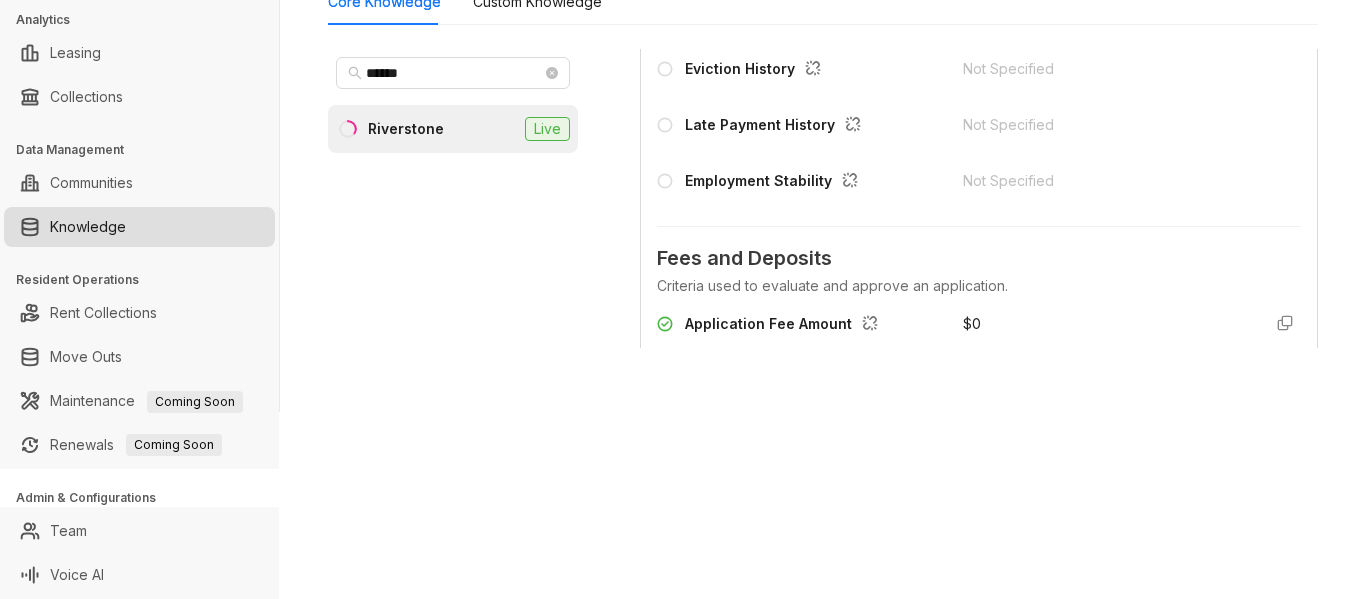 scroll, scrollTop: 2300, scrollLeft: 0, axis: vertical 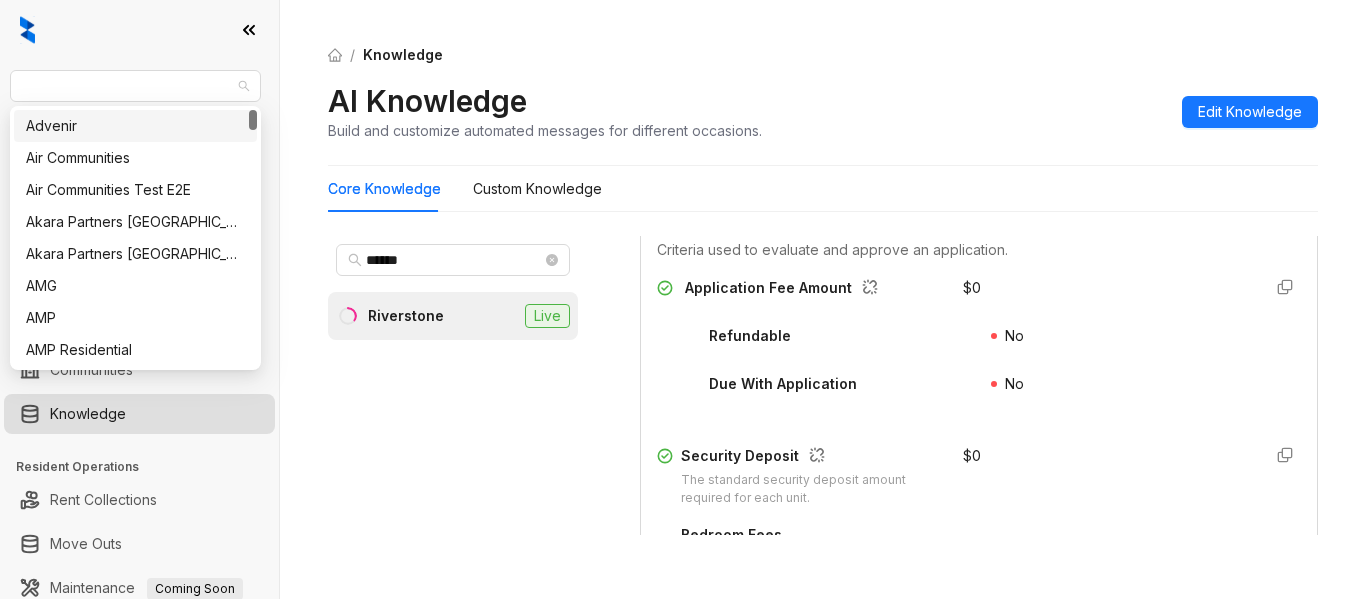 drag, startPoint x: 145, startPoint y: 84, endPoint x: 0, endPoint y: 77, distance: 145.16887 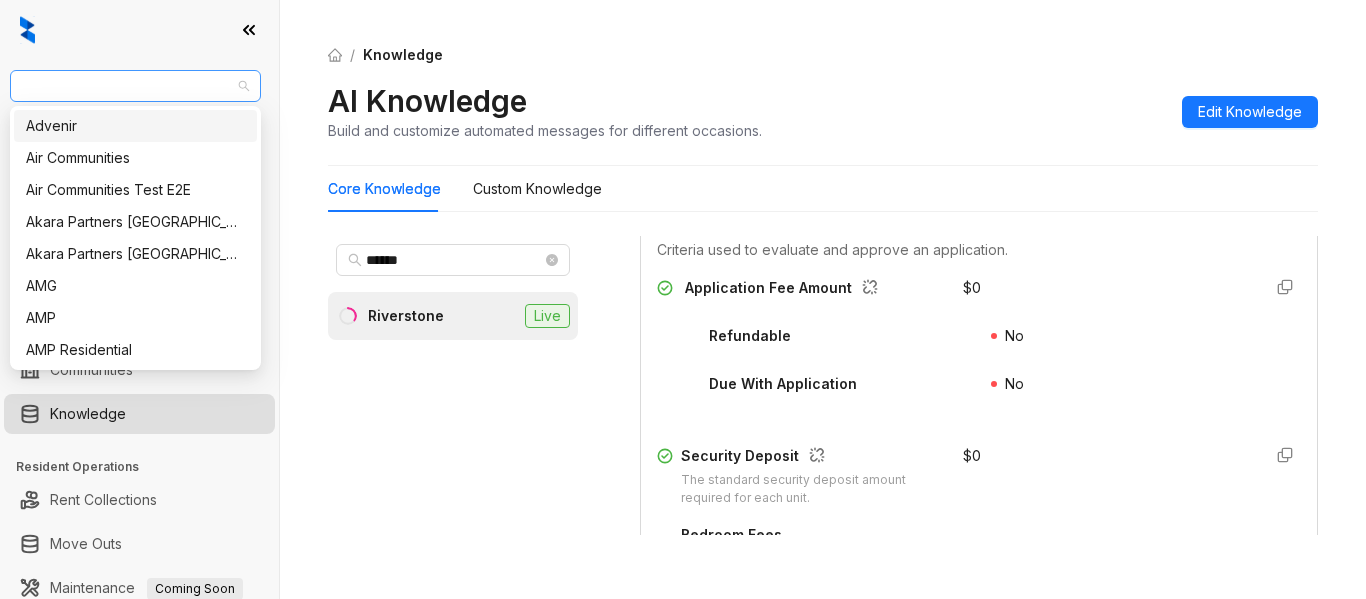 click on "Fairfield" at bounding box center [135, 86] 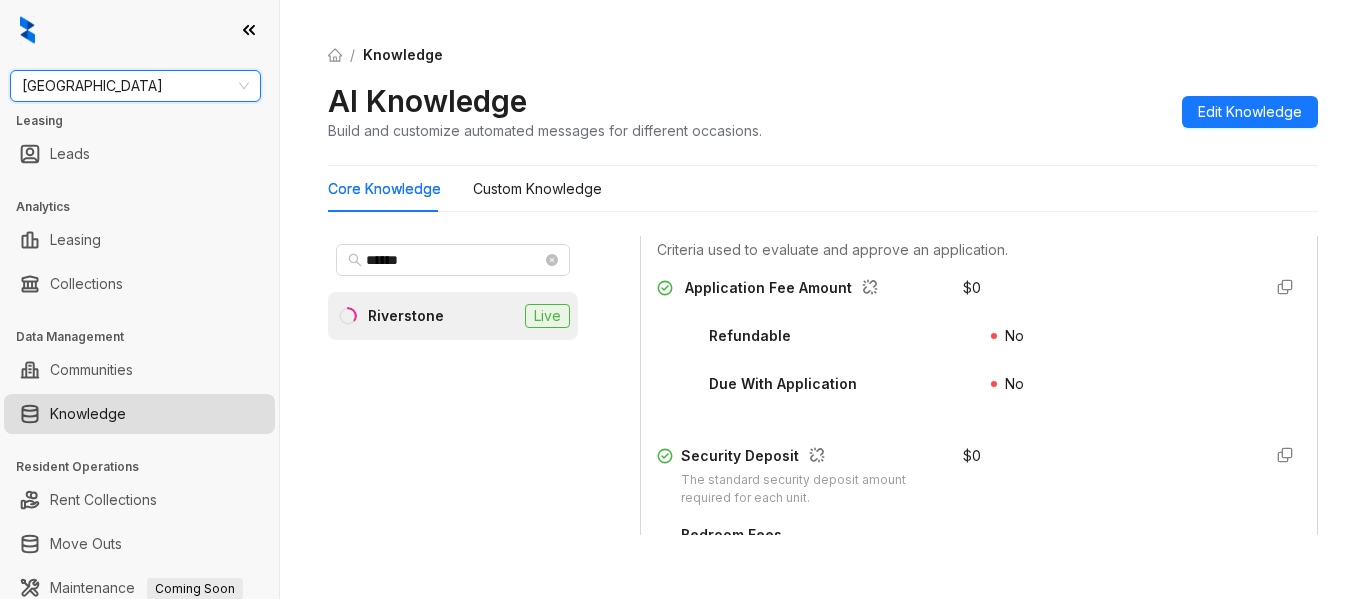 click on "Fairfield" at bounding box center (135, 86) 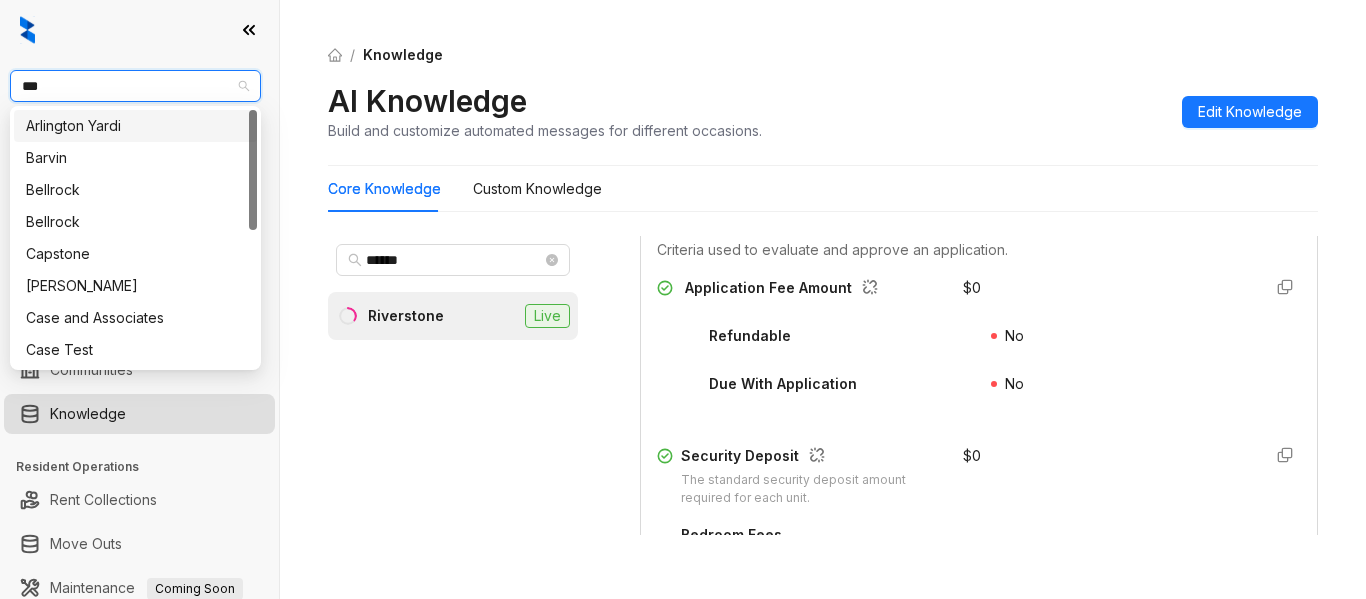 type on "****" 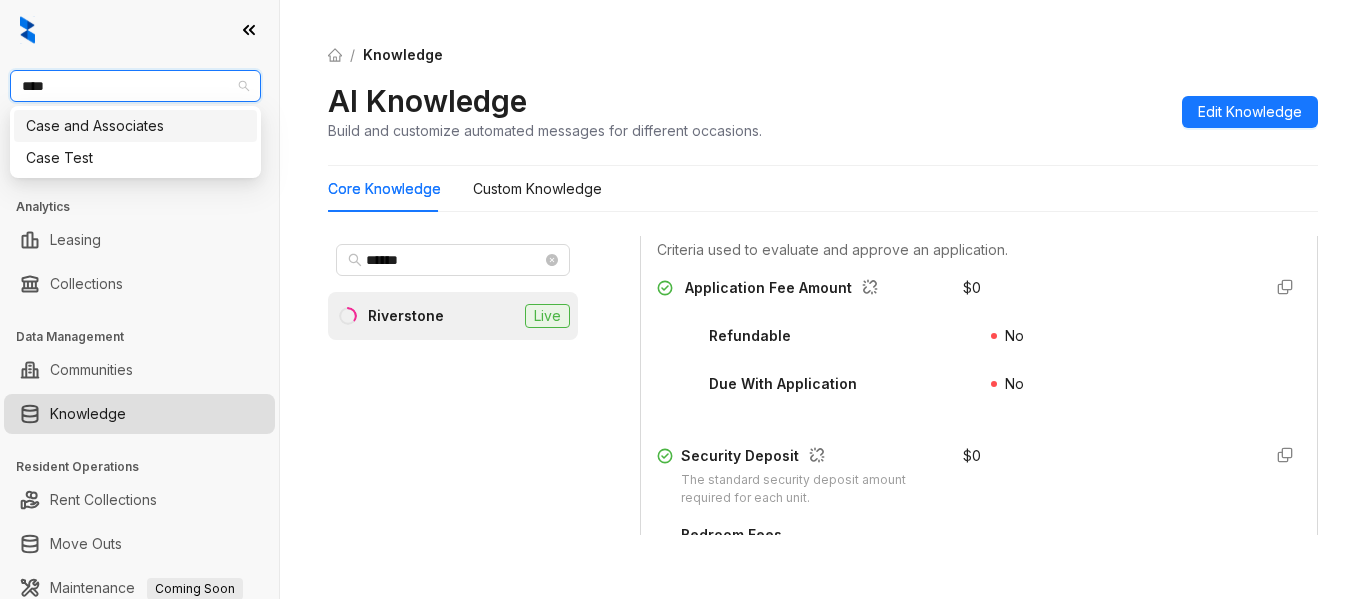 click on "Case and Associates" at bounding box center [135, 126] 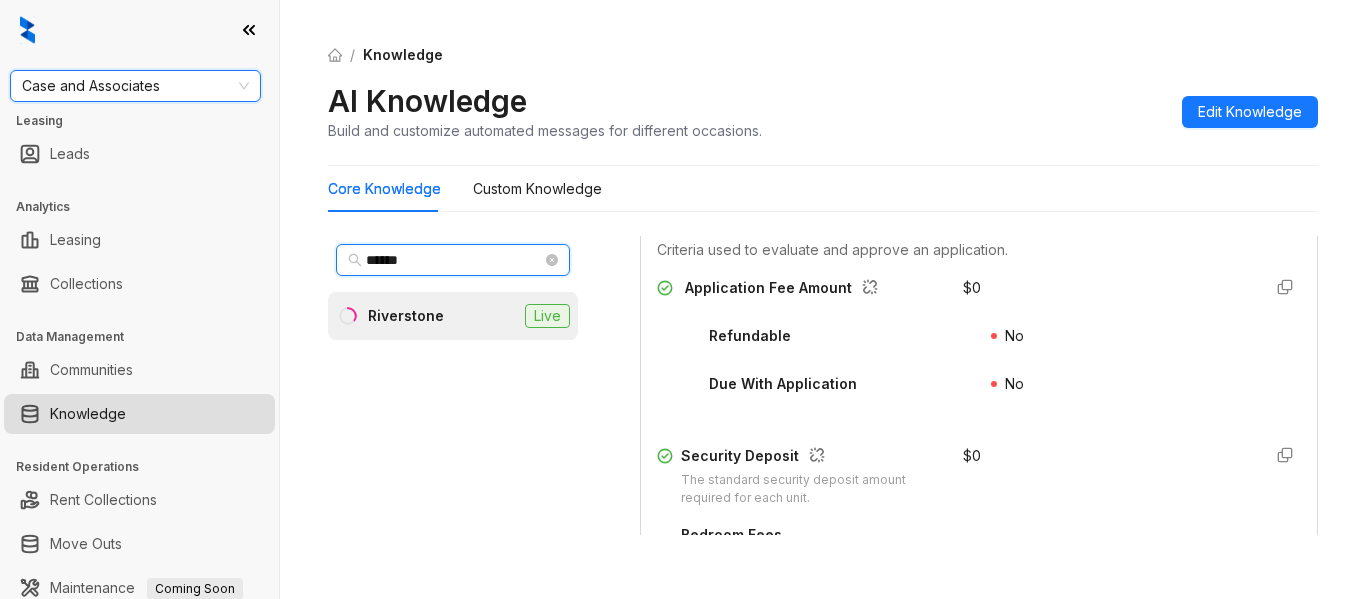 click on "******" at bounding box center (454, 260) 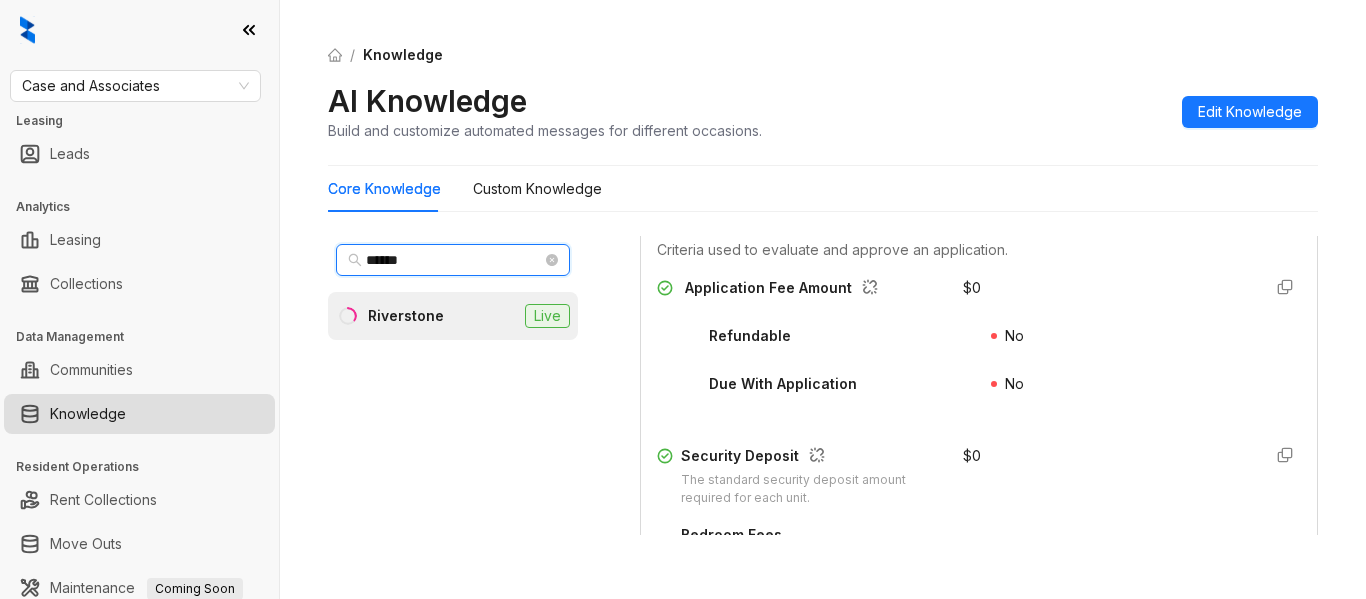 drag, startPoint x: 423, startPoint y: 266, endPoint x: 218, endPoint y: 261, distance: 205.06097 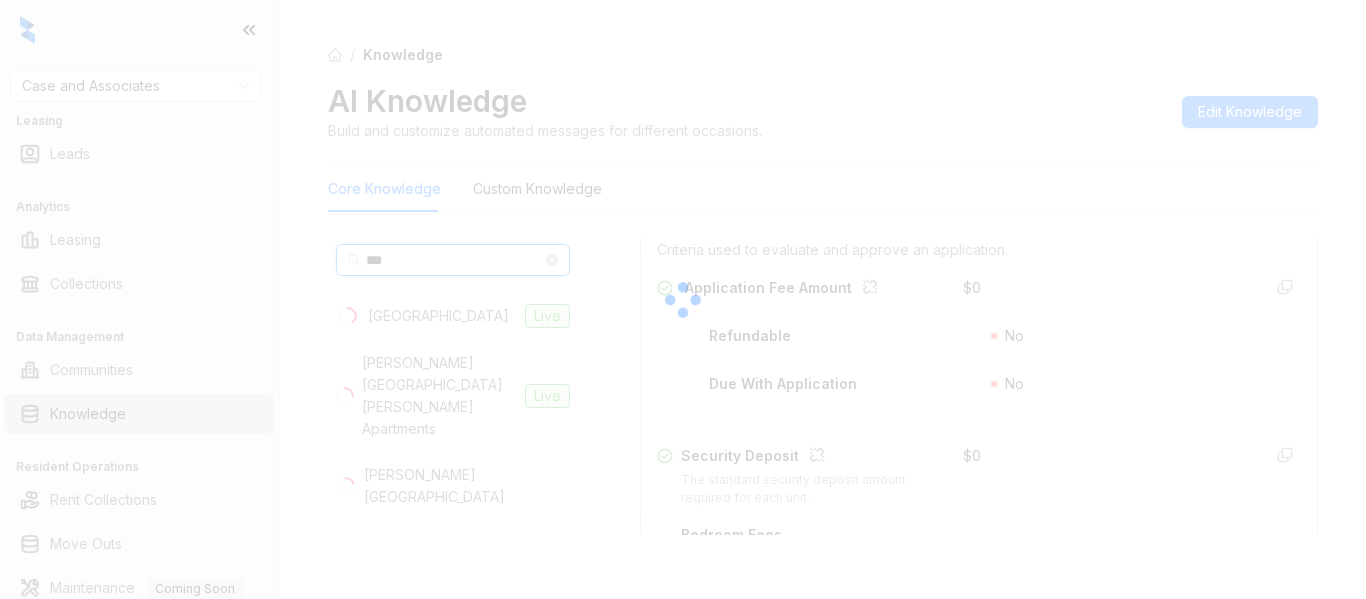type on "****" 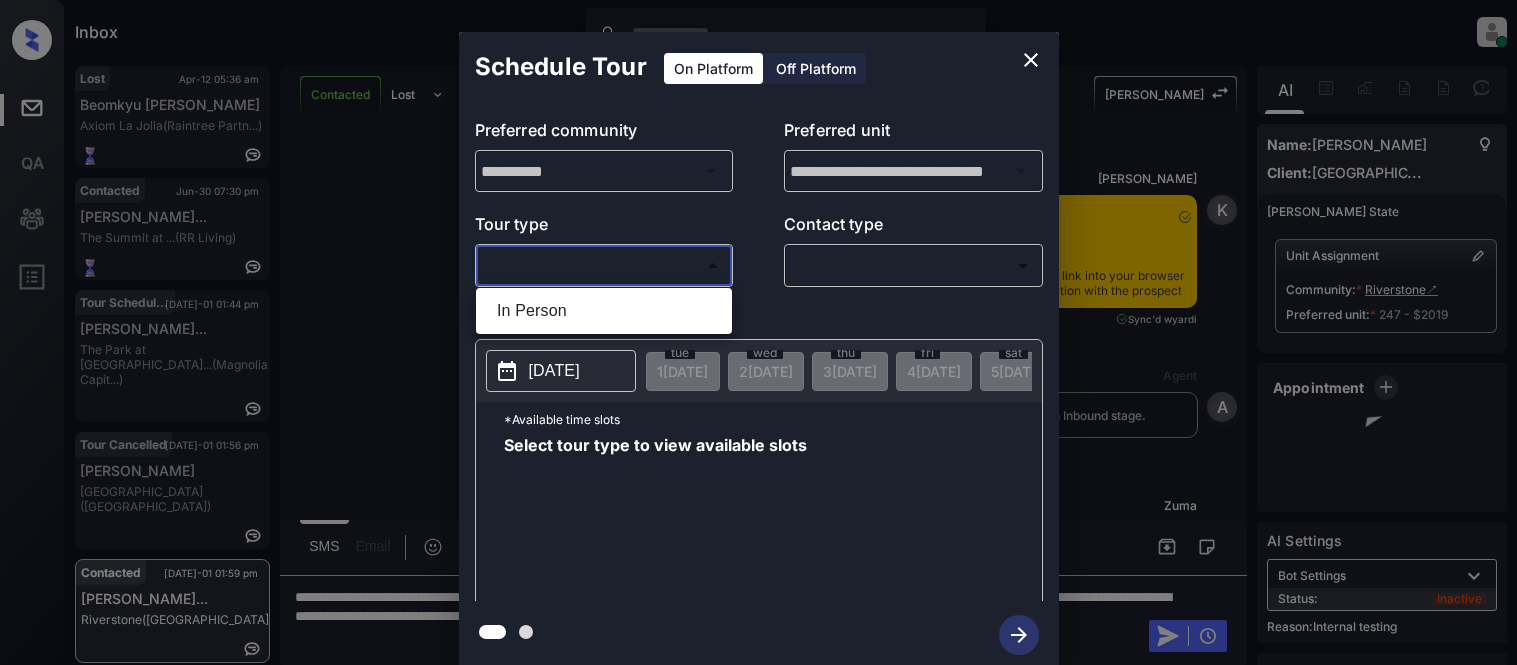 click on "In Person" at bounding box center (604, 311) 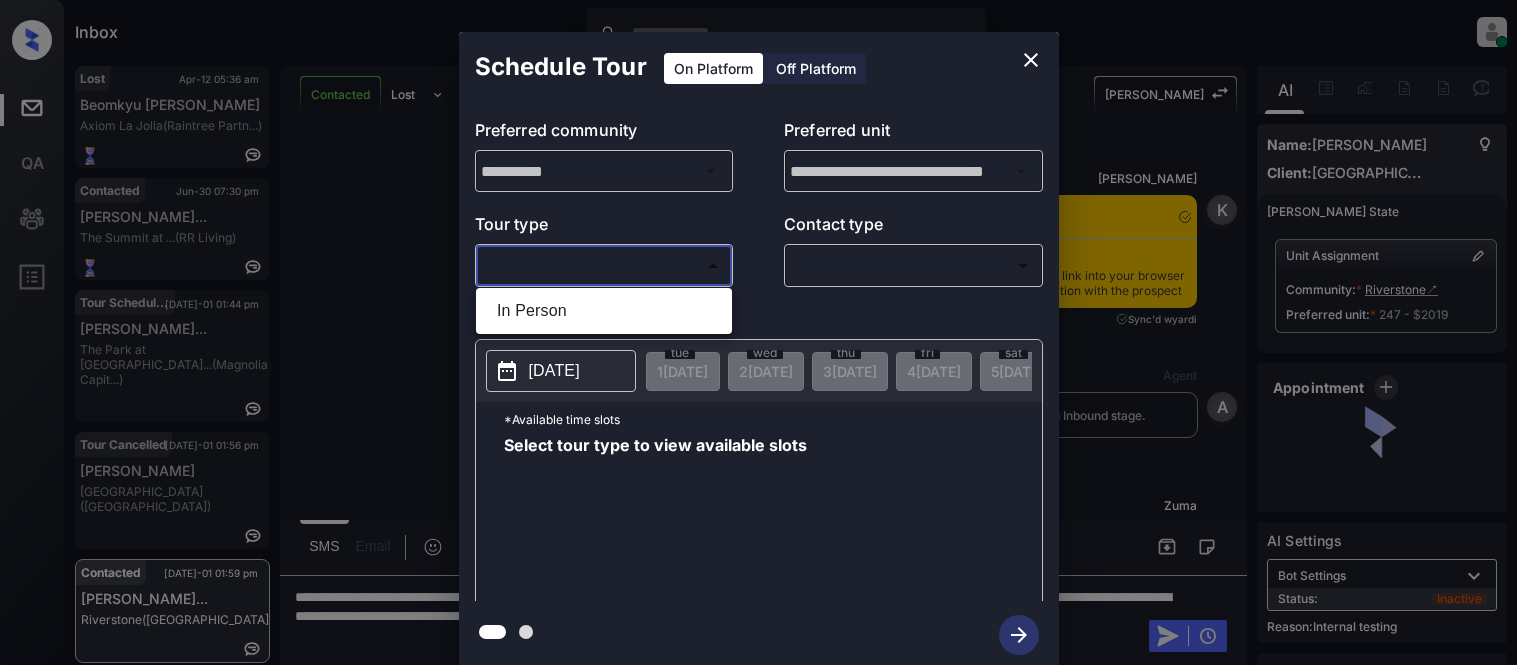 scroll, scrollTop: 0, scrollLeft: 0, axis: both 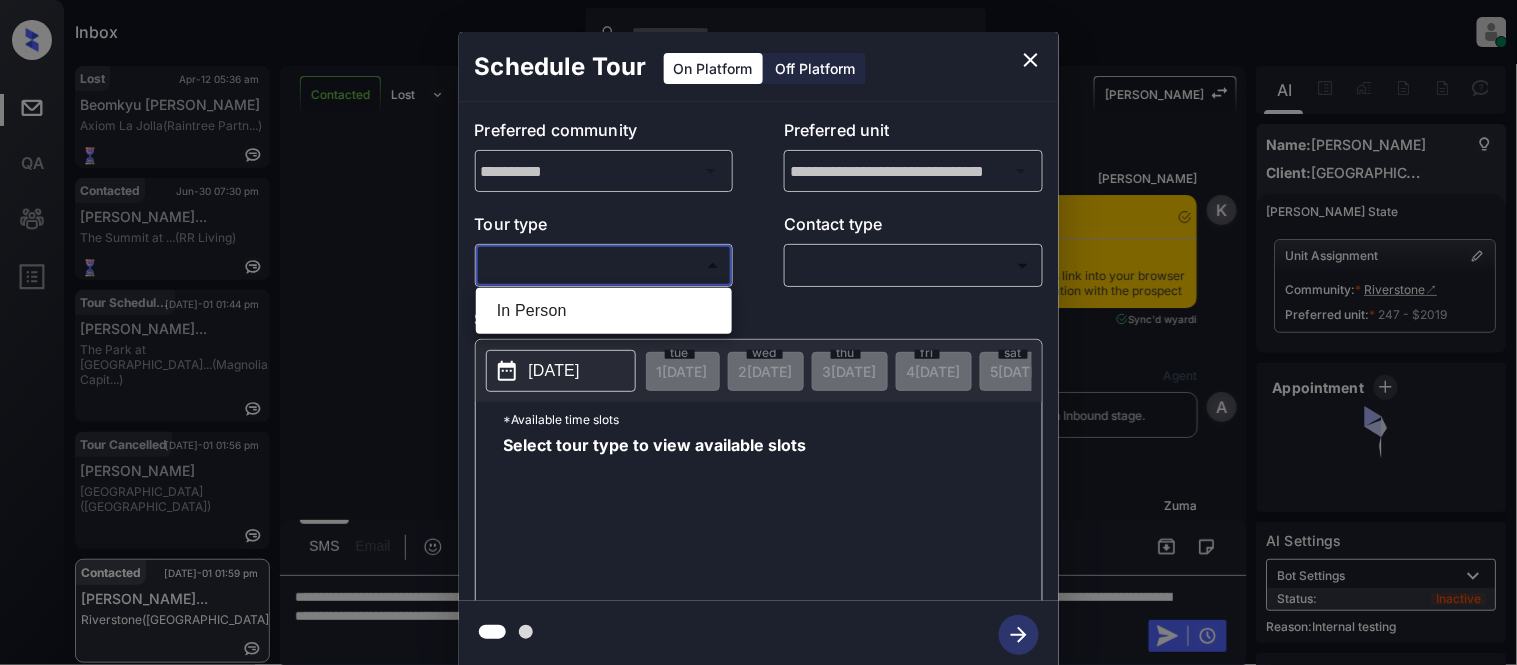 click at bounding box center [758, 332] 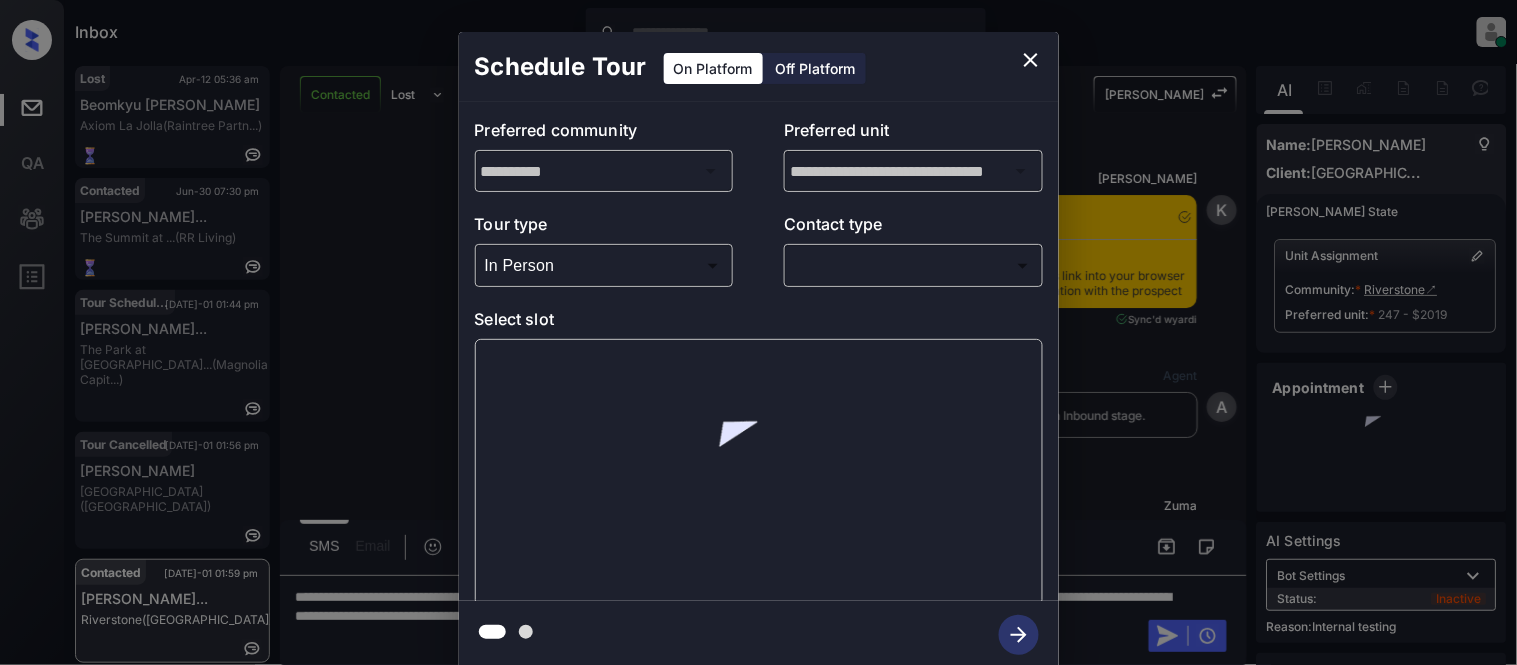 type on "********" 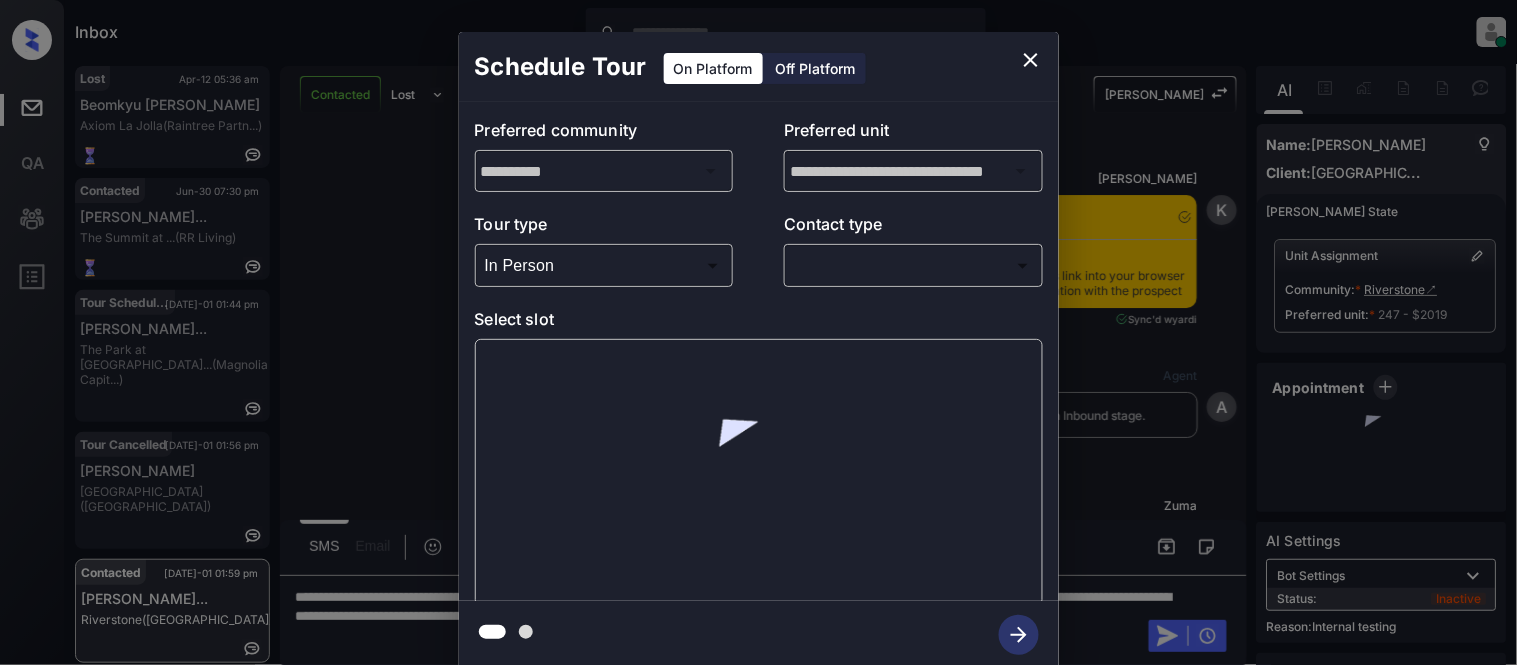 click on "Inbox Kristina Cataag Online Set yourself   offline Set yourself   on break Profile Switch to  light  mode Sign out Lost Apr-12 05:36 am   Beomkyu Kim Axiom La Jolla  (Raintree Partn...) Contacted Jun-30 07:30 pm   Zachary Walter... The Summit at ...  (RR Living) Tour Scheduled Jul-01 01:44 pm   Kelly Ramjatta... The Park at Mu...  (Magnolia Capit...) Tour Cancelled Jul-01 01:56 pm   Hannah Ansari Lakeside Vista  (Fairfield) Contacted Jul-01 01:59 pm   Alexis Pangili... Riverstone  (Fairfield) Contacted Jul-01 01:59 pm   Rhonda Hudson 51 at Southave...  (RR Living) Contacted Lost Lead Sentiment: Angry Upon sliding the acknowledgement:  Lead will move to lost stage. * ​ SMS and call option will be set to opt out. AFM will be turned off for the lead. Kelsey New Message Kelsey Notes Note: https://conversation.getzuma.com/686449546b60aeafc9c8e87e - Paste this link into your browser to view Kelsey’s conversation with the prospect Jul 01, 2025 01:47 pm  Sync'd w  yardi K New Message Agent Jul 01, 2025 01:47 pm" at bounding box center (758, 332) 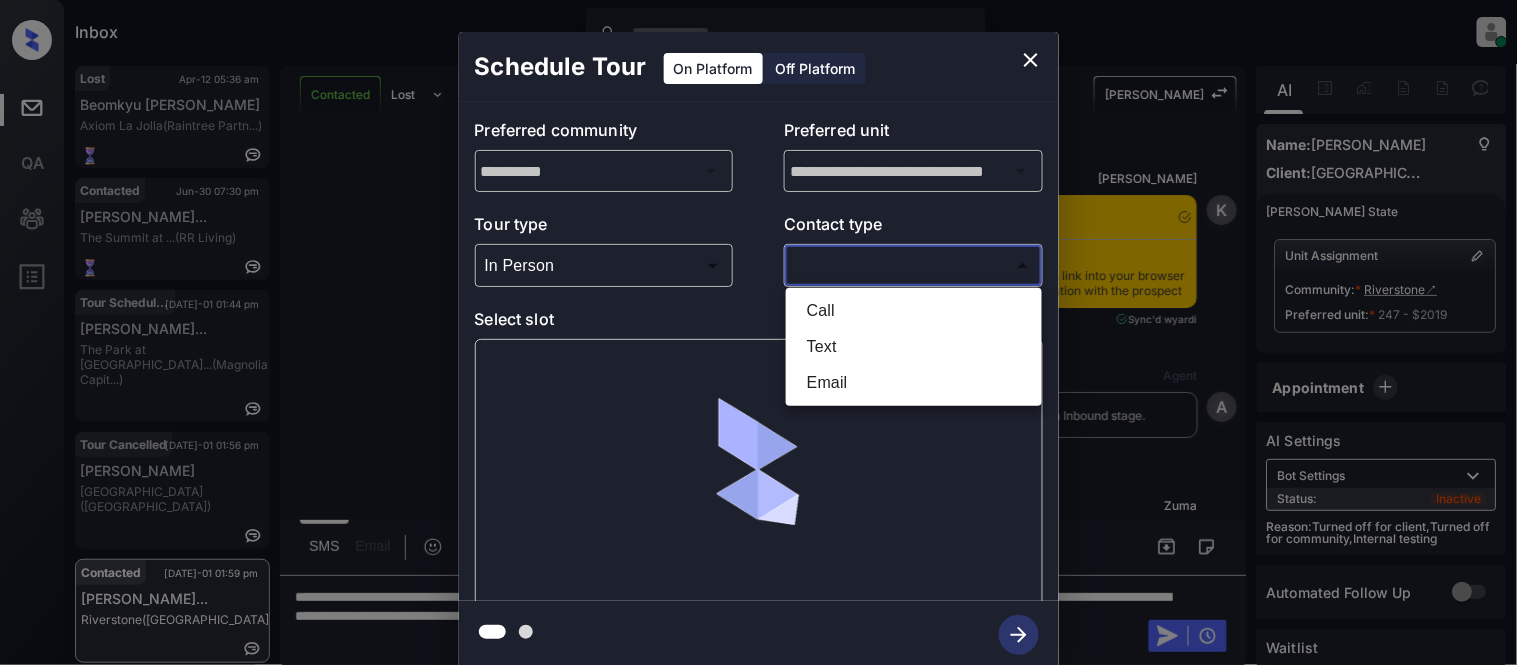 scroll, scrollTop: 1635, scrollLeft: 0, axis: vertical 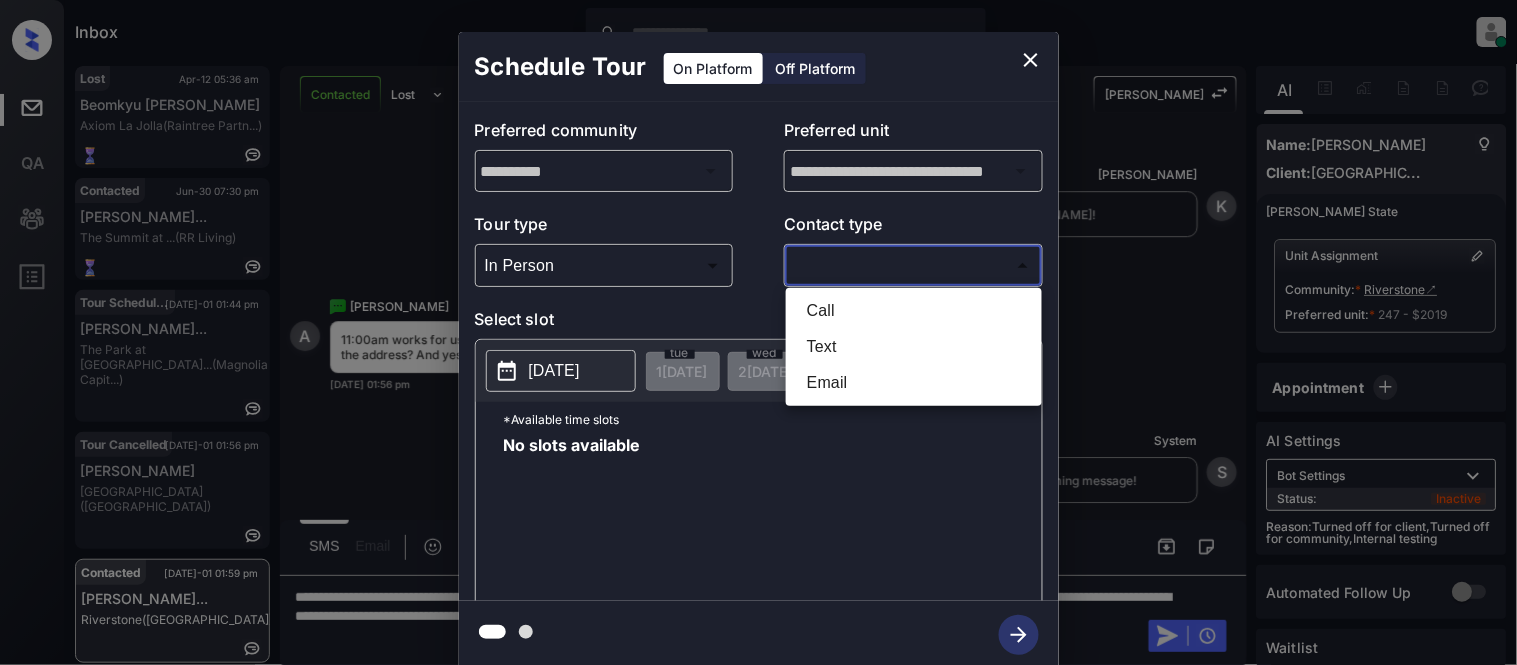 click on "Text" at bounding box center [914, 347] 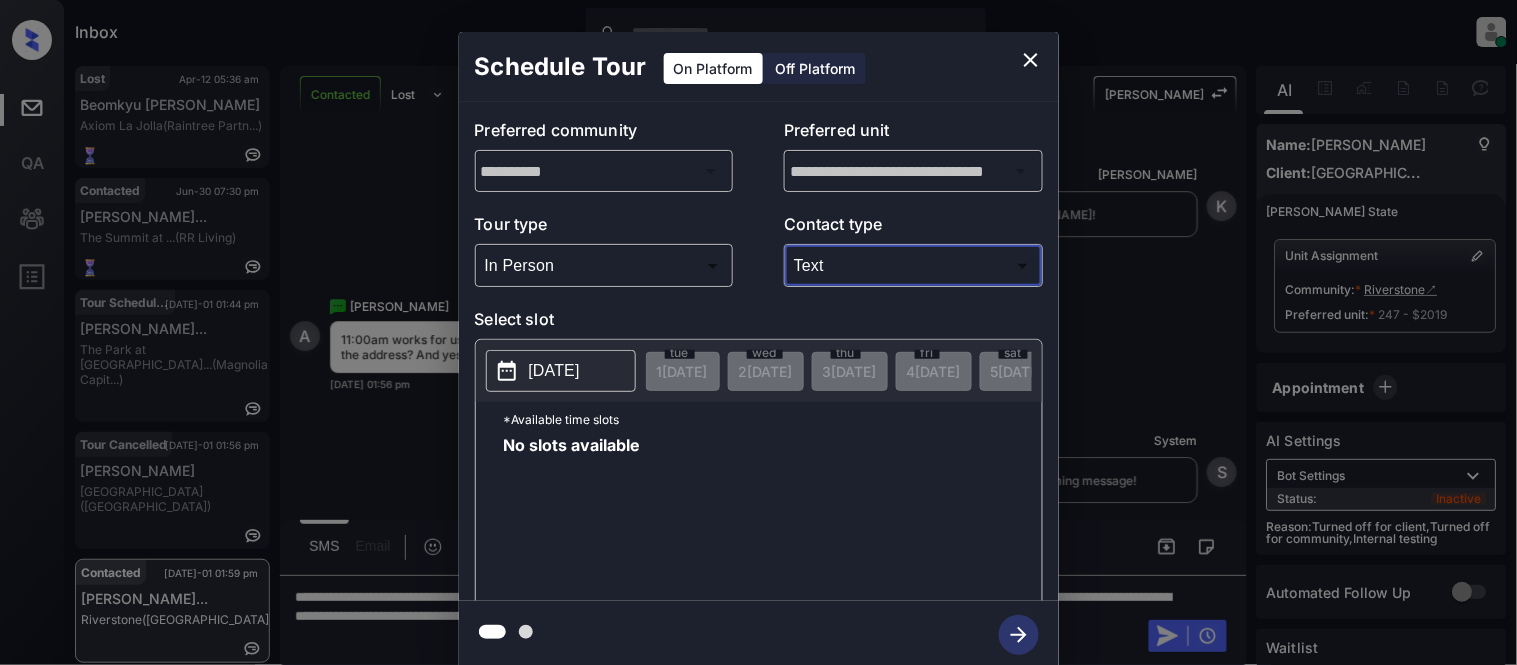 click at bounding box center [758, 332] 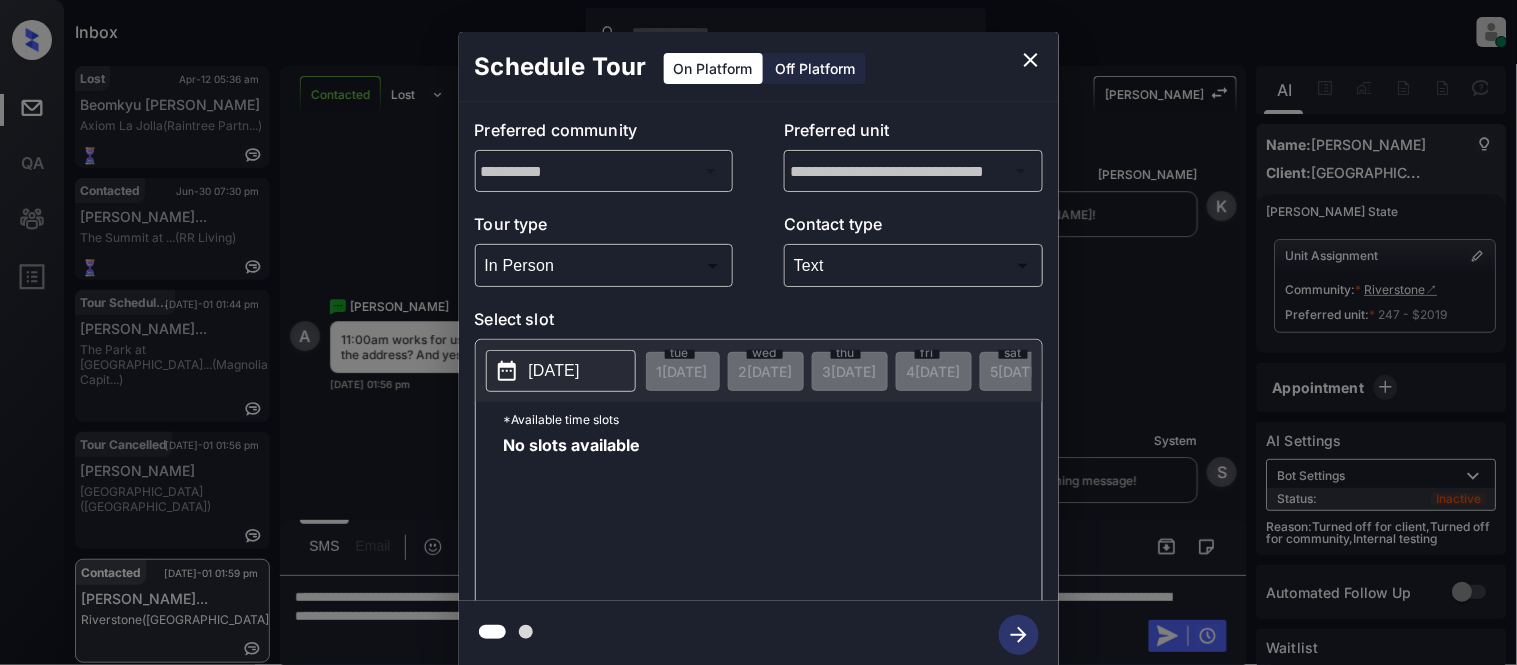 click on "**********" at bounding box center (758, 350) 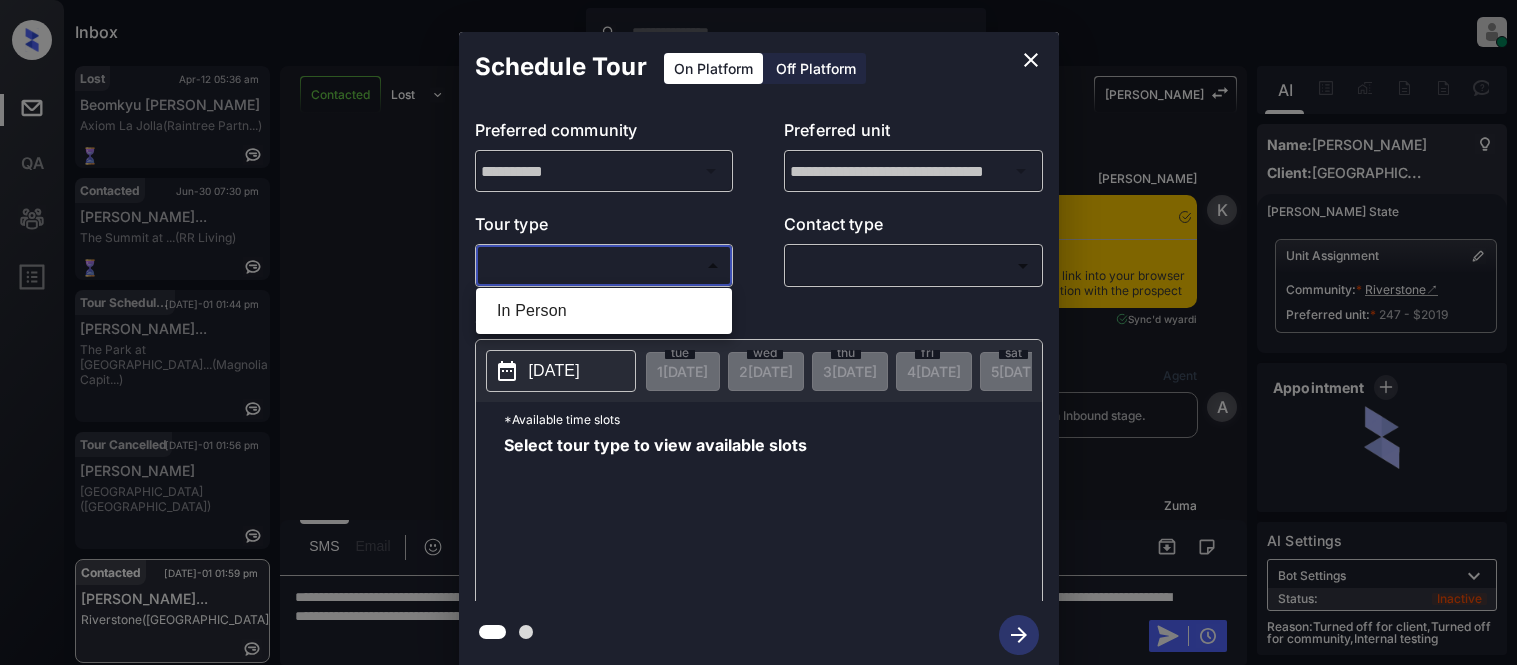scroll, scrollTop: 0, scrollLeft: 0, axis: both 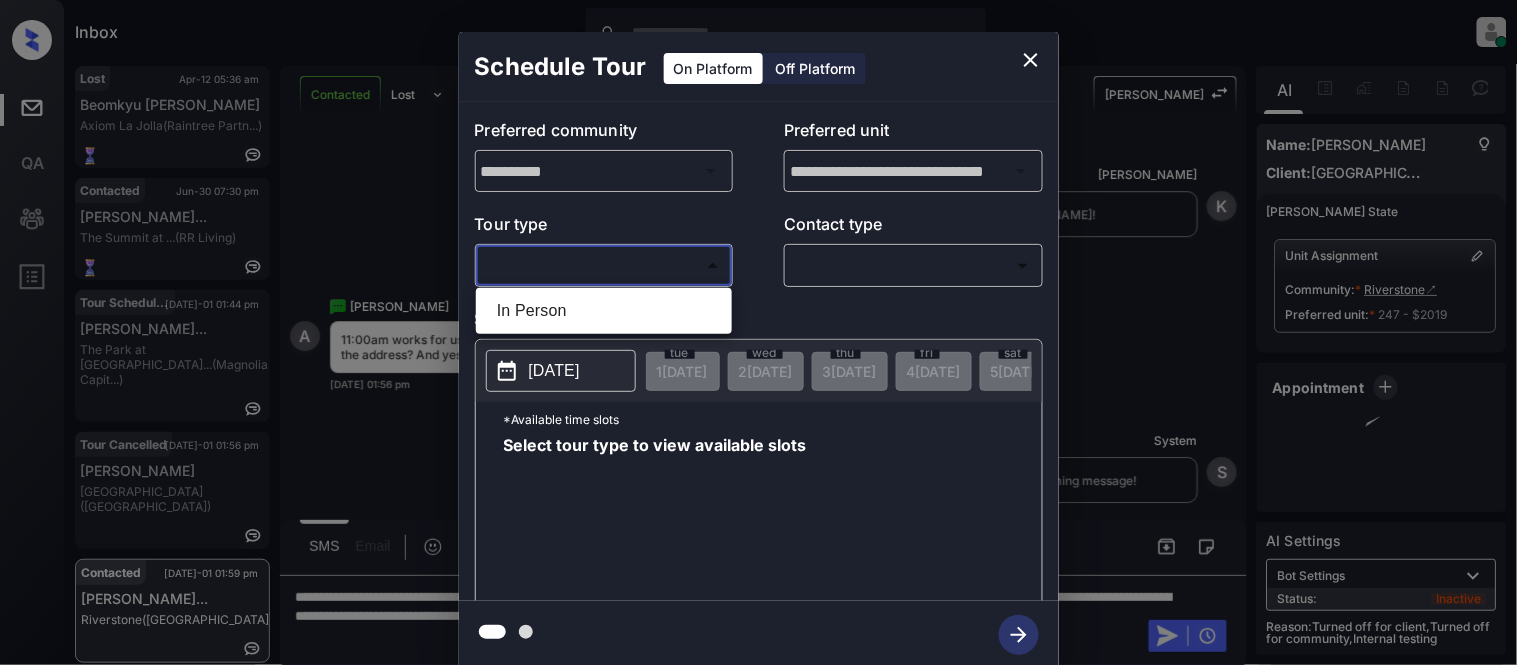 click on "In Person" at bounding box center [604, 311] 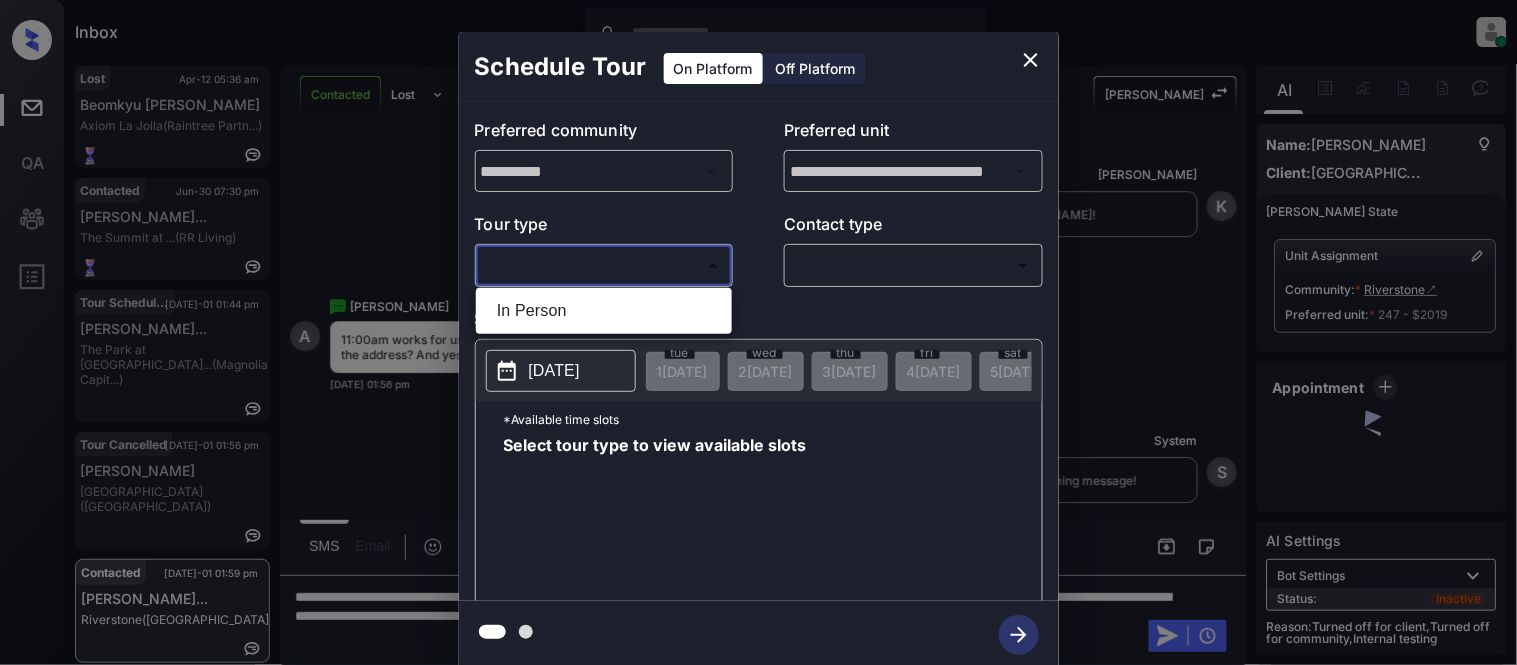 type on "********" 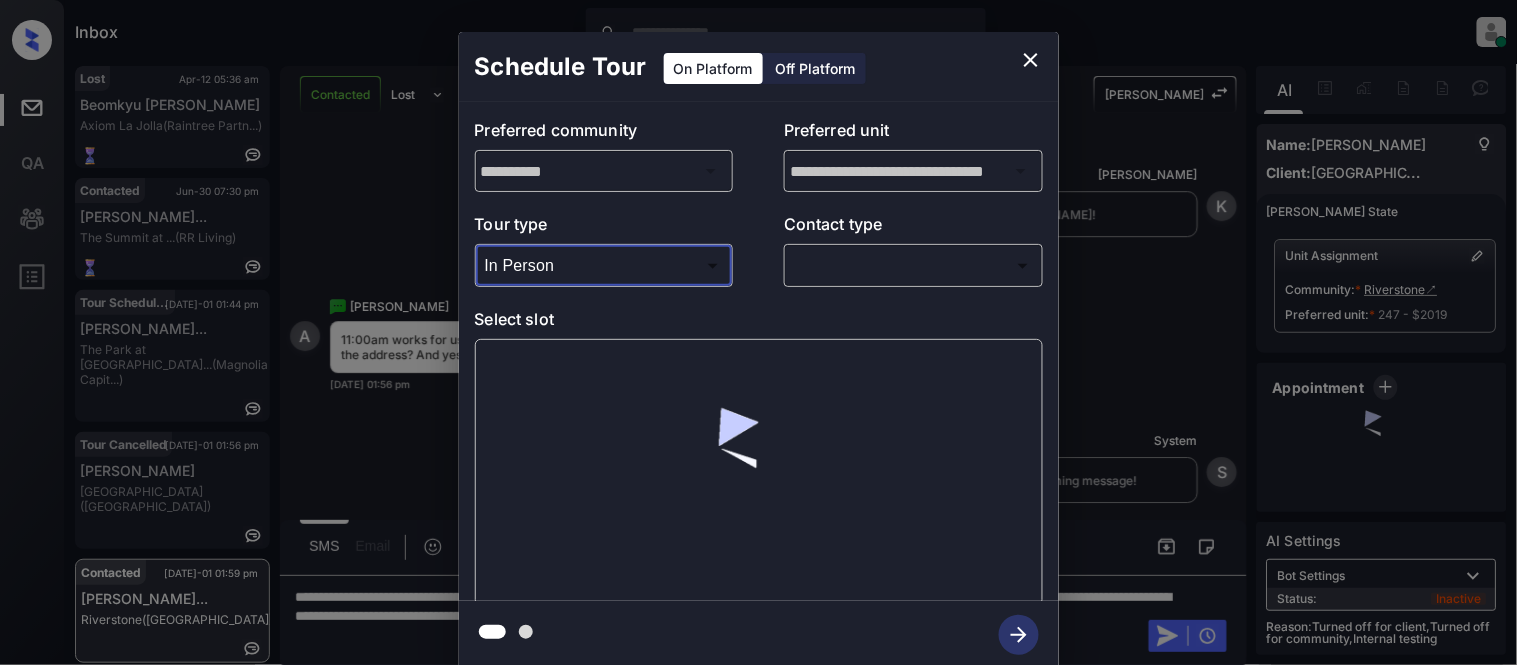 click on "​ ​" at bounding box center (913, 265) 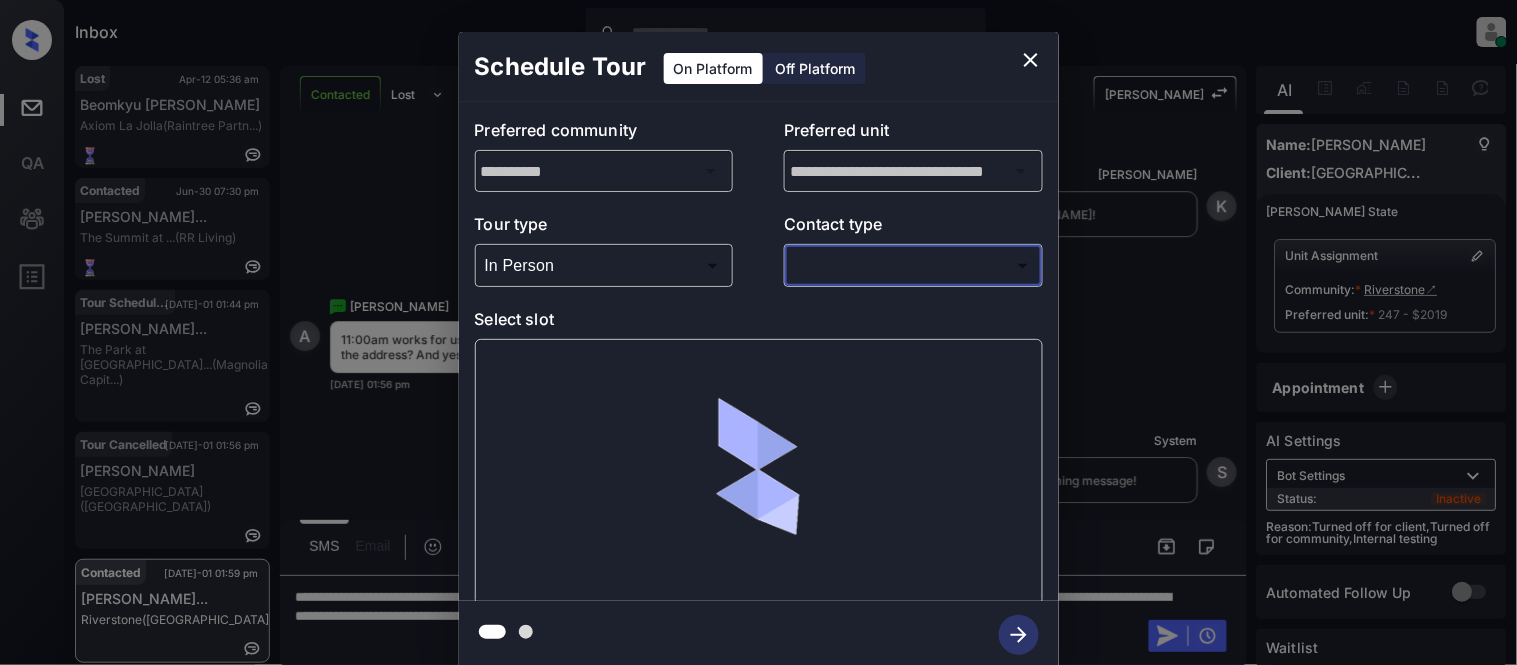 click on "Inbox [PERSON_NAME] Cataag Online Set yourself   offline Set yourself   on break Profile Switch to  light  mode Sign out Lost Apr-12 05:36 am   Beomkyu [PERSON_NAME] Axiom La Jolla  (Raintree Partn...) Contacted Jun-30 07:30 pm   [PERSON_NAME]... The Summit at ...  (RR Living) Tour Scheduled [DATE]-01 01:44 pm   [PERSON_NAME]... The Park at [GEOGRAPHIC_DATA]...  (Magnolia Capit...) Tour Cancelled [DATE]-01 01:56 pm   [PERSON_NAME][GEOGRAPHIC_DATA]  ([GEOGRAPHIC_DATA]) Contacted [DATE]-01 01:59 pm   [PERSON_NAME]... [GEOGRAPHIC_DATA]  ([GEOGRAPHIC_DATA]) Contacted [DATE]-01 01:59 pm   [PERSON_NAME] 51 at [GEOGRAPHIC_DATA]...  (RR Living) Contacted Lost Lead Sentiment: Angry Upon sliding the acknowledgement:  Lead will move to lost stage. * ​ SMS and call option will be set to opt out. AFM will be turned off for the lead. Kelsey New Message Kelsey Notes Note: [URL][DOMAIN_NAME] - Paste this link into your browser to view [PERSON_NAME] conversation with the prospect [DATE] 01:47 pm  Sync'd w  yardi K New Message Agent [DATE] 01:47 pm" at bounding box center (758, 332) 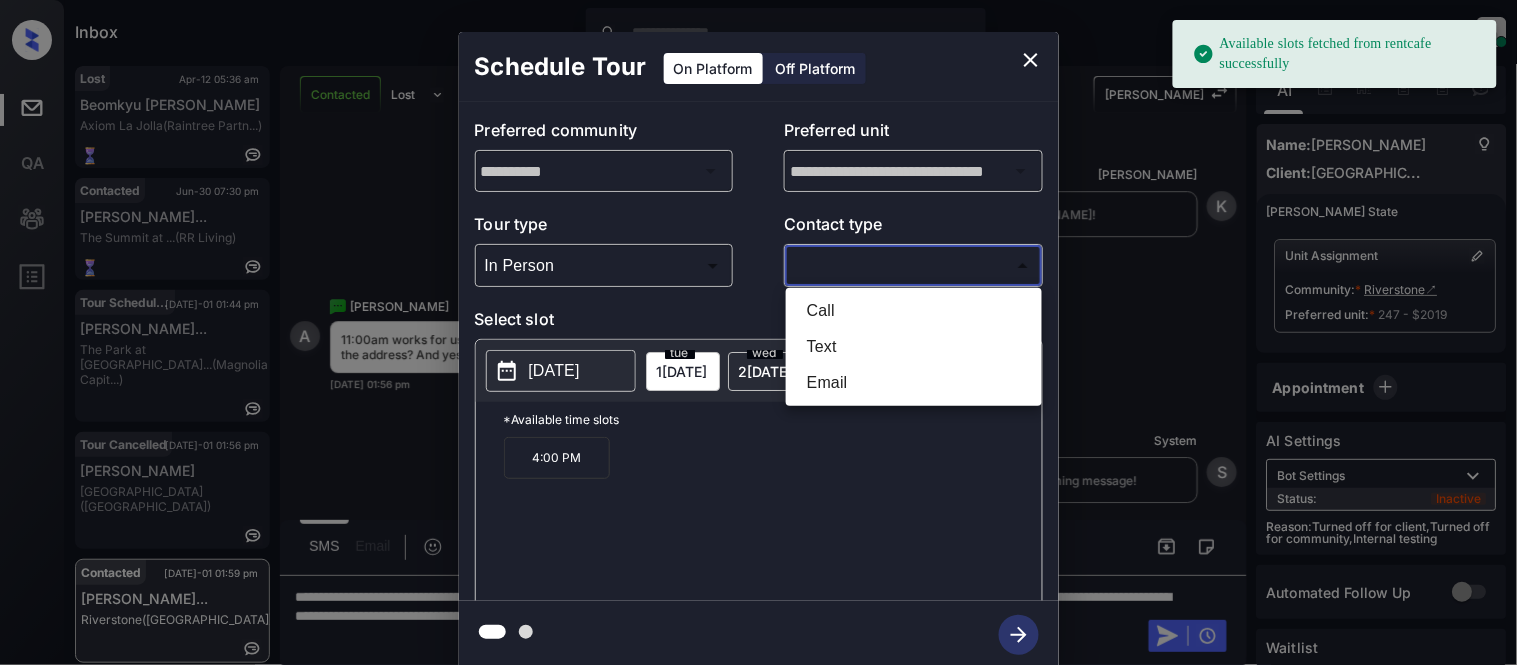 click on "Text" at bounding box center (914, 347) 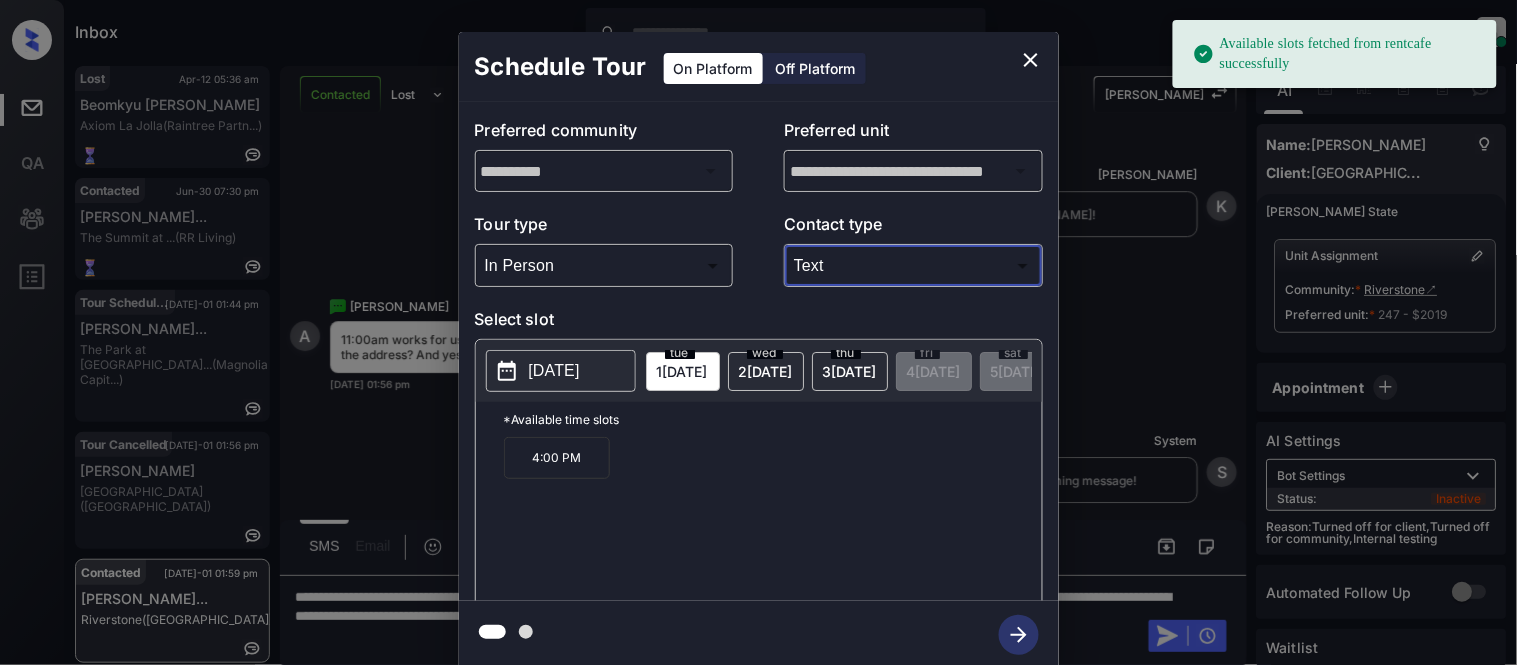 click on "2025-07-01" at bounding box center [554, 371] 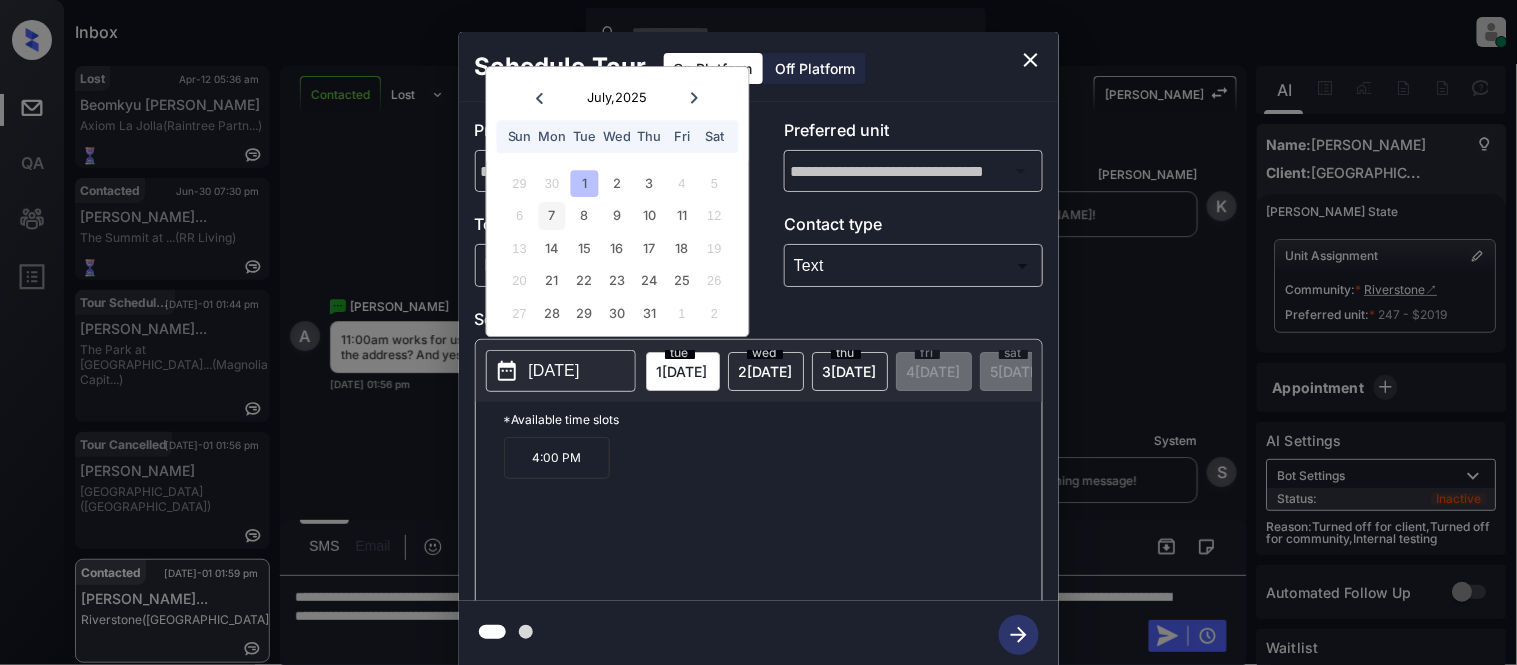 click on "7" at bounding box center [552, 216] 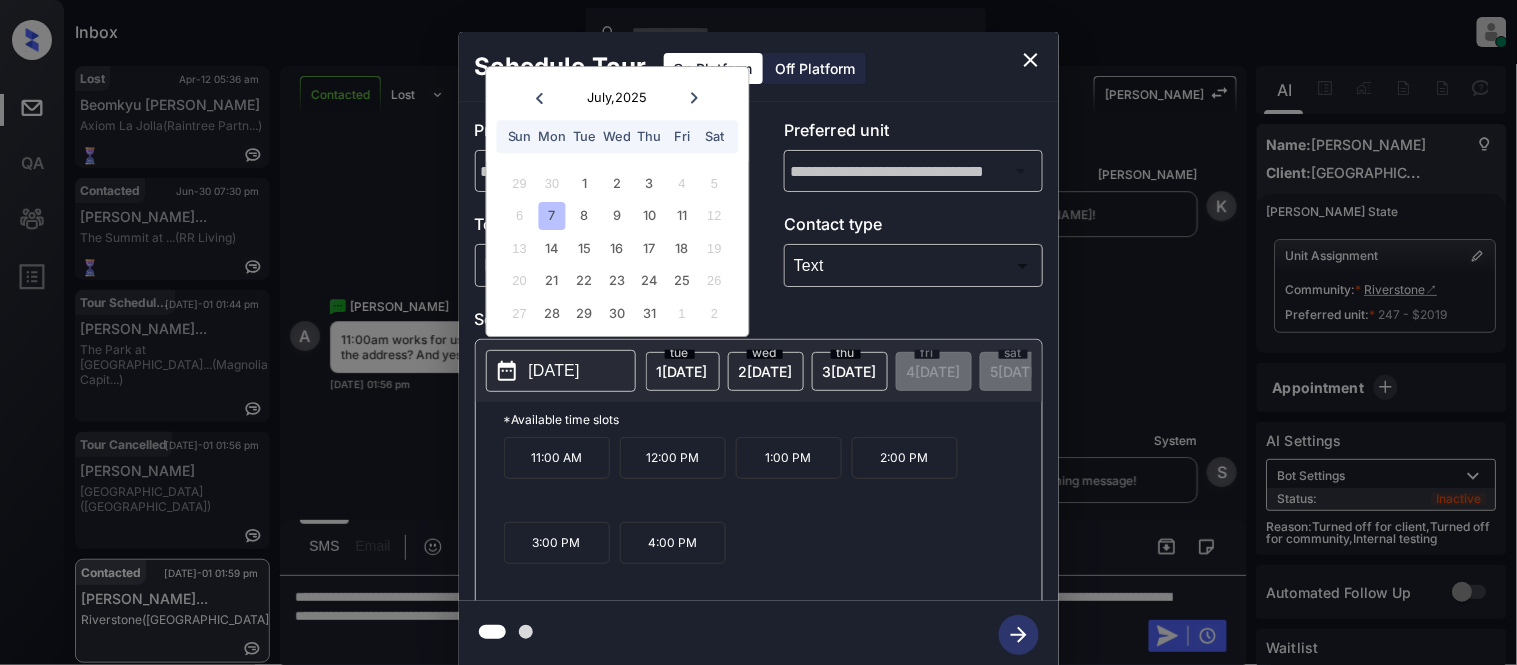 click on "11:00 AM" at bounding box center [557, 458] 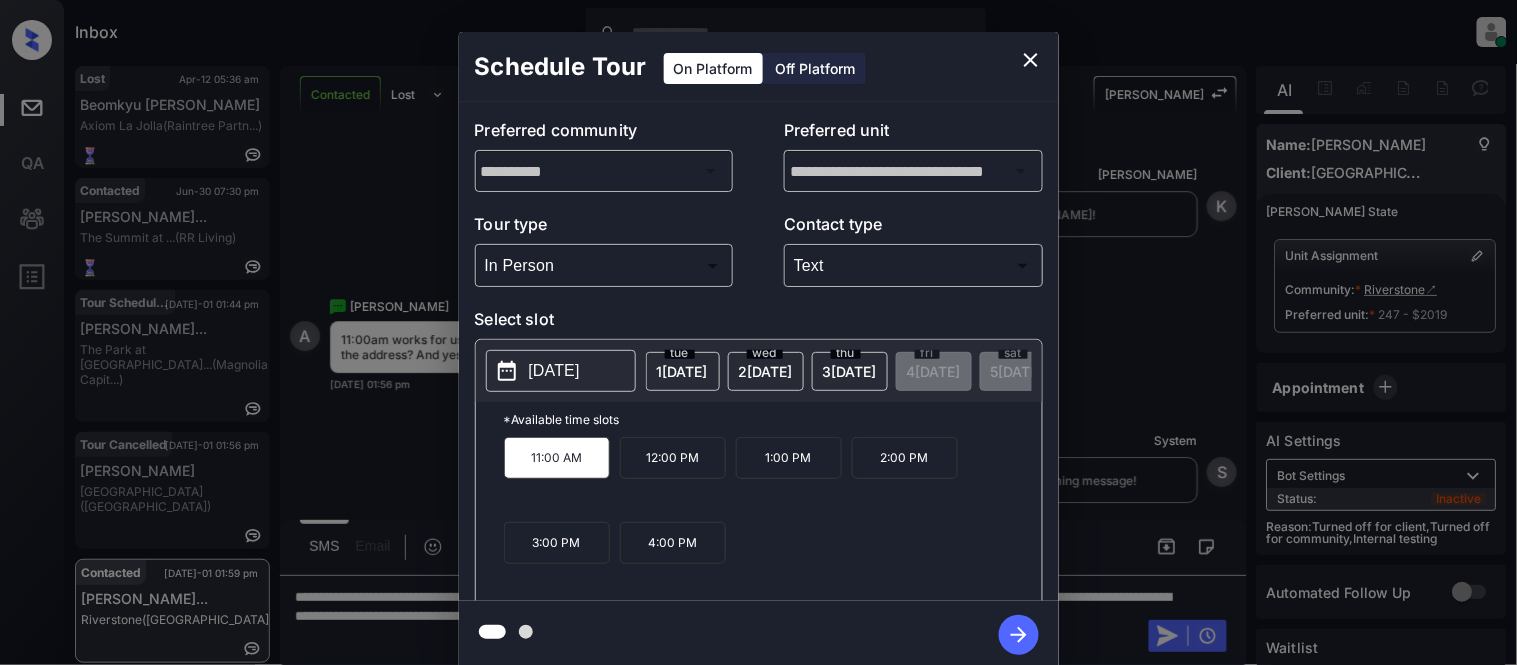 click 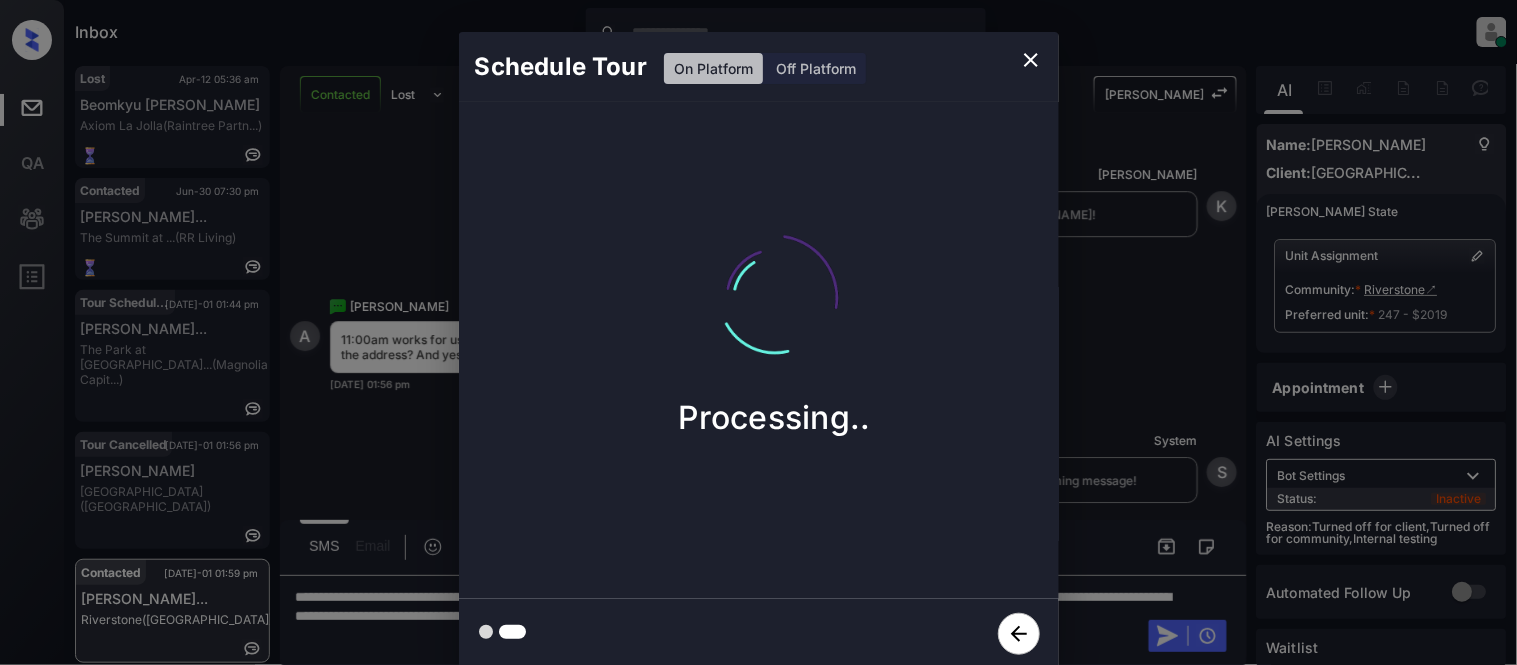 click on "Schedule Tour On Platform Off Platform Processing.." at bounding box center (758, 350) 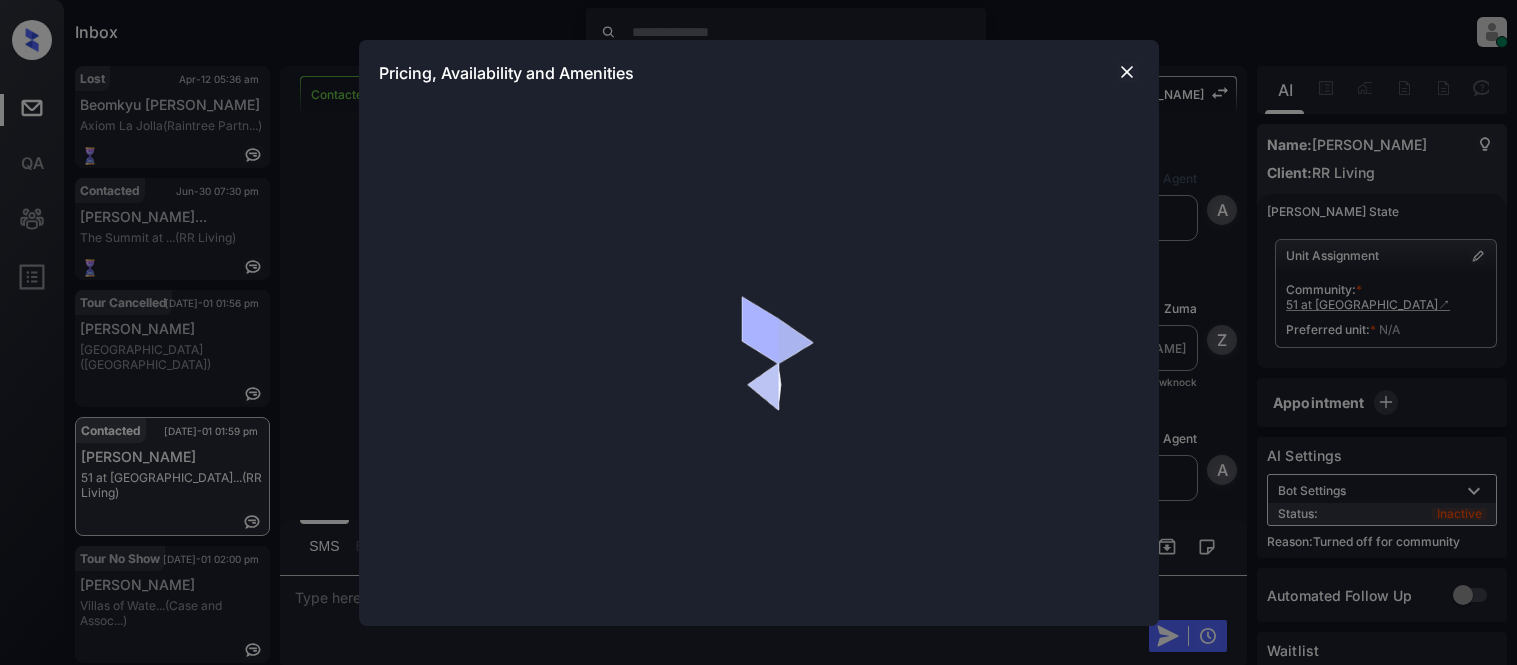 scroll, scrollTop: 0, scrollLeft: 0, axis: both 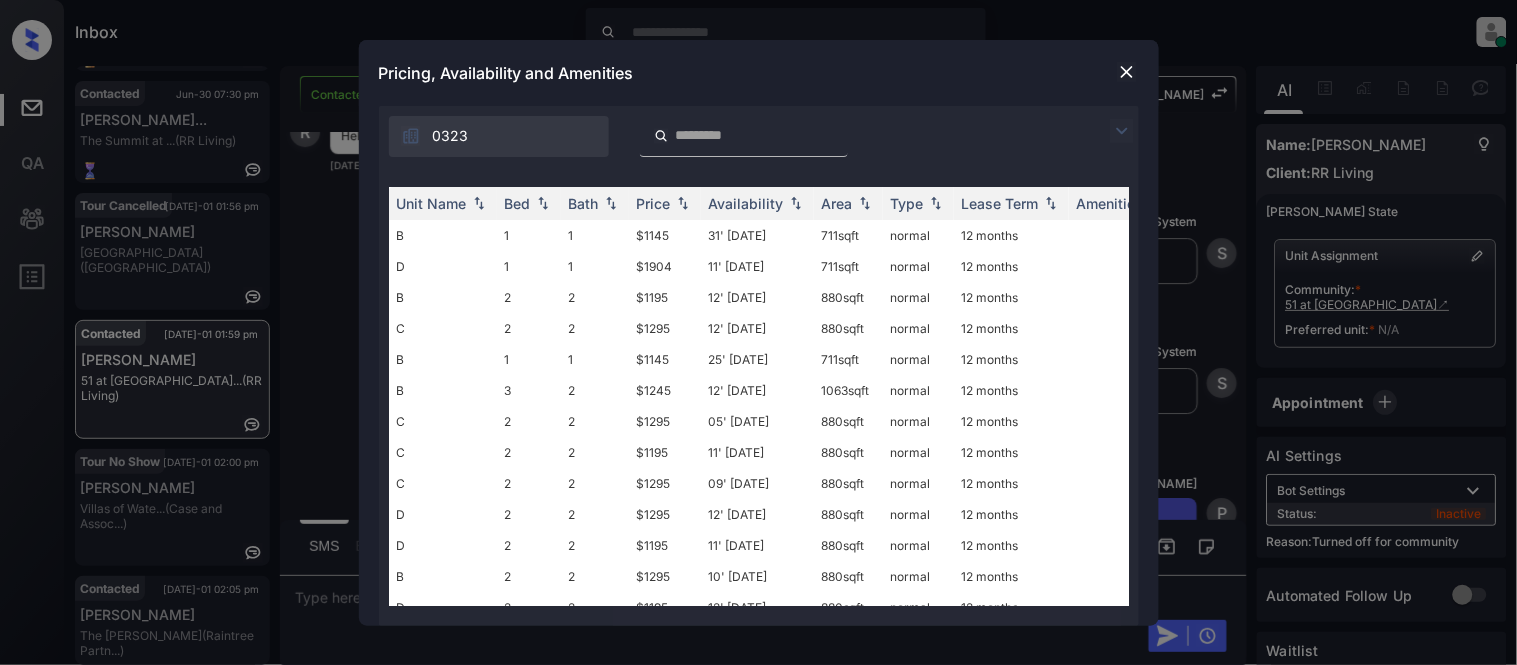 click on "0323" at bounding box center [759, 131] 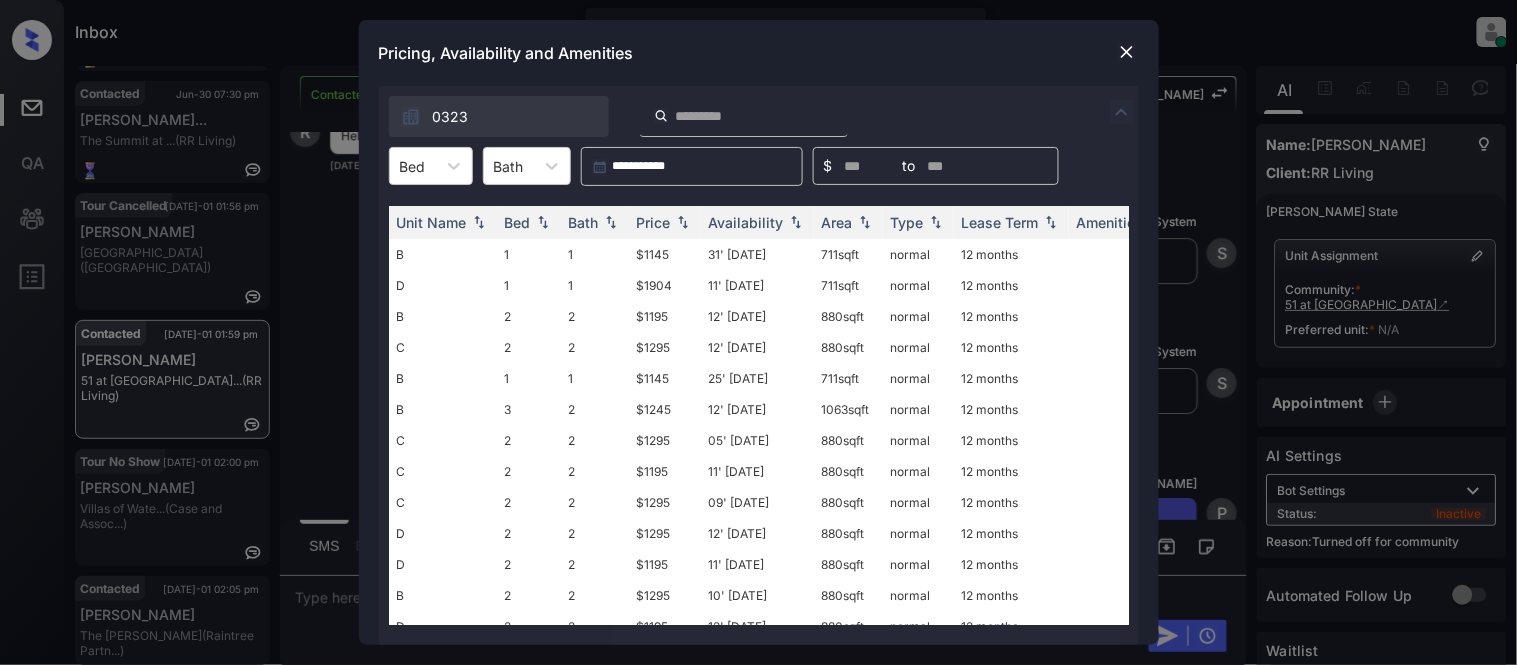 click on "**********" at bounding box center (759, 365) 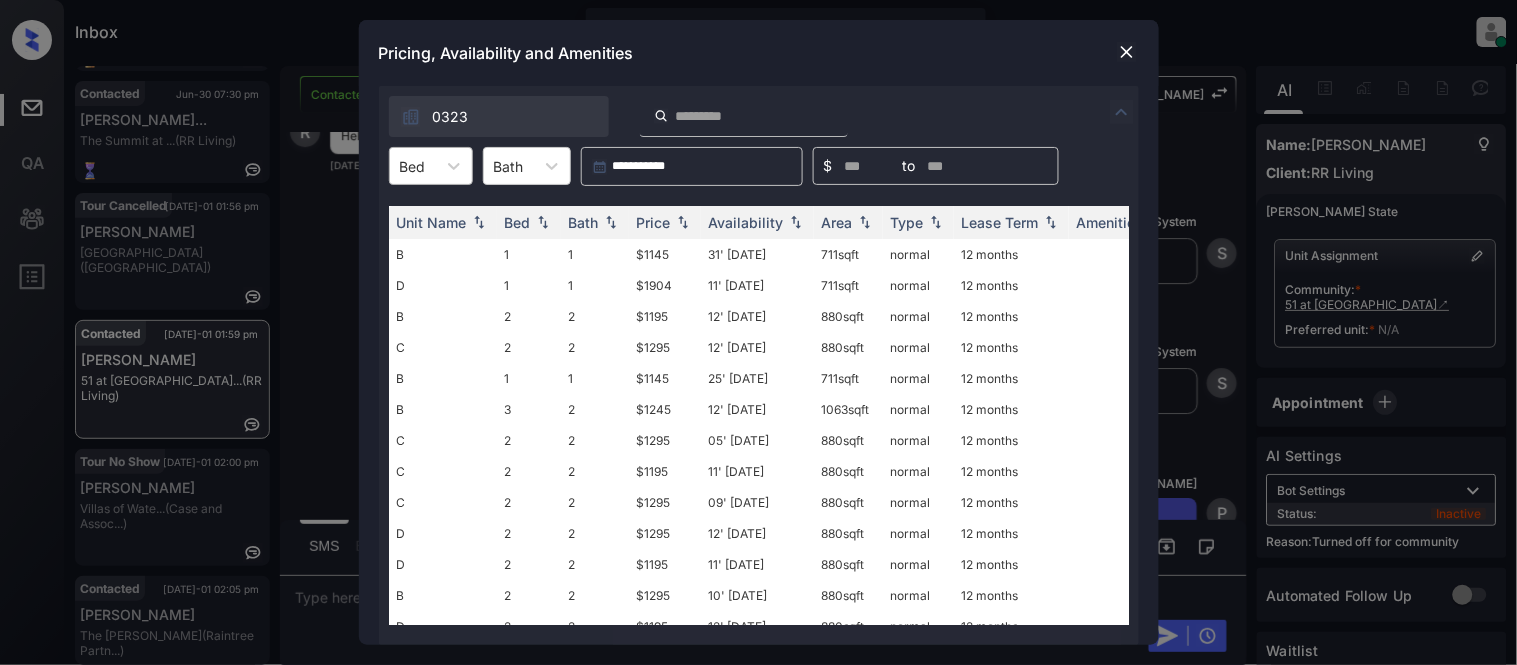 click at bounding box center (413, 166) 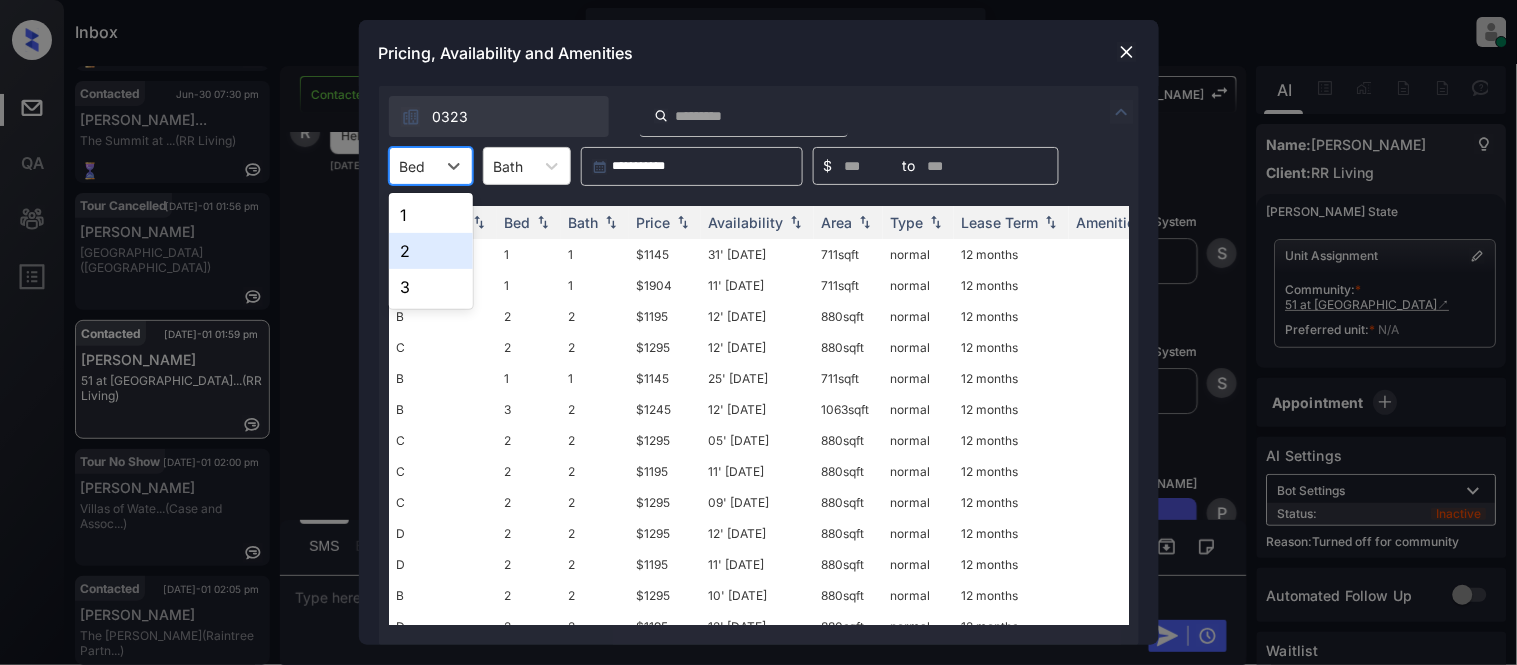 click on "2" at bounding box center (431, 251) 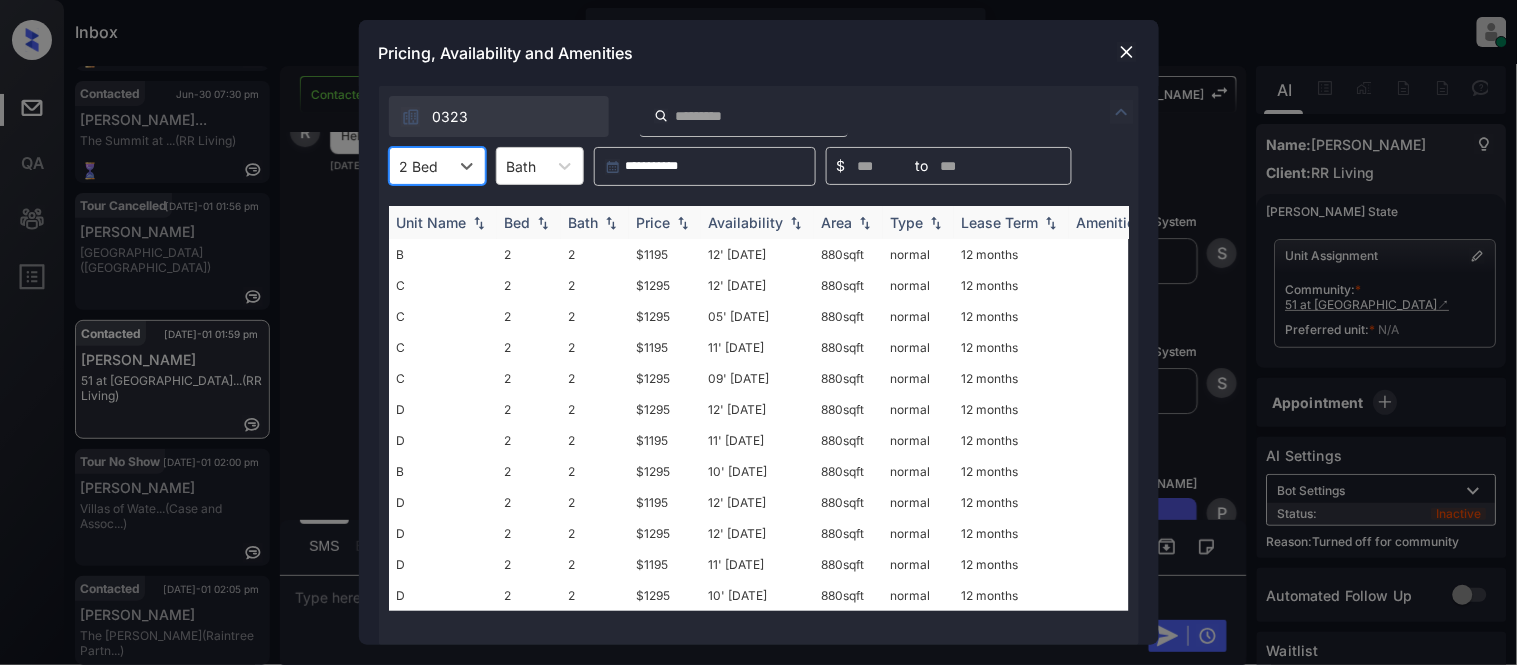 click on "Price" at bounding box center [654, 222] 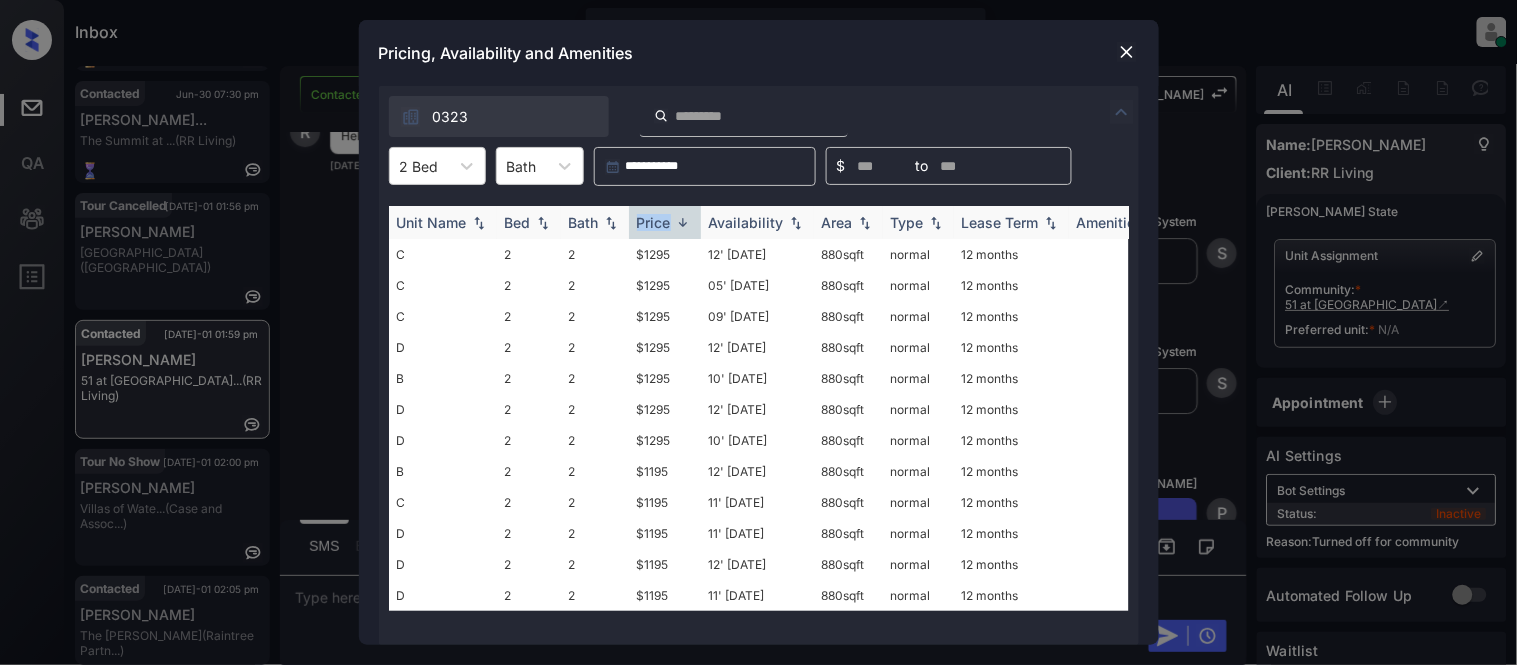 click on "Price" at bounding box center [654, 222] 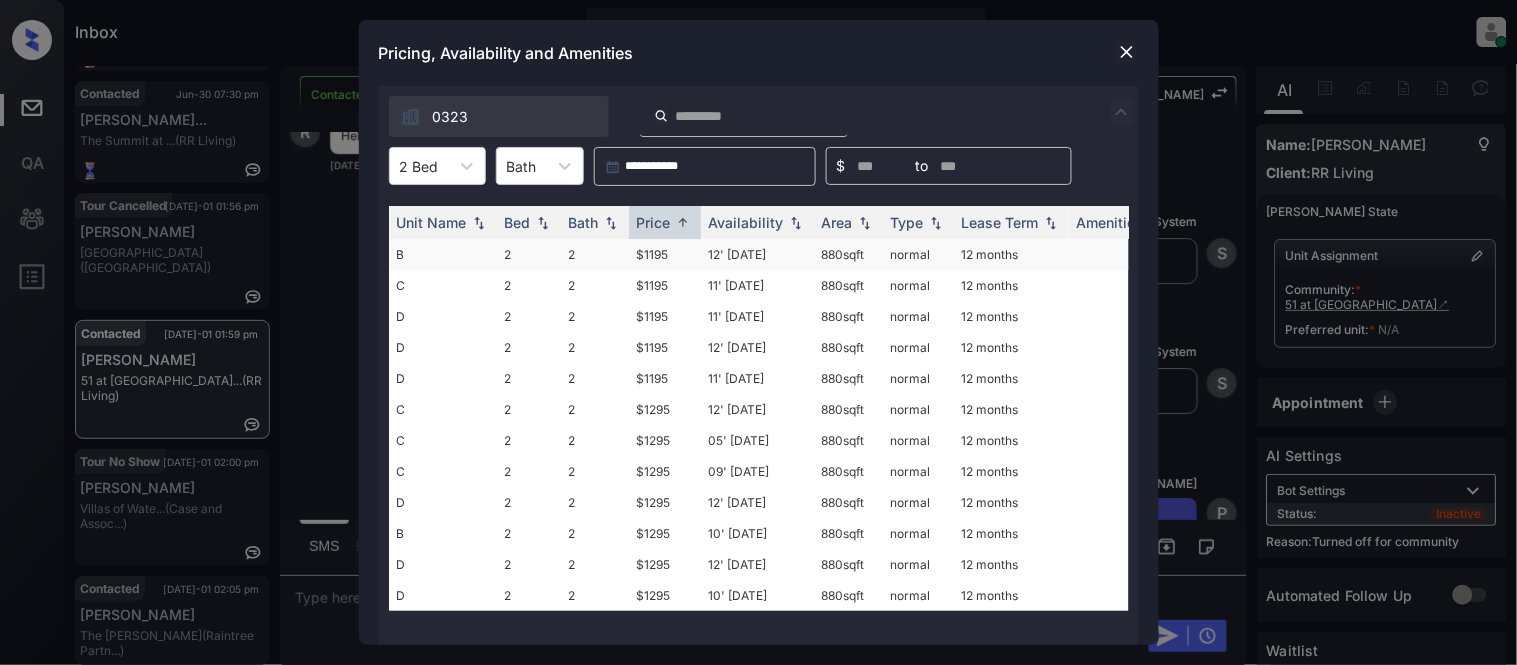 click on "$1195" at bounding box center (665, 254) 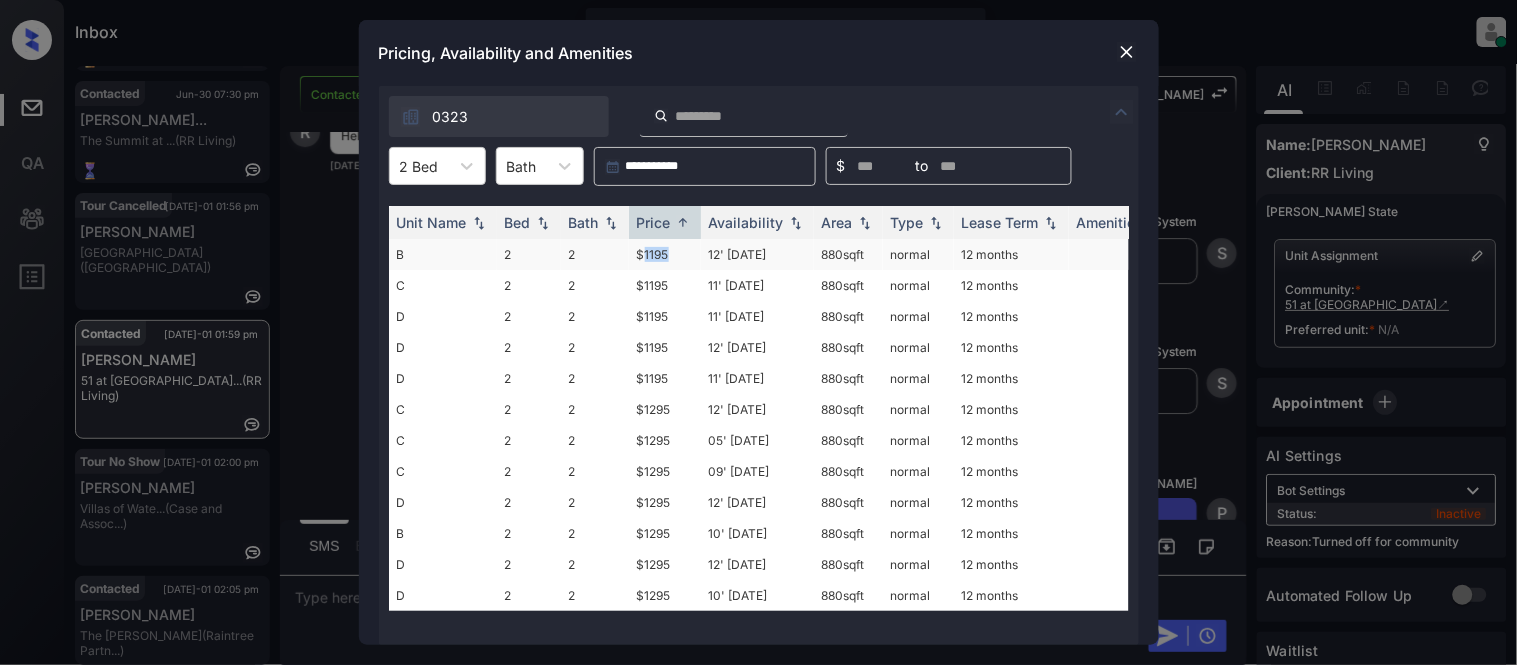 click on "$1195" at bounding box center [665, 254] 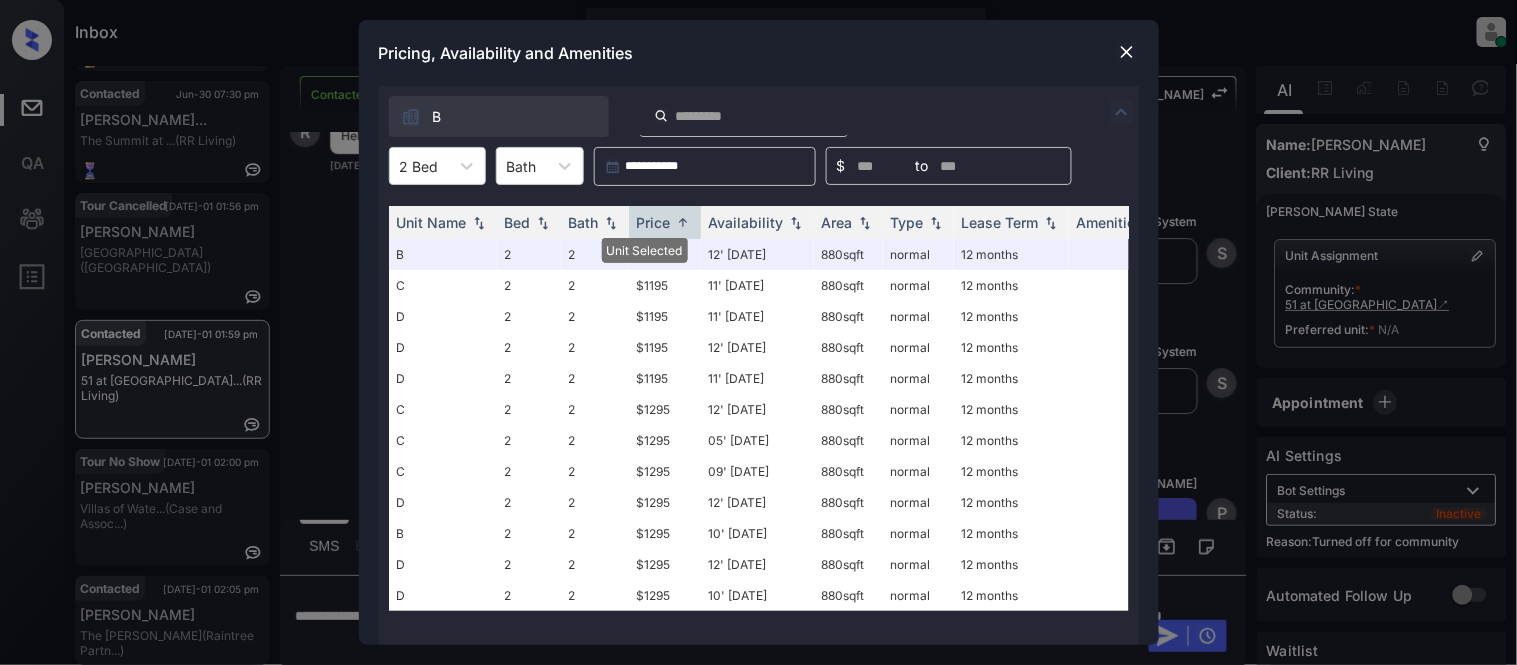 click at bounding box center [1127, 52] 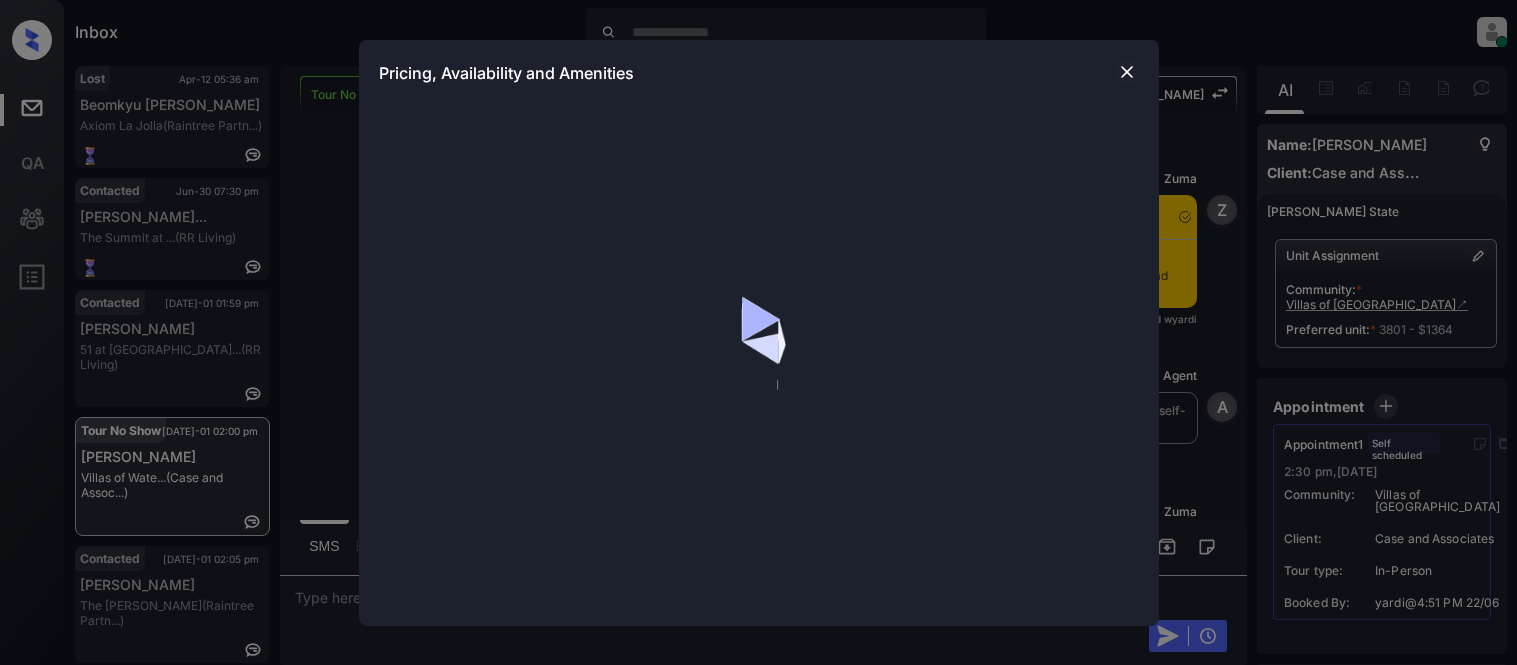 scroll, scrollTop: 0, scrollLeft: 0, axis: both 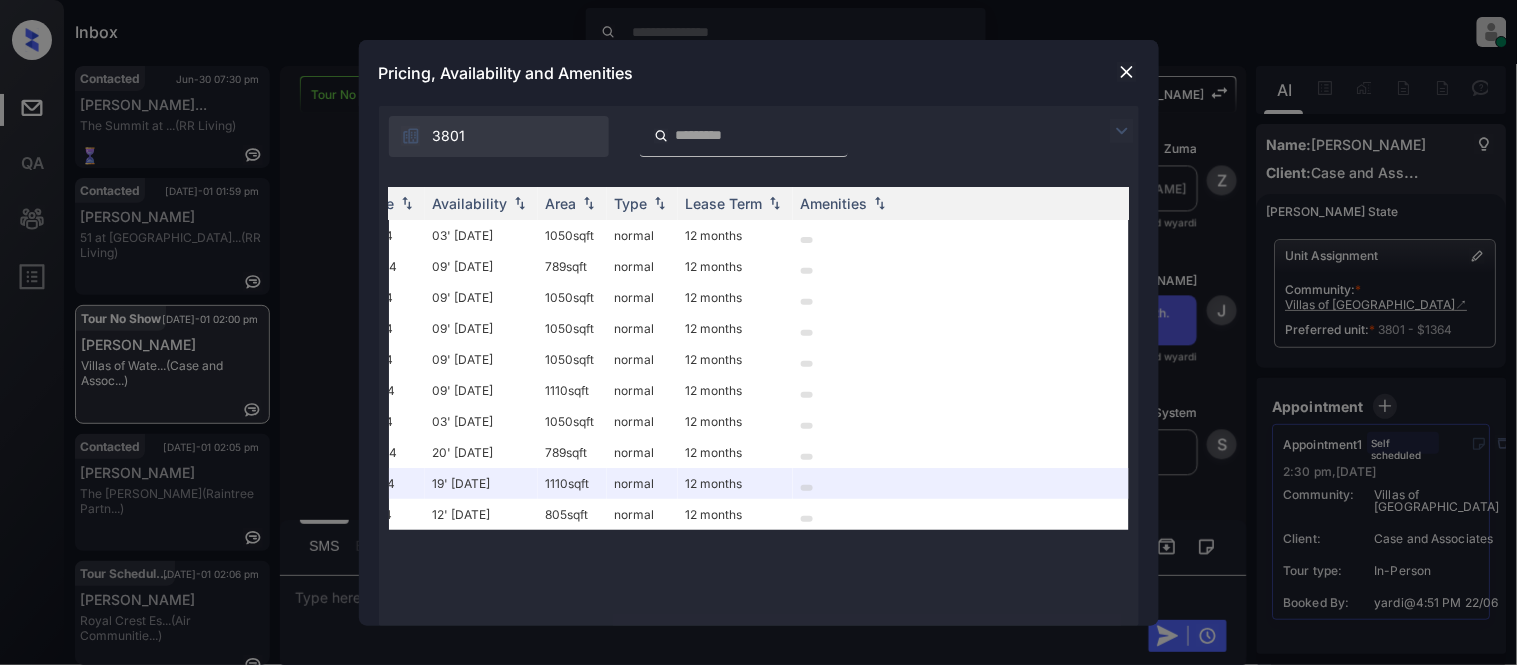 click at bounding box center (1127, 72) 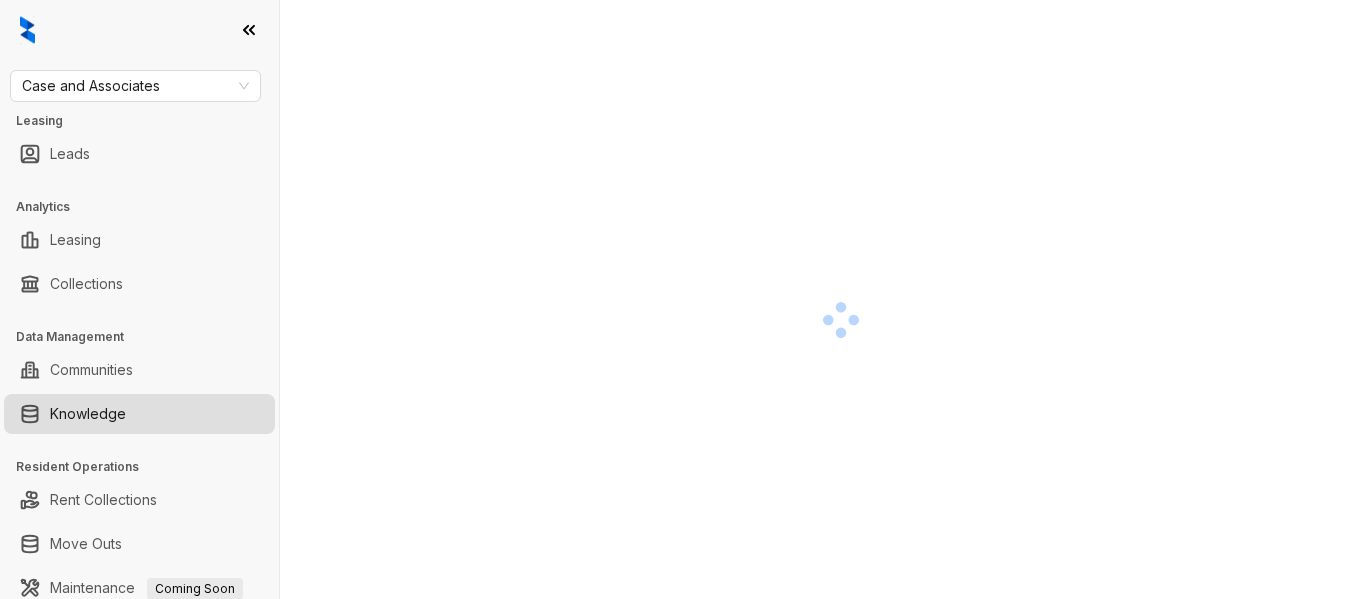 scroll, scrollTop: 0, scrollLeft: 0, axis: both 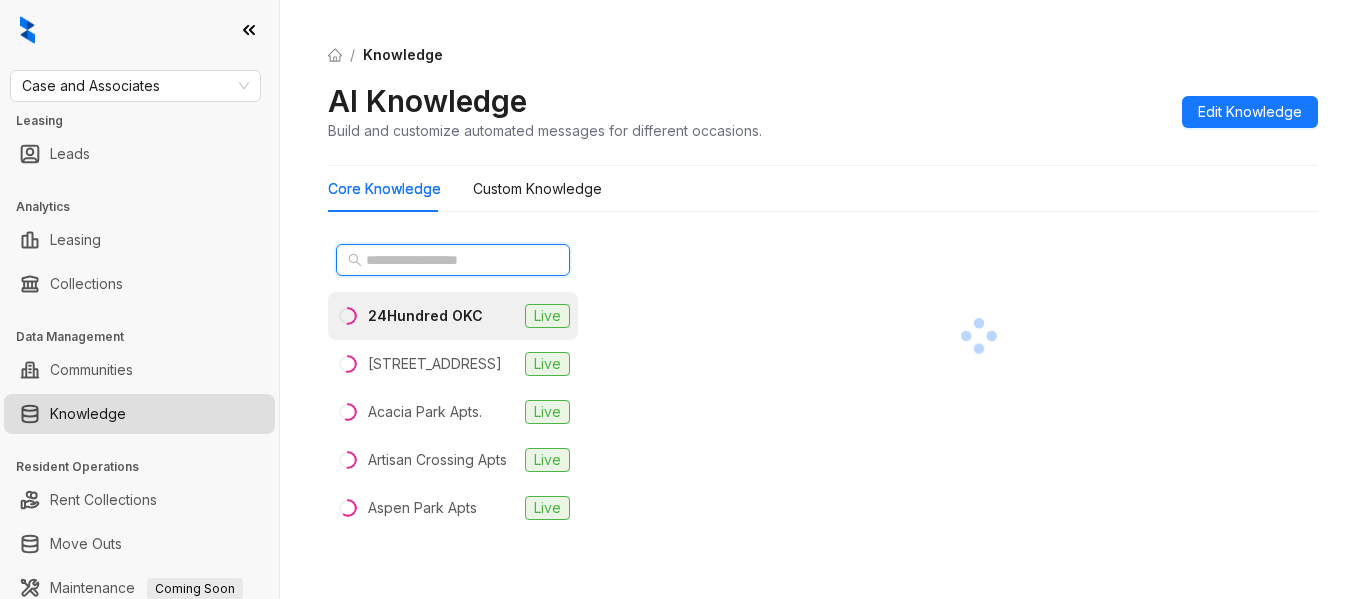 click at bounding box center [454, 260] 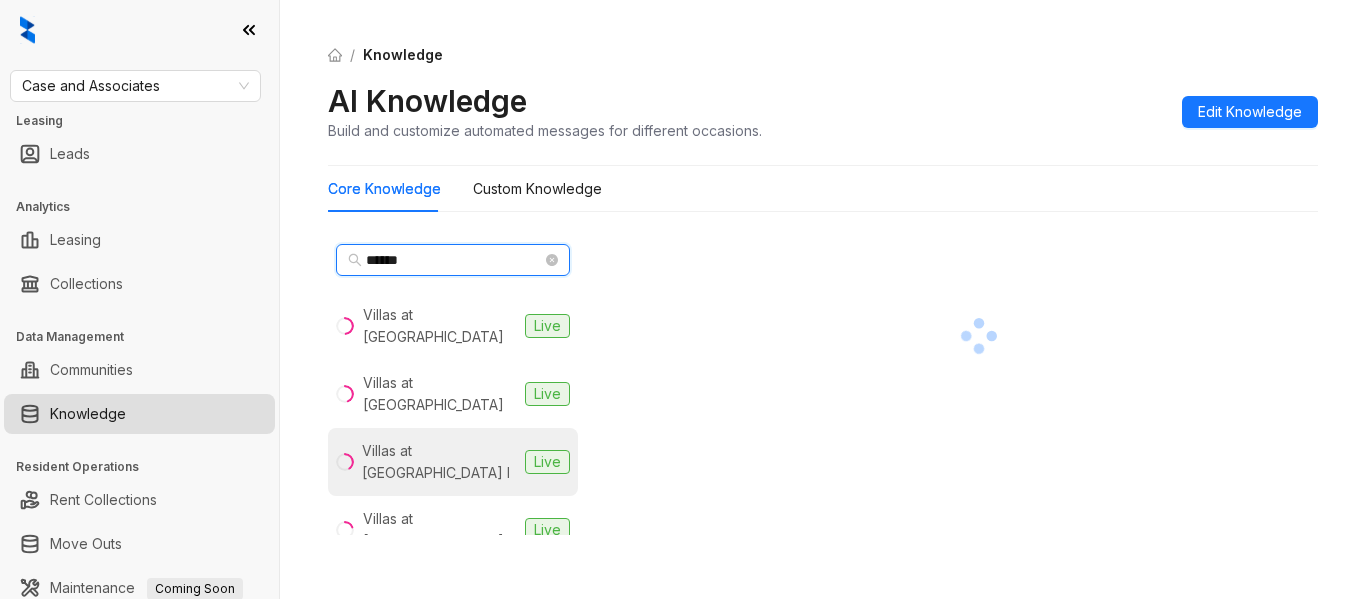 scroll, scrollTop: 153, scrollLeft: 0, axis: vertical 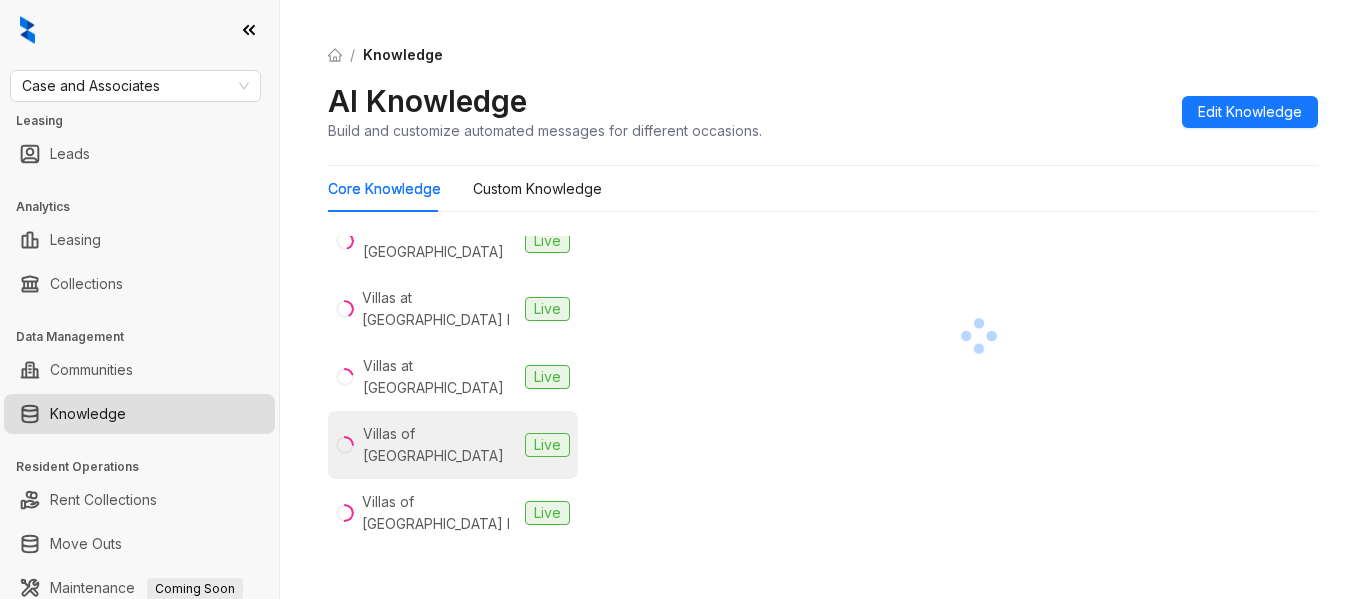 type on "******" 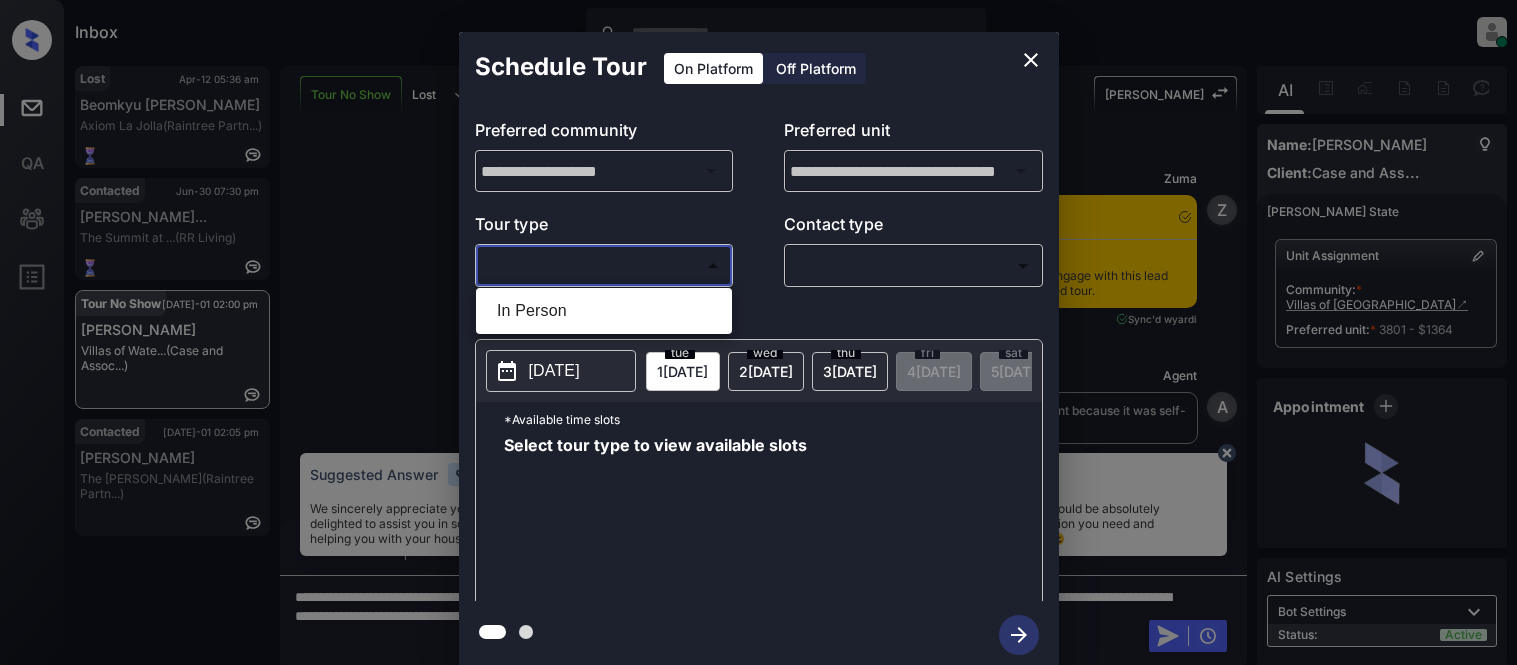 scroll, scrollTop: 0, scrollLeft: 0, axis: both 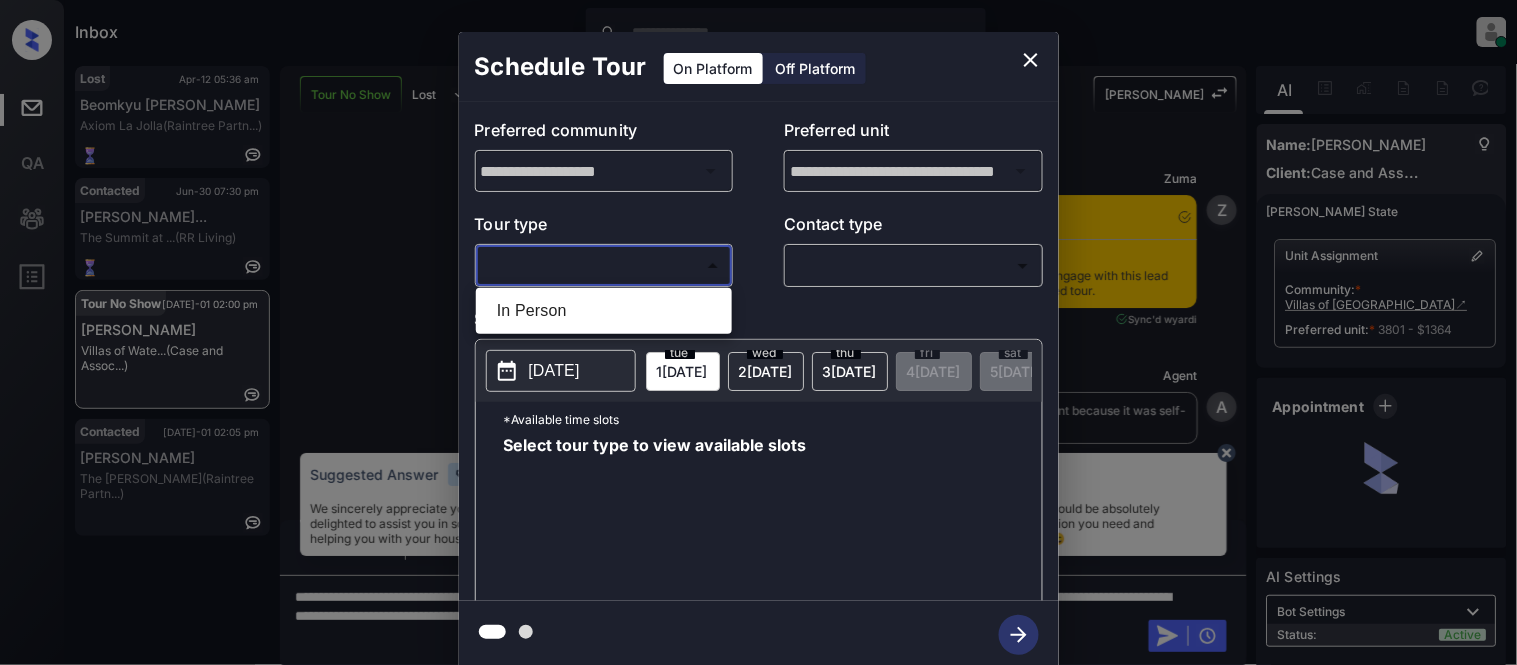 click on "In Person" at bounding box center [604, 311] 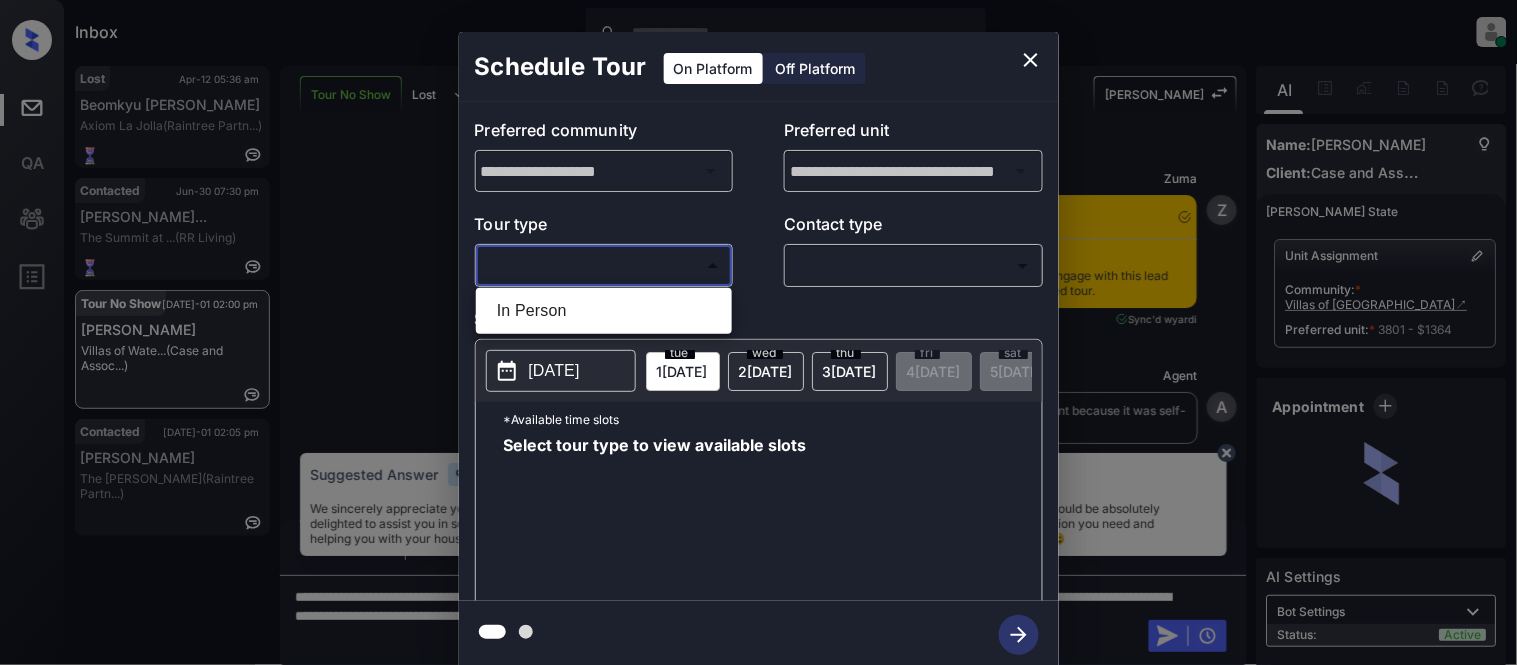 type on "********" 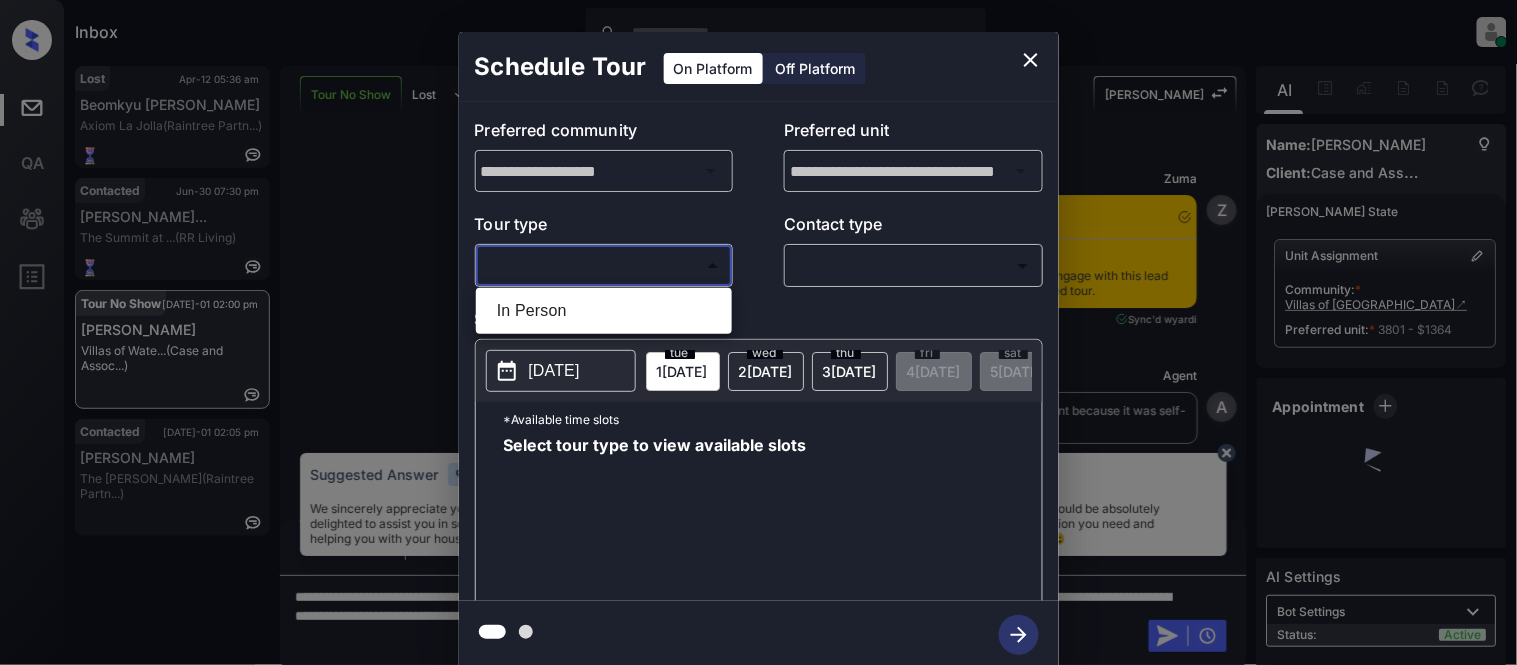 click at bounding box center [758, 332] 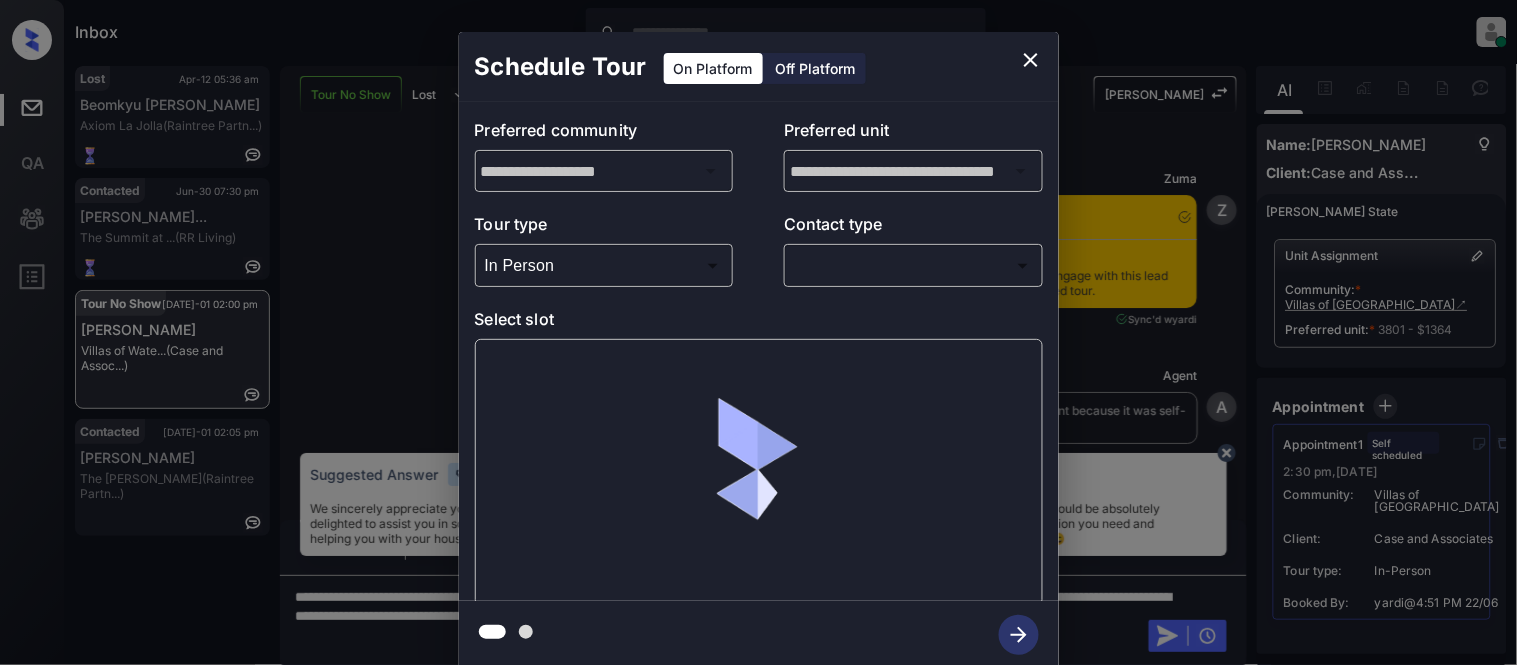 click on "Inbox Kristina Cataag Online Set yourself   offline Set yourself   on break Profile Switch to  light  mode Sign out Lost Apr-12 05:36 am   Beomkyu Kim Axiom La Jolla  (Raintree Partn...) Contacted Jun-30 07:30 pm   Zachary Walter... The Summit at ...  (RR Living) Tour No Show Jul-01 02:00 pm   Misty Carter Villas of Wate...  (Case and Assoc...) Contacted Jul-01 02:05 pm   Megan Pike The Martin  (Raintree Partn...) Tour No Show Lost Lead Sentiment: Angry Upon sliding the acknowledgement:  Lead will move to lost stage. * ​ SMS and call option will be set to opt out. AFM will be turned off for the lead. Kelsey New Message Zuma Notes Note: Kelsey will not initially engage with this lead because they have a self-scheduled tour. Jun 22, 2025 04:51 pm  Sync'd w  yardi Z New Message Agent Lead assigned to house account because it was self-scheduled for tour. Jun 22, 2025 04:51 pm A New Message Zuma Lead transferred to leasing agent: Villas of Waterford Jun 22, 2025 04:51 pm  Sync'd w  yardi Z New Message Agent A K" at bounding box center (758, 332) 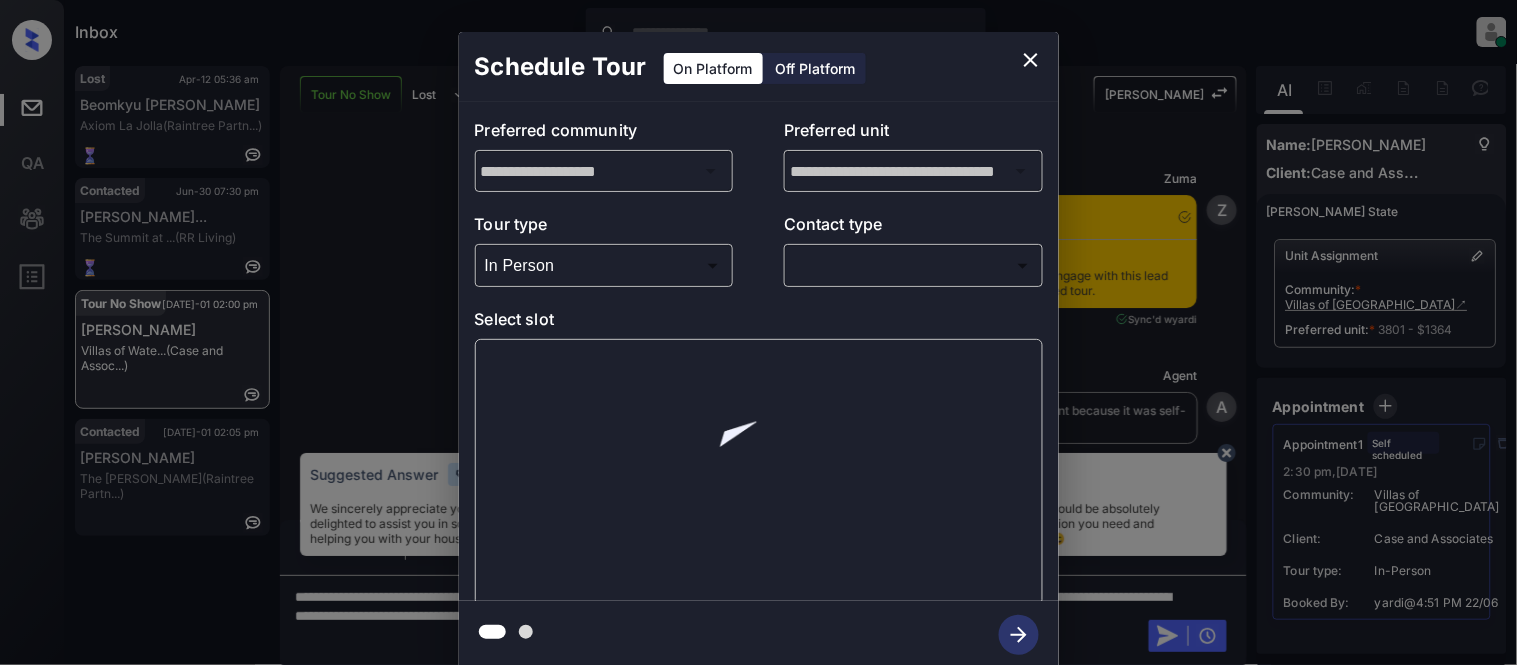 scroll, scrollTop: 2823, scrollLeft: 0, axis: vertical 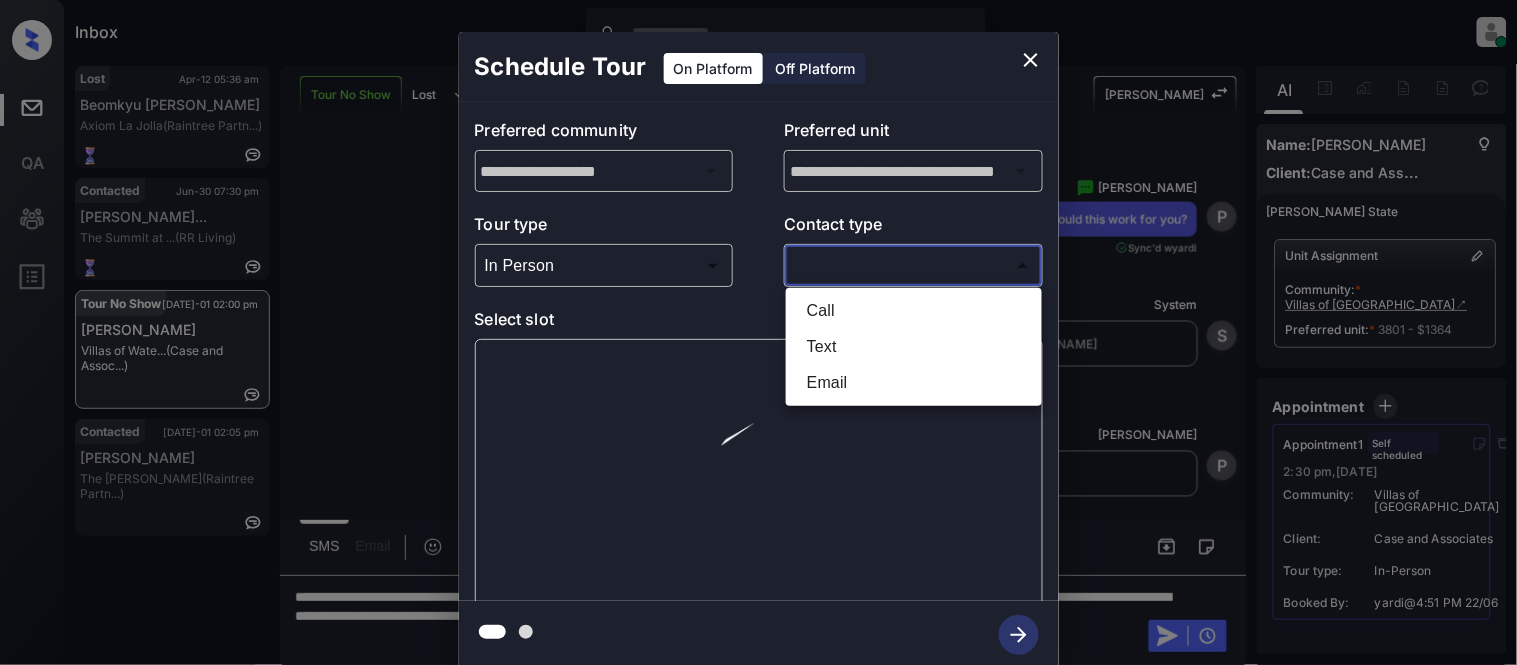 click on "Text" at bounding box center [914, 347] 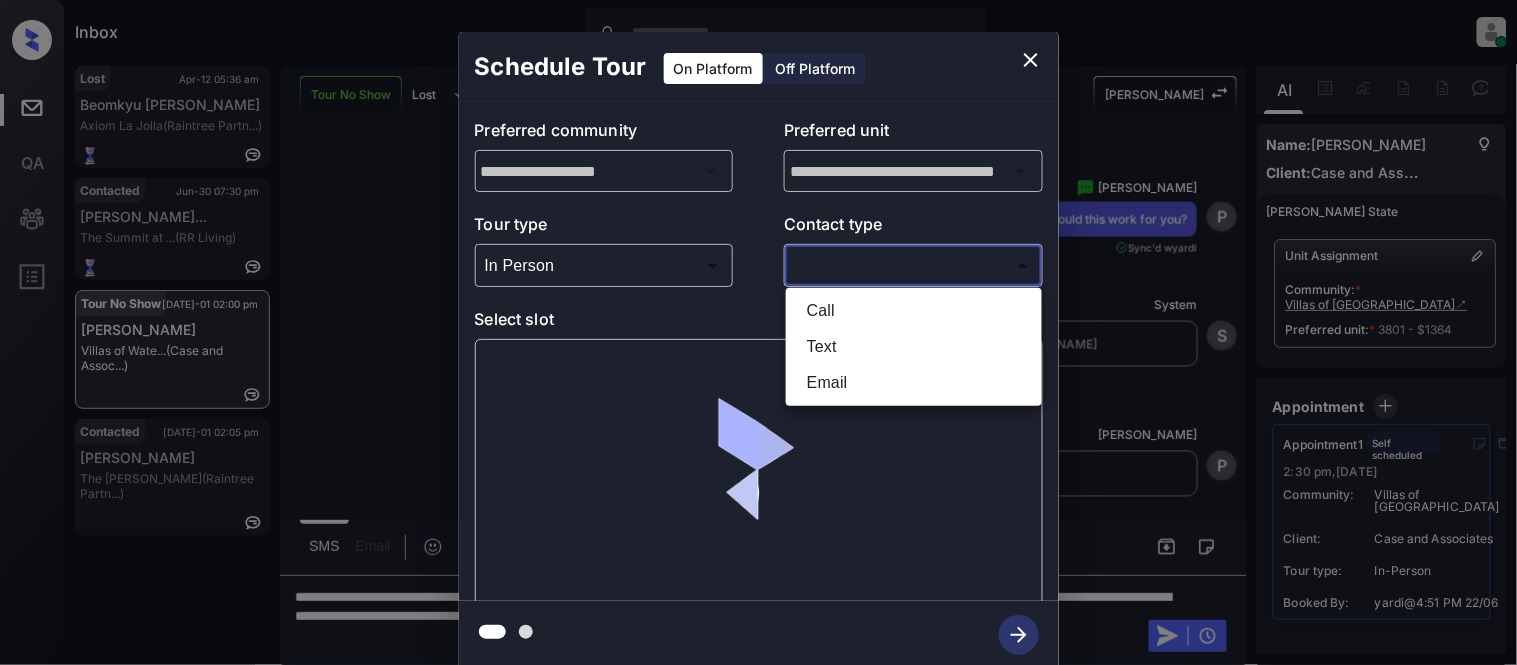 type on "****" 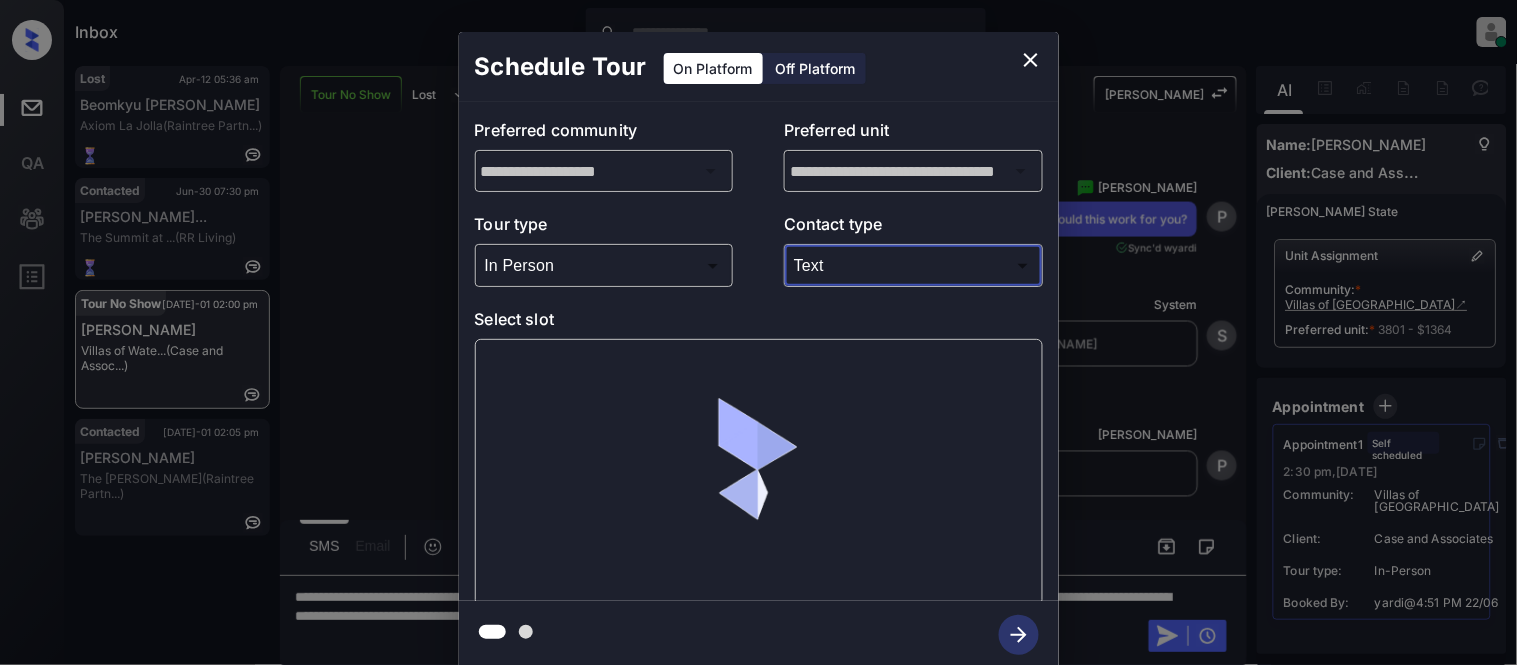click at bounding box center (758, 332) 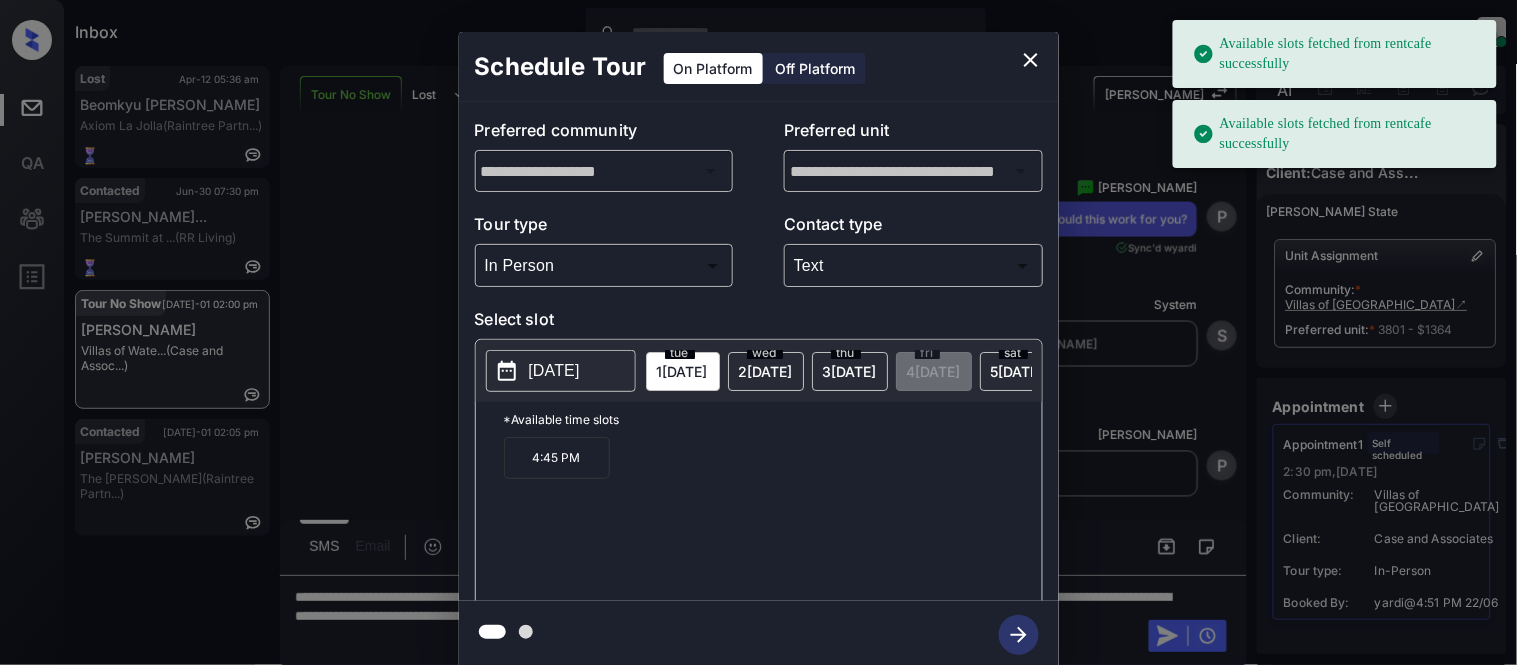 click on "2025-07-01" at bounding box center [554, 371] 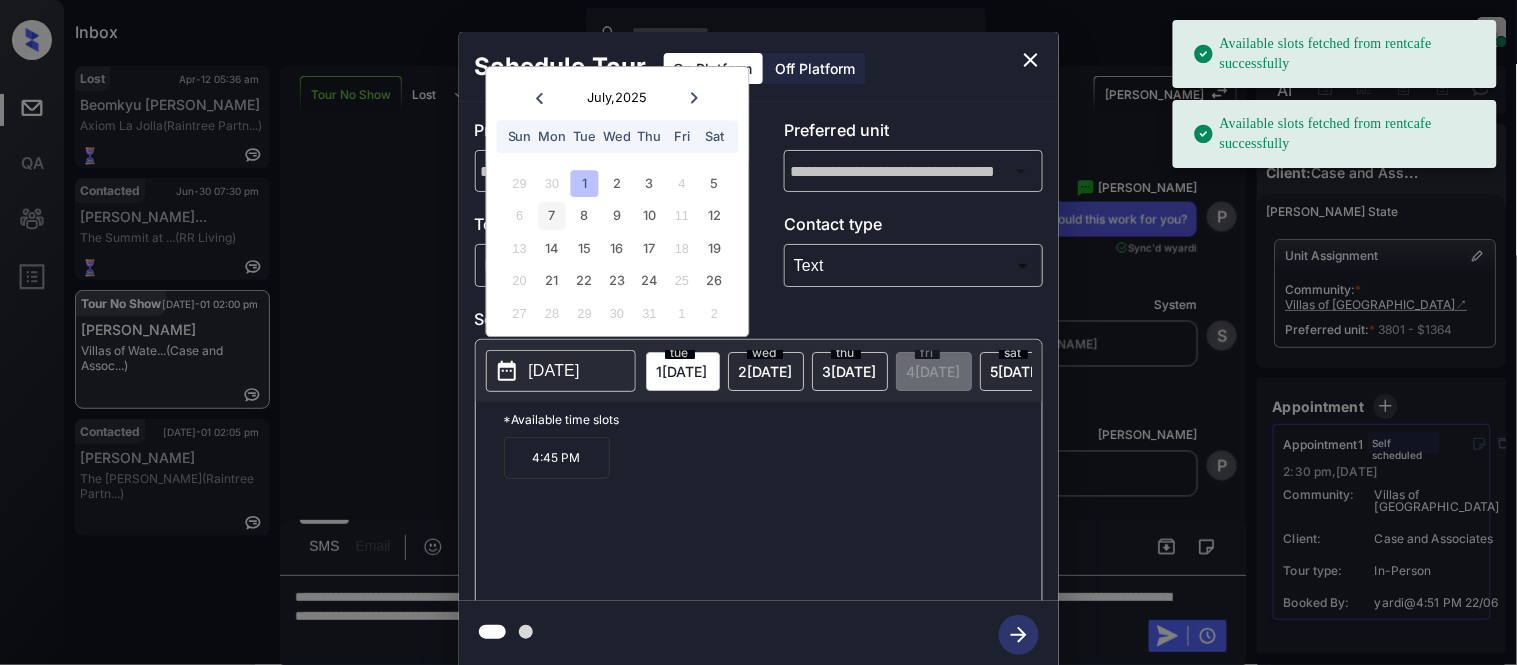 click on "7" at bounding box center [552, 216] 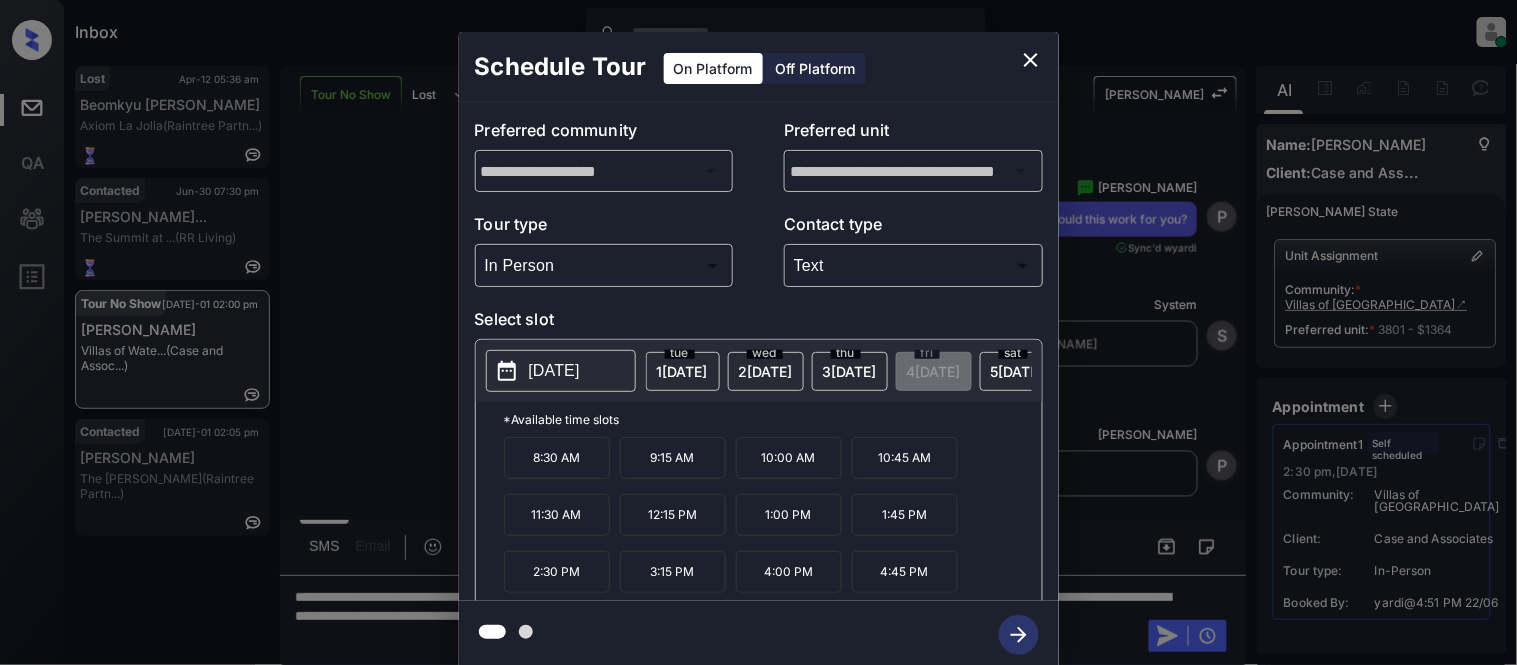 click on "4:45 PM" at bounding box center (905, 572) 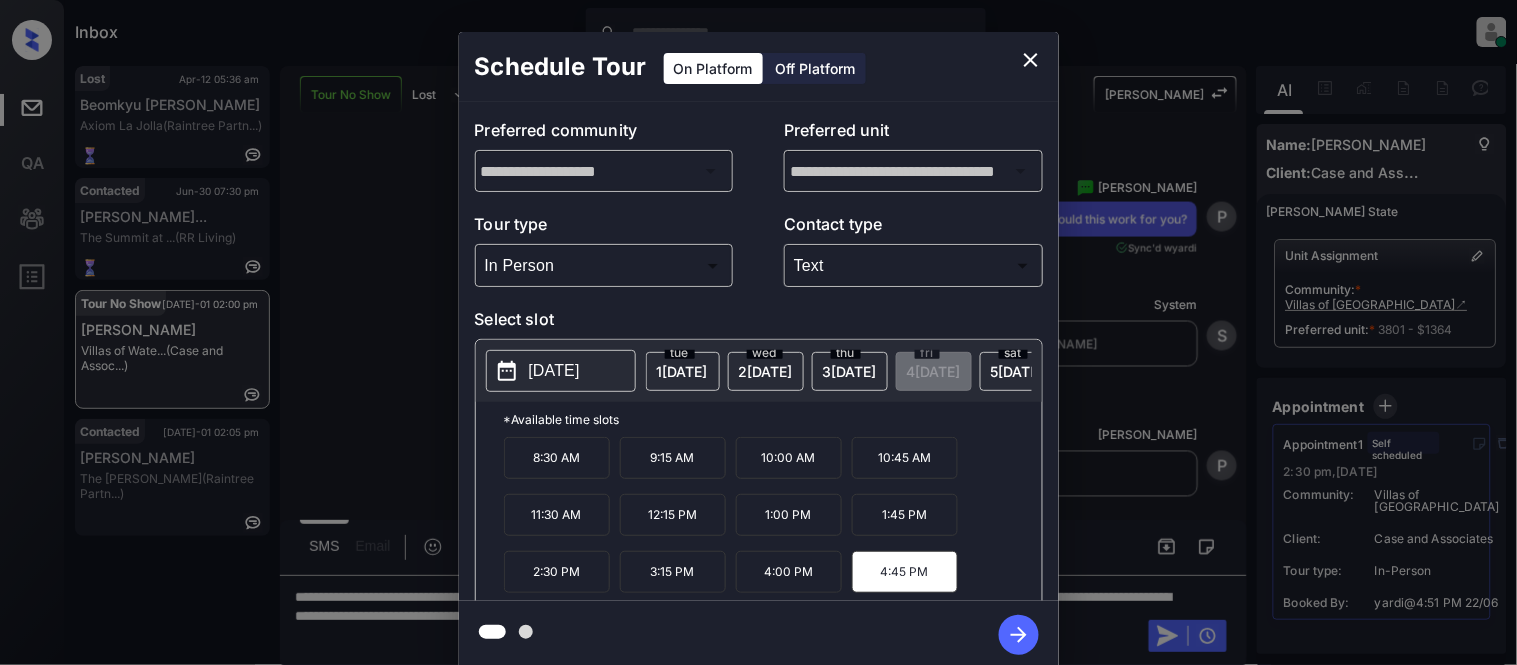 click 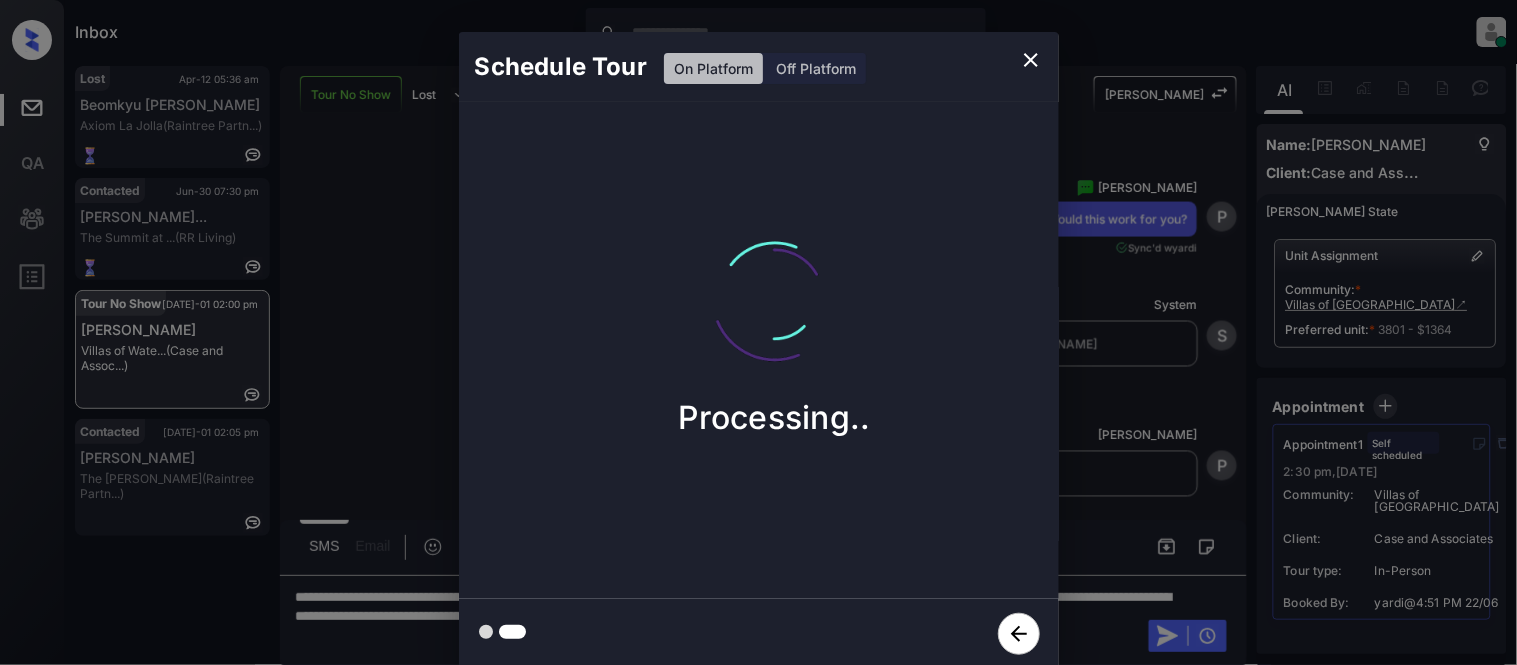 click on "Schedule Tour On Platform Off Platform Processing.." at bounding box center [758, 350] 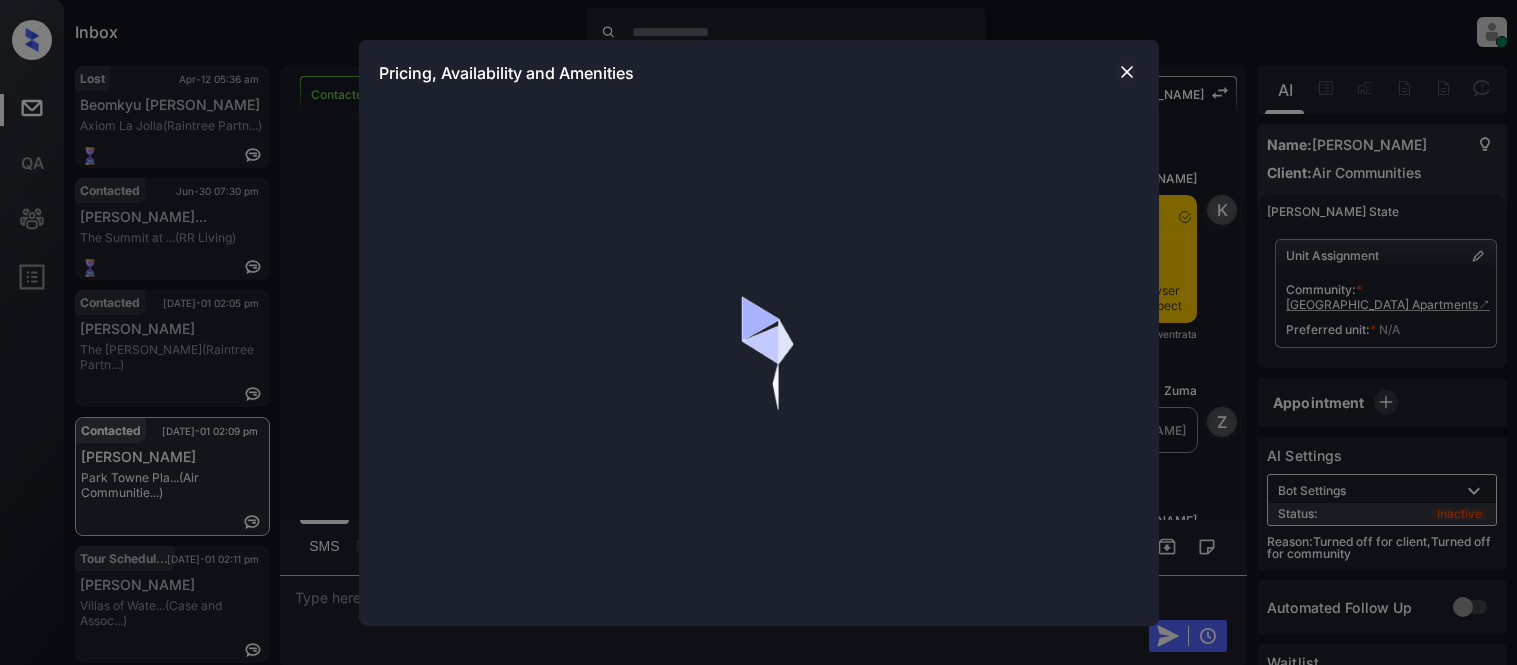scroll, scrollTop: 0, scrollLeft: 0, axis: both 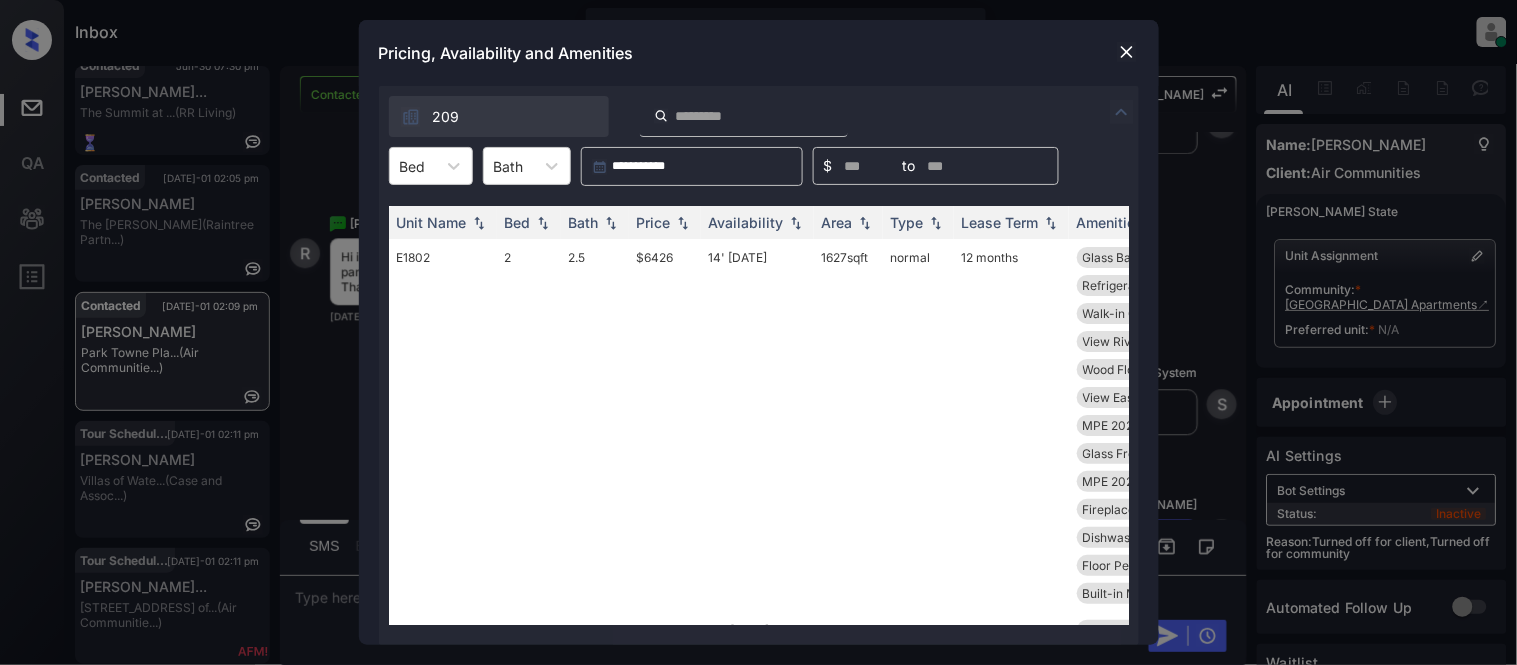 click 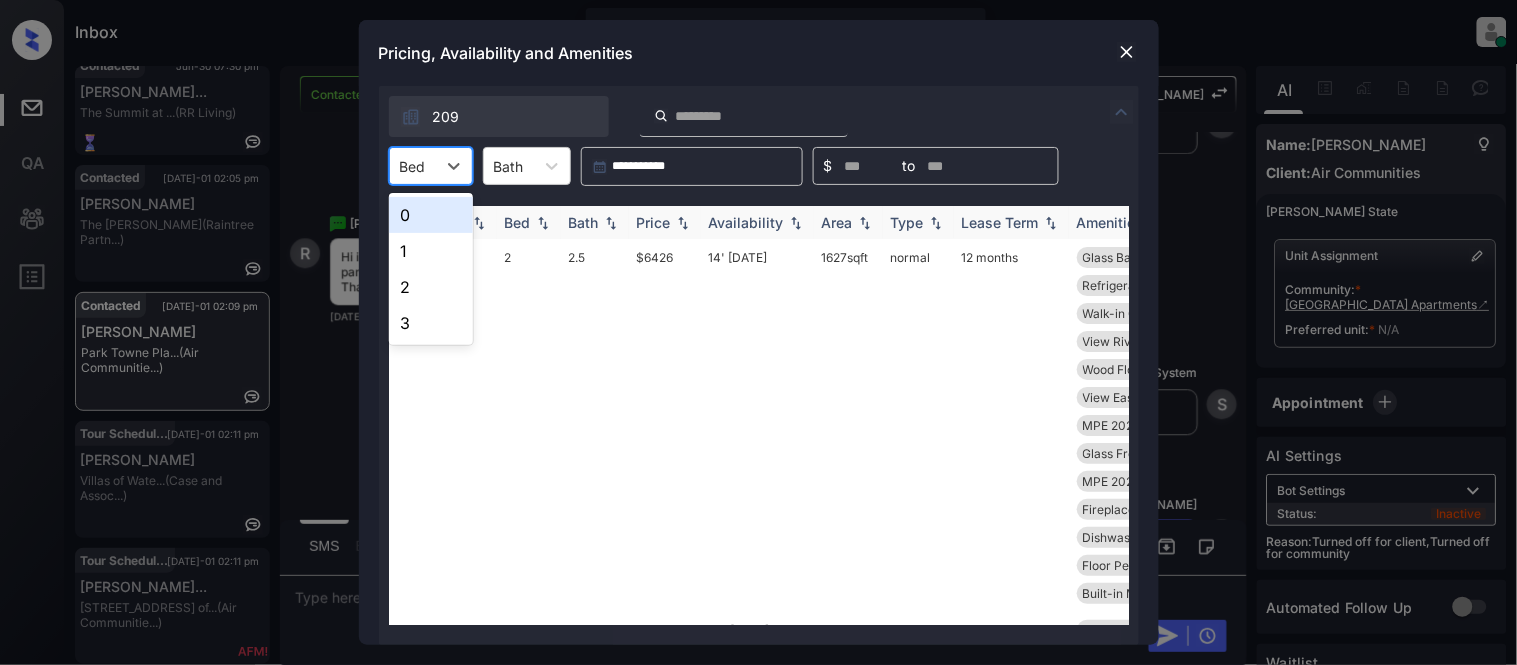 click on "0" at bounding box center (431, 215) 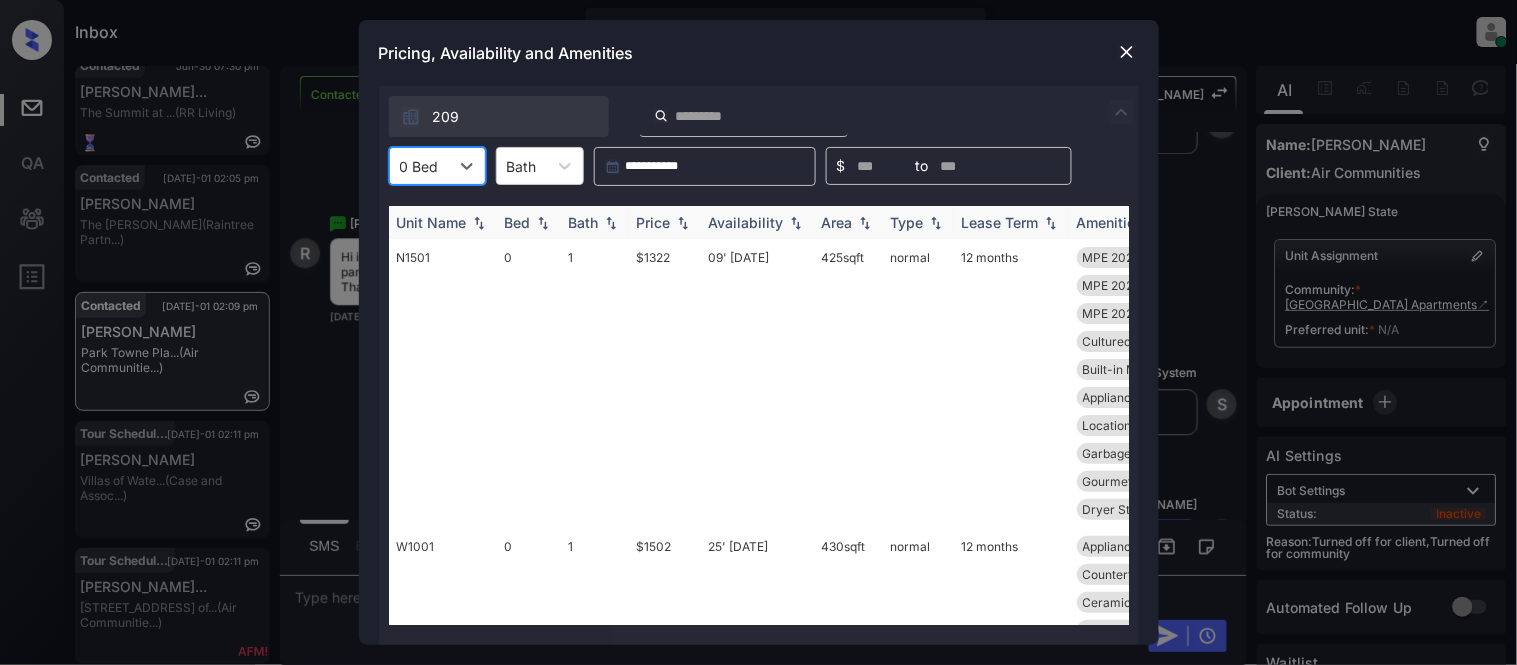 click at bounding box center (683, 223) 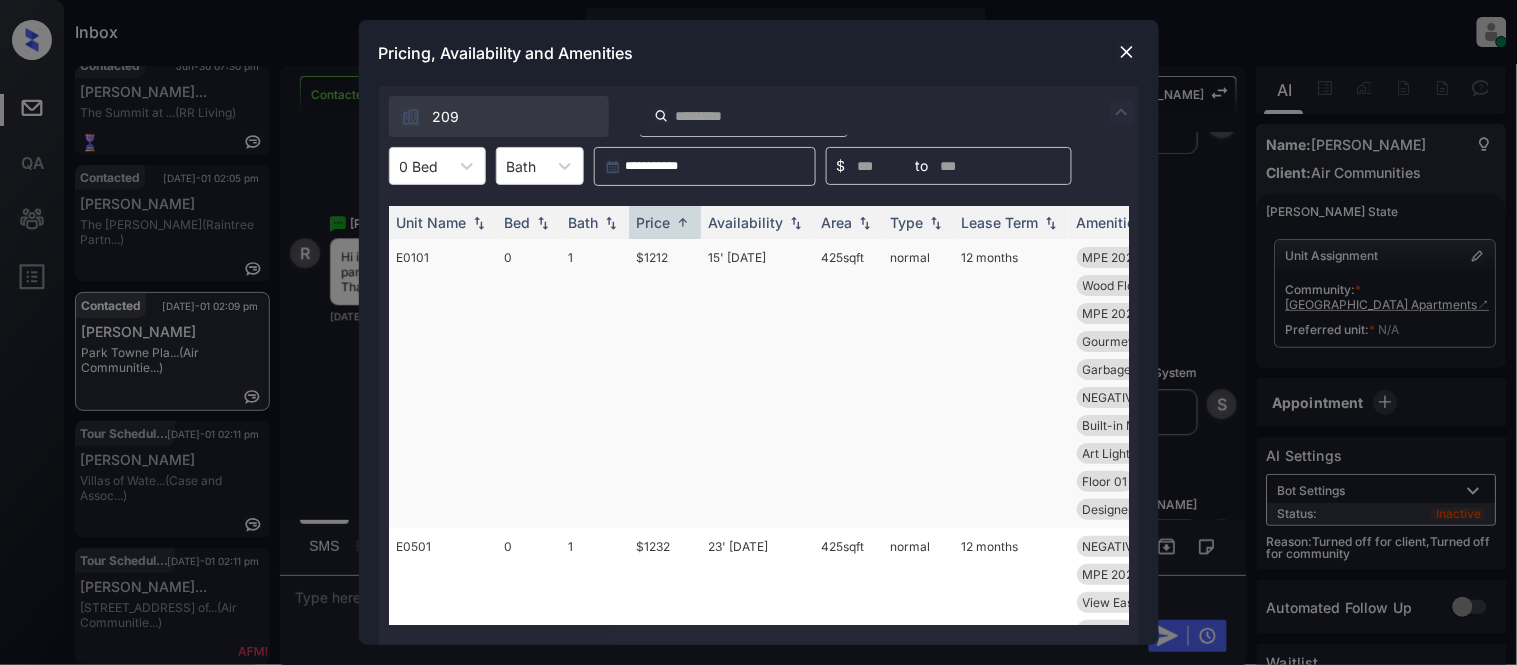 click on "$1212" at bounding box center [665, 383] 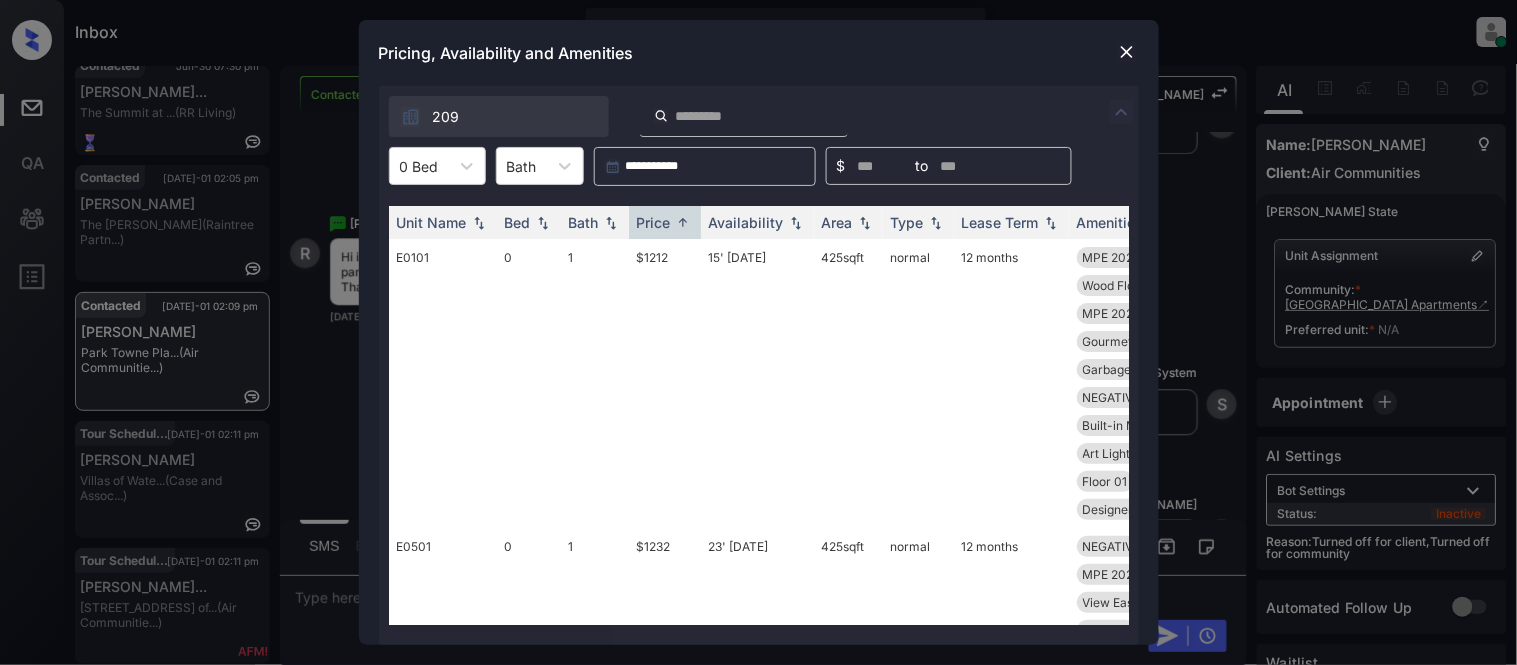 click at bounding box center (1127, 52) 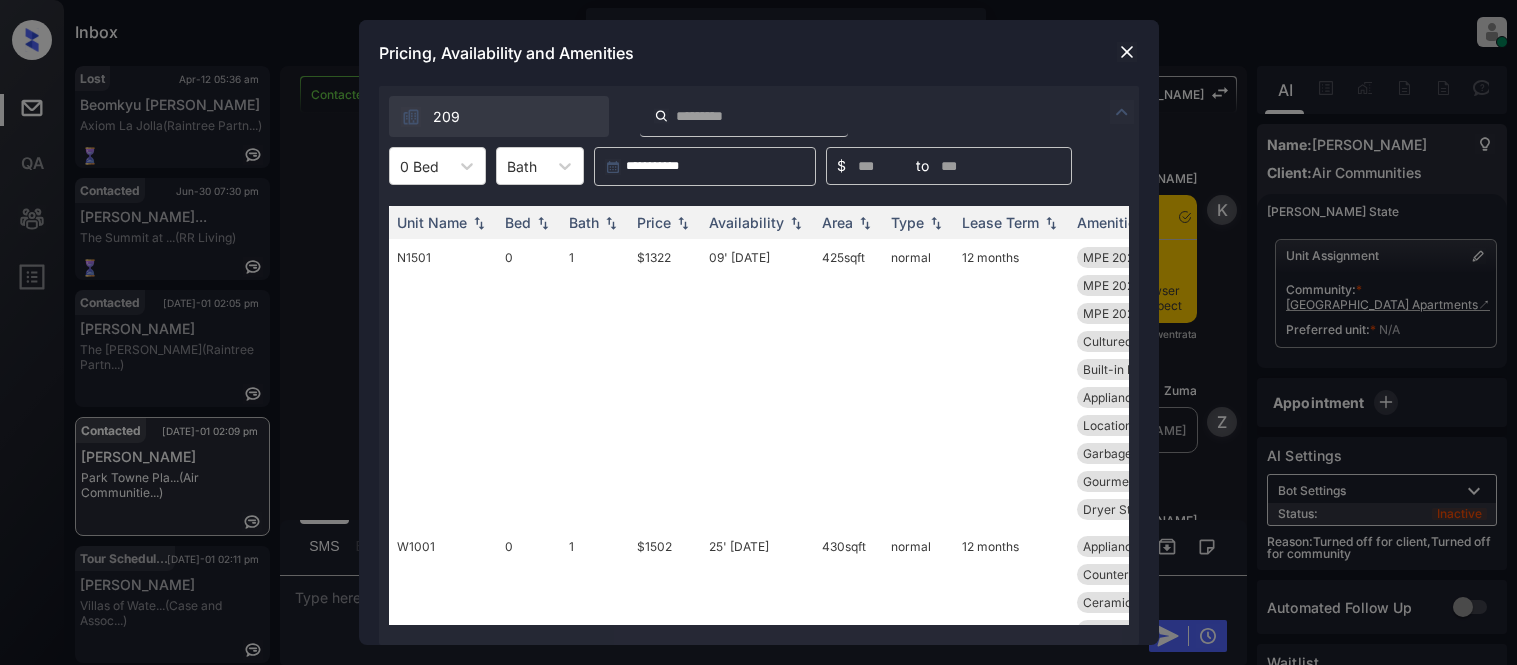 scroll, scrollTop: 0, scrollLeft: 0, axis: both 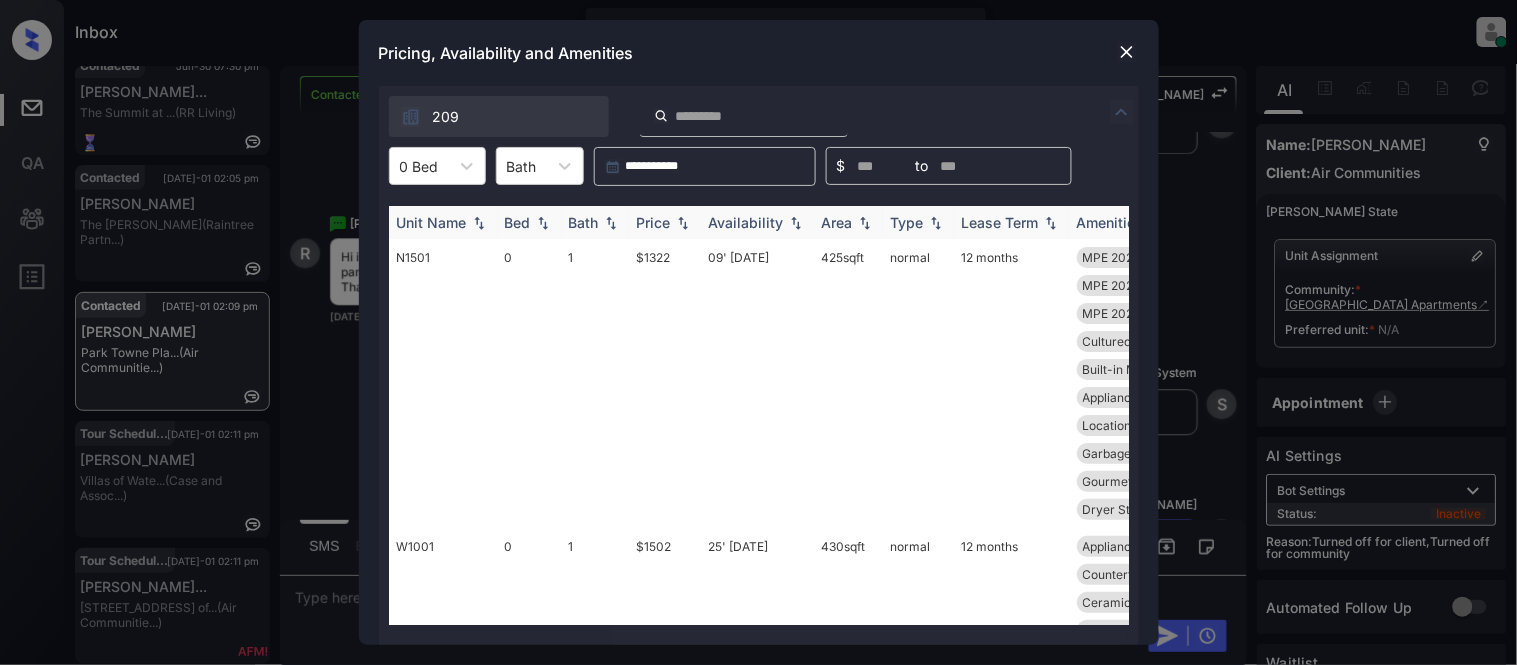click on "Price" at bounding box center (654, 222) 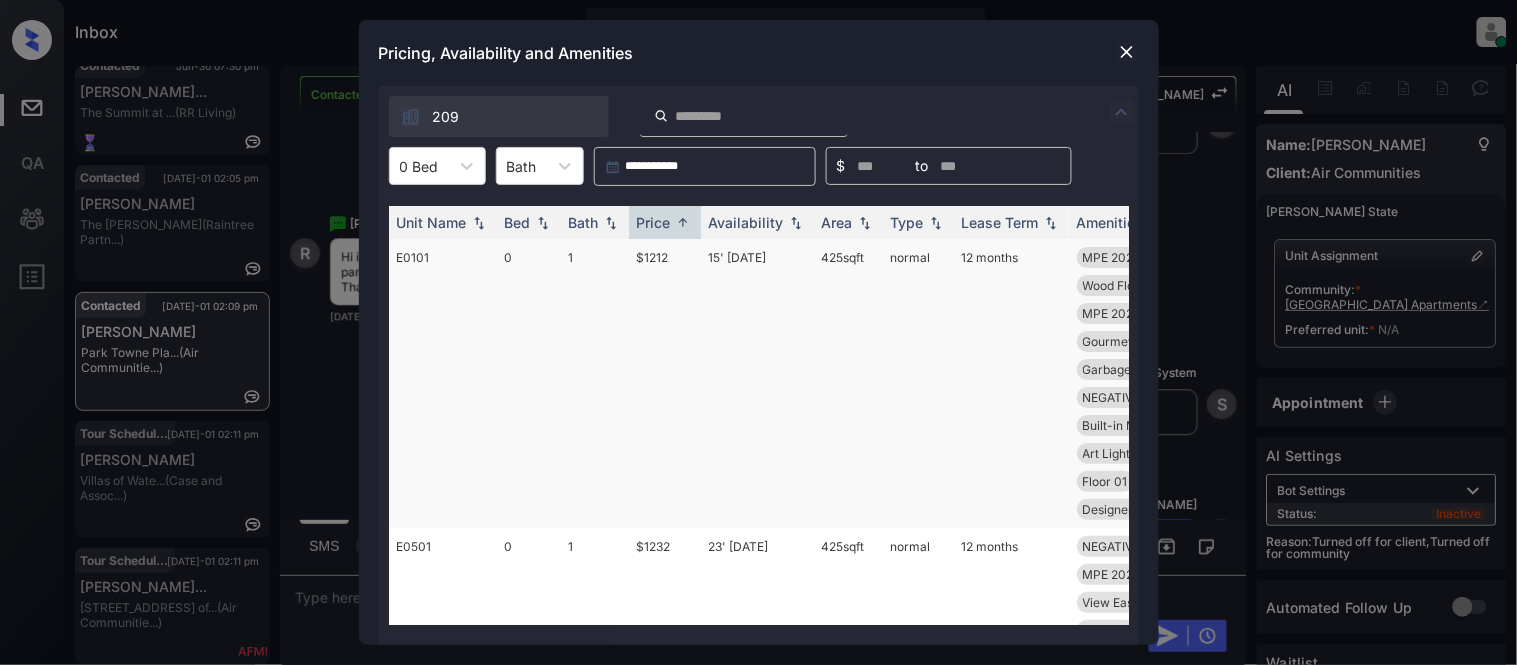 click on "$1212" at bounding box center [665, 383] 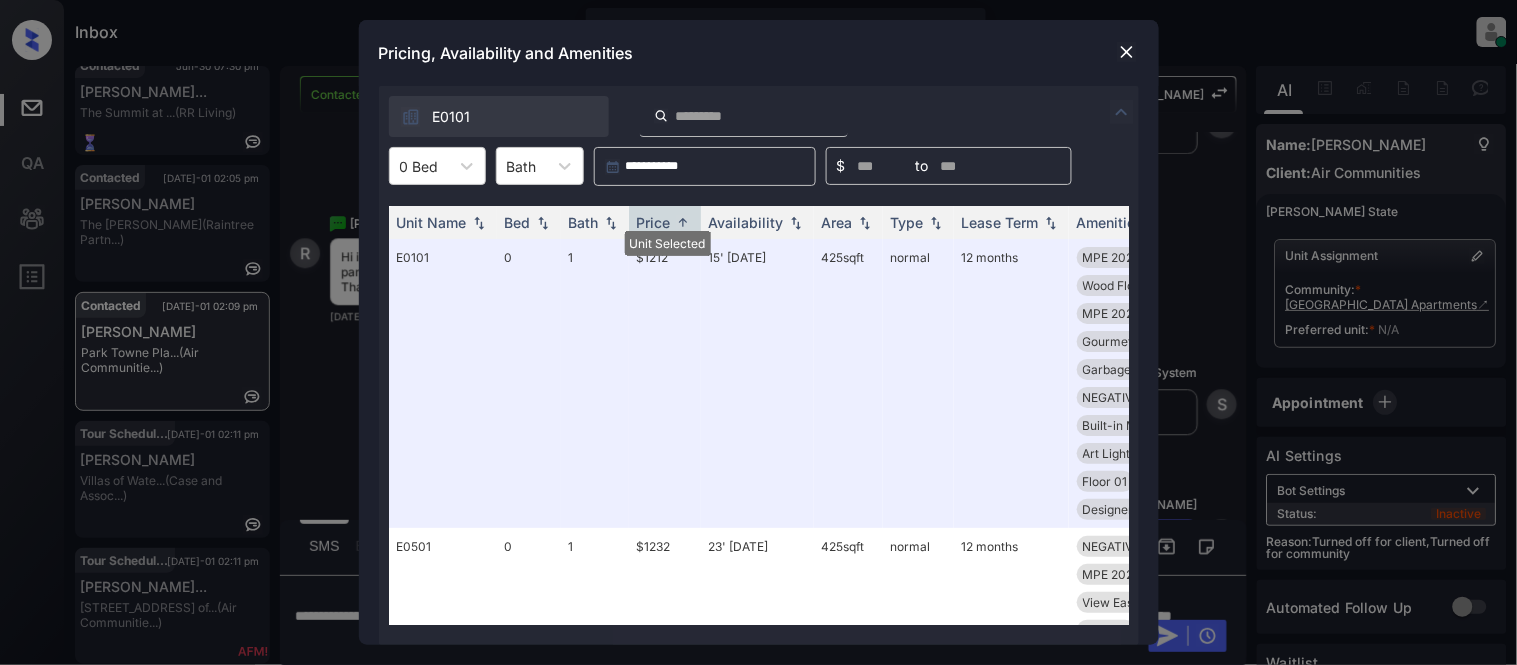 click at bounding box center [1127, 52] 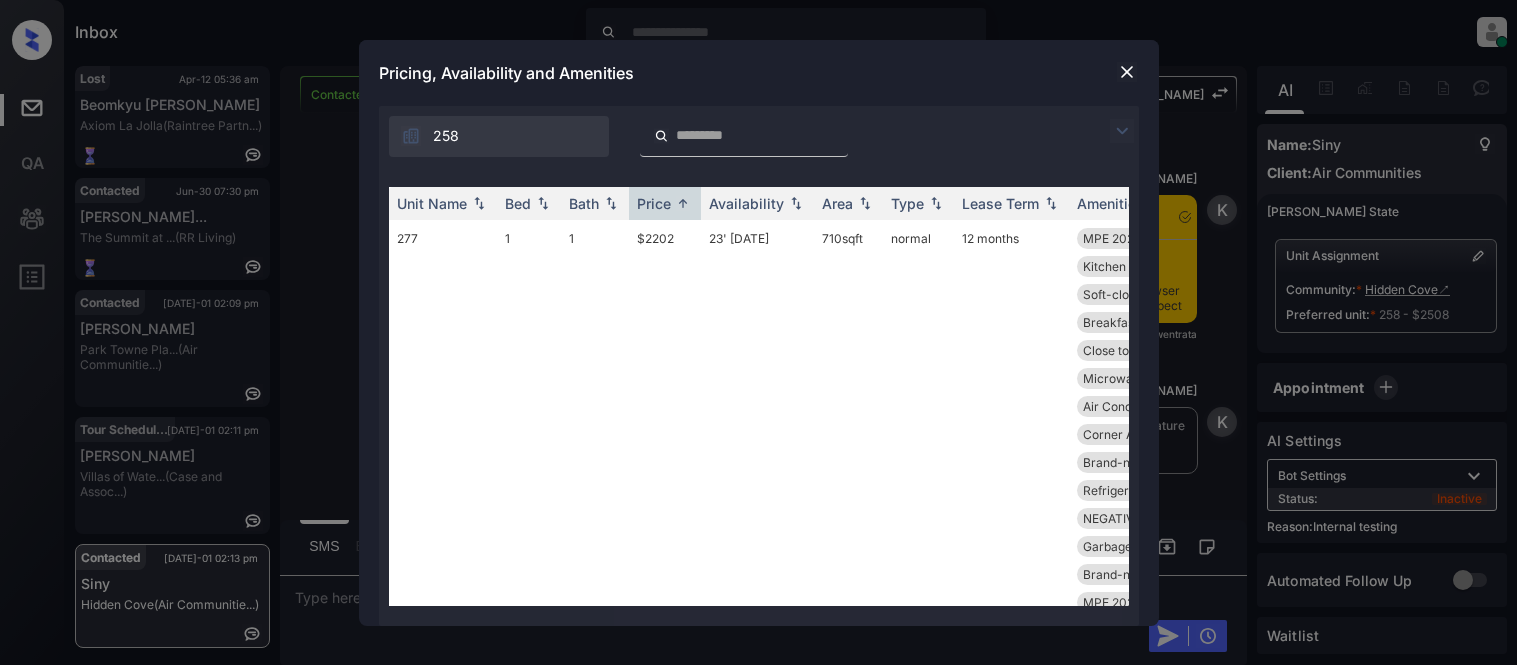 scroll, scrollTop: 0, scrollLeft: 0, axis: both 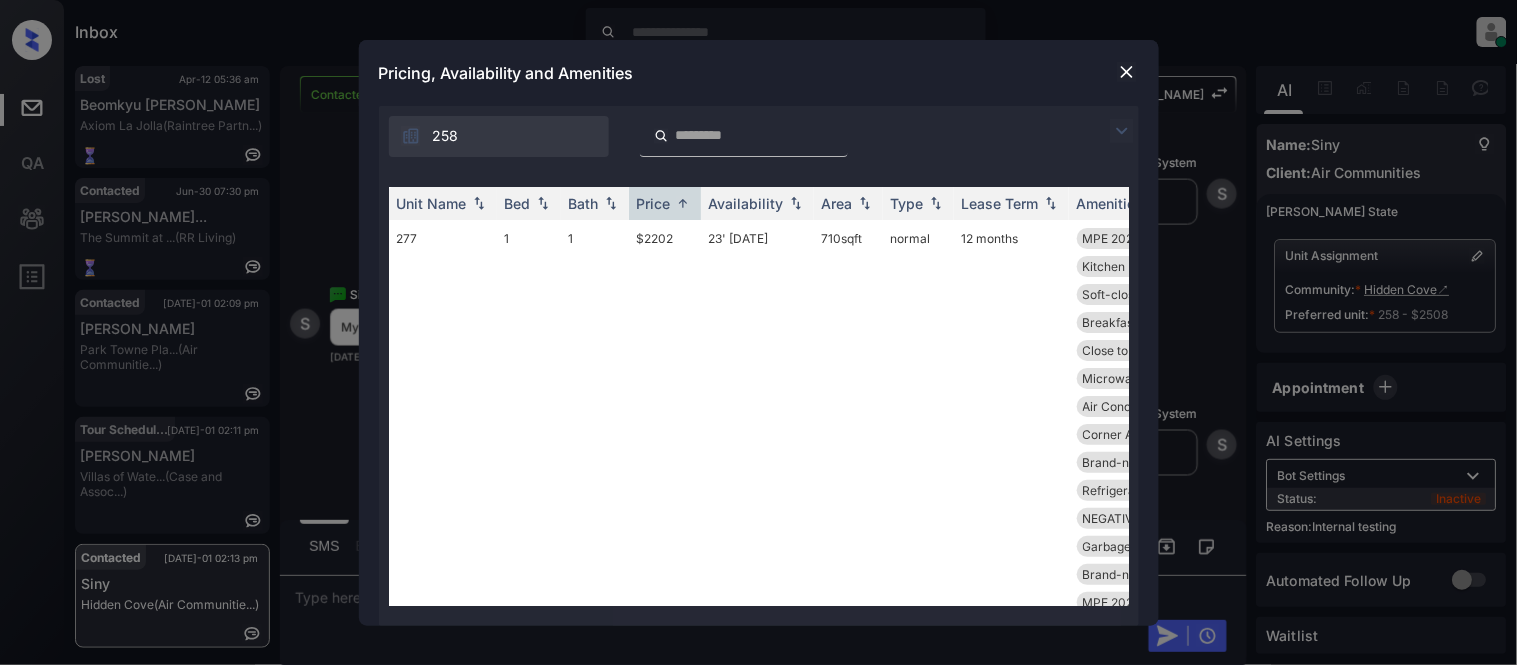 click at bounding box center (1127, 72) 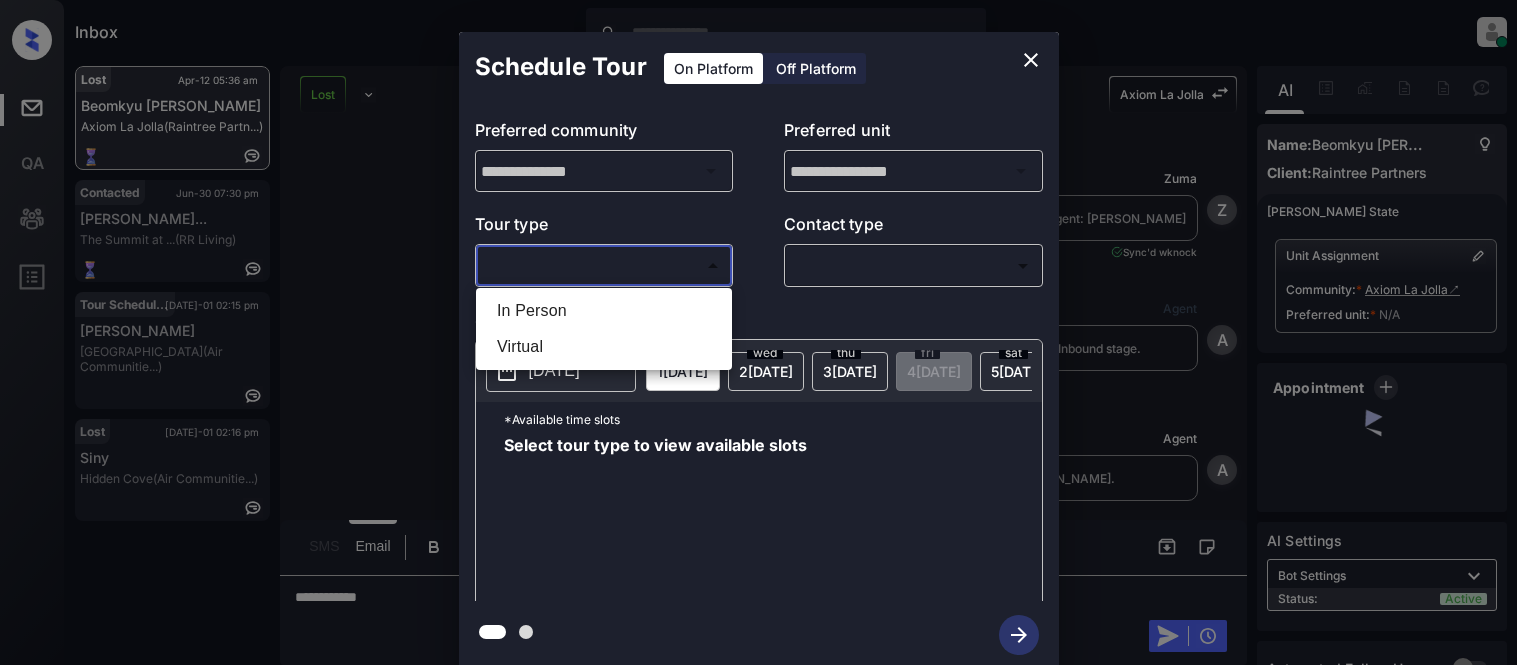 click on "In Person" at bounding box center [604, 311] 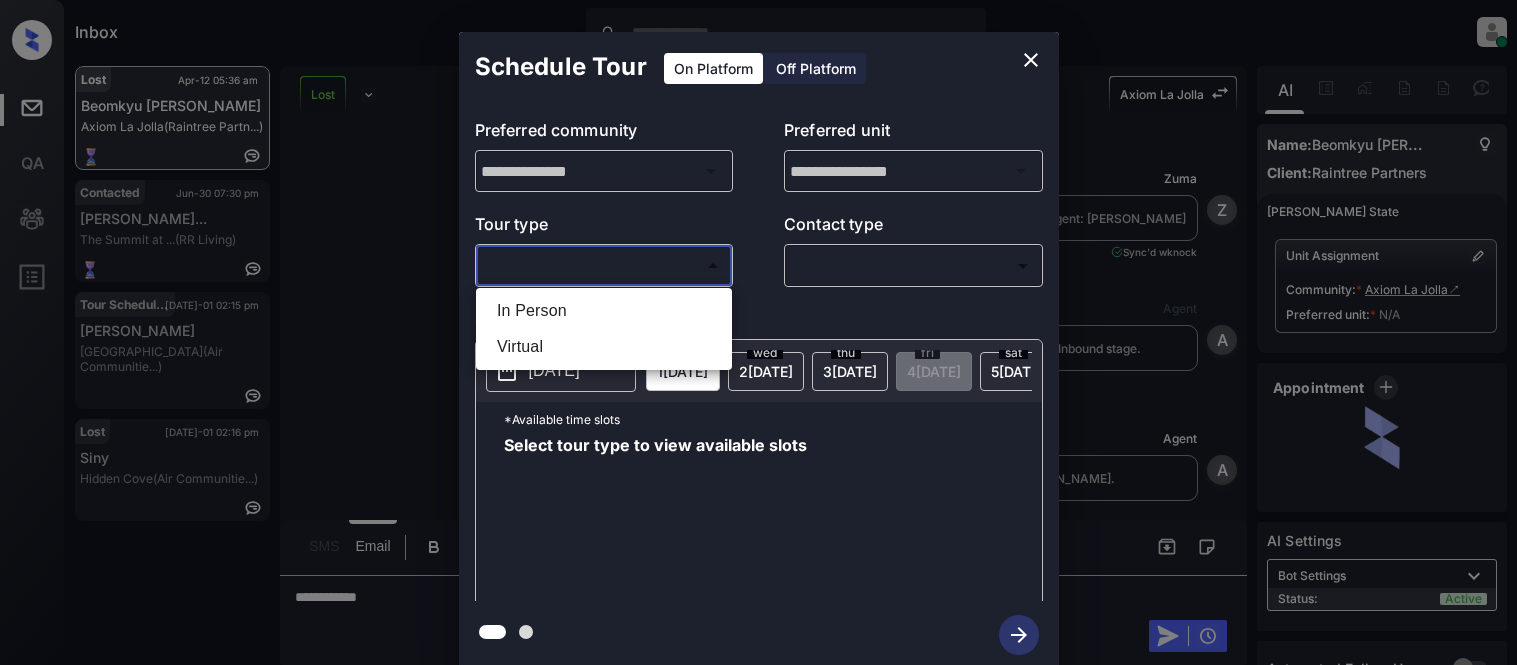 type on "********" 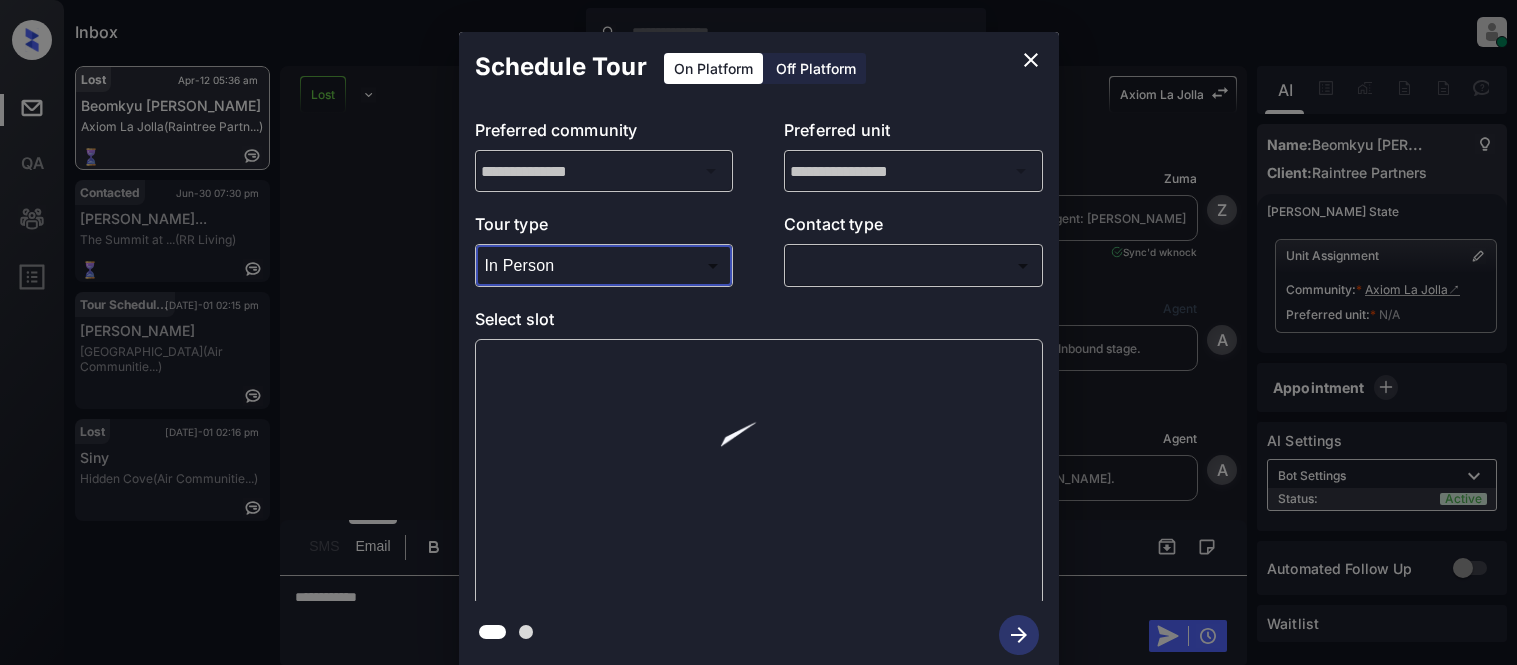 scroll, scrollTop: 0, scrollLeft: 0, axis: both 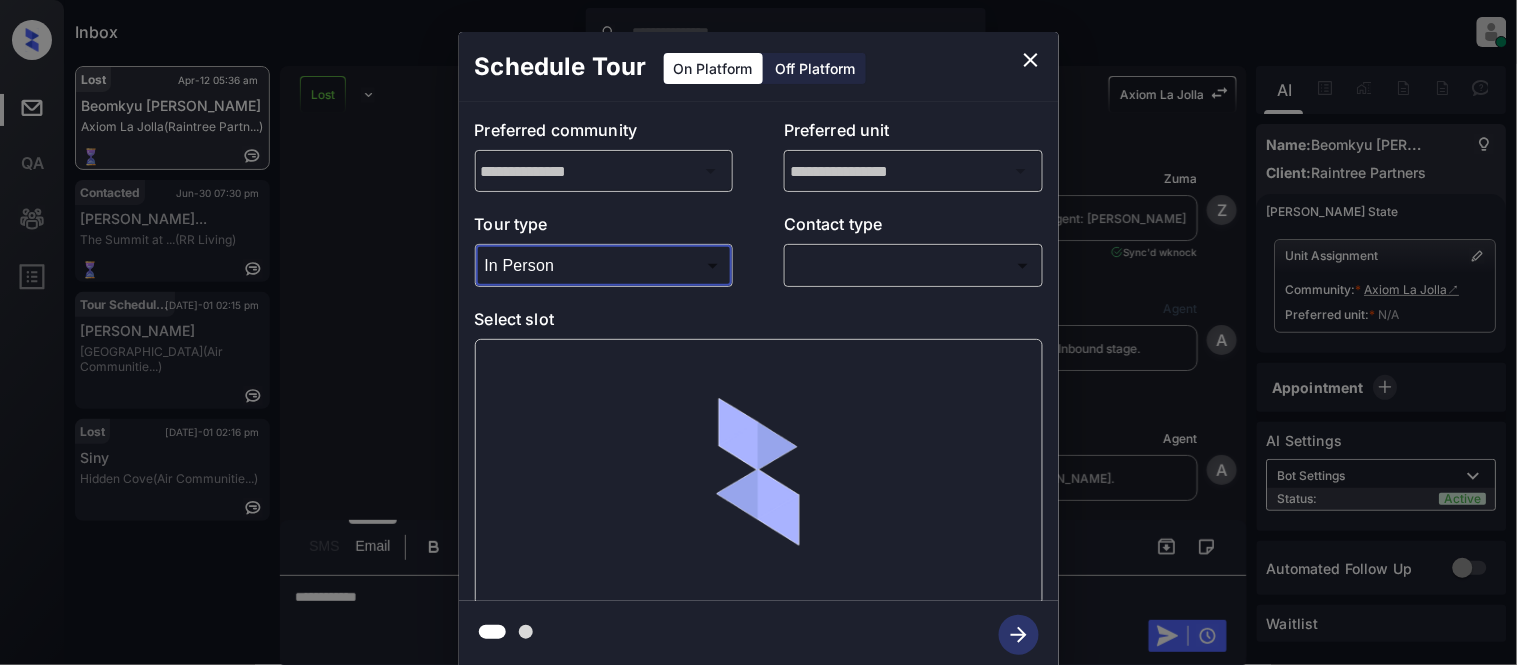 click at bounding box center (758, 332) 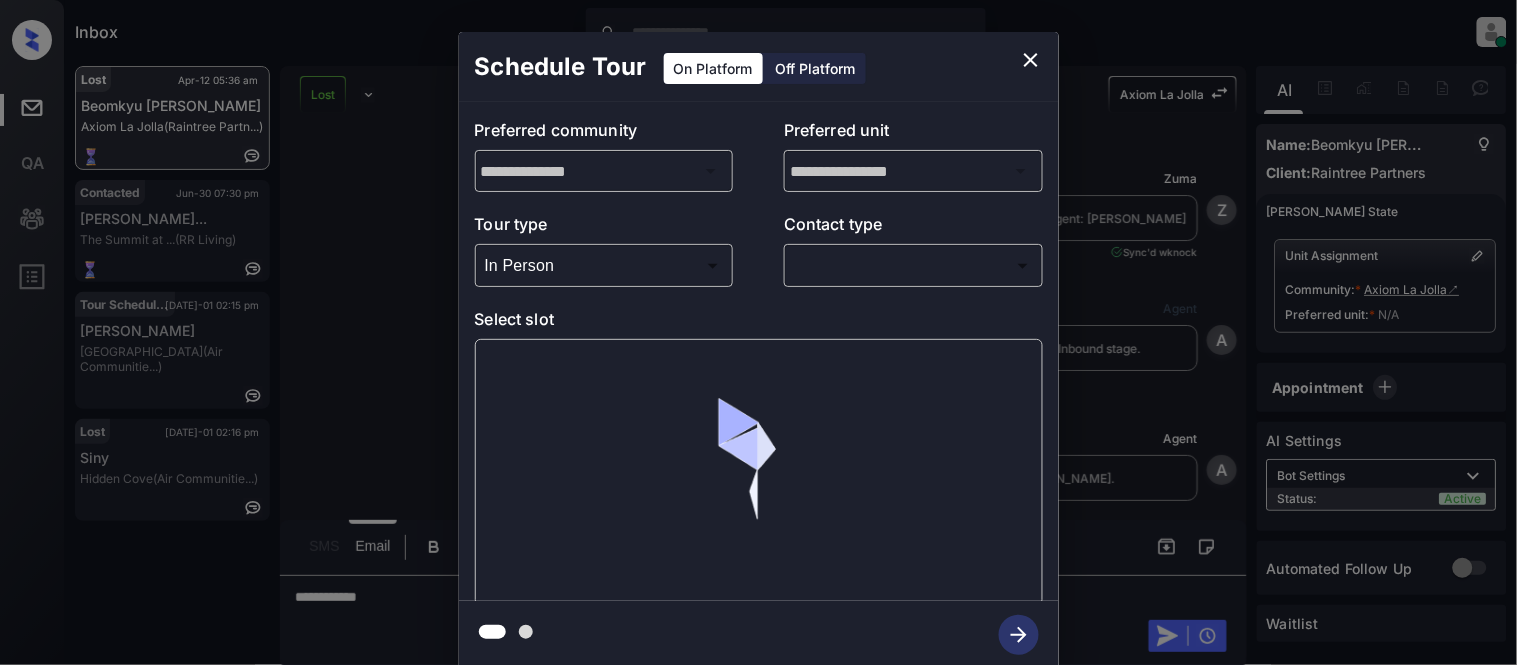 scroll, scrollTop: 4945, scrollLeft: 0, axis: vertical 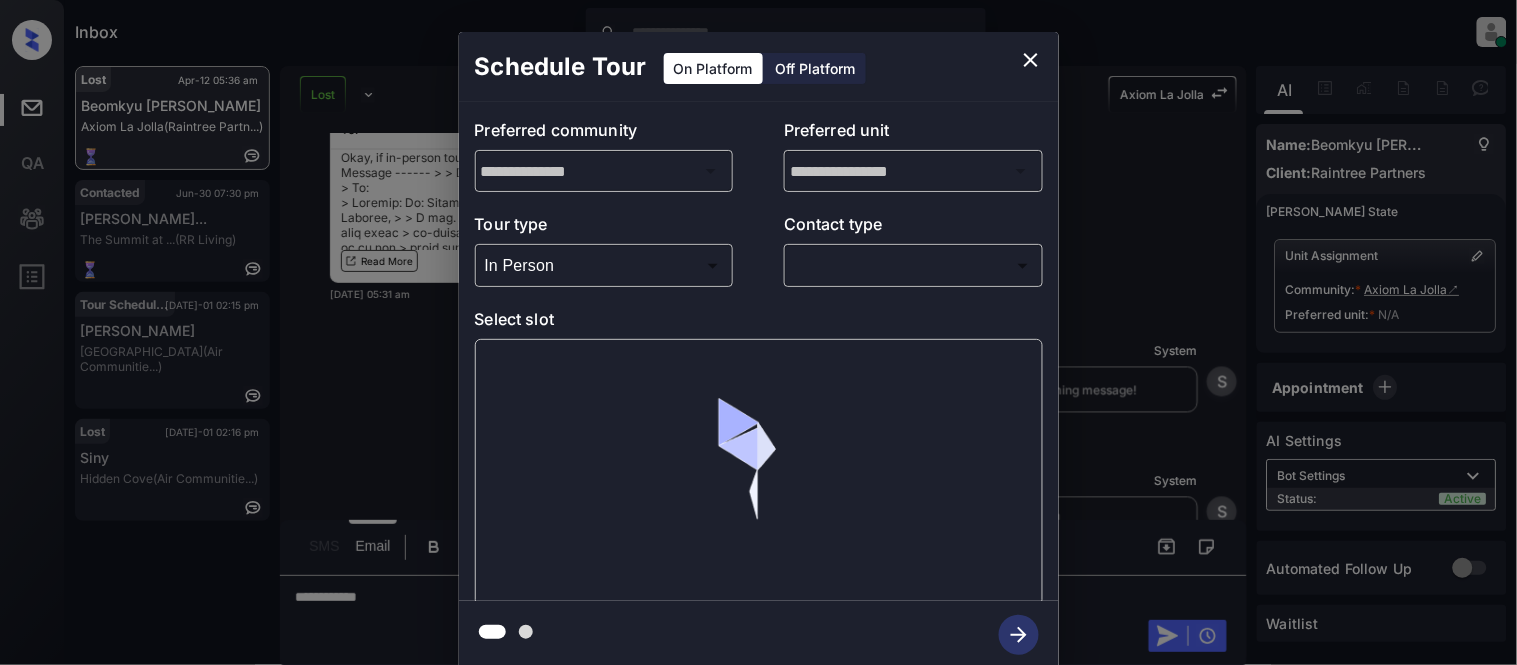 click on "Inbox [PERSON_NAME] Cataag Online Set yourself   offline Set yourself   on break Profile Switch to  light  mode Sign out Lost Apr-12 05:36 am   Beomkyu [PERSON_NAME] Axiom La Jolla  (Raintree Partn...) Contacted Jun-30 07:30 pm   [PERSON_NAME]... The Summit at ...  (RR Living) Tour Scheduled [DATE]-01 02:15 pm   [PERSON_NAME] Bay Parc  (Air Communitie...) Lost [DATE]-01 02:16 pm   Siny  Hidden Cove  (Air Communitie...) Lost Lead Sentiment: Angry Upon sliding the acknowledgement:  Lead will move to lost stage. * ​ SMS and call option will be set to opt out. AFM will be turned off for the lead. Axiom La Jolla New Message [PERSON_NAME] Lead transferred to leasing agent: [PERSON_NAME] [DATE] 07:19 am  Sync'd w  knock Z New Message Agent Lead created via webhook in Inbound stage. [DATE] 07:19 am A New Message Agent AFM Request sent to [PERSON_NAME]. [DATE] 07:19 am A New Message Agent Notes Note: Structured Note:
Move In Date: [DATE]
[DATE] 07:19 am A New Message [PERSON_NAME] Lead Details Updated
Move In Date:  [DATE]
K" at bounding box center (758, 332) 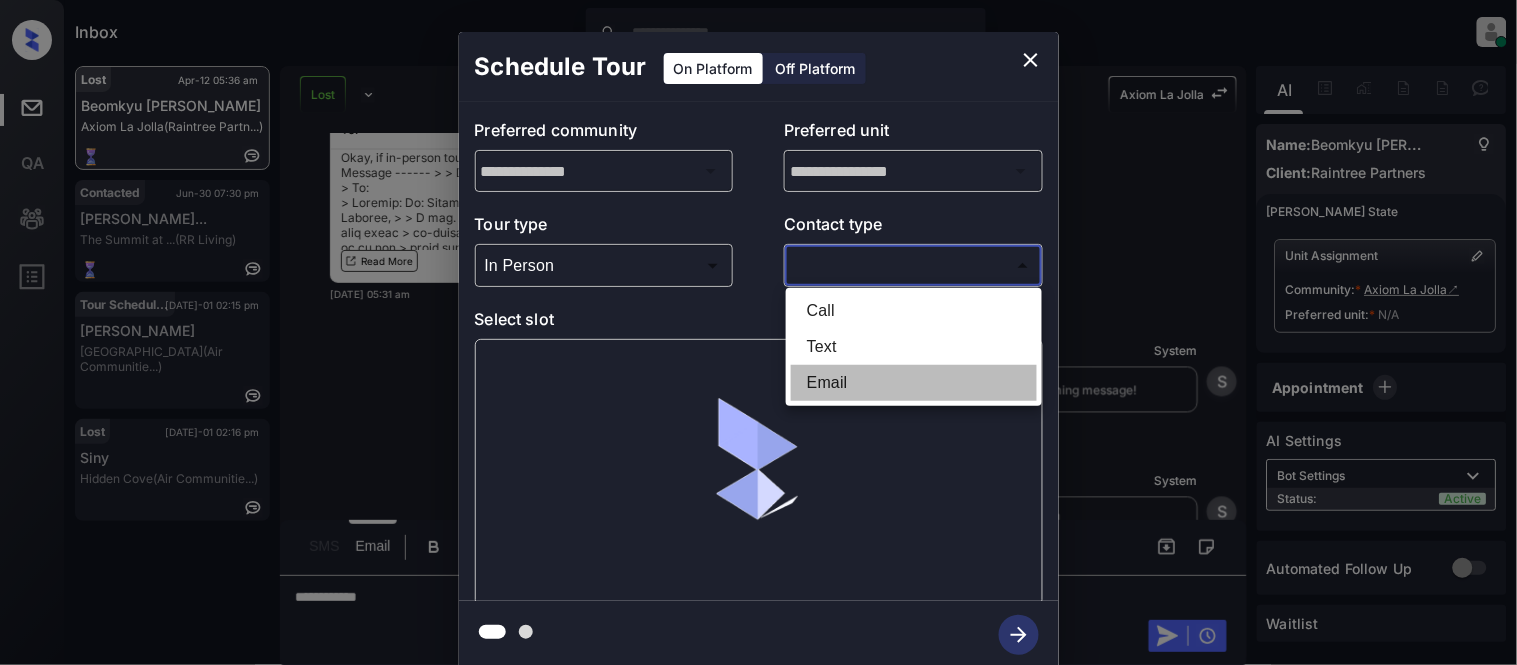 click on "Email" at bounding box center (914, 383) 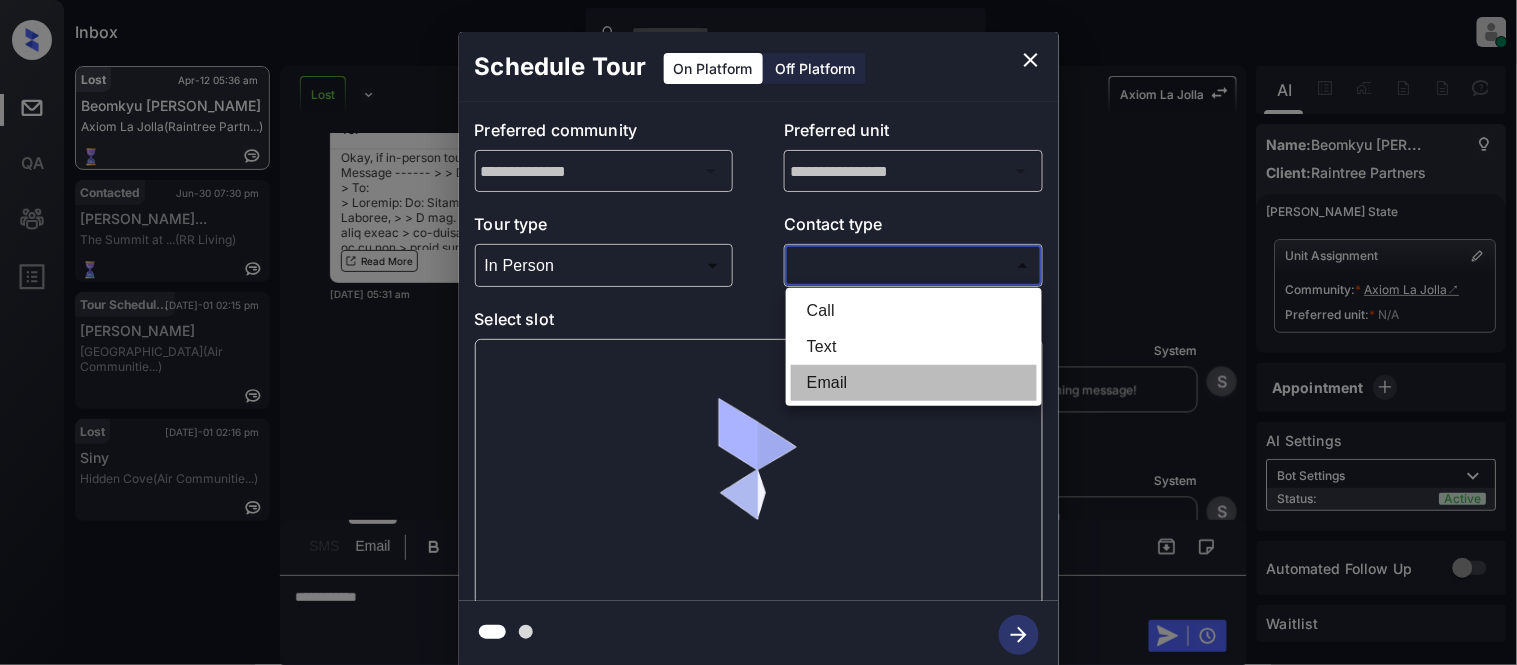 type on "*****" 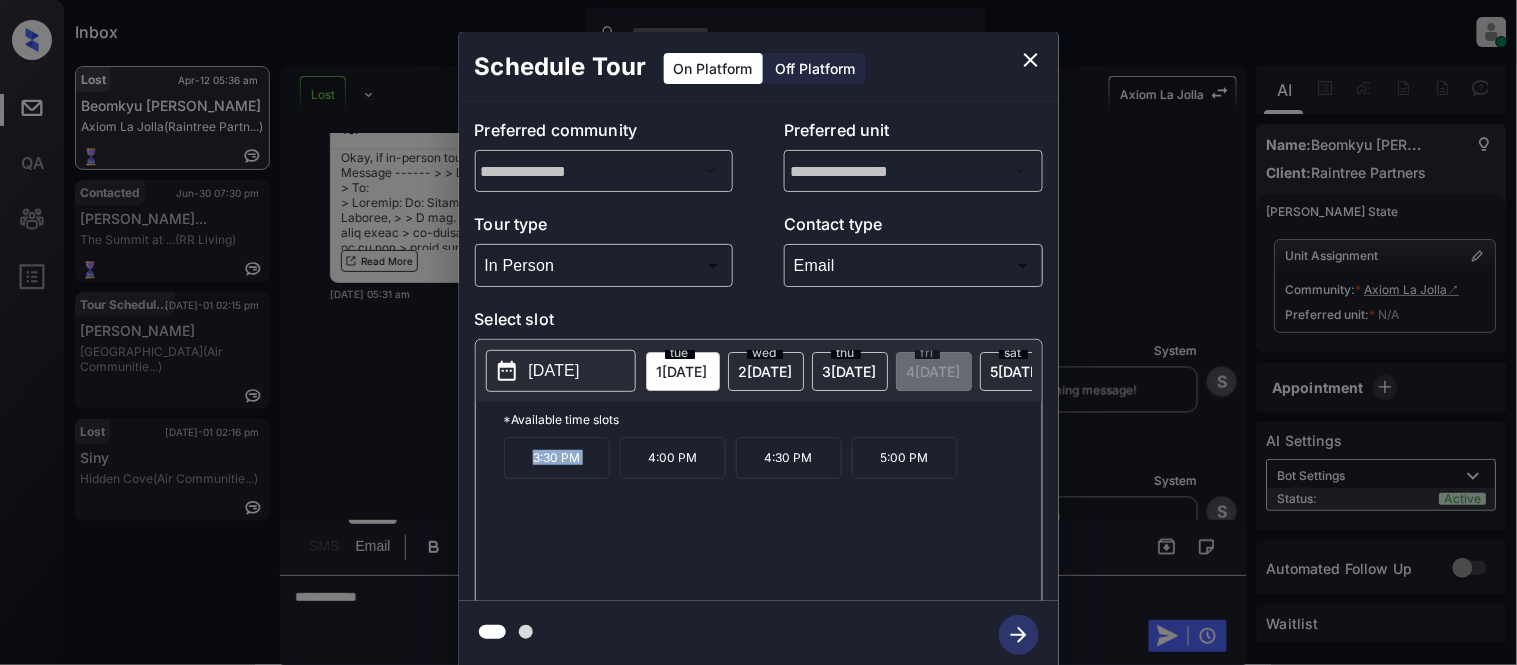 drag, startPoint x: 524, startPoint y: 470, endPoint x: 625, endPoint y: 470, distance: 101 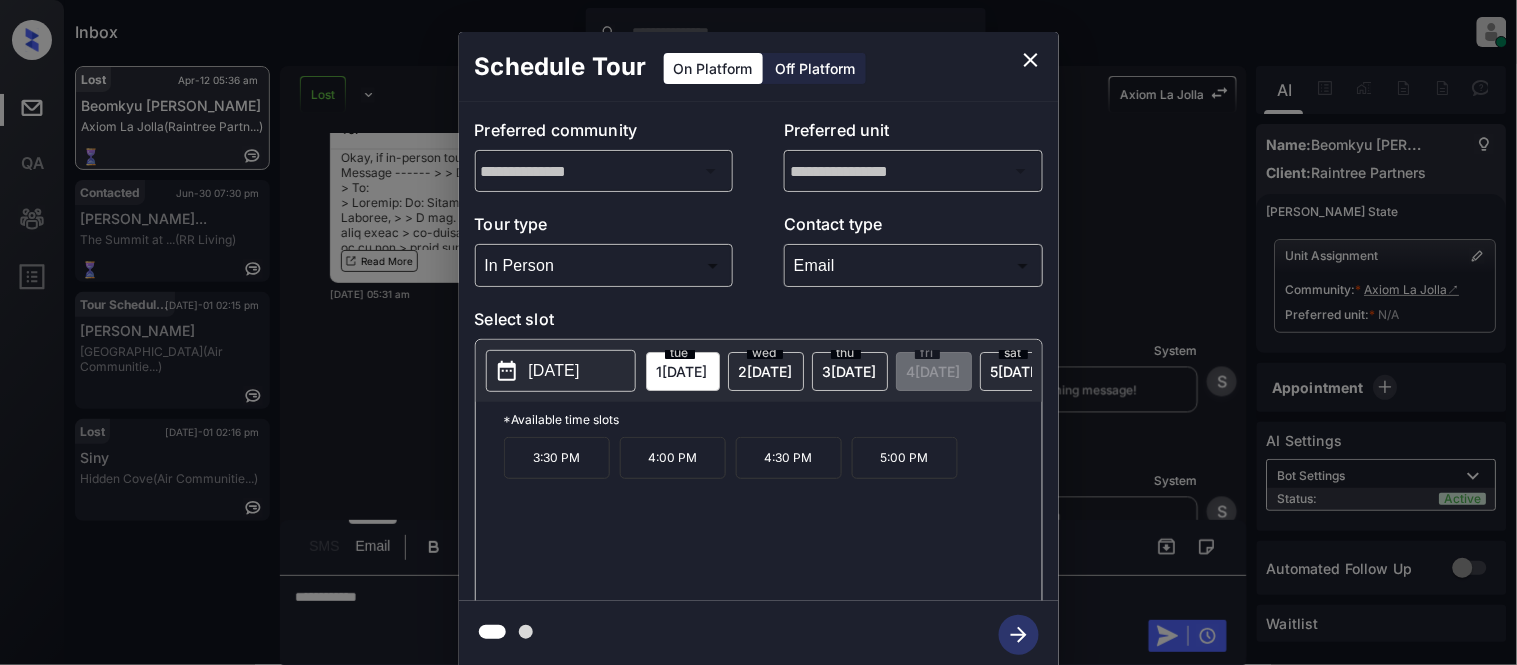 click on "**********" at bounding box center [758, 350] 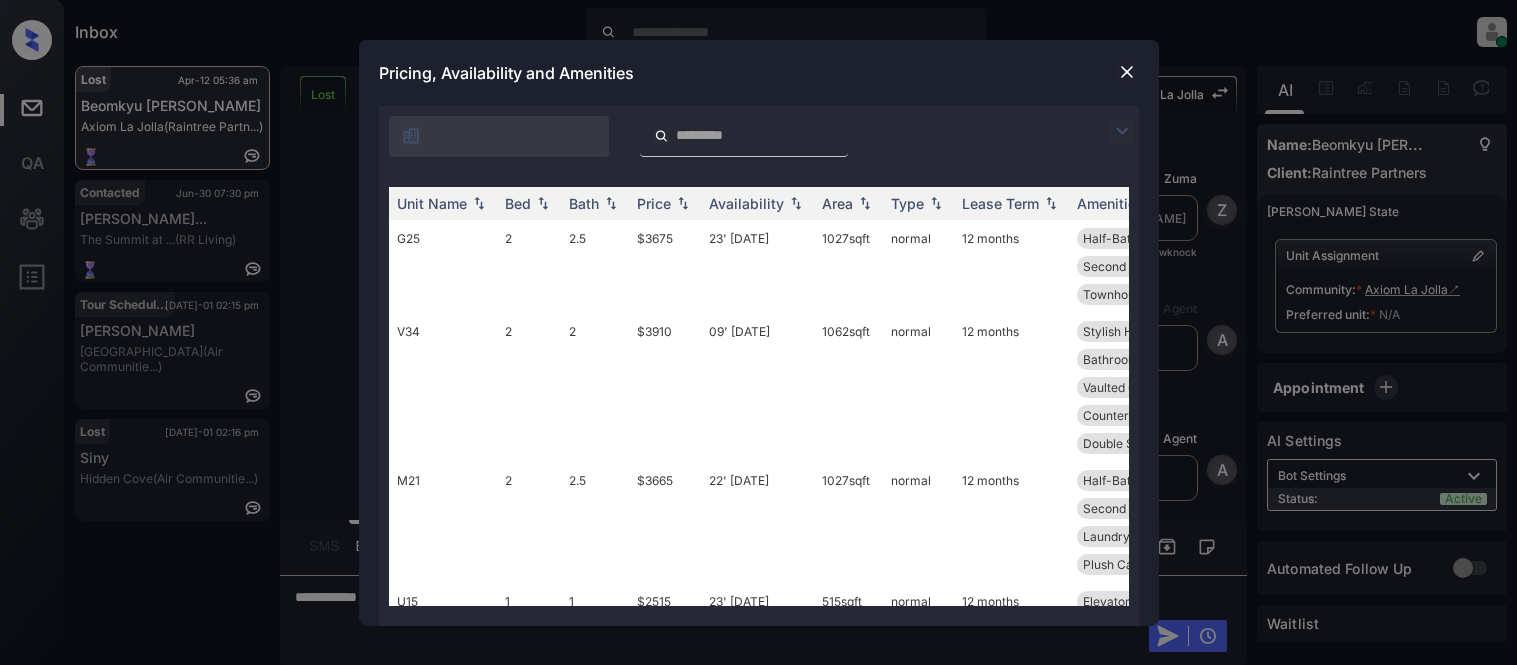 scroll, scrollTop: 0, scrollLeft: 0, axis: both 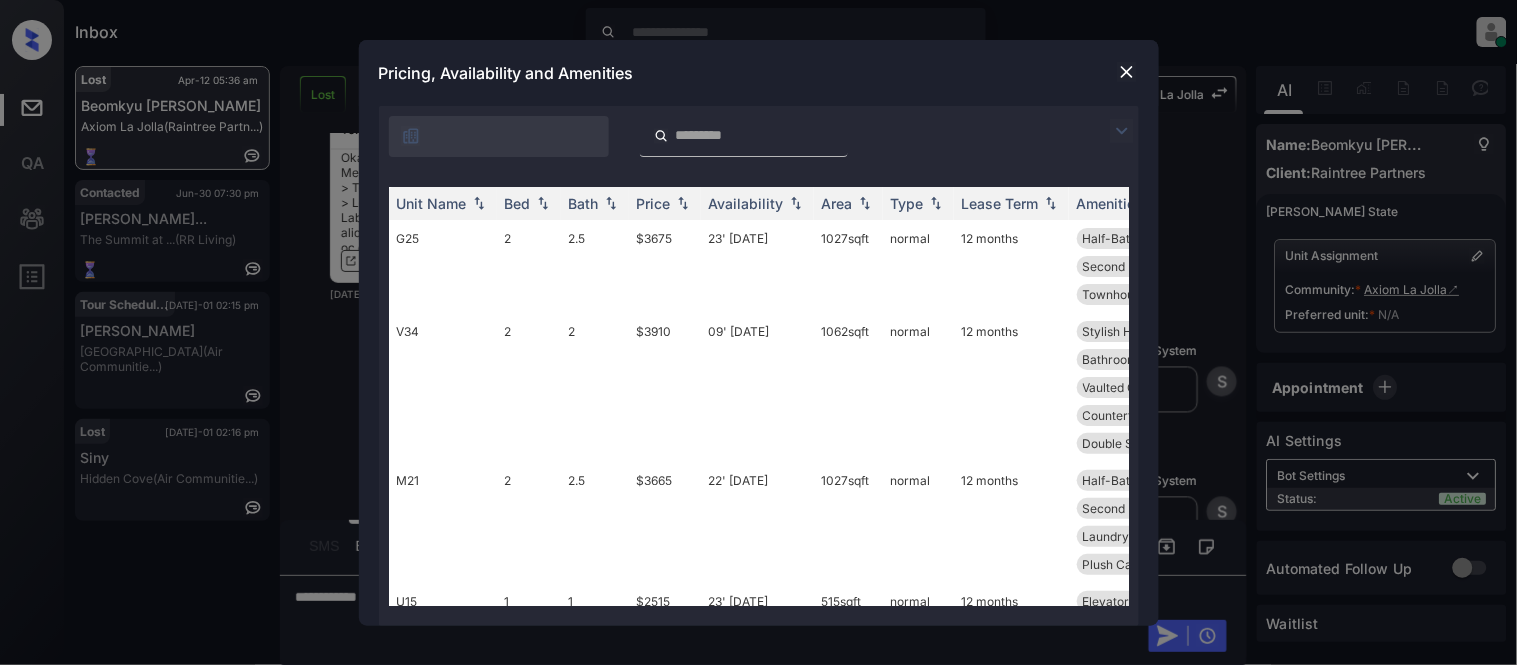 click at bounding box center (1127, 72) 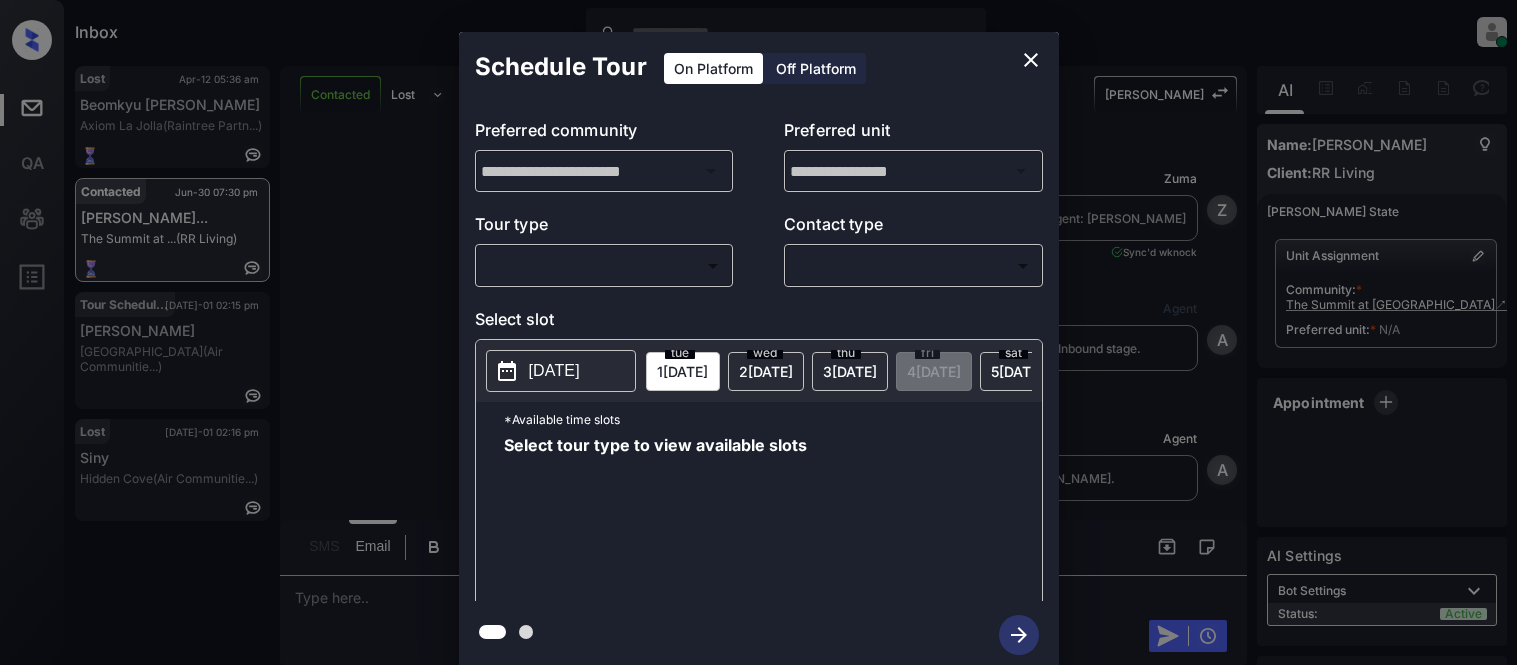 scroll, scrollTop: 0, scrollLeft: 0, axis: both 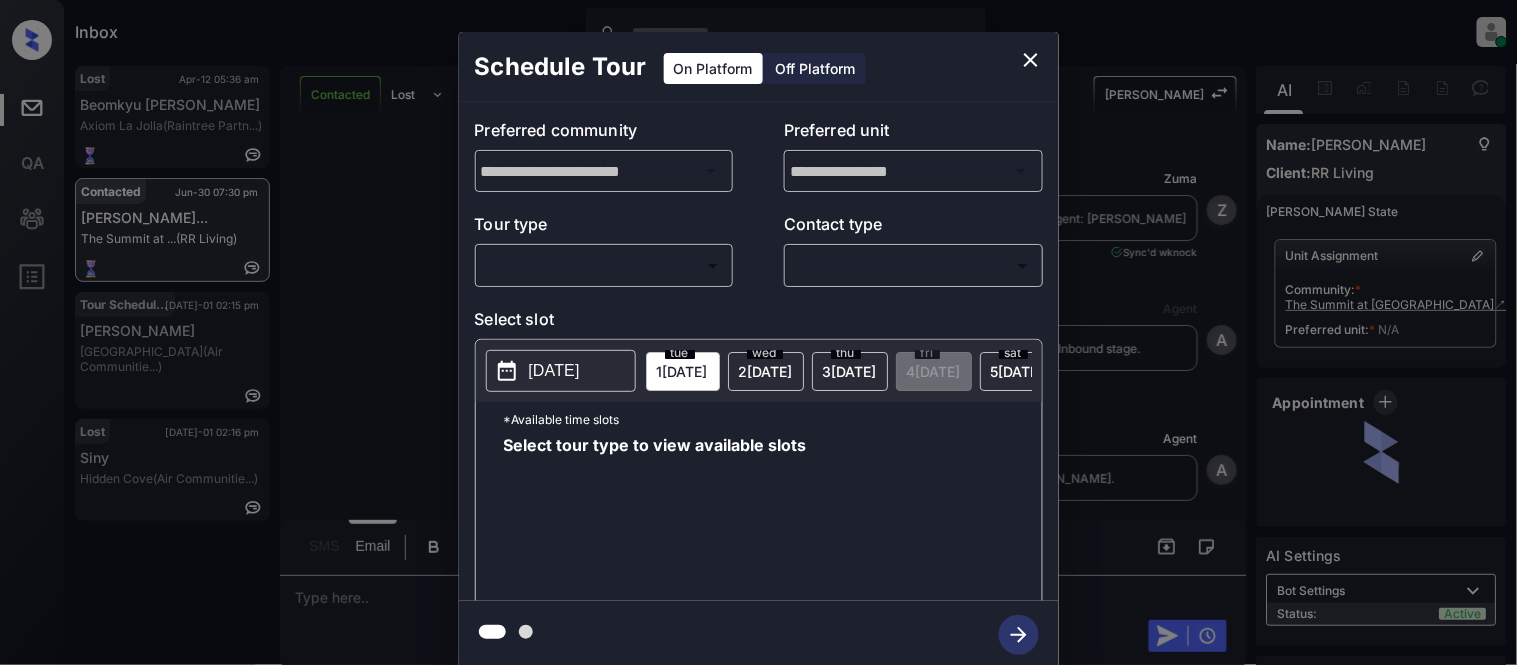 click on "Off Platform" at bounding box center (816, 68) 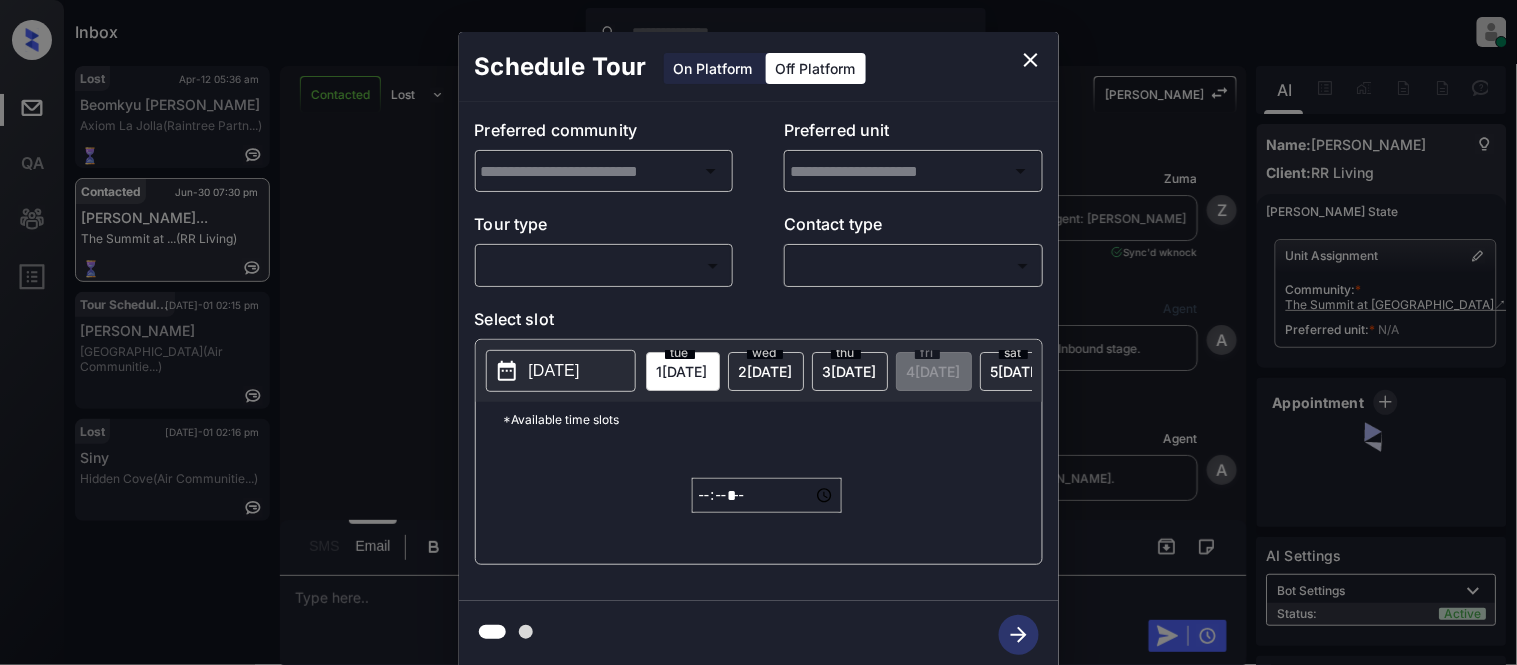 type on "**********" 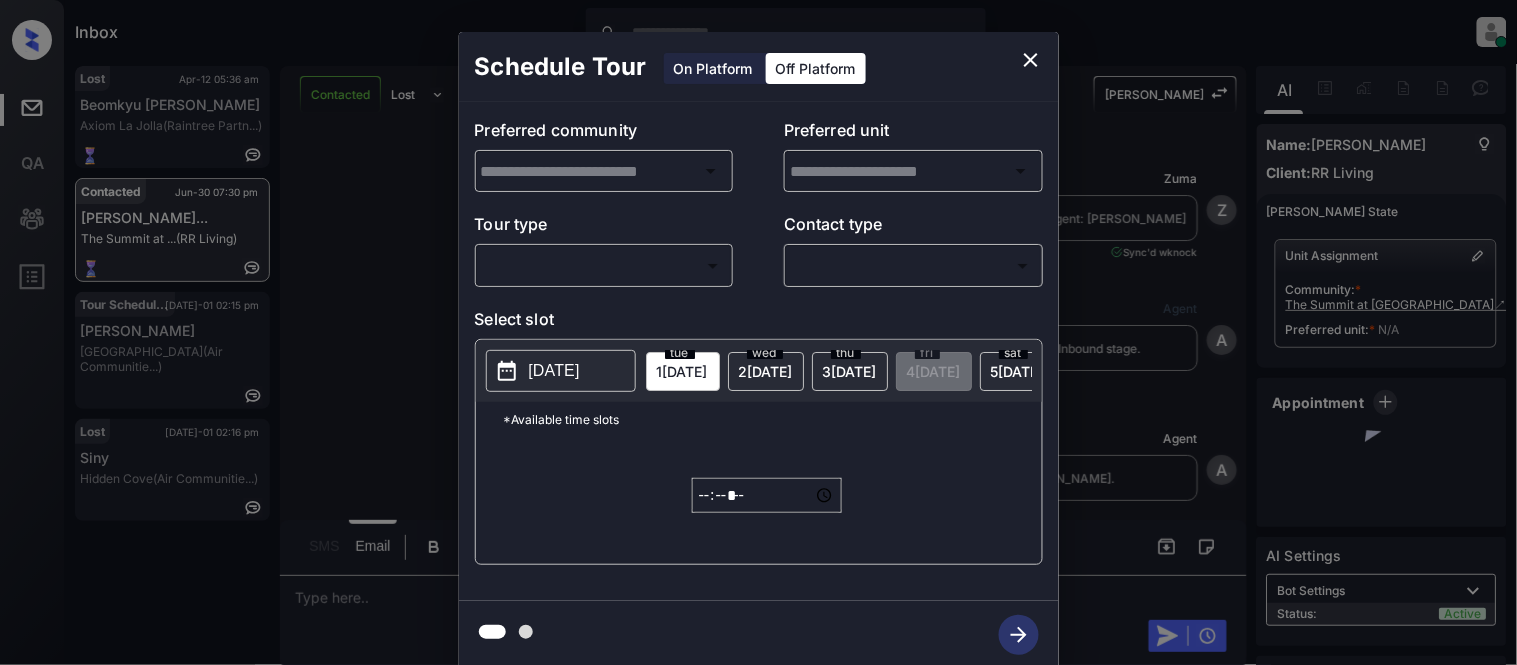 type on "**********" 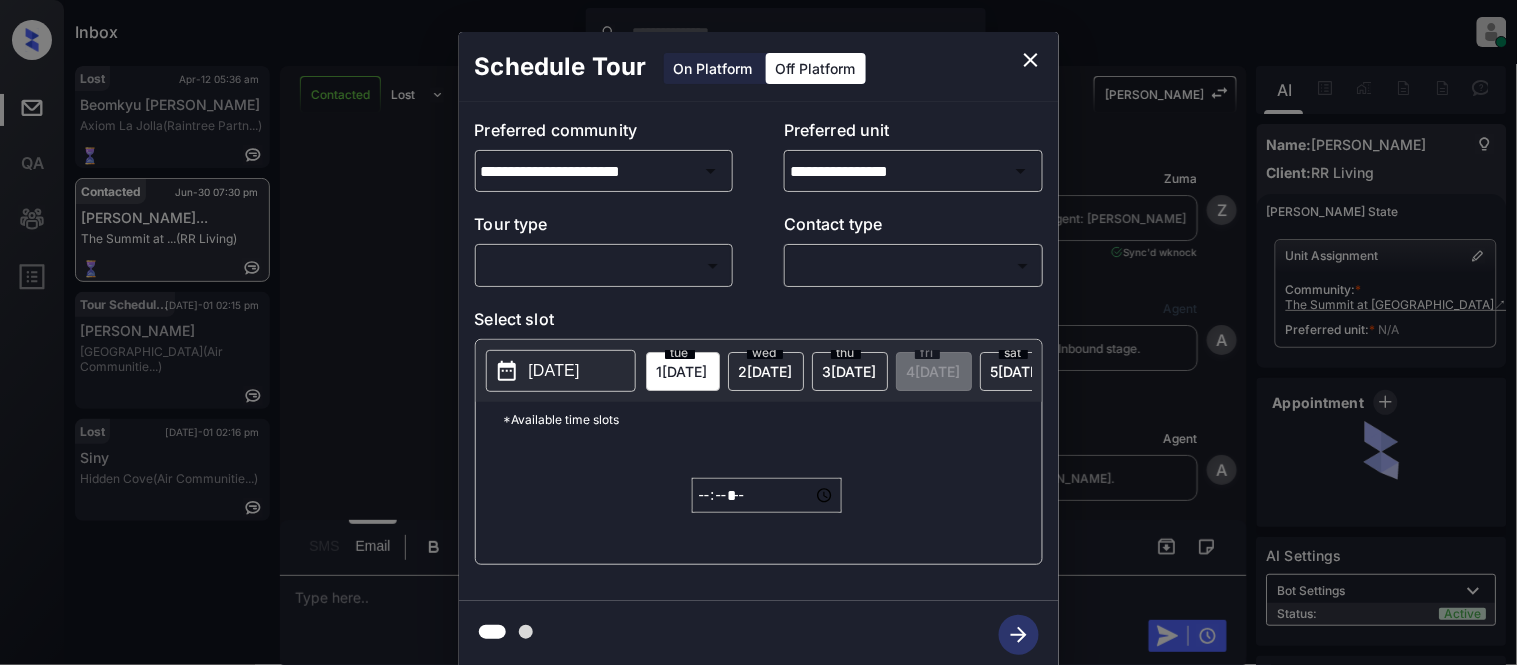 scroll, scrollTop: 3842, scrollLeft: 0, axis: vertical 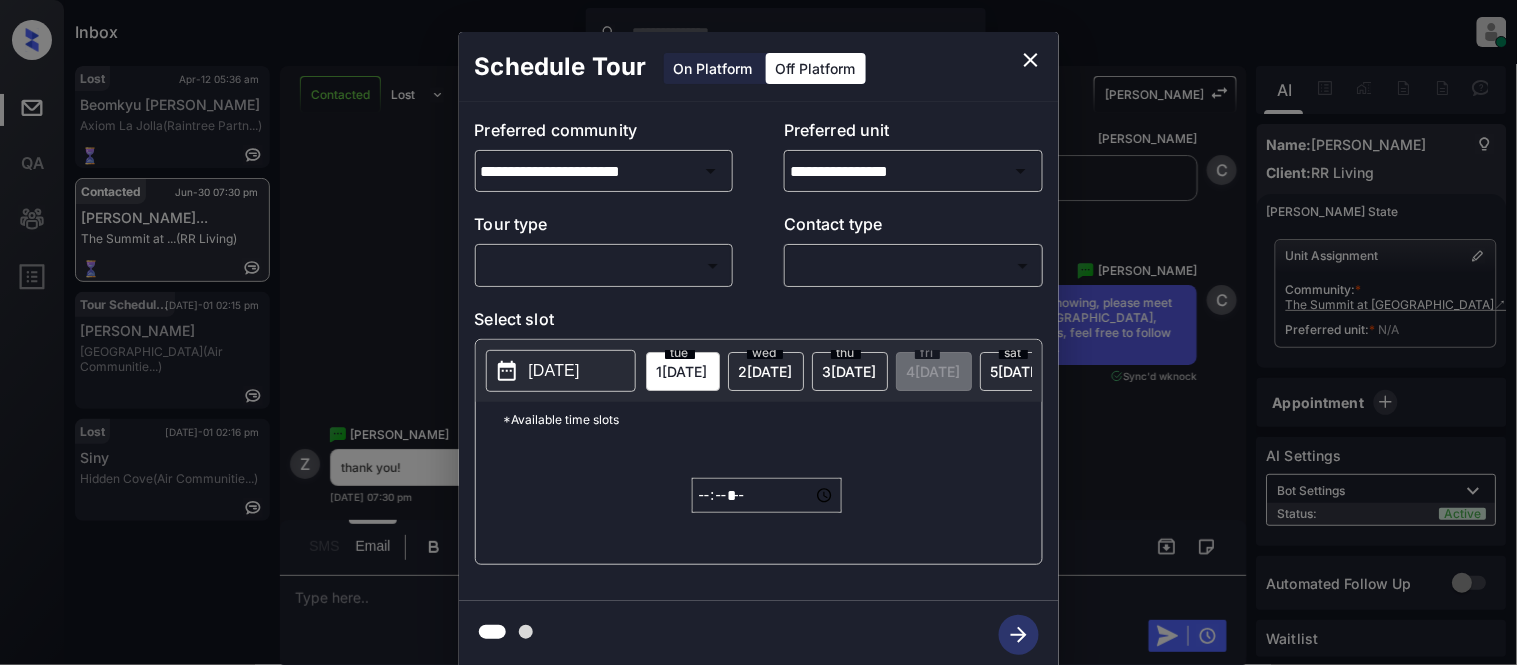 click on "Inbox Kristina Cataag Online Set yourself   offline Set yourself   on break Profile Switch to  light  mode Sign out Lost Apr-12 05:36 am   Beomkyu Kim Axiom La Jolla  (Raintree Partn...) Contacted Jun-30 07:30 pm   Zachary Walter... The Summit at ...  (RR Living) Tour Scheduled Jul-01 02:15 pm   Marisa Young Bay Parc  (Air Communitie...) Lost Jul-01 02:16 pm   Siny  Hidden Cove  (Air Communitie...) Contacted Lost Lead Sentiment: Angry Upon sliding the acknowledgement:  Lead will move to lost stage. * ​ SMS and call option will be set to opt out. AFM will be turned off for the lead. Kelsey New Message Zuma Lead transferred to leasing agent: kelsey Jun 30, 2025 06:55 pm  Sync'd w  knock Z New Message Agent Lead created via webhook in Inbound stage. Jun 30, 2025 06:55 pm A New Message Agent AFM Request sent to Kelsey. Jun 30, 2025 06:55 pm A New Message Agent Notes Note: Structured Note:
Move In Date: 2025-07-31
Jun 30, 2025 06:55 pm A New Message Kelsey Lead Details Updated
Move In Date:  31-7-2025
K" at bounding box center (758, 332) 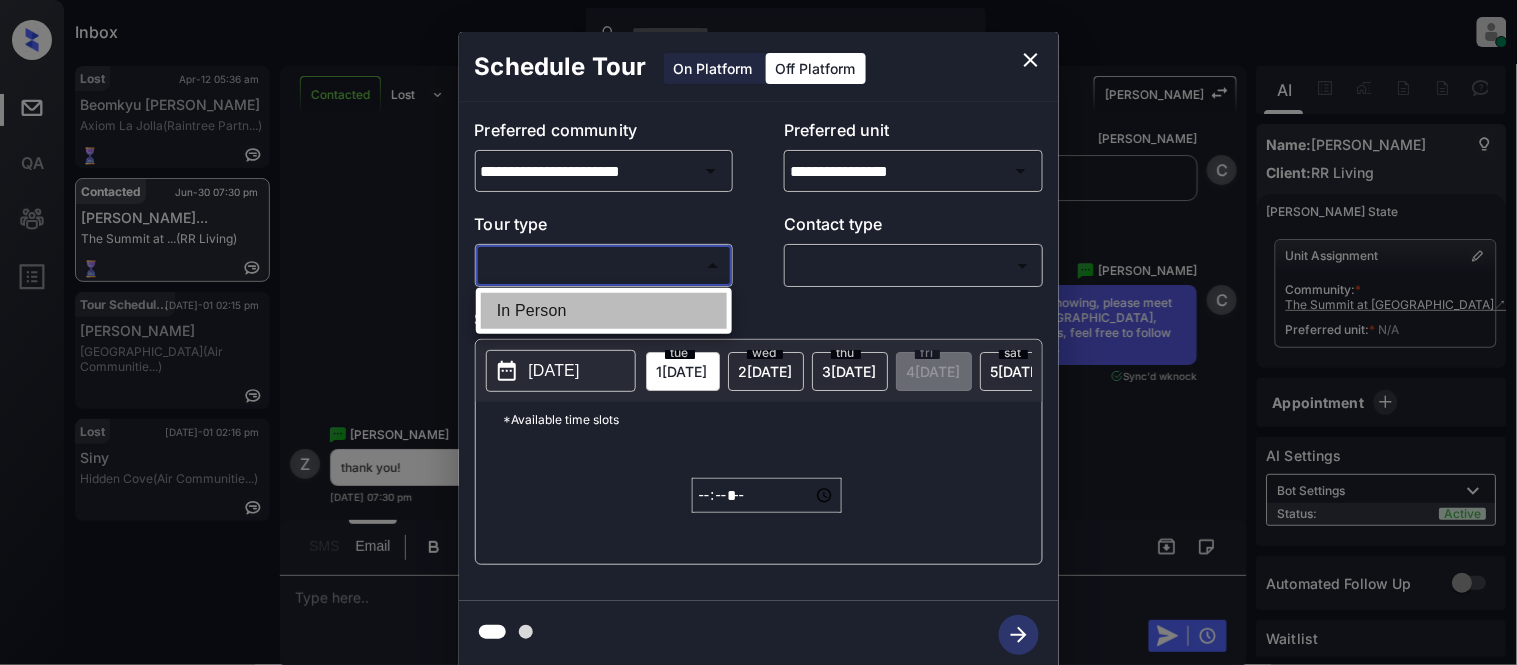 click on "In Person" at bounding box center (604, 311) 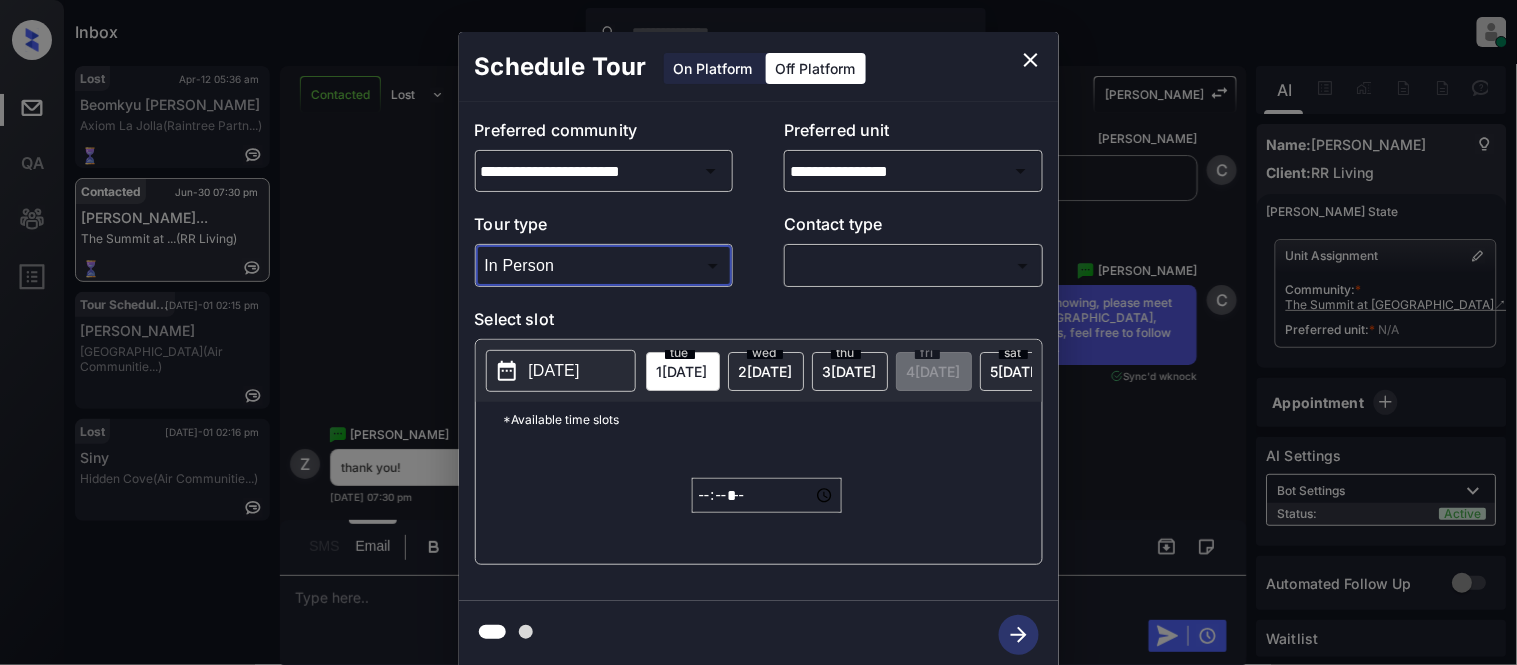click on "Inbox Kristina Cataag Online Set yourself   offline Set yourself   on break Profile Switch to  light  mode Sign out Lost Apr-12 05:36 am   Beomkyu Kim Axiom La Jolla  (Raintree Partn...) Contacted Jun-30 07:30 pm   Zachary Walter... The Summit at ...  (RR Living) Tour Scheduled Jul-01 02:15 pm   Marisa Young Bay Parc  (Air Communitie...) Lost Jul-01 02:16 pm   Siny  Hidden Cove  (Air Communitie...) Contacted Lost Lead Sentiment: Angry Upon sliding the acknowledgement:  Lead will move to lost stage. * ​ SMS and call option will be set to opt out. AFM will be turned off for the lead. Kelsey New Message Zuma Lead transferred to leasing agent: kelsey Jun 30, 2025 06:55 pm  Sync'd w  knock Z New Message Agent Lead created via webhook in Inbound stage. Jun 30, 2025 06:55 pm A New Message Agent AFM Request sent to Kelsey. Jun 30, 2025 06:55 pm A New Message Agent Notes Note: Structured Note:
Move In Date: 2025-07-31
Jun 30, 2025 06:55 pm A New Message Kelsey Lead Details Updated
Move In Date:  31-7-2025
K" at bounding box center [758, 332] 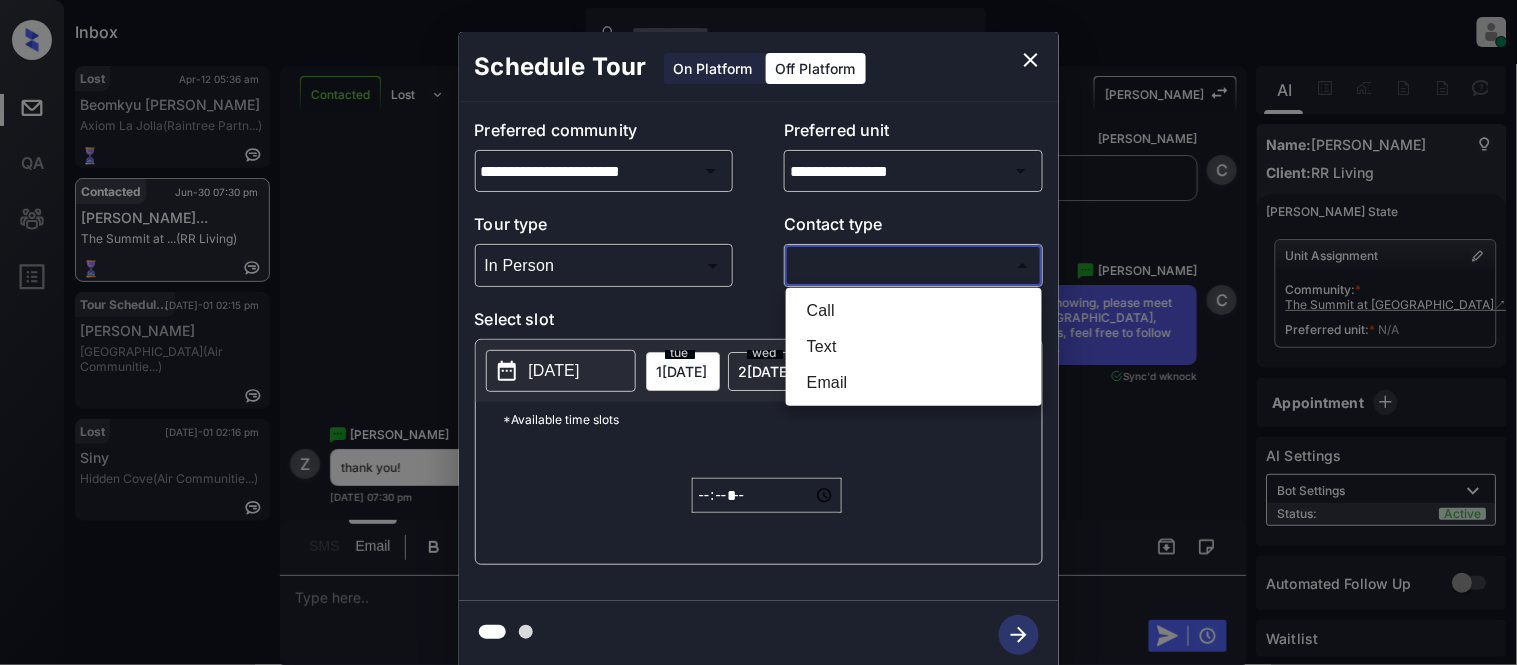 click on "Text" at bounding box center [914, 347] 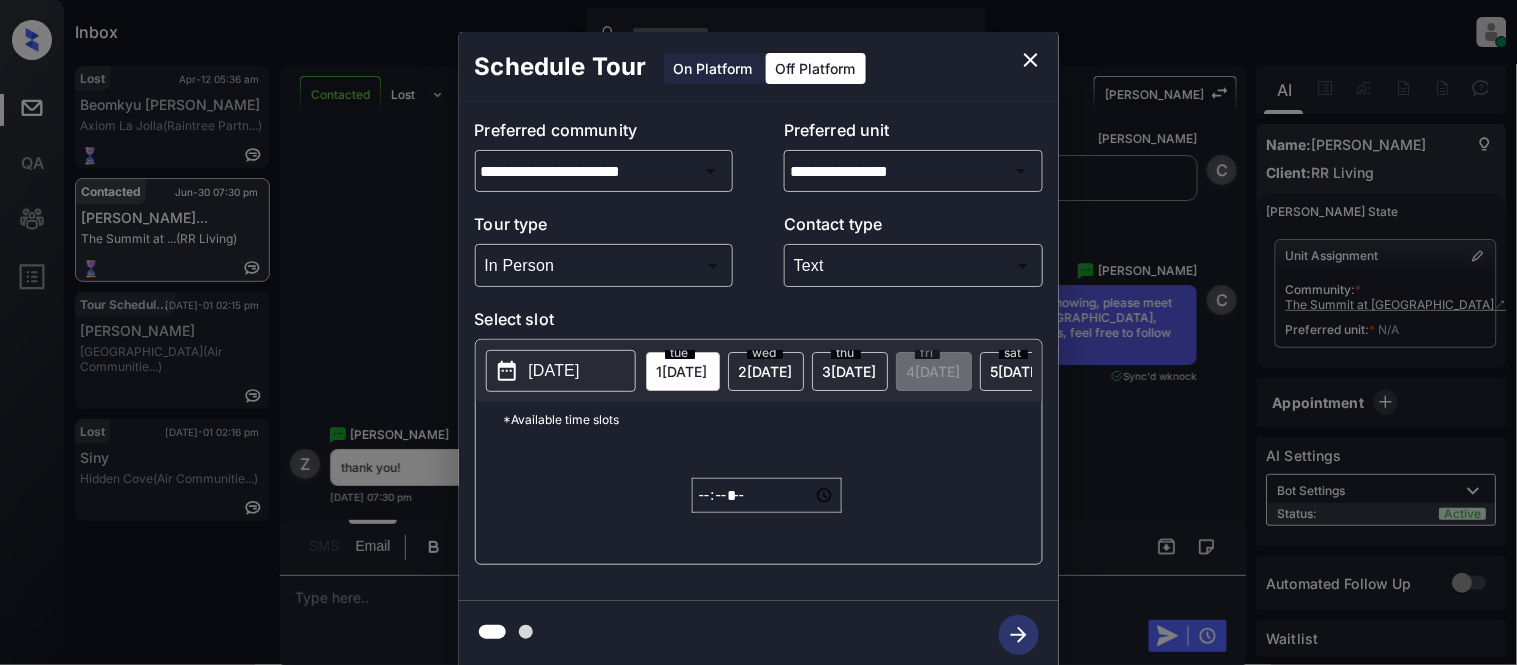 click on "2025-06-30" at bounding box center [554, 371] 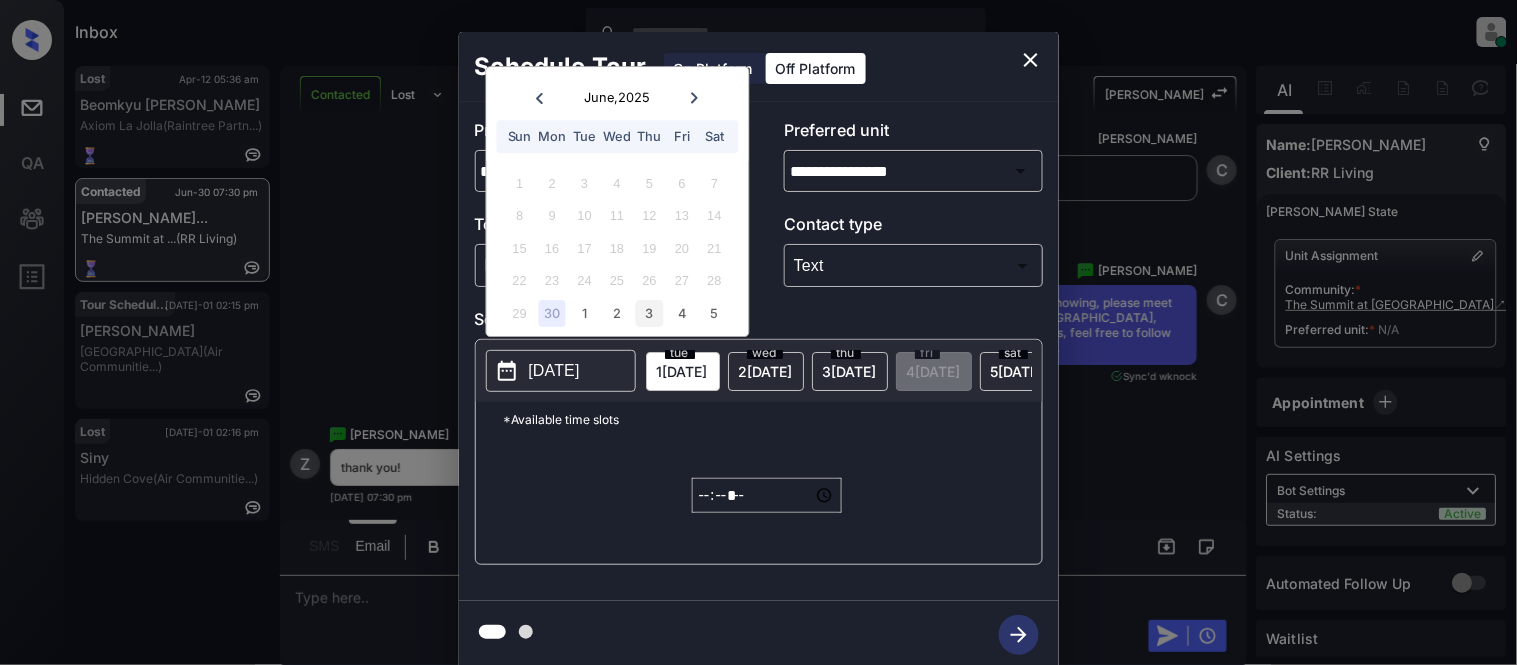 click on "3" at bounding box center (649, 313) 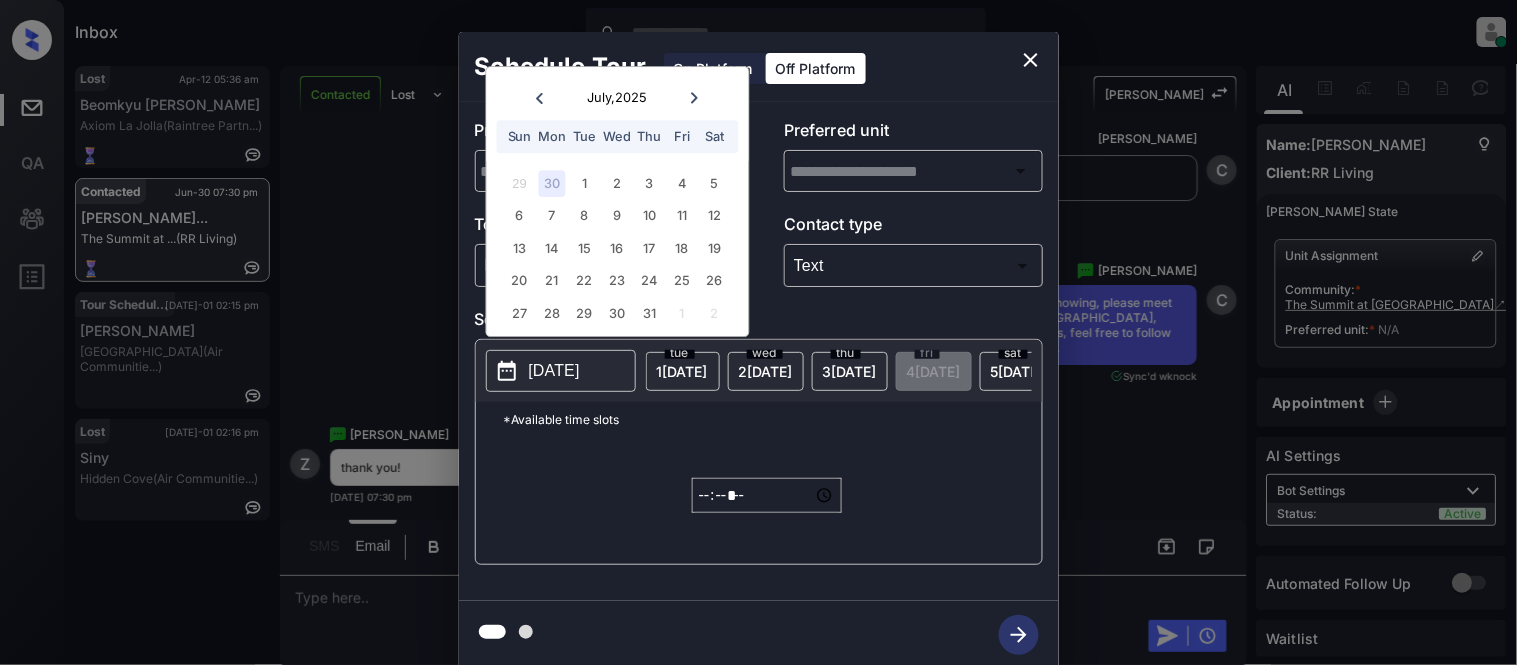 type on "**********" 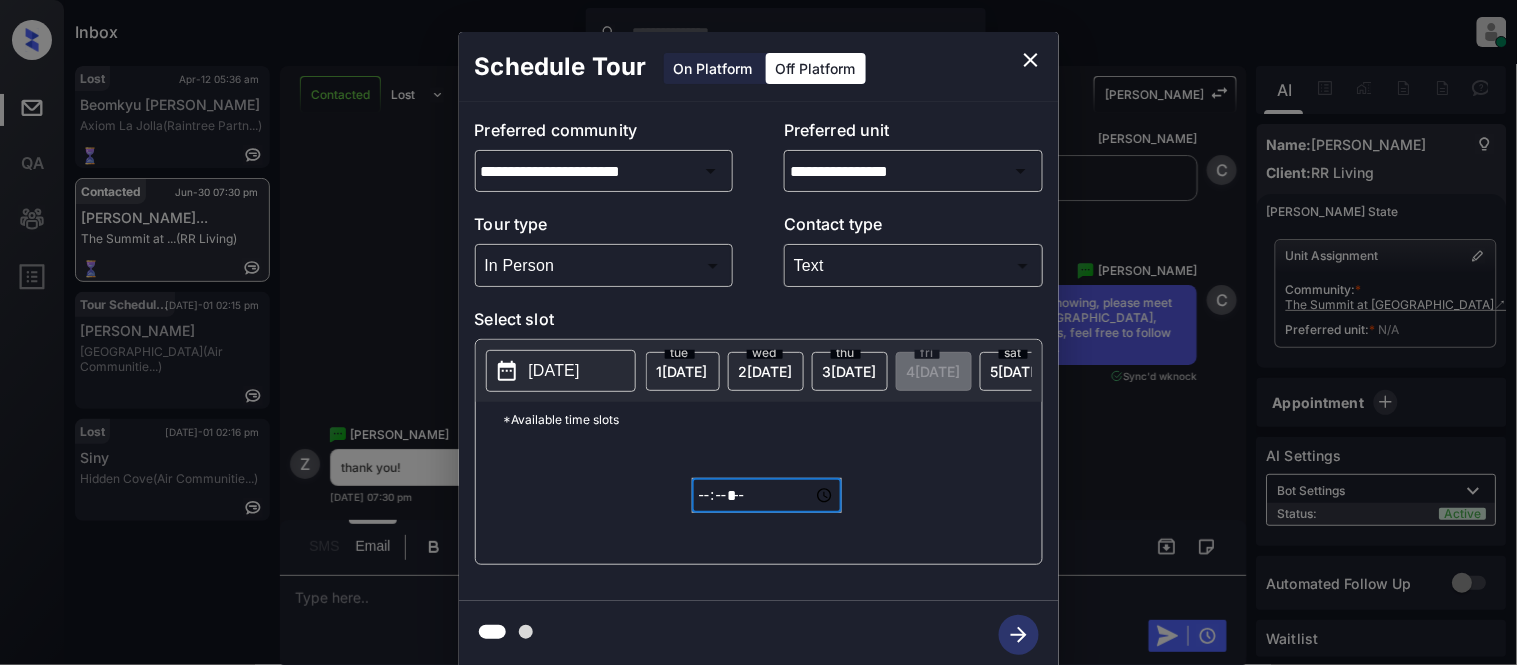 click on "*****" at bounding box center (767, 495) 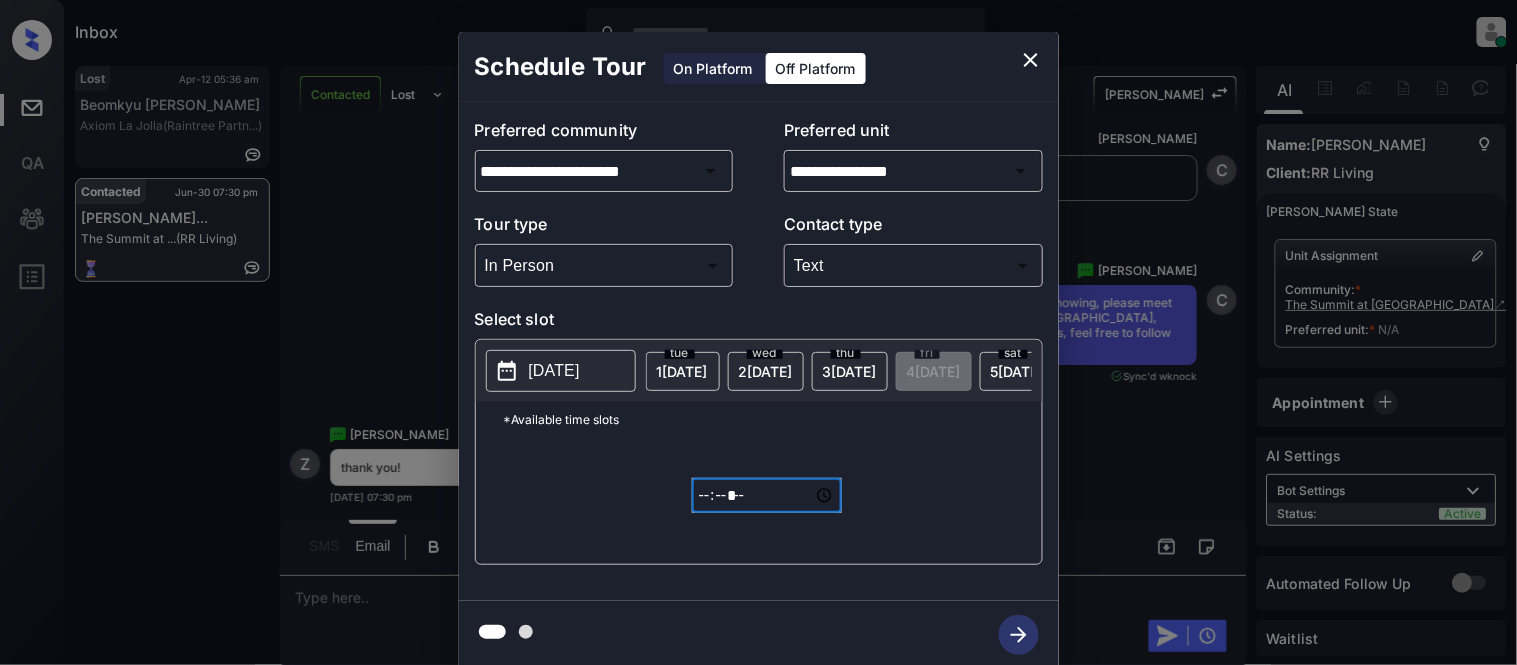 click at bounding box center (759, 635) 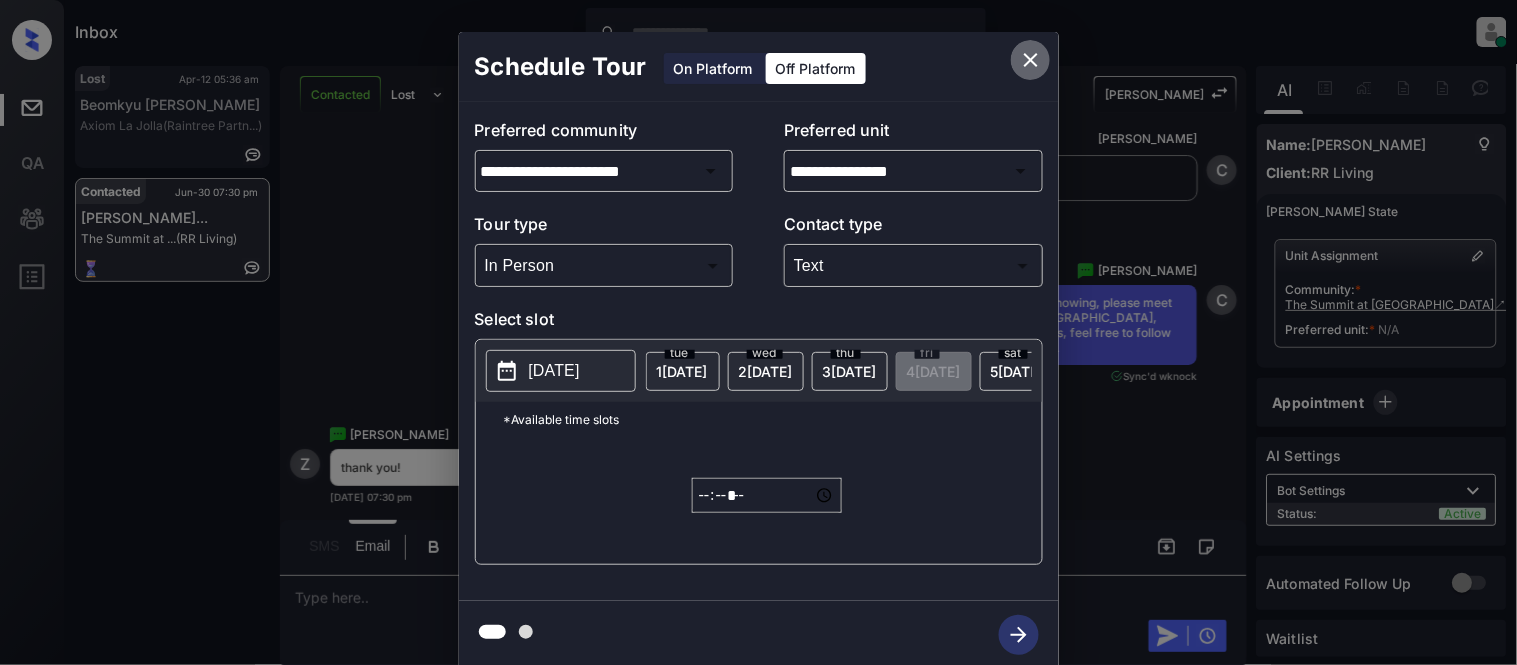 click 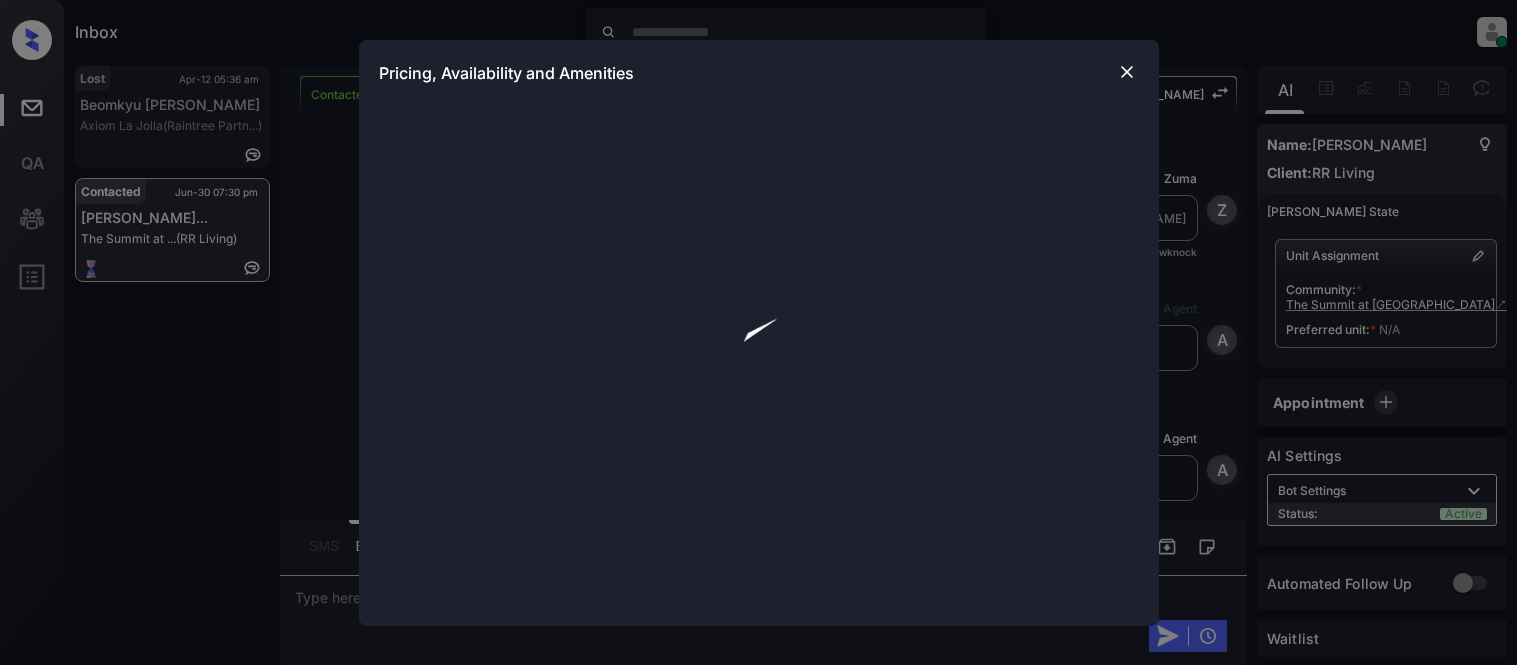 scroll, scrollTop: 0, scrollLeft: 0, axis: both 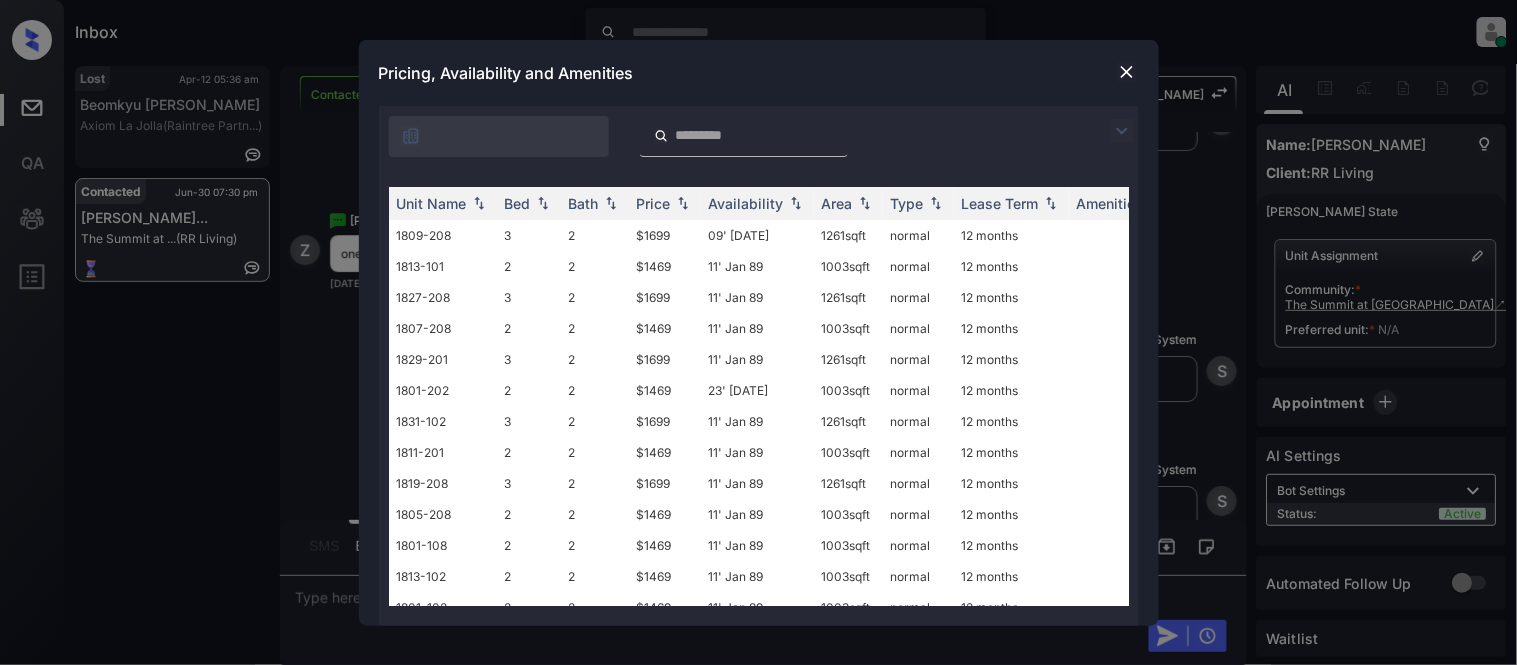 click at bounding box center [1122, 131] 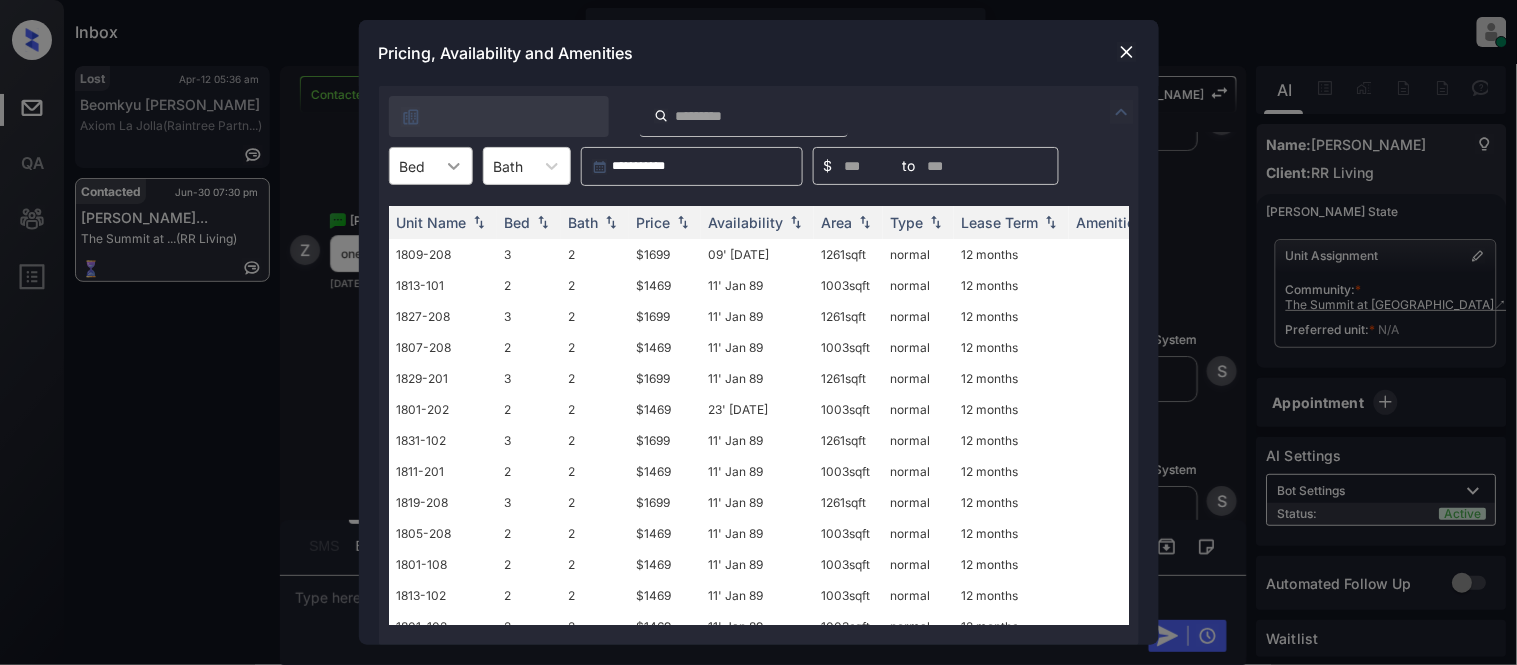 click 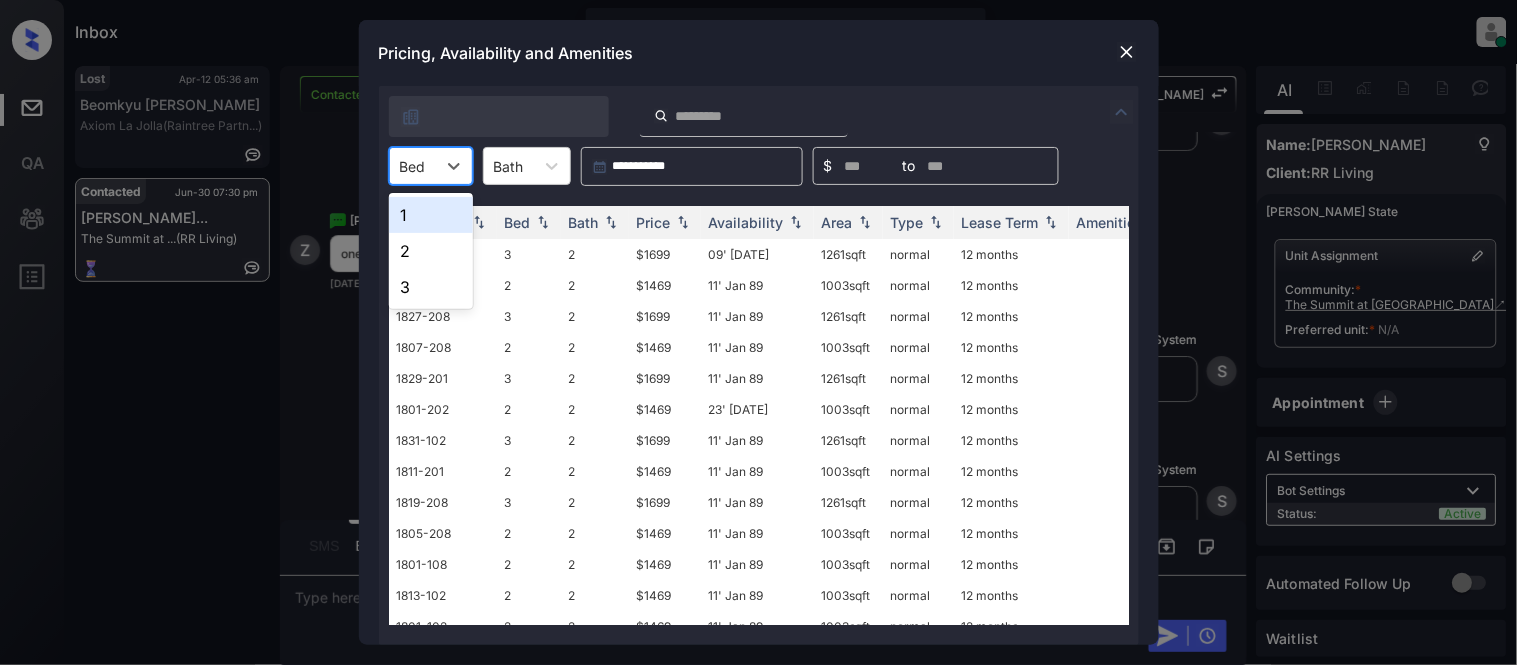 click on "1" at bounding box center (431, 215) 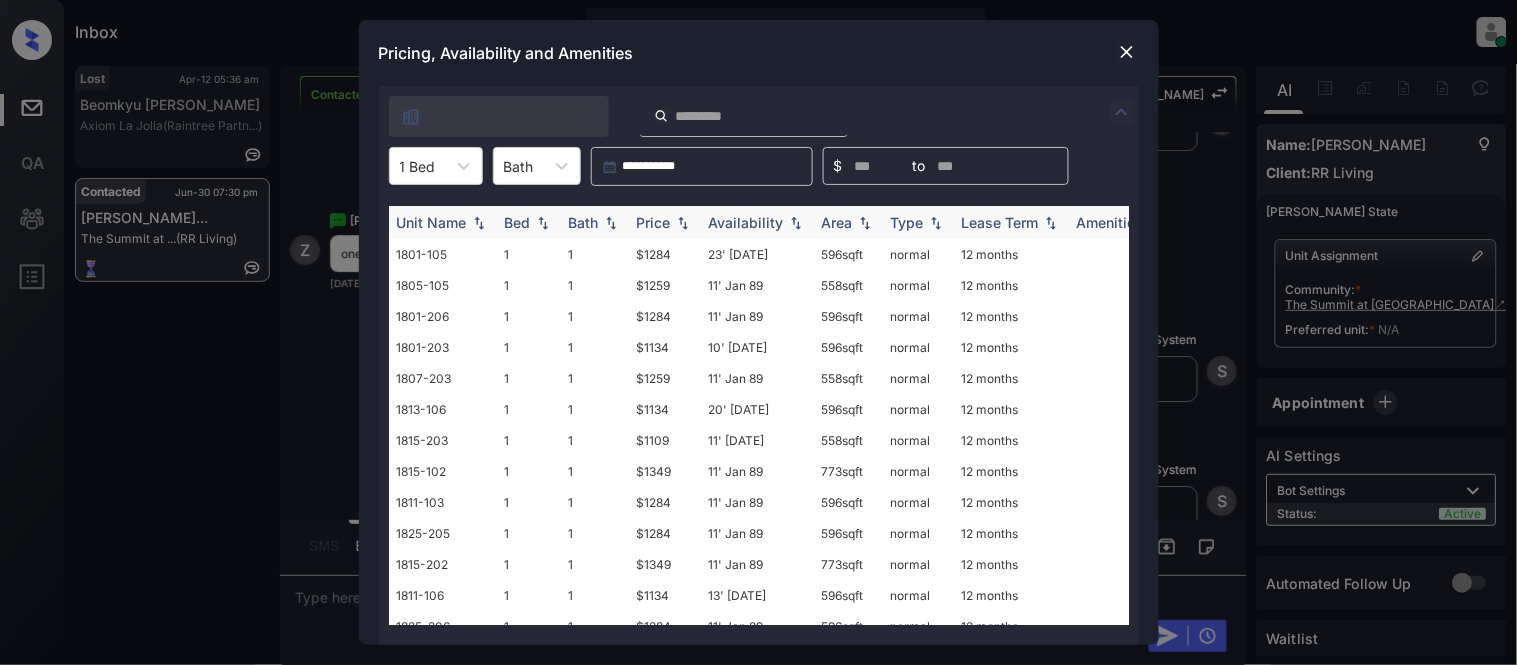 click on "Price" at bounding box center (654, 222) 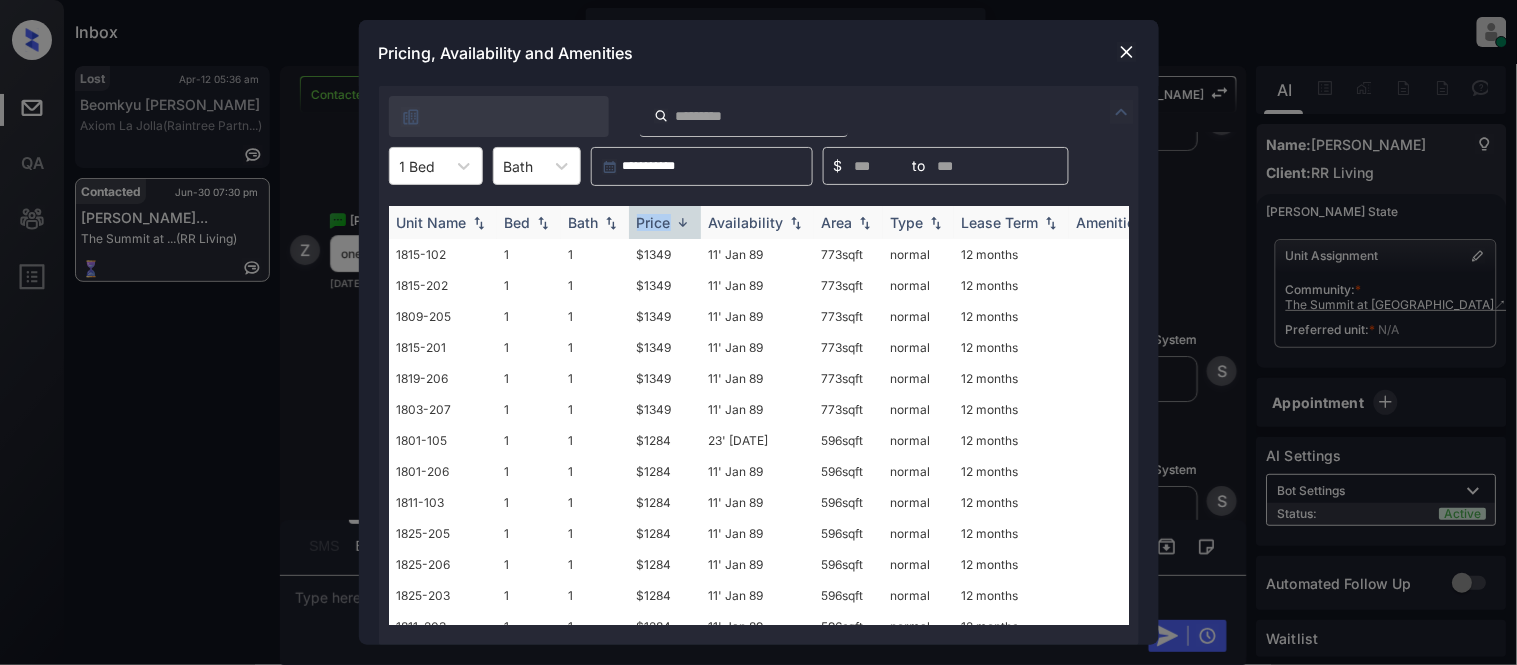 click on "Price" at bounding box center (654, 222) 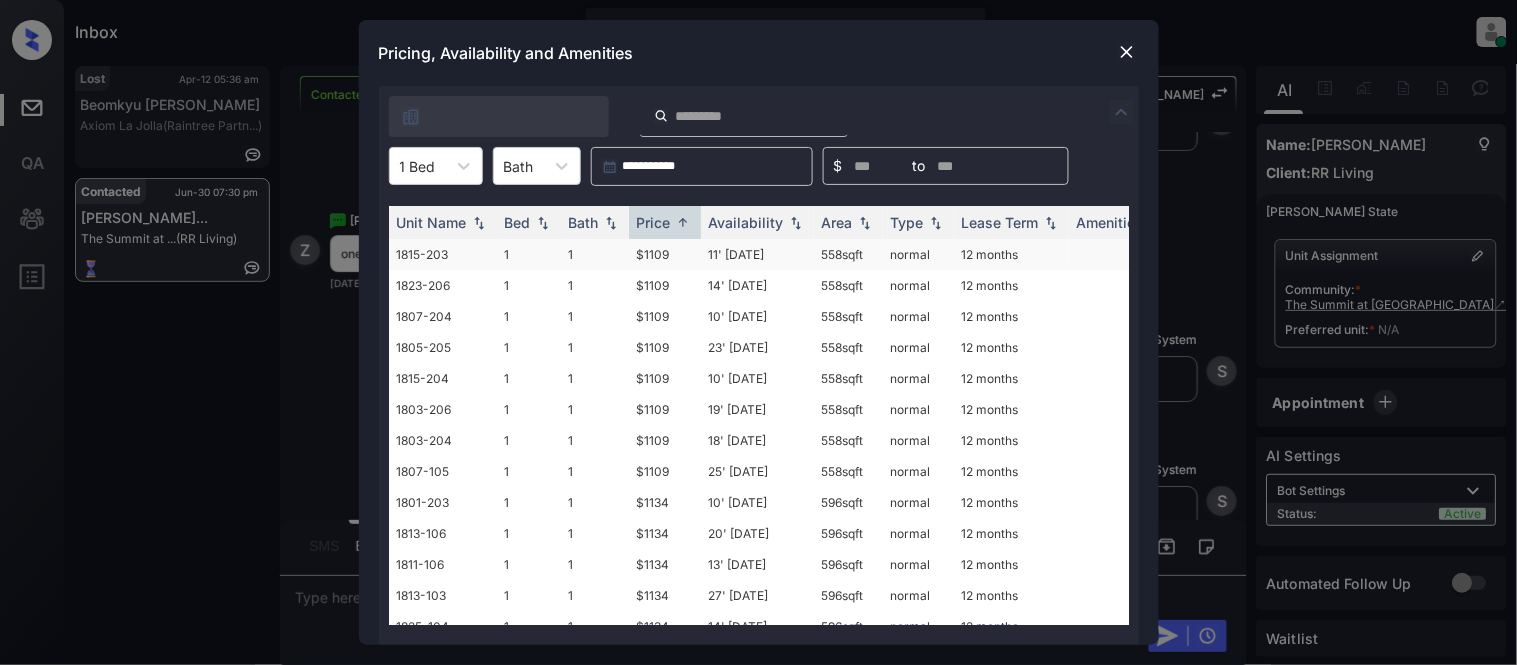 click on "$1109" at bounding box center (665, 254) 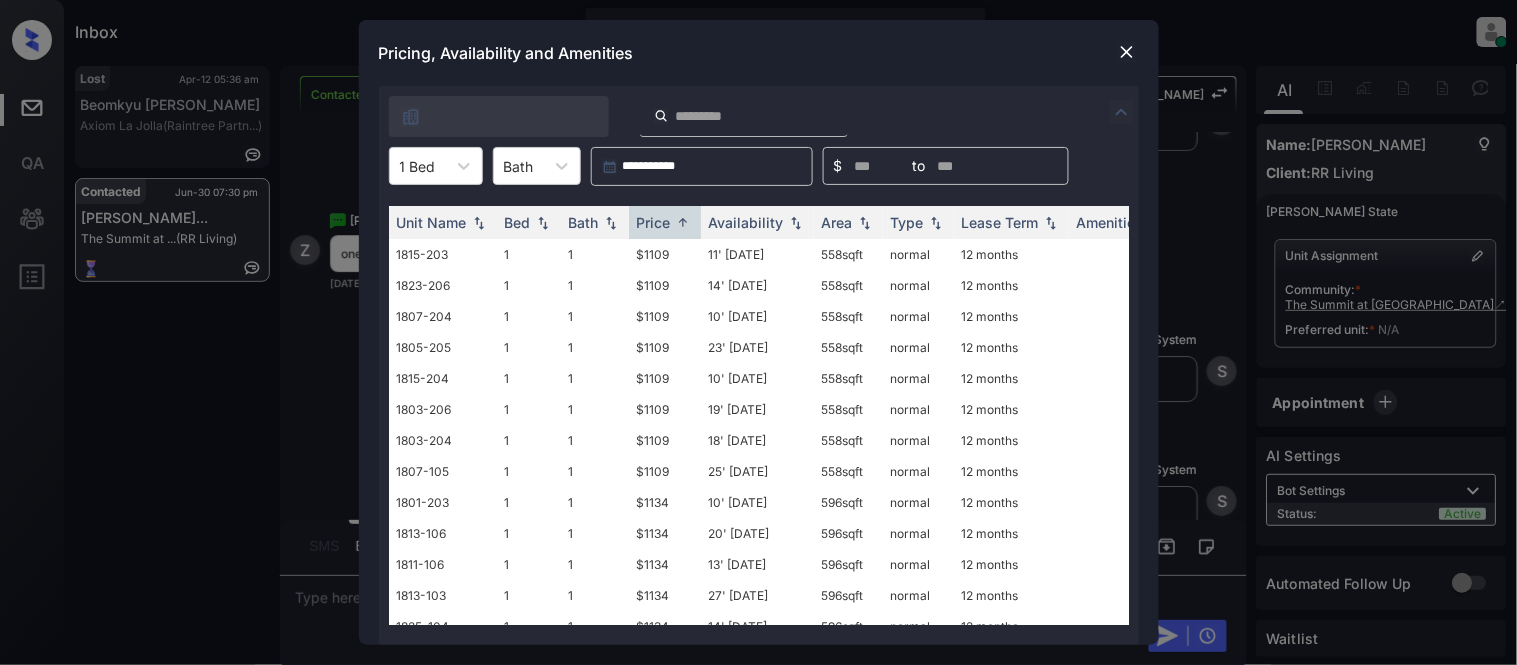 click at bounding box center [1127, 52] 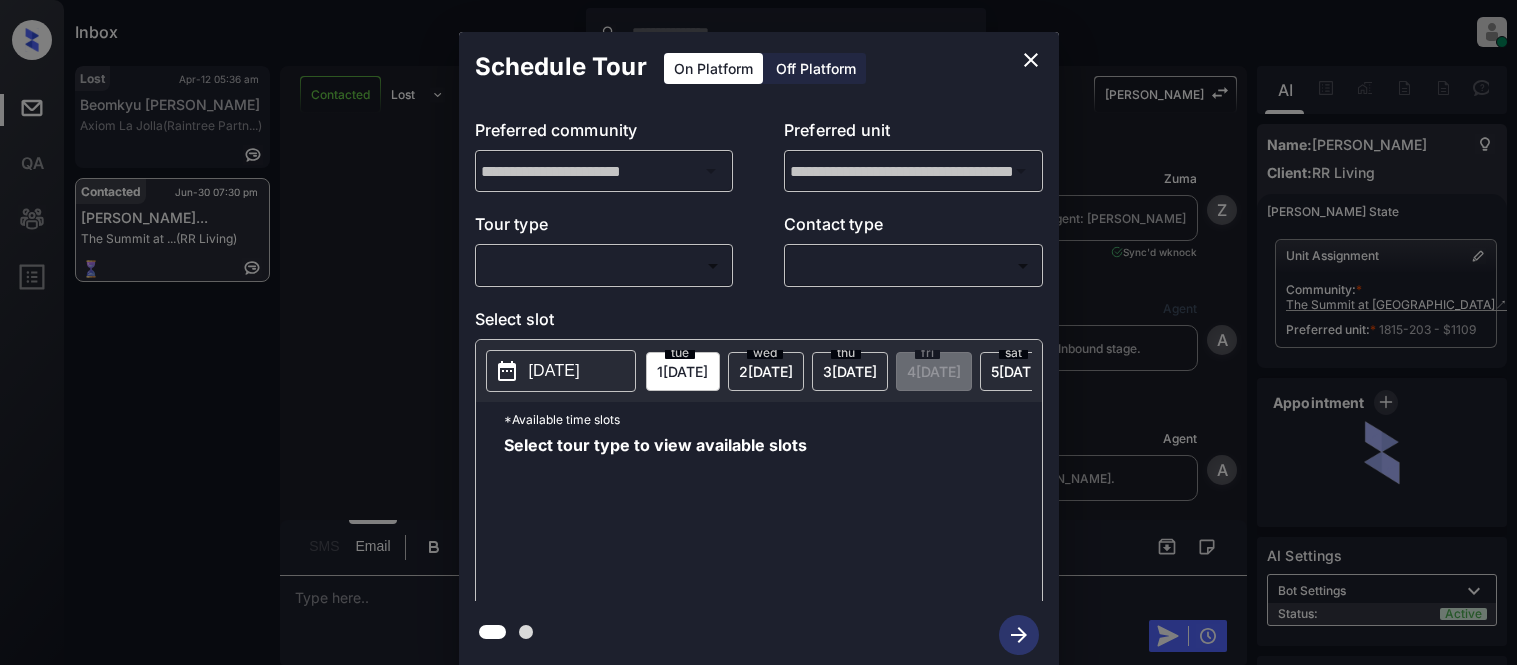 scroll, scrollTop: 0, scrollLeft: 0, axis: both 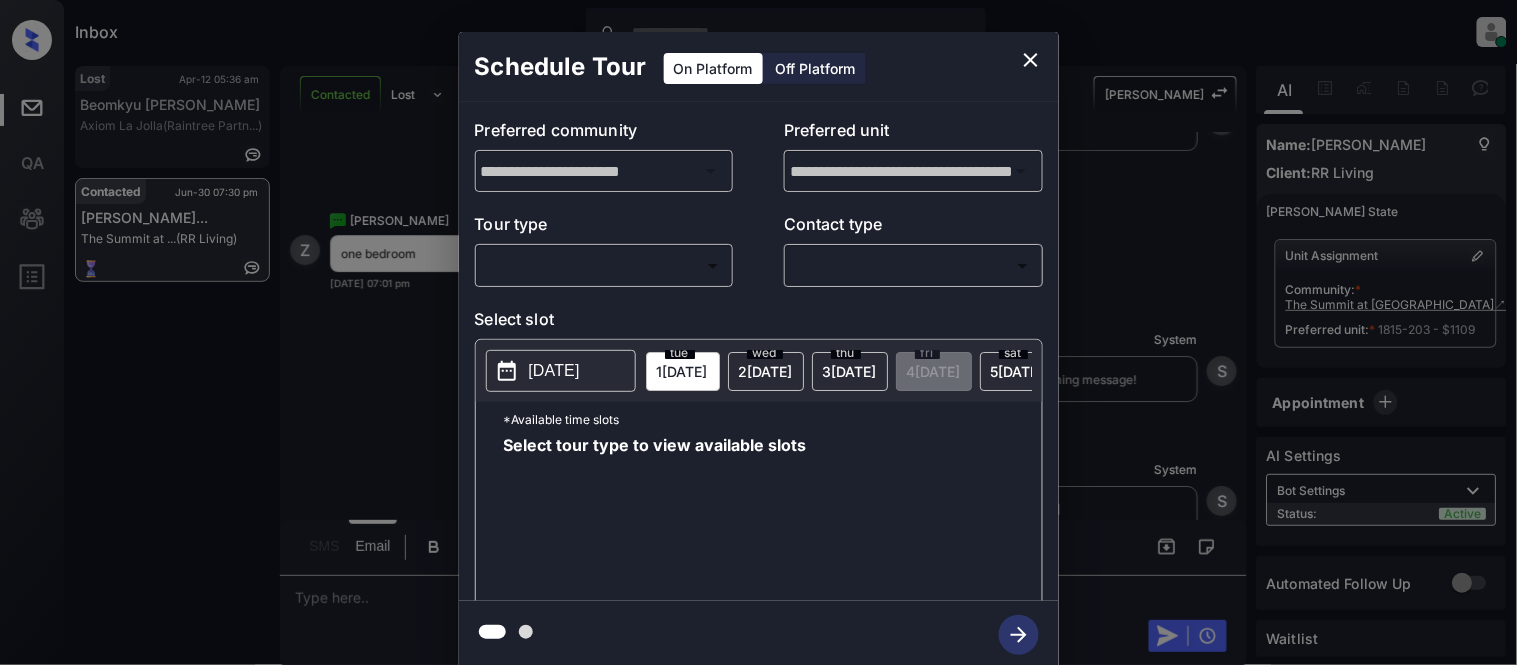 click on "Off Platform" at bounding box center [816, 68] 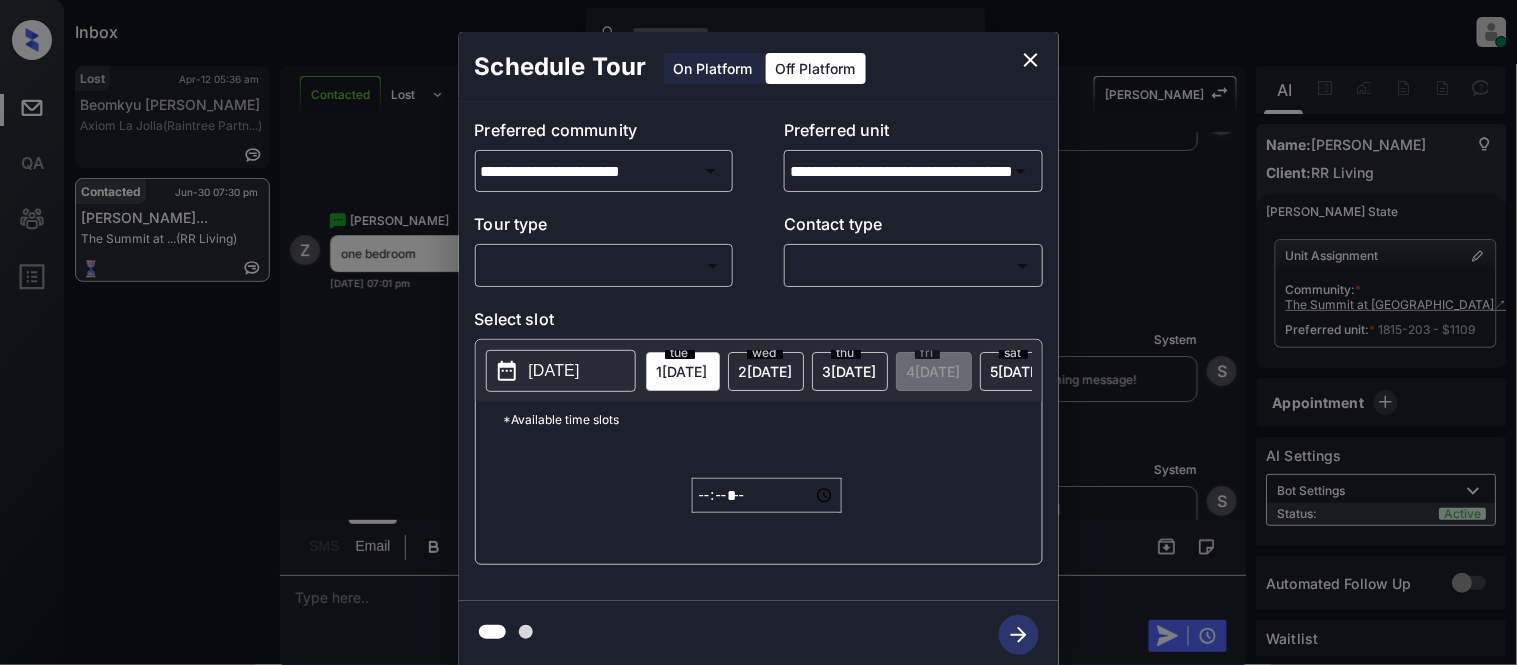click on "​ ​" at bounding box center [604, 265] 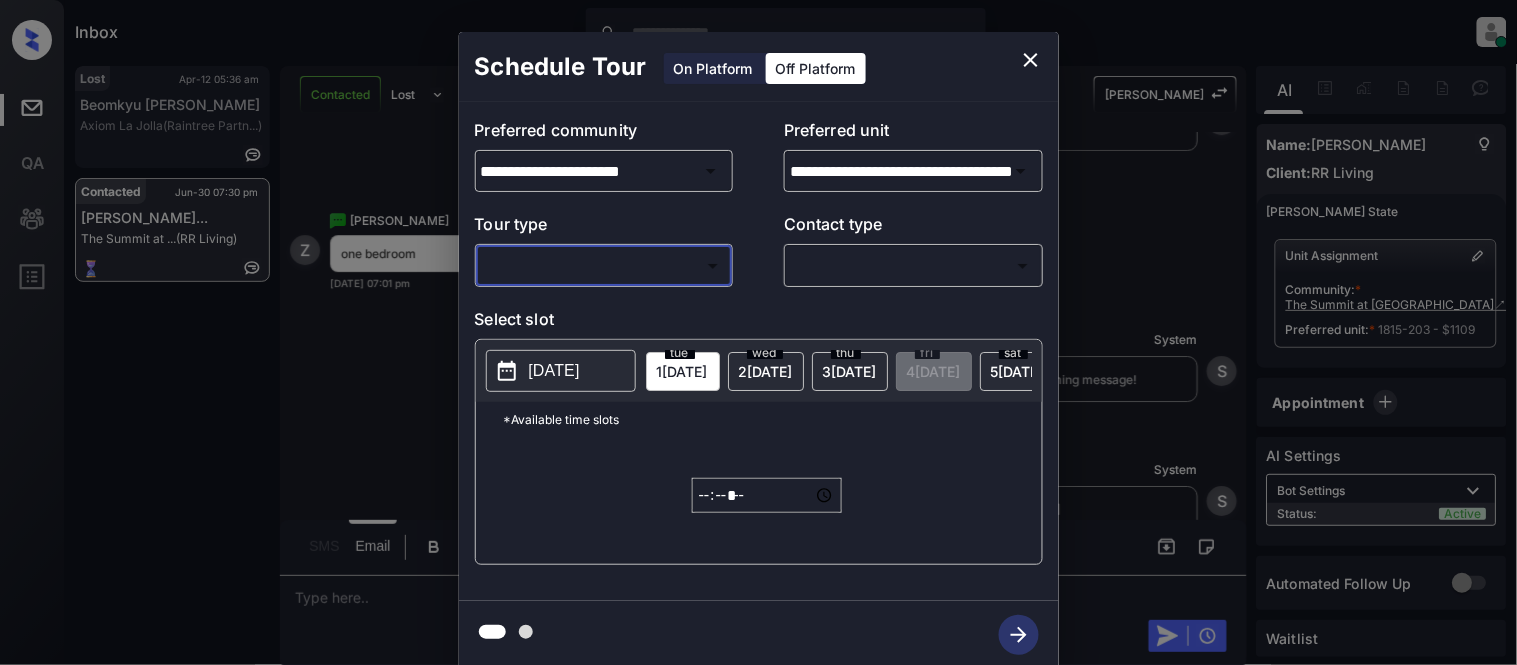 click on "Inbox Kristina Cataag Online Set yourself   offline Set yourself   on break Profile Switch to  light  mode Sign out Lost Apr-12 05:36 am   Beomkyu Kim Axiom La Jolla  (Raintree Partn...) Contacted Jun-30 07:30 pm   Zachary Walter... The Summit at ...  (RR Living) Contacted Lost Lead Sentiment: Angry Upon sliding the acknowledgement:  Lead will move to lost stage. * ​ SMS and call option will be set to opt out. AFM will be turned off for the lead. Kelsey New Message Zuma Lead transferred to leasing agent: kelsey Jun 30, 2025 06:55 pm  Sync'd w  knock Z New Message Agent Lead created via webhook in Inbound stage. Jun 30, 2025 06:55 pm A New Message Agent AFM Request sent to Kelsey. Jun 30, 2025 06:55 pm A New Message Agent Notes Note: Structured Note:
Move In Date: 2025-07-31
Jun 30, 2025 06:55 pm A New Message Kelsey Lead Details Updated
Move In Date:  31-7-2025
Jun 30, 2025 06:55 pm K New Message Kelsey Jun 30, 2025 06:55 pm   | TemplateAFMSms  Sync'd w  knock K New Message Kelsey K New Message   Z S" at bounding box center [758, 332] 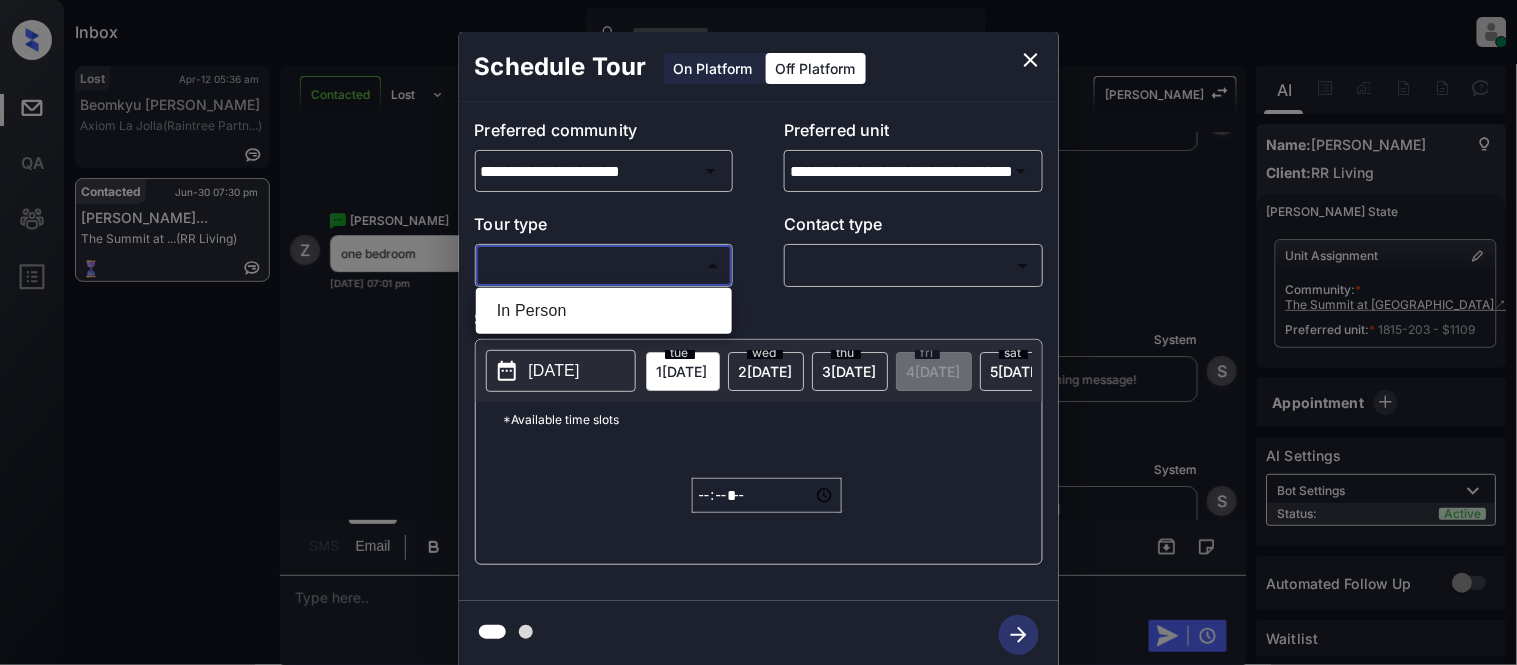 click on "In Person" at bounding box center (604, 311) 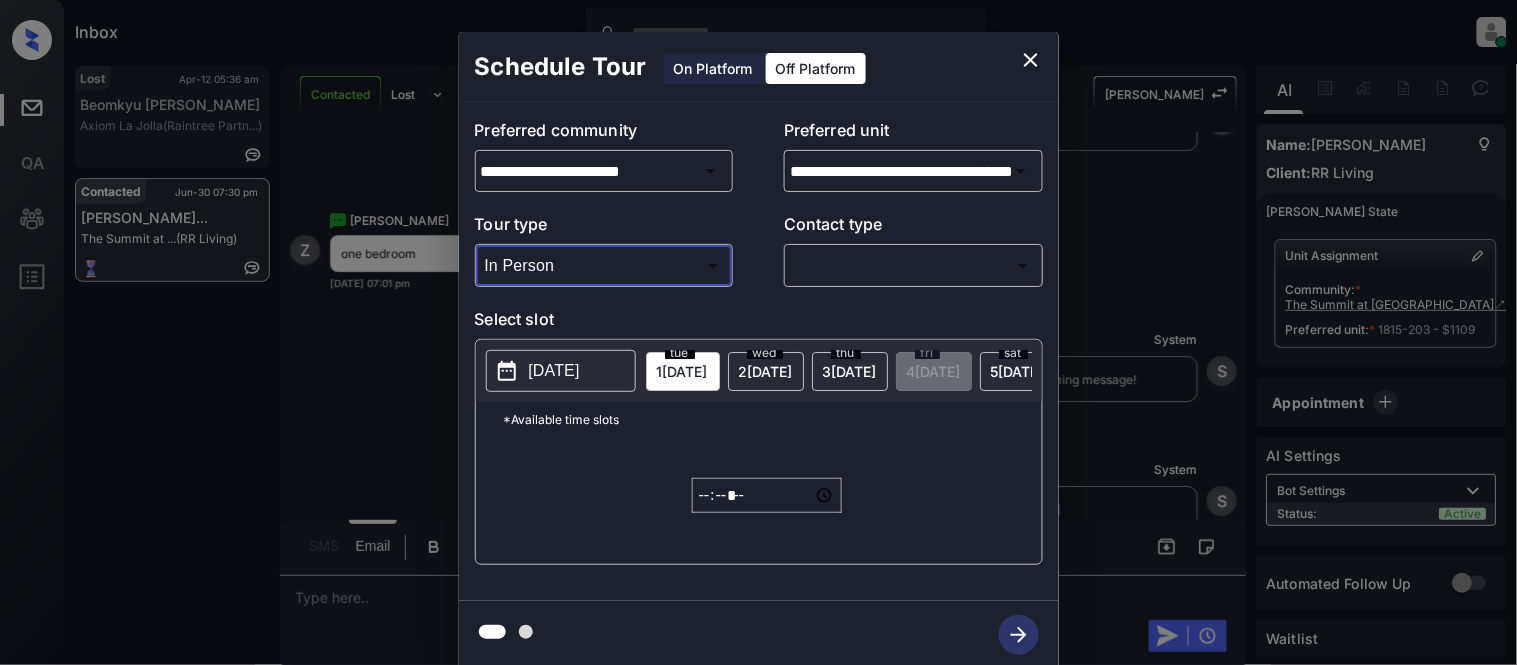 click on "Inbox Kristina Cataag Online Set yourself   offline Set yourself   on break Profile Switch to  light  mode Sign out Lost Apr-12 05:36 am   Beomkyu Kim Axiom La Jolla  (Raintree Partn...) Contacted Jun-30 07:30 pm   Zachary Walter... The Summit at ...  (RR Living) Contacted Lost Lead Sentiment: Angry Upon sliding the acknowledgement:  Lead will move to lost stage. * ​ SMS and call option will be set to opt out. AFM will be turned off for the lead. Kelsey New Message Zuma Lead transferred to leasing agent: kelsey Jun 30, 2025 06:55 pm  Sync'd w  knock Z New Message Agent Lead created via webhook in Inbound stage. Jun 30, 2025 06:55 pm A New Message Agent AFM Request sent to Kelsey. Jun 30, 2025 06:55 pm A New Message Agent Notes Note: Structured Note:
Move In Date: 2025-07-31
Jun 30, 2025 06:55 pm A New Message Kelsey Lead Details Updated
Move In Date:  31-7-2025
Jun 30, 2025 06:55 pm K New Message Kelsey Jun 30, 2025 06:55 pm   | TemplateAFMSms  Sync'd w  knock K New Message Kelsey K New Message   Z S" at bounding box center [758, 332] 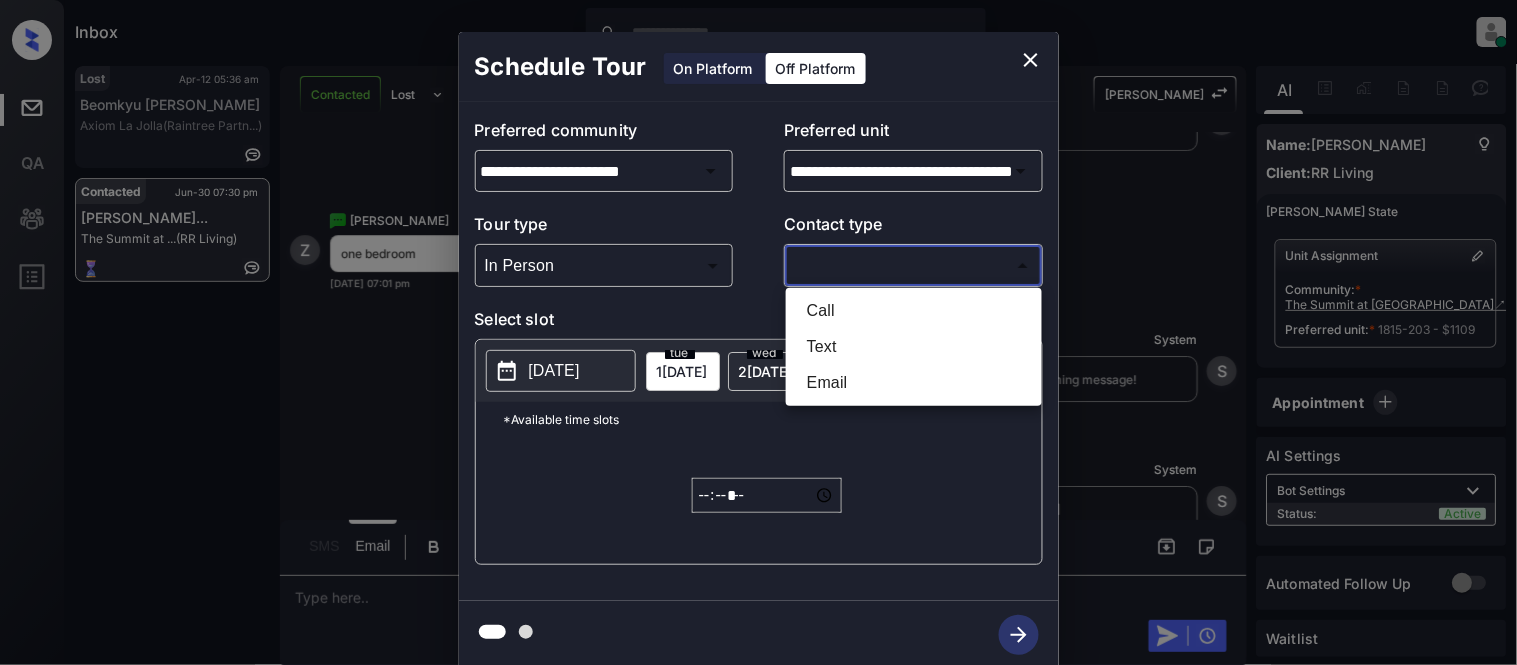 click on "Text" at bounding box center (914, 347) 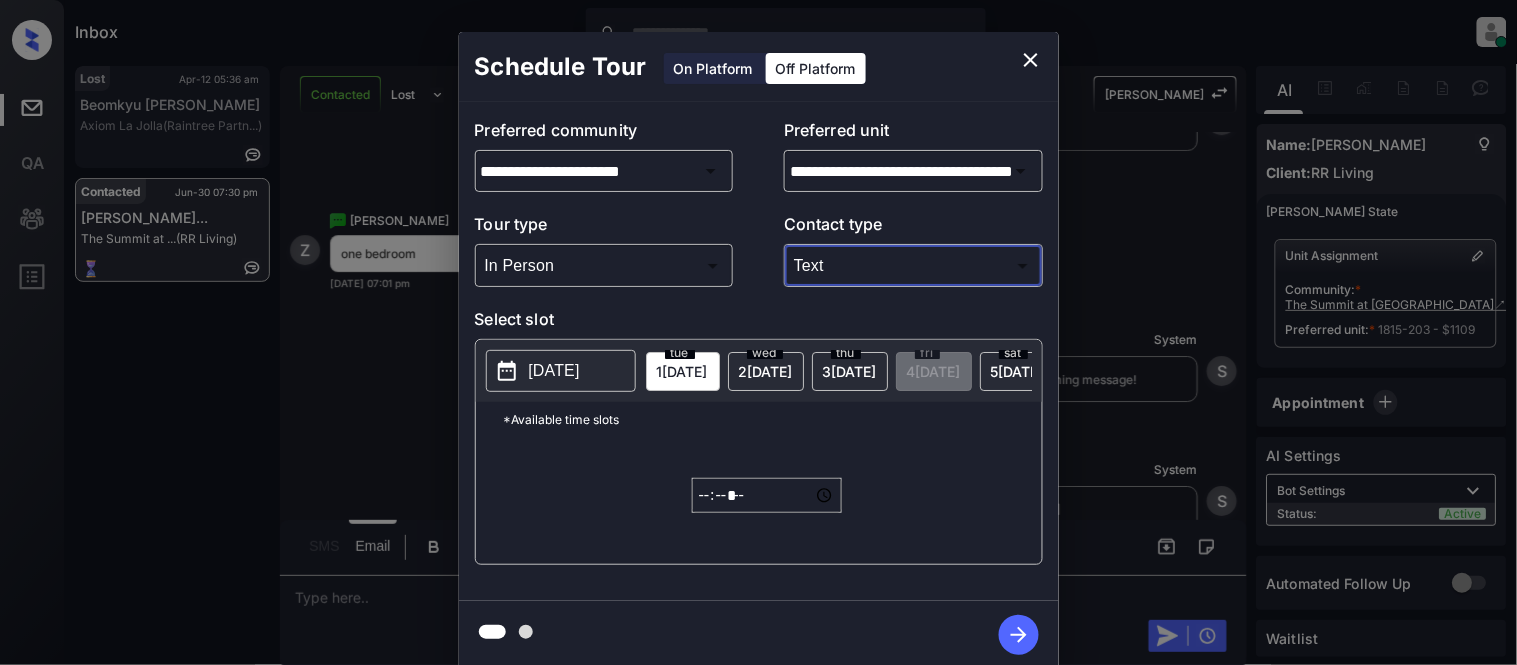 click on "2025-06-30" at bounding box center [561, 371] 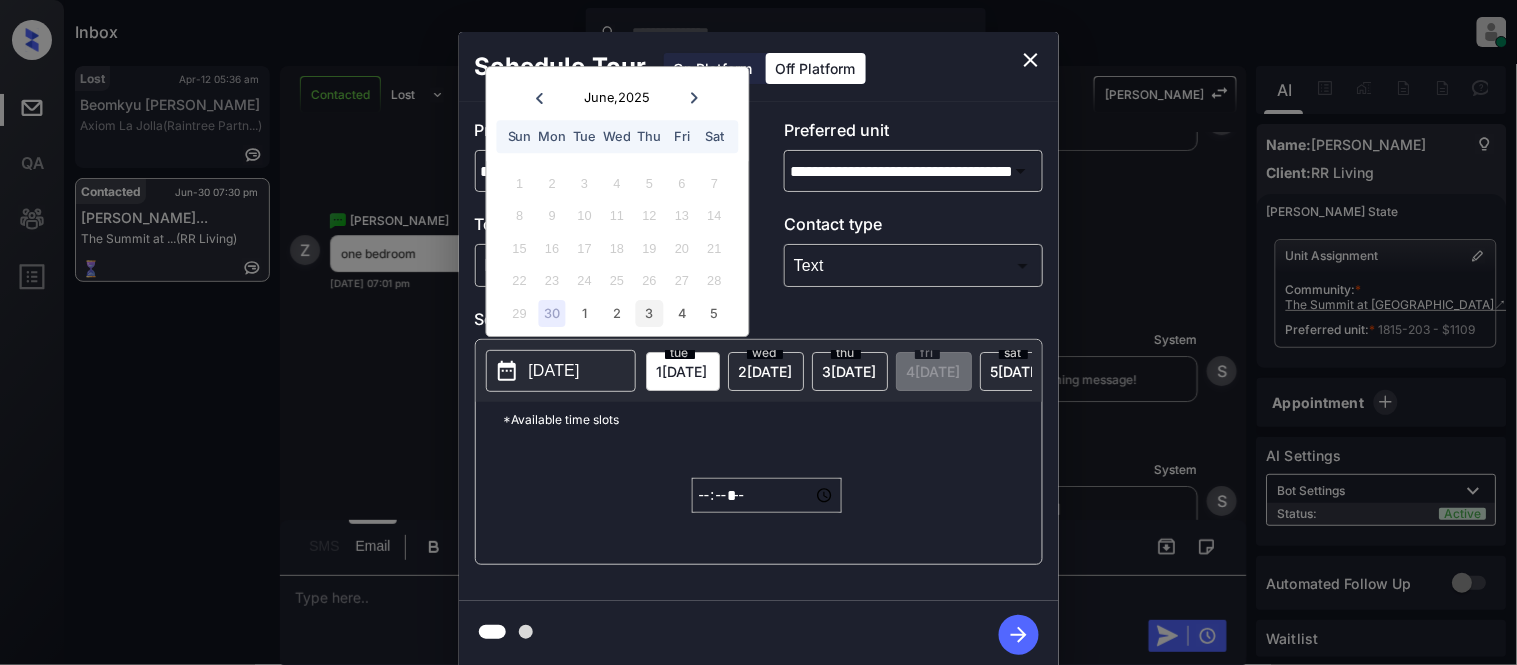 click on "3" at bounding box center [649, 313] 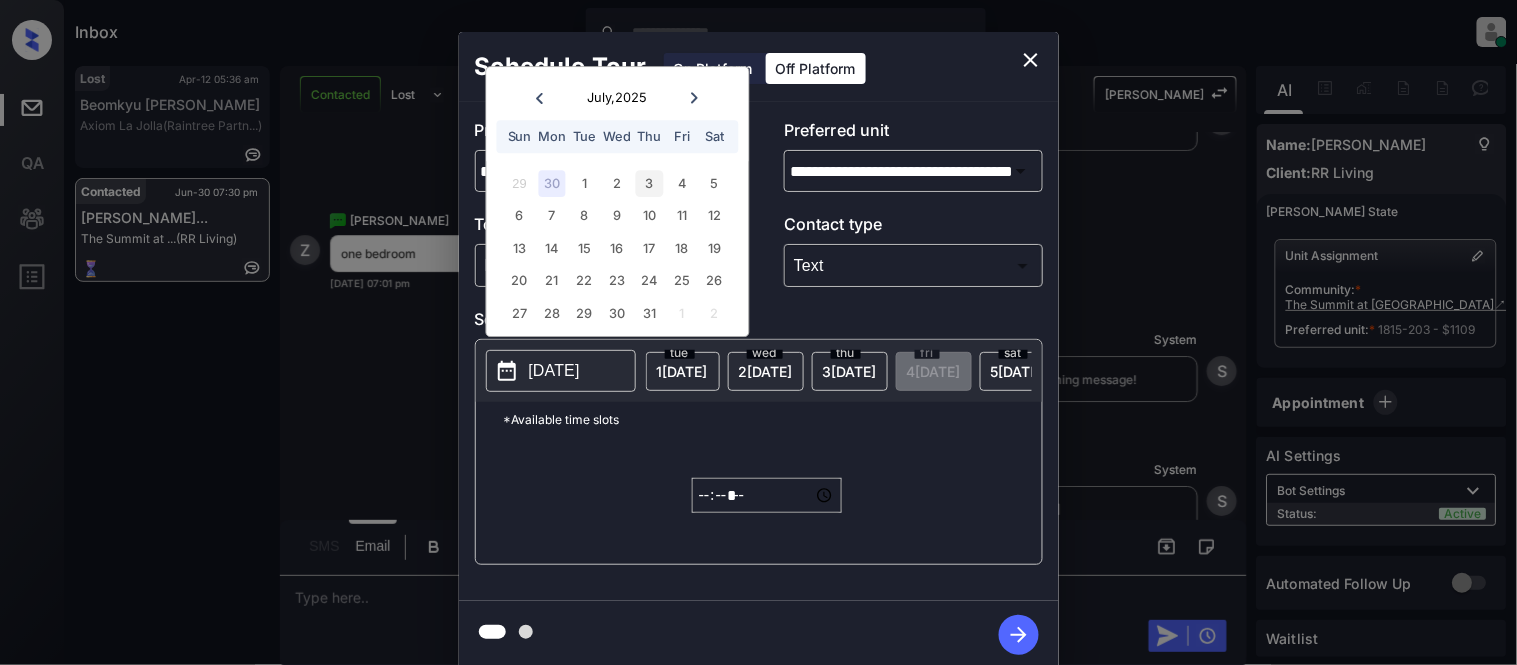 click on "3" at bounding box center [649, 183] 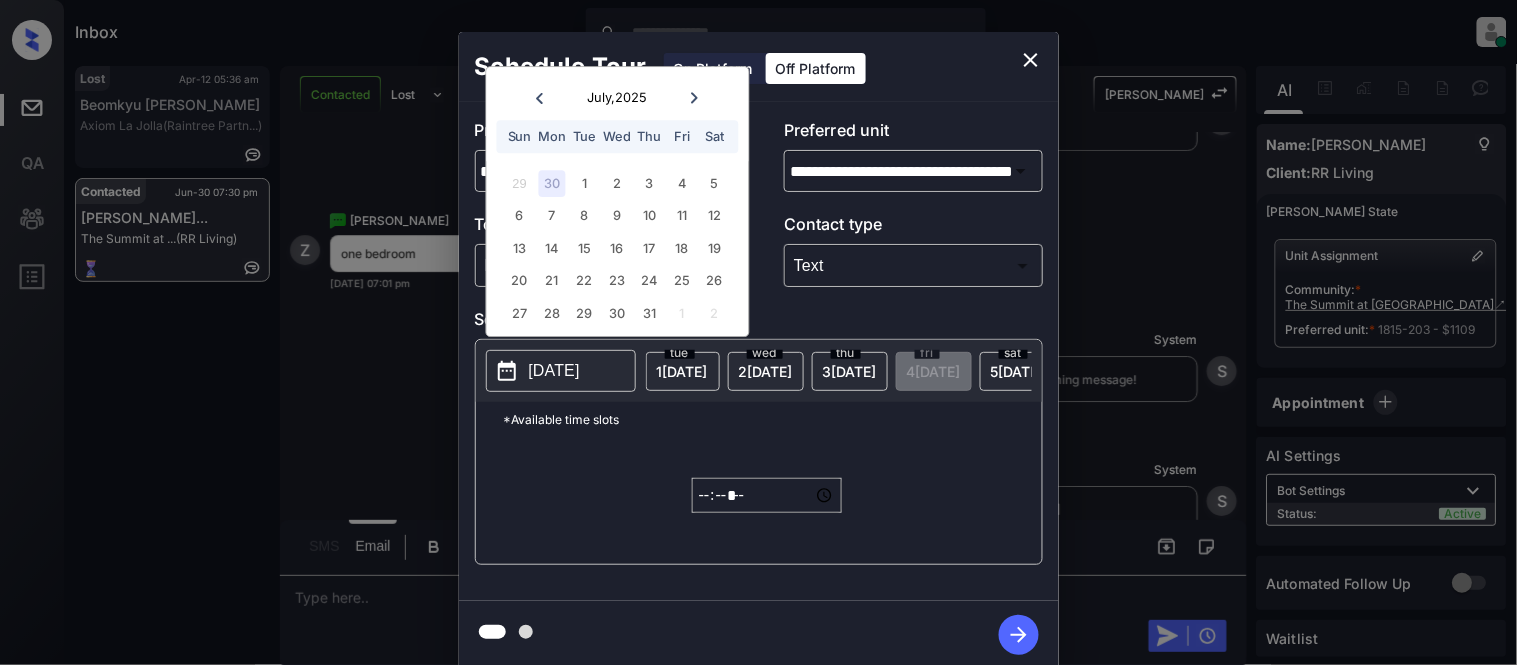 click on "*****" at bounding box center (767, 495) 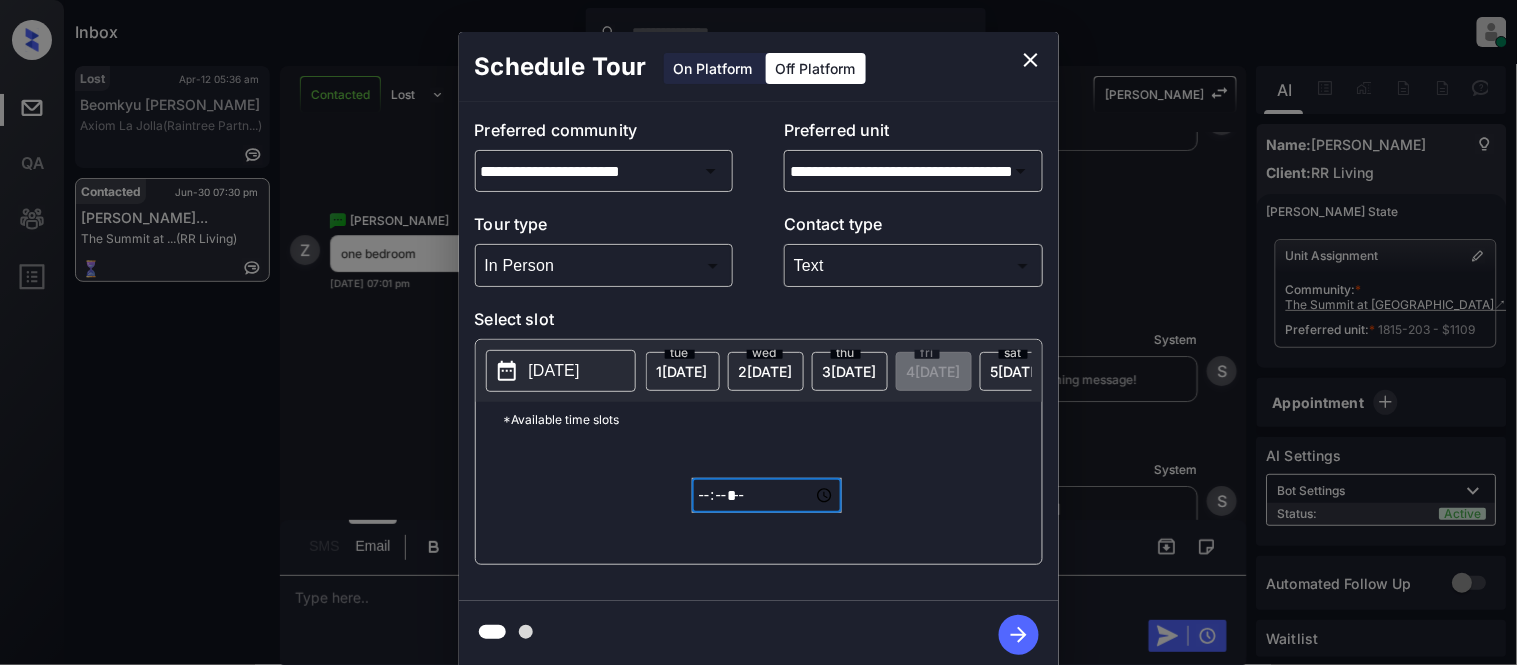 type on "*****" 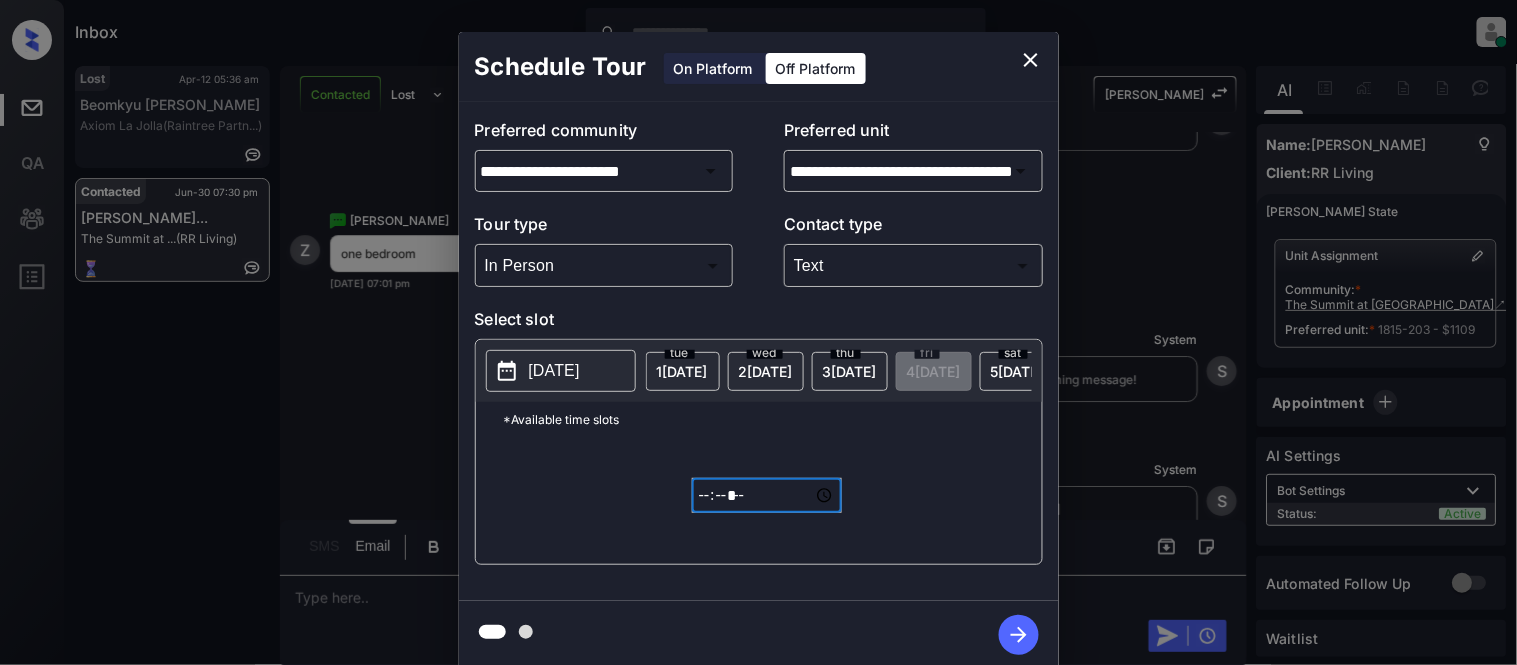 click 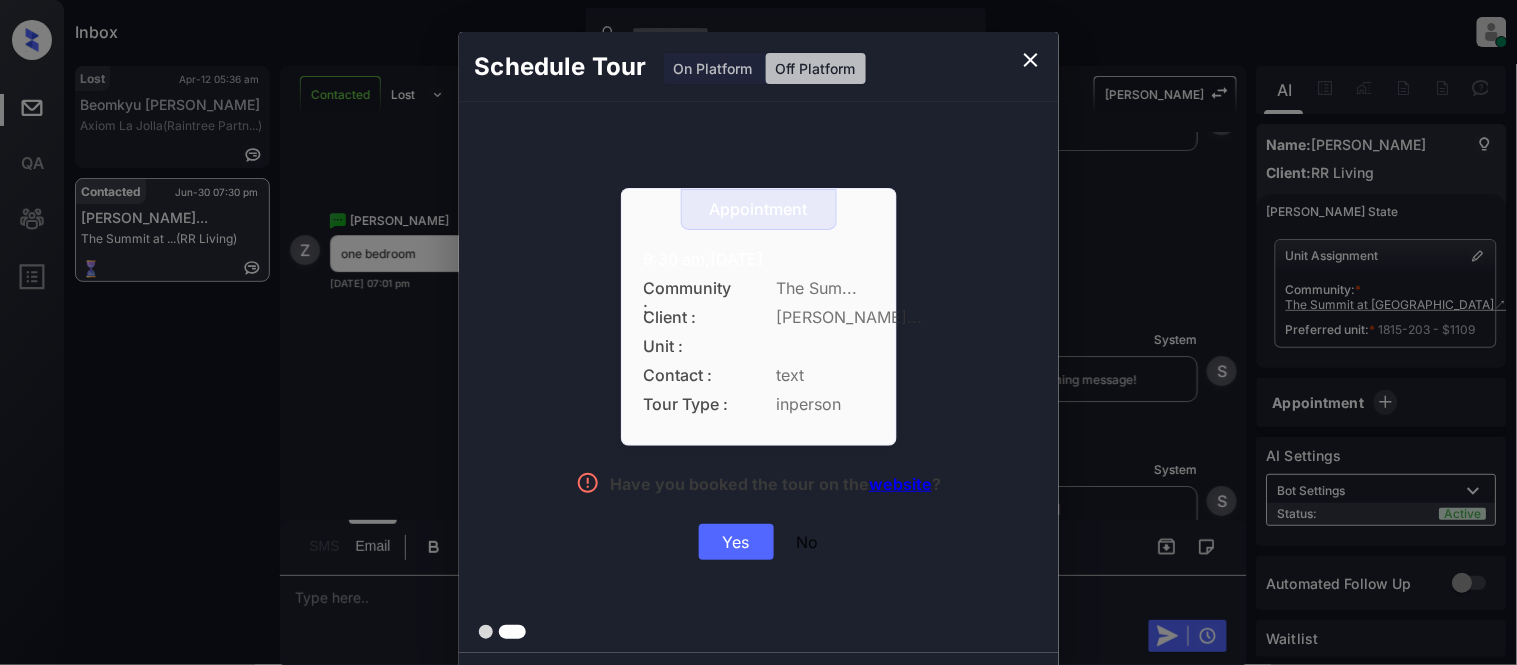 drag, startPoint x: 624, startPoint y: 253, endPoint x: 902, endPoint y: 265, distance: 278.25888 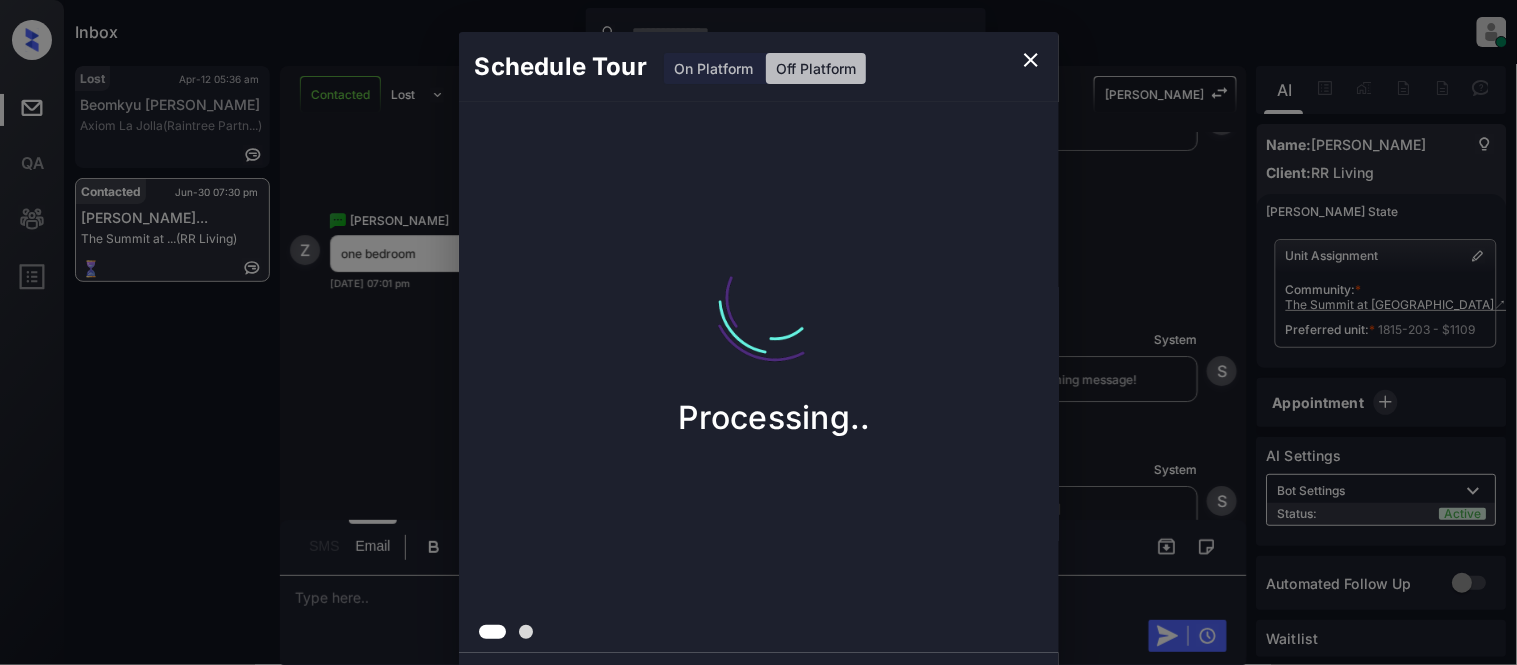 click on "Schedule Tour On Platform Off Platform Processing.." at bounding box center (758, 350) 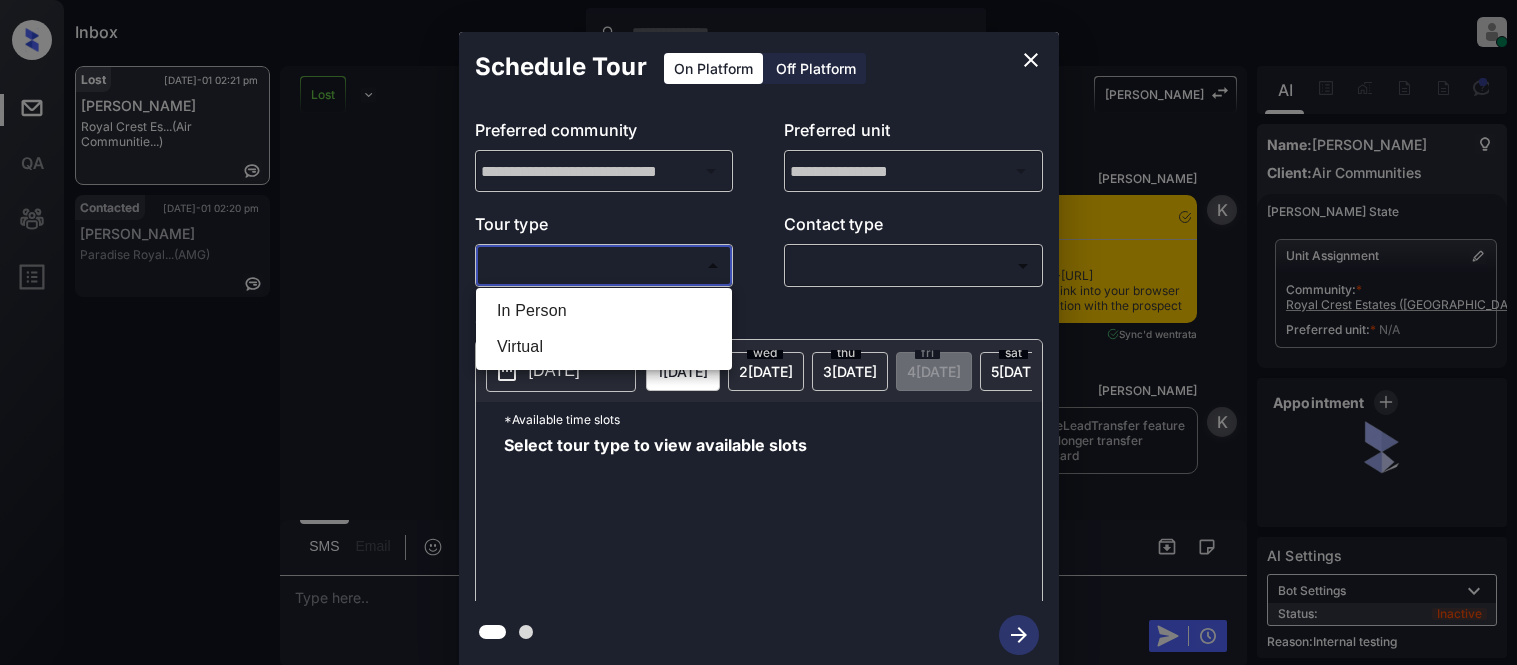 scroll, scrollTop: 0, scrollLeft: 0, axis: both 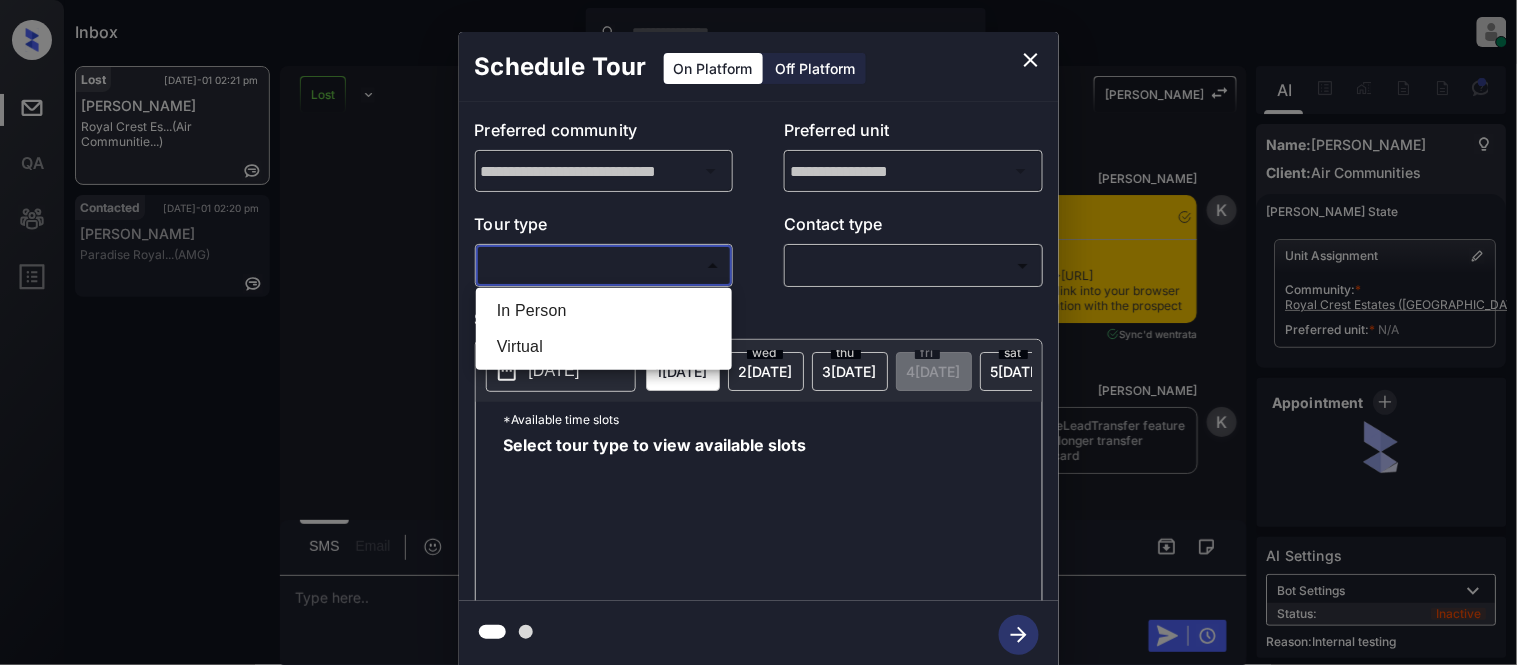 click on "In Person" at bounding box center (604, 311) 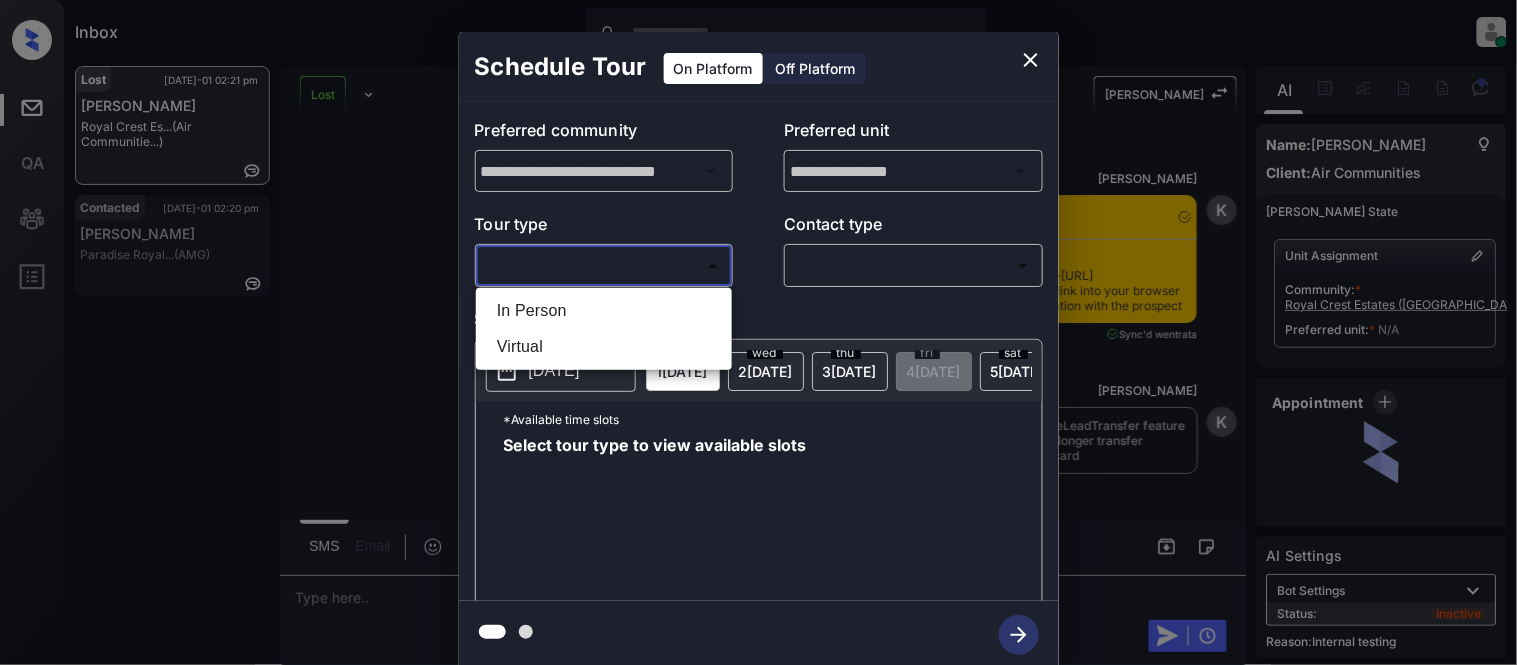 type on "********" 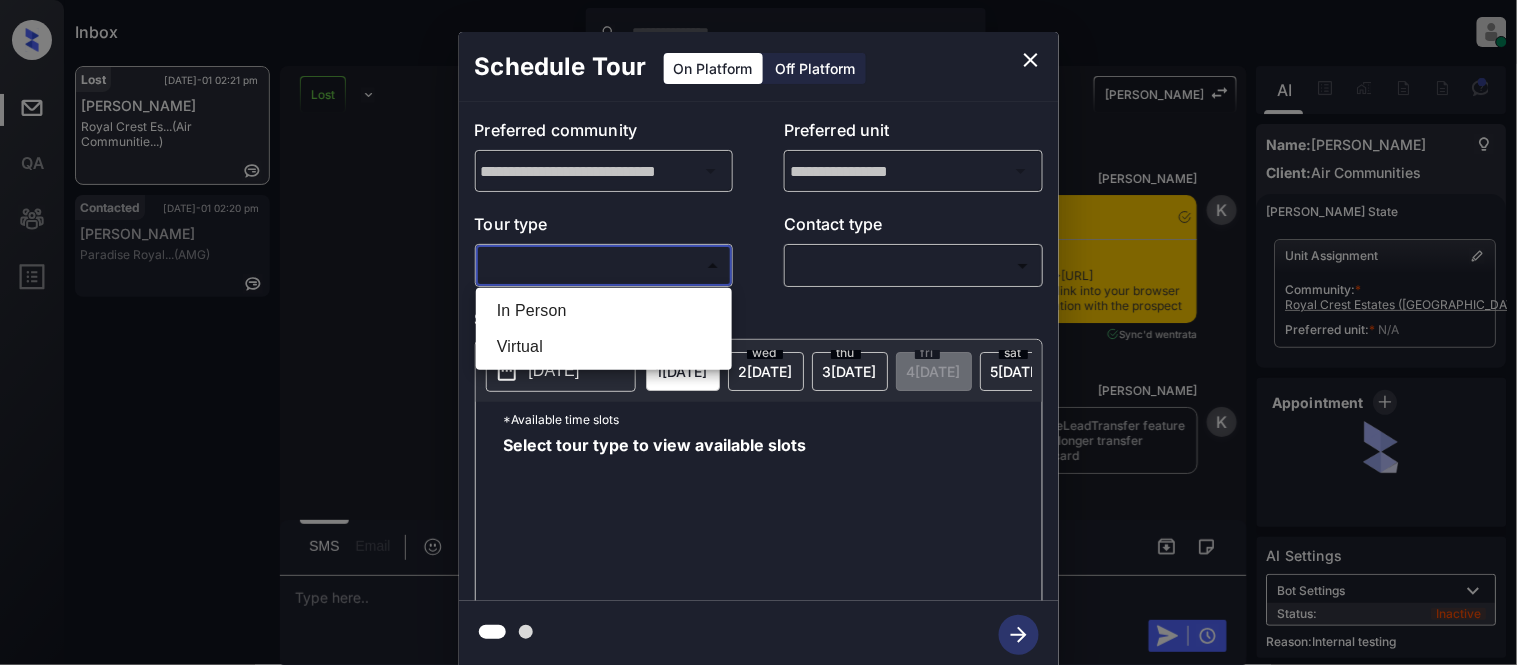 click at bounding box center [758, 332] 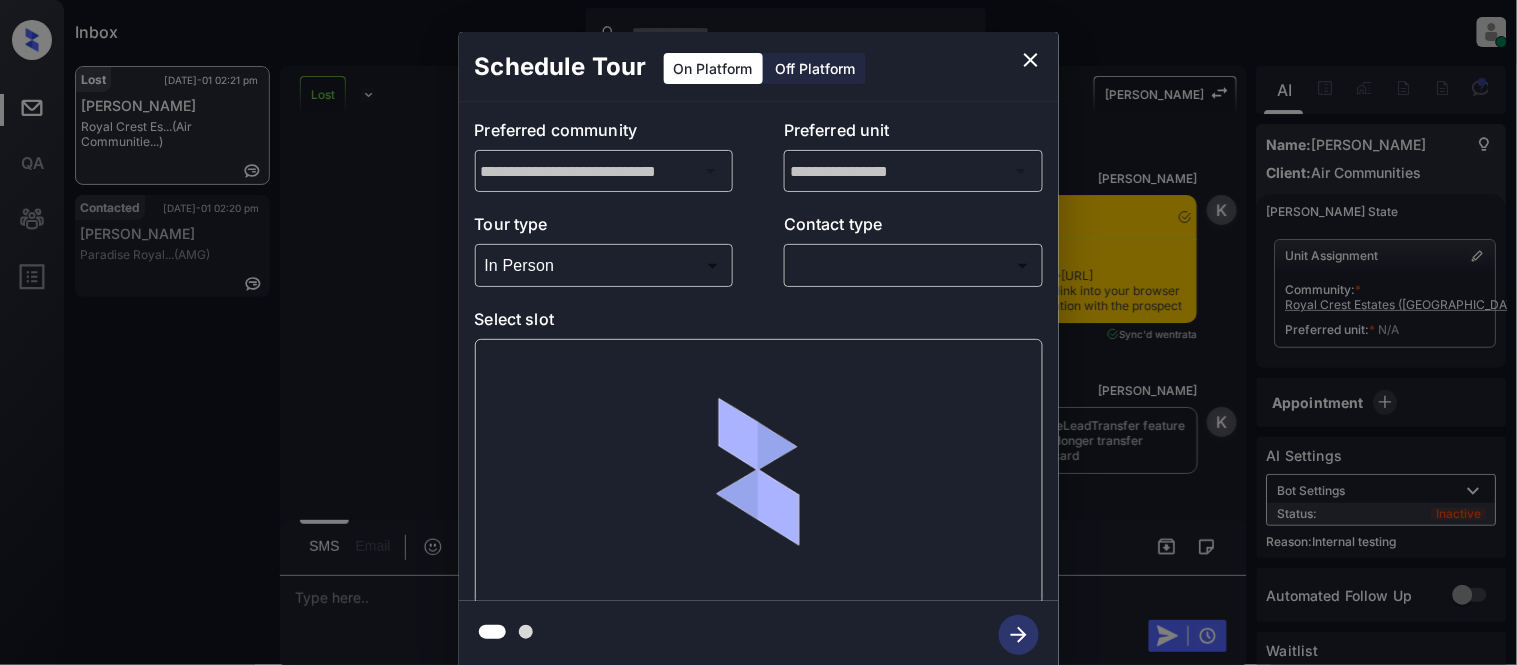 scroll, scrollTop: 13861, scrollLeft: 0, axis: vertical 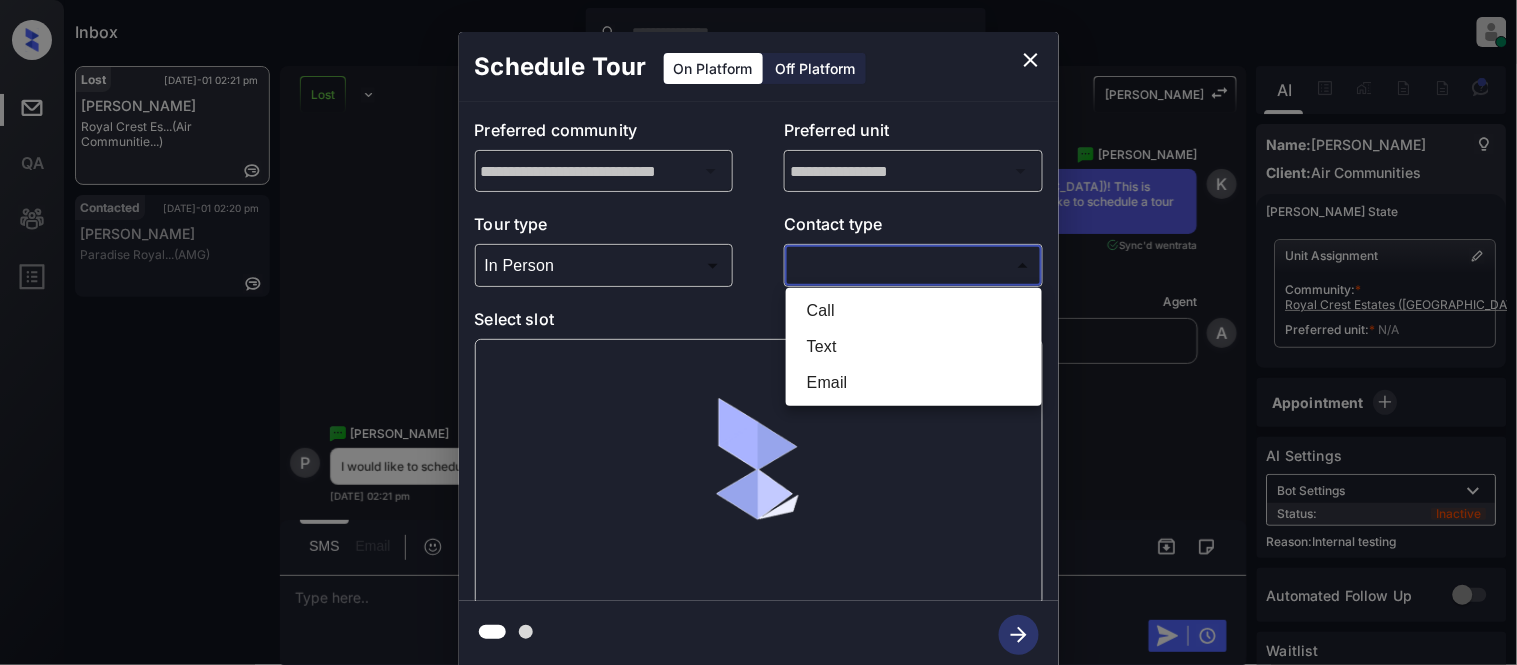 click on "Inbox [PERSON_NAME] Cataag Online Set yourself   offline Set yourself   on break Profile Switch to  light  mode Sign out Lost [DATE]-01 02:21 pm   [PERSON_NAME] Royal Crest Es...  (Air Communitie...) Contacted [DATE]-01 02:20 pm   [PERSON_NAME] Paradise Royal...  (AMG) Lost Lead Sentiment: Angry Upon sliding the acknowledgement:  Lead will move to lost stage. * ​ SMS and call option will be set to opt out. AFM will be turned off for the lead. Kelsey New Message [PERSON_NAME] Notes Note: <a href="[URL][DOMAIN_NAME]">[URL][DOMAIN_NAME]</a> - Paste this link into your browser to view [PERSON_NAME] conversation with the prospect [DATE] 11:18 am  Sync'd w  entrata K New Message [PERSON_NAME] Due to the activation of disableLeadTransfer feature flag, [PERSON_NAME] will no longer transfer ownership of this CRM guest card [DATE] 11:18 am K New Message Zuma Lead transferred to leasing agent: [PERSON_NAME] [DATE] 11:18 am Z New Message Agent [DATE] 11:18 am" at bounding box center (758, 332) 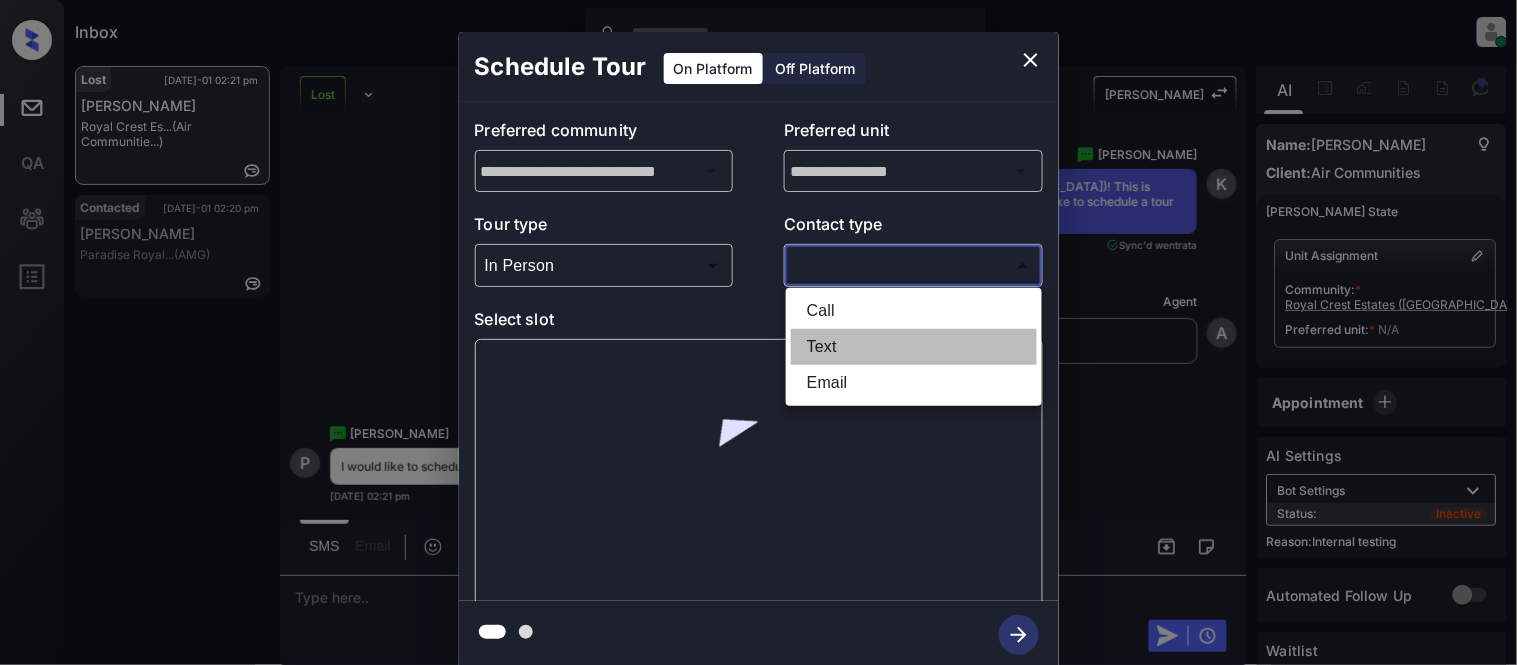 click on "Text" at bounding box center [914, 347] 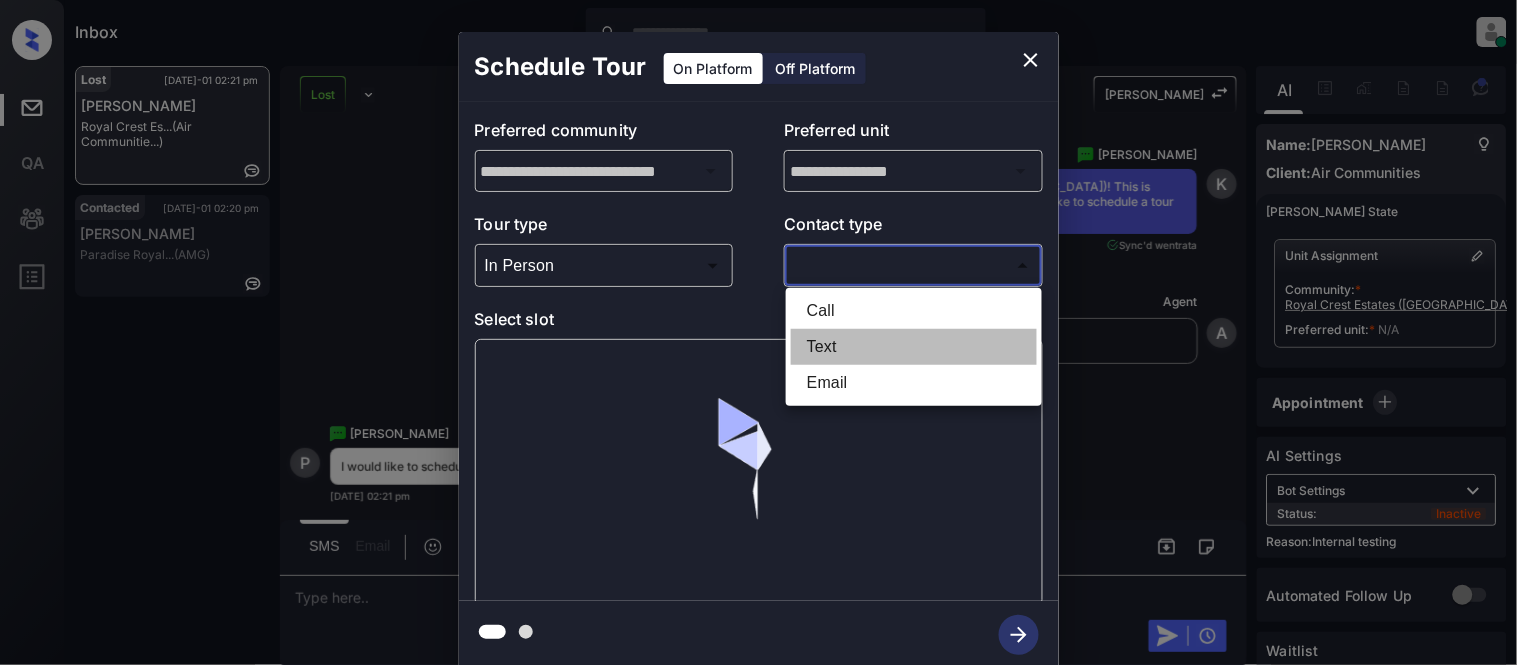 type on "****" 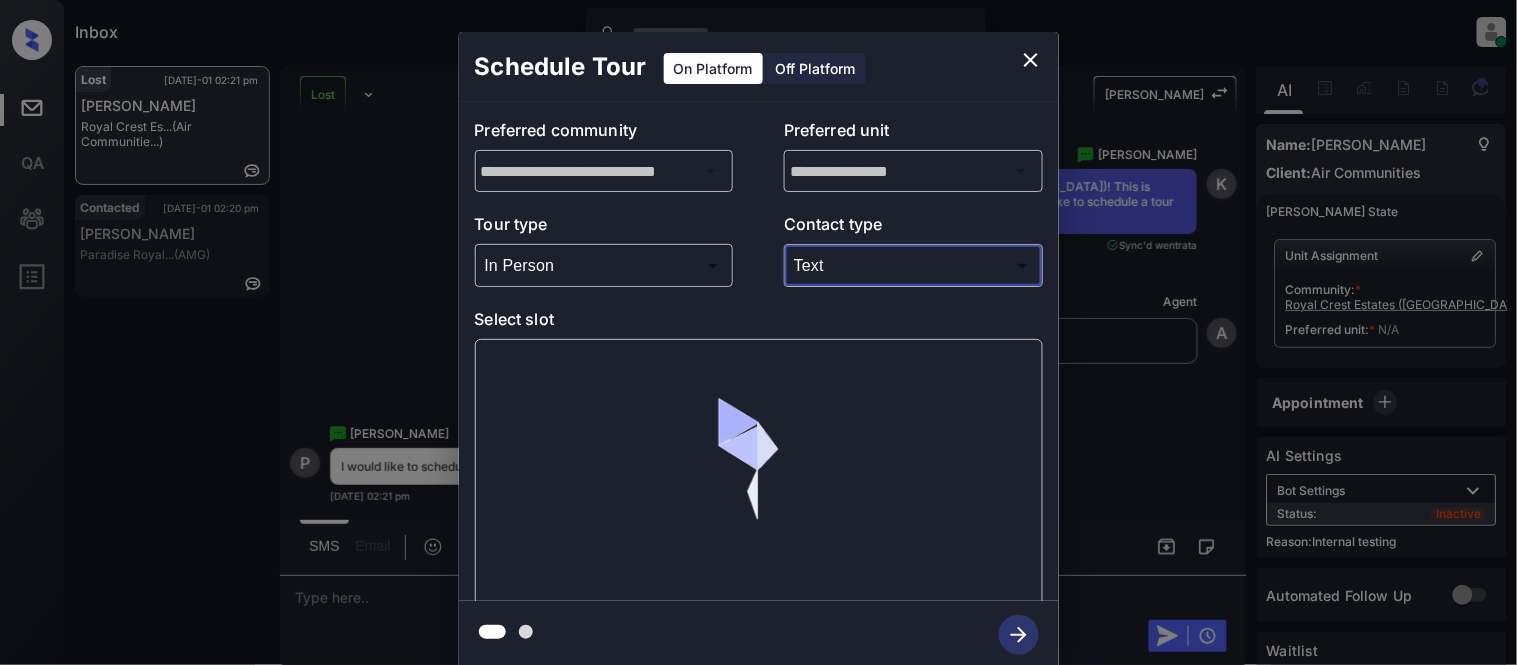 click at bounding box center (759, 472) 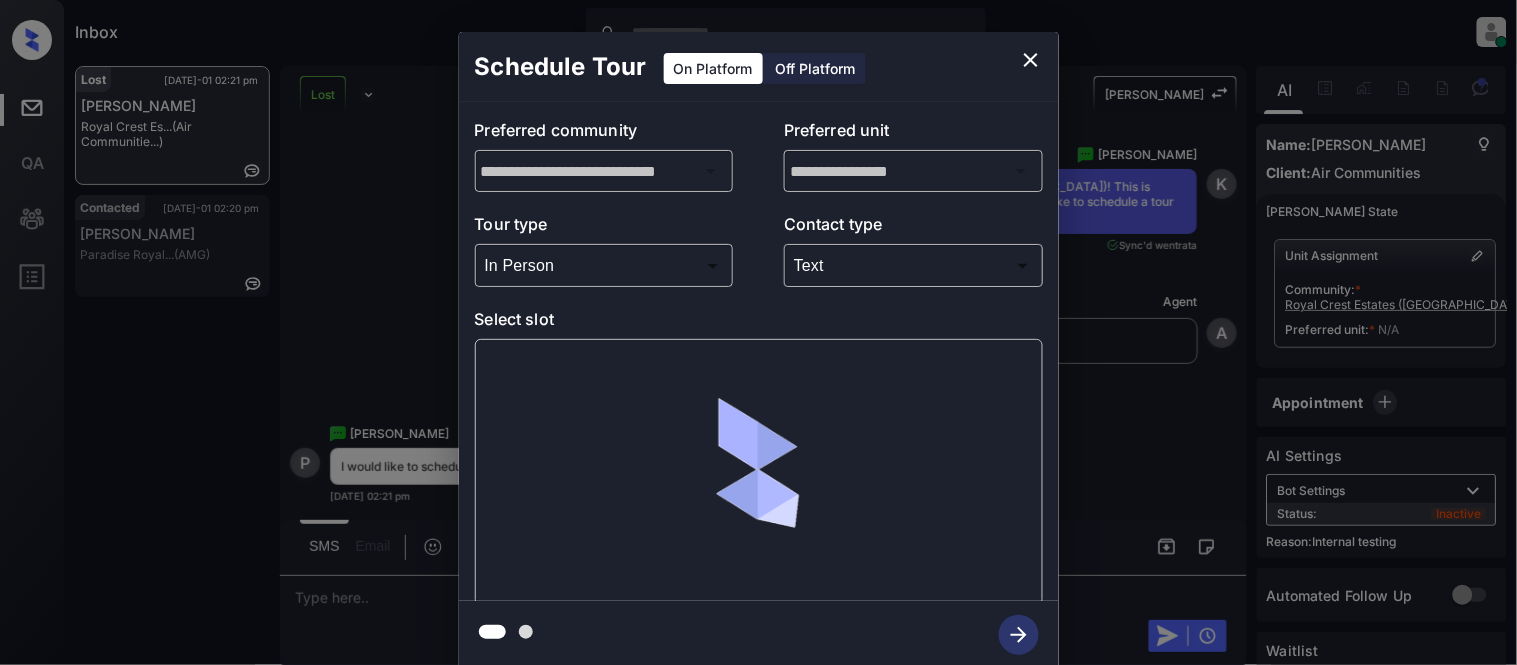click at bounding box center (759, 472) 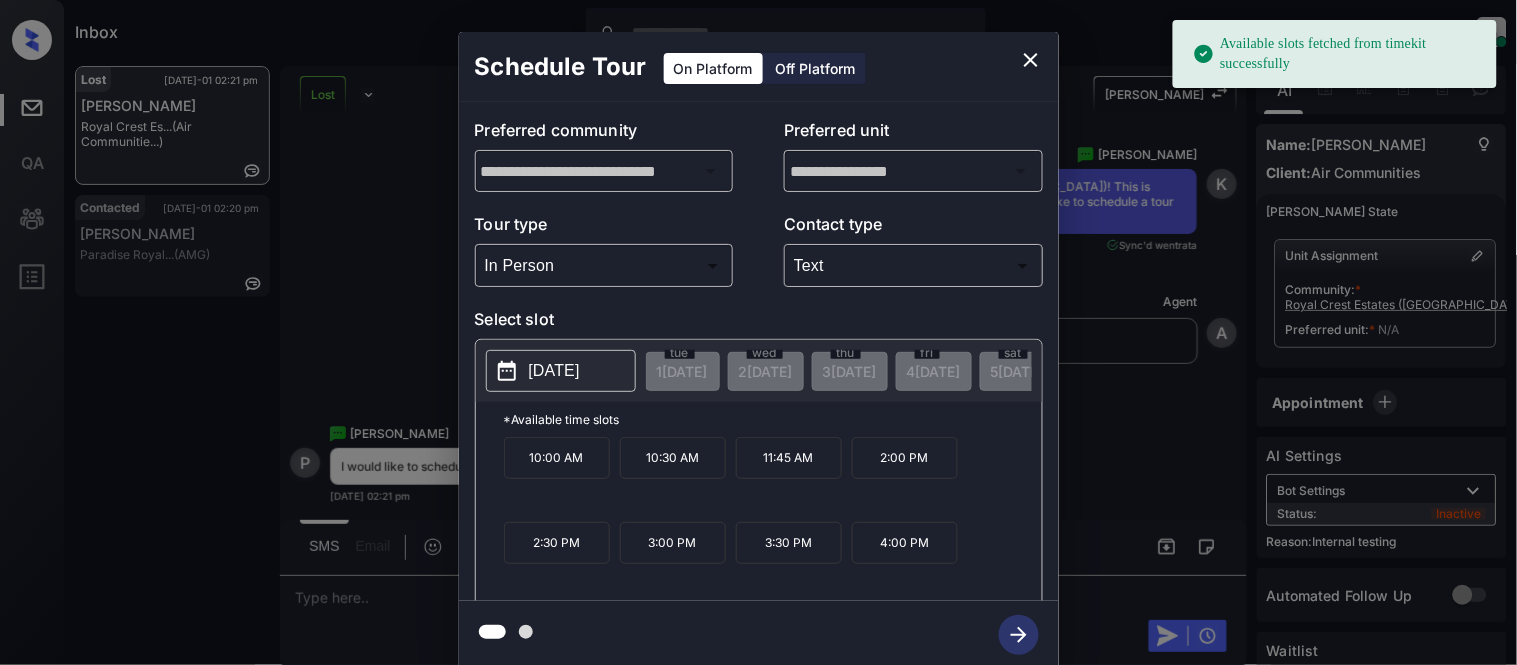 click on "[DATE]" at bounding box center (554, 371) 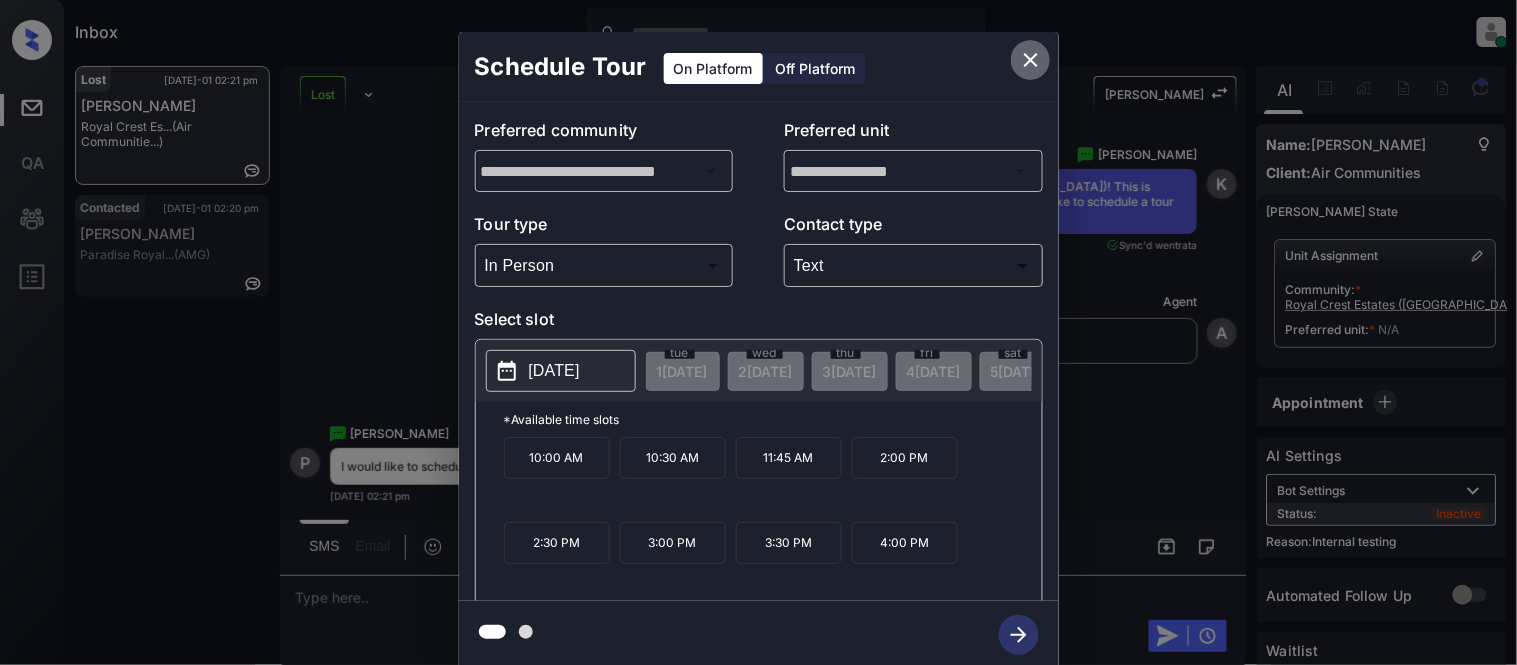 click at bounding box center (1031, 60) 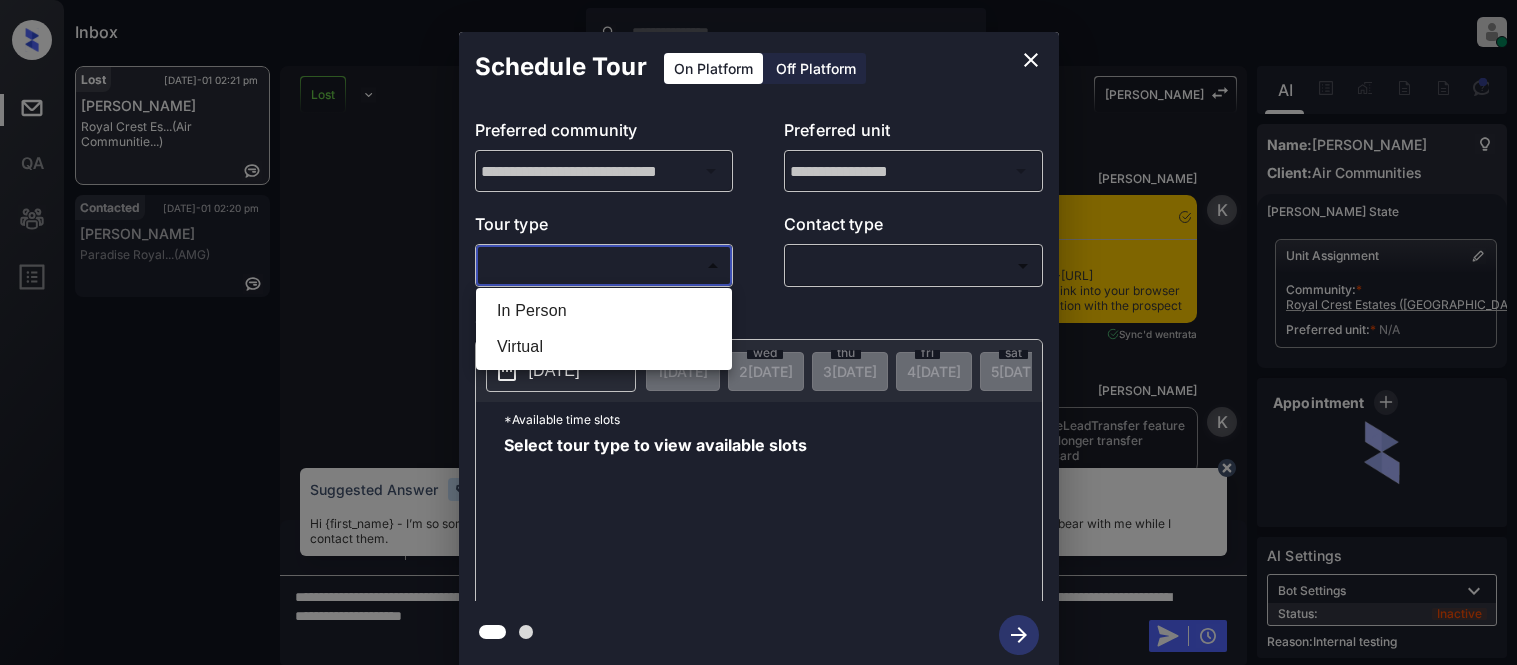 click on "In Person" at bounding box center [604, 311] 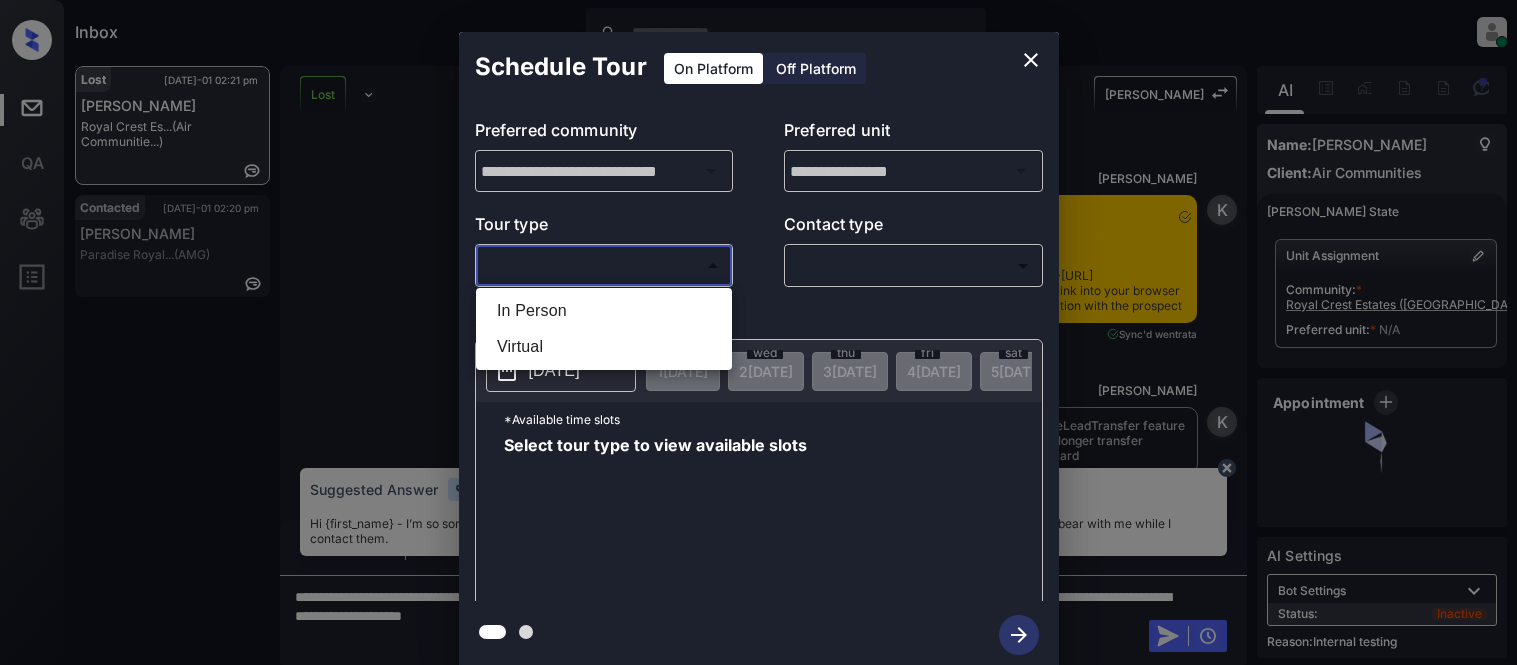 scroll, scrollTop: 0, scrollLeft: 0, axis: both 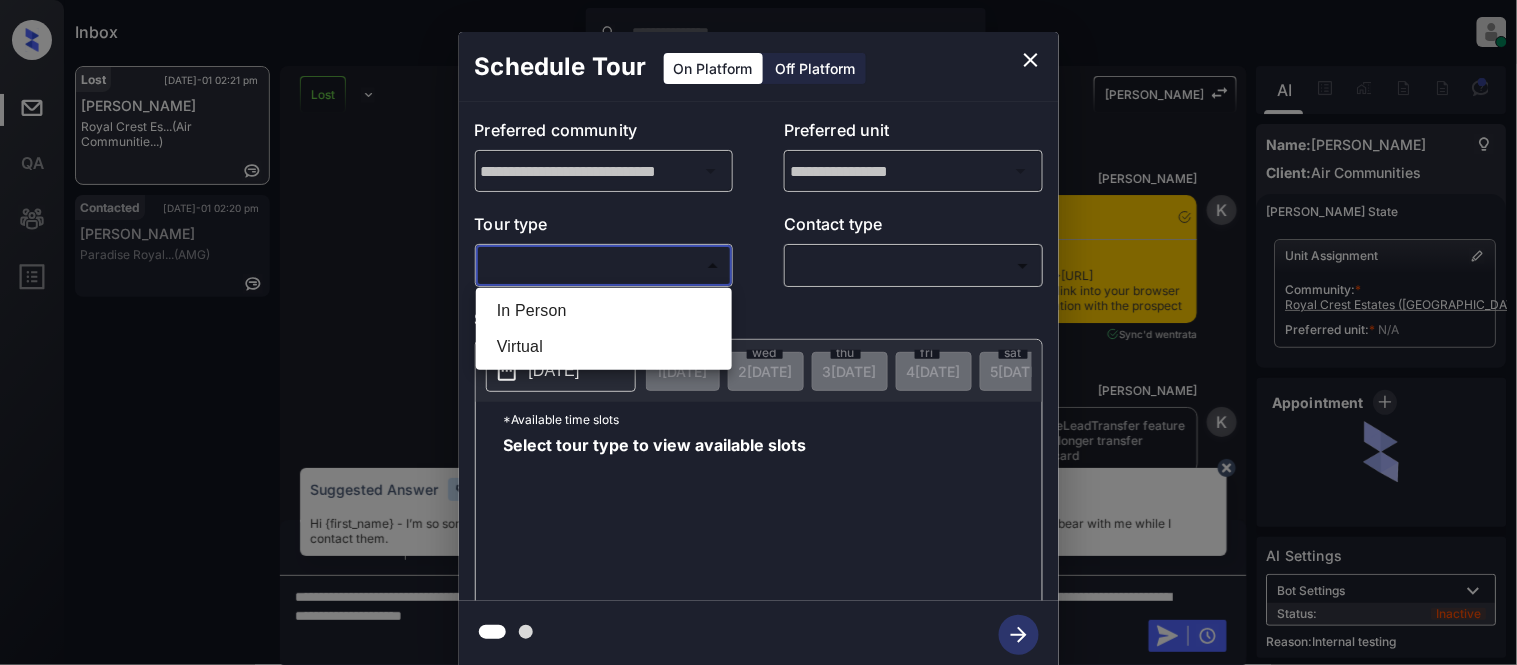 type on "********" 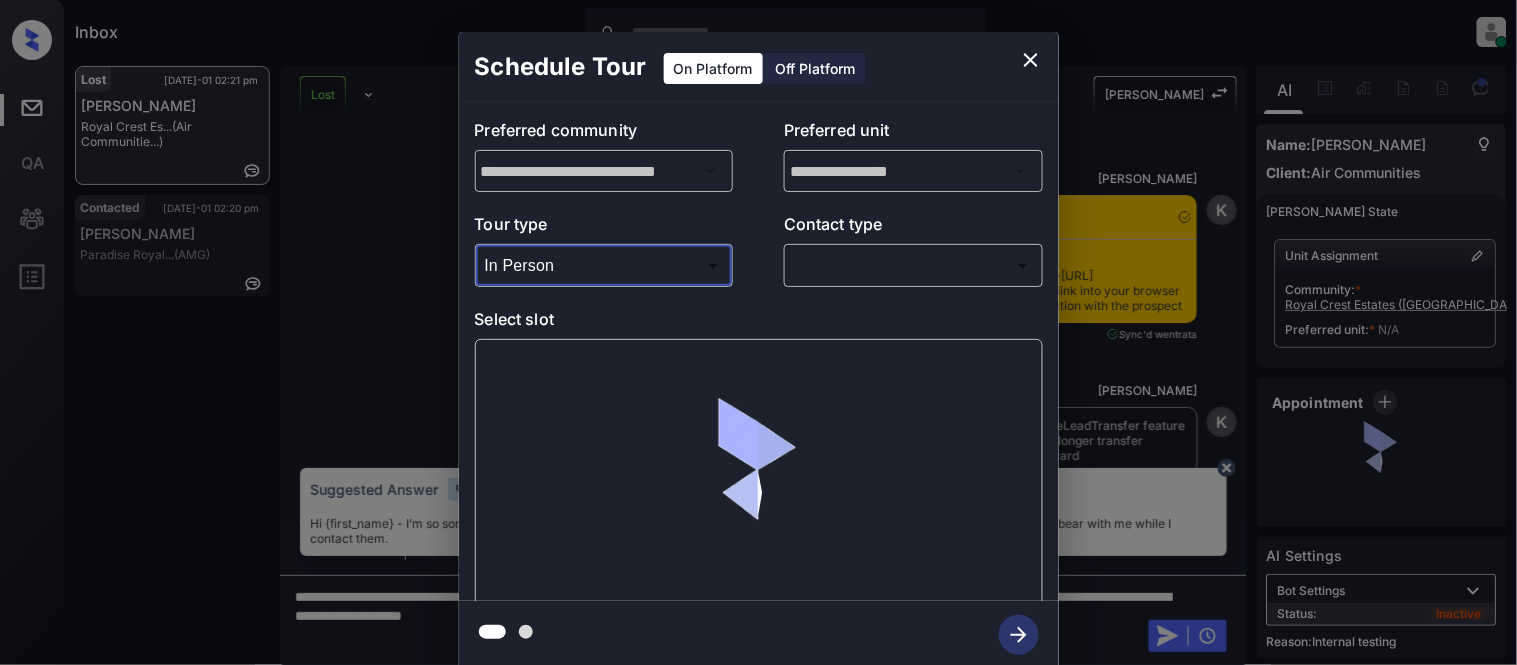 click on "Inbox [PERSON_NAME] Cataag Online Set yourself   offline Set yourself   on break Profile Switch to  light  mode Sign out Lost [DATE]-01 02:21 pm   [PERSON_NAME] Royal Crest Es...  (Air Communitie...) Contacted [DATE]-01 02:20 pm   [PERSON_NAME] Paradise Royal...  (AMG) Lost Lead Sentiment: Angry Upon sliding the acknowledgement:  Lead will move to lost stage. * ​ SMS and call option will be set to opt out. AFM will be turned off for the lead. Kelsey New Message [PERSON_NAME] Notes Note: <a href="[URL][DOMAIN_NAME]">[URL][DOMAIN_NAME]</a> - Paste this link into your browser to view [PERSON_NAME] conversation with the prospect [DATE] 11:18 am  Sync'd w  entrata K New Message [PERSON_NAME] Due to the activation of disableLeadTransfer feature flag, [PERSON_NAME] will no longer transfer ownership of this CRM guest card [DATE] 11:18 am K New Message Zuma Lead transferred to leasing agent: [PERSON_NAME] [DATE] 11:18 am Z New Message Agent [DATE] 11:18 am" at bounding box center [758, 332] 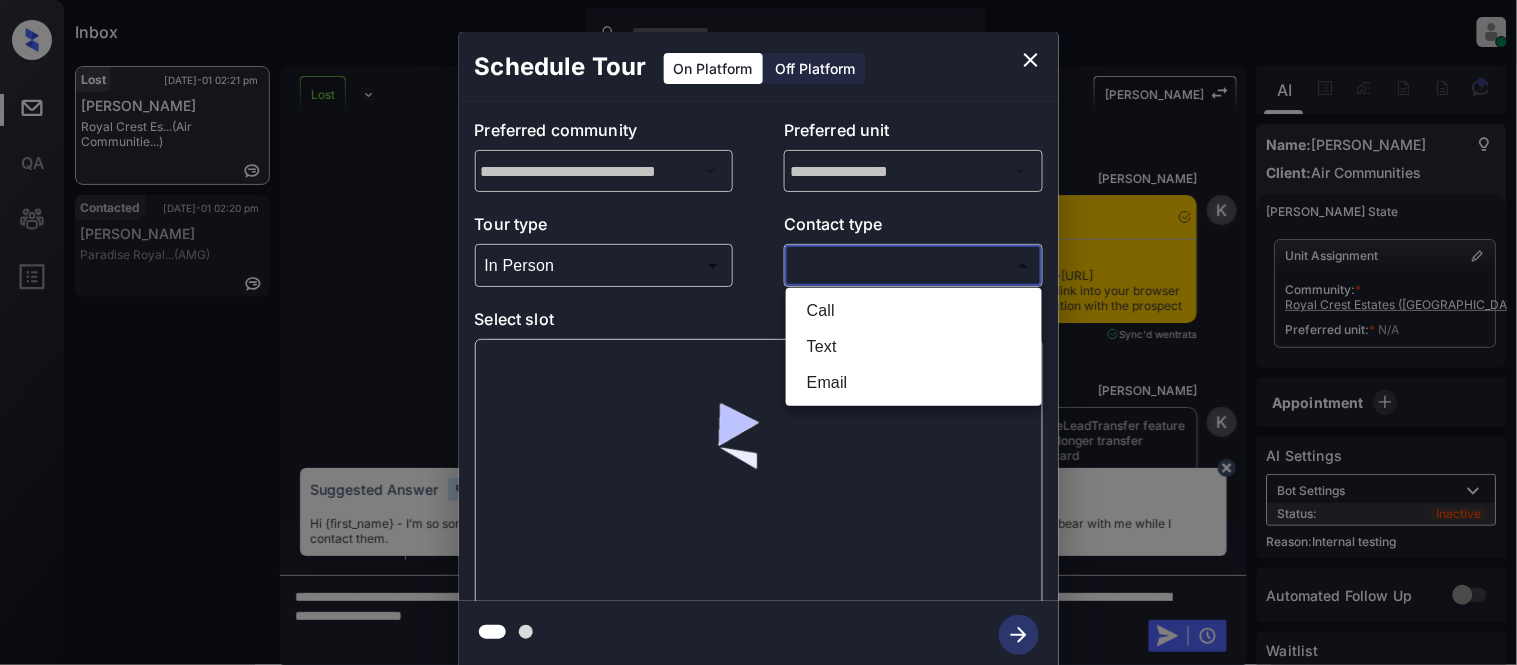 scroll, scrollTop: 14416, scrollLeft: 0, axis: vertical 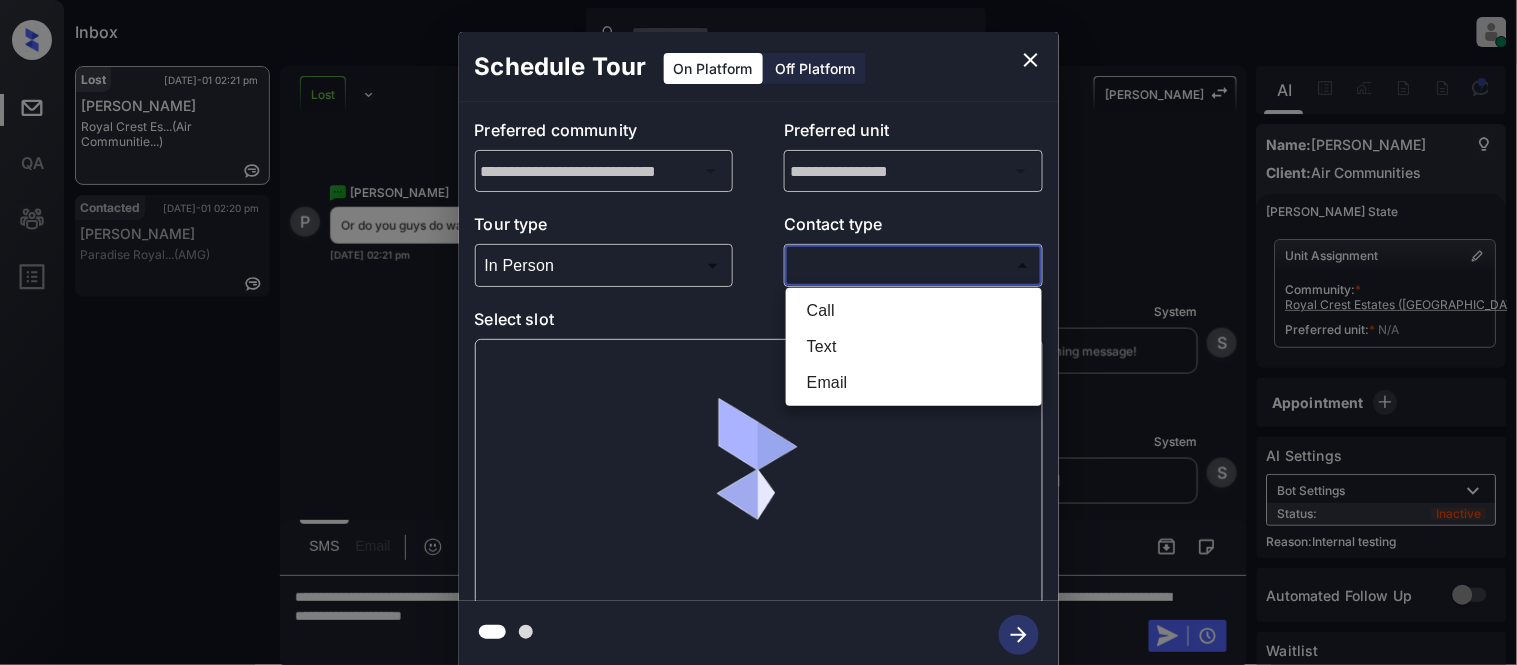click on "Text" at bounding box center [914, 347] 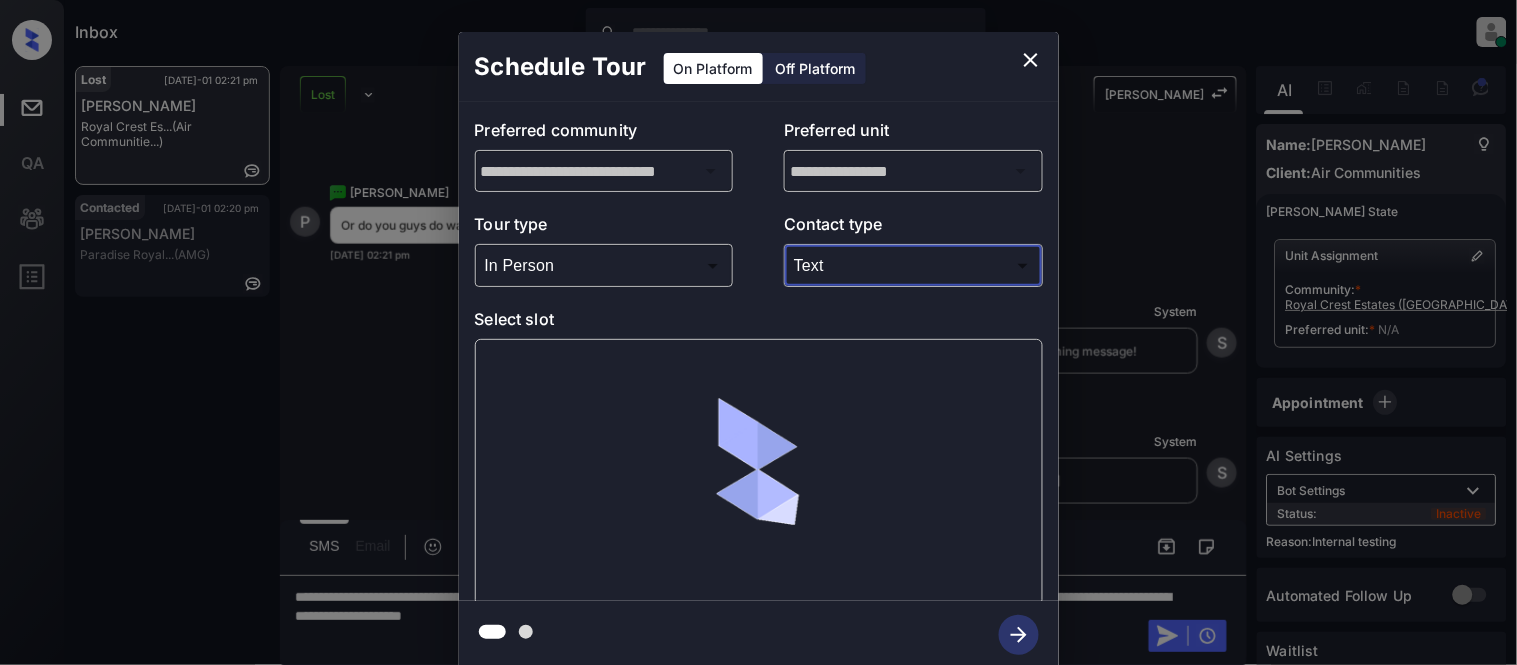 type on "****" 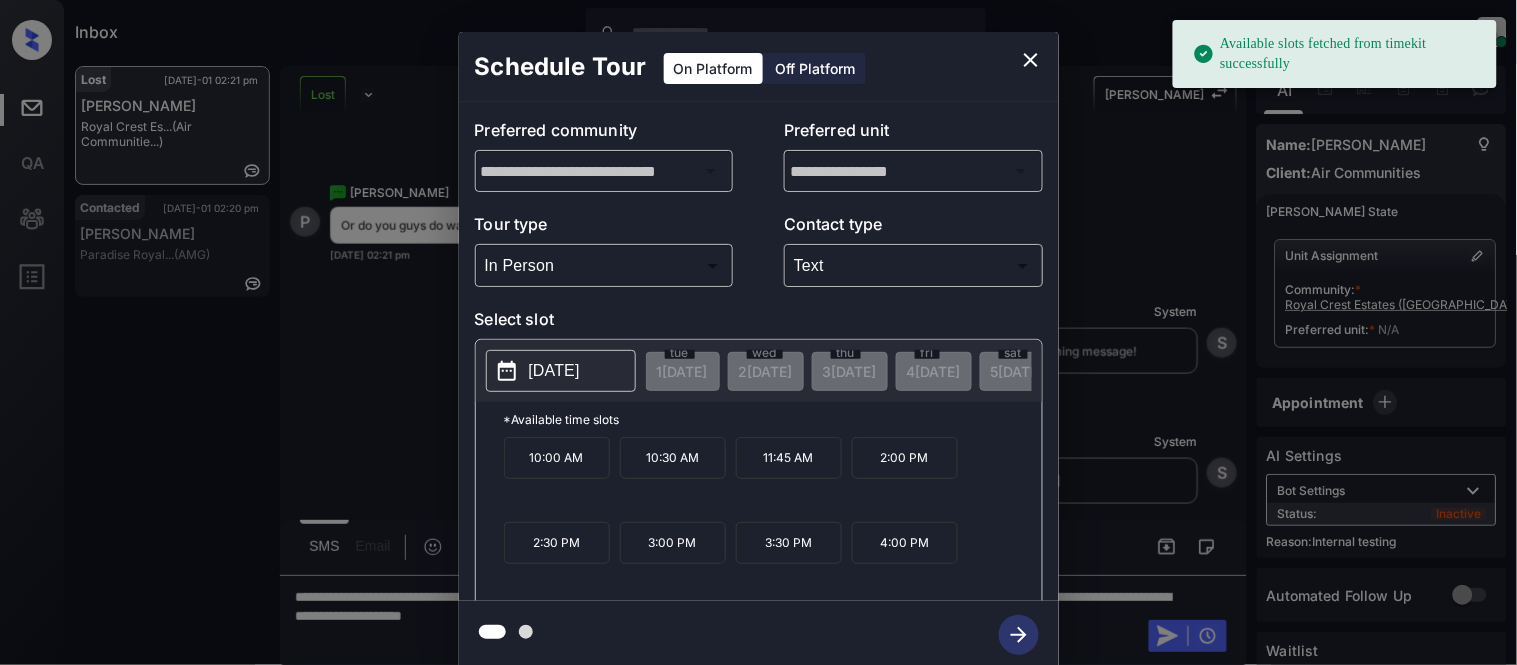 click on "2025-07-07" at bounding box center (554, 371) 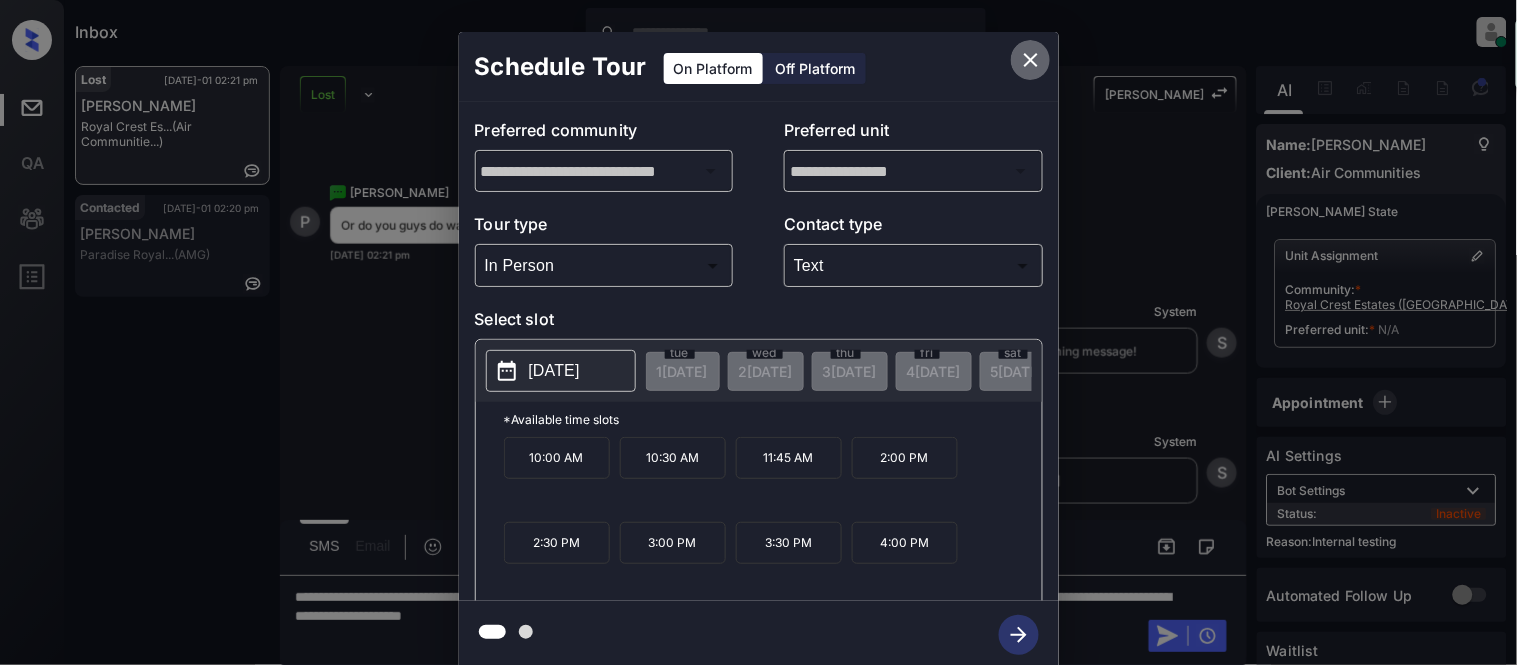 click 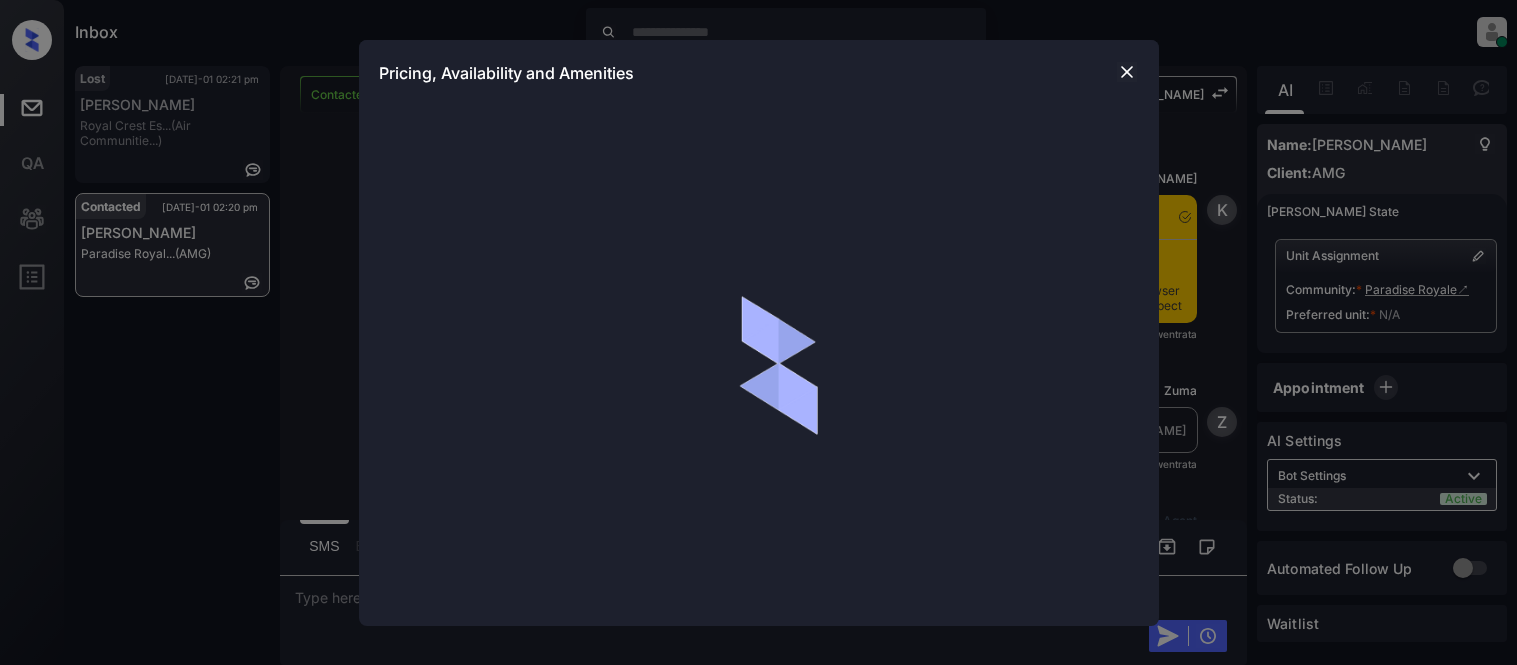 scroll, scrollTop: 0, scrollLeft: 0, axis: both 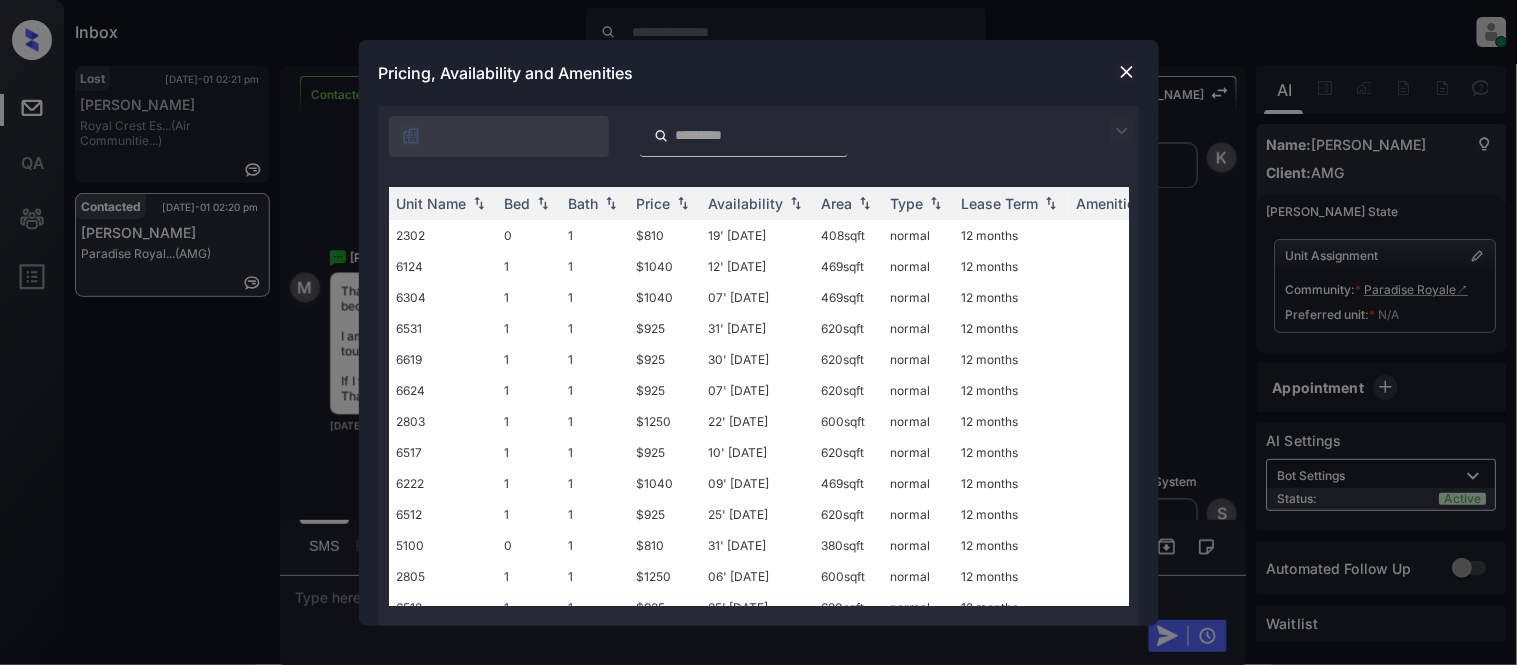 click at bounding box center (1122, 131) 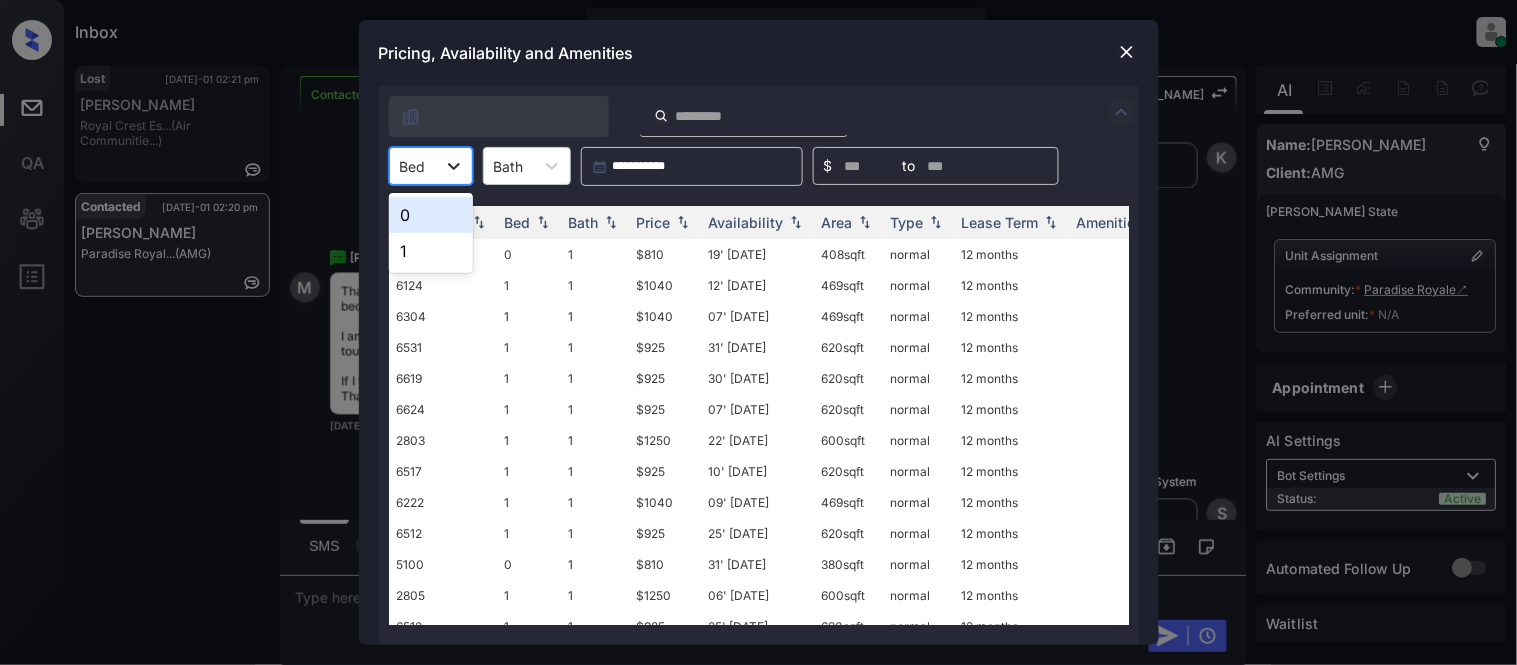 click 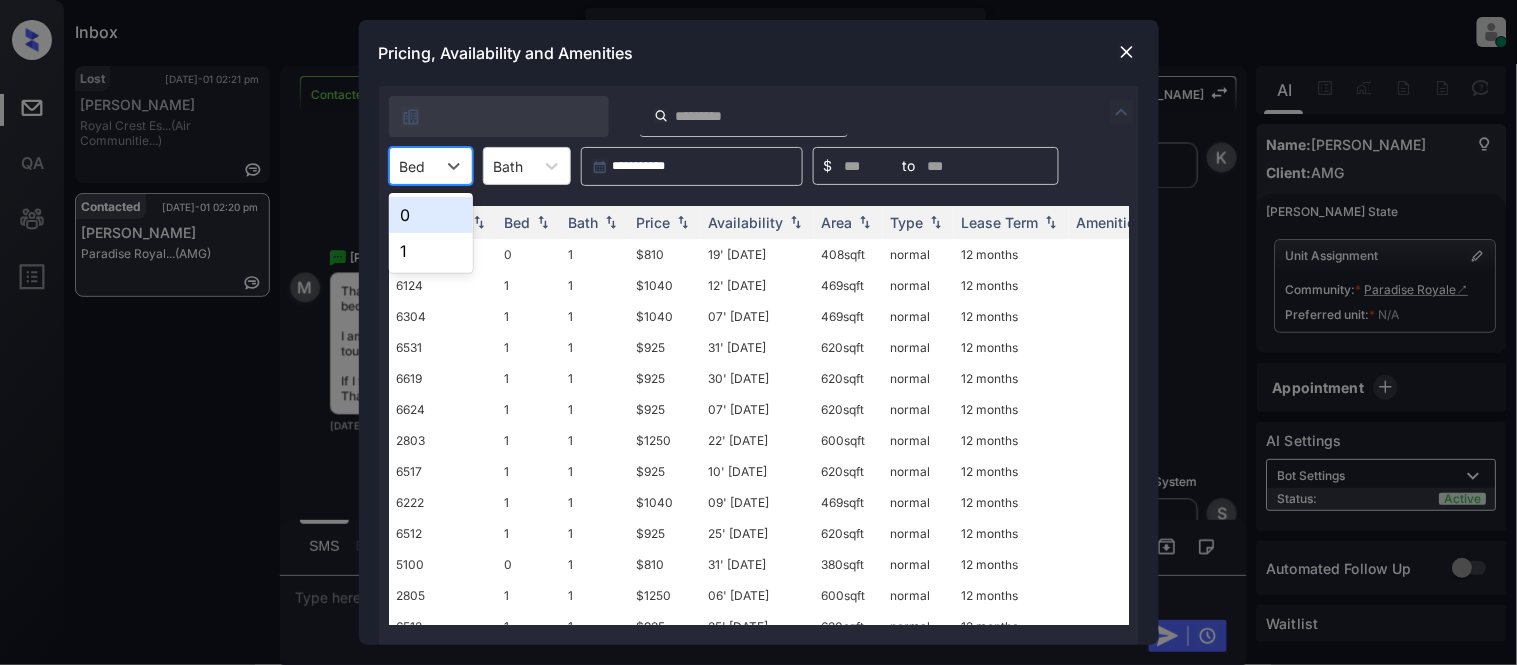 click on "0" at bounding box center (431, 215) 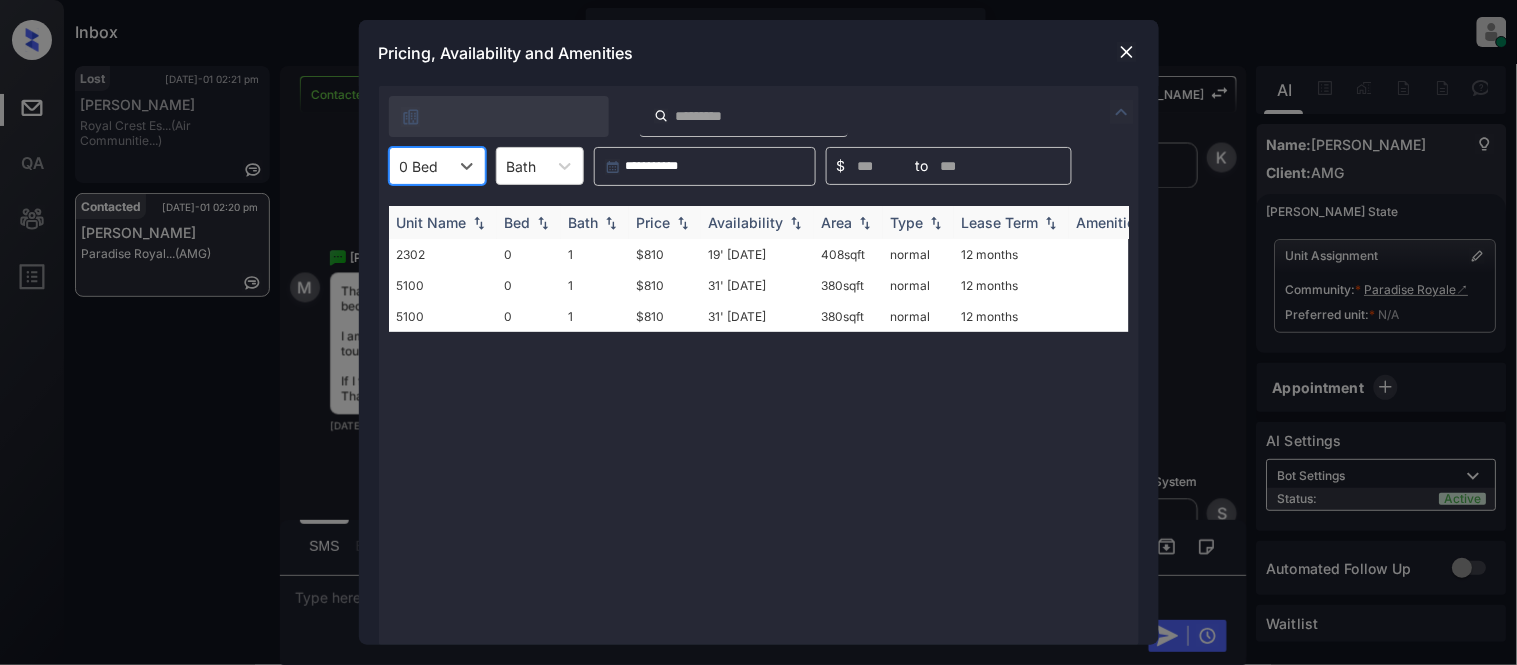 click at bounding box center [611, 223] 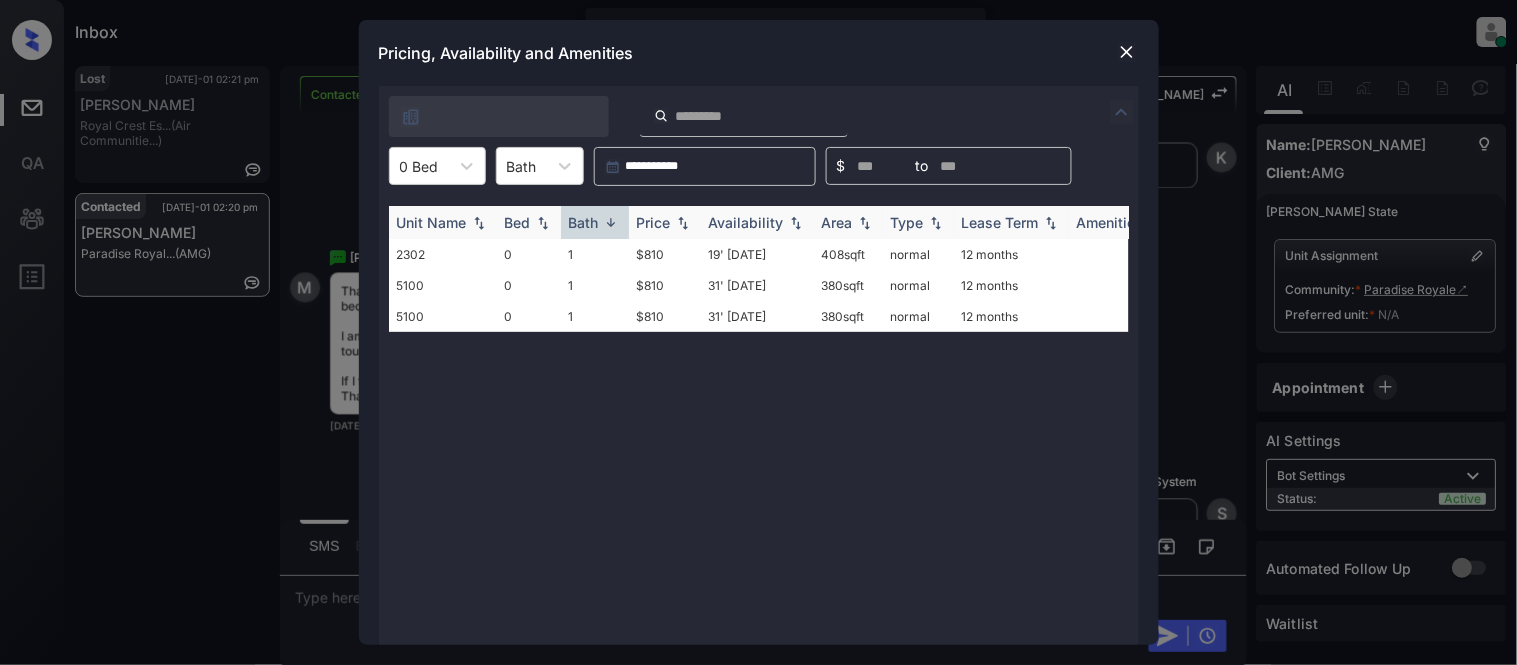 click on "Price" at bounding box center (665, 222) 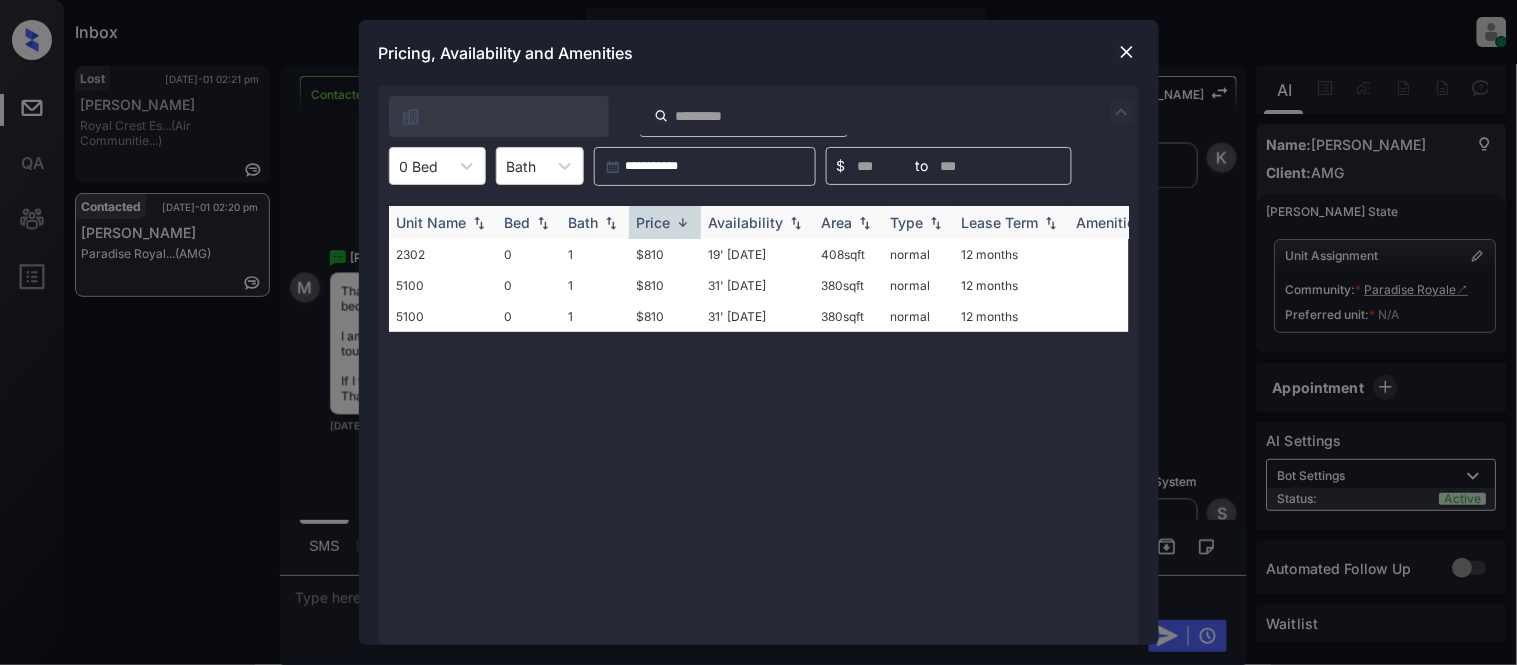 click on "Price" at bounding box center (665, 222) 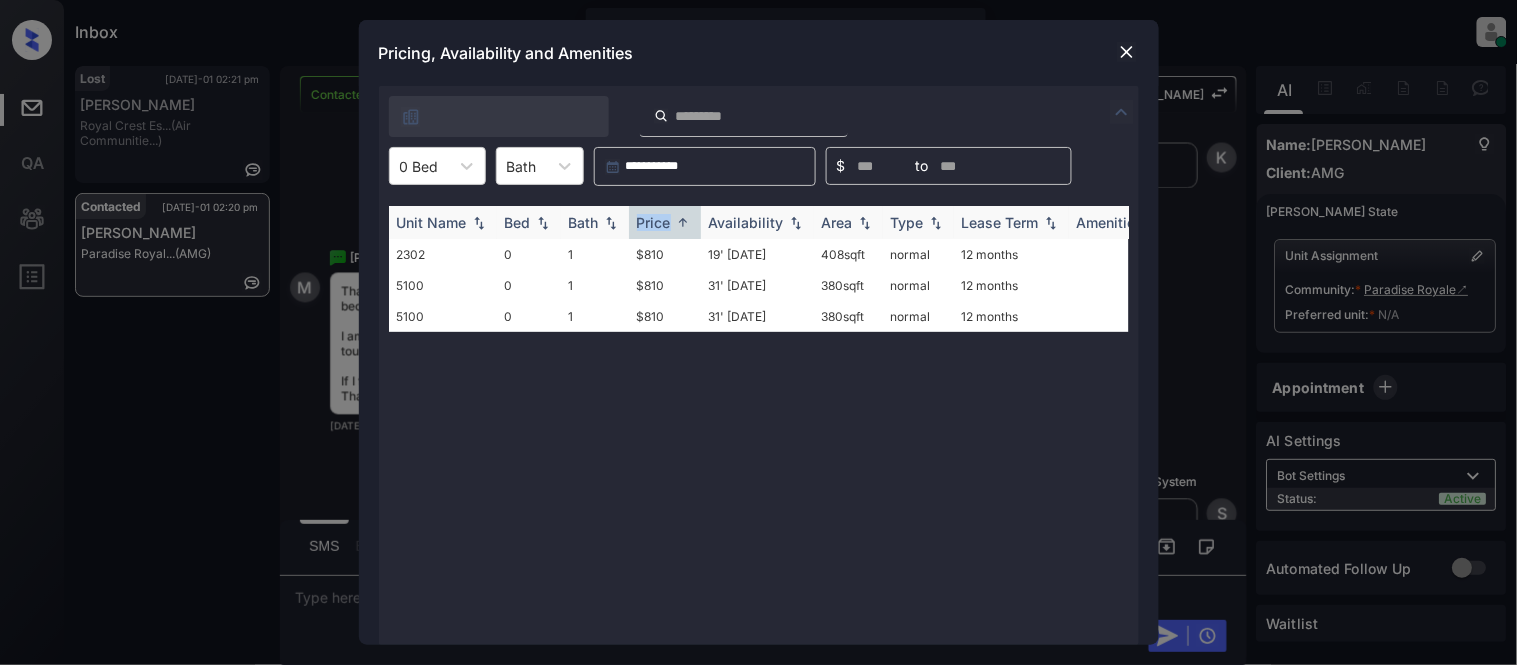 click on "Price" at bounding box center [665, 222] 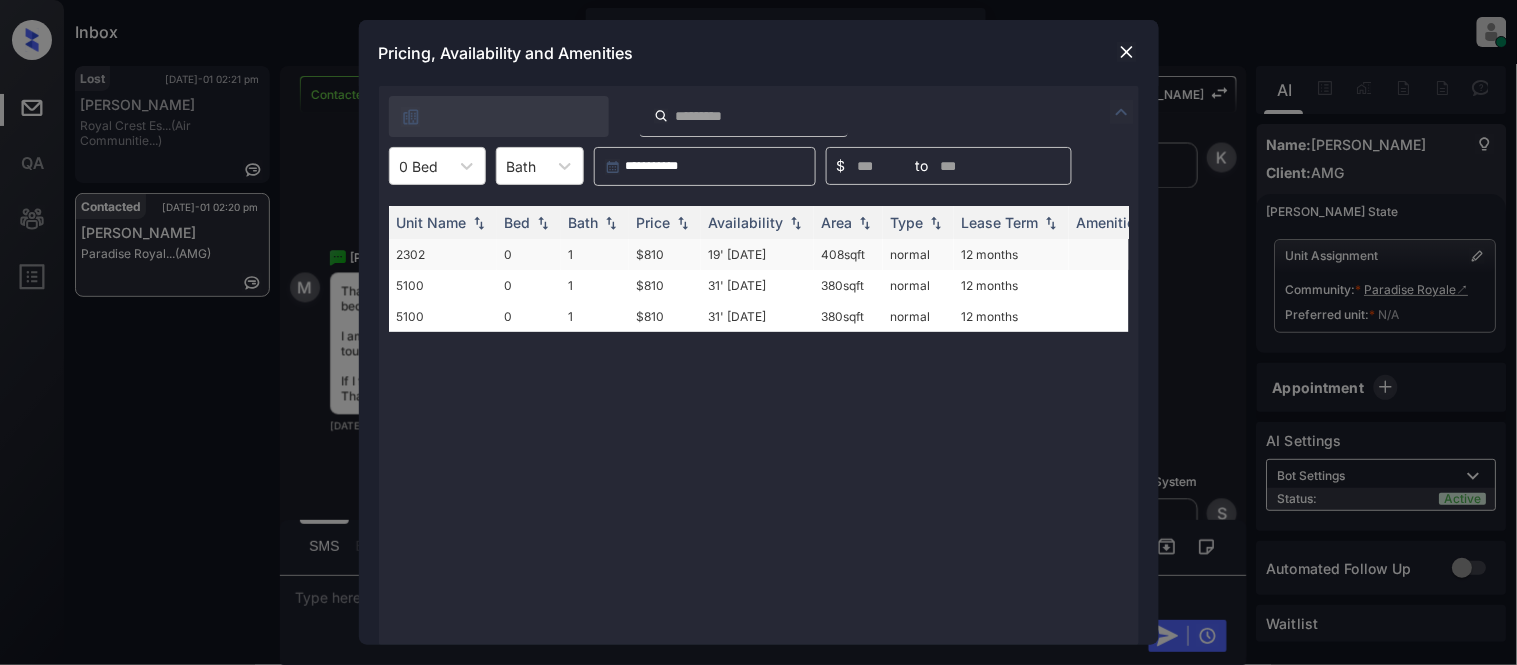 click on "$810" at bounding box center (665, 254) 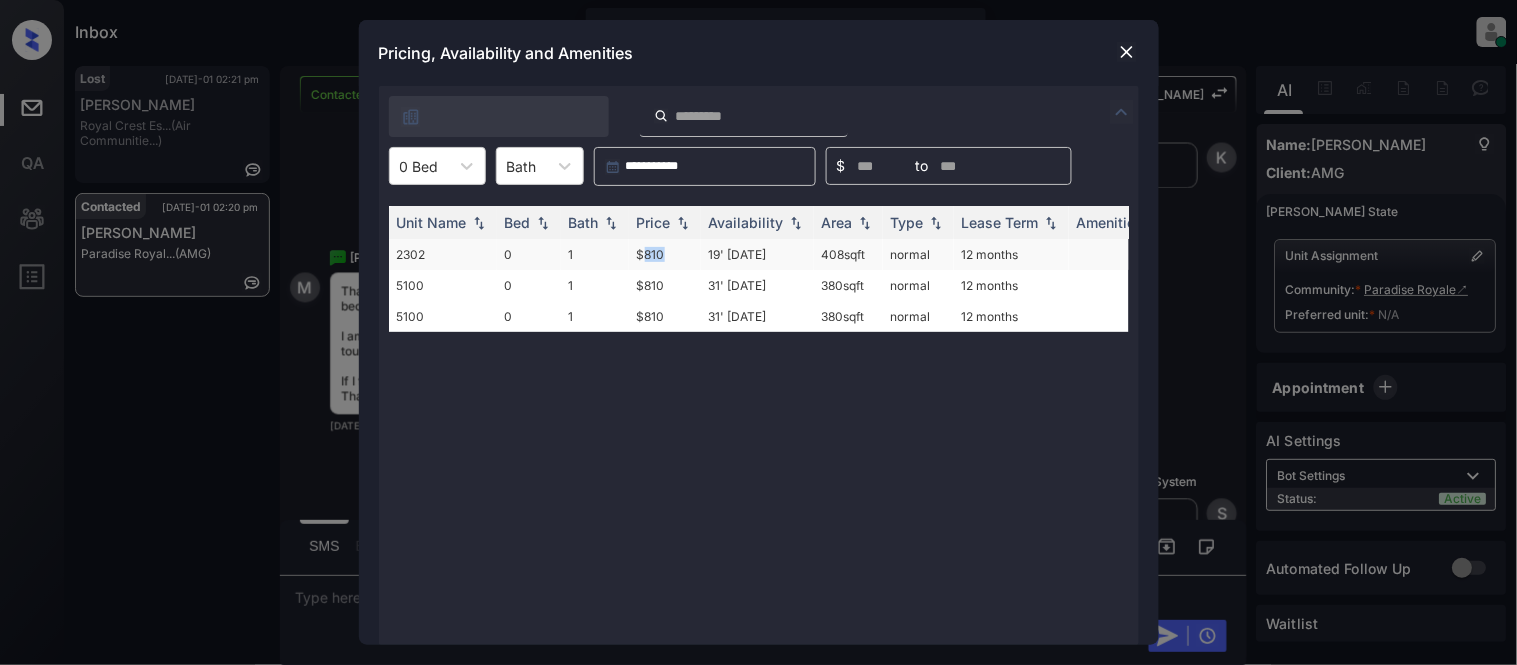 click on "$810" at bounding box center [665, 254] 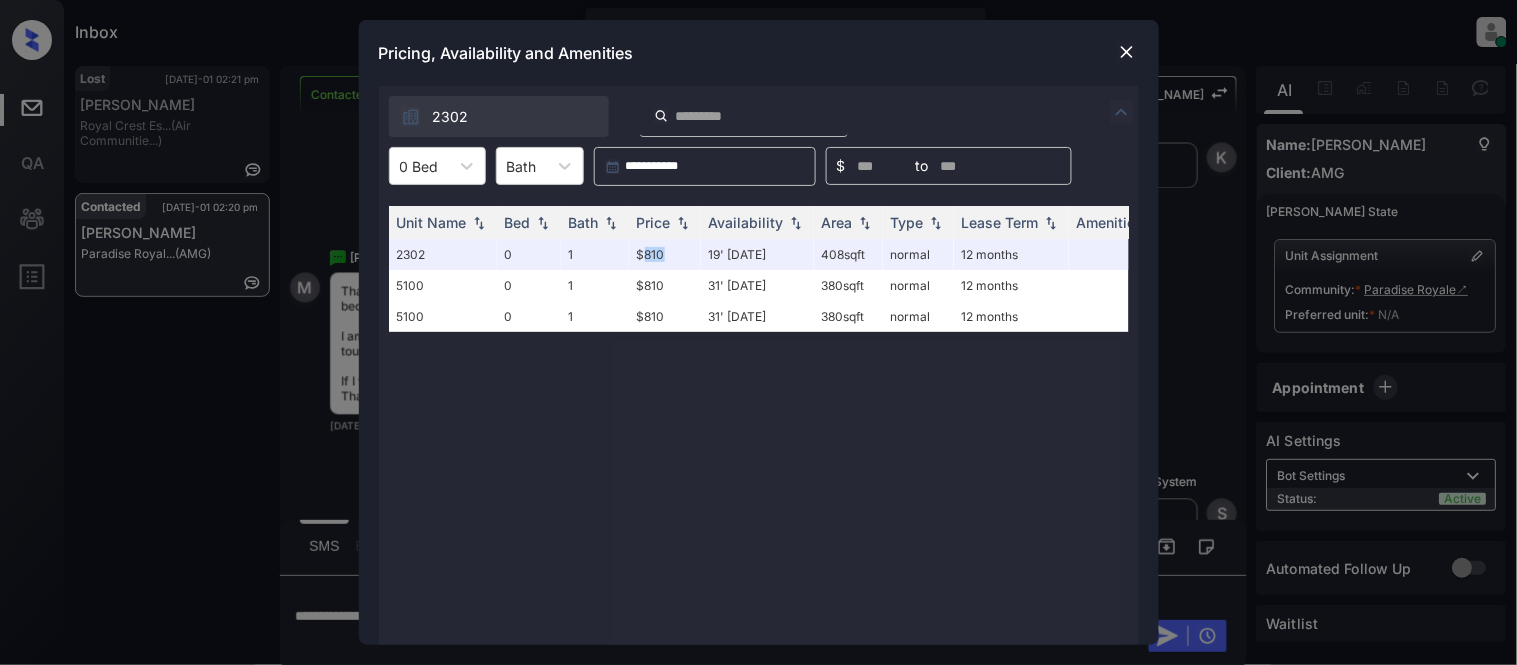 click at bounding box center (1127, 52) 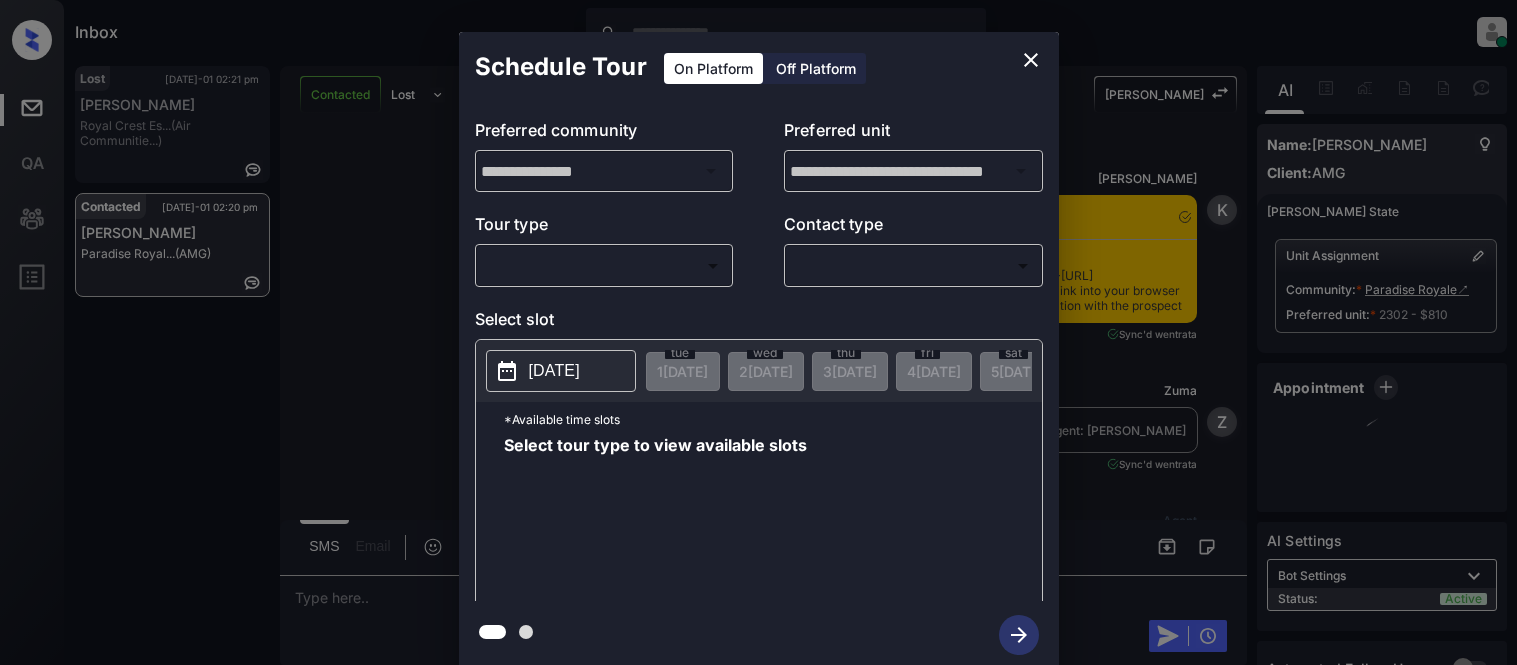 scroll, scrollTop: 0, scrollLeft: 0, axis: both 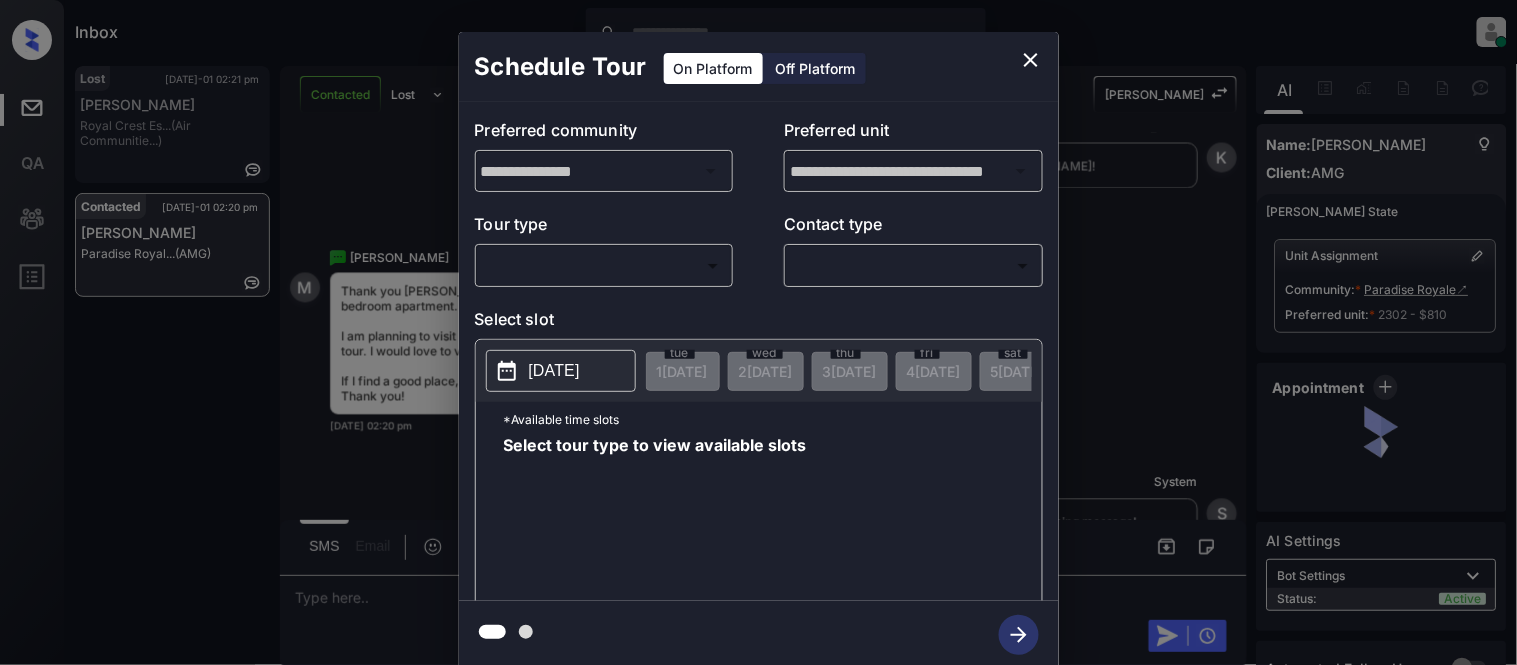 click on "Inbox [PERSON_NAME] Cataag Online Set yourself   offline Set yourself   on break Profile Switch to  light  mode Sign out Lost [DATE]-01 02:21 pm   [PERSON_NAME] Royal Crest Es...  (Air Communitie...) Contacted [DATE]-01 02:20 pm   [PERSON_NAME] Paradise Royal...  (AMG) Contacted Lost Lead Sentiment: Angry Upon sliding the acknowledgement:  Lead will move to lost stage. * ​ SMS and call option will be set to opt out. AFM will be turned off for the lead. [PERSON_NAME] New Message [PERSON_NAME] Notes Note: <a href="[URL][DOMAIN_NAME]">[URL][DOMAIN_NAME]</a> - Paste this link into your browser to view [PERSON_NAME] conversation with the prospect [DATE] 02:10 pm  Sync'd w  entrata K New Message Zuma Lead transferred to leasing agent: [PERSON_NAME] [DATE] 02:10 pm  Sync'd w  entrata Z New Message Agent Lead created via leadPoller in Inbound stage. [DATE] 02:10 pm A New Message Agent AFM Request sent to [PERSON_NAME]. [DATE] 02:10 pm A New Message Agent A" at bounding box center (758, 332) 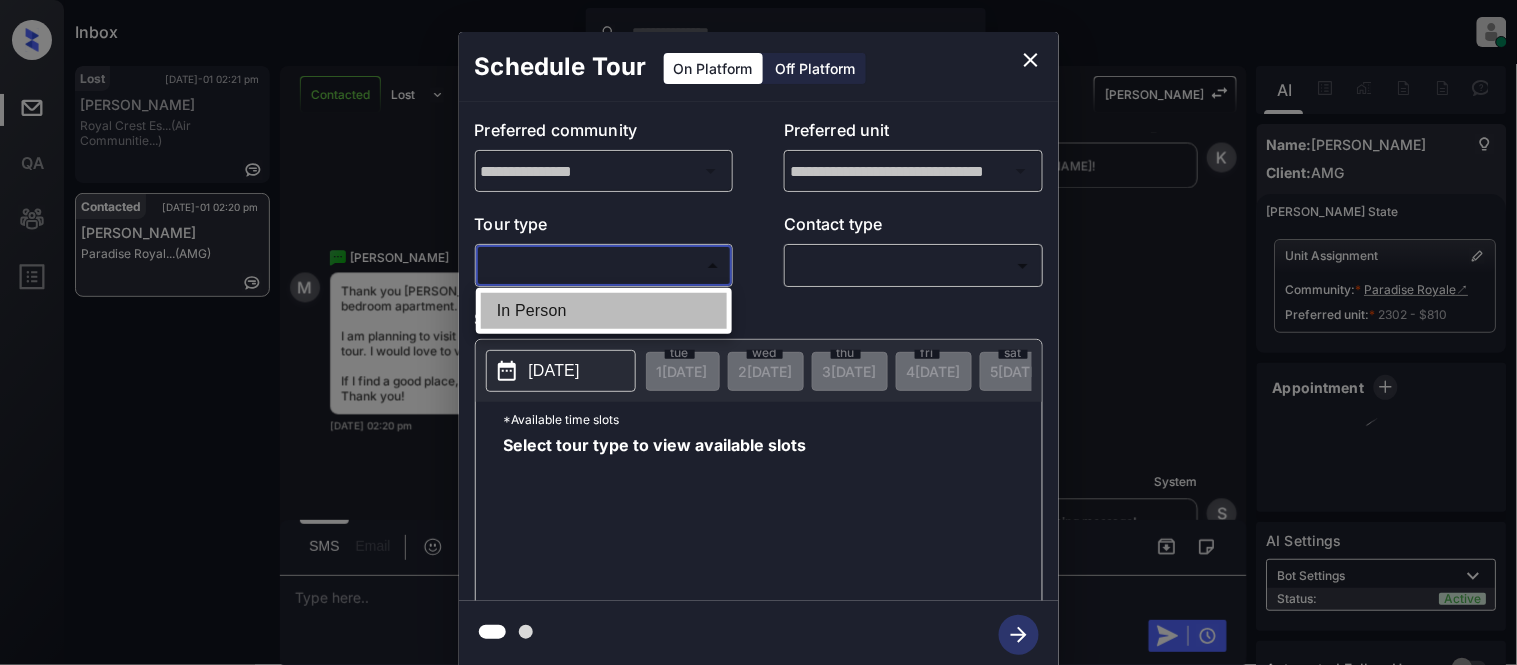 click on "In Person" at bounding box center (604, 311) 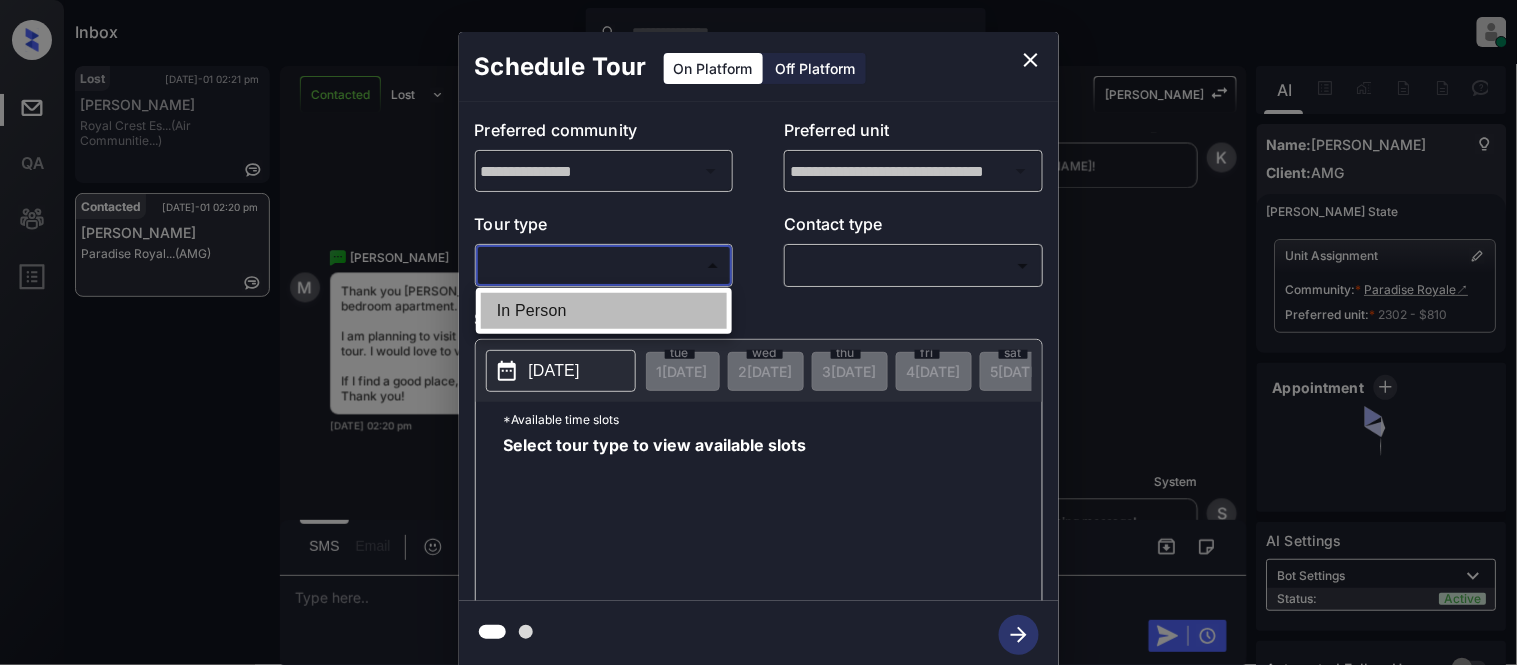 type on "********" 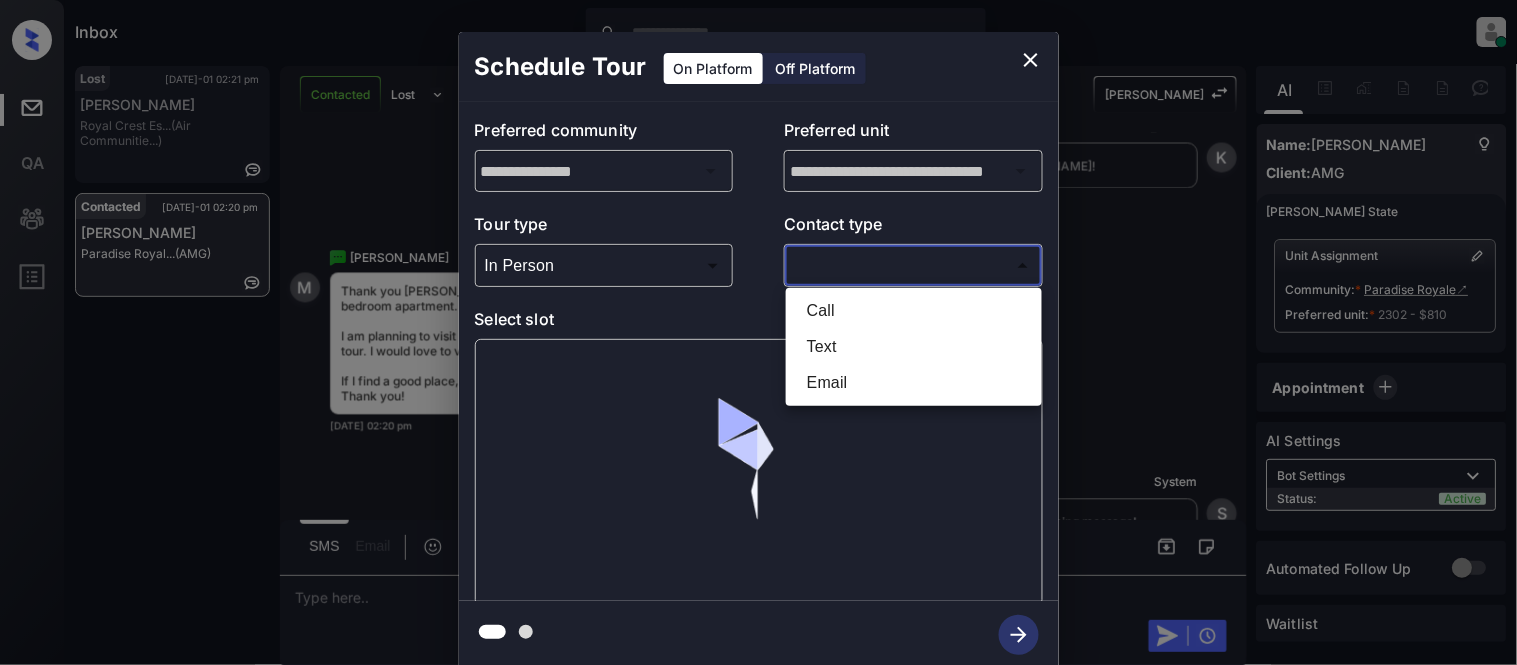 click on "Inbox [PERSON_NAME] Cataag Online Set yourself   offline Set yourself   on break Profile Switch to  light  mode Sign out Lost [DATE]-01 02:21 pm   [PERSON_NAME] Royal Crest Es...  (Air Communitie...) Contacted [DATE]-01 02:20 pm   [PERSON_NAME] Paradise Royal...  (AMG) Contacted Lost Lead Sentiment: Angry Upon sliding the acknowledgement:  Lead will move to lost stage. * ​ SMS and call option will be set to opt out. AFM will be turned off for the lead. [PERSON_NAME] New Message [PERSON_NAME] Notes Note: <a href="[URL][DOMAIN_NAME]">[URL][DOMAIN_NAME]</a> - Paste this link into your browser to view [PERSON_NAME] conversation with the prospect [DATE] 02:10 pm  Sync'd w  entrata K New Message Zuma Lead transferred to leasing agent: [PERSON_NAME] [DATE] 02:10 pm  Sync'd w  entrata Z New Message Agent Lead created via leadPoller in Inbound stage. [DATE] 02:10 pm A New Message Agent AFM Request sent to [PERSON_NAME]. [DATE] 02:10 pm A New Message Agent A" at bounding box center (758, 332) 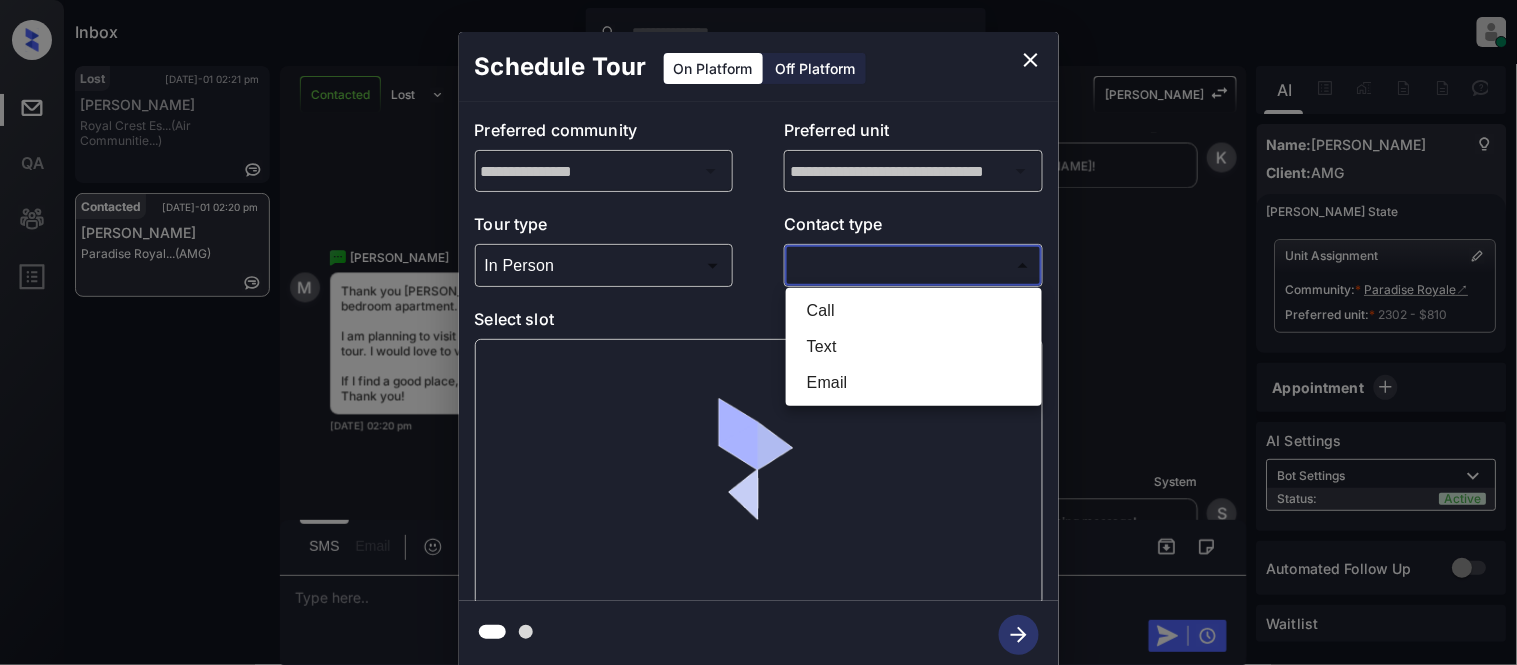 click on "Text" at bounding box center (914, 347) 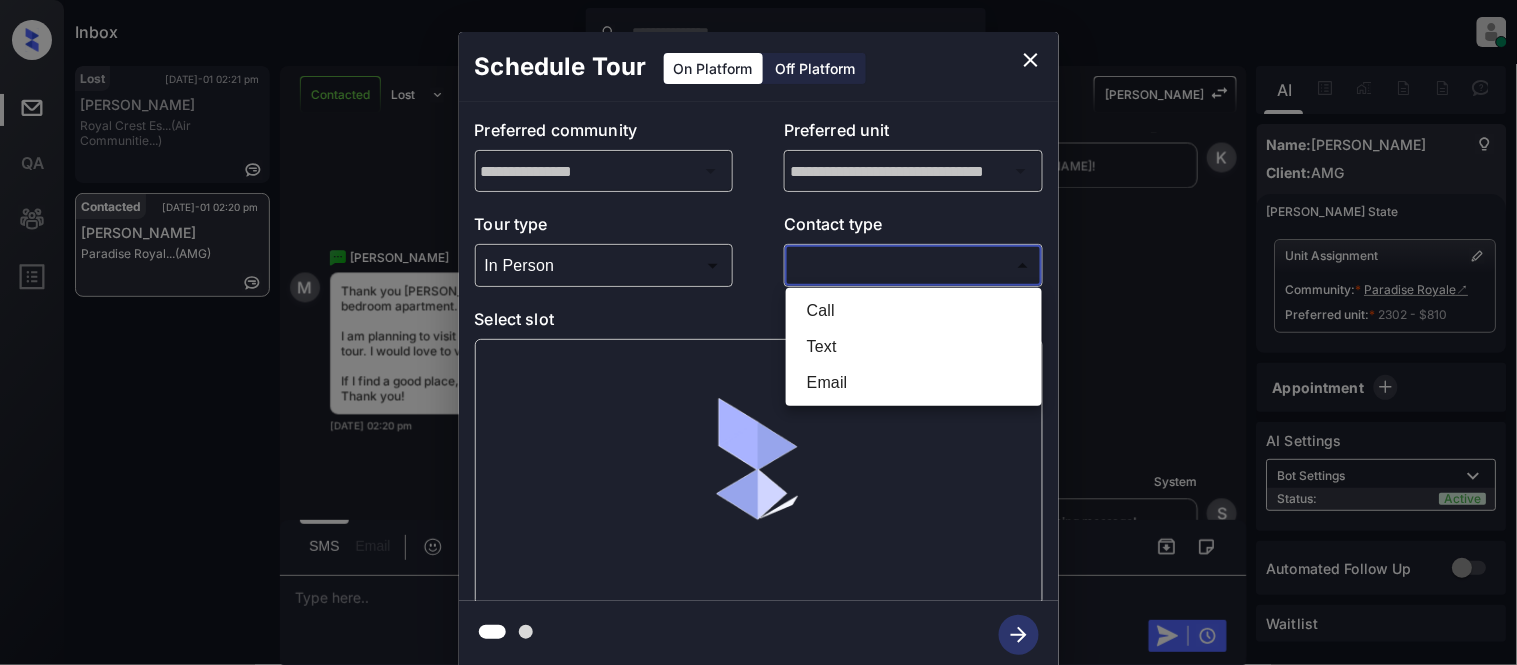 type on "****" 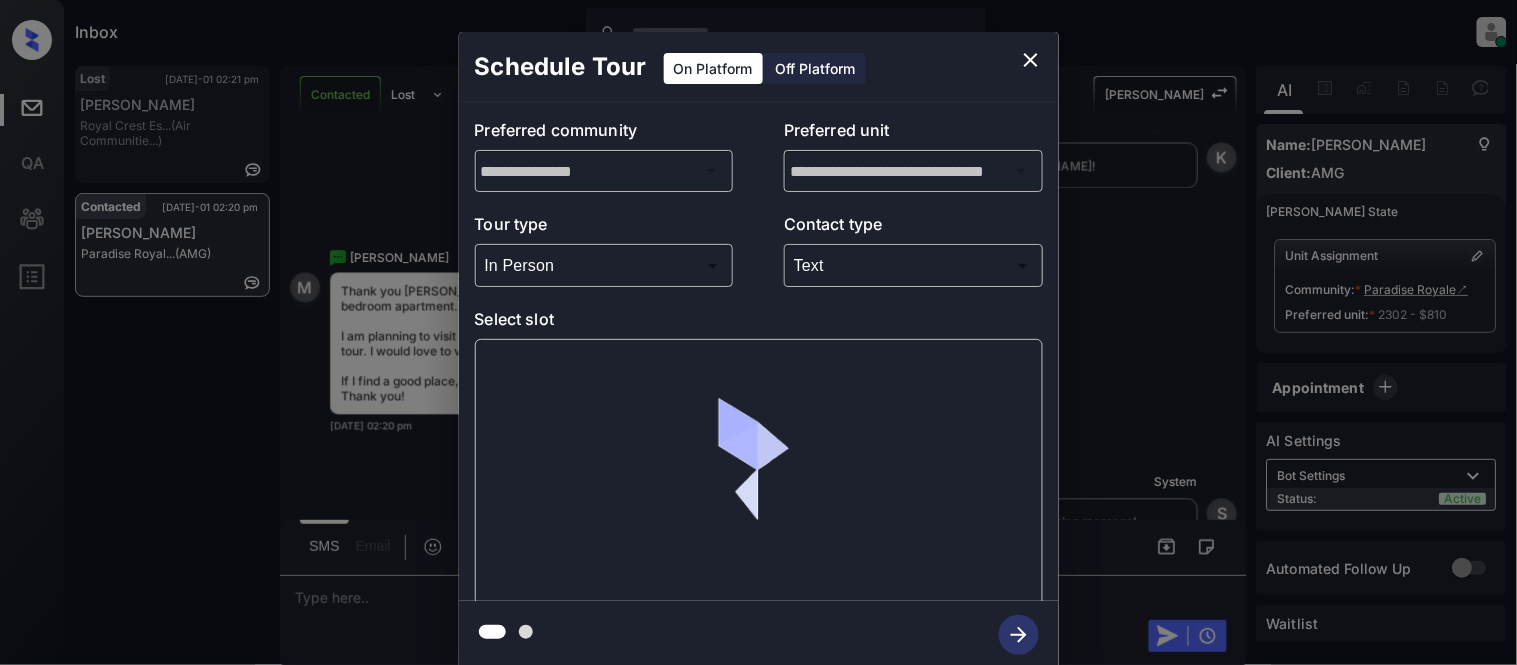 click at bounding box center [759, 472] 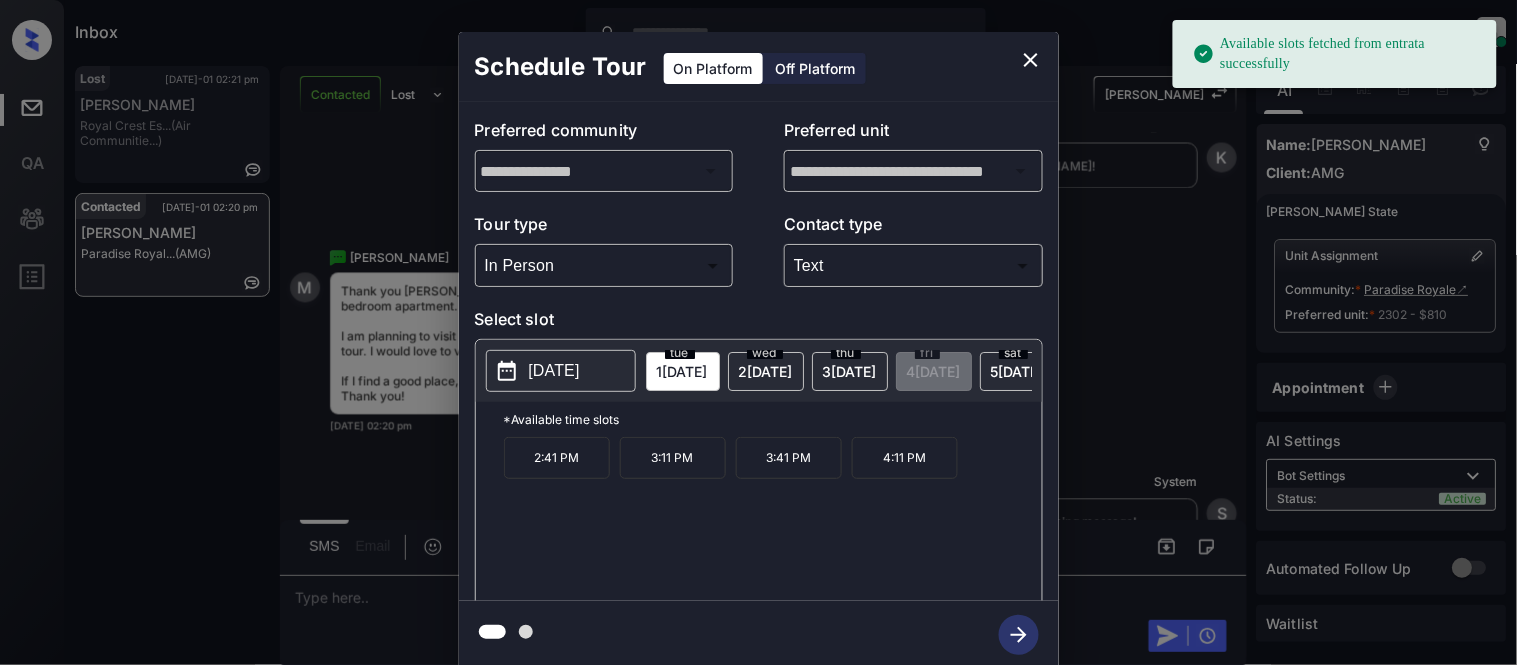 click on "[DATE]" at bounding box center (554, 371) 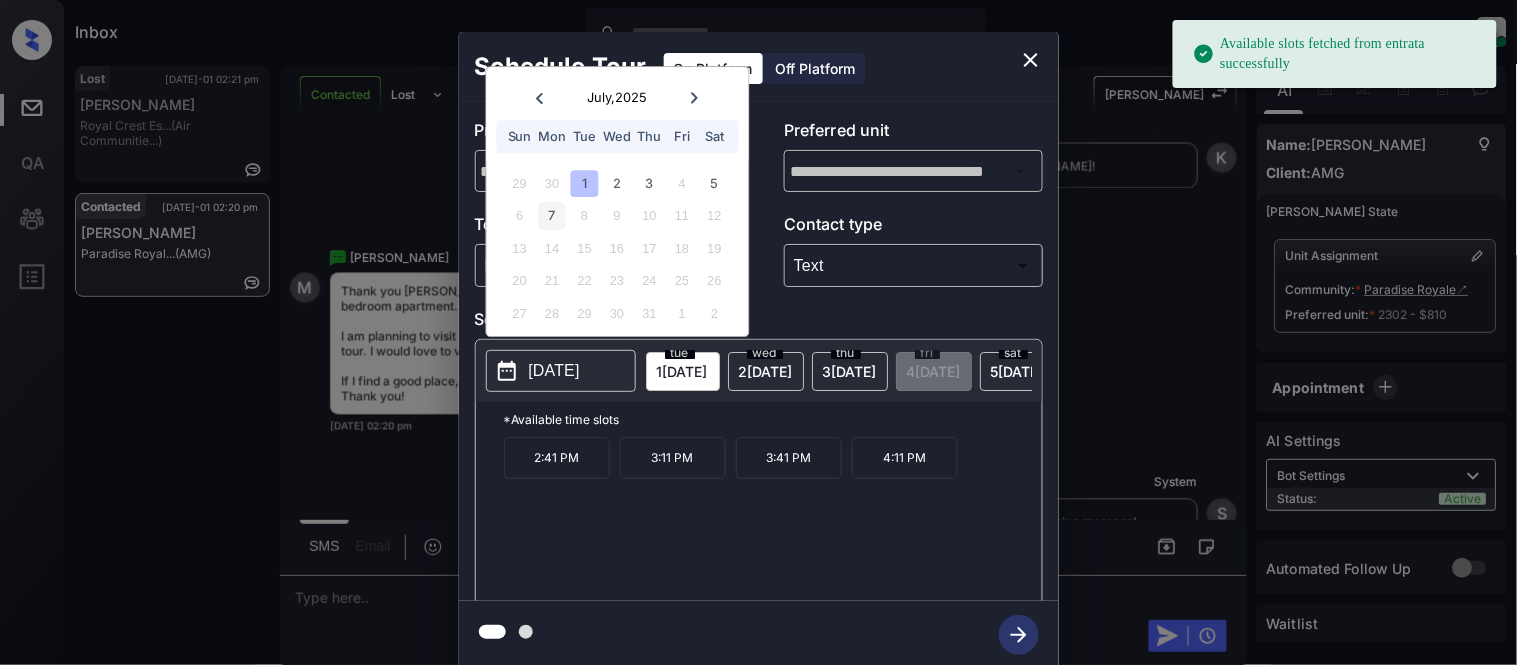 click on "7" at bounding box center (552, 216) 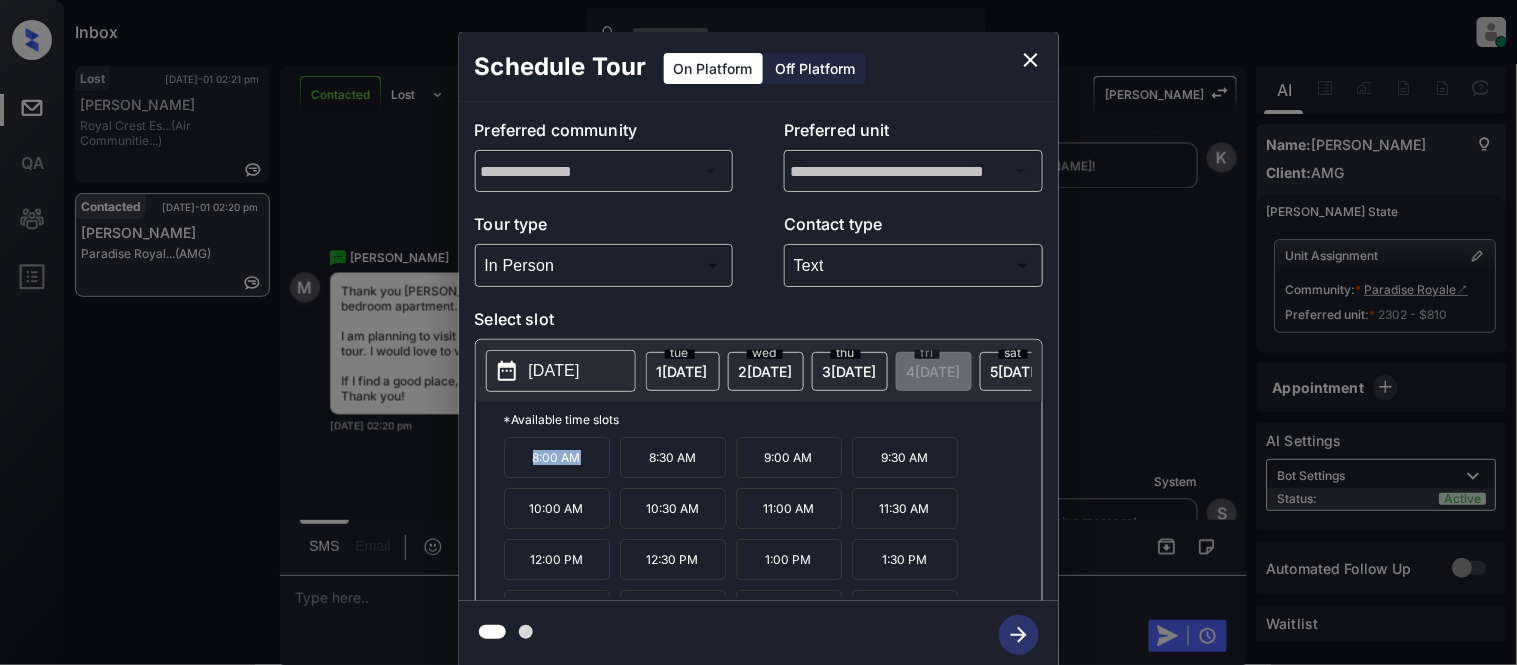 drag, startPoint x: 527, startPoint y: 473, endPoint x: 590, endPoint y: 473, distance: 63 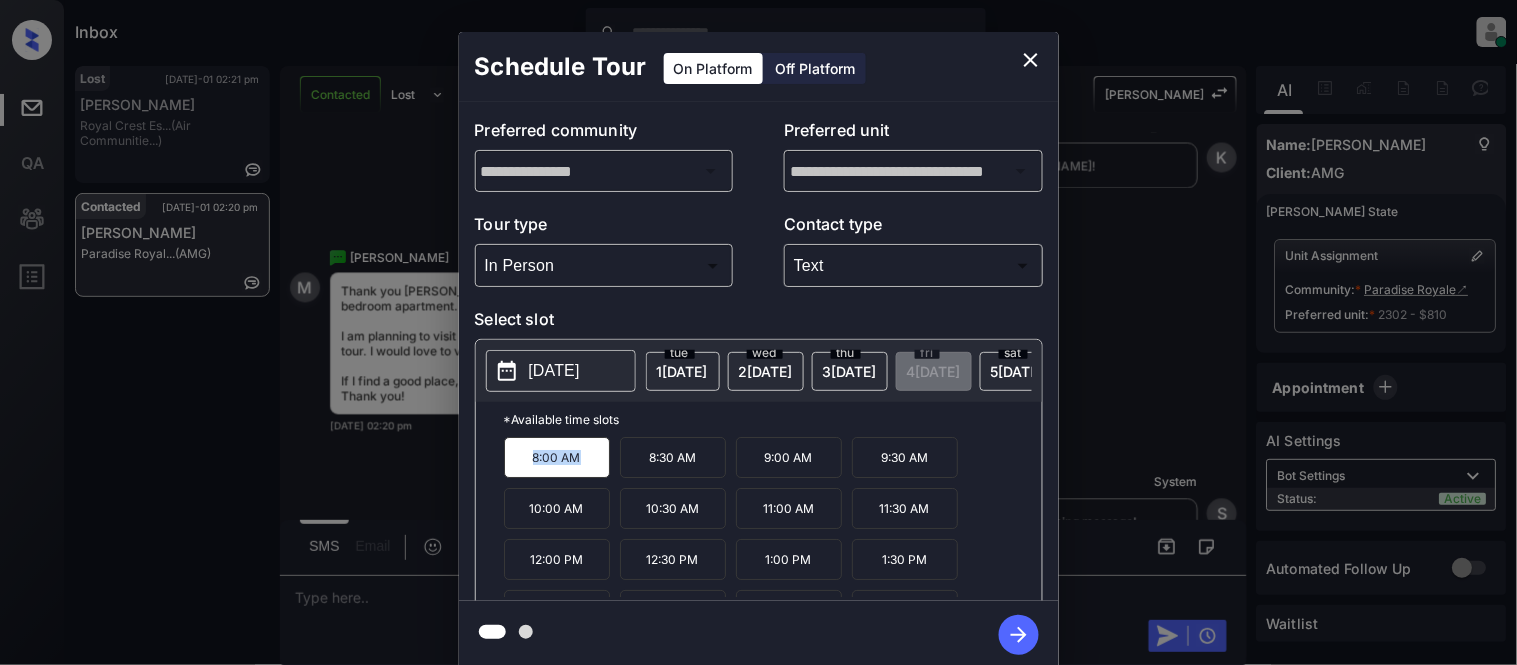 copy on "8:00 AM" 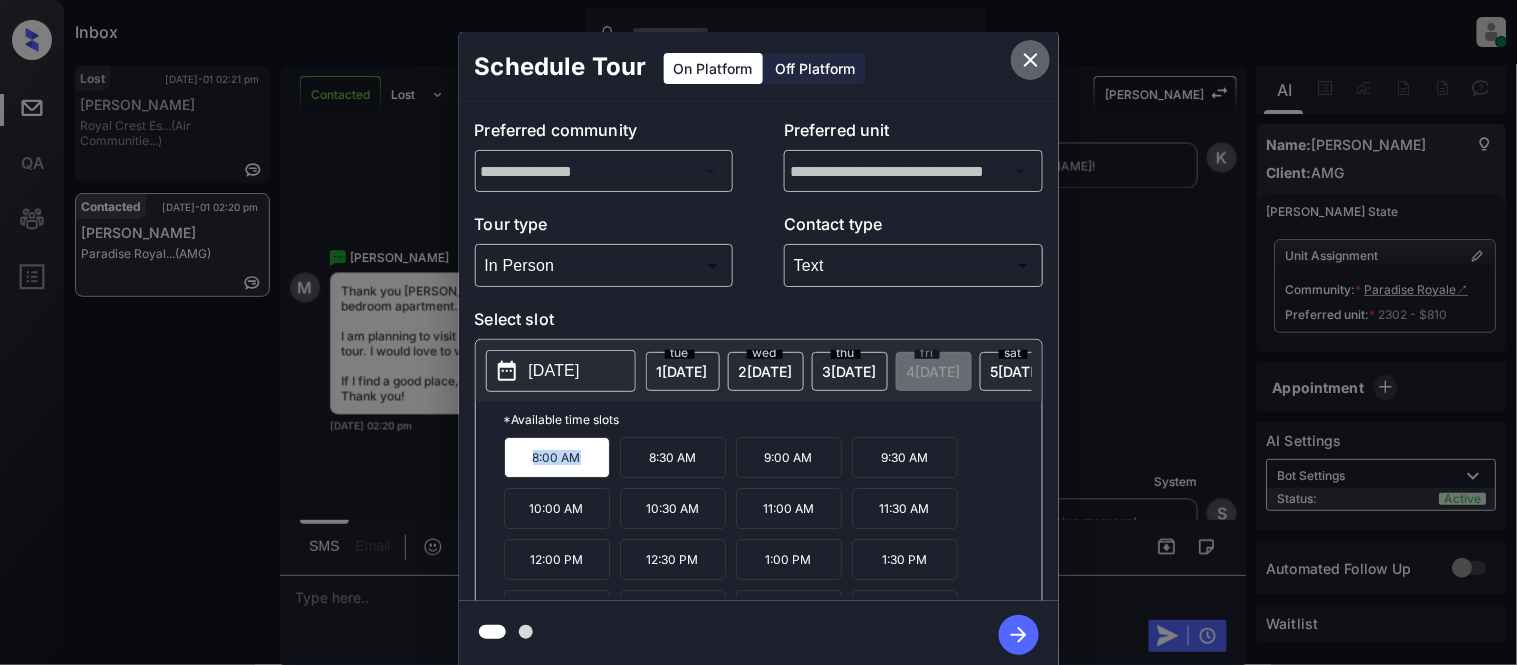 click 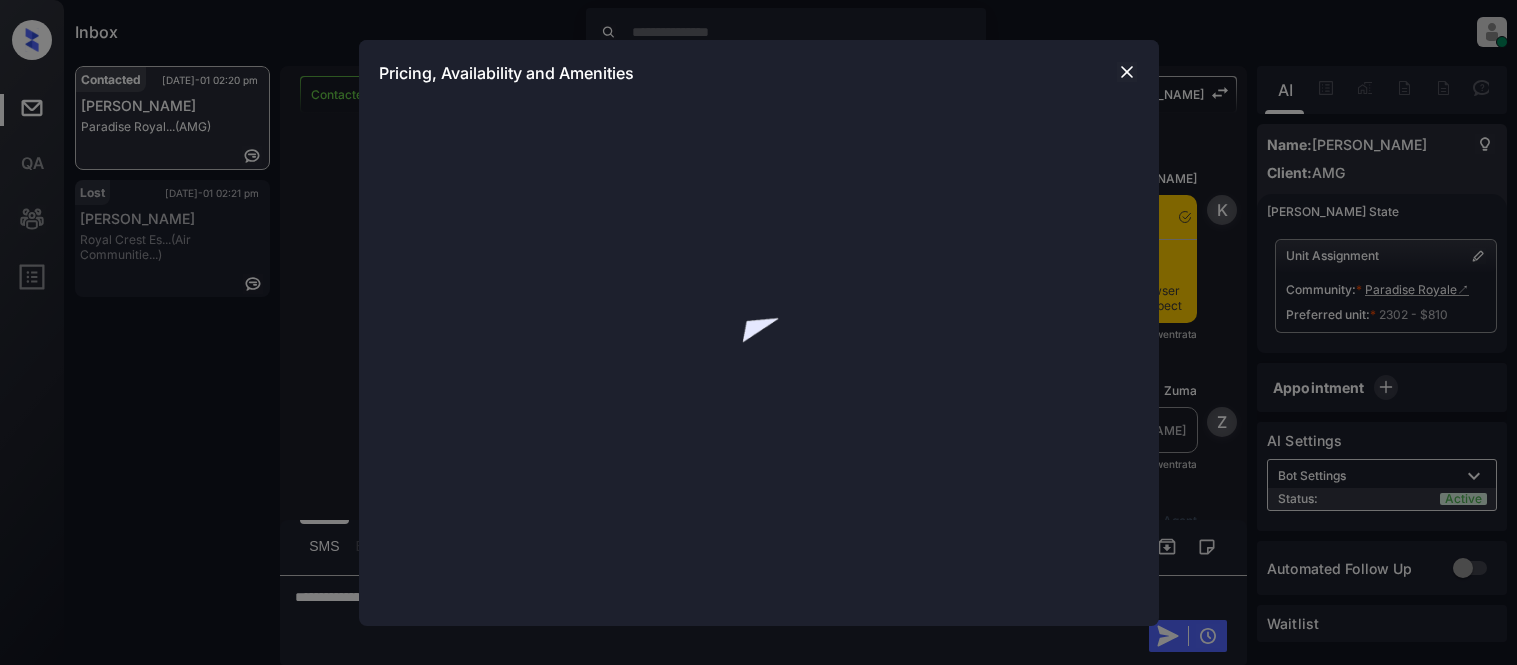 scroll, scrollTop: 0, scrollLeft: 0, axis: both 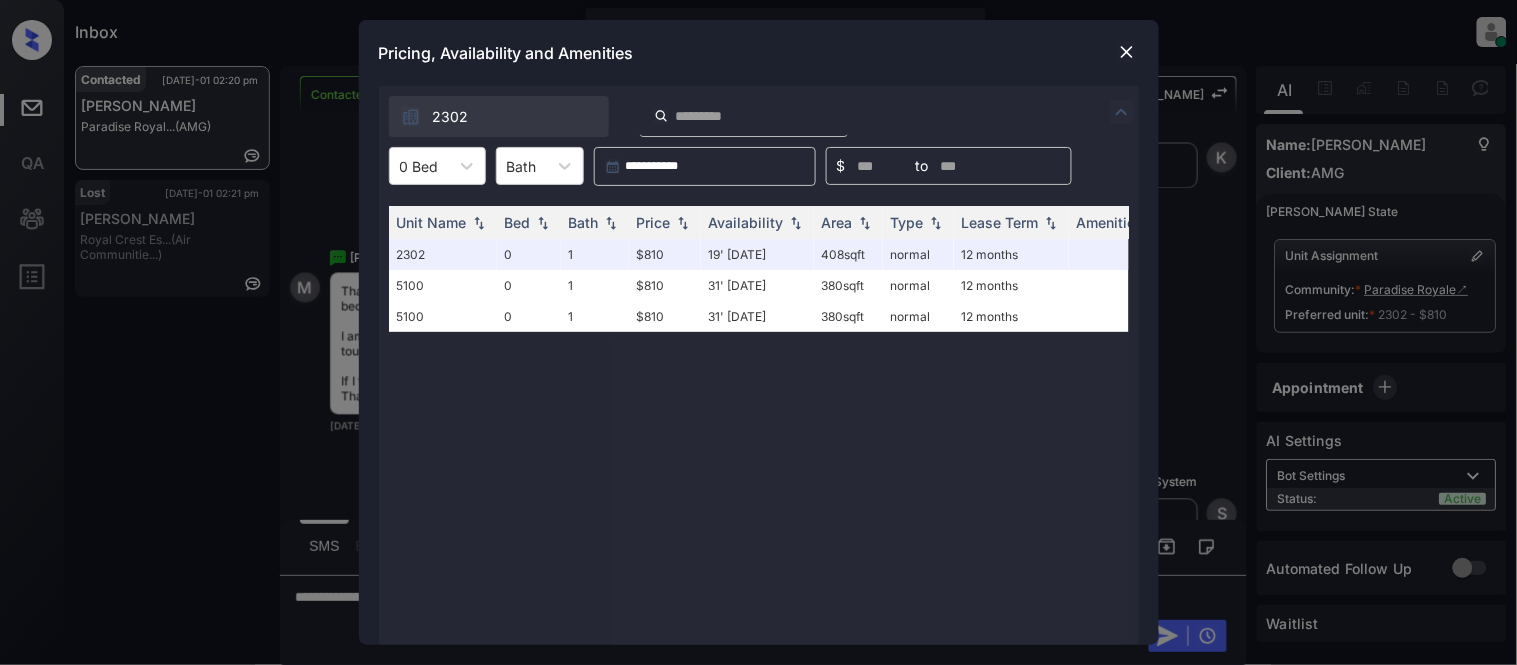 click at bounding box center [1127, 52] 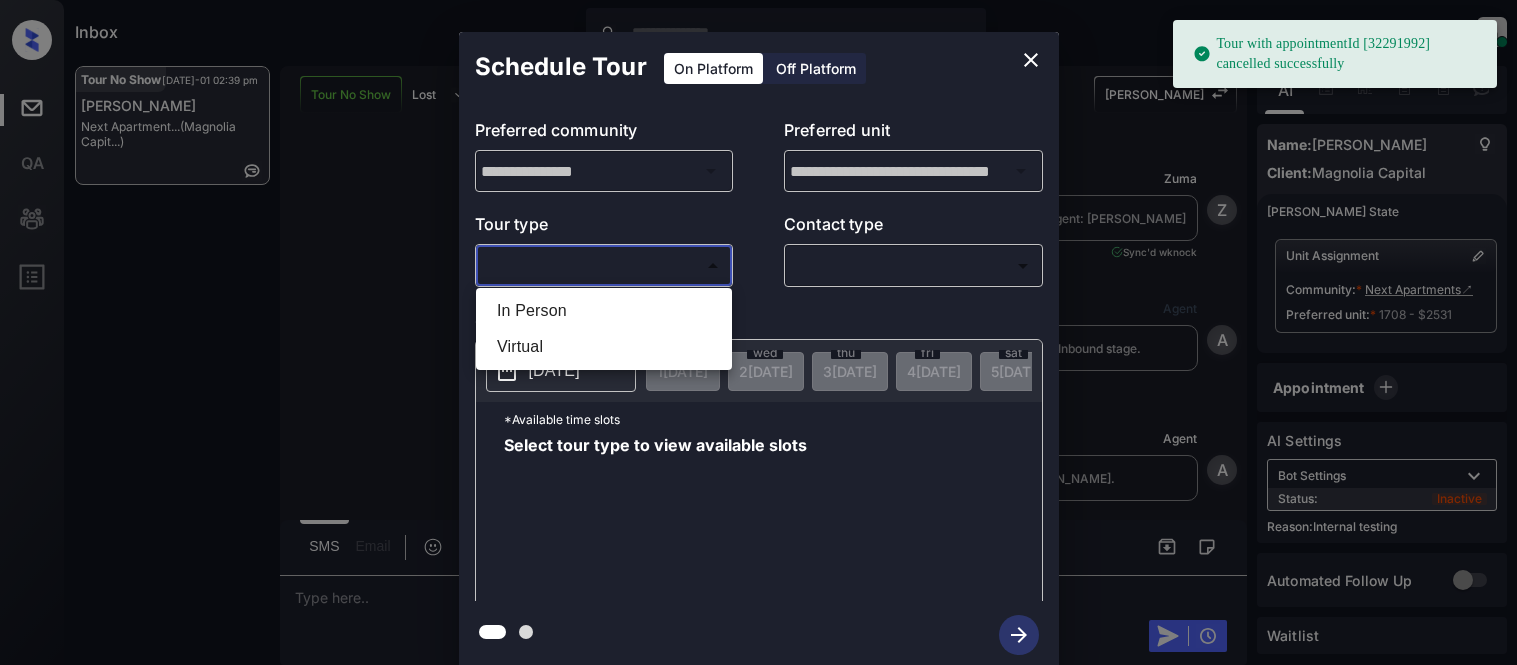 scroll, scrollTop: 0, scrollLeft: 0, axis: both 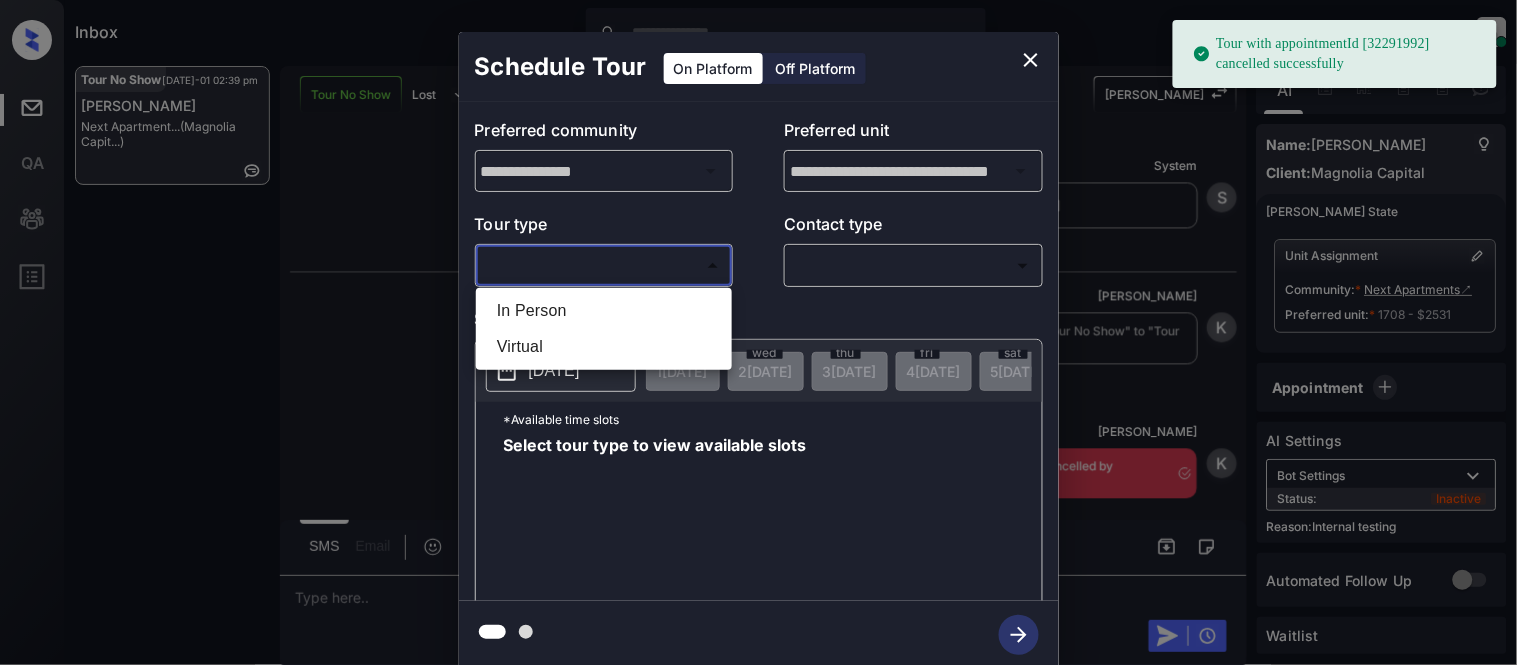click on "In Person" at bounding box center (604, 311) 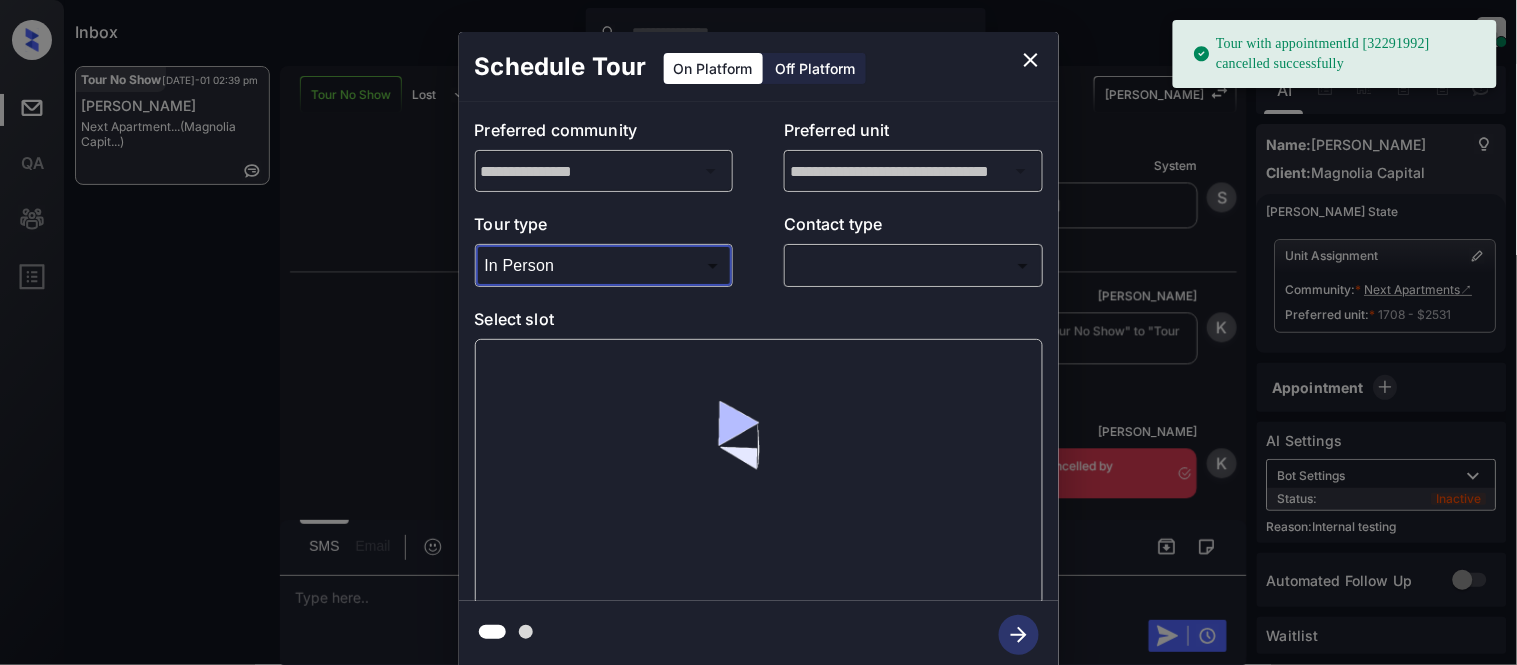 click on "Tour with appointmentId [32291992] cancelled successfully Inbox [PERSON_NAME] Online Set yourself   offline Set yourself   on break Profile Switch to  light  mode Sign out Tour No Show [DATE]-01 02:39 pm   [PERSON_NAME] Next Apartment...  (Magnolia Capit...) Tour No Show Lost Lead Sentiment: Angry Upon sliding the acknowledgement:  Lead will move to lost stage. * ​ SMS and call option will be set to opt out. AFM will be turned off for the lead. [PERSON_NAME] New Message [PERSON_NAME] Lead transferred to leasing agent: [PERSON_NAME] [DATE] 09:06 pm  Sync'd w  knock Z New Message Agent Lead created via webhook in Inbound stage. [DATE] 09:06 pm A New Message Agent AFM Request sent to [PERSON_NAME]. [DATE] 09:06 pm A New Message Agent Notes Note: Structured Note:
Move In Date: [DATE]
[DATE] 09:06 pm A New Message [PERSON_NAME] Lead Details Updated
Move In Date:  [DATE]
[DATE] 09:07 pm K New Message [PERSON_NAME] [DATE] 09:07 pm   | SmarterAFMV2Sms  Sync'd w  knock K New Message [PERSON_NAME] K New Message   J S" at bounding box center [758, 332] 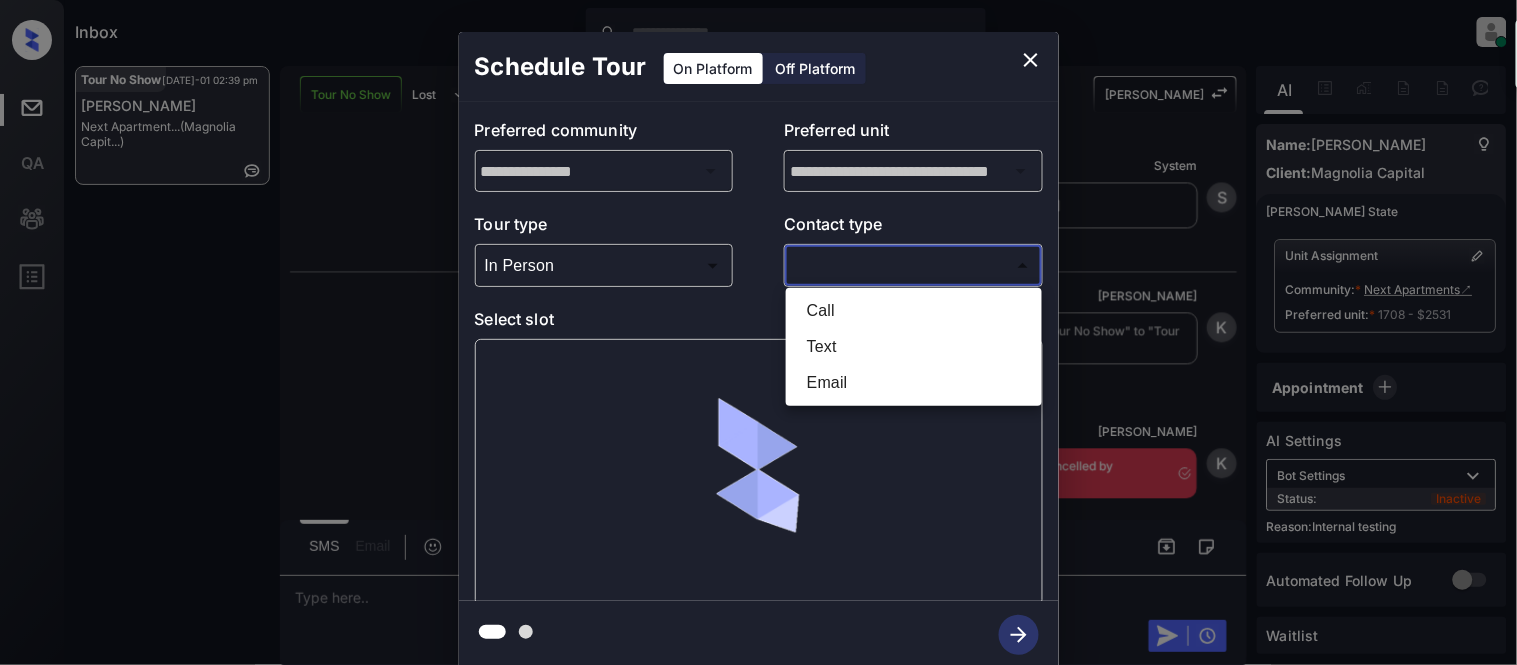 click on "Text" at bounding box center (914, 347) 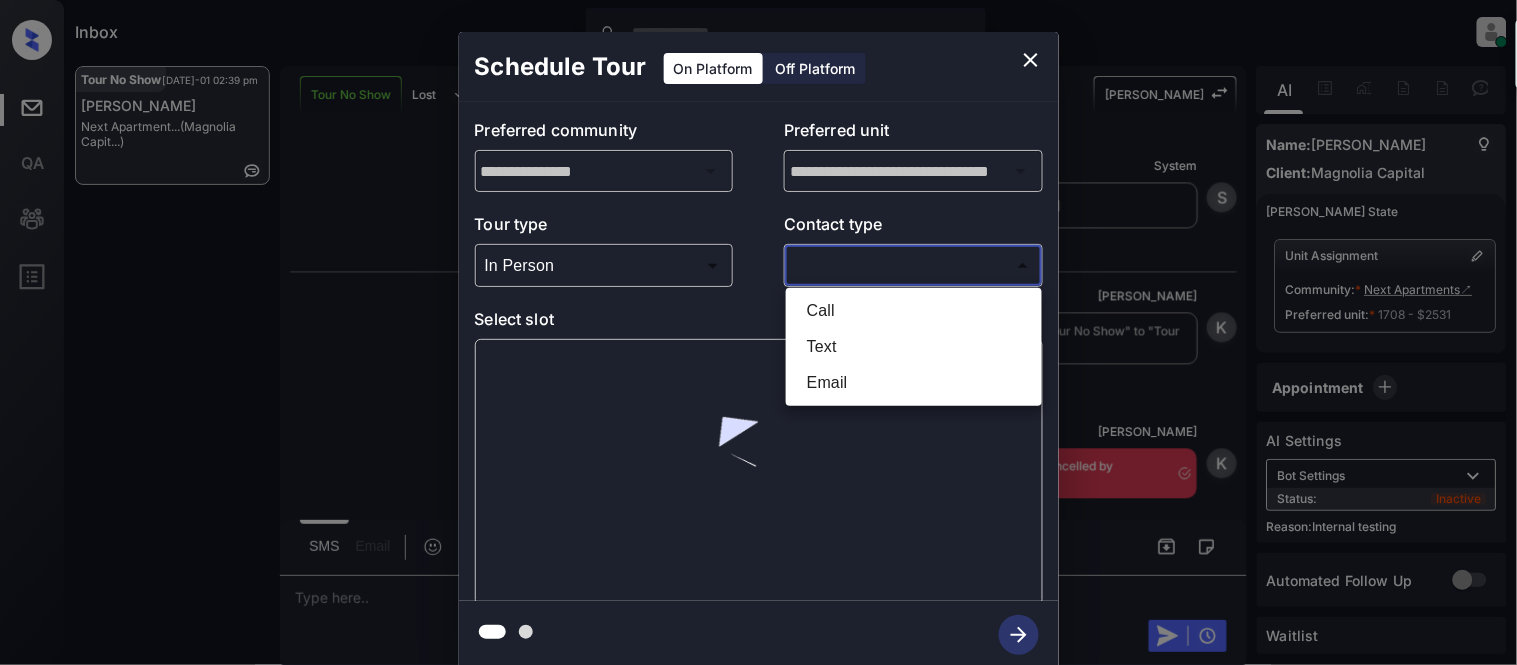 type on "****" 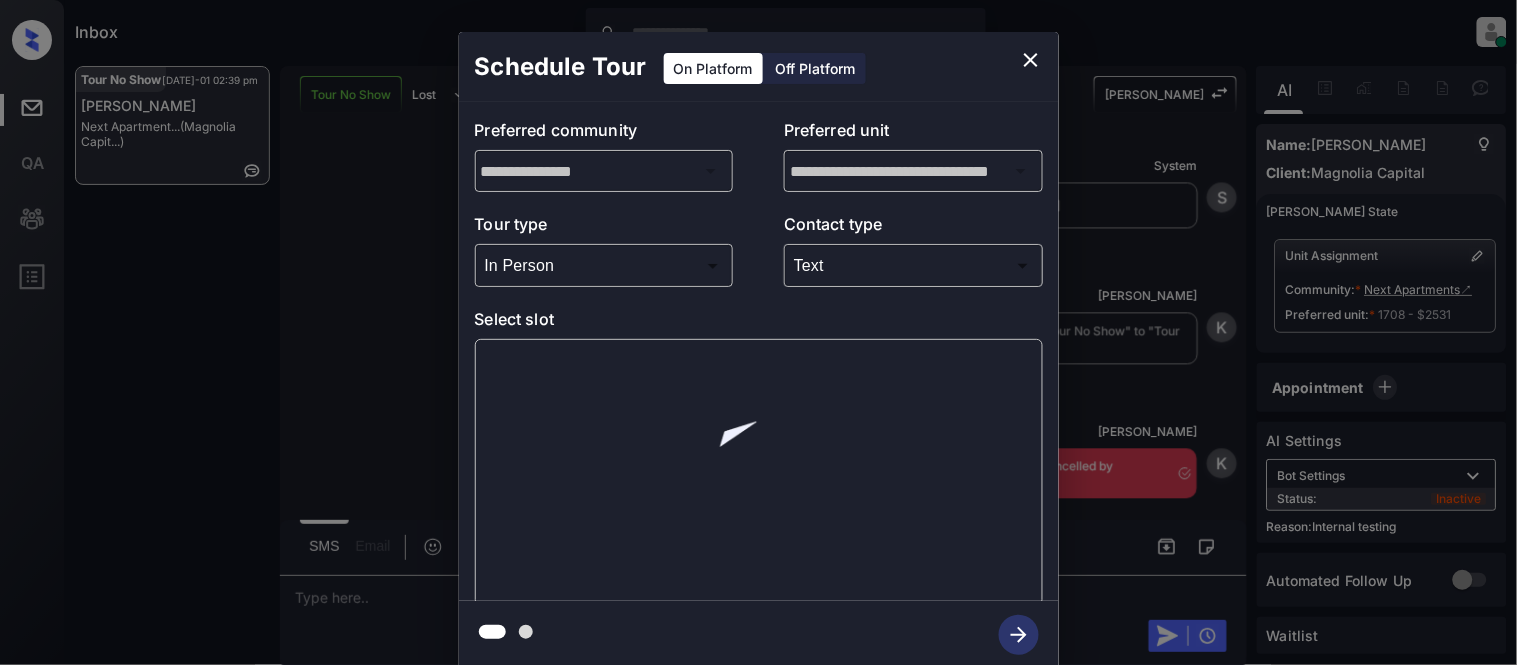 click at bounding box center (759, 472) 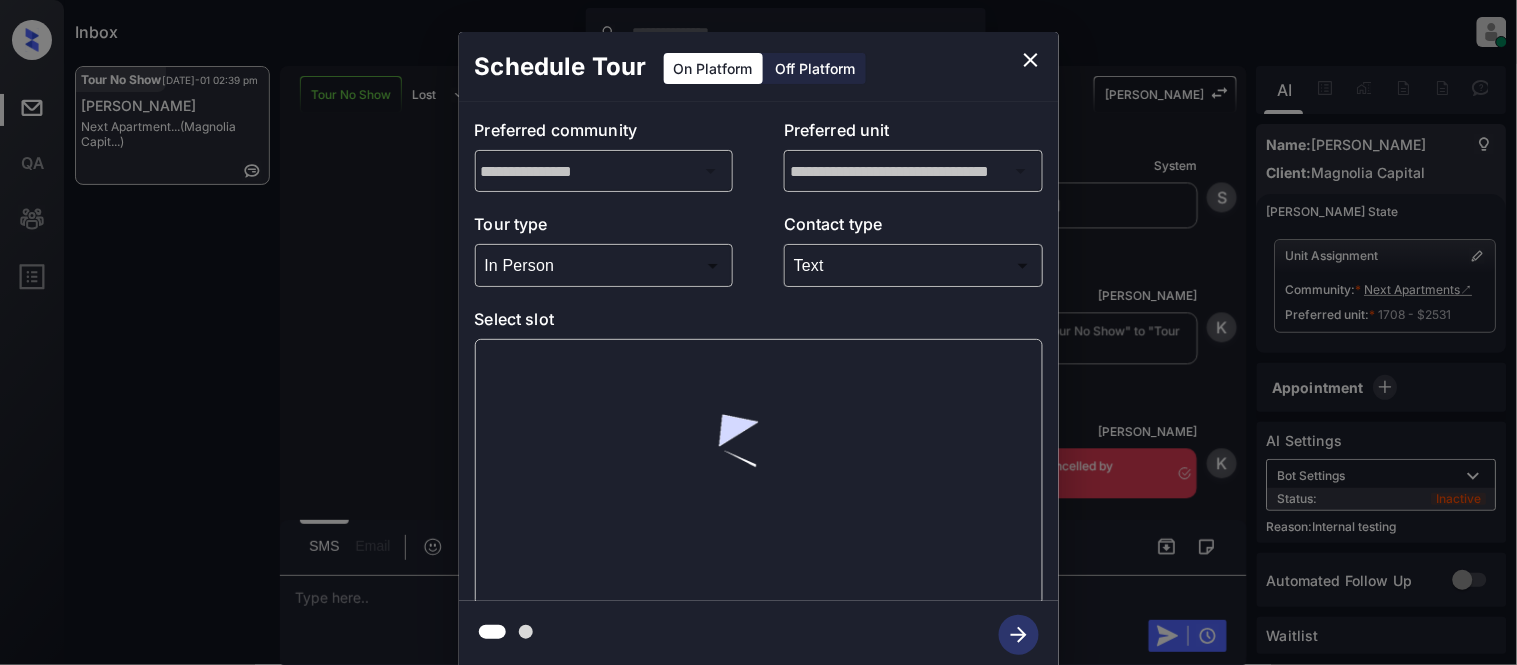 click at bounding box center [759, 472] 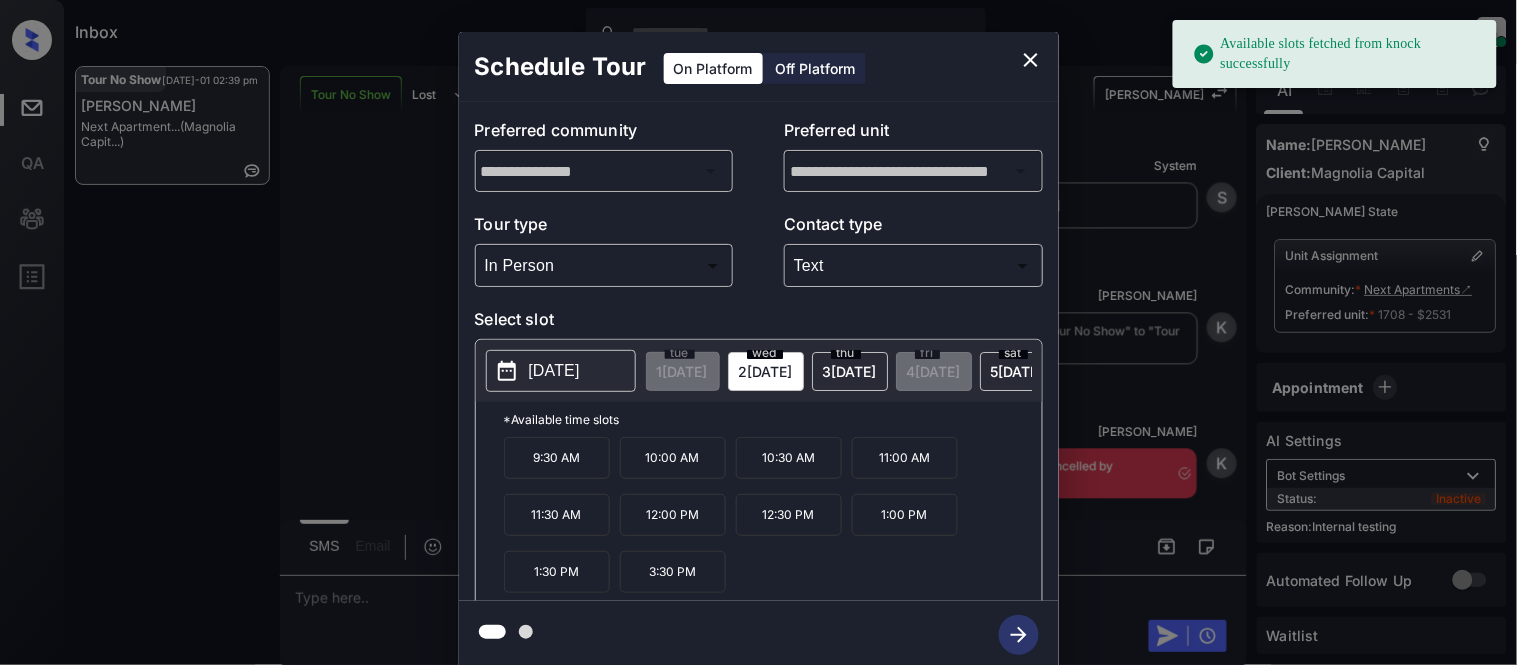 click on "[DATE]" at bounding box center [554, 371] 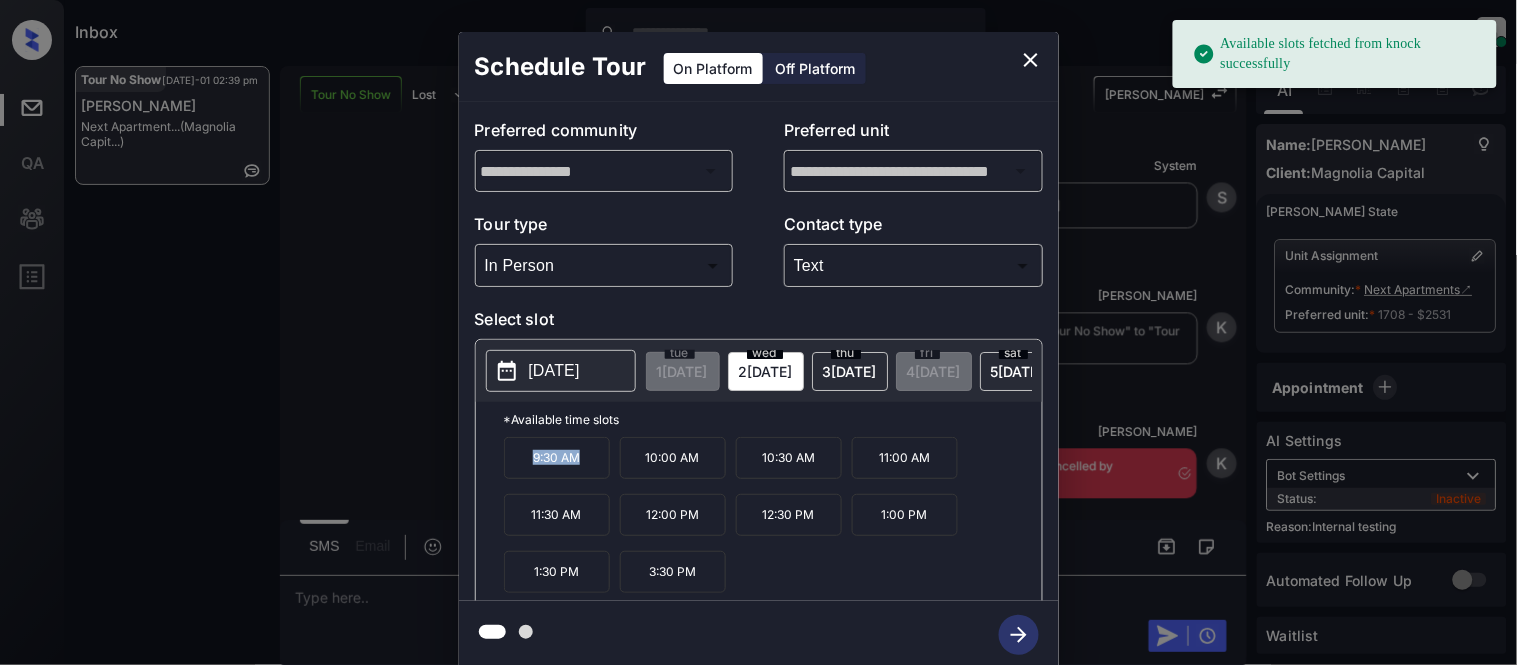 drag, startPoint x: 505, startPoint y: 471, endPoint x: 598, endPoint y: 480, distance: 93.43447 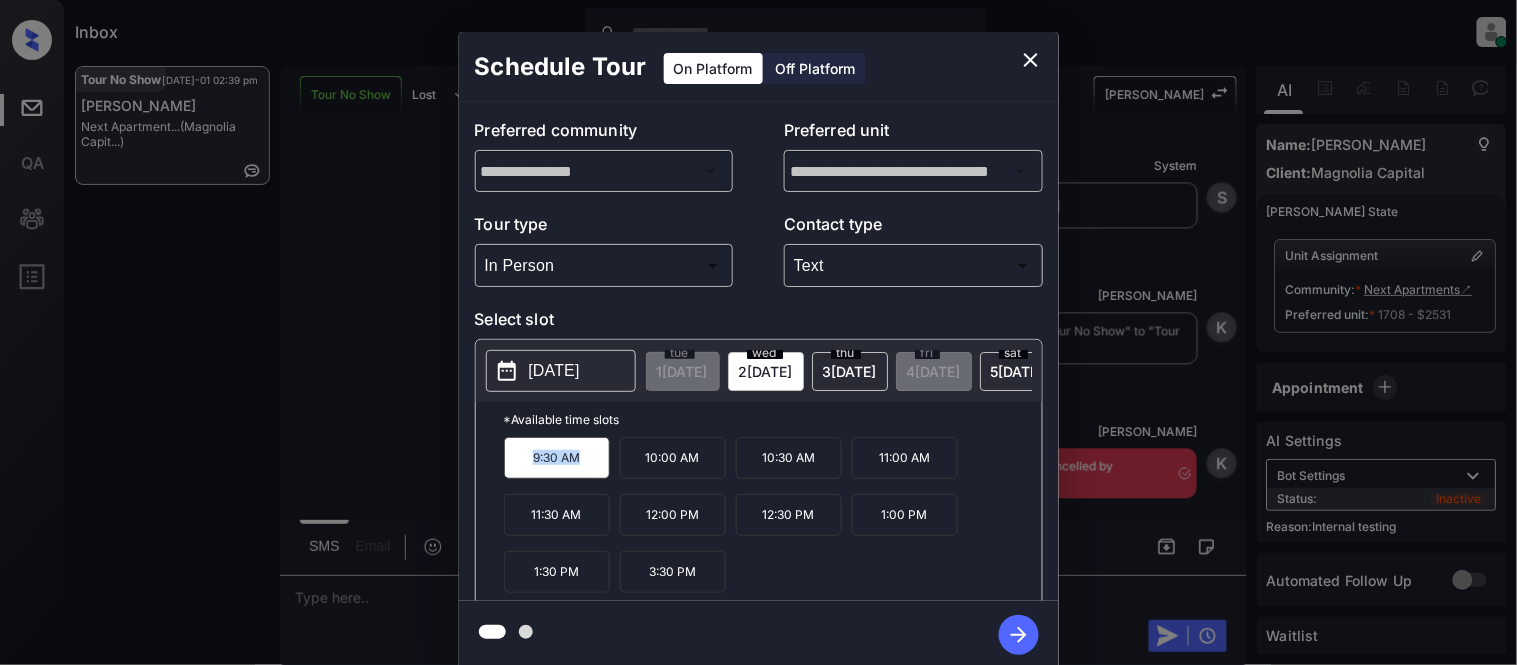 copy on "9:30 AM" 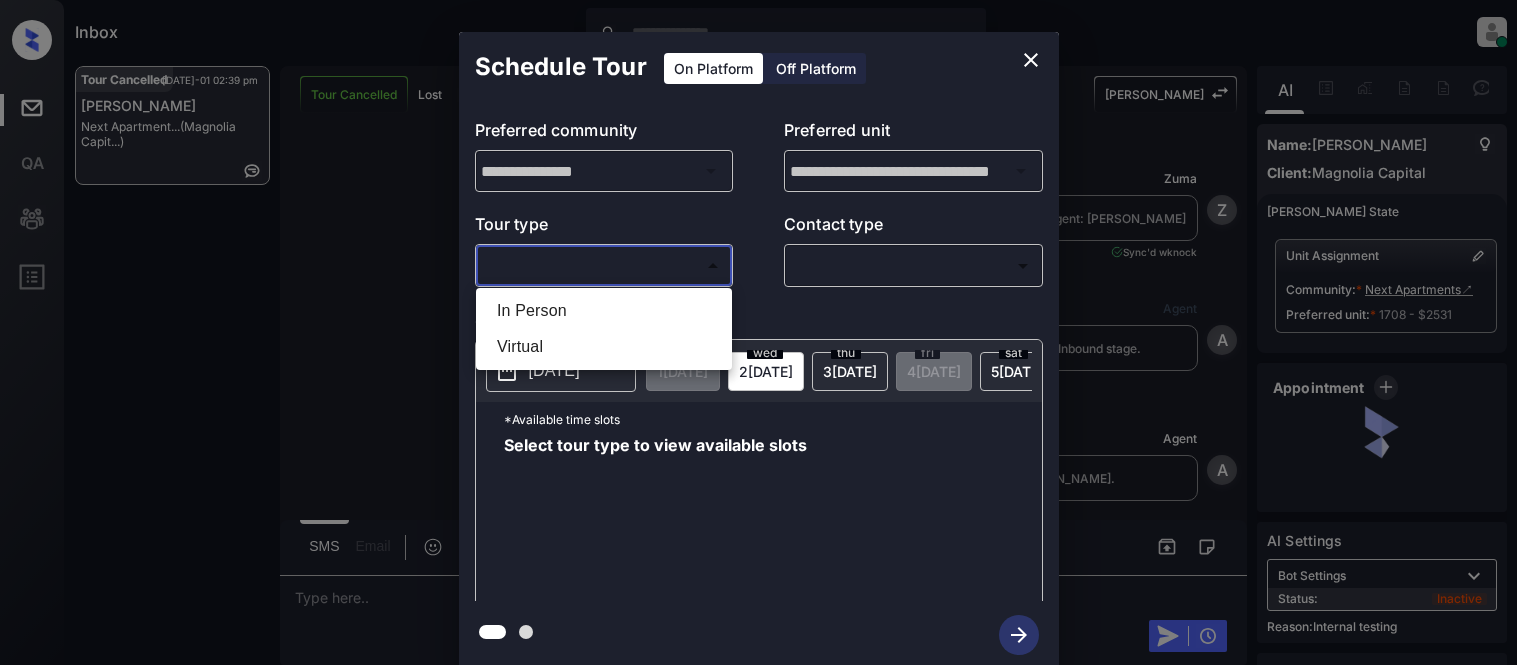 click on "In Person" at bounding box center (604, 311) 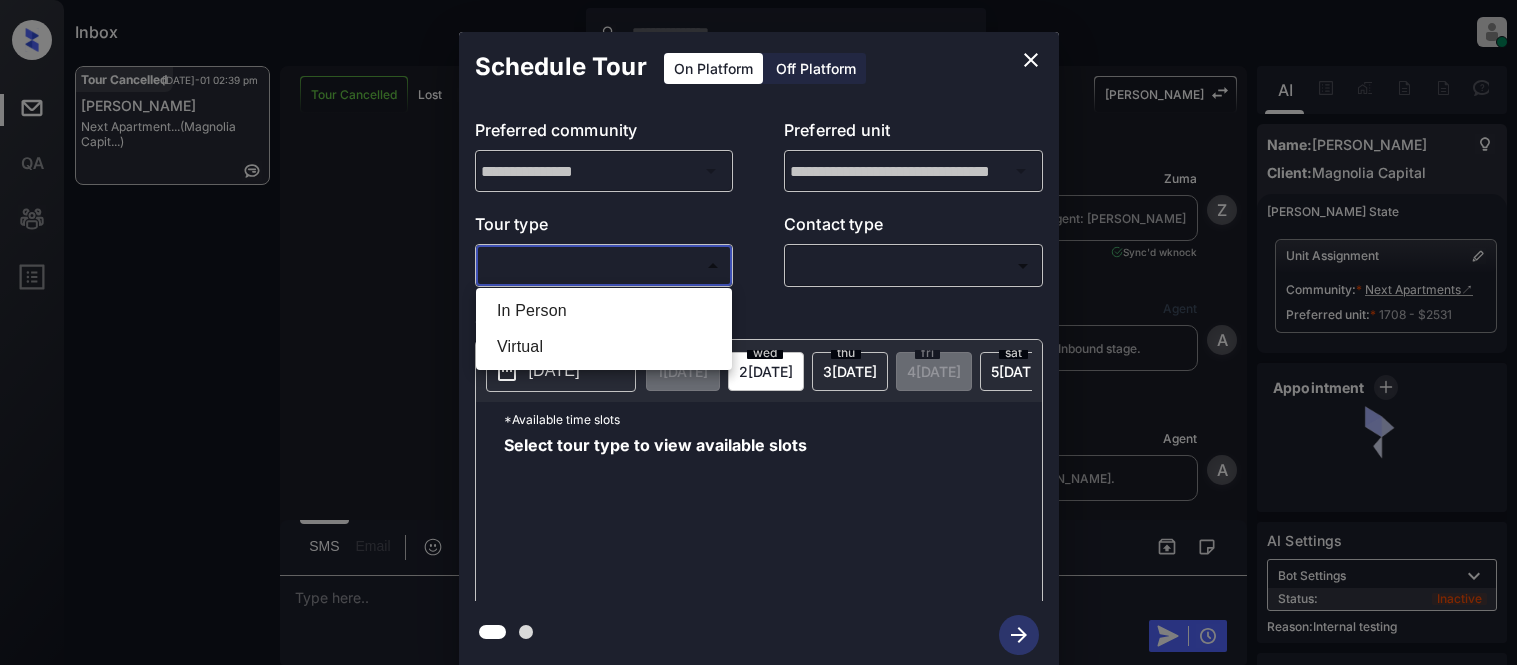 type on "********" 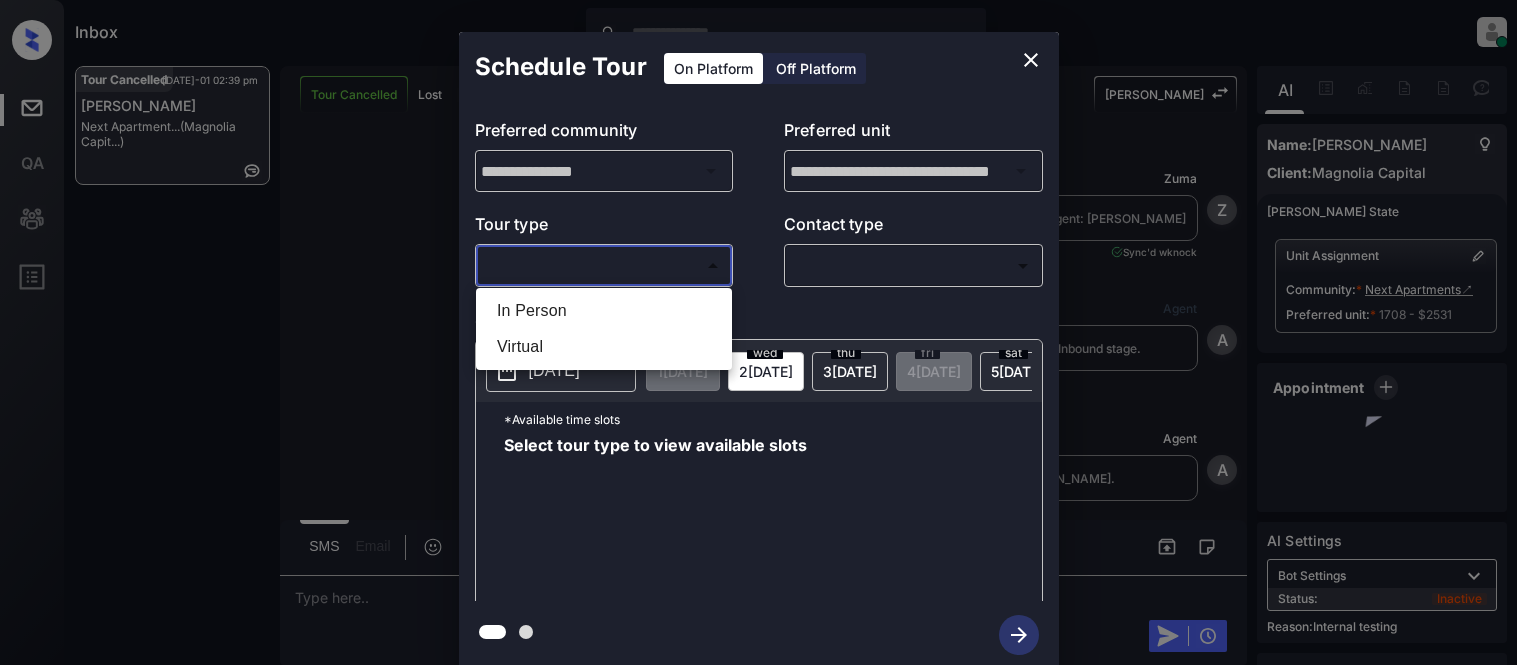 click on "​ ​" at bounding box center [913, 265] 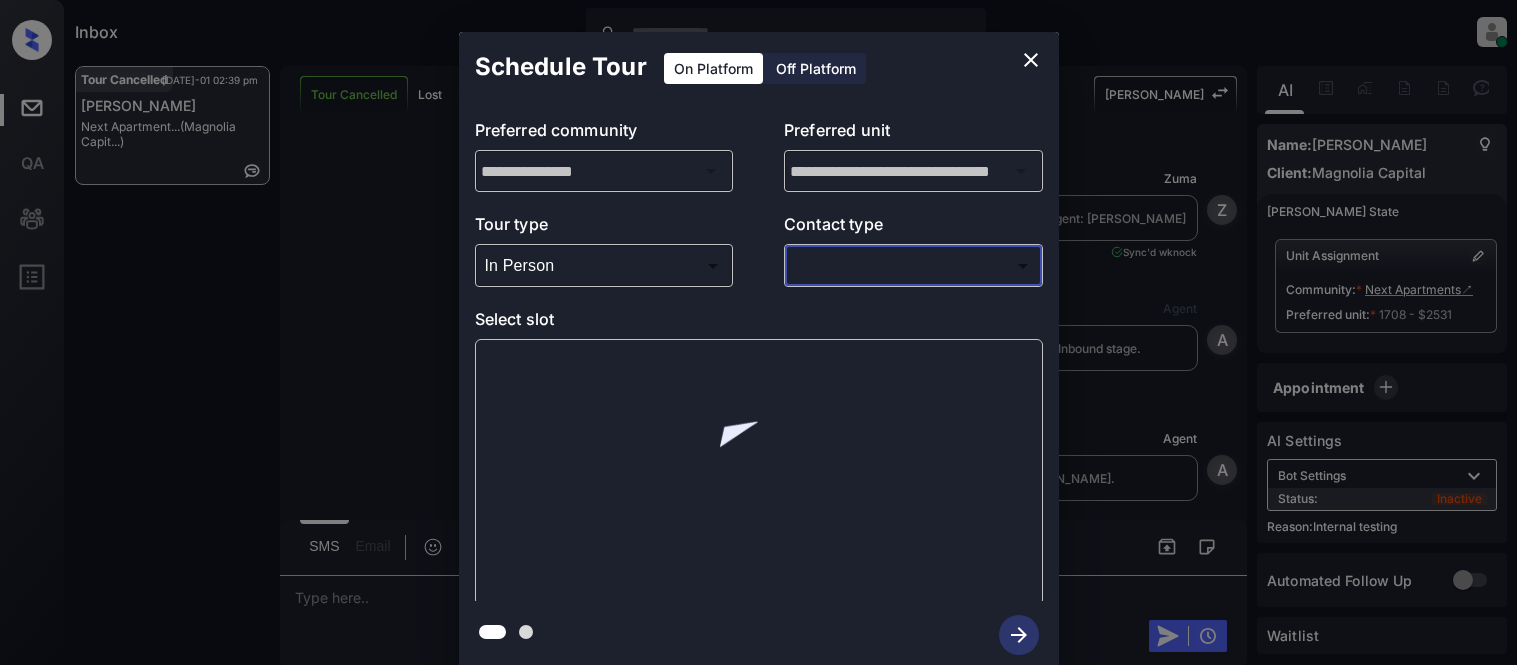 scroll, scrollTop: 0, scrollLeft: 0, axis: both 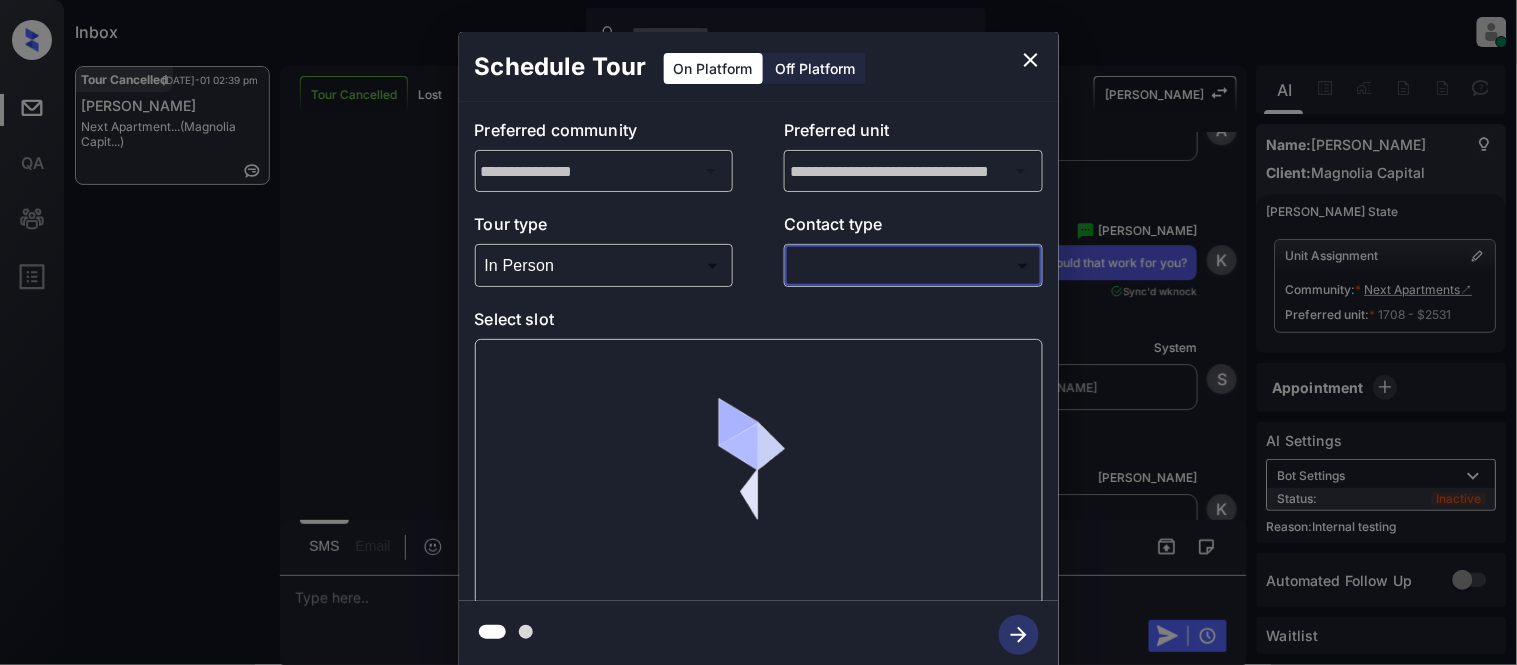 click on "Inbox [PERSON_NAME] Cataag Online Set yourself   offline Set yourself   on break Profile Switch to  light  mode Sign out Tour Cancelled [DATE]-01 02:39 pm   [PERSON_NAME] Next Apartment...  (Magnolia Capit...) Tour Cancelled Lost Lead Sentiment: Angry Upon sliding the acknowledgement:  Lead will move to lost stage. * ​ SMS and call option will be set to opt out. AFM will be turned off for the lead. [PERSON_NAME] New Message [PERSON_NAME] Lead transferred to leasing agent: [PERSON_NAME] [DATE] 09:06 pm  Sync'd w  knock Z New Message Agent Lead created via webhook in Inbound stage. [DATE] 09:06 pm A New Message Agent AFM Request sent to [PERSON_NAME]. [DATE] 09:06 pm A New Message Agent Notes Note: Structured Note:
Move In Date: [DATE]
[DATE] 09:06 pm A New Message [PERSON_NAME] Lead Details Updated
Move In Date:  [DATE]
[DATE] 09:07 pm K New Message [PERSON_NAME] [DATE] 09:07 pm   | SmarterAFMV2Sms  Sync'd w  knock K New Message [PERSON_NAME] Lead archived by [PERSON_NAME]! [DATE] 09:07 pm K New Message    Sync'd w" at bounding box center [758, 332] 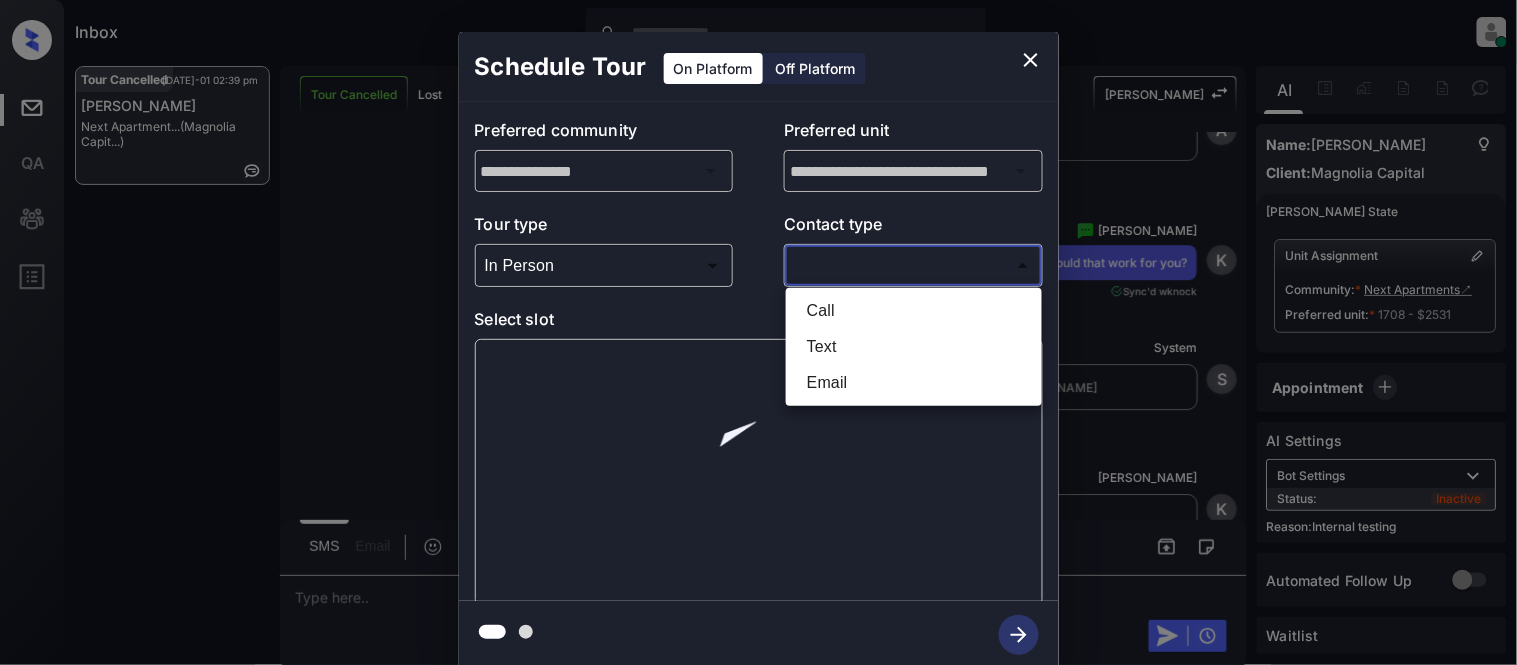 click on "Text" at bounding box center [914, 347] 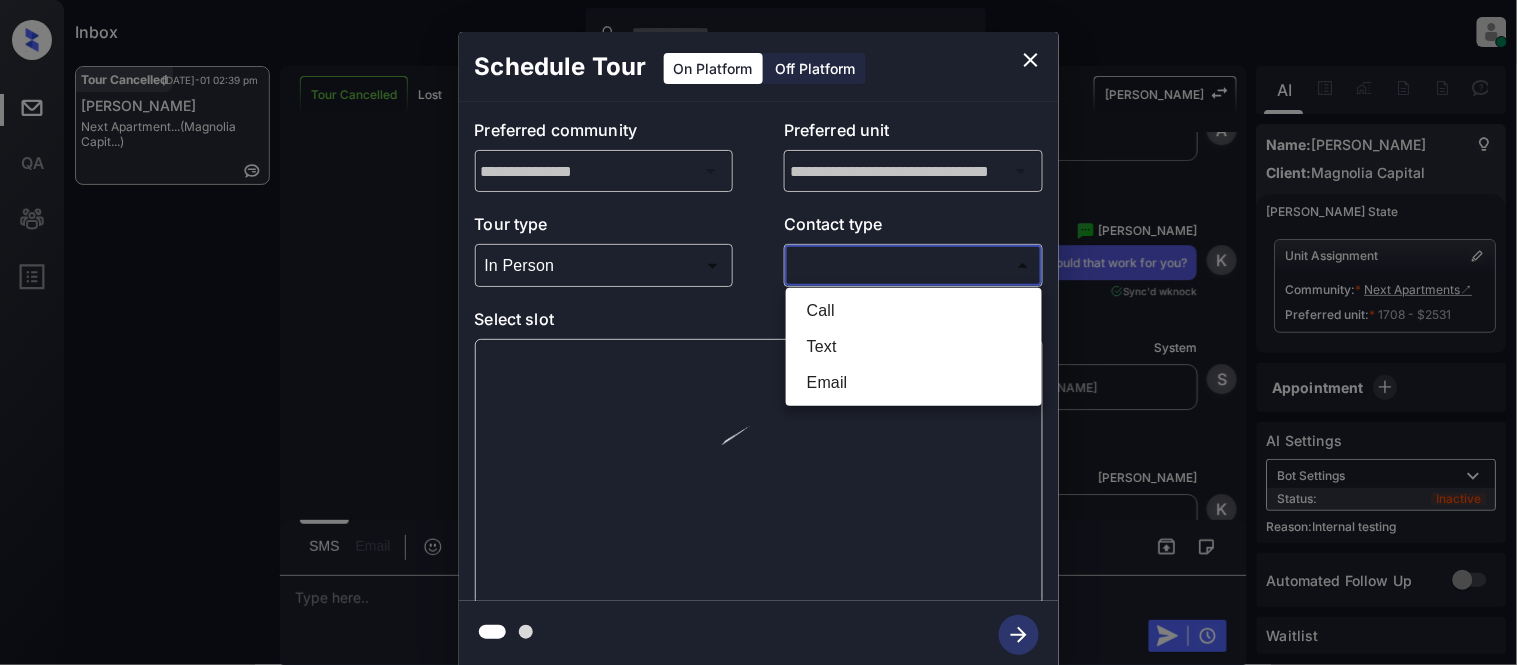 type on "****" 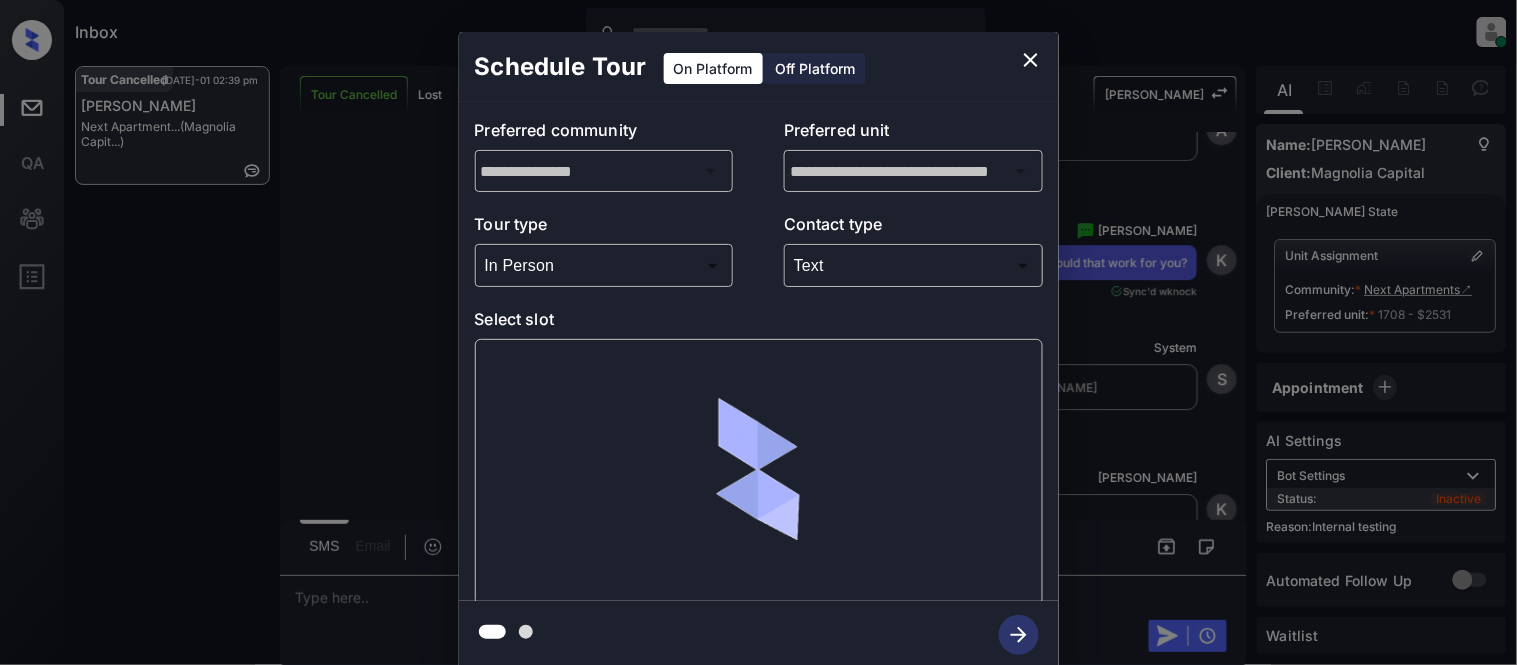 click at bounding box center (759, 472) 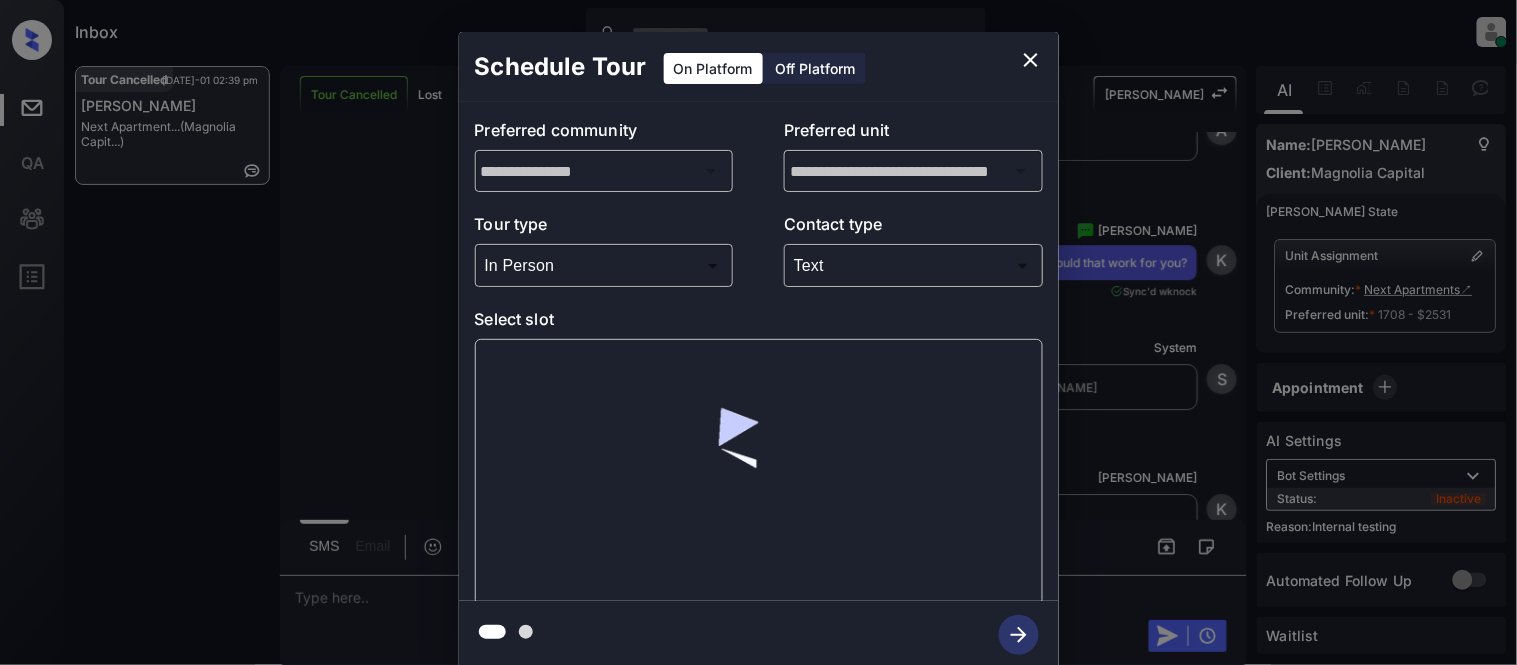 click at bounding box center (759, 472) 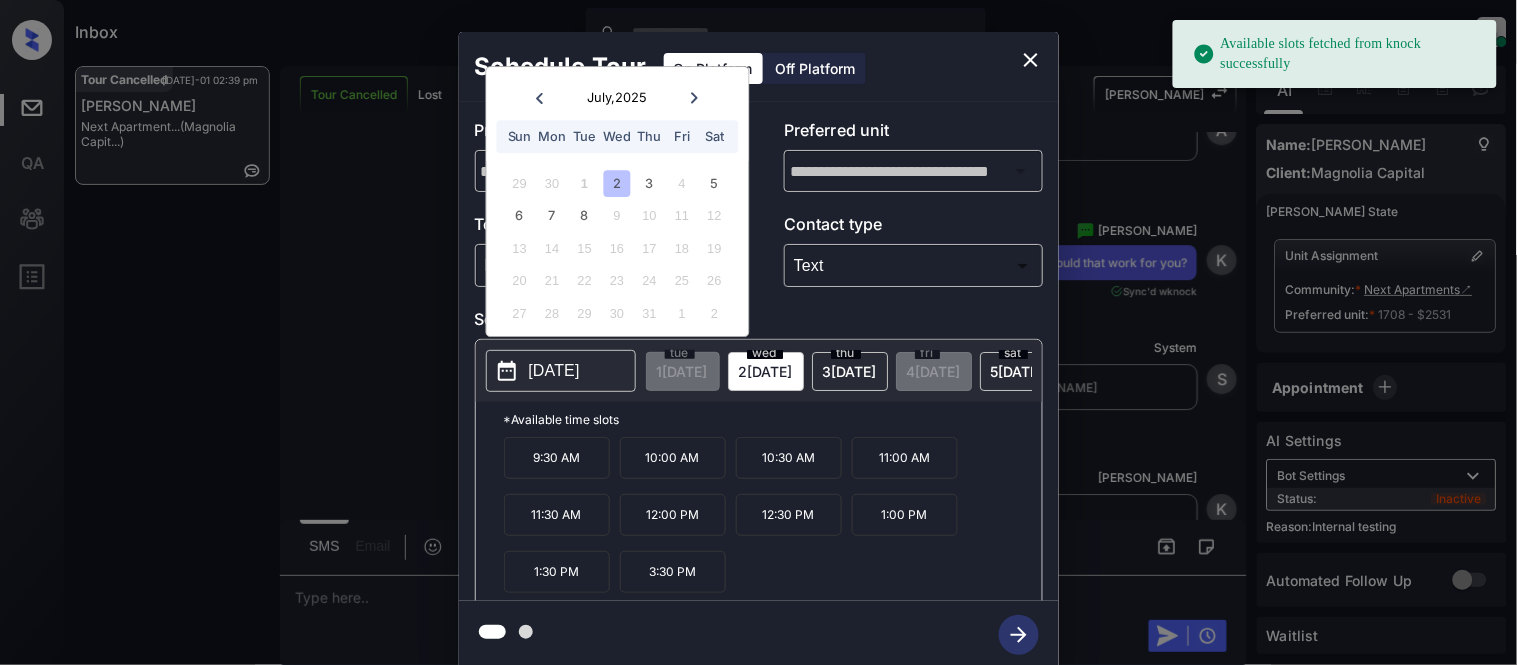 click on "[DATE]" at bounding box center [554, 371] 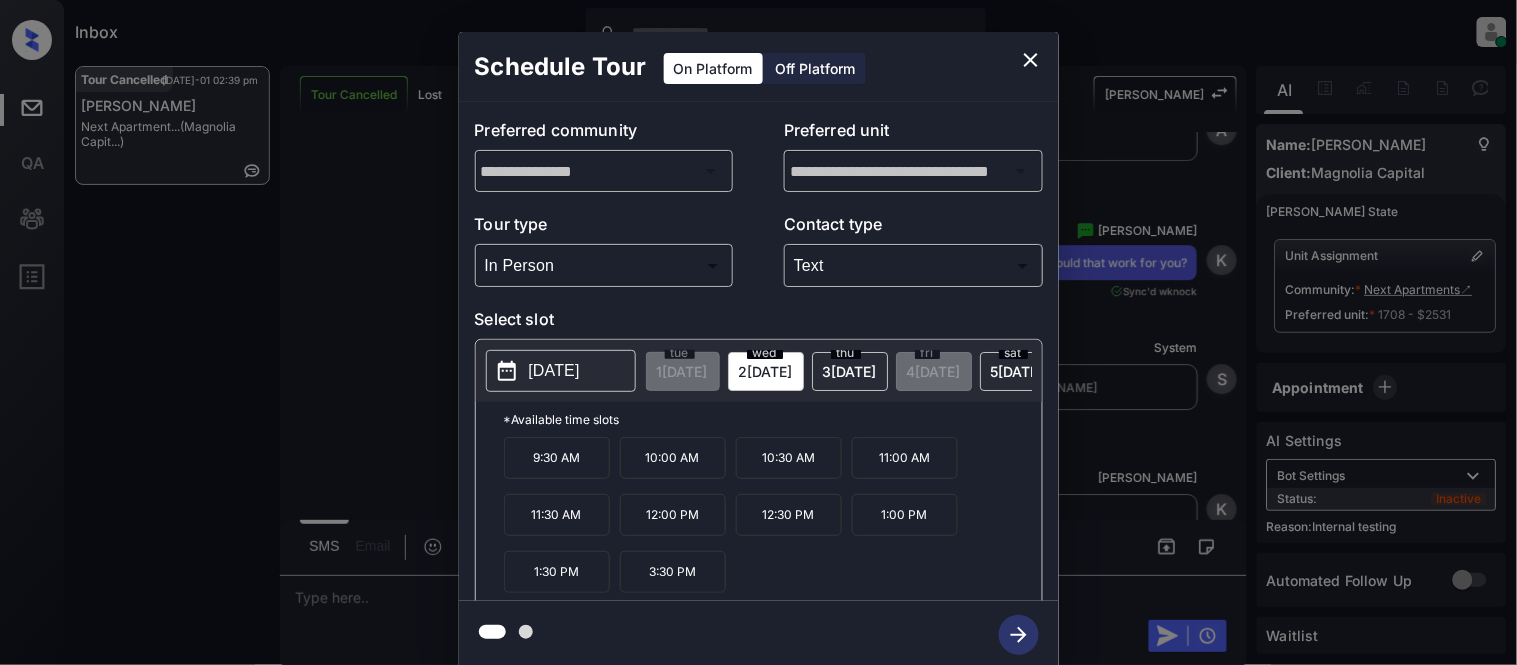 click on "[DATE]" at bounding box center (682, 371) 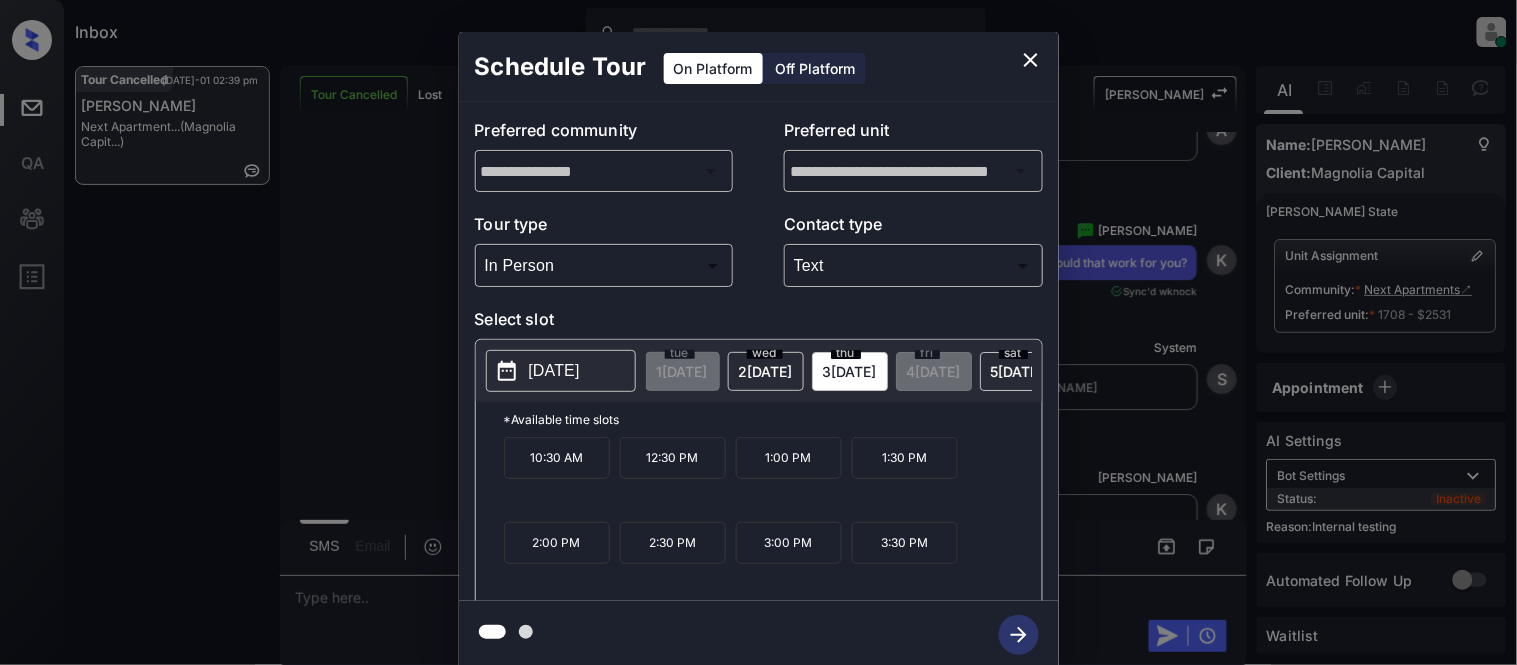 click on "wed" at bounding box center [680, 353] 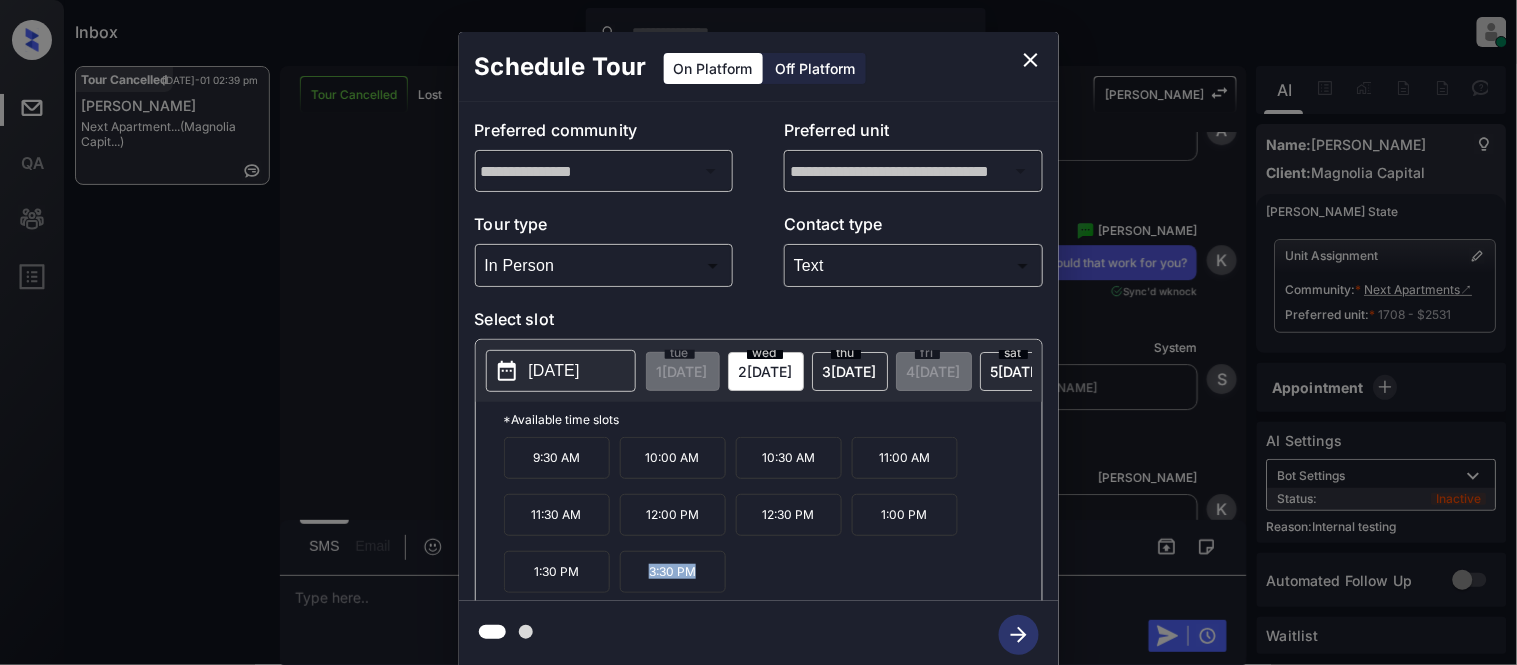 drag, startPoint x: 645, startPoint y: 590, endPoint x: 714, endPoint y: 582, distance: 69.46222 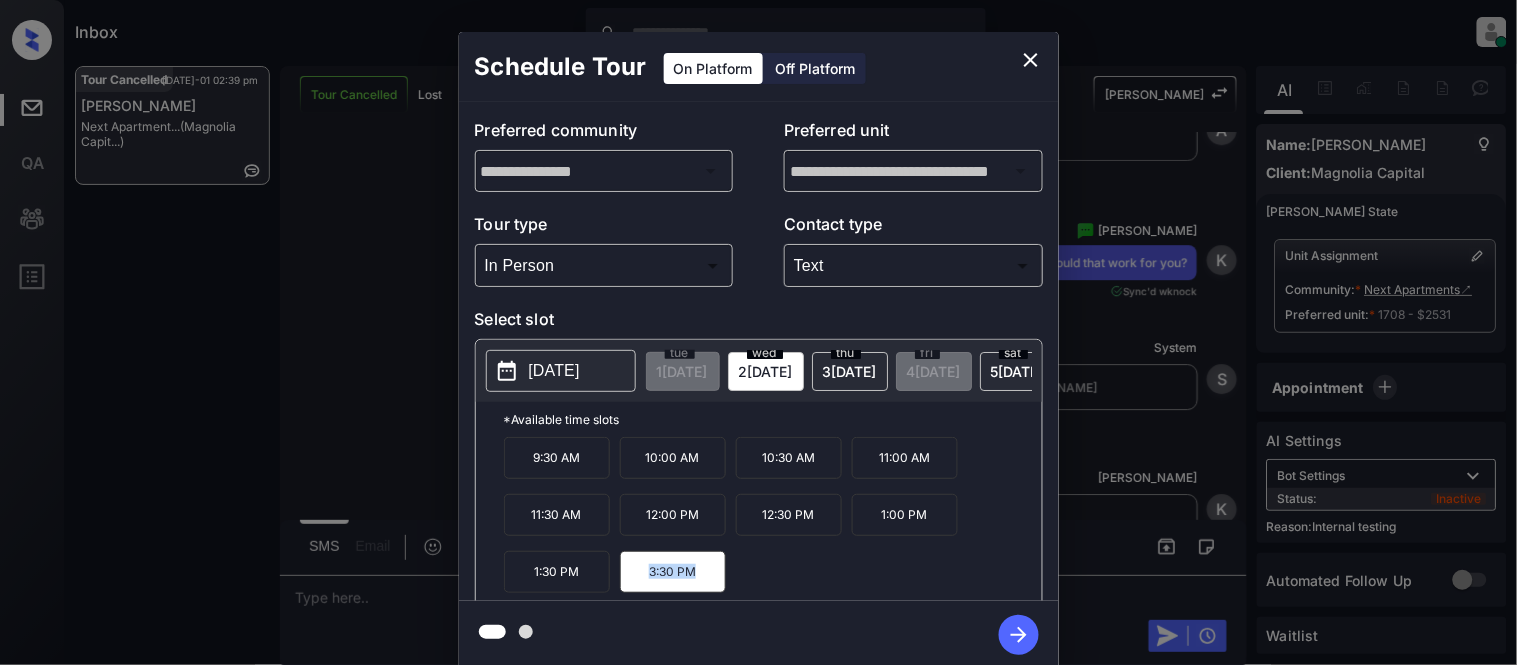 copy on "3:30 PM" 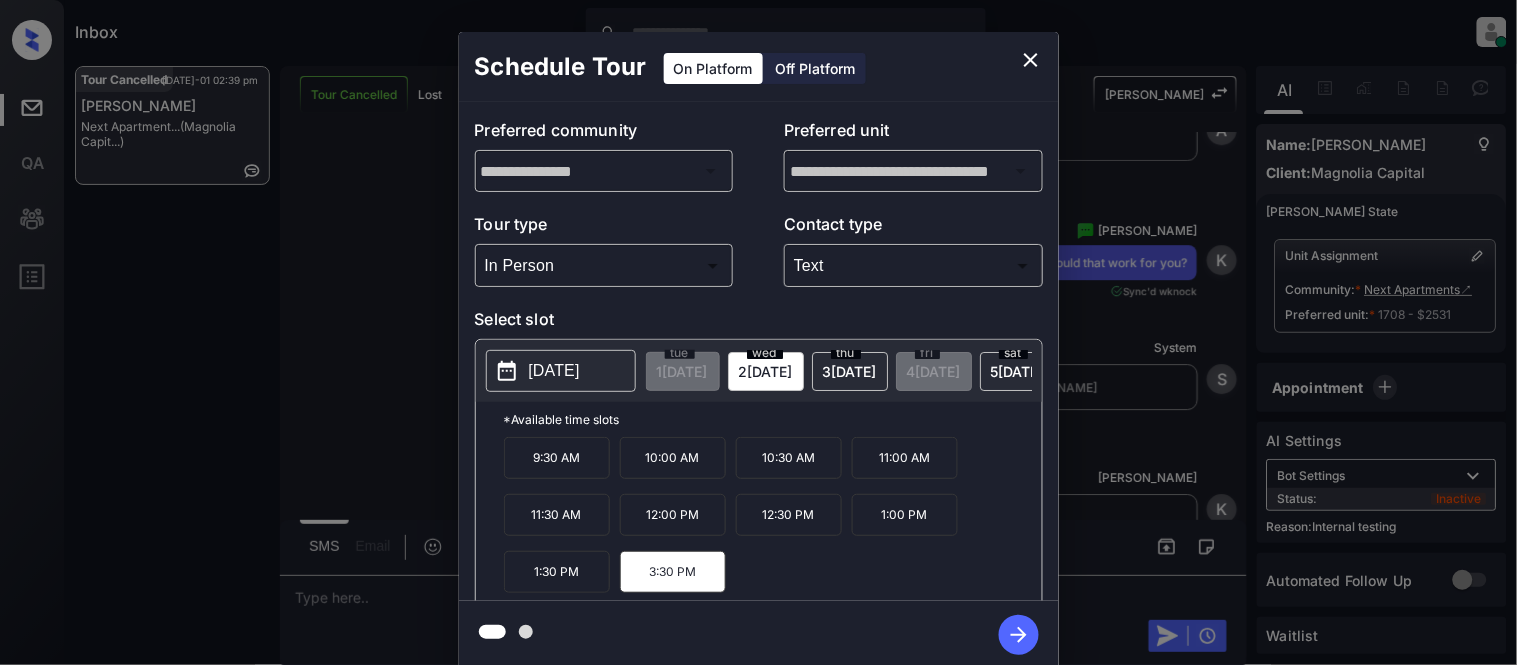click on "**********" at bounding box center (758, 350) 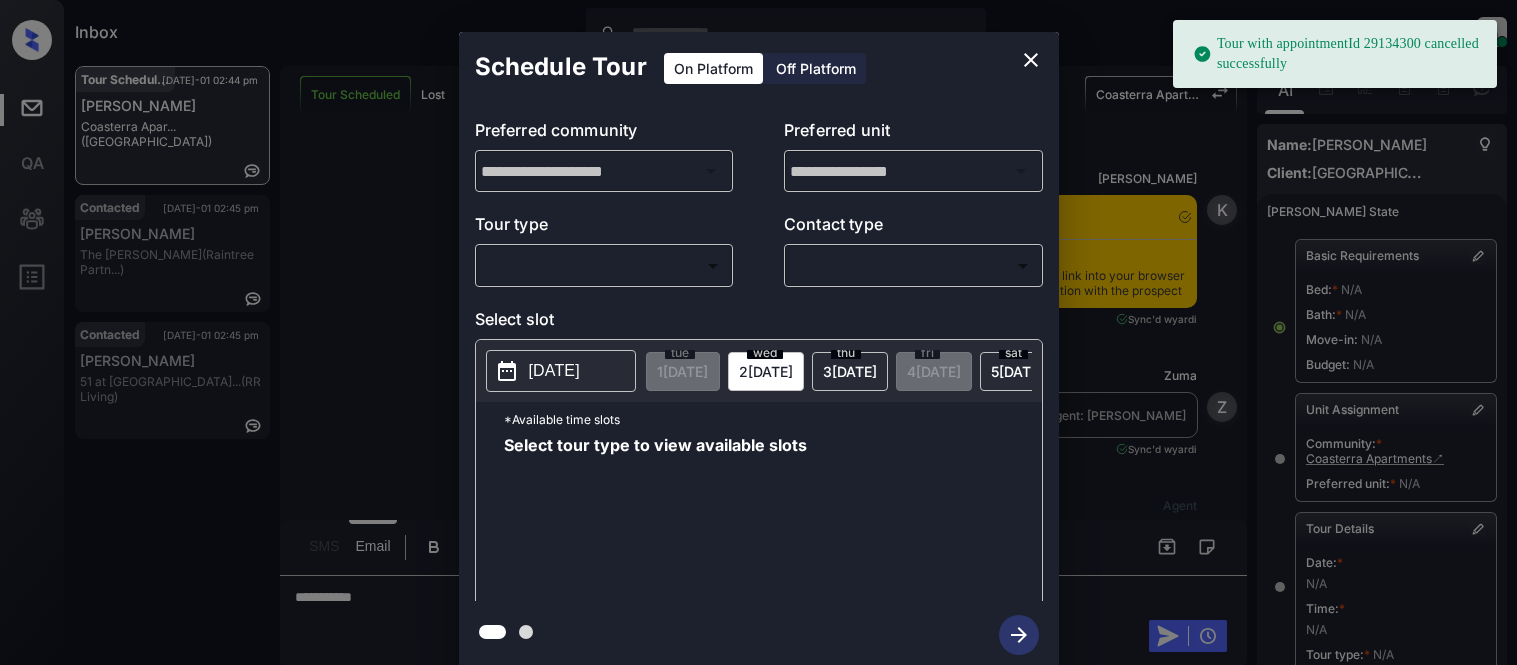 scroll, scrollTop: 0, scrollLeft: 0, axis: both 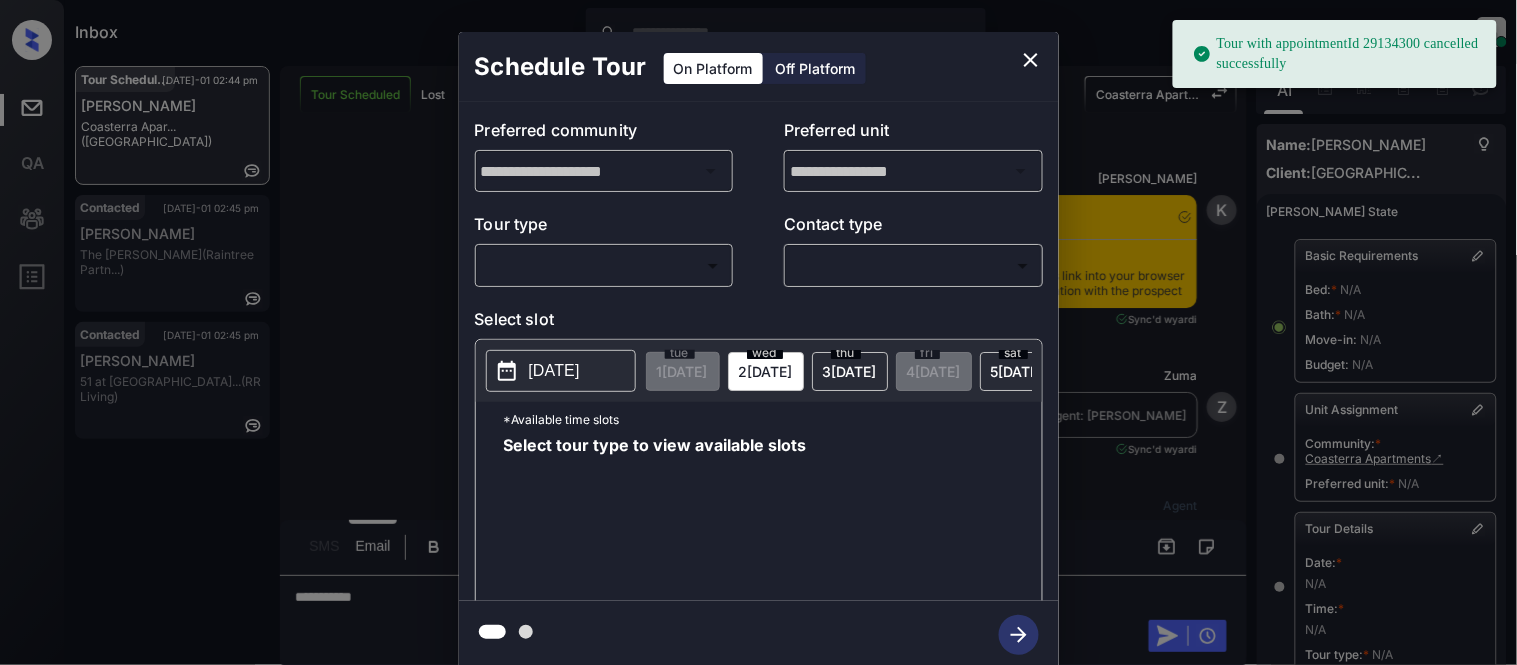 click on "Tour with appointmentId 29134300 cancelled successfully Inbox [PERSON_NAME] Online Set yourself   offline Set yourself   on break Profile Switch to  light  mode Sign out Tour Scheduled [DATE]-01 02:44 pm   [PERSON_NAME] Coasterra Apar...  ([GEOGRAPHIC_DATA]) Contacted [DATE]-01 02:45 pm   [PERSON_NAME] The [PERSON_NAME]  (Raintree Partn...) Contacted [DATE]-01 02:45 pm   [PERSON_NAME] 51 at [GEOGRAPHIC_DATA]...  (RR Living) Tour Scheduled Lost Lead Sentiment: Angry Upon sliding the acknowledgement:  Lead will move to lost stage. * ​ SMS and call option will be set to opt out. AFM will be turned off for the lead. Coasterra Apartments New Message [PERSON_NAME] Notes Note: [URL][DOMAIN_NAME] - Paste this link into your browser to view [PERSON_NAME] conversation with the prospect [DATE] 09:25 am  Sync'd w  yardi K New Message [PERSON_NAME] Lead transferred to leasing agent: [PERSON_NAME] [DATE] 09:25 am  Sync'd w  yardi Z New Message Agent Lead created via leadPoller in Inbound stage. [DATE] 09:25 am A New Message" at bounding box center [758, 332] 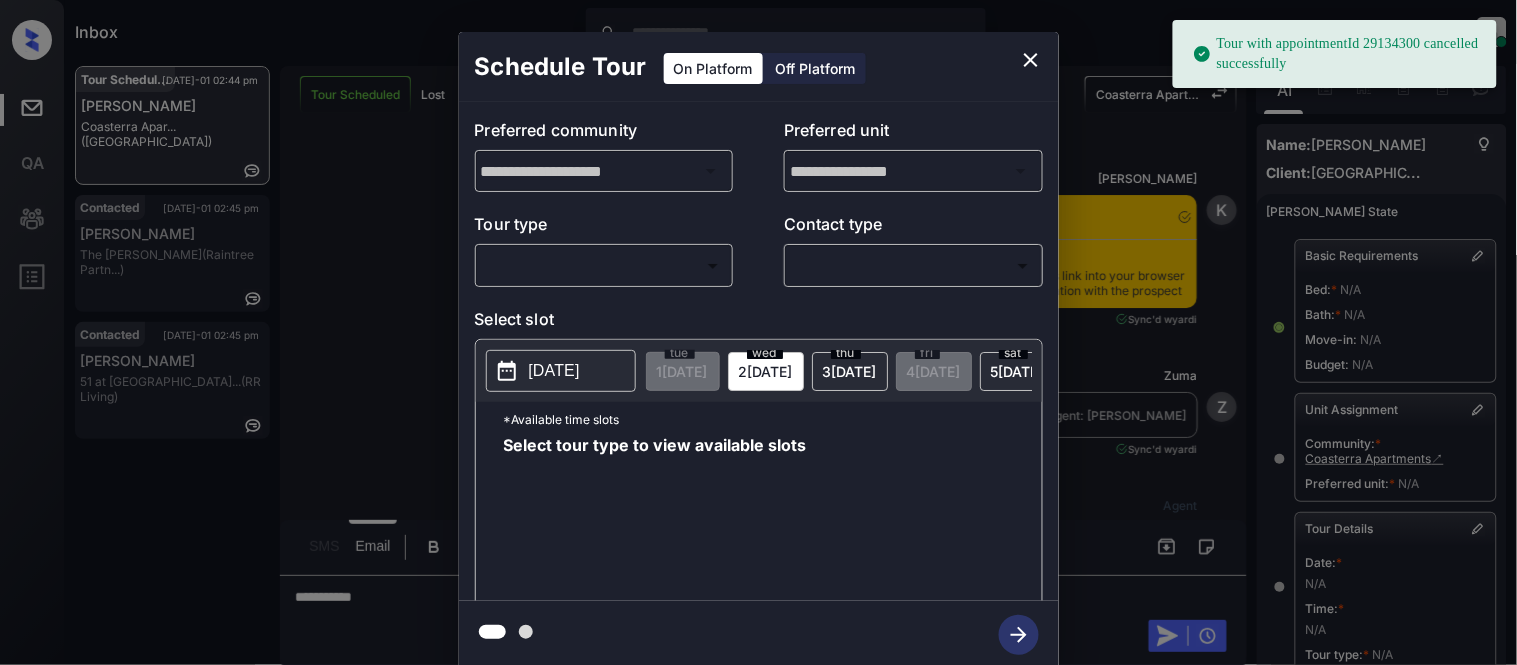 scroll, scrollTop: 8563, scrollLeft: 0, axis: vertical 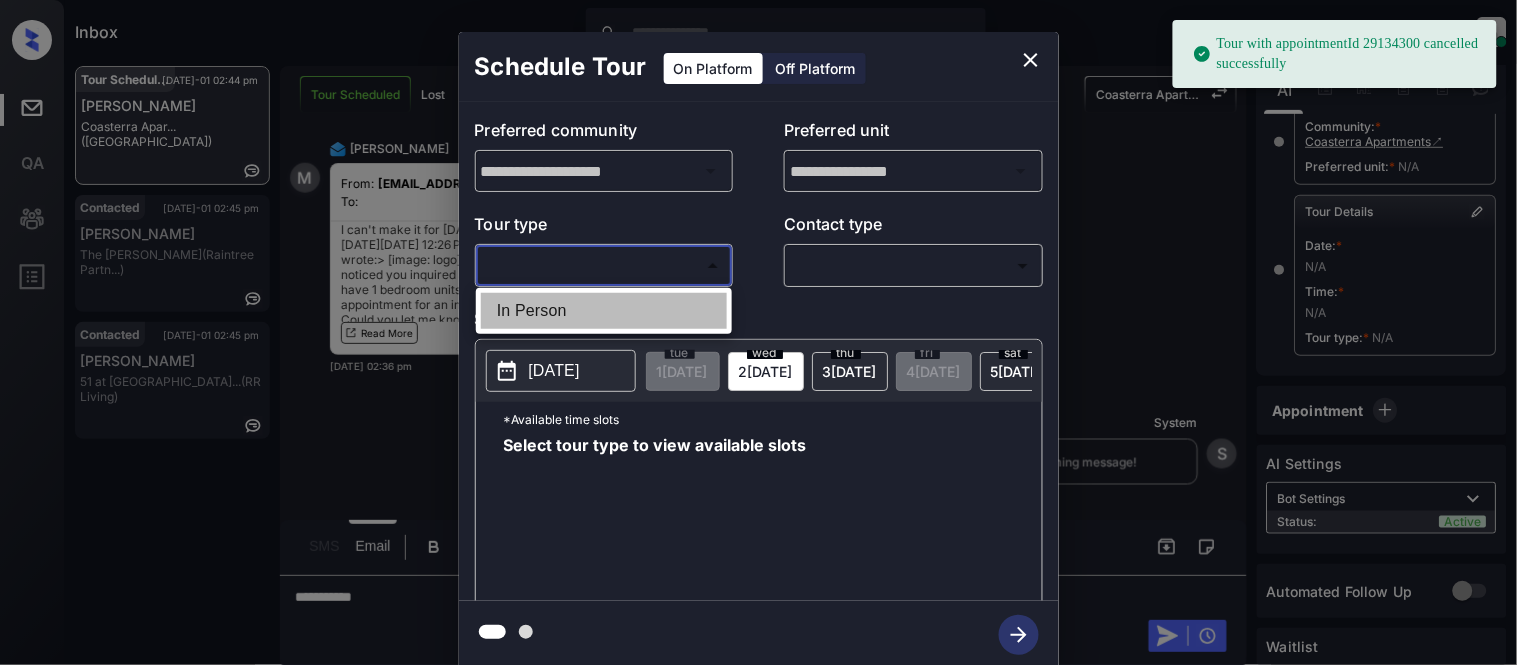 click on "In Person" at bounding box center [604, 311] 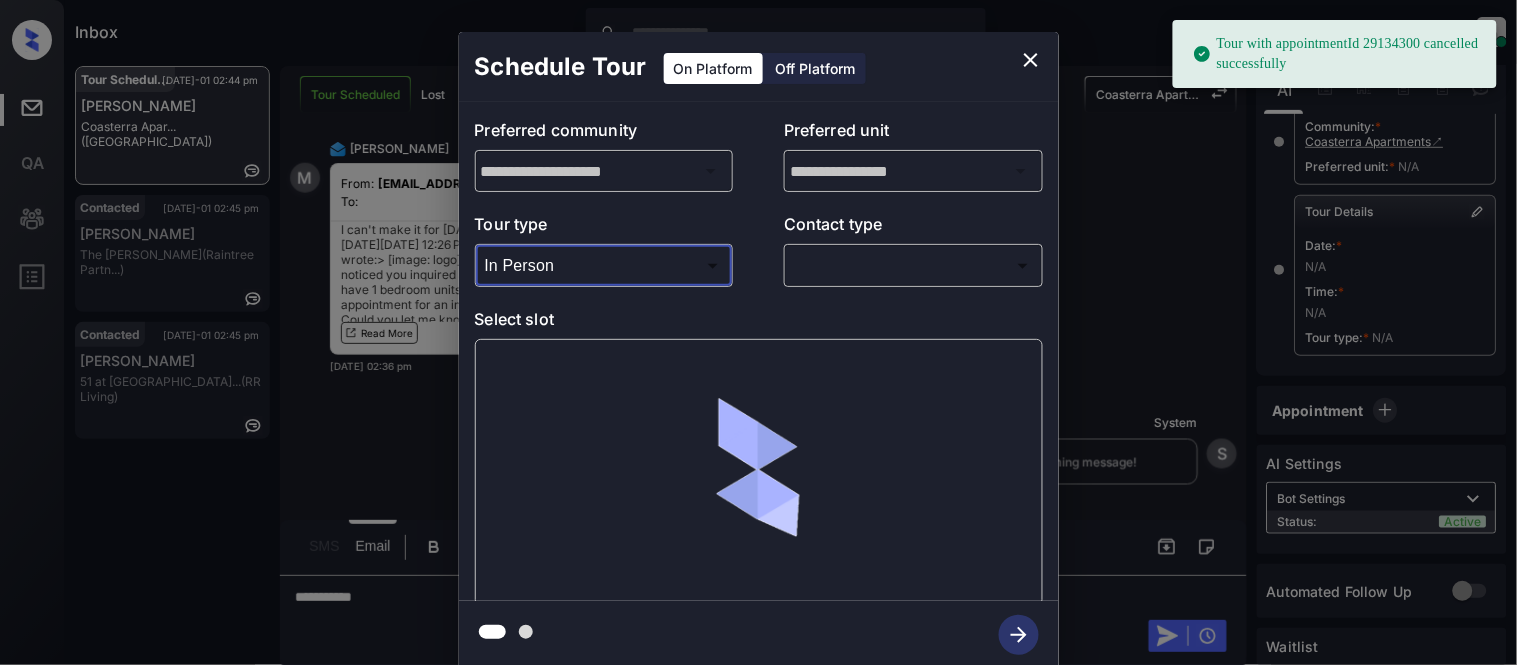 click on "​ ​" at bounding box center [913, 265] 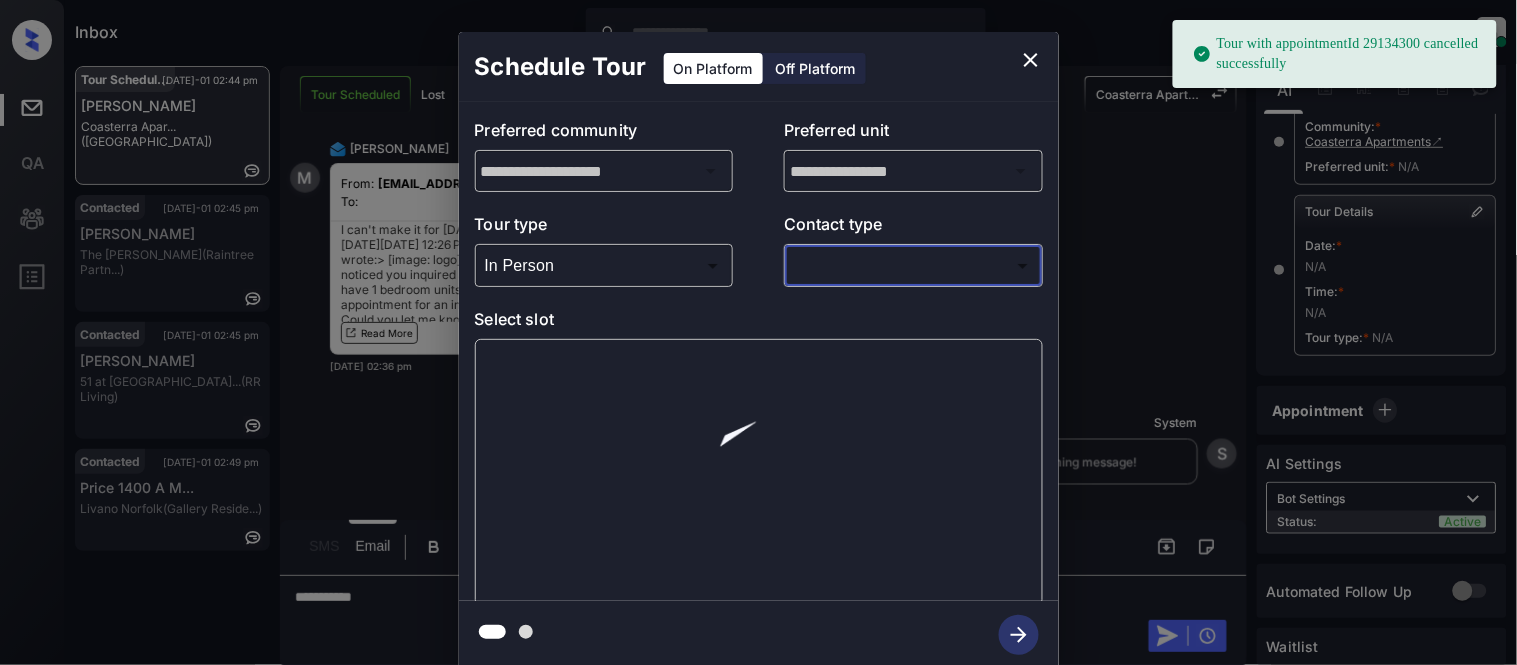 click on "Tour with appointmentId 29134300 cancelled successfully Inbox Kristina Cataag Online Set yourself   offline Set yourself   on break Profile Switch to  light  mode Sign out Tour Scheduled Jul-01 02:44 pm   Monica Zurita Coasterra Apar...  (Fairfield) Contacted Jul-01 02:45 pm   Megan Pike The Martin  (Raintree Partn...) Contacted Jul-01 02:45 pm   Rhonda Hudson 51 at Southave...  (RR Living) Contacted Jul-01 02:49 pm   Price 1400 A M... Livano Norfolk  (Gallery Reside...) Tour Scheduled Lost Lead Sentiment: Angry Upon sliding the acknowledgement:  Lead will move to lost stage. * ​ SMS and call option will be set to opt out. AFM will be turned off for the lead. Coasterra Apartments New Message Kelsey Notes Note: https://conversation.getzuma.com/685ec61187201a14249101ed - Paste this link into your browser to view Kelsey’s conversation with the prospect Jun 27, 2025 09:25 am  Sync'd w  yardi K New Message Zuma Lead transferred to leasing agent: kelsey Jun 27, 2025 09:25 am  Sync'd w  yardi Z New Message Agent" at bounding box center [758, 332] 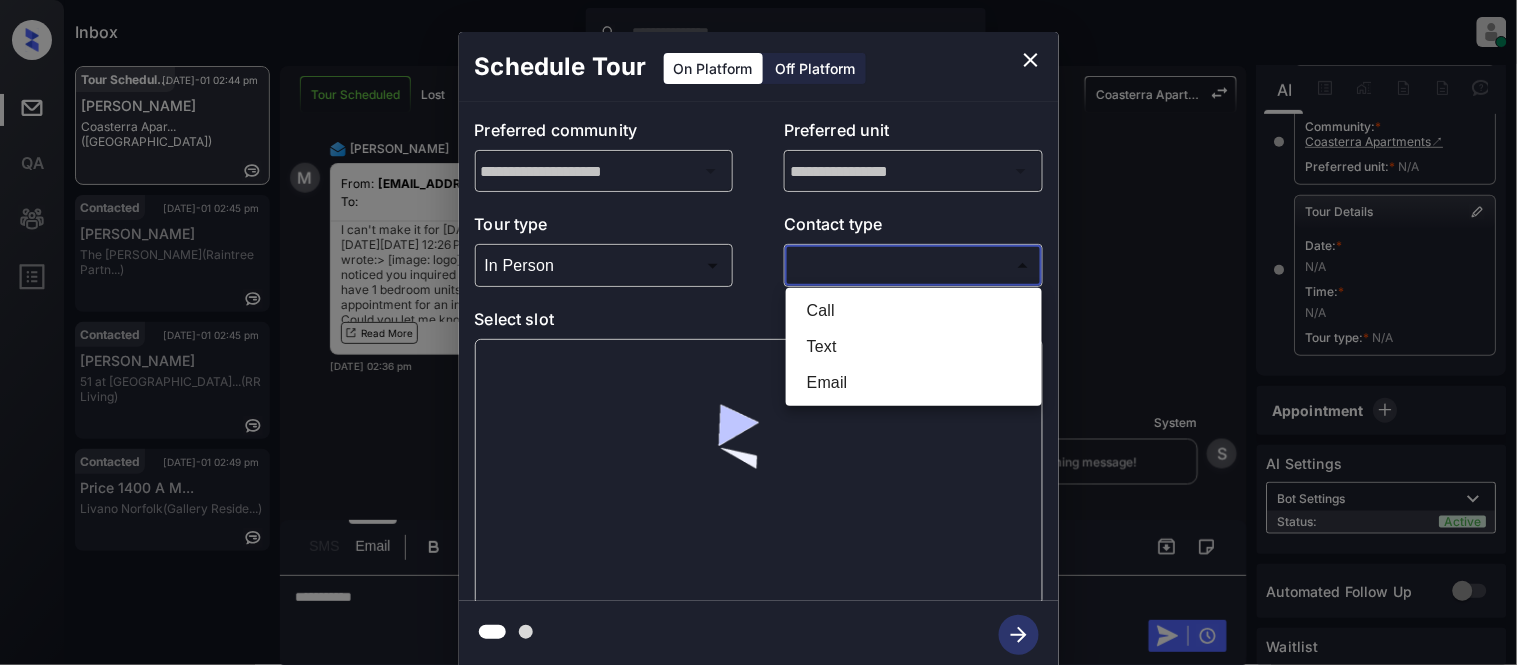 click on "Call" at bounding box center (914, 311) 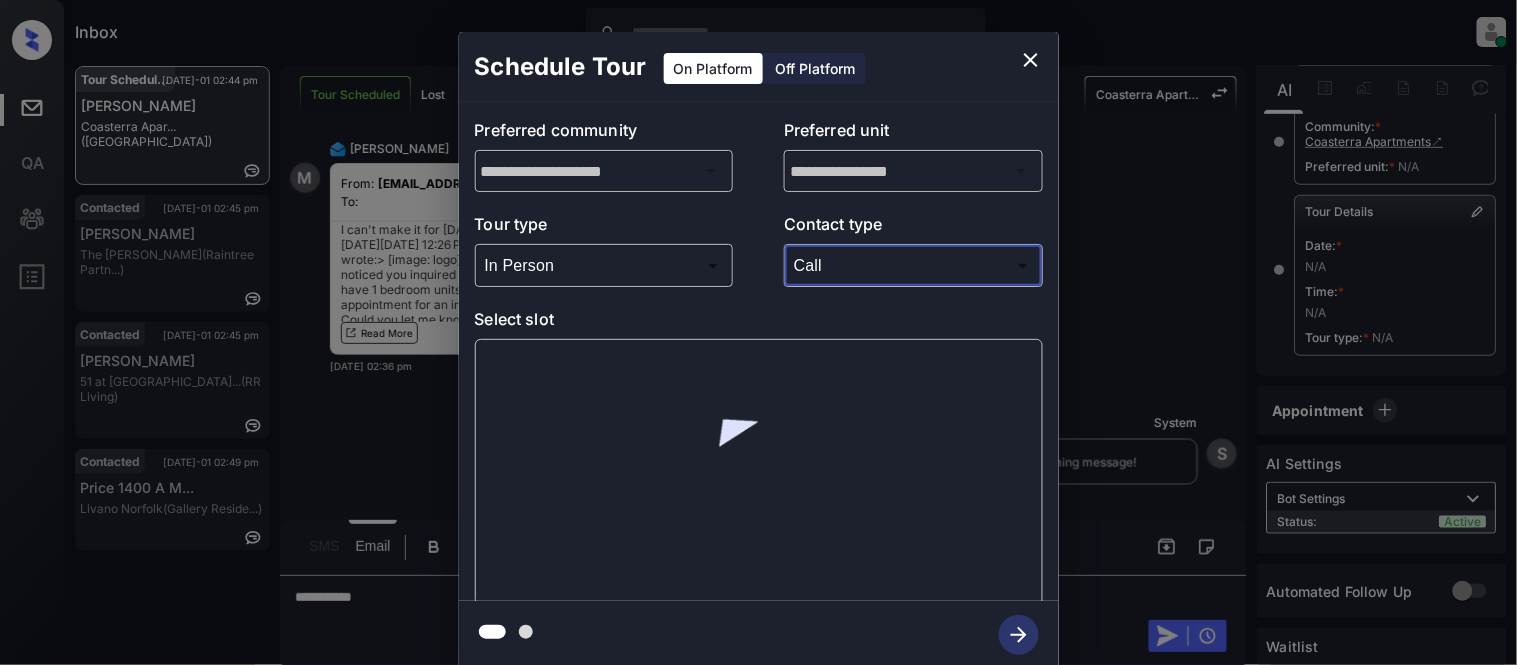 click on "Inbox Kristina Cataag Online Set yourself   offline Set yourself   on break Profile Switch to  light  mode Sign out Tour Scheduled Jul-01 02:44 pm   Monica Zurita Coasterra Apar...  (Fairfield) Contacted Jul-01 02:45 pm   Megan Pike The Martin  (Raintree Partn...) Contacted Jul-01 02:45 pm   Rhonda Hudson 51 at Southave...  (RR Living) Contacted Jul-01 02:49 pm   Price 1400 A M... Livano Norfolk  (Gallery Reside...) Tour Scheduled Lost Lead Sentiment: Angry Upon sliding the acknowledgement:  Lead will move to lost stage. * ​ SMS and call option will be set to opt out. AFM will be turned off for the lead. Coasterra Apartments New Message Kelsey Notes Note: https://conversation.getzuma.com/685ec61187201a14249101ed - Paste this link into your browser to view Kelsey’s conversation with the prospect Jun 27, 2025 09:25 am  Sync'd w  yardi K New Message Zuma Lead transferred to leasing agent: kelsey Jun 27, 2025 09:25 am  Sync'd w  yardi Z New Message Agent Lead created via leadPoller in Inbound stage. A Agent A" at bounding box center (758, 332) 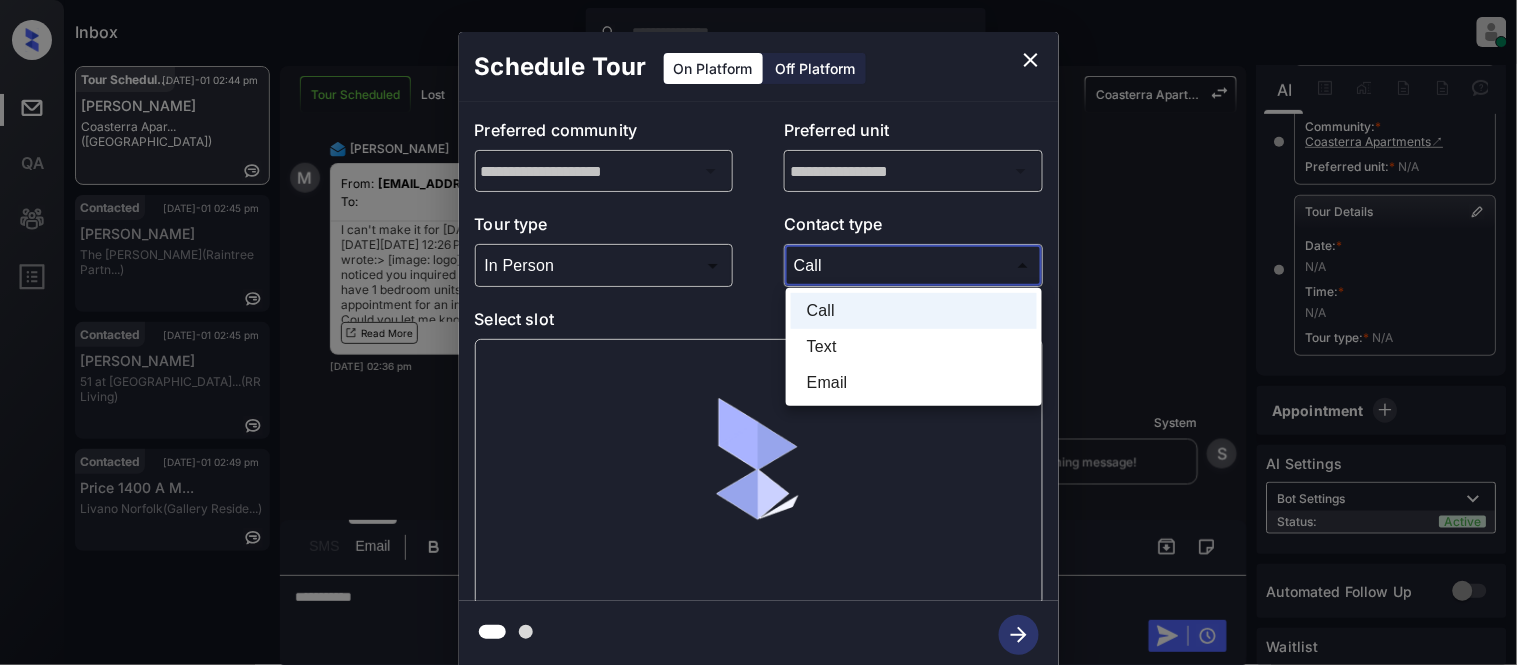click on "Text" at bounding box center (914, 347) 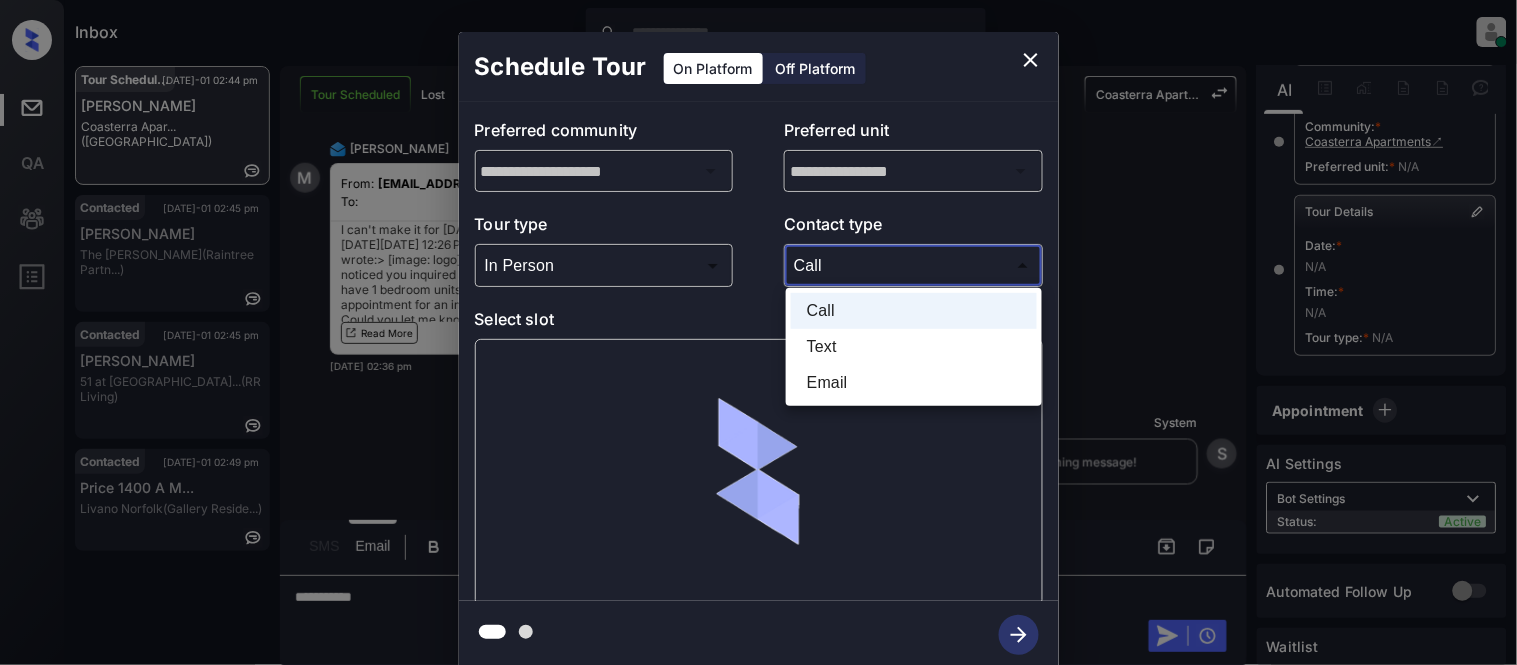 type on "****" 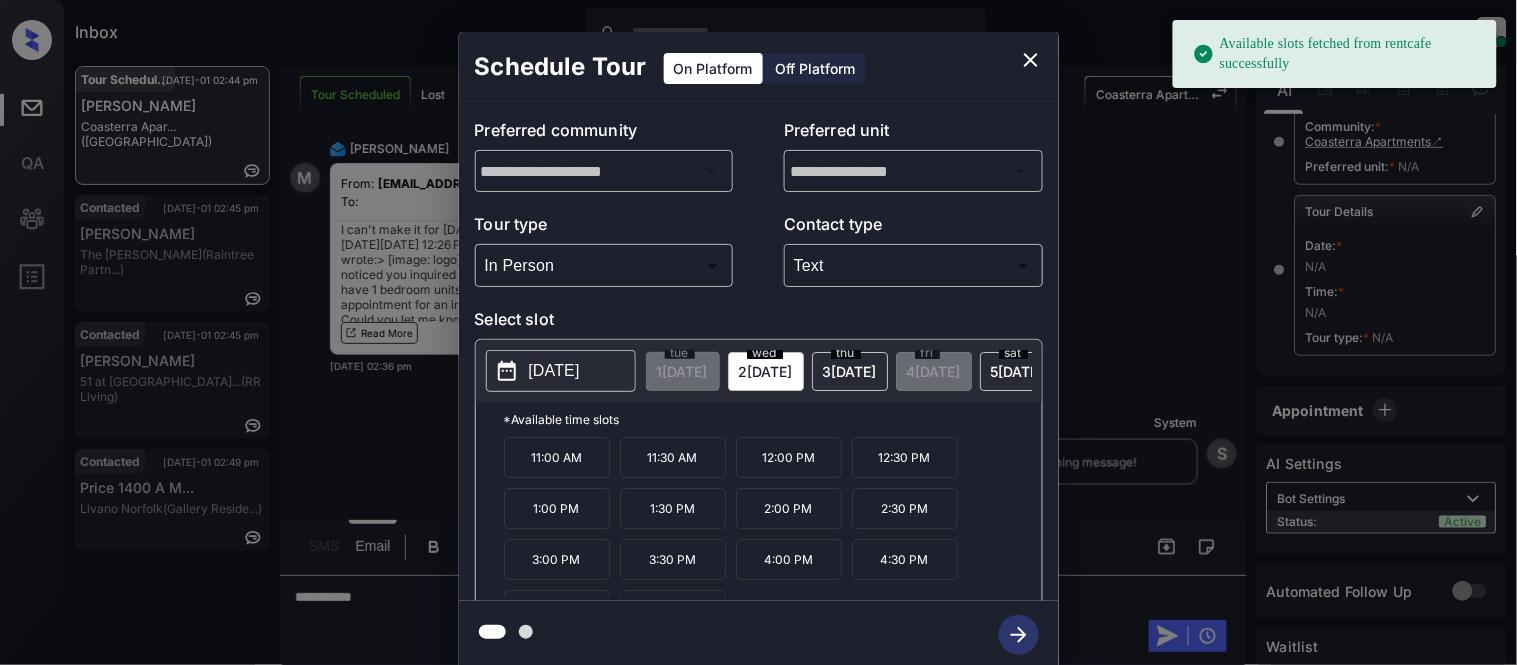 click on "[DATE]" at bounding box center [554, 371] 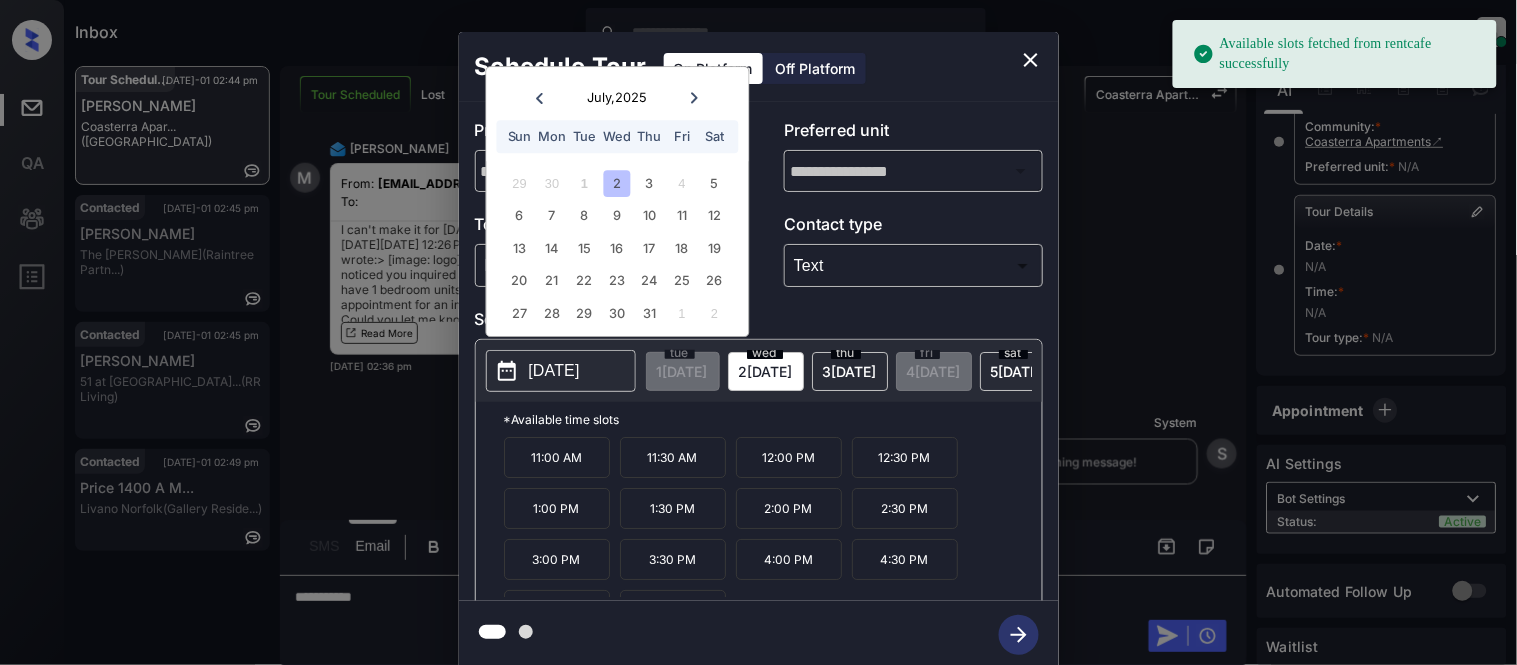 click on "11:30 AM" at bounding box center (673, 457) 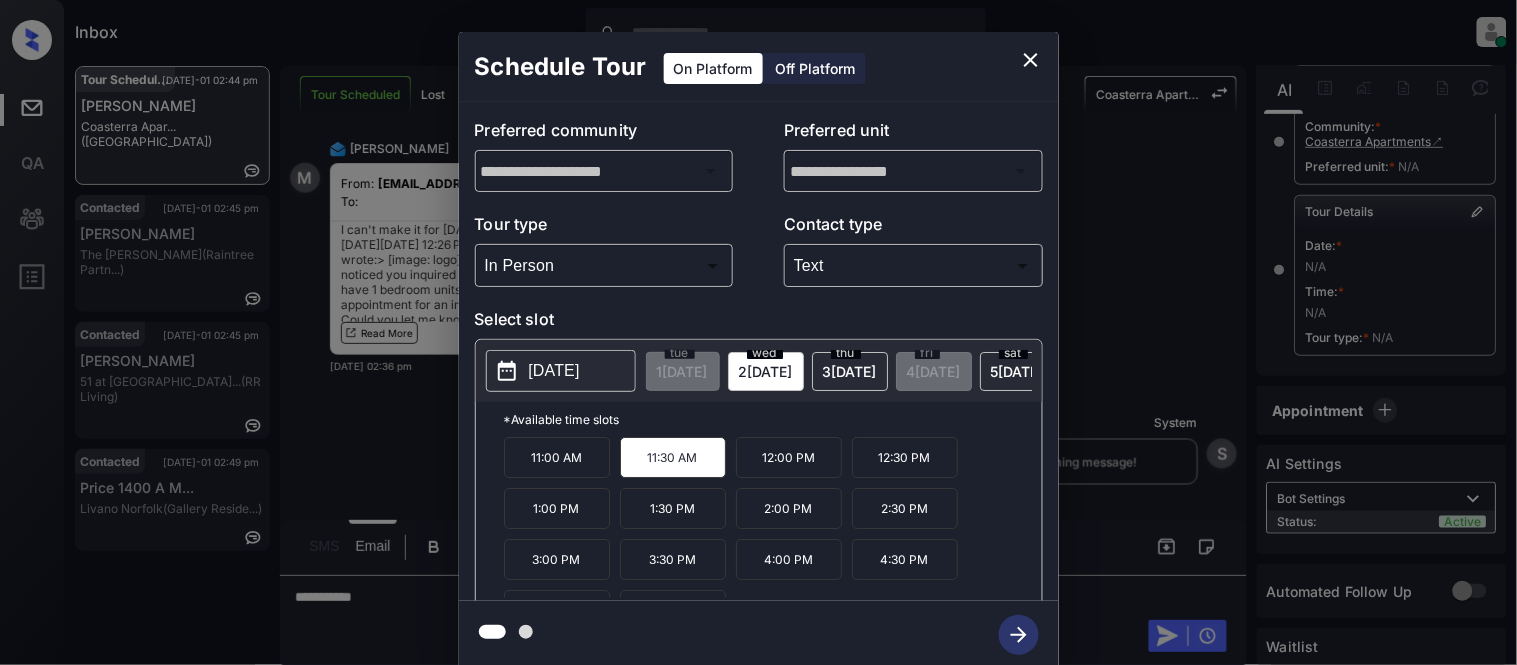 click at bounding box center [759, 635] 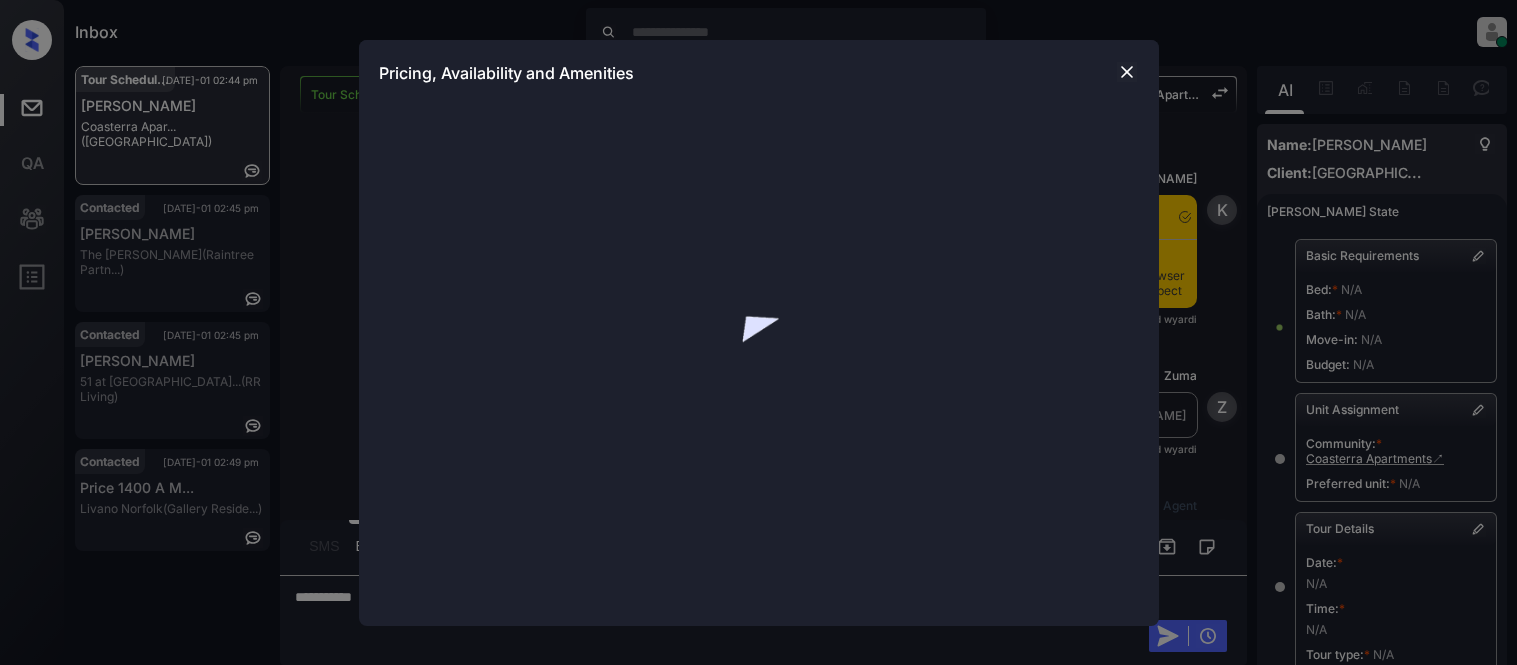 scroll, scrollTop: 0, scrollLeft: 0, axis: both 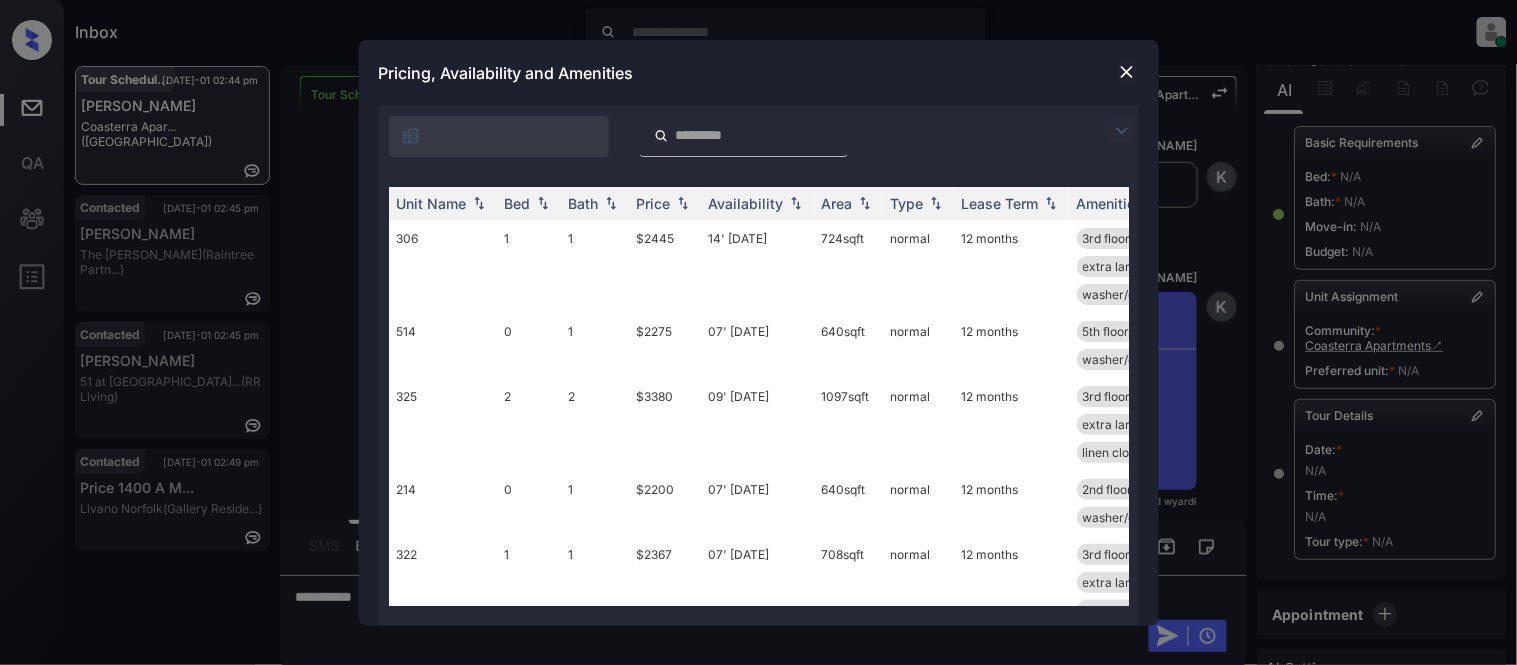 click at bounding box center (1122, 131) 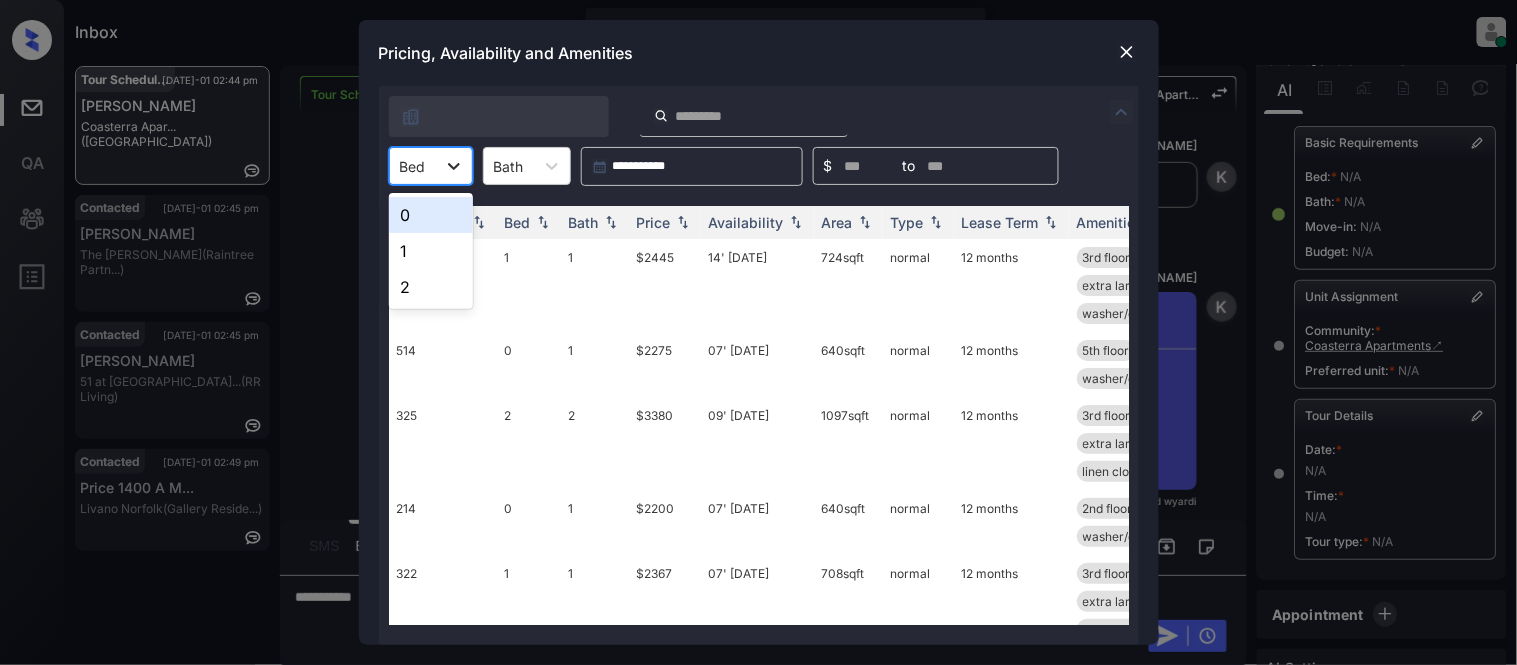 click at bounding box center (454, 166) 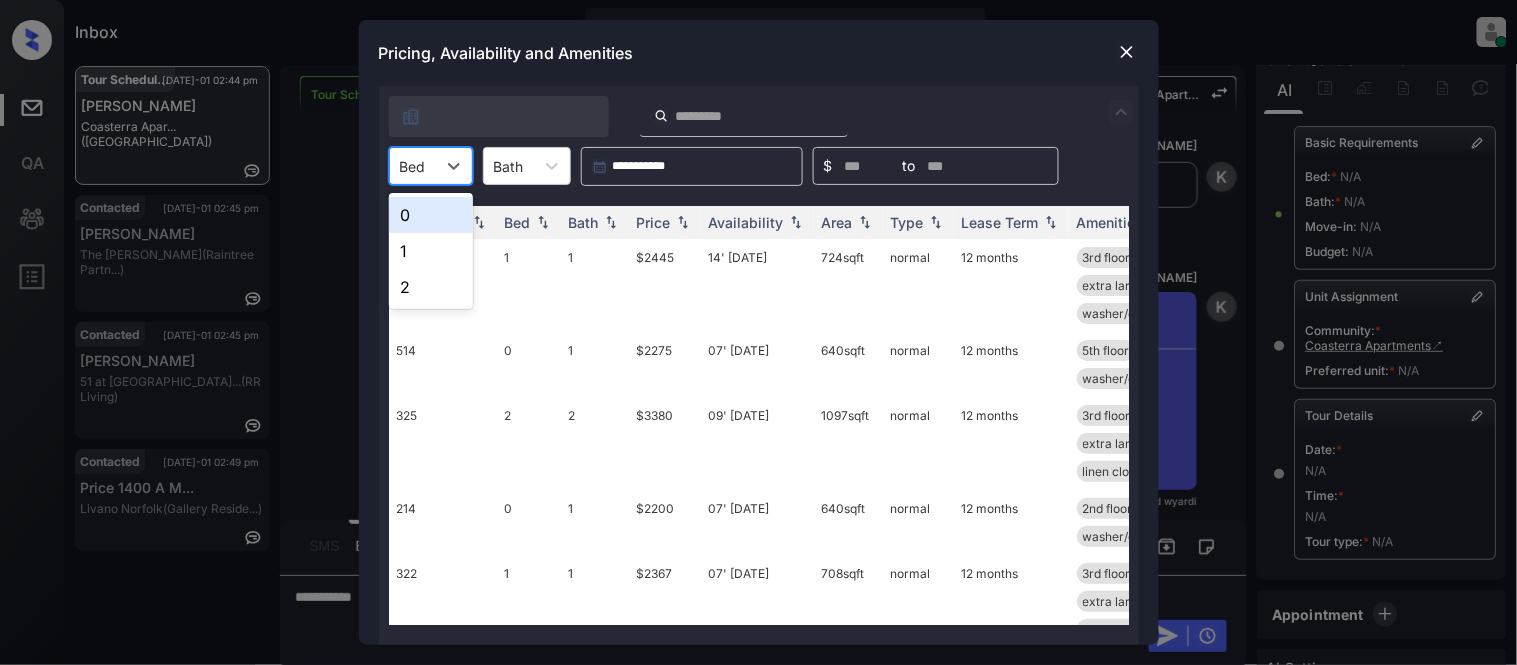 click on "0" at bounding box center [431, 215] 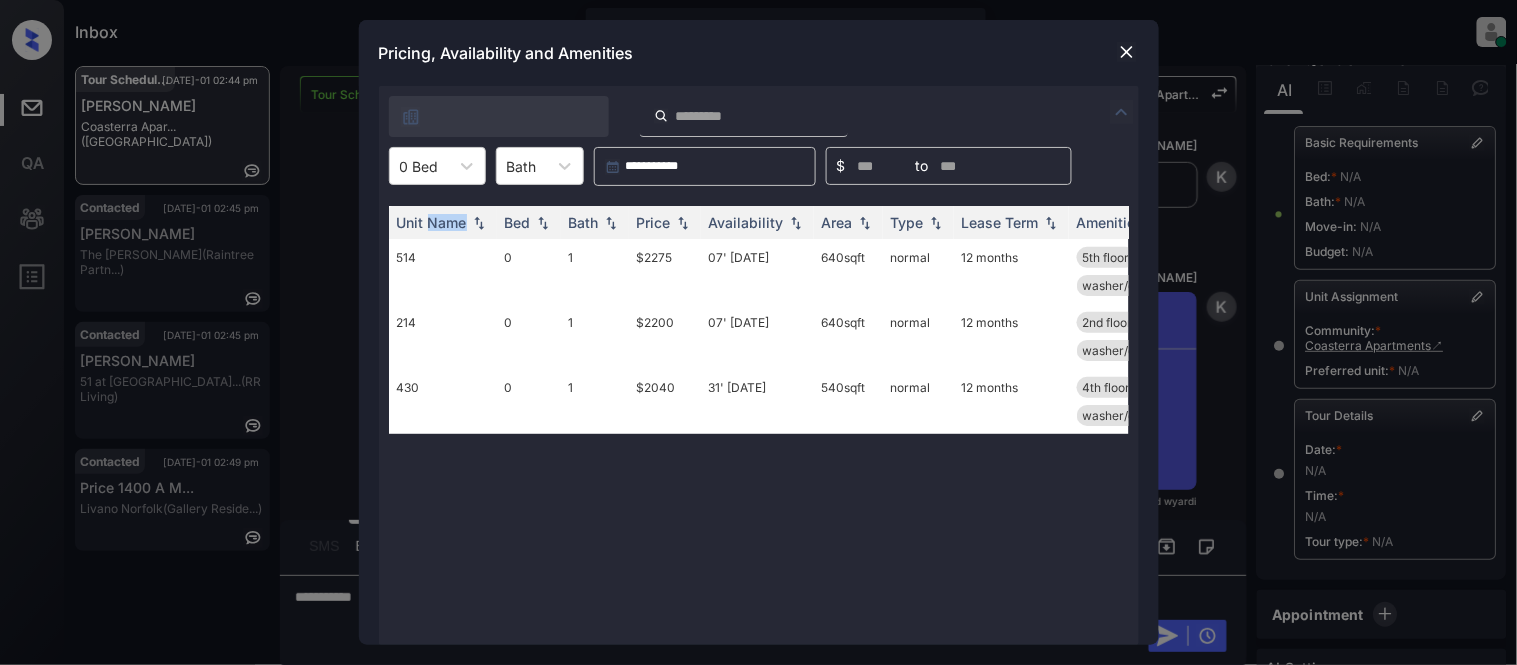click on "Unit Name" at bounding box center (432, 222) 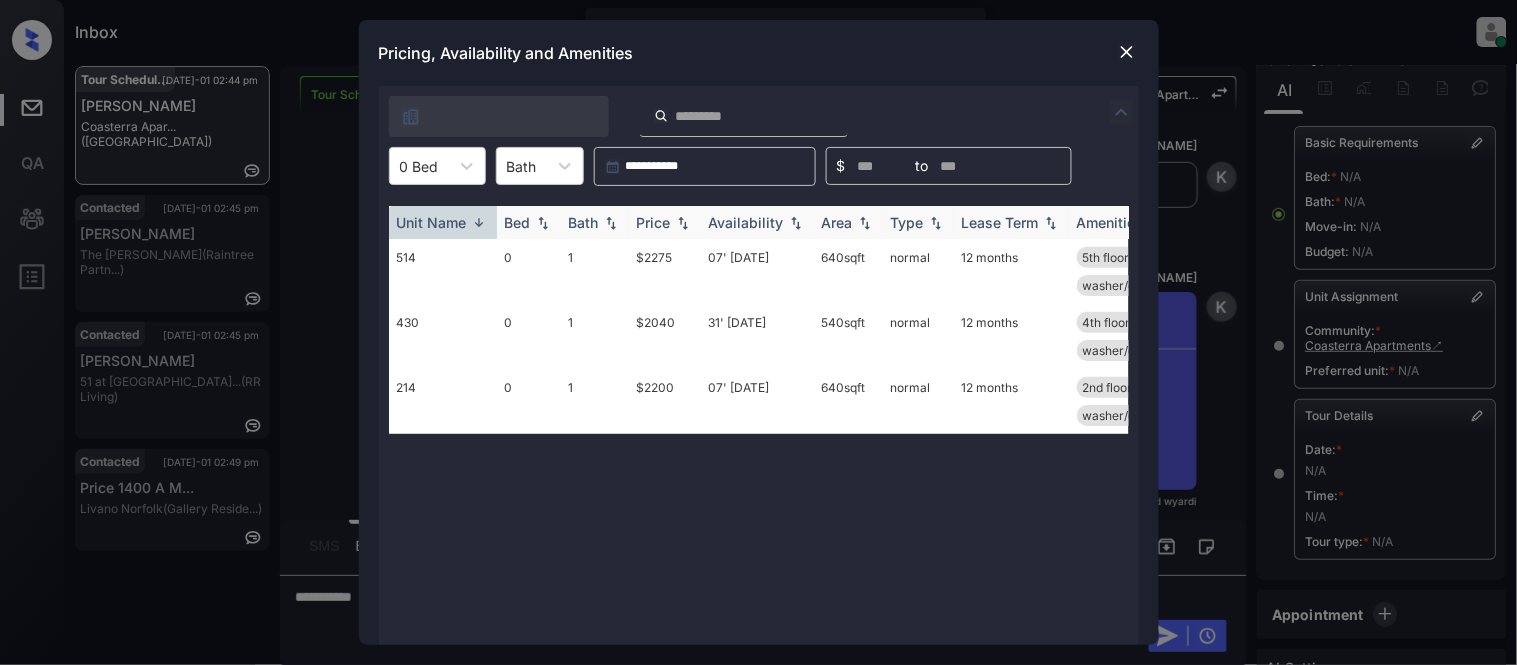 click on "Price" at bounding box center (665, 222) 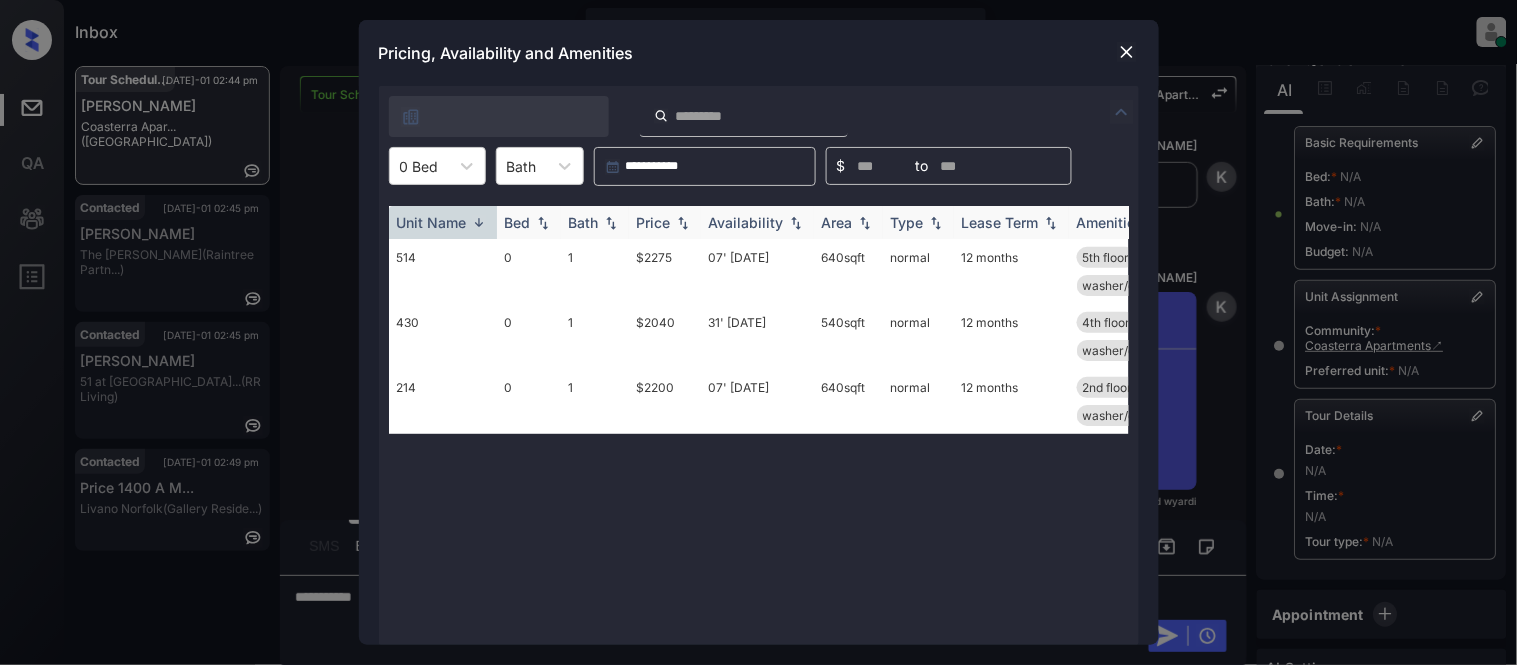 click on "Price" at bounding box center [665, 222] 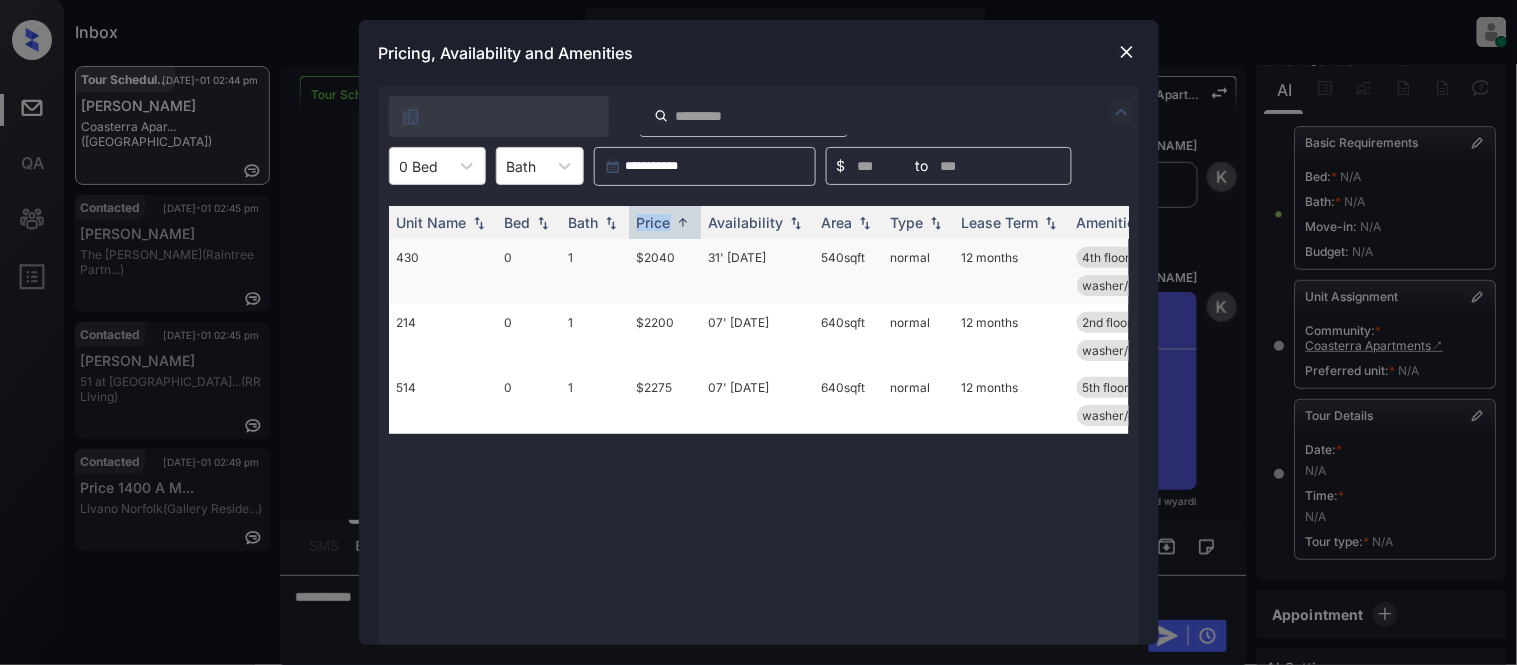 click on "$2040" at bounding box center [665, 271] 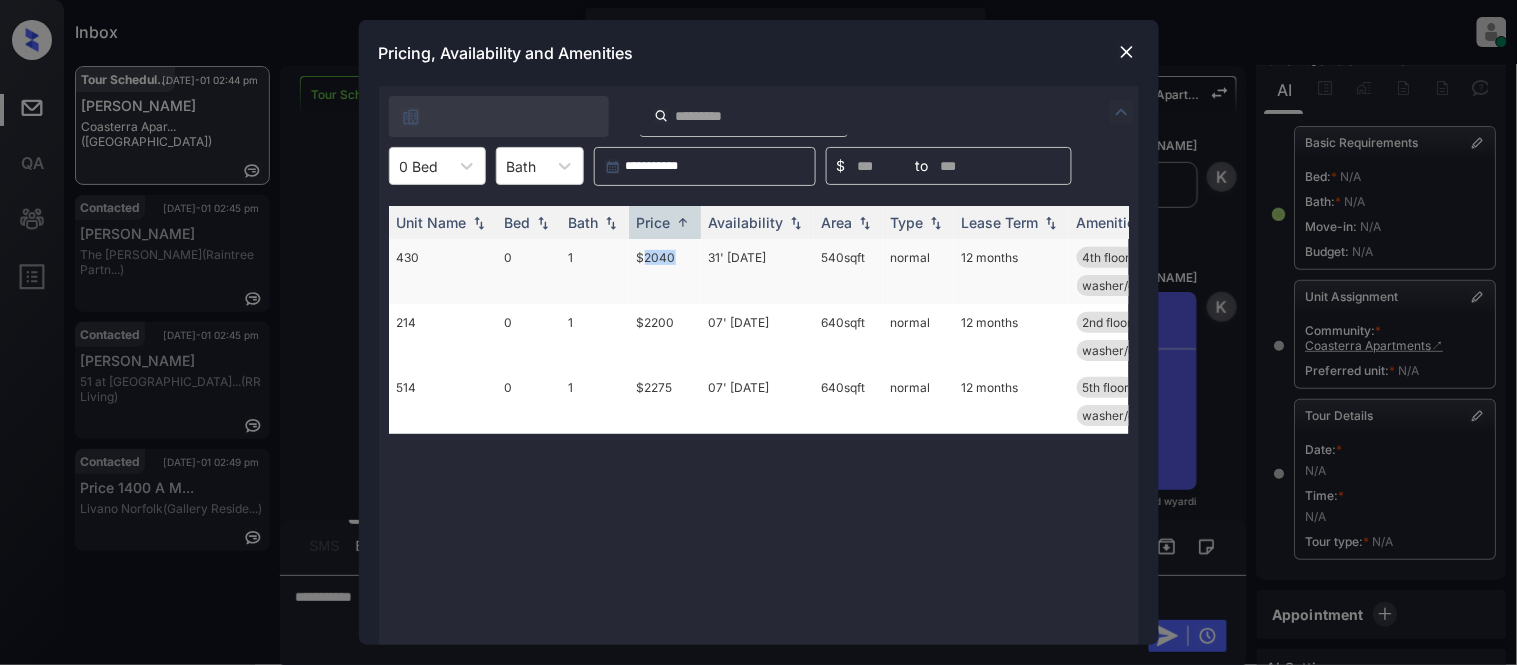 click on "$2040" at bounding box center (665, 271) 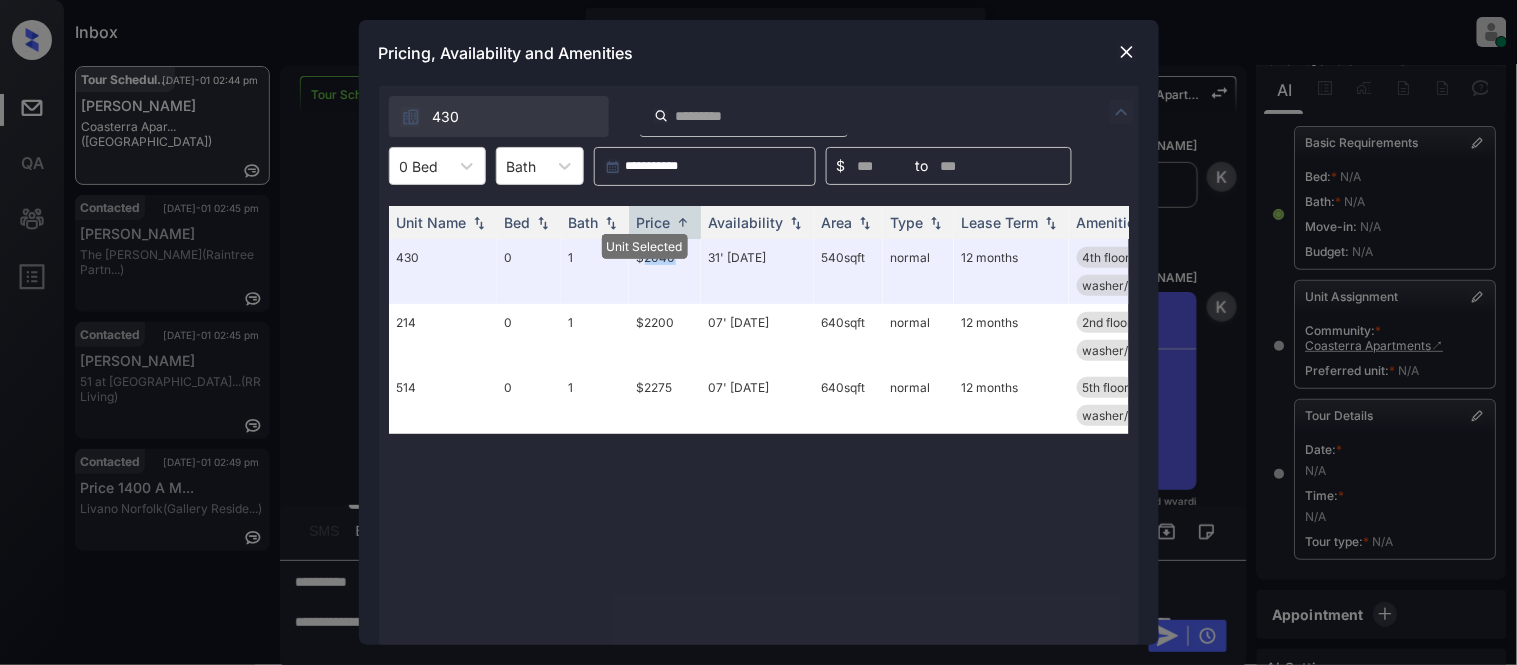 click at bounding box center (1127, 52) 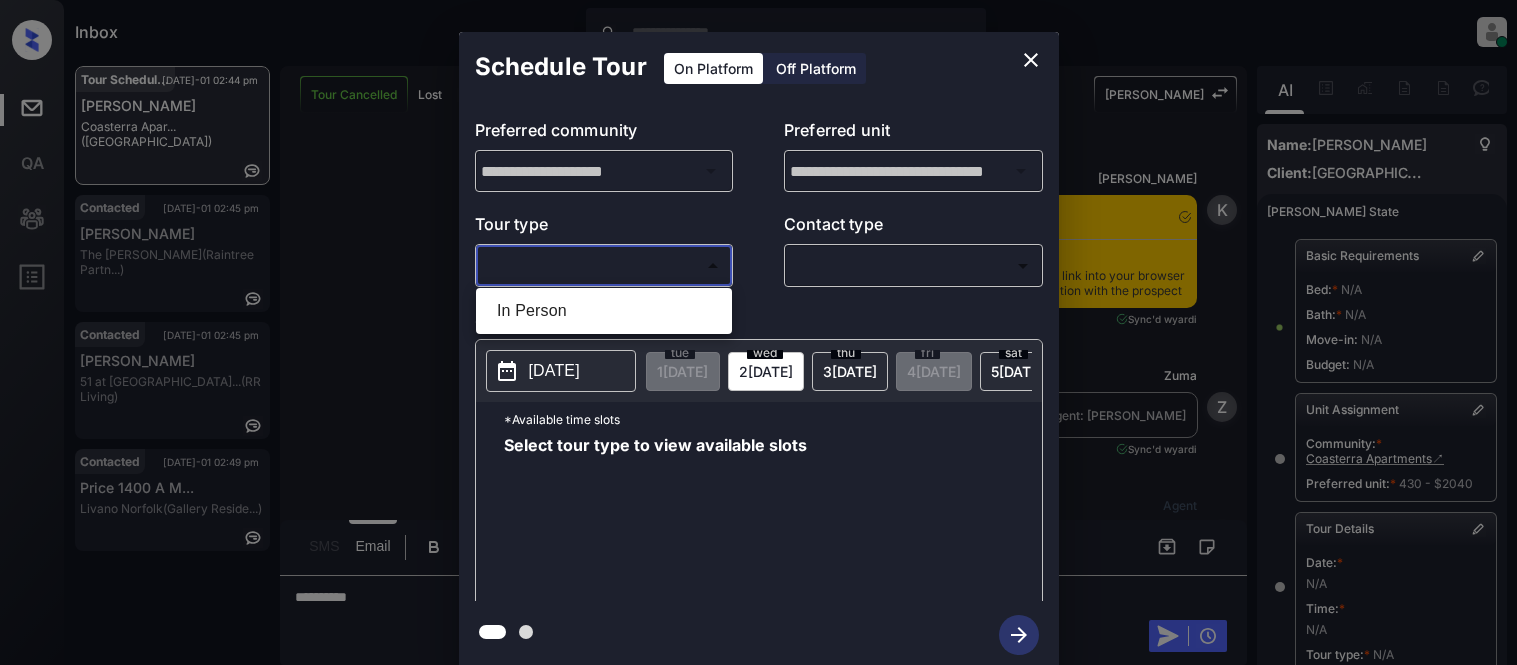 scroll, scrollTop: 0, scrollLeft: 0, axis: both 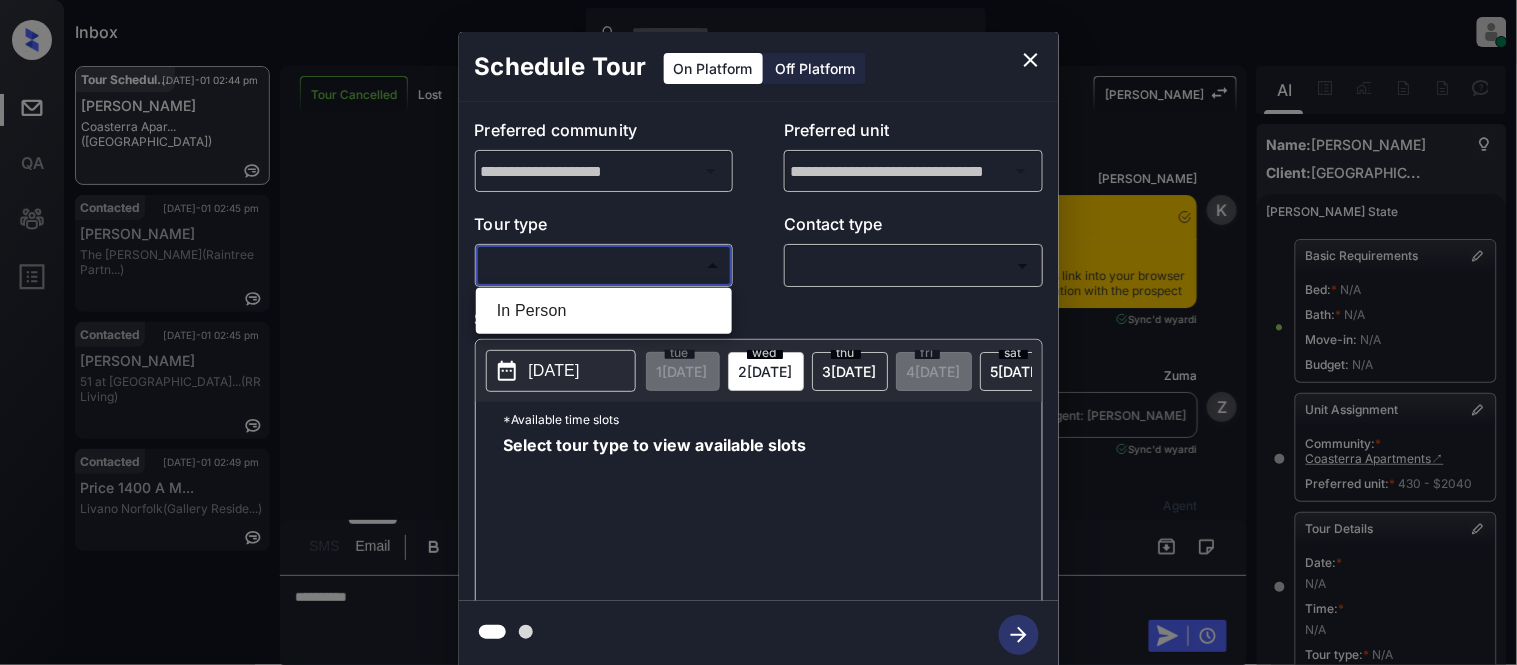click on "In Person" at bounding box center (604, 311) 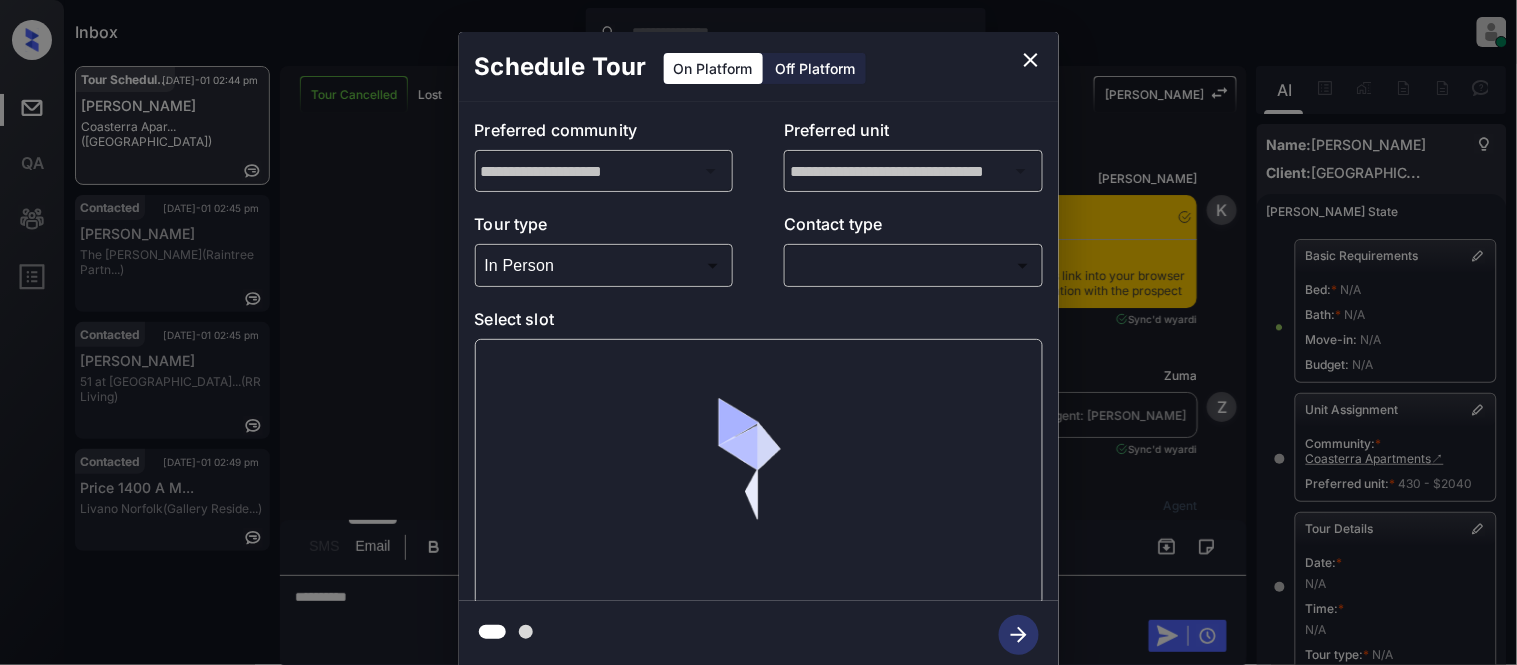 type on "********" 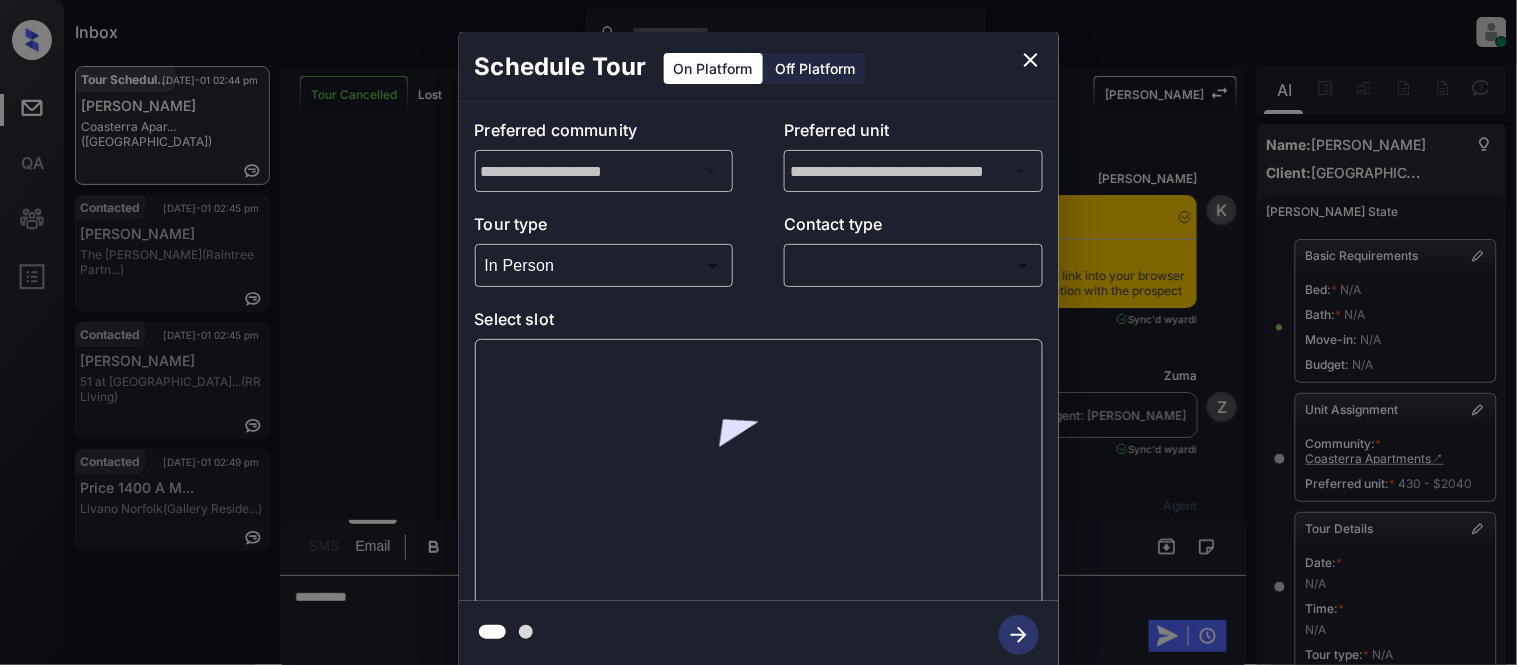 click at bounding box center (758, 332) 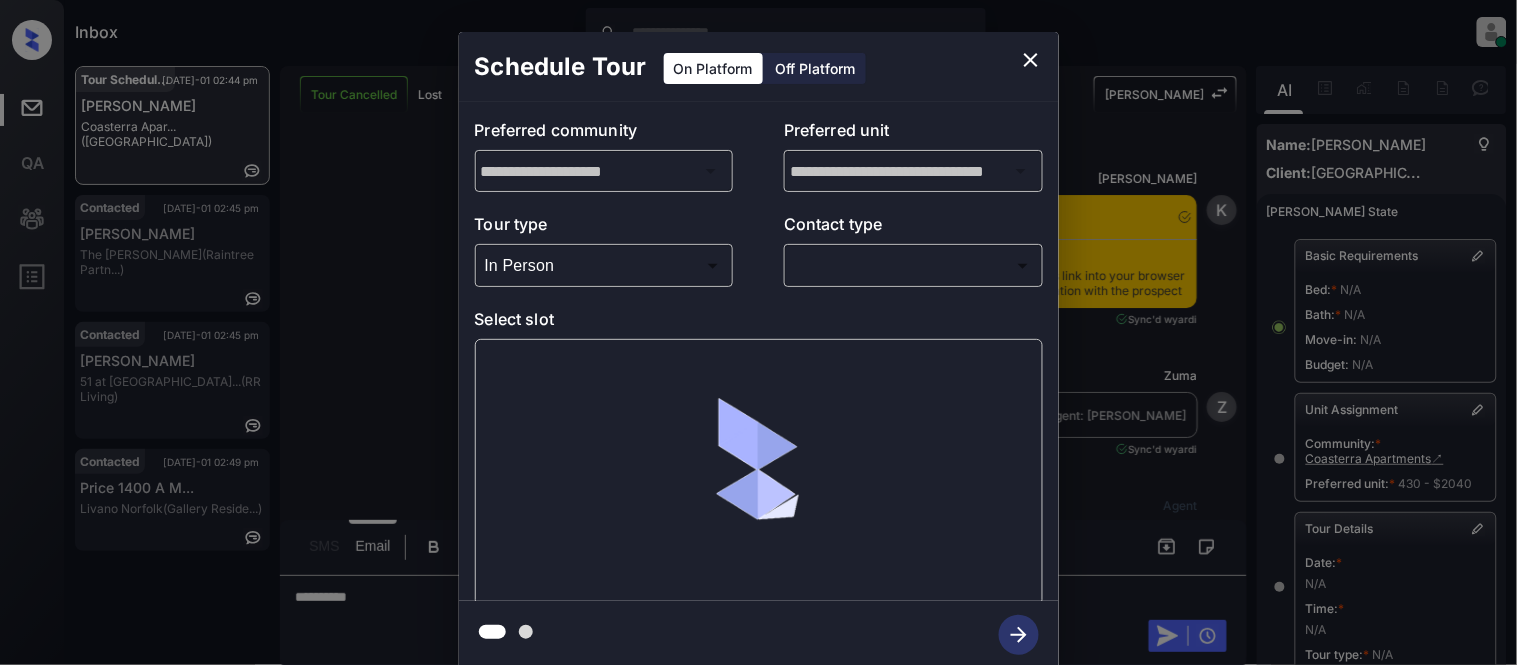 scroll, scrollTop: 10755, scrollLeft: 0, axis: vertical 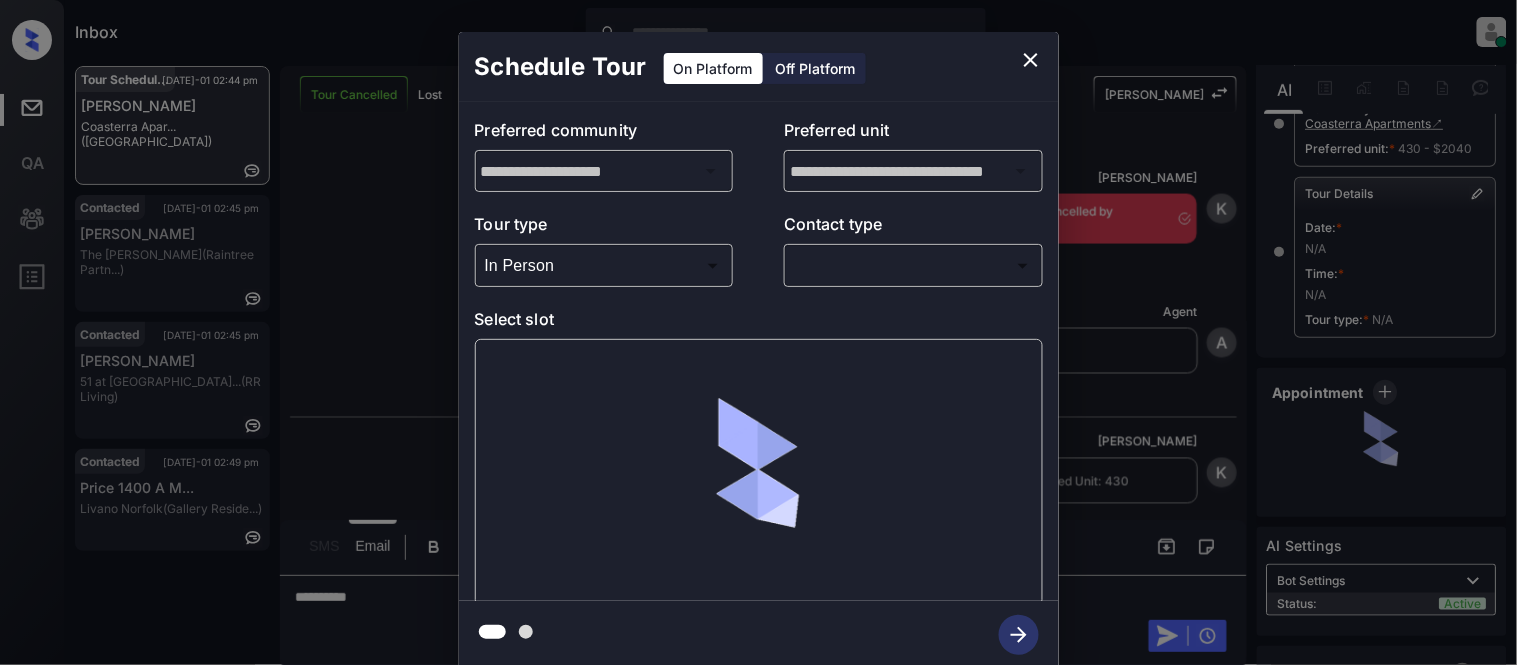 click on "Inbox Kristina Cataag Online Set yourself   offline Set yourself   on break Profile Switch to  light  mode Sign out Tour Scheduled Jul-01 02:44 pm   Monica Zurita Coasterra Apar...  (Fairfield) Contacted Jul-01 02:45 pm   Megan Pike The Martin  (Raintree Partn...) Contacted Jul-01 02:45 pm   Rhonda Hudson 51 at Southave...  (RR Living) Contacted Jul-01 02:49 pm   Price 1400 A M... Livano Norfolk  (Gallery Reside...) Tour Cancelled Lost Lead Sentiment: Angry Upon sliding the acknowledgement:  Lead will move to lost stage. * ​ SMS and call option will be set to opt out. AFM will be turned off for the lead. Kelsey New Message Kelsey Notes Note: https://conversation.getzuma.com/685ec61187201a14249101ed - Paste this link into your browser to view Kelsey’s conversation with the prospect Jun 27, 2025 09:25 am  Sync'd w  yardi K New Message Zuma Lead transferred to leasing agent: kelsey Jun 27, 2025 09:25 am  Sync'd w  yardi Z New Message Agent Lead created via leadPoller in Inbound stage. Jun 27, 2025 09:25 am A" at bounding box center (758, 332) 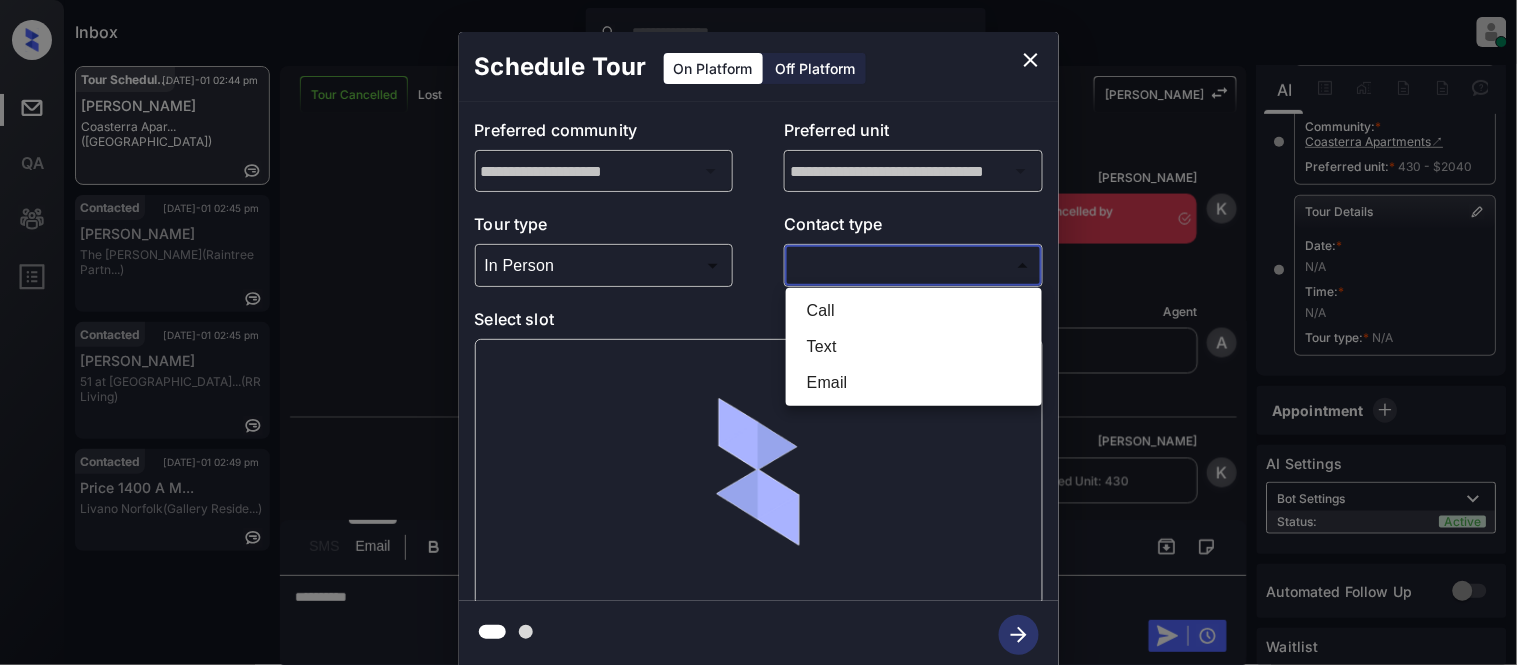 click on "Call" at bounding box center (914, 311) 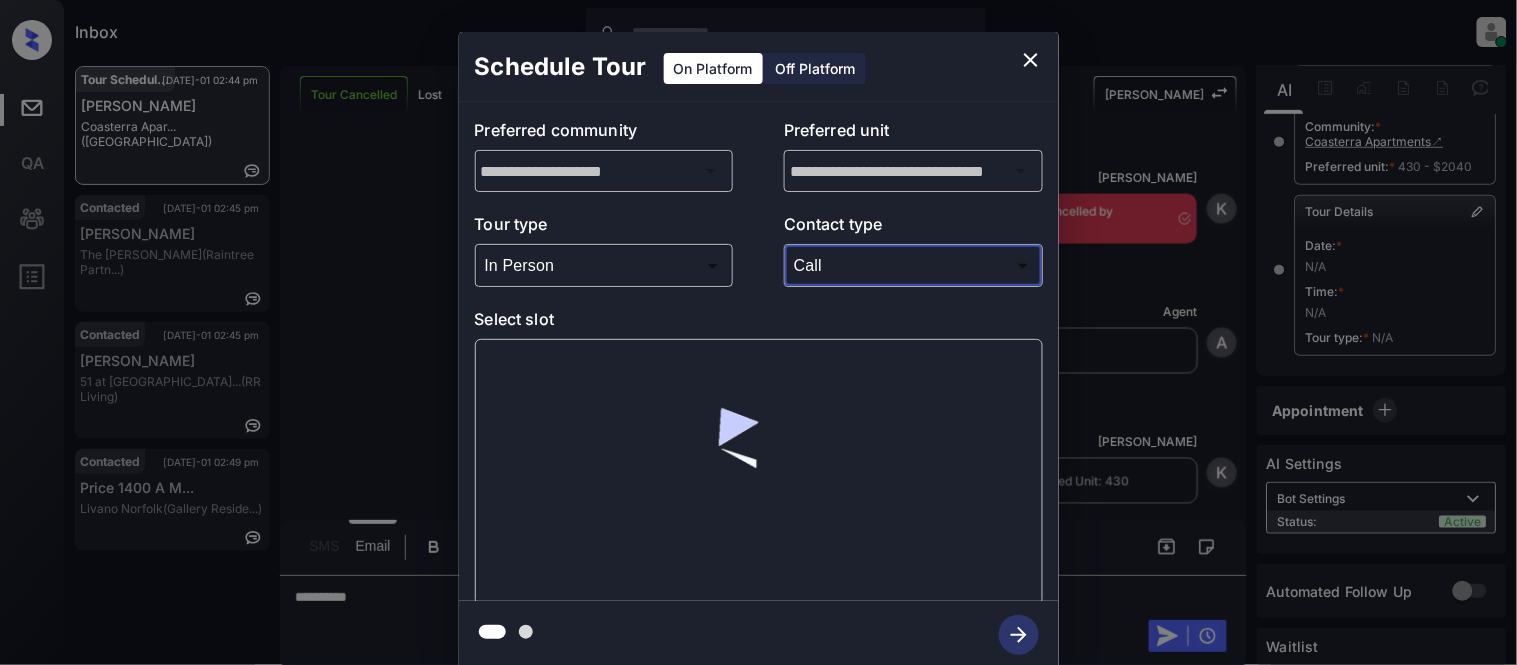 click on "Inbox Kristina Cataag Online Set yourself   offline Set yourself   on break Profile Switch to  light  mode Sign out Tour Scheduled Jul-01 02:44 pm   Monica Zurita Coasterra Apar...  (Fairfield) Contacted Jul-01 02:45 pm   Megan Pike The Martin  (Raintree Partn...) Contacted Jul-01 02:45 pm   Rhonda Hudson 51 at Southave...  (RR Living) Contacted Jul-01 02:49 pm   Price 1400 A M... Livano Norfolk  (Gallery Reside...) Tour Cancelled Lost Lead Sentiment: Angry Upon sliding the acknowledgement:  Lead will move to lost stage. * ​ SMS and call option will be set to opt out. AFM will be turned off for the lead. Kelsey New Message Kelsey Notes Note: https://conversation.getzuma.com/685ec61187201a14249101ed - Paste this link into your browser to view Kelsey’s conversation with the prospect Jun 27, 2025 09:25 am  Sync'd w  yardi K New Message Zuma Lead transferred to leasing agent: kelsey Jun 27, 2025 09:25 am  Sync'd w  yardi Z New Message Agent Lead created via leadPoller in Inbound stage. Jun 27, 2025 09:25 am A" at bounding box center [758, 332] 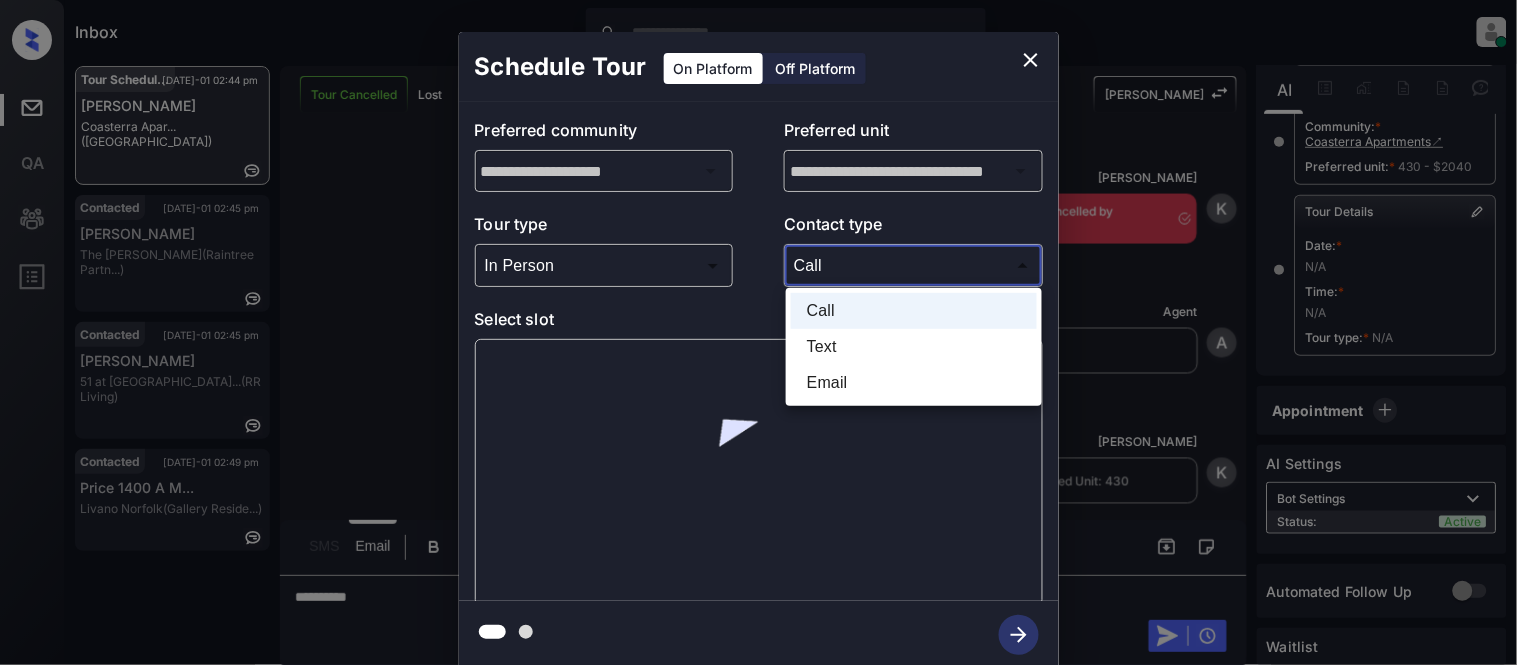 click on "Text" at bounding box center (914, 347) 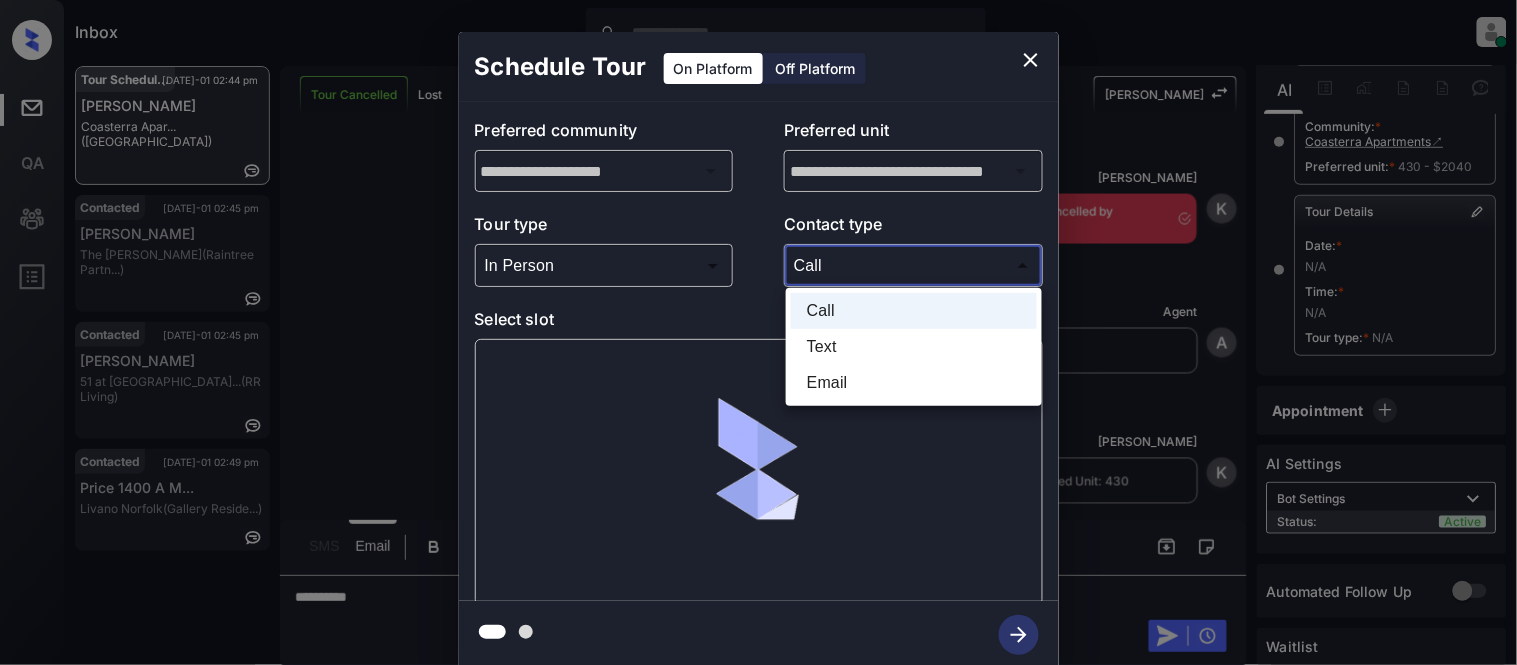 type on "****" 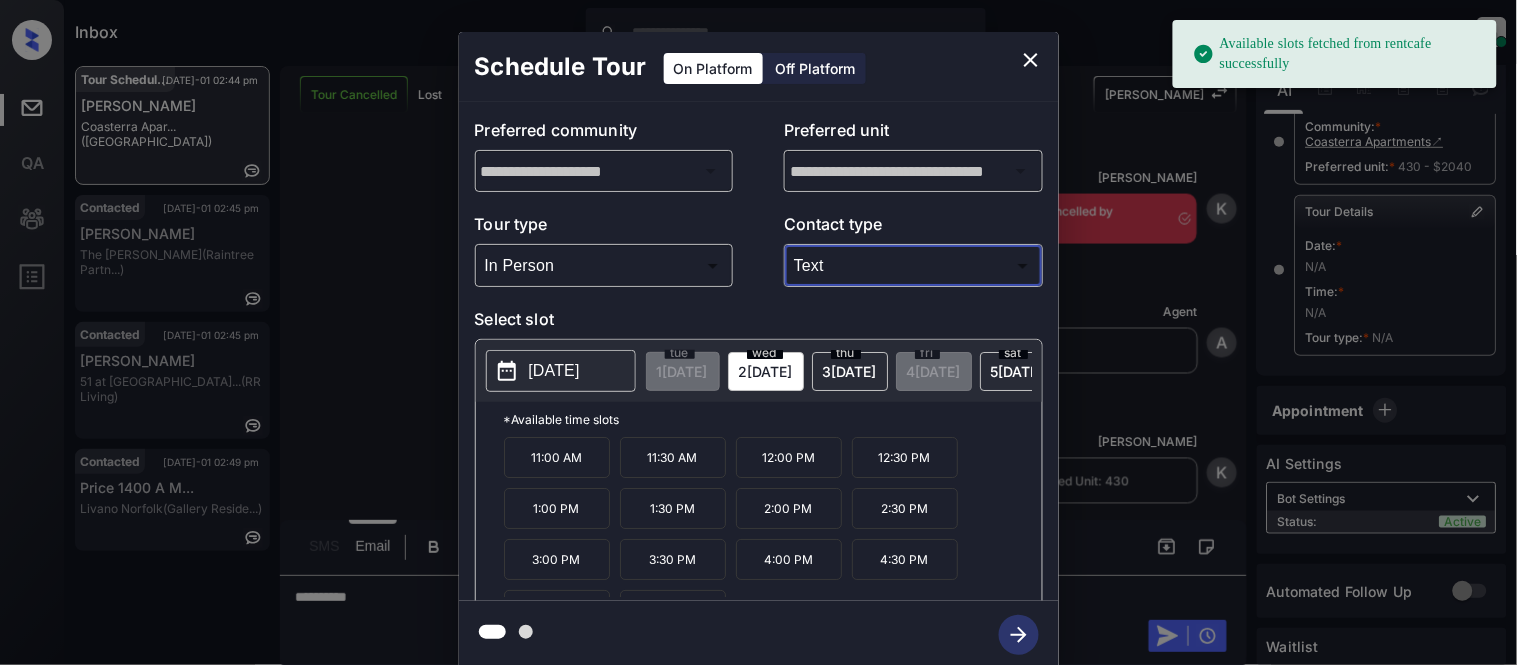 click on "11:30 AM" at bounding box center (673, 457) 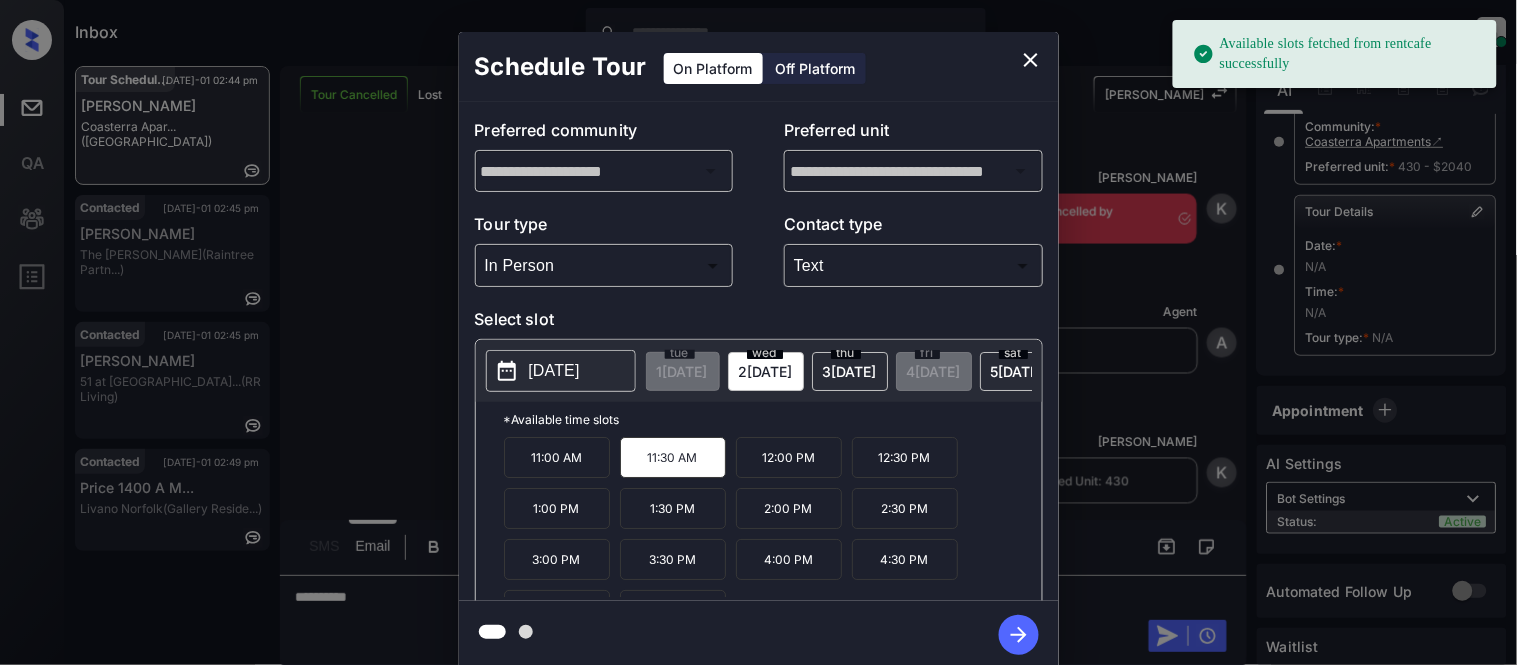click 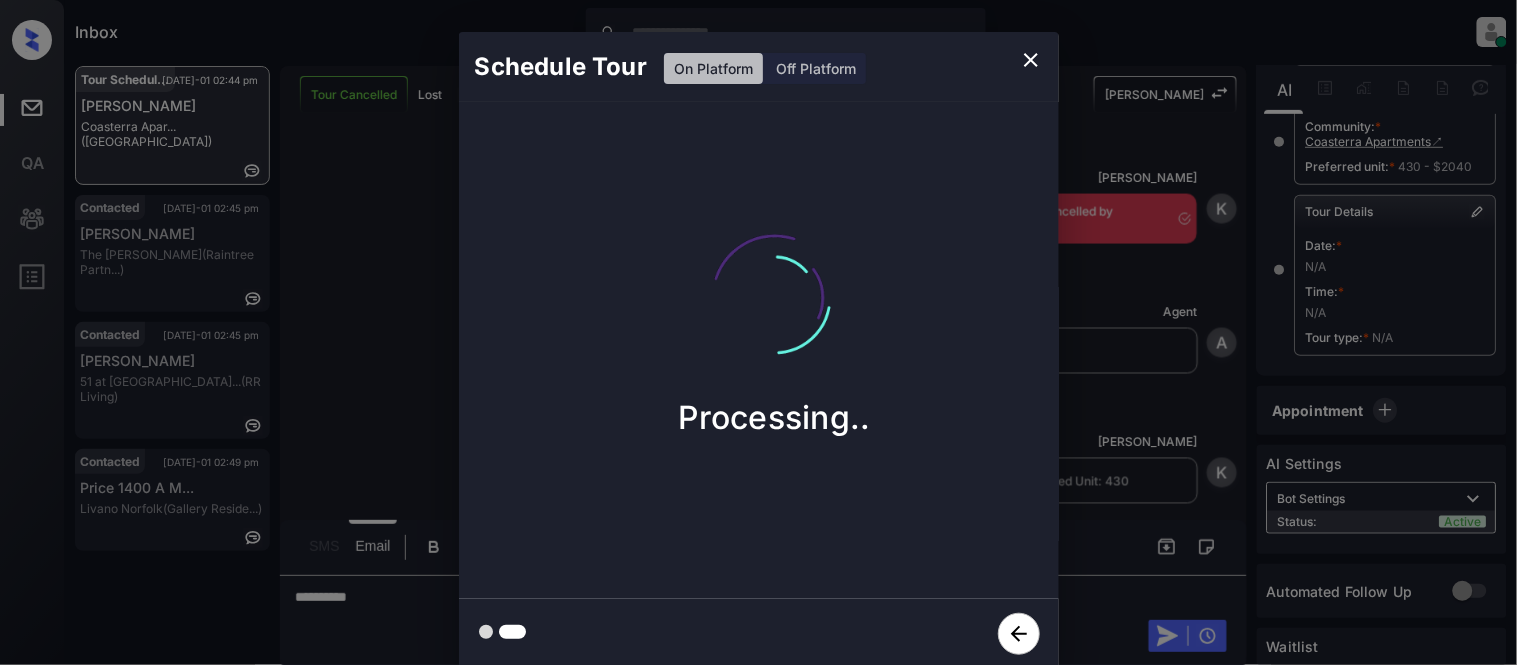 click on "Schedule Tour On Platform Off Platform Processing.." at bounding box center [758, 350] 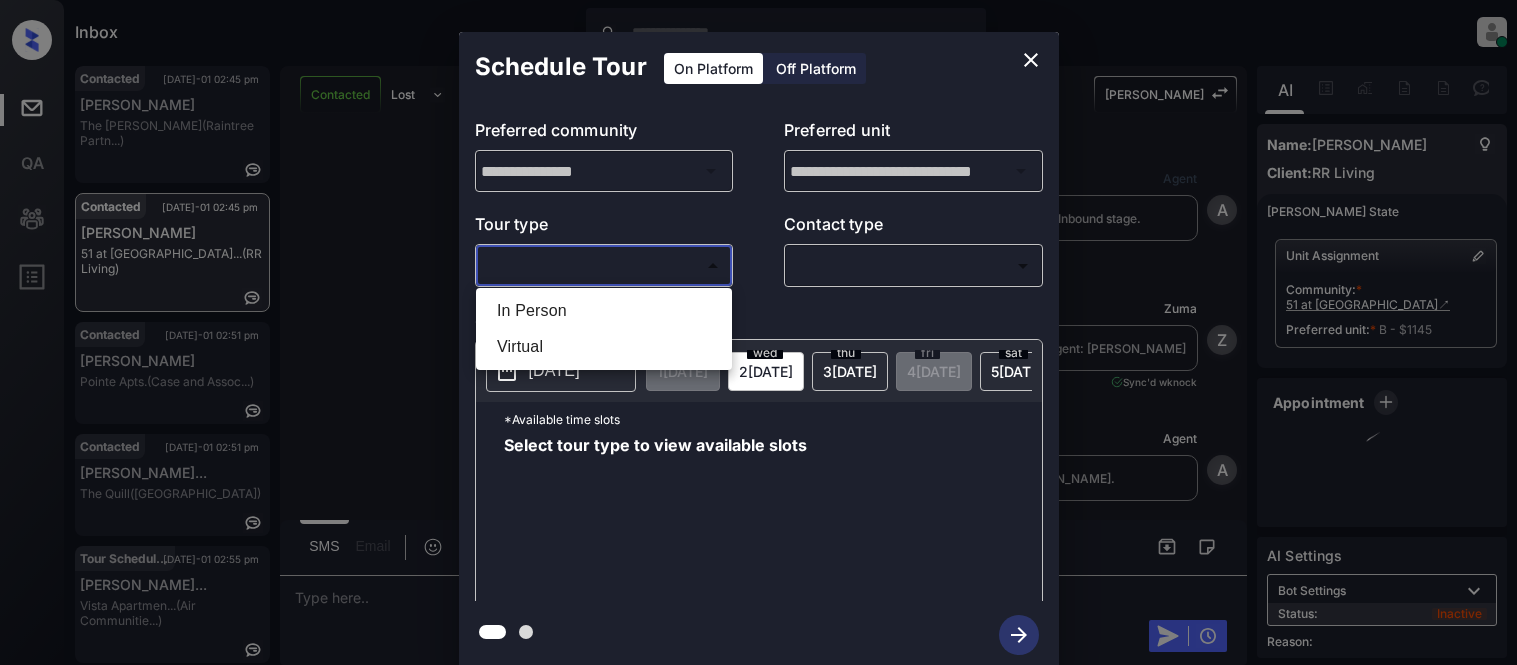 scroll, scrollTop: 0, scrollLeft: 0, axis: both 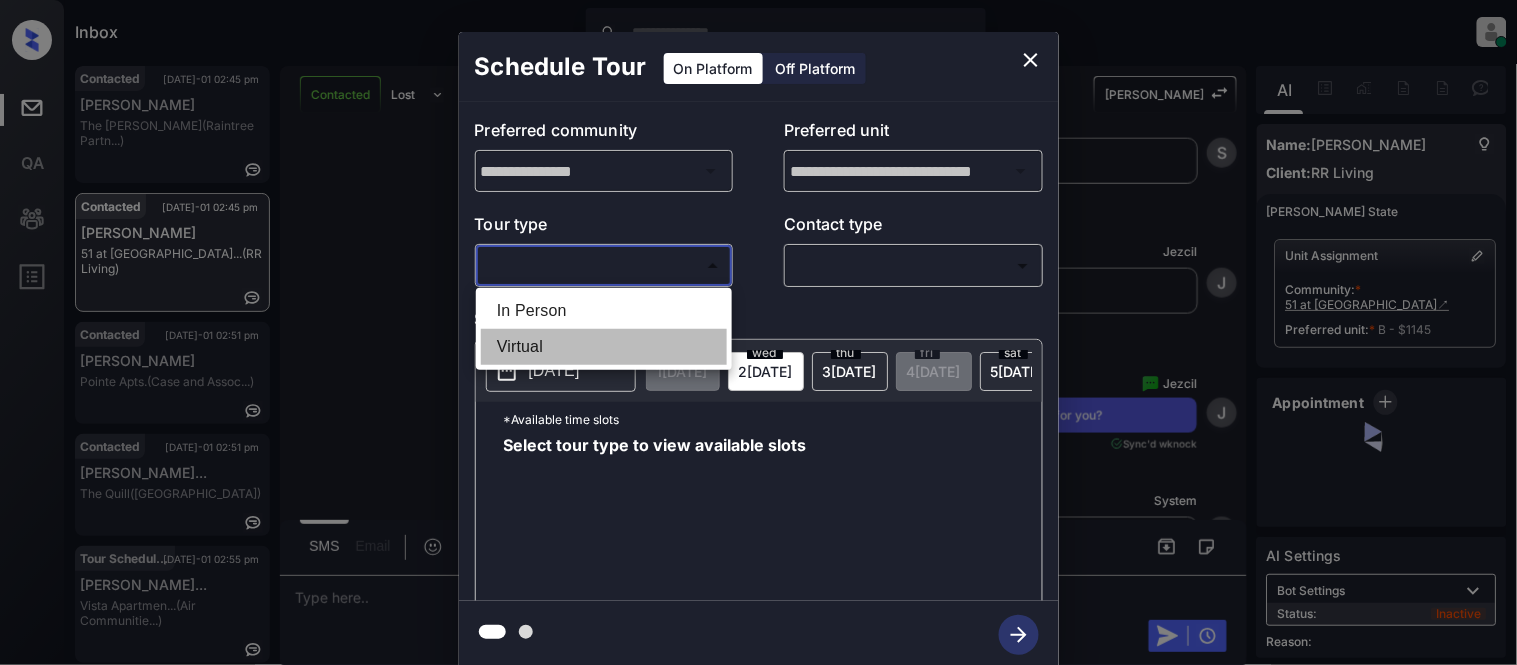 click on "Virtual" at bounding box center [604, 347] 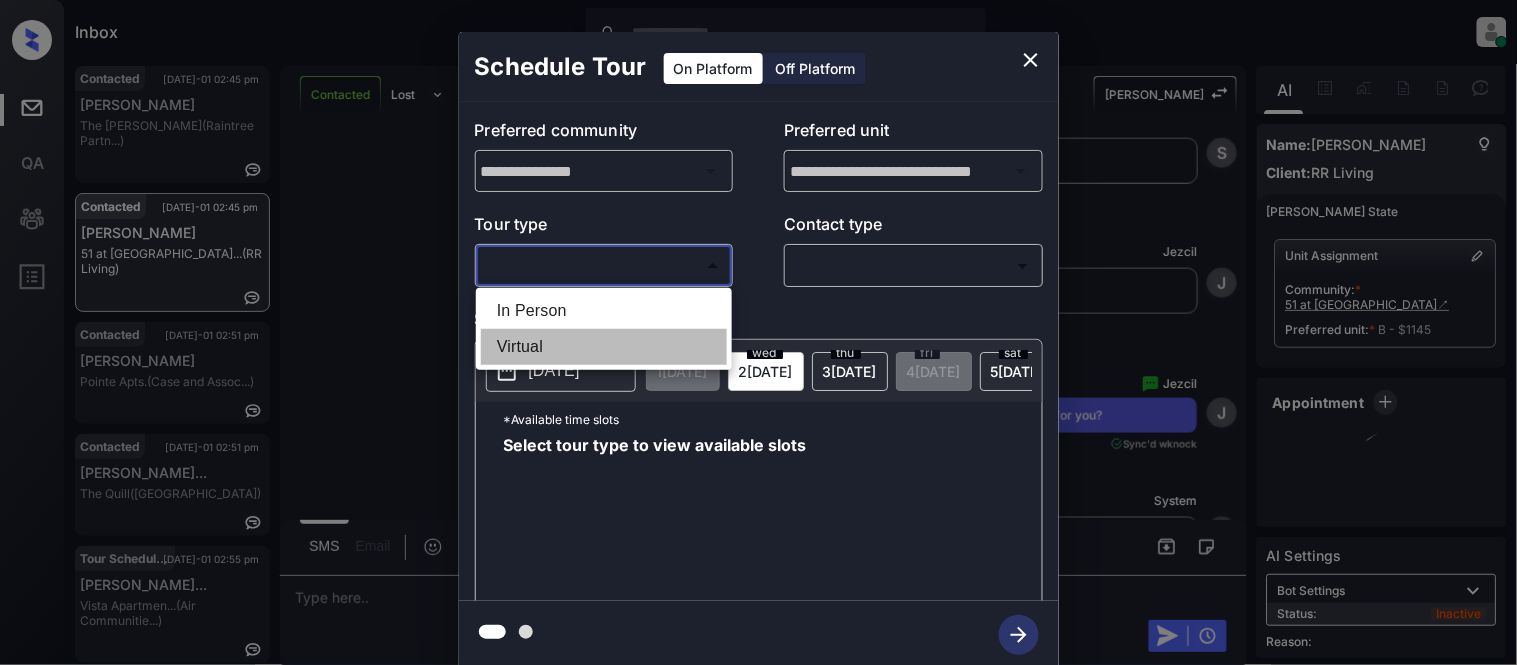 type on "*******" 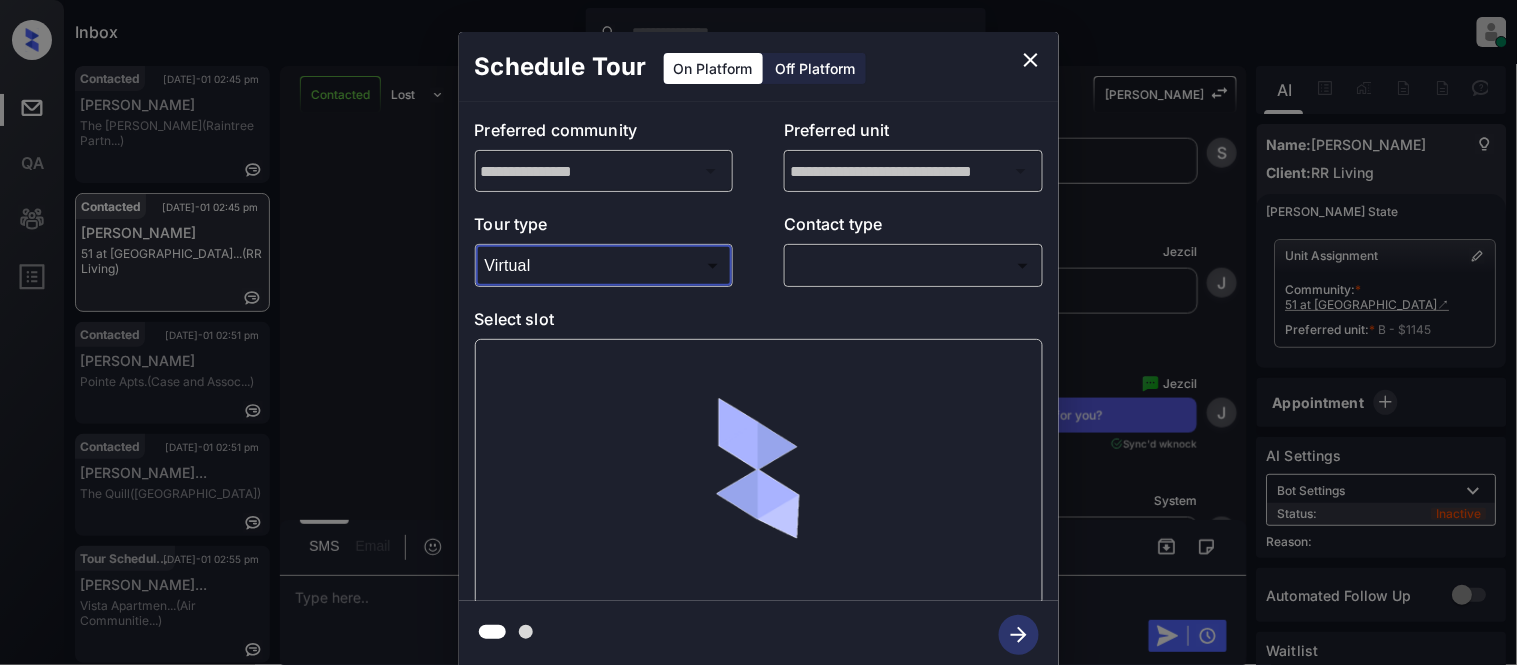 click on "Inbox [PERSON_NAME] Cataag Online Set yourself   offline Set yourself   on break Profile Switch to  light  mode Sign out Contacted [DATE]-01 02:45 pm   [PERSON_NAME] The [PERSON_NAME]  (Raintree Partn...) Contacted [DATE]-01 02:45 pm   [PERSON_NAME] 51 at [GEOGRAPHIC_DATA]...  (RR Living) Contacted [DATE]-01 02:51 pm   [PERSON_NAME] Pointe Apts.  (Case and Assoc...) Contacted [DATE]-01 02:51 pm   [PERSON_NAME]... The Quill  (Fairfield) Tour Scheduled [DATE]-01 02:55 pm   [PERSON_NAME]... [GEOGRAPHIC_DATA]...  (Air Communitie...) Contacted Lost Lead Sentiment: Angry Upon sliding the acknowledgement:  Lead will move to lost stage. * ​ SMS and call option will be set to opt out. AFM will be turned off for the lead. [PERSON_NAME] New Message Agent Lead created via webhook in Inbound stage. [DATE] 09:25 pm A New Message Zuma Lead transferred to leasing agent: [PERSON_NAME] [DATE] 09:25 pm  Sync'd w  knock Z New Message Agent AFM Request sent to [PERSON_NAME]. [DATE] 09:25 pm A New Message Agent Notes Note: Structured Note:
Move In Date: [DATE]
A K" at bounding box center [758, 332] 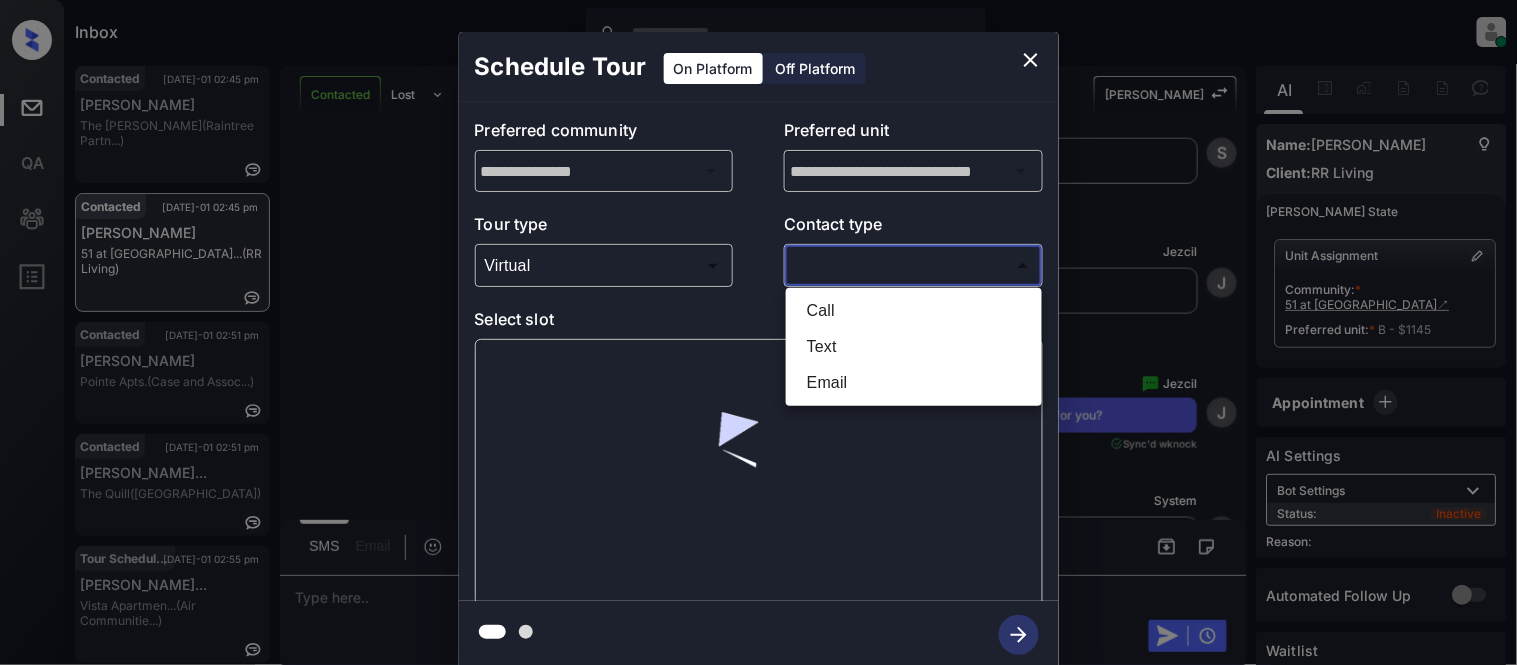 click on "Text" at bounding box center [914, 347] 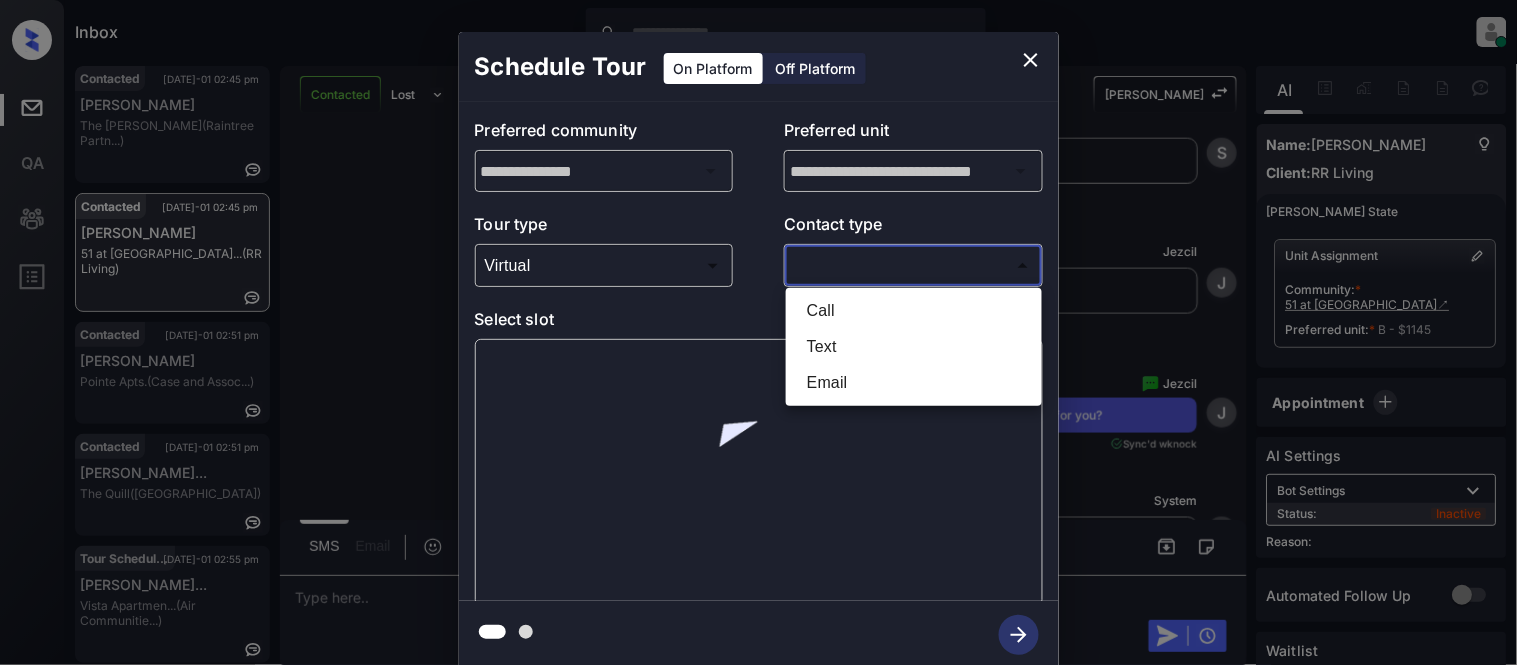 type on "****" 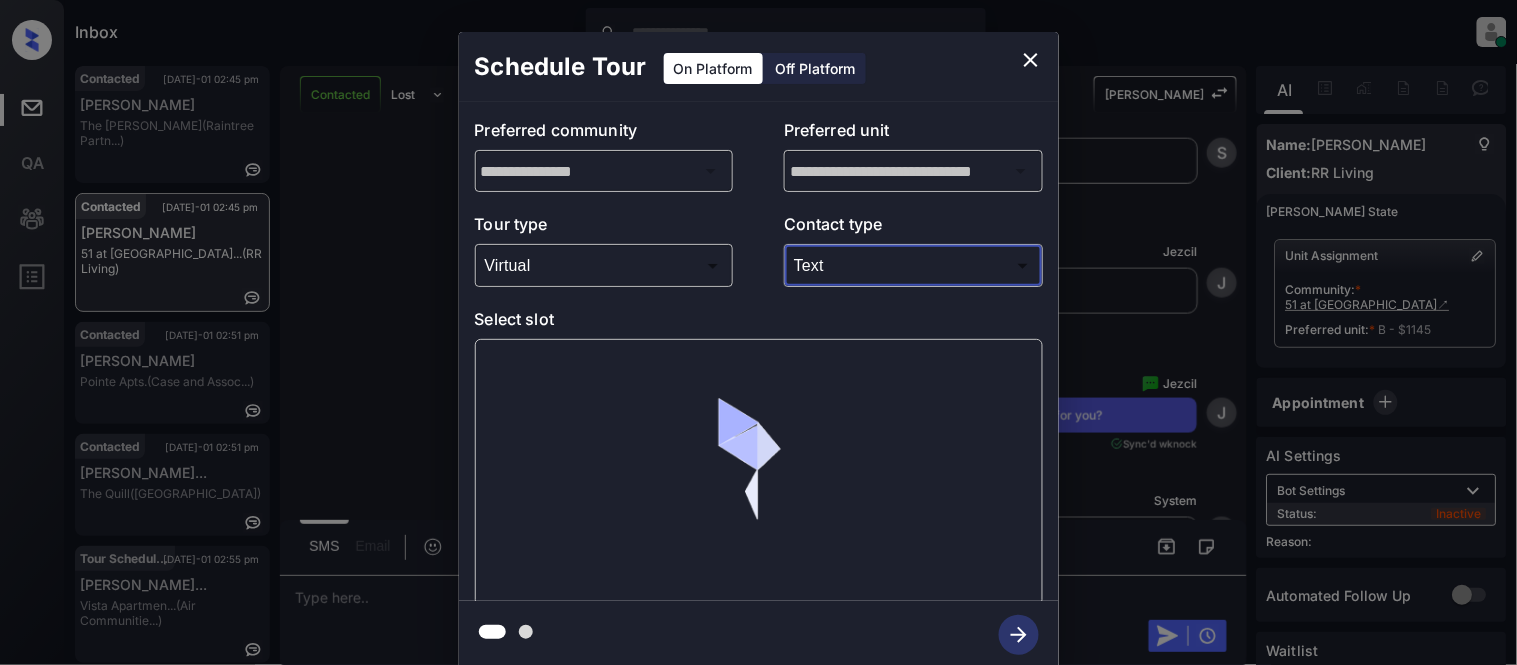 click at bounding box center (759, 472) 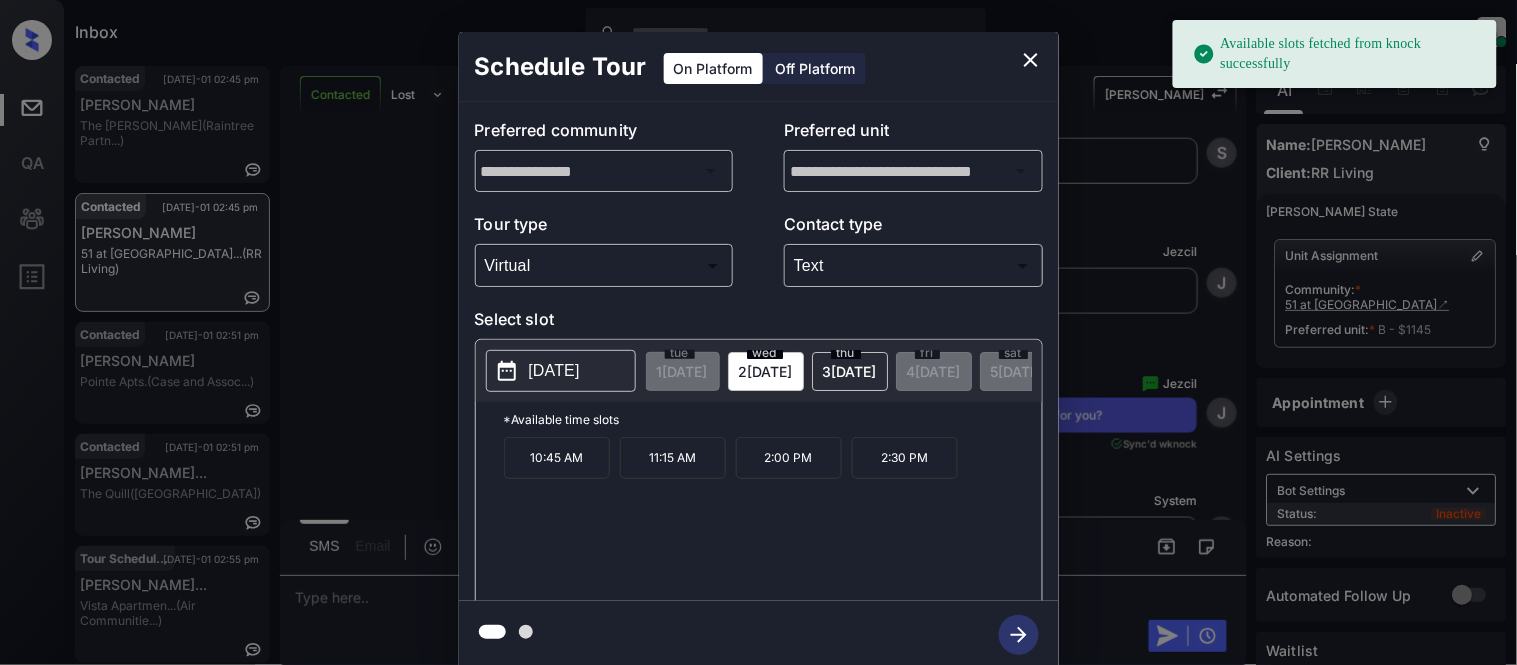click on "10:45 AM" at bounding box center [557, 458] 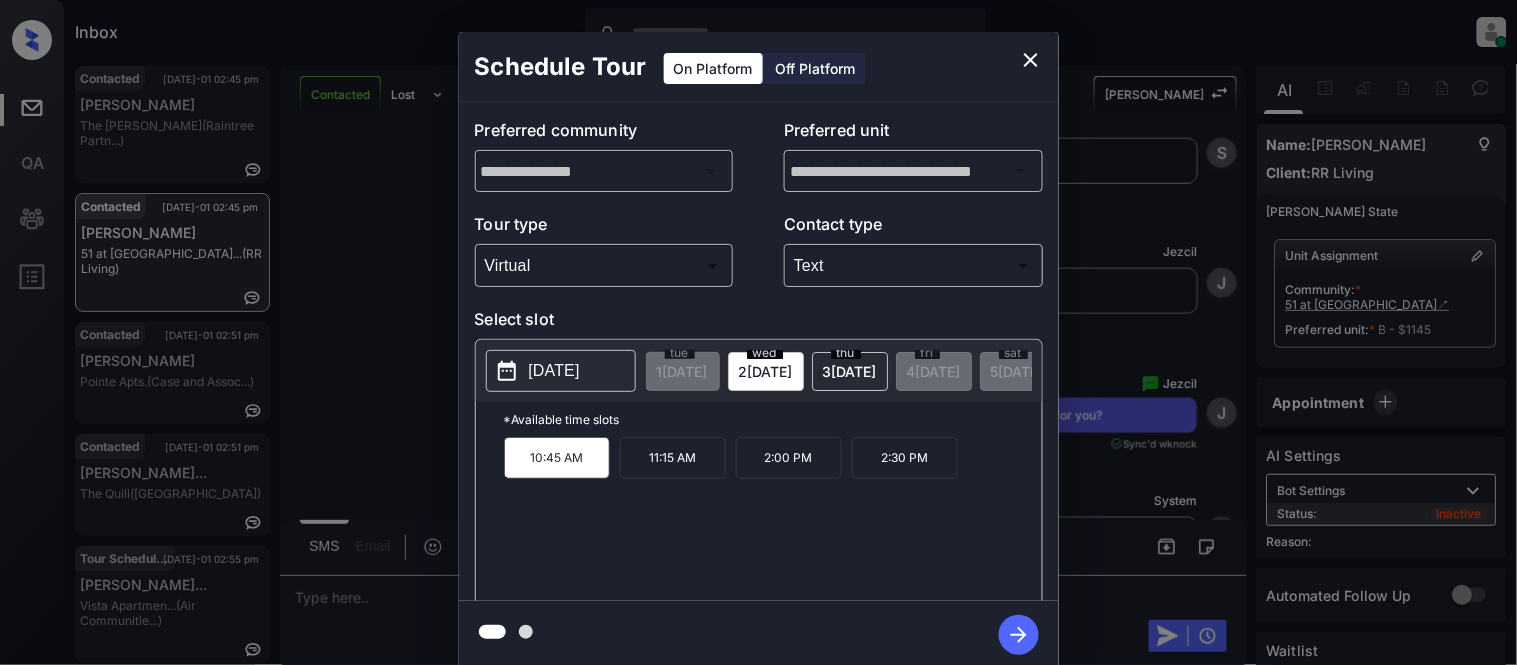 click 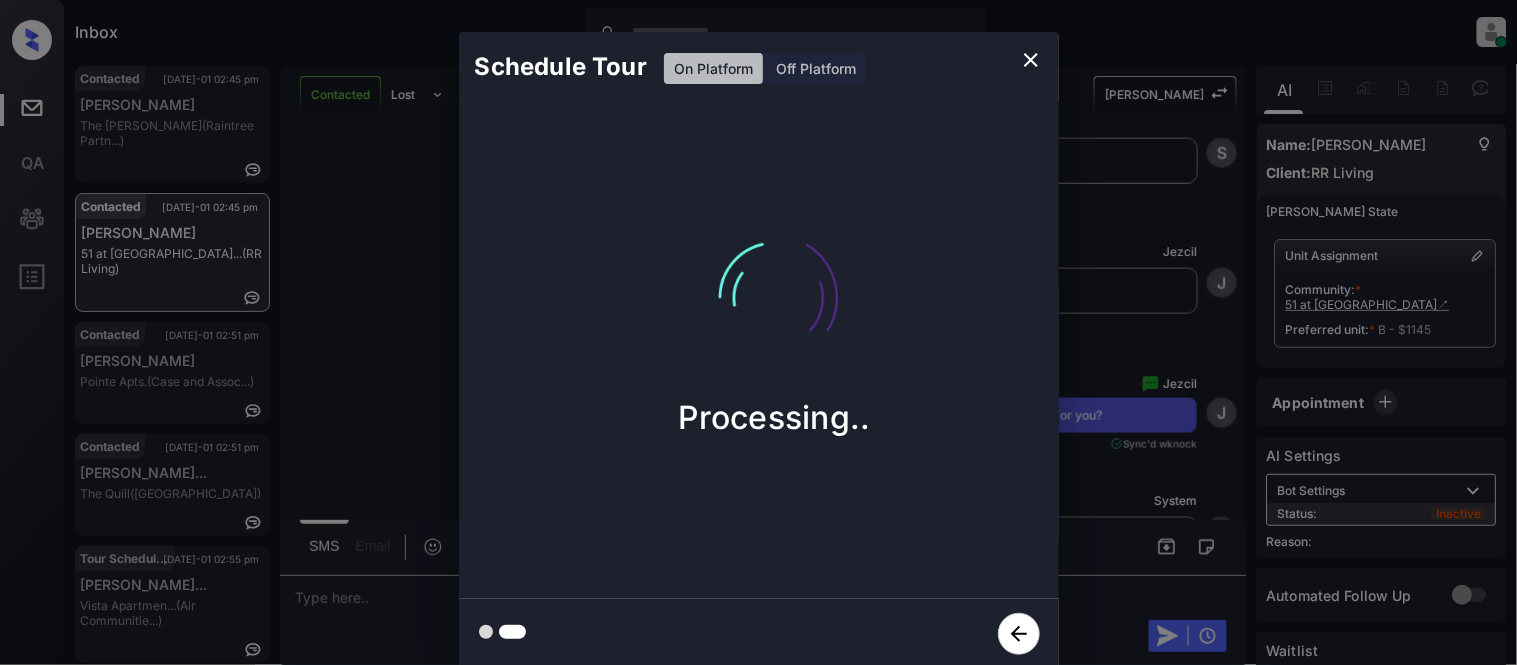 click on "Schedule Tour On Platform Off Platform Processing.." at bounding box center (758, 350) 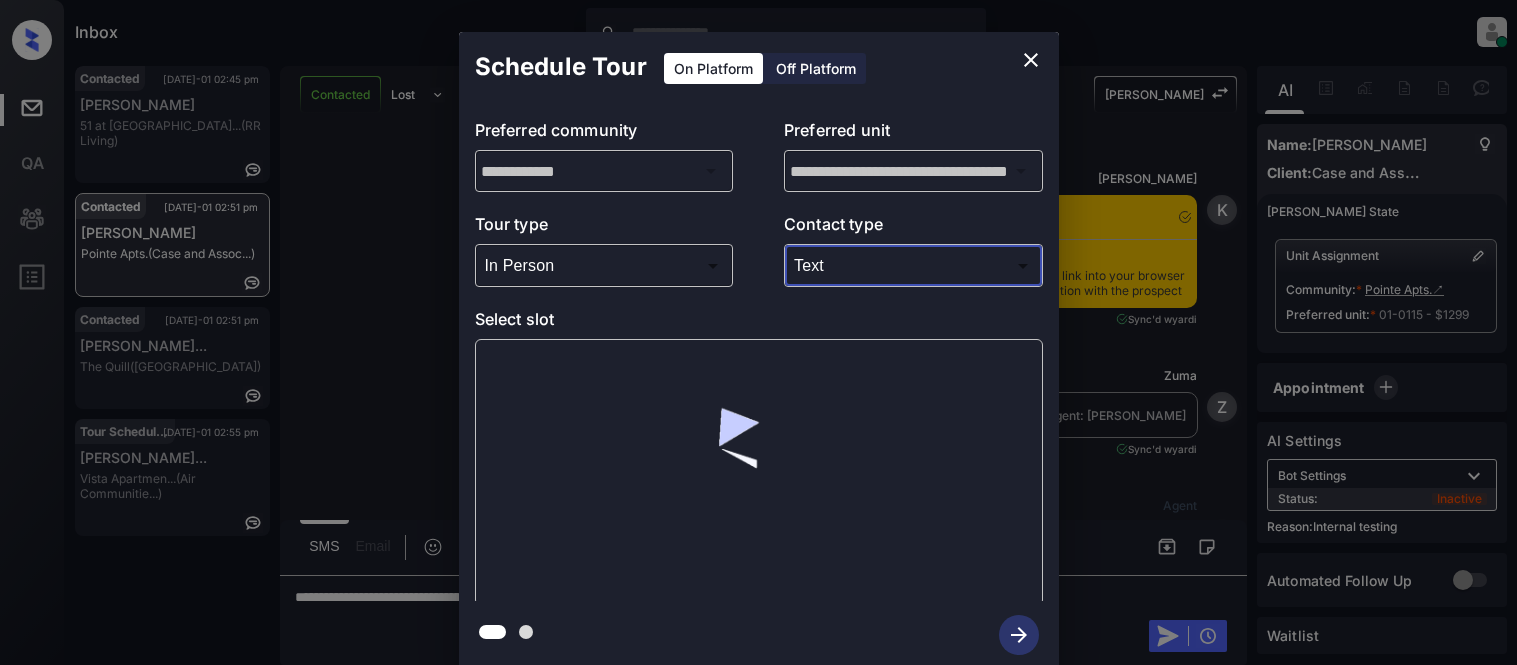 scroll, scrollTop: 0, scrollLeft: 0, axis: both 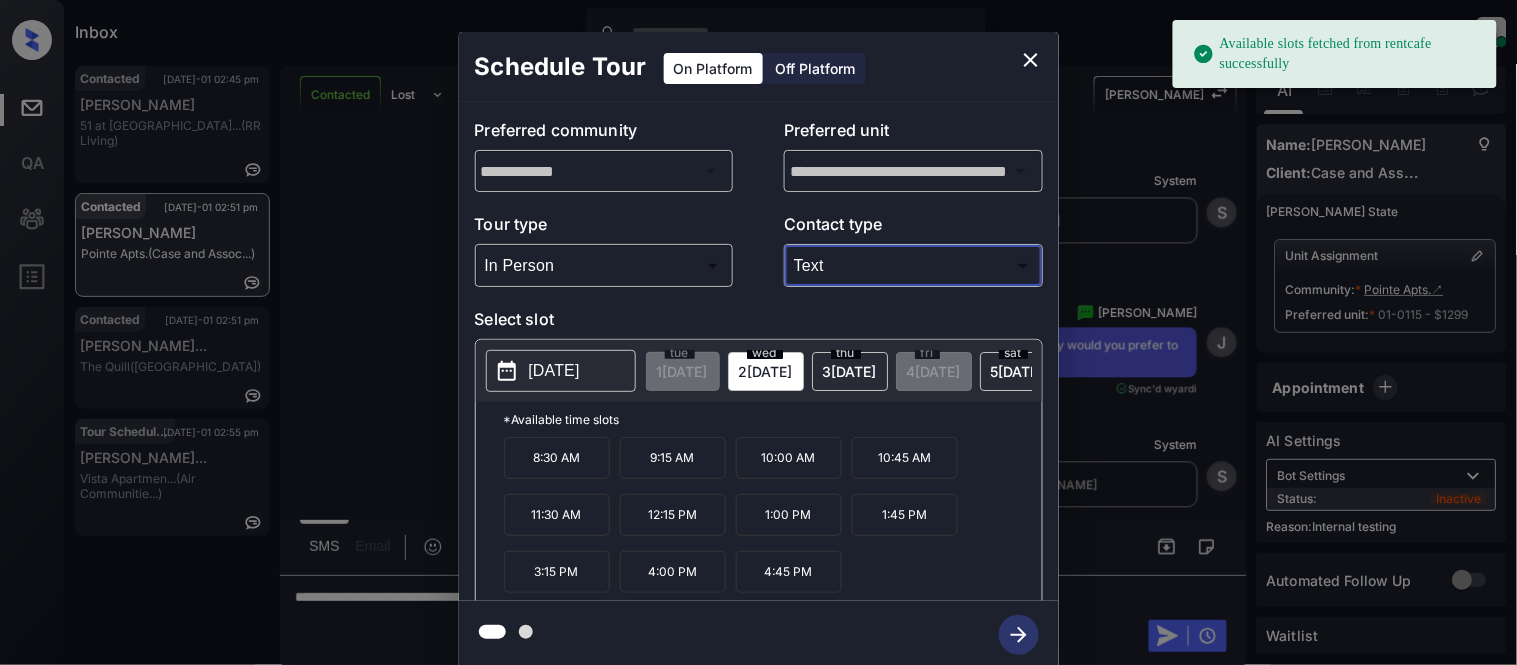 click on "[DATE]" at bounding box center (554, 371) 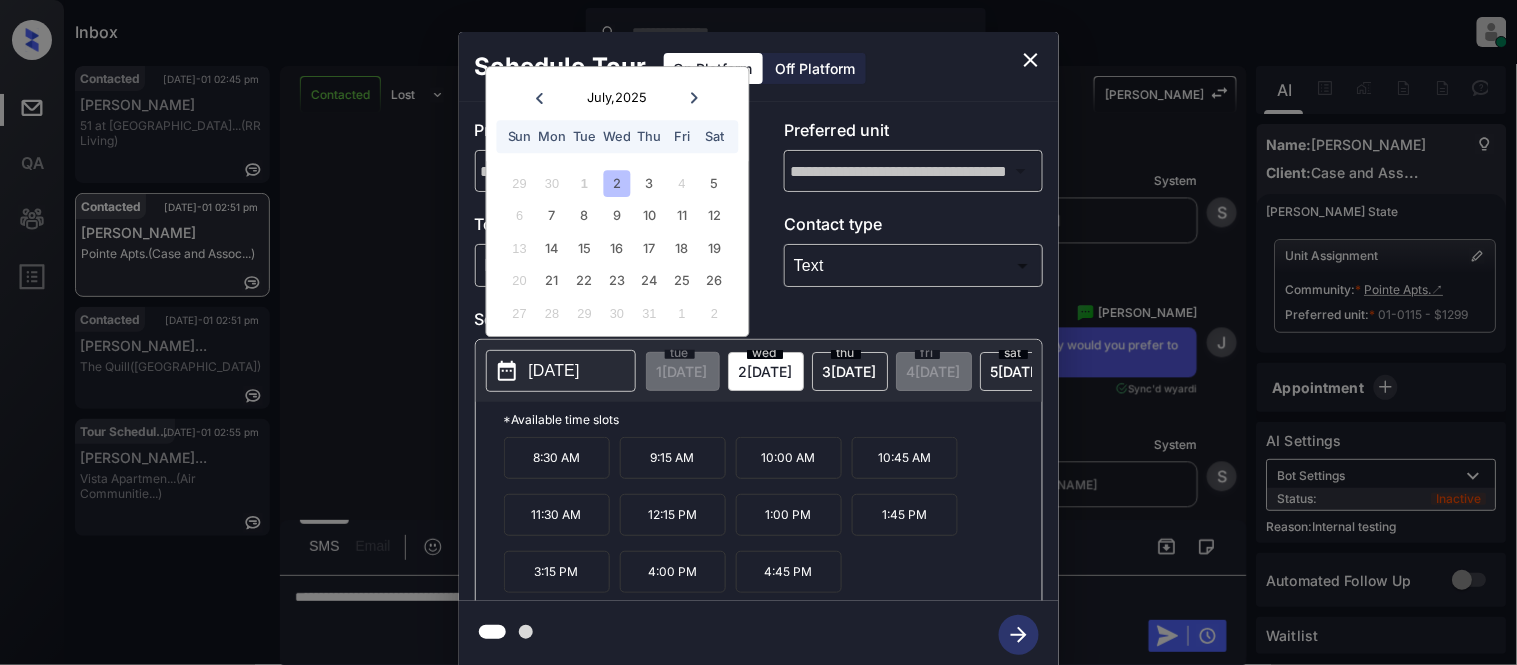 click on "2" at bounding box center [617, 183] 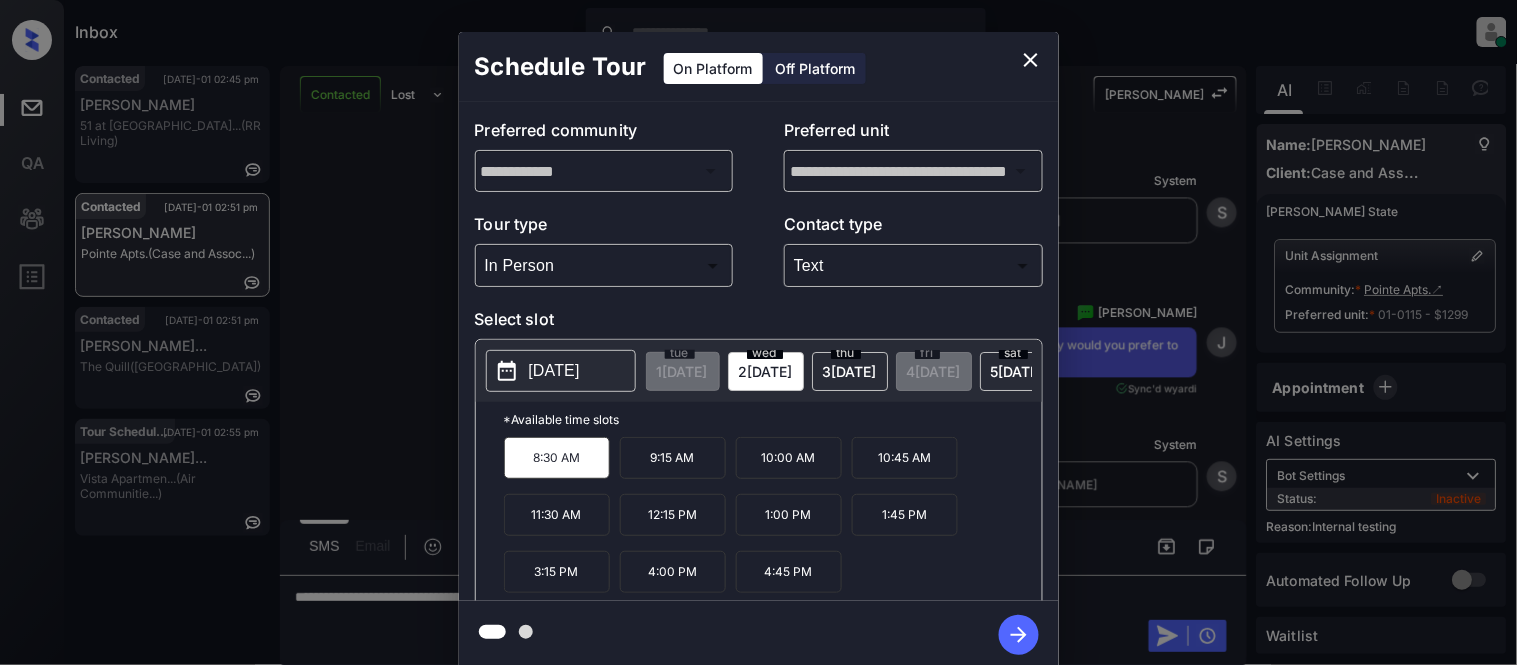 click 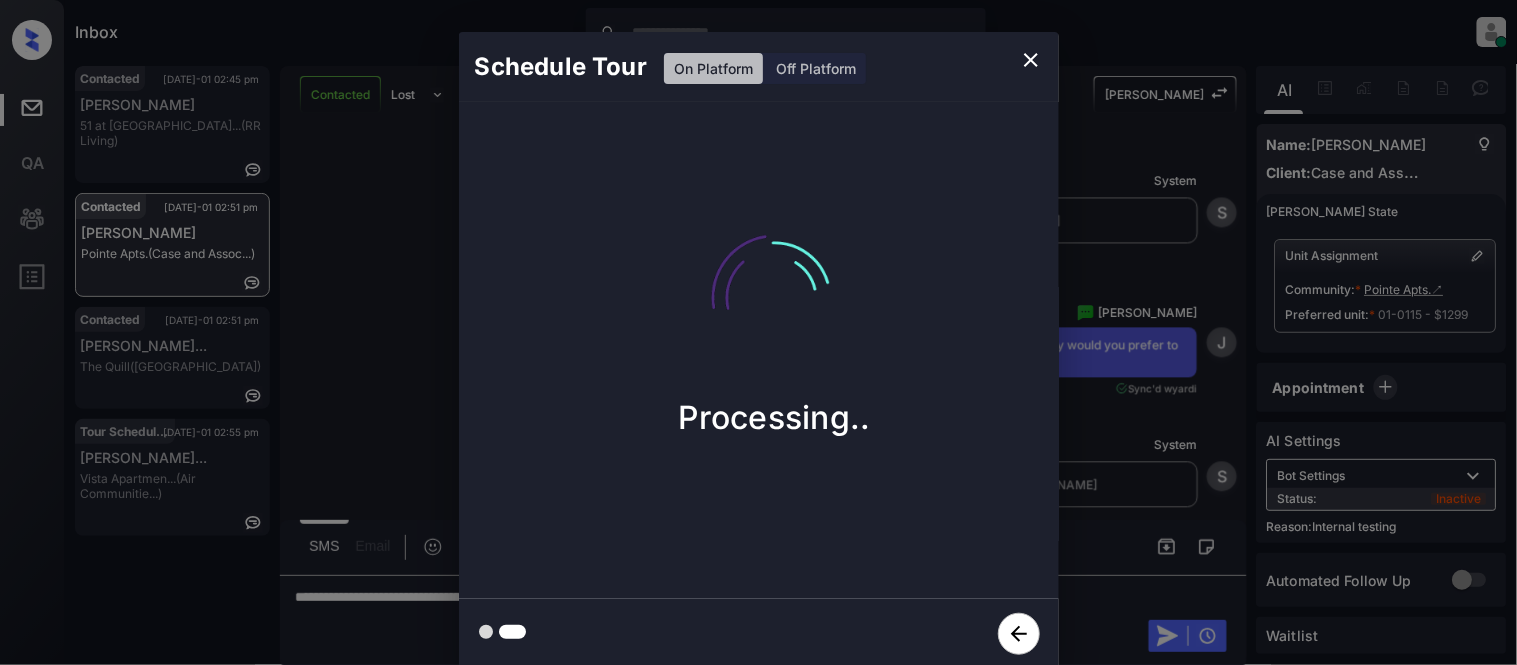 click on "Schedule Tour On Platform Off Platform Processing.." at bounding box center [758, 350] 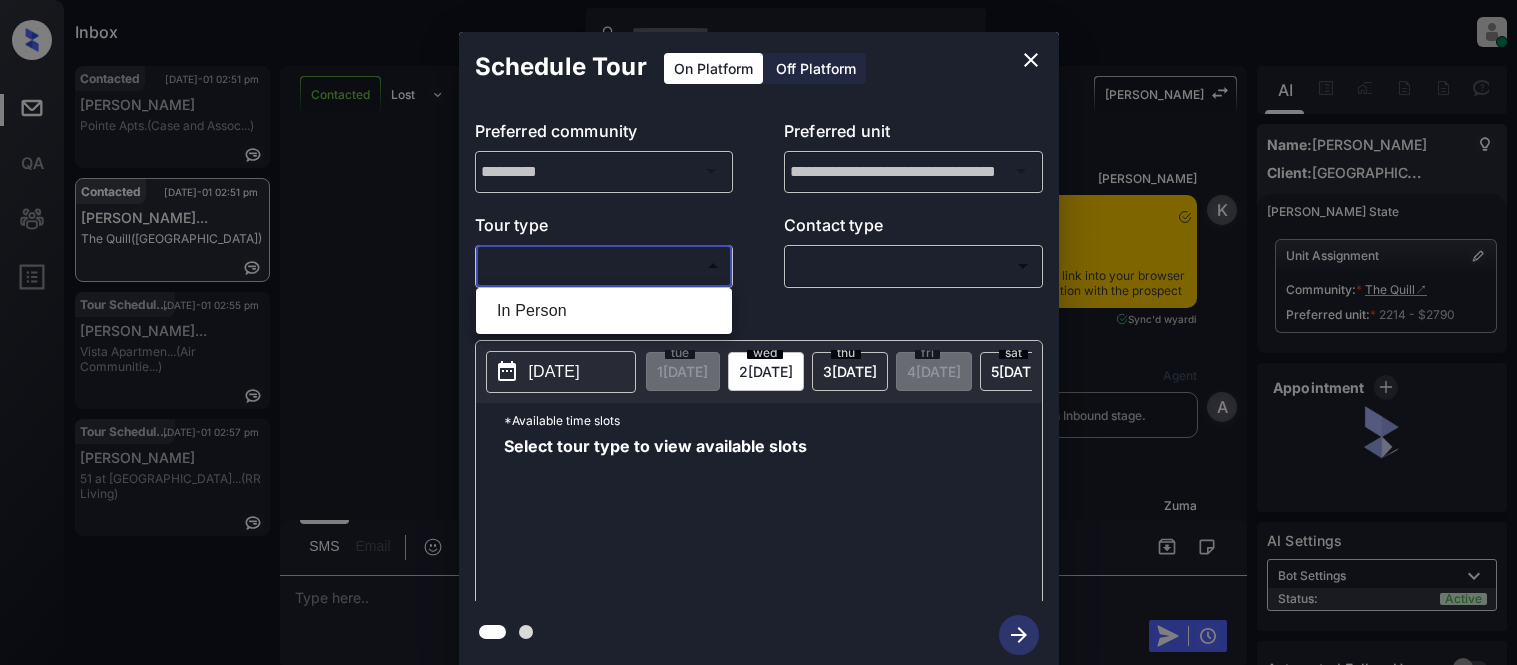 scroll, scrollTop: 0, scrollLeft: 0, axis: both 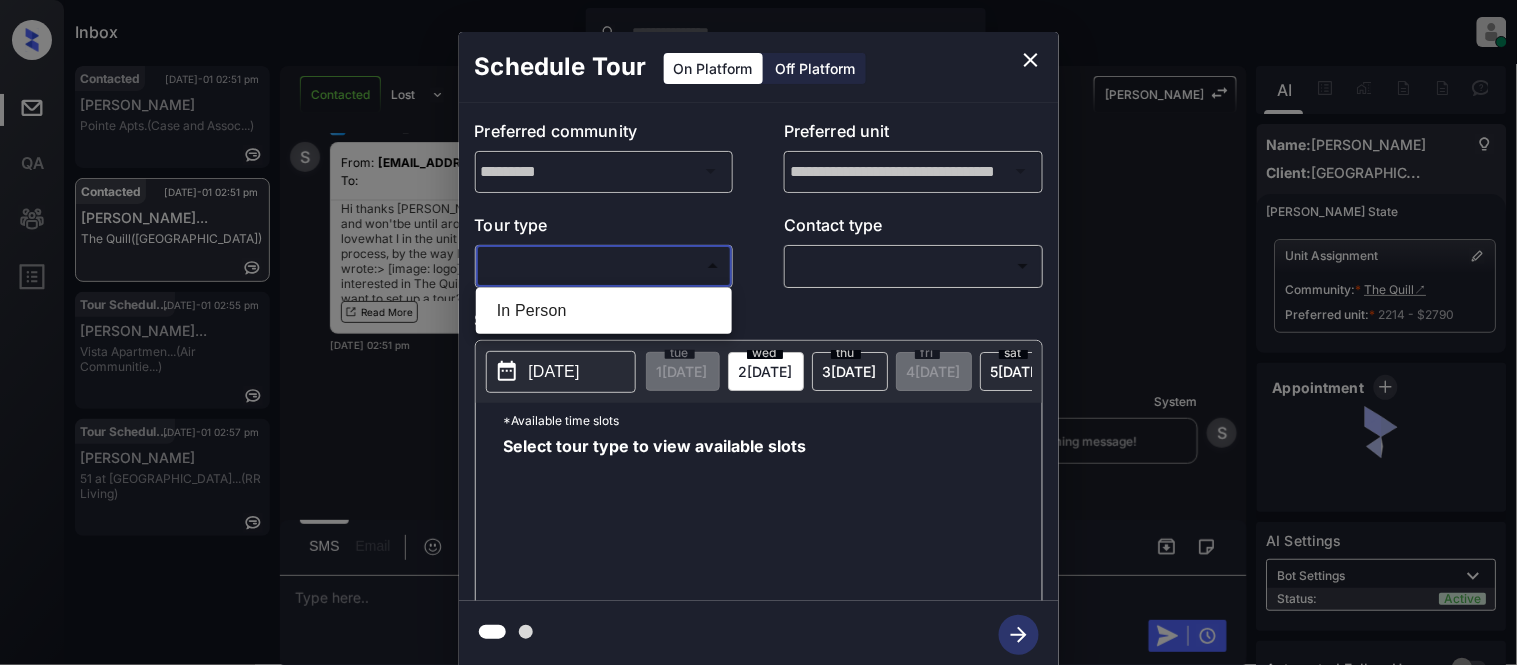 click at bounding box center (758, 332) 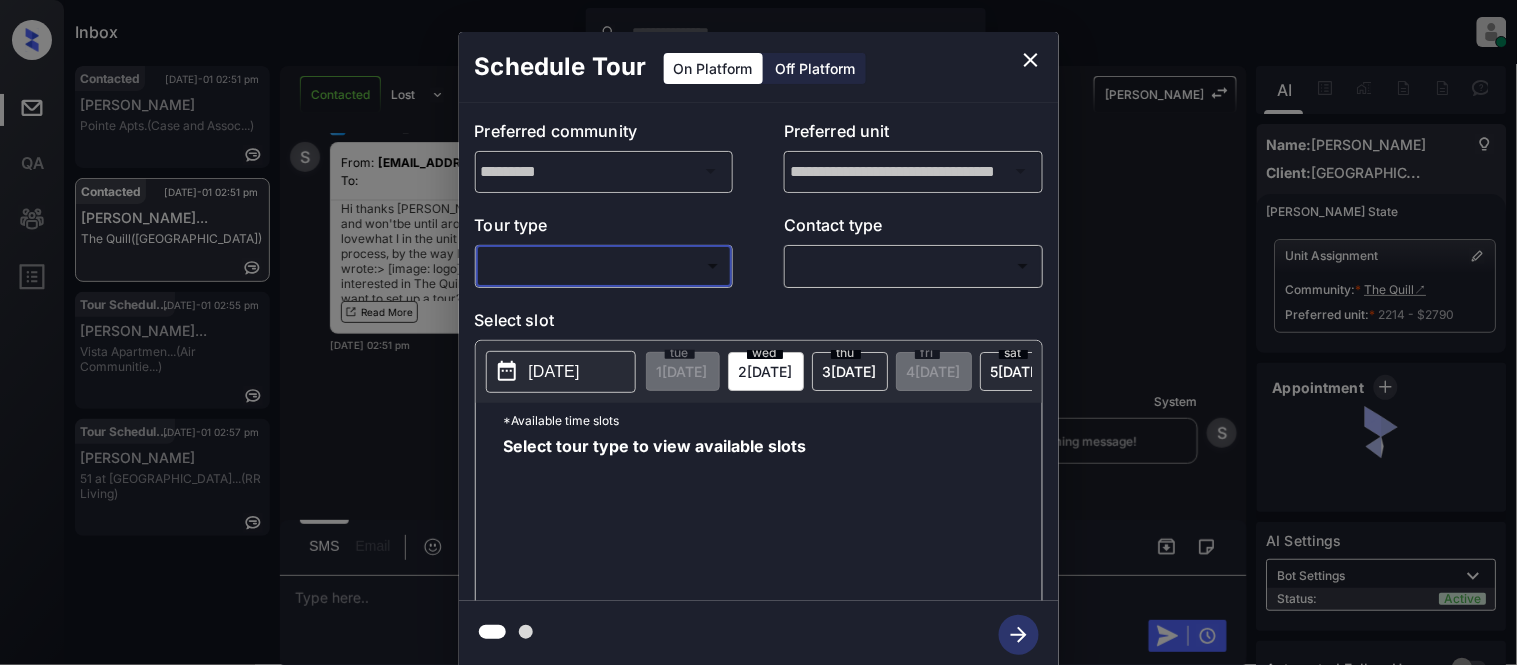 click 